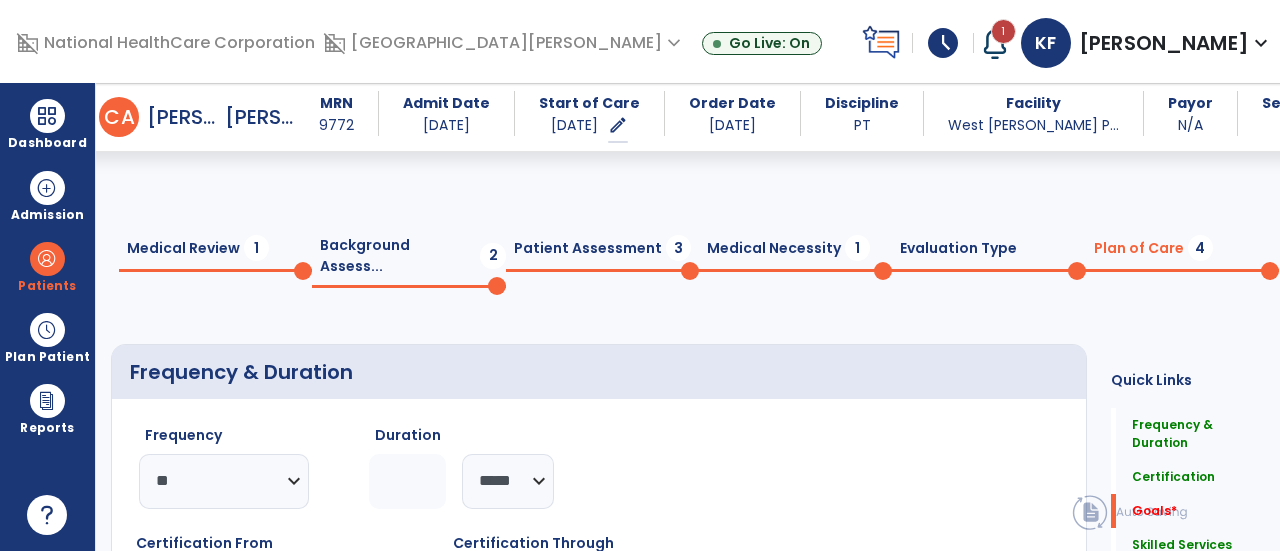 select on "**" 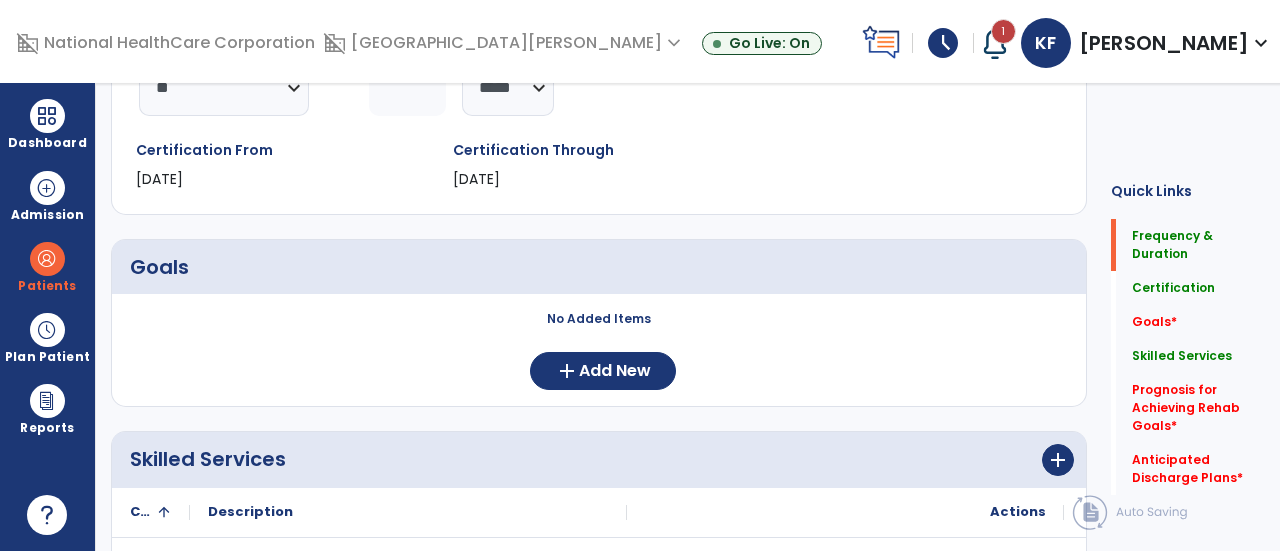 scroll, scrollTop: 0, scrollLeft: 0, axis: both 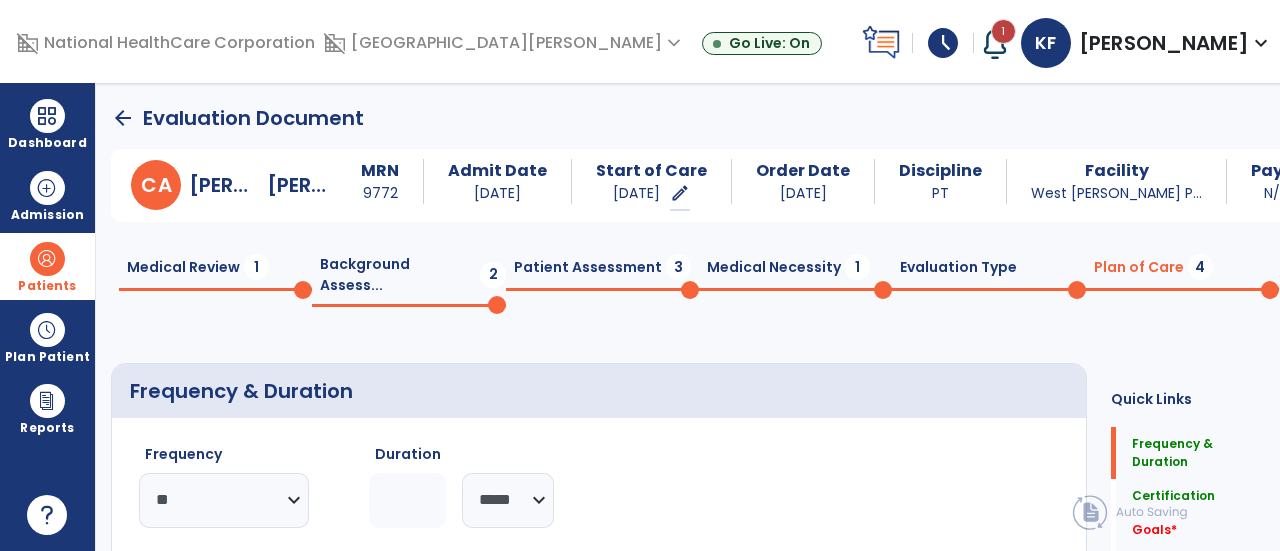 click on "Patients" at bounding box center [47, 266] 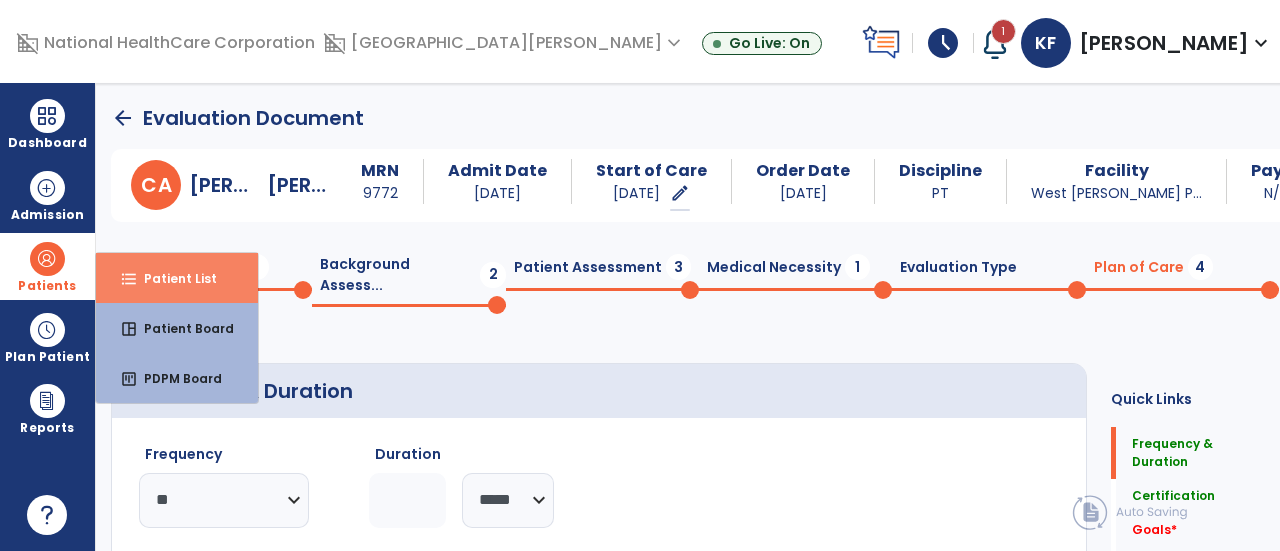 click on "format_list_bulleted  Patient List" at bounding box center [177, 278] 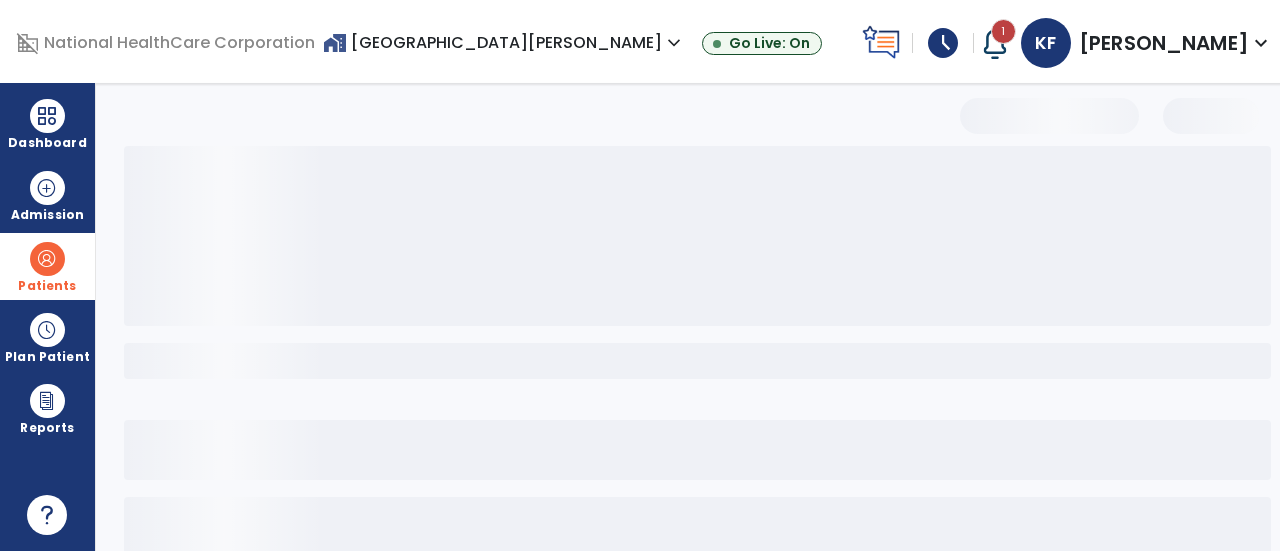 select on "***" 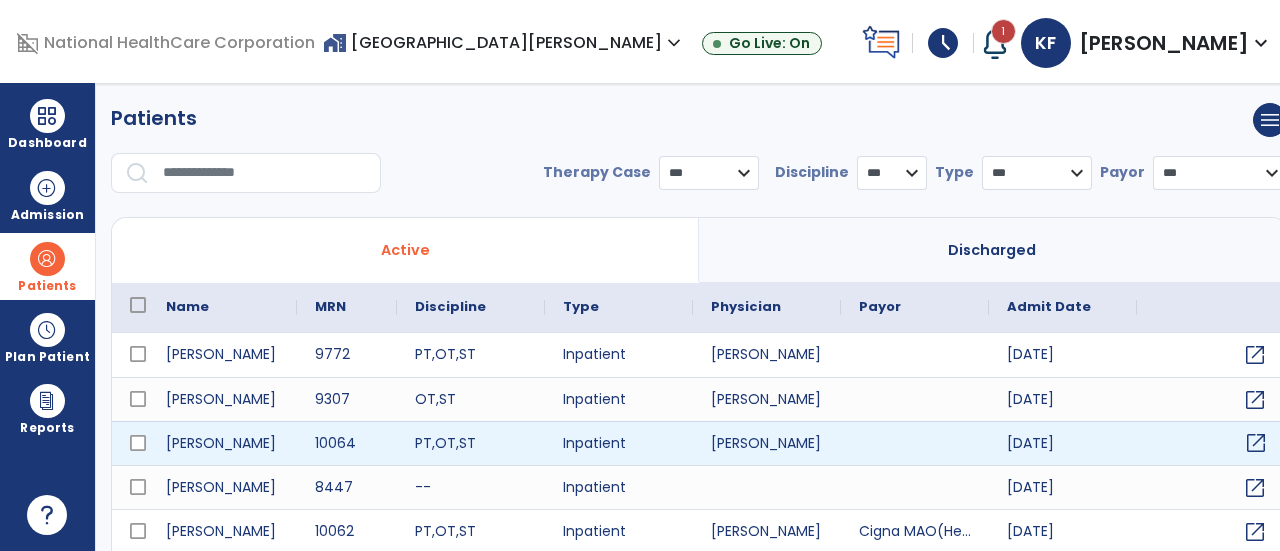 click on "open_in_new" at bounding box center [1256, 443] 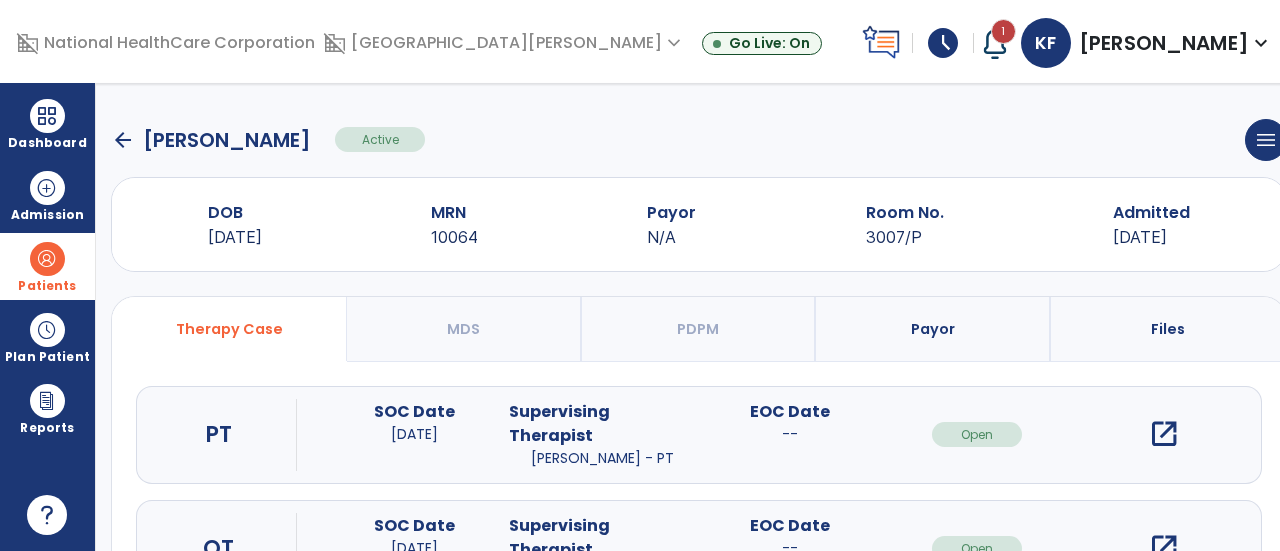 click on "open_in_new" at bounding box center [1164, 434] 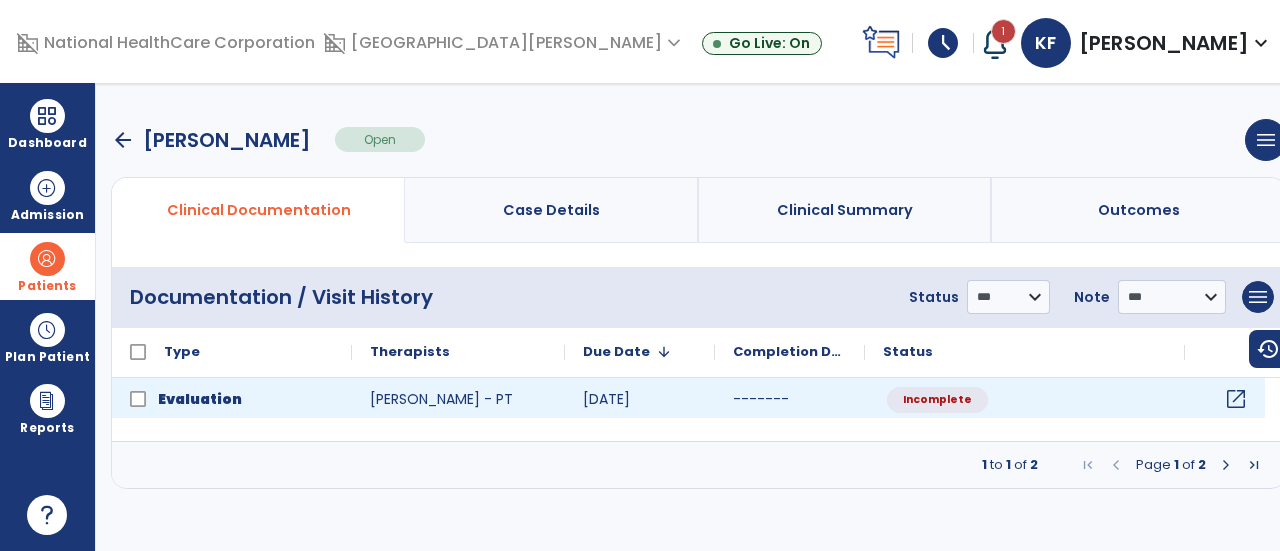 click on "open_in_new" 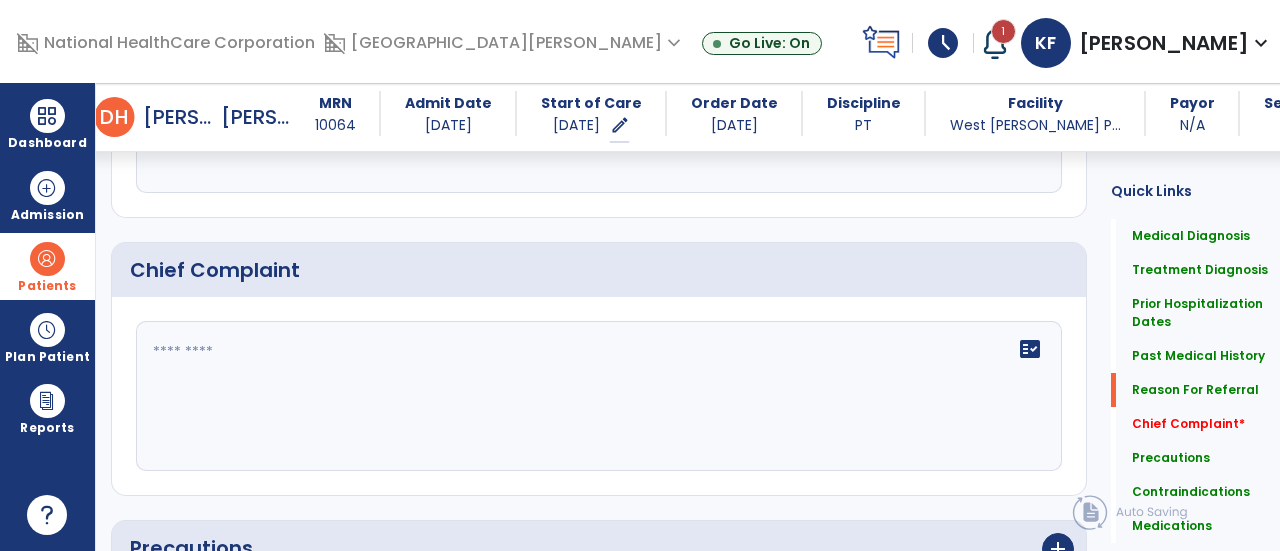 scroll, scrollTop: 1614, scrollLeft: 0, axis: vertical 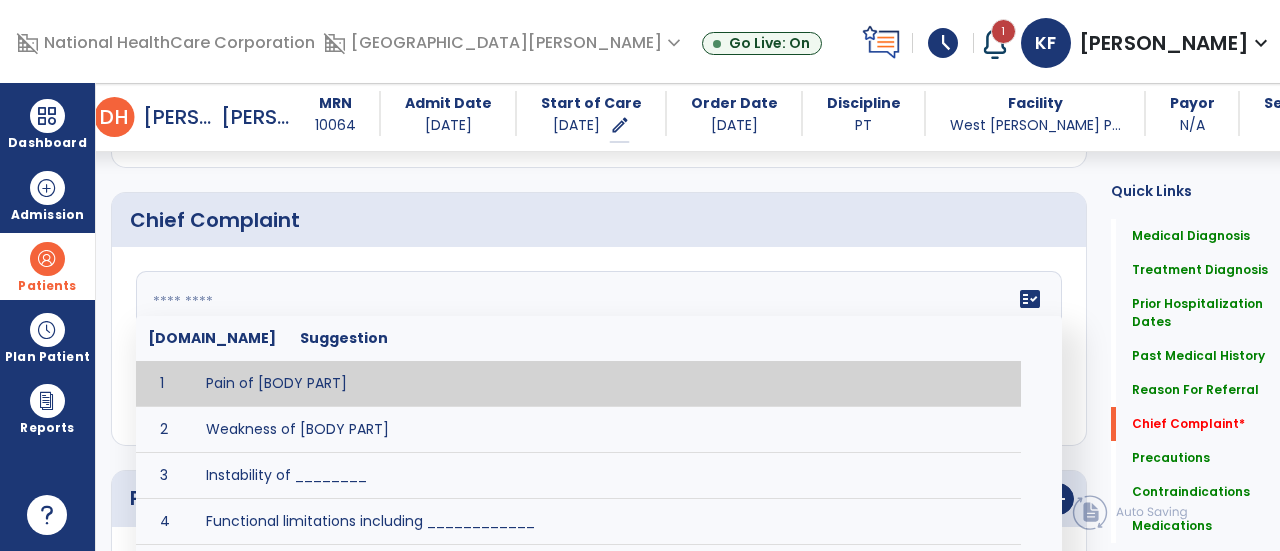 click 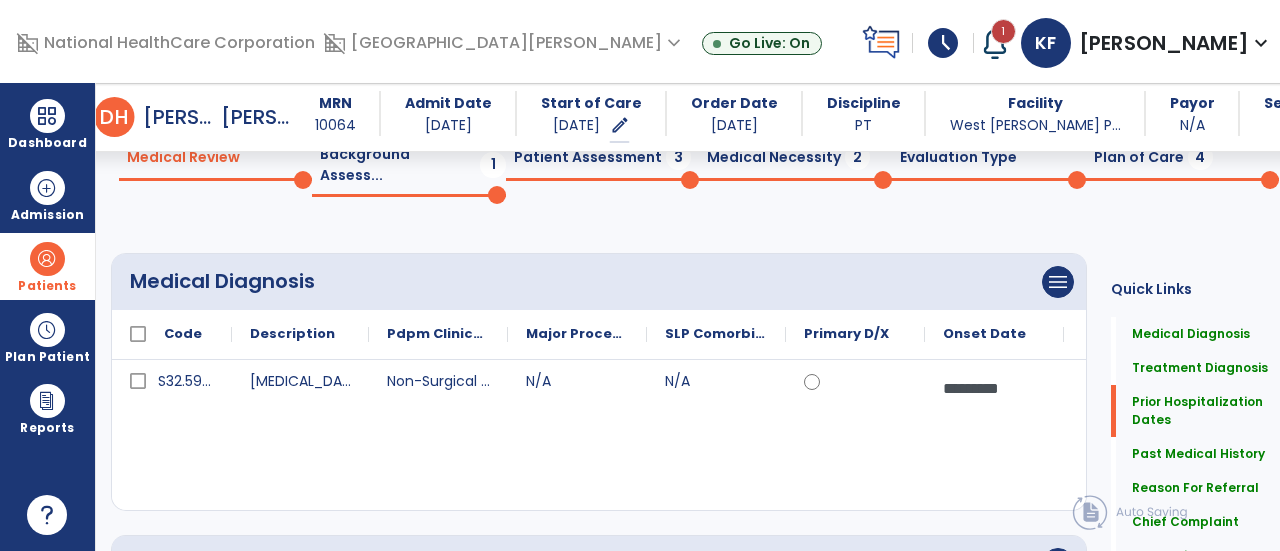 scroll, scrollTop: 0, scrollLeft: 0, axis: both 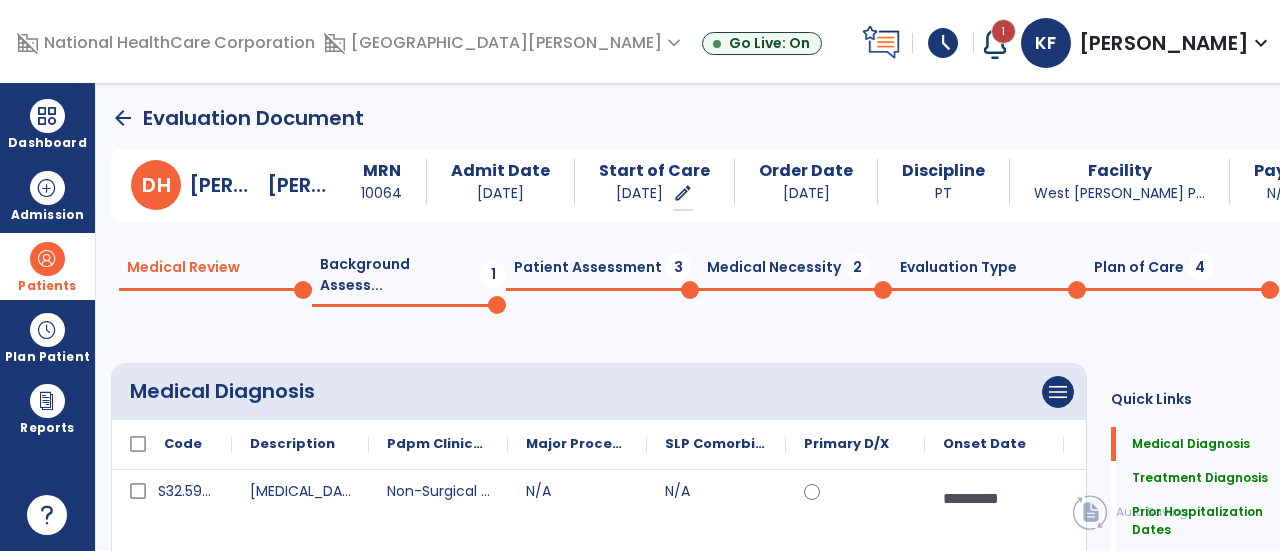 type on "**********" 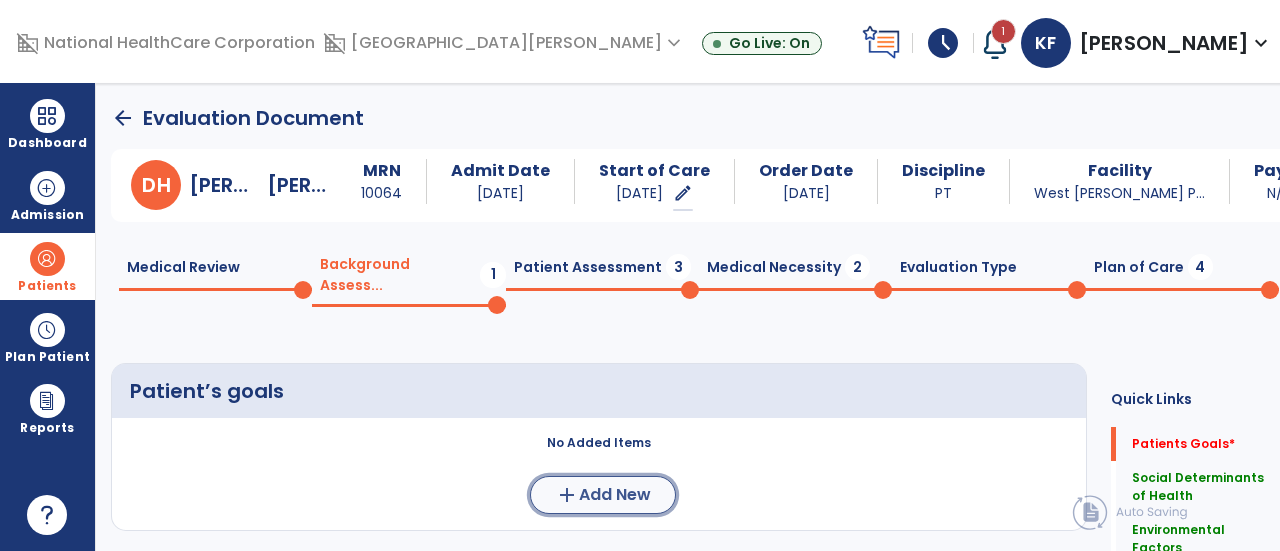 click on "Add New" 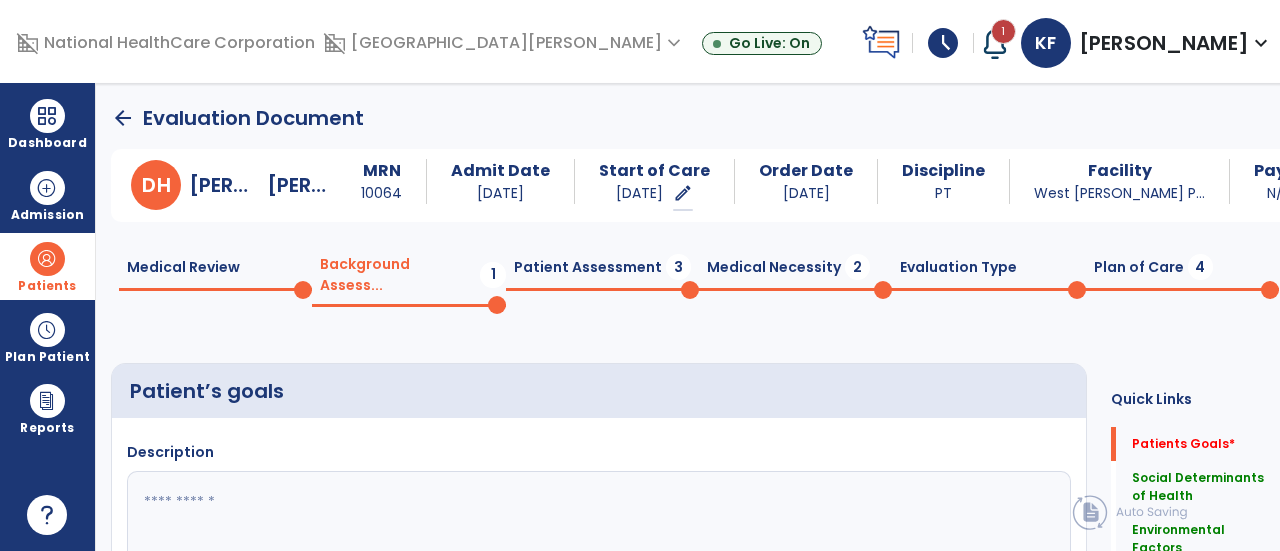 click on "Description" 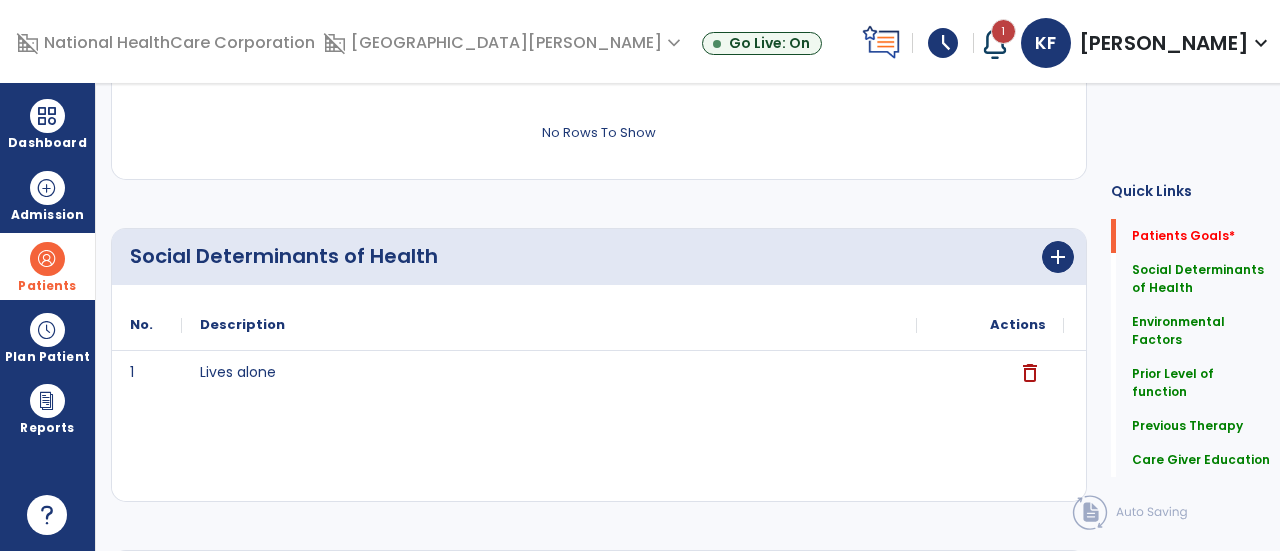 scroll, scrollTop: 0, scrollLeft: 0, axis: both 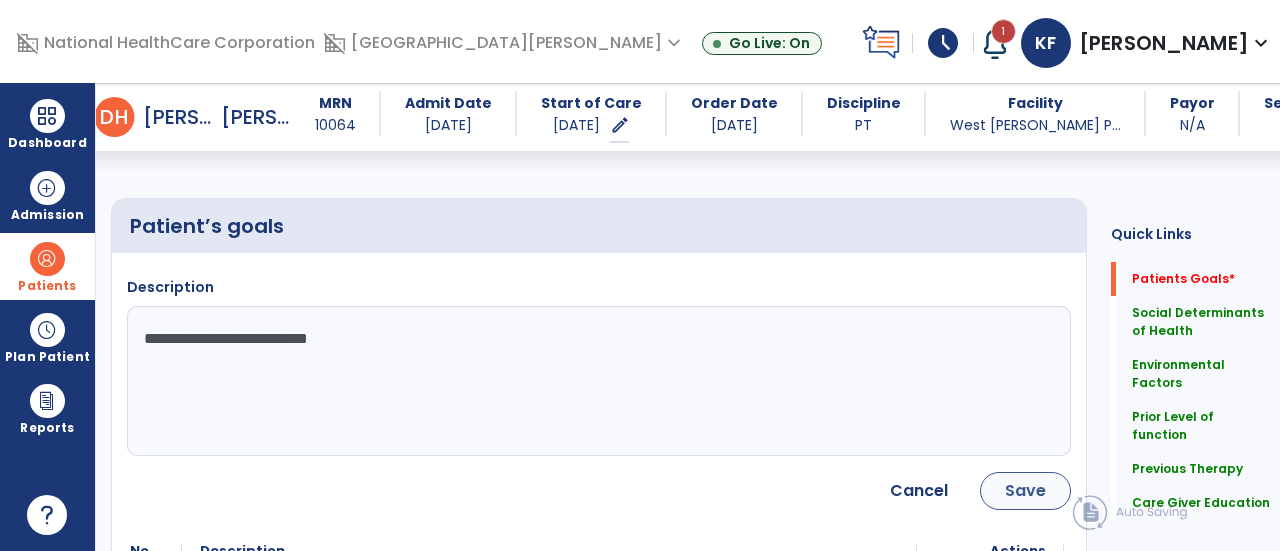 type on "**********" 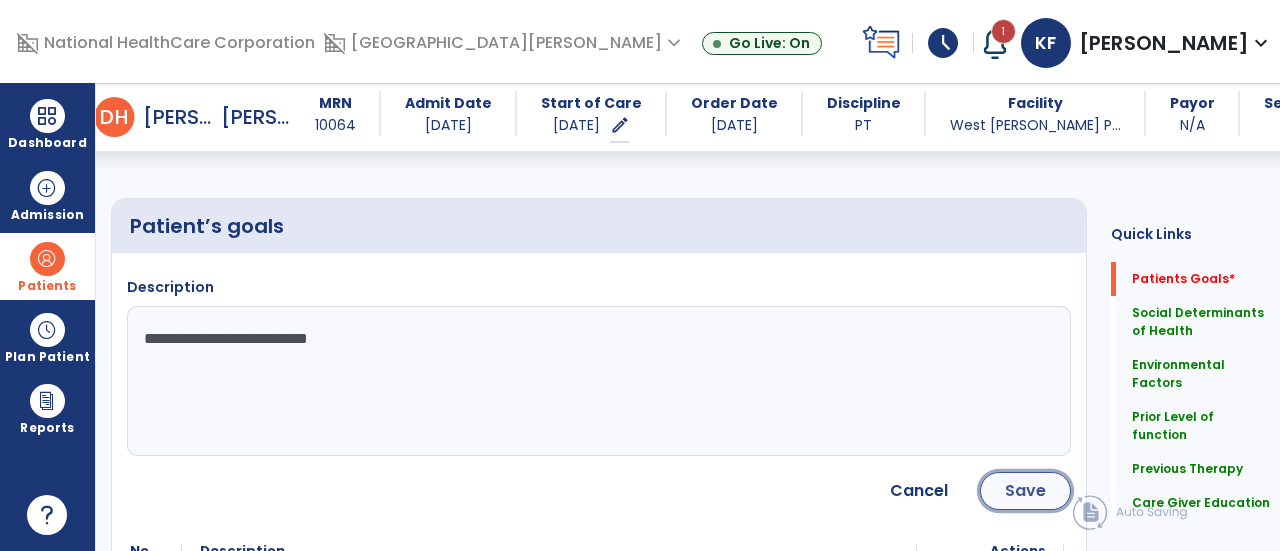 click on "Save" 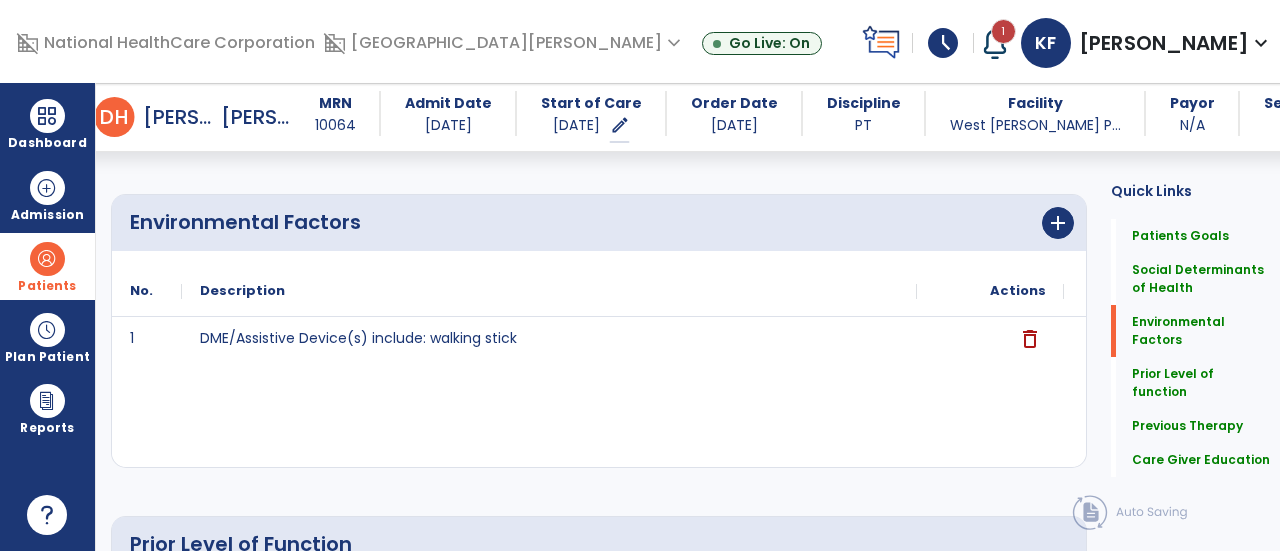 scroll, scrollTop: 803, scrollLeft: 0, axis: vertical 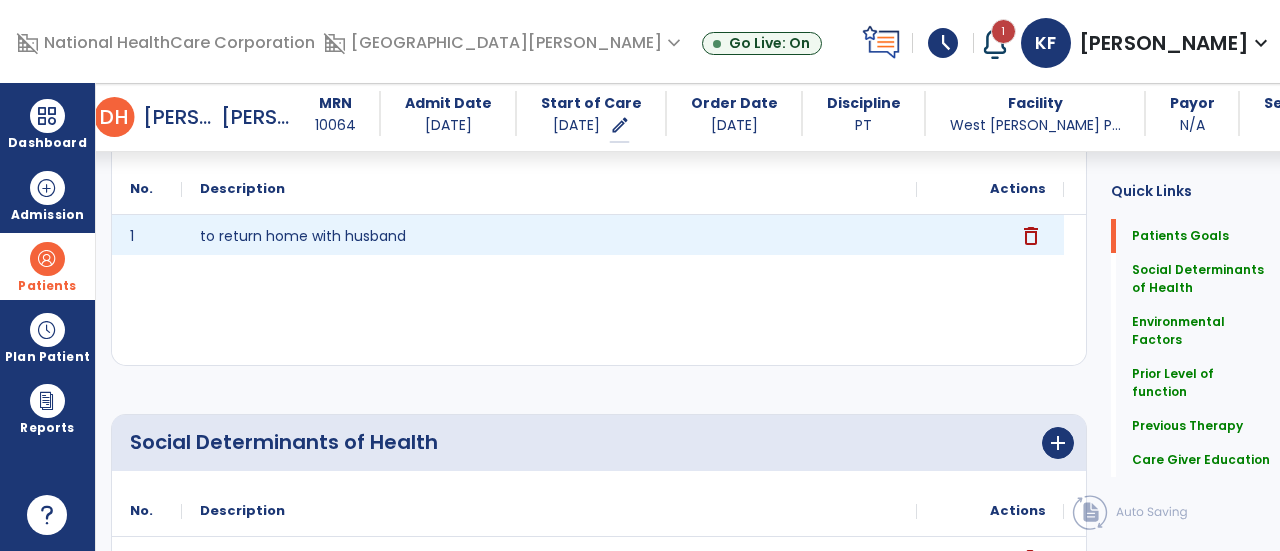 click on "delete" 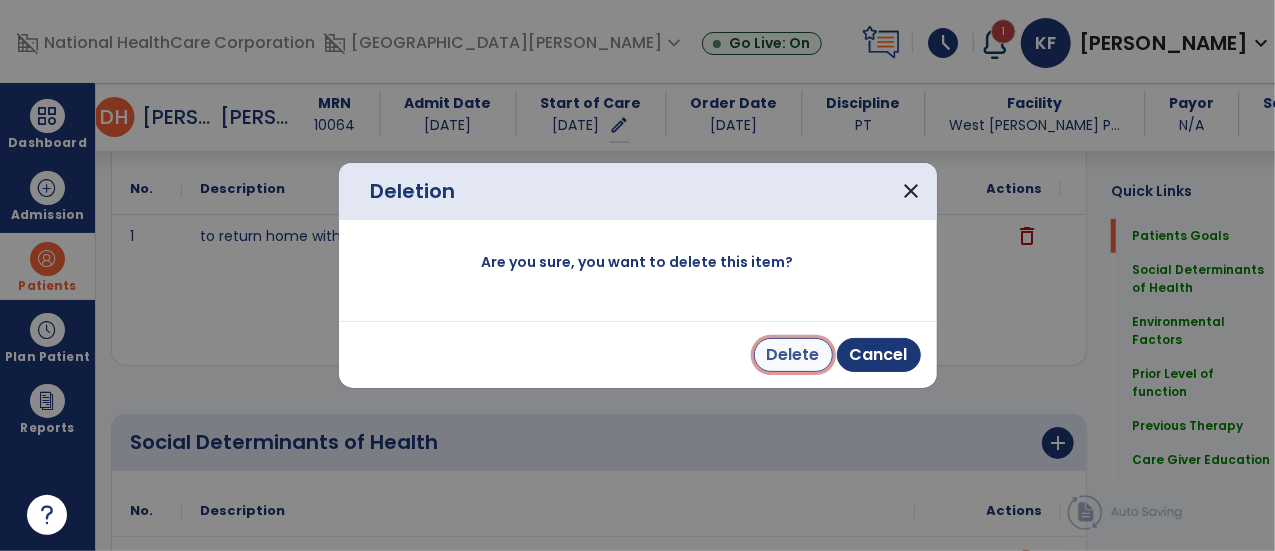 click on "Delete" at bounding box center [793, 355] 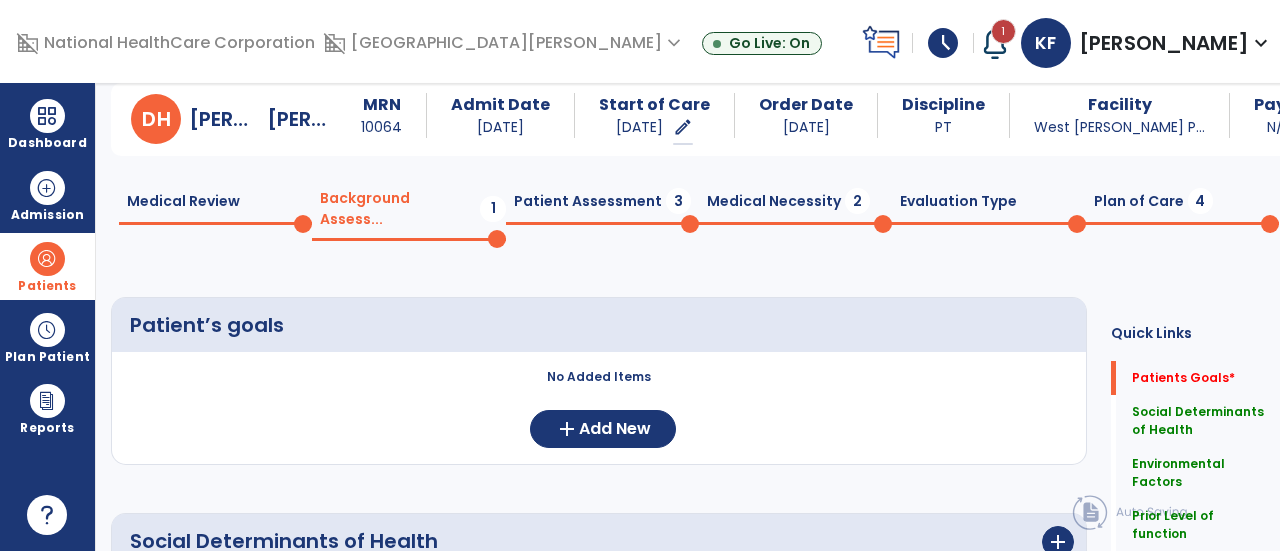 scroll, scrollTop: 0, scrollLeft: 0, axis: both 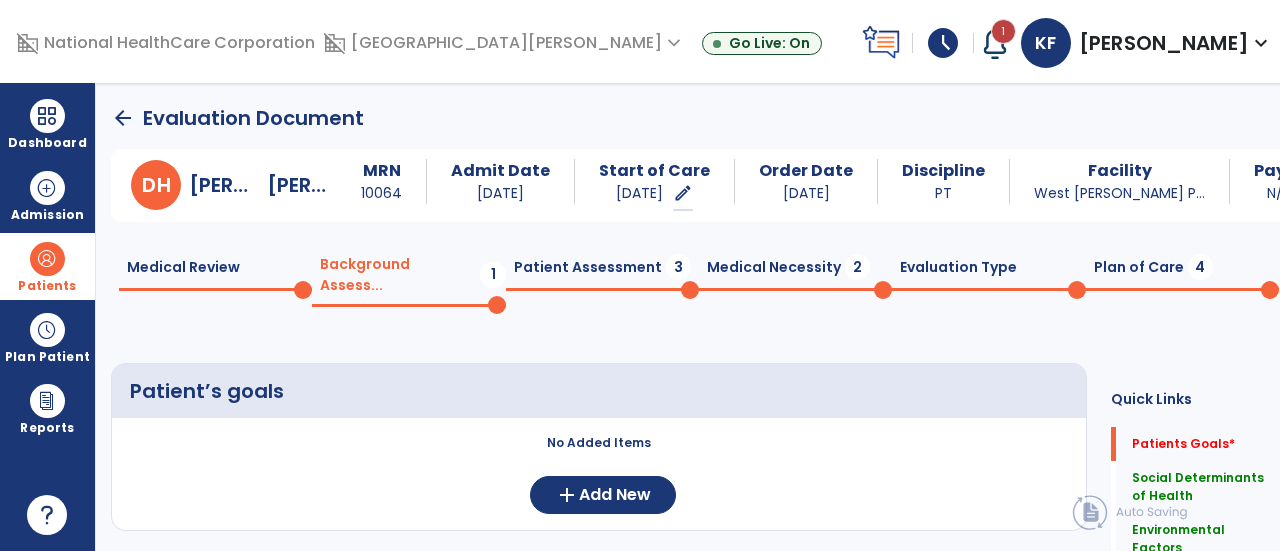 click on "arrow_back" 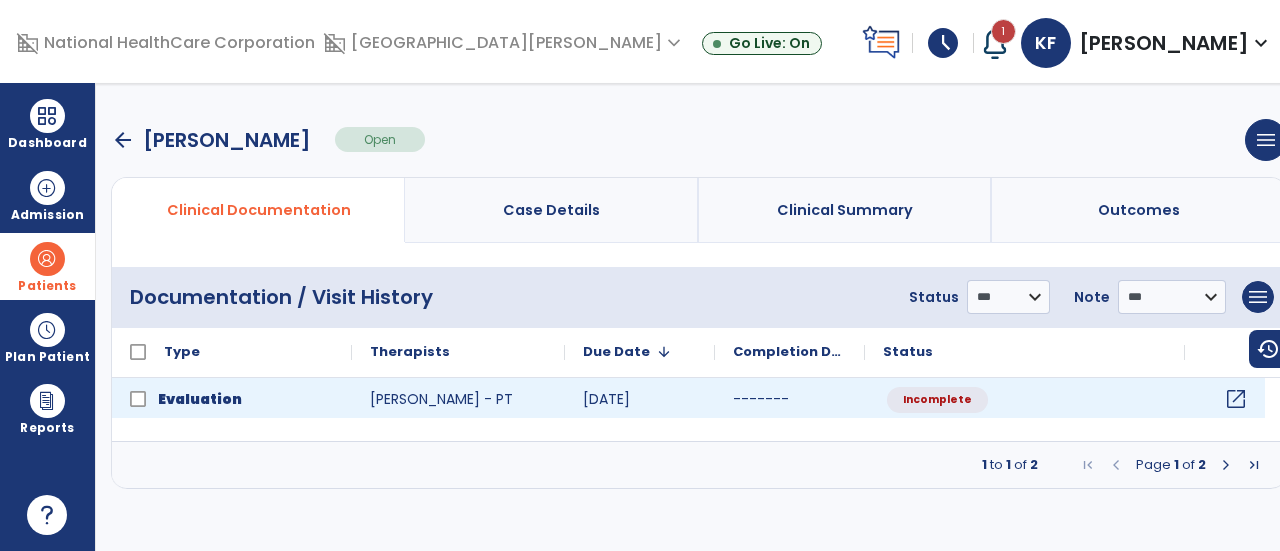 click on "open_in_new" 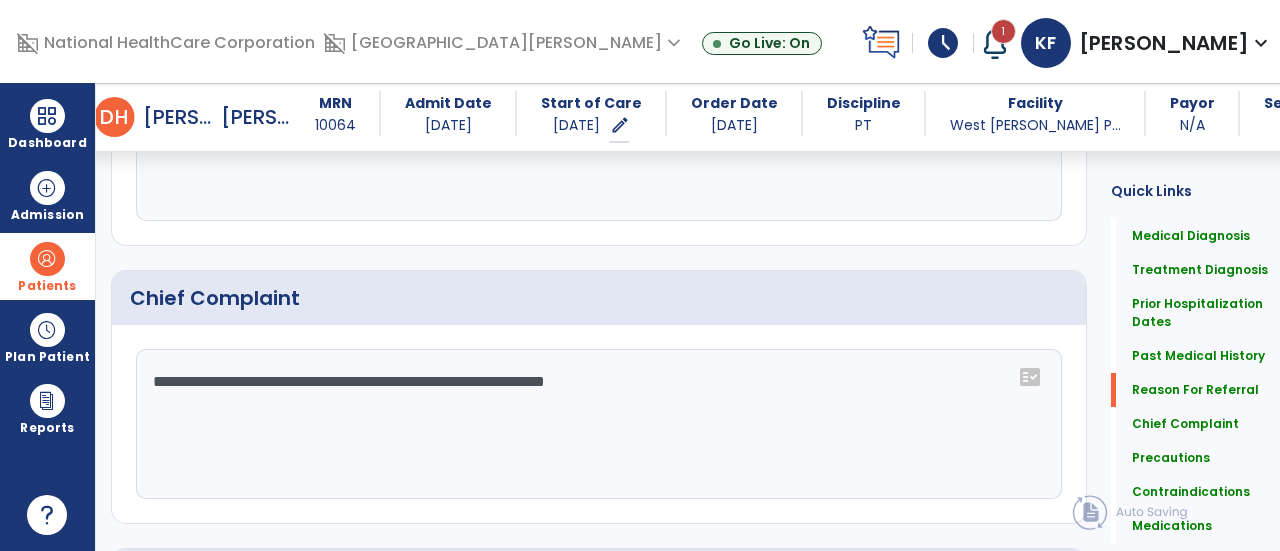 scroll, scrollTop: 1564, scrollLeft: 0, axis: vertical 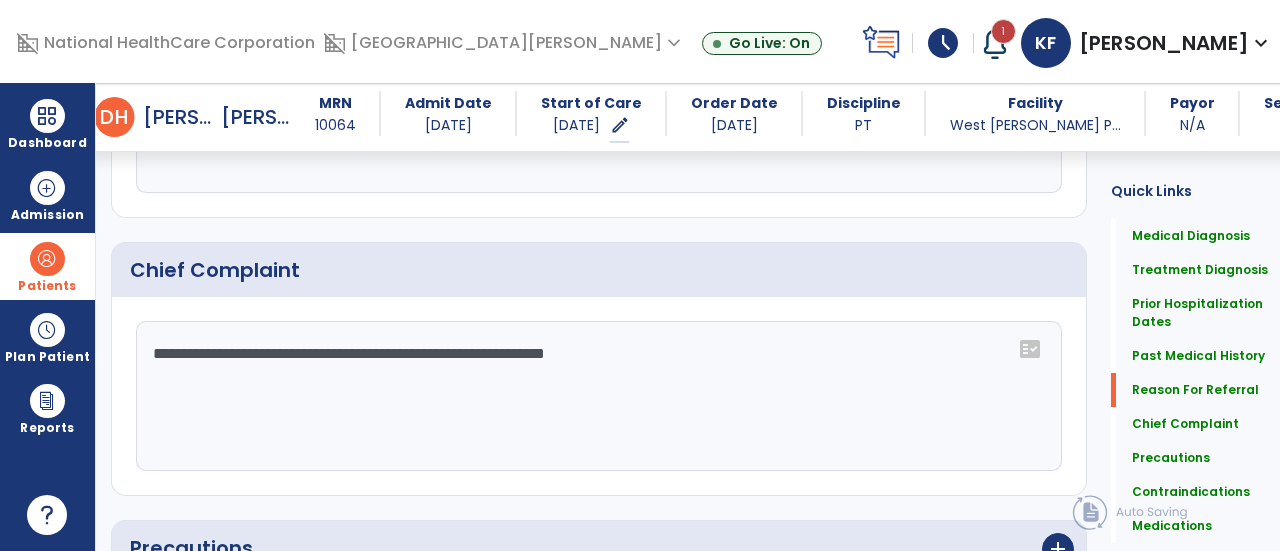 drag, startPoint x: 698, startPoint y: 332, endPoint x: 55, endPoint y: 279, distance: 645.1806 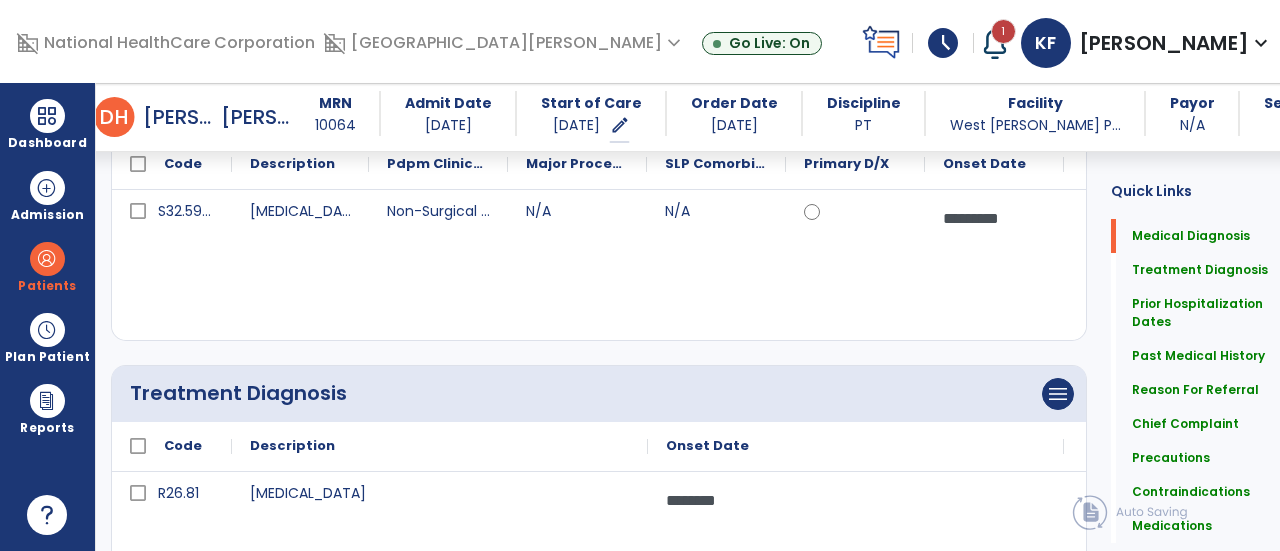 scroll, scrollTop: 190, scrollLeft: 0, axis: vertical 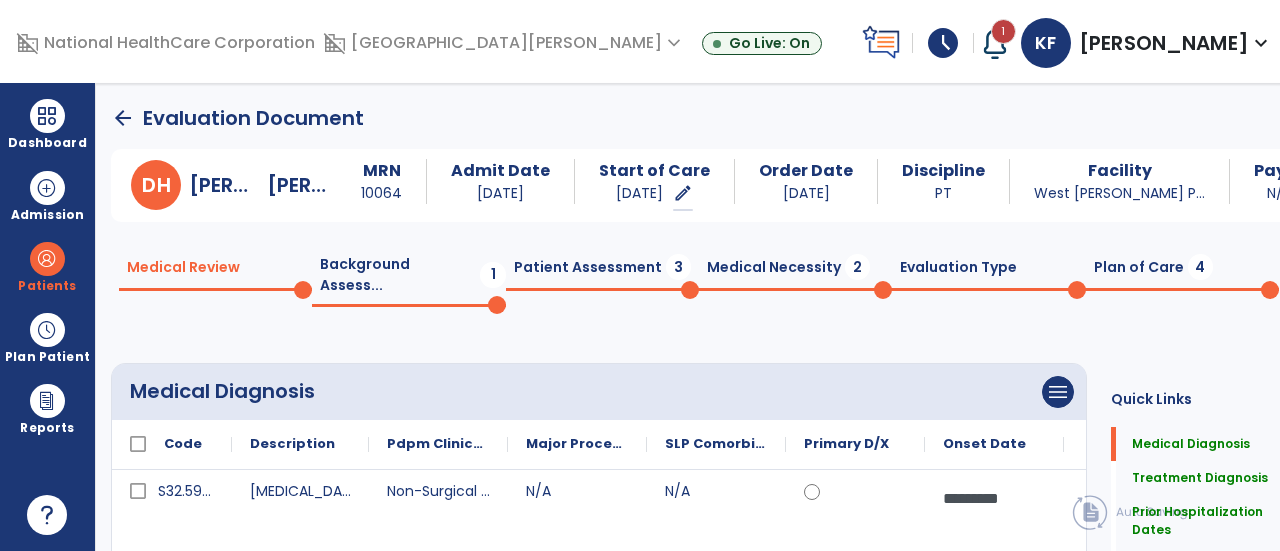 type on "**********" 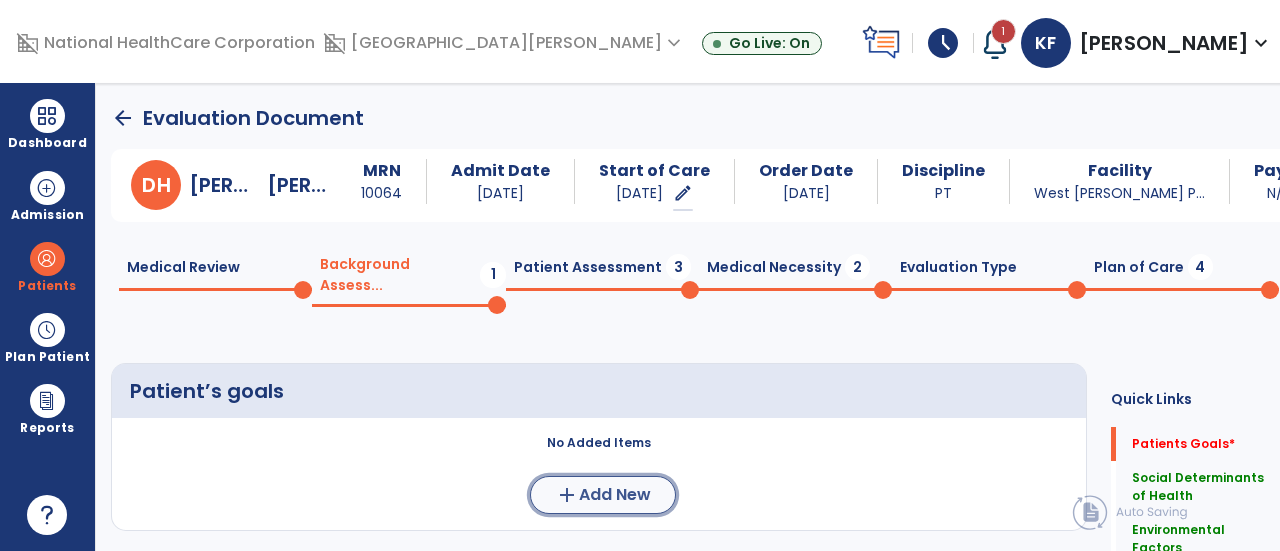 click on "Add New" 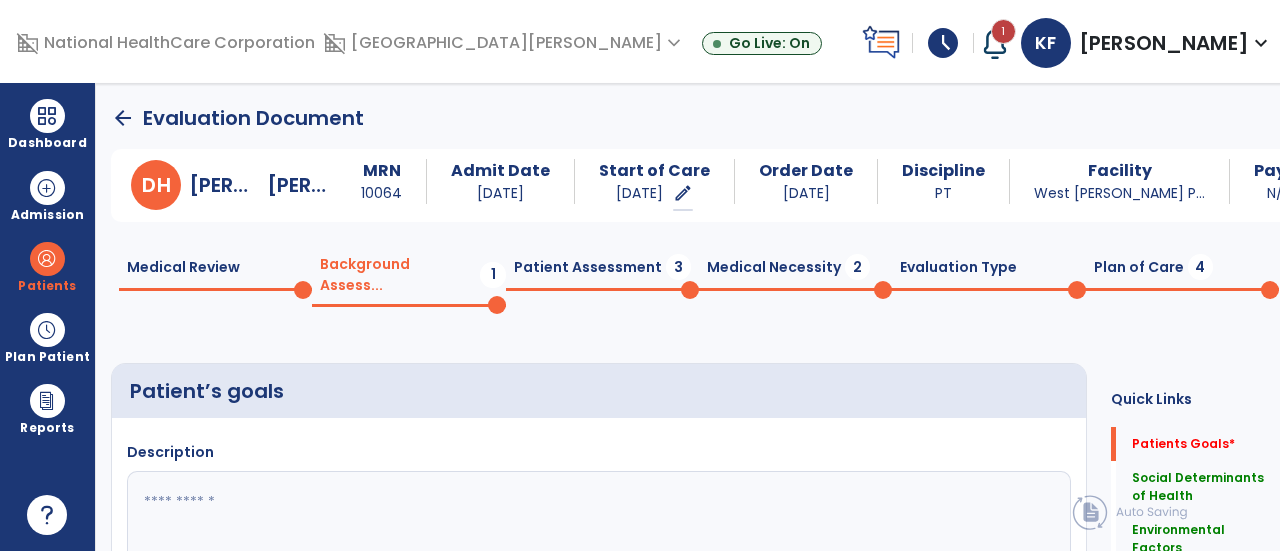 click 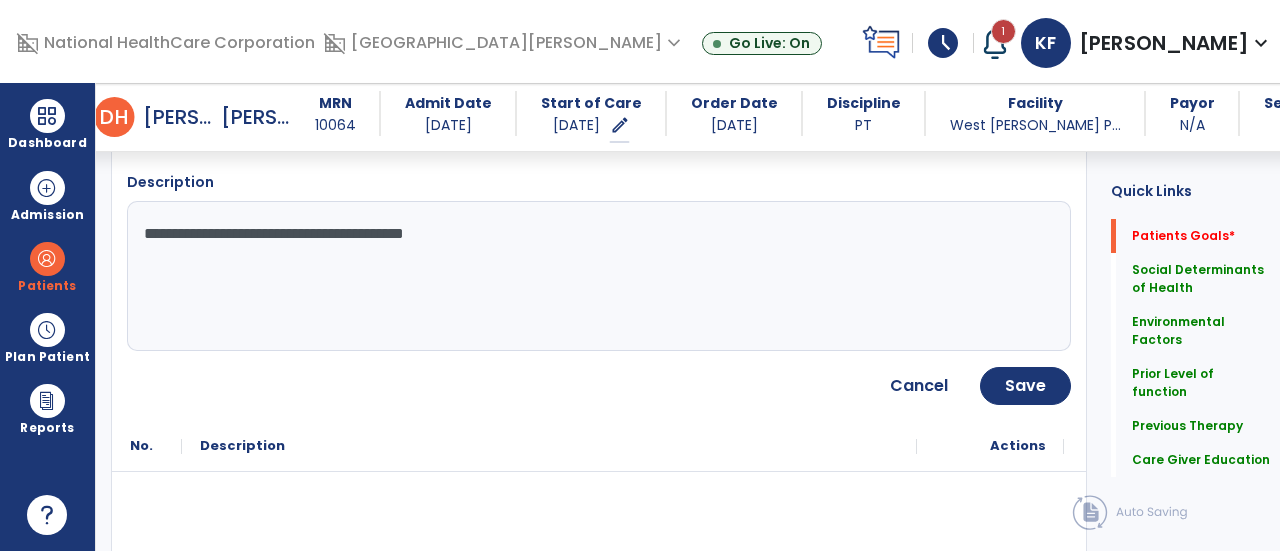 scroll, scrollTop: 254, scrollLeft: 0, axis: vertical 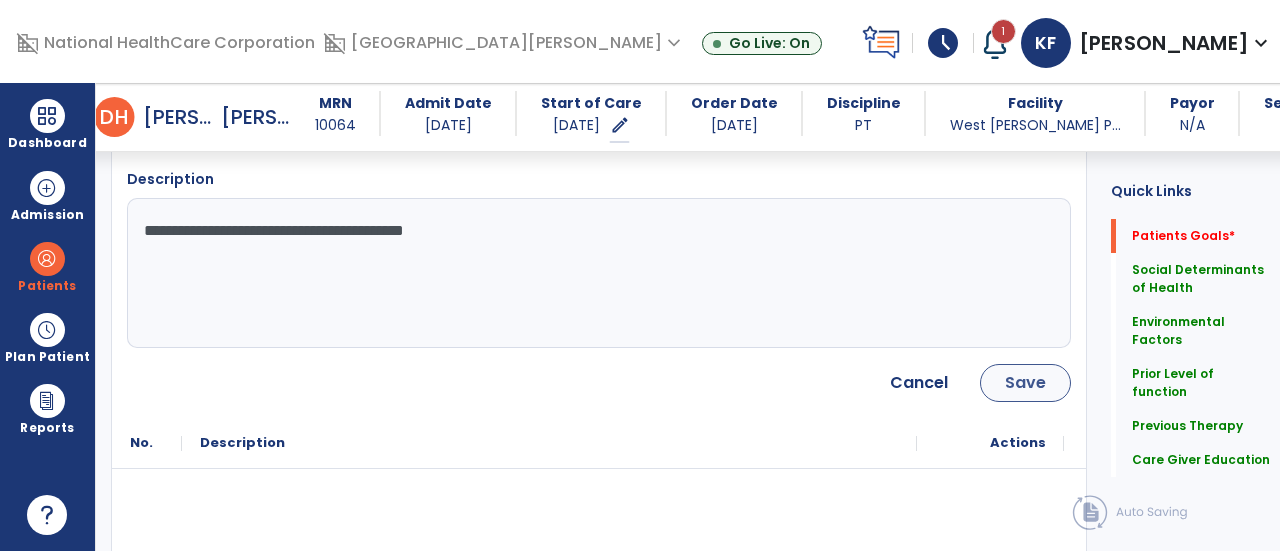 type on "**********" 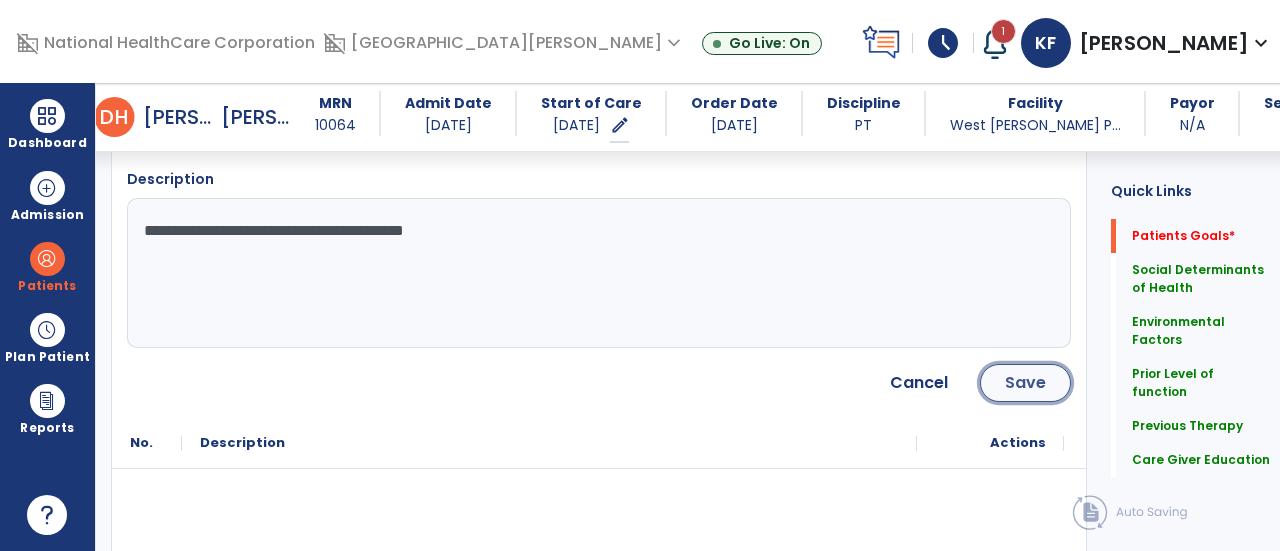 click on "Save" 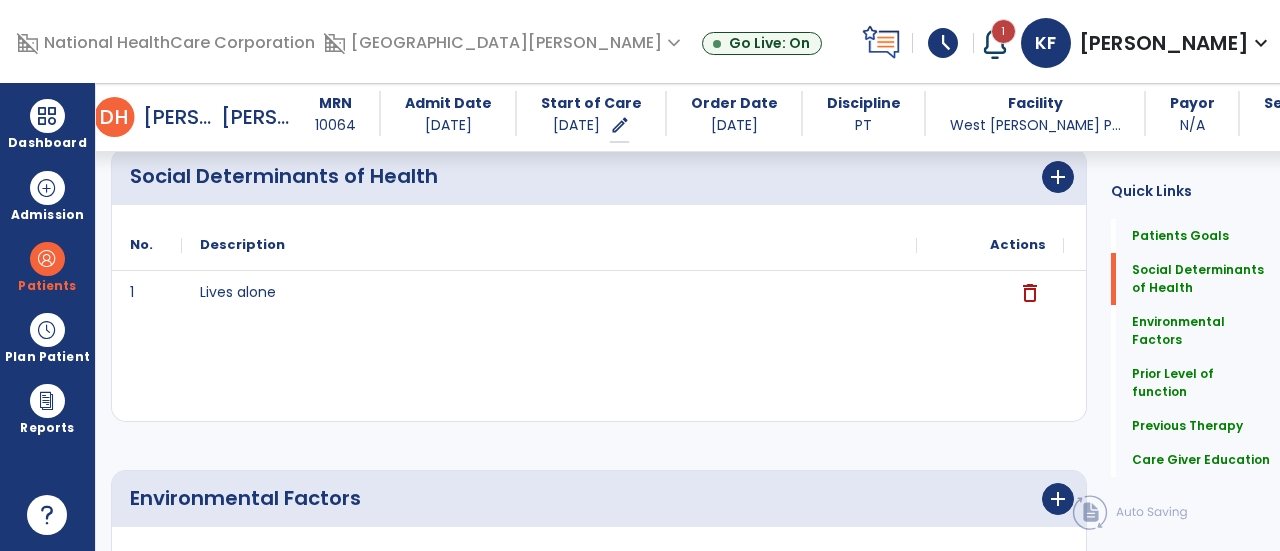 scroll, scrollTop: 494, scrollLeft: 0, axis: vertical 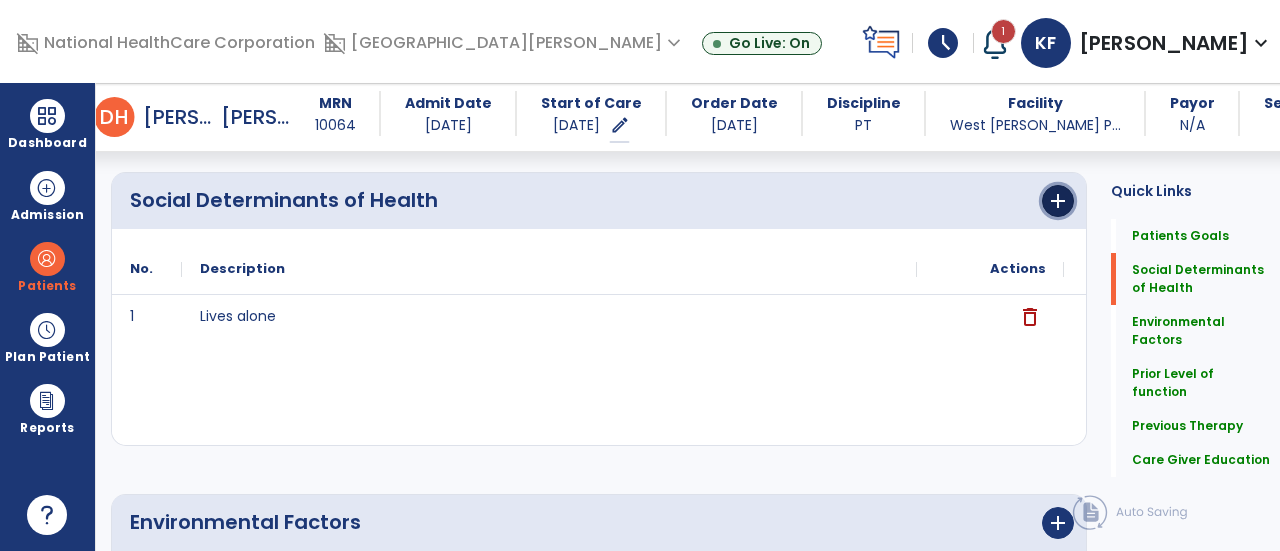 click on "add" 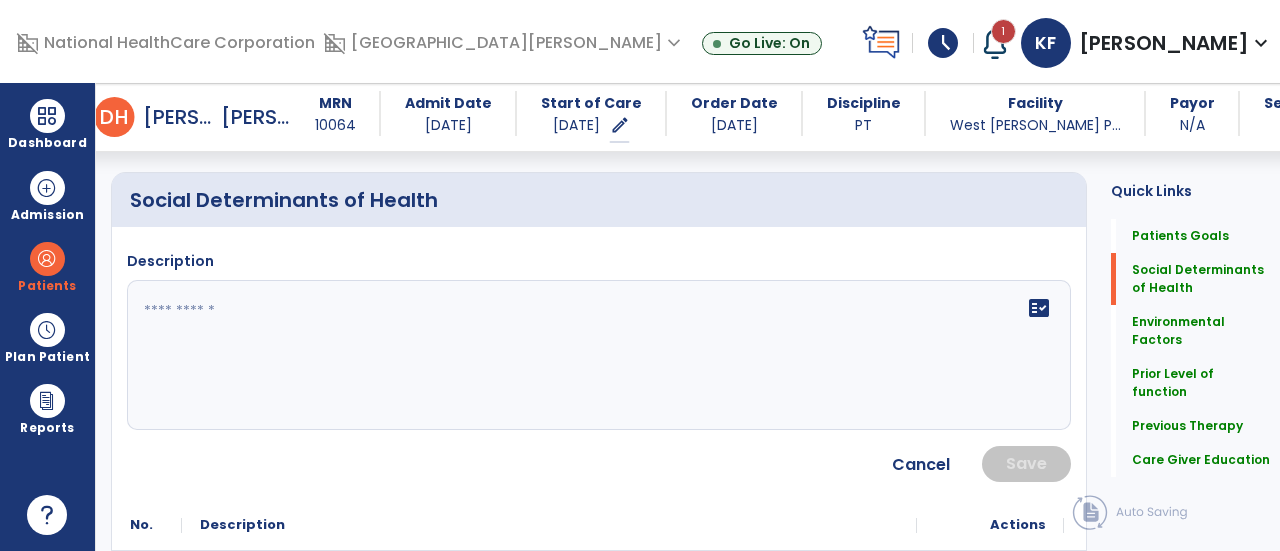 click 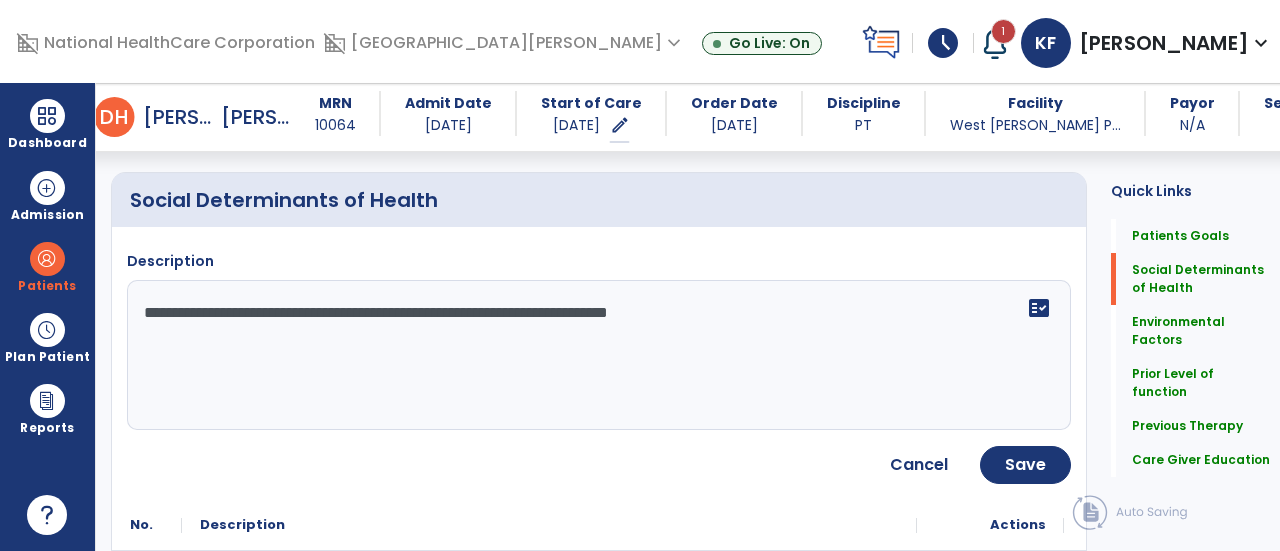 type on "**********" 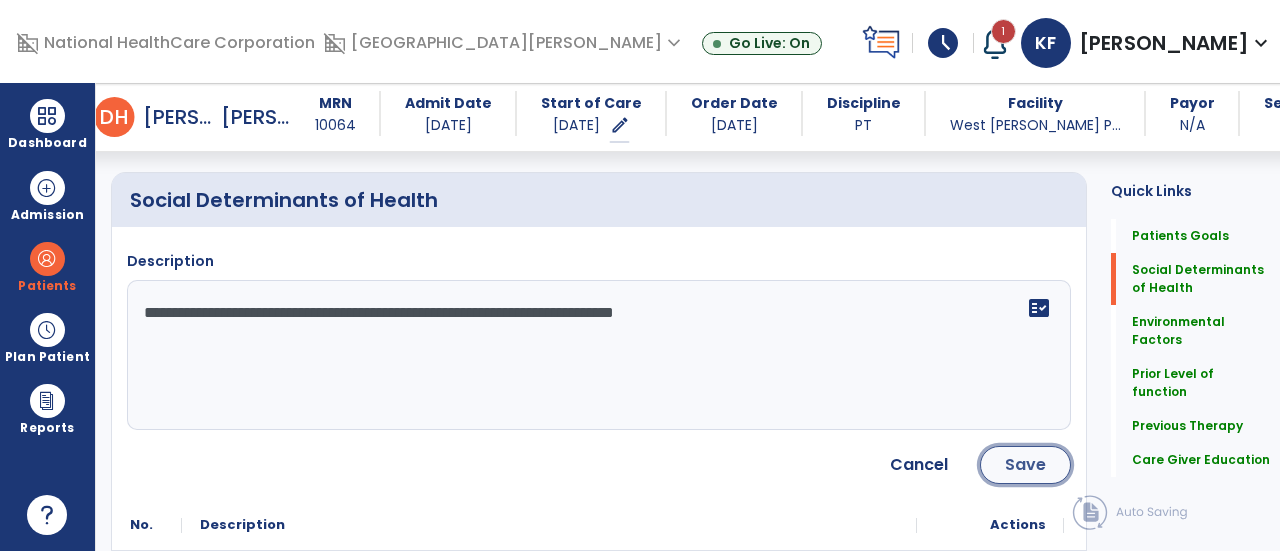 click on "Save" 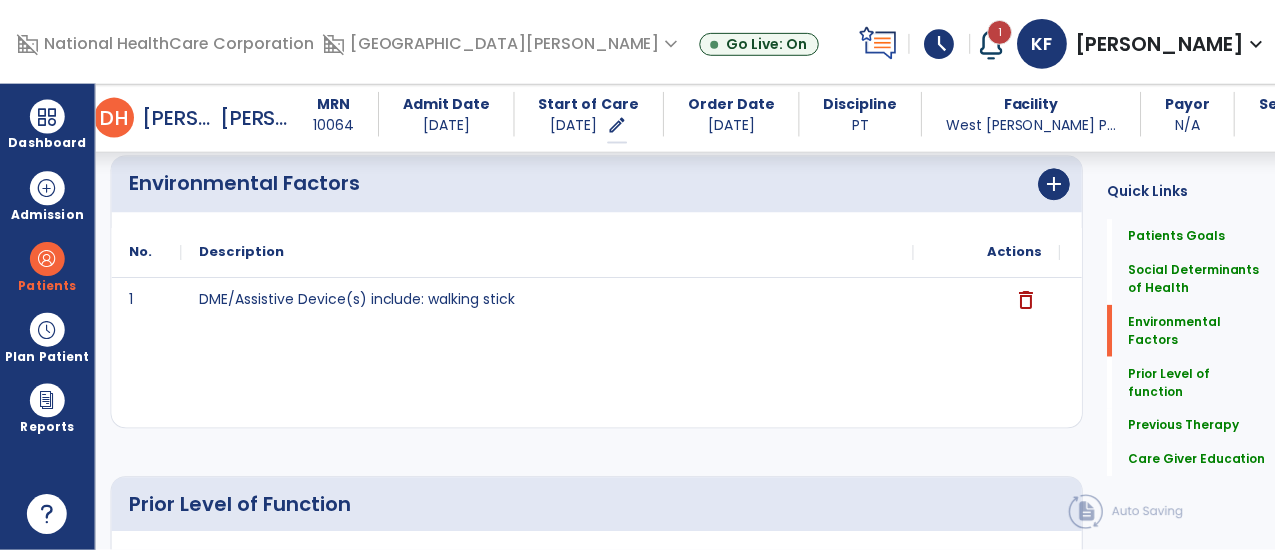scroll, scrollTop: 840, scrollLeft: 0, axis: vertical 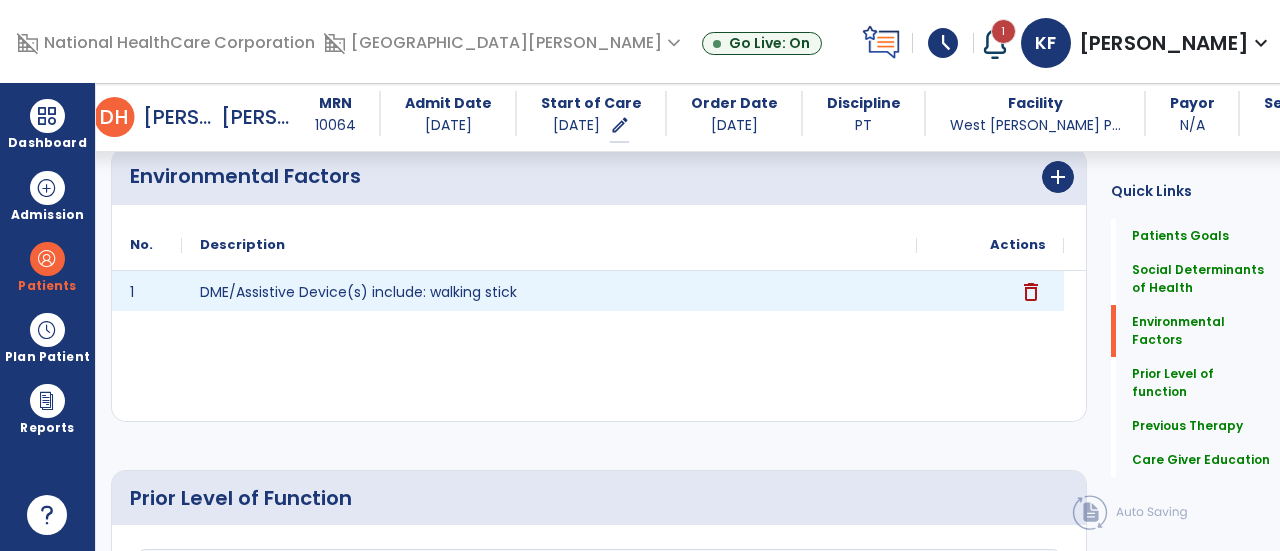 click on "delete" 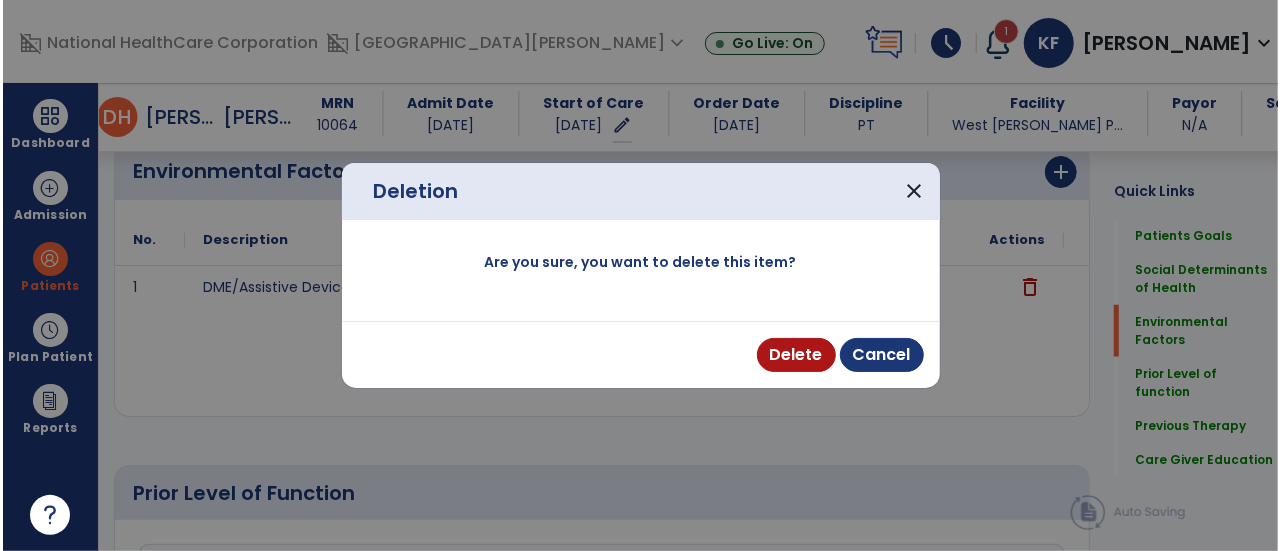 scroll, scrollTop: 840, scrollLeft: 0, axis: vertical 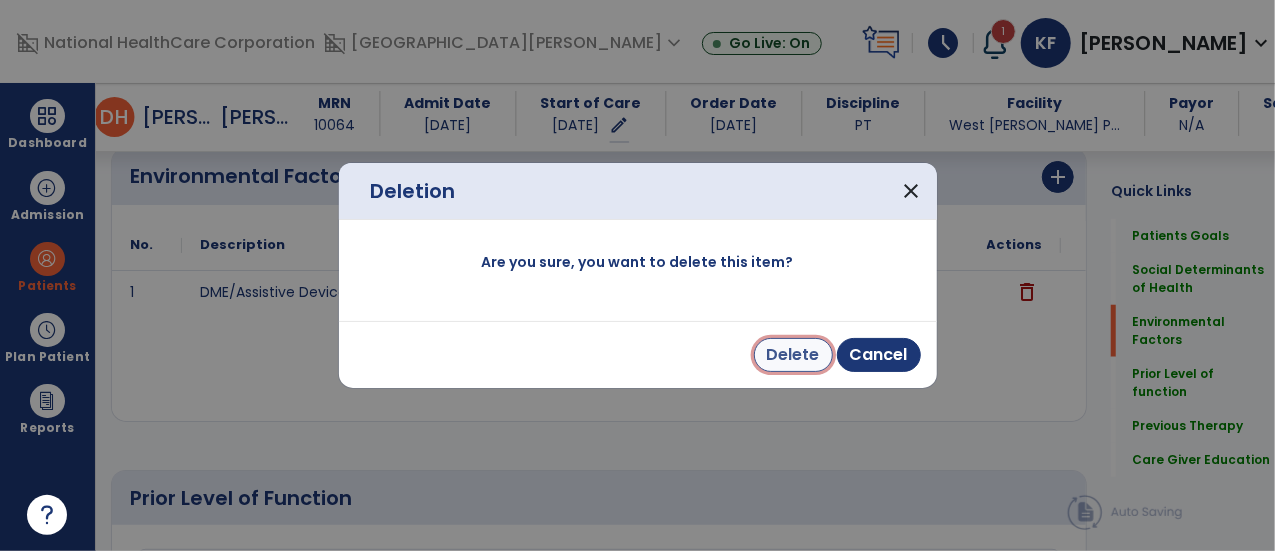 click on "Delete" at bounding box center [793, 355] 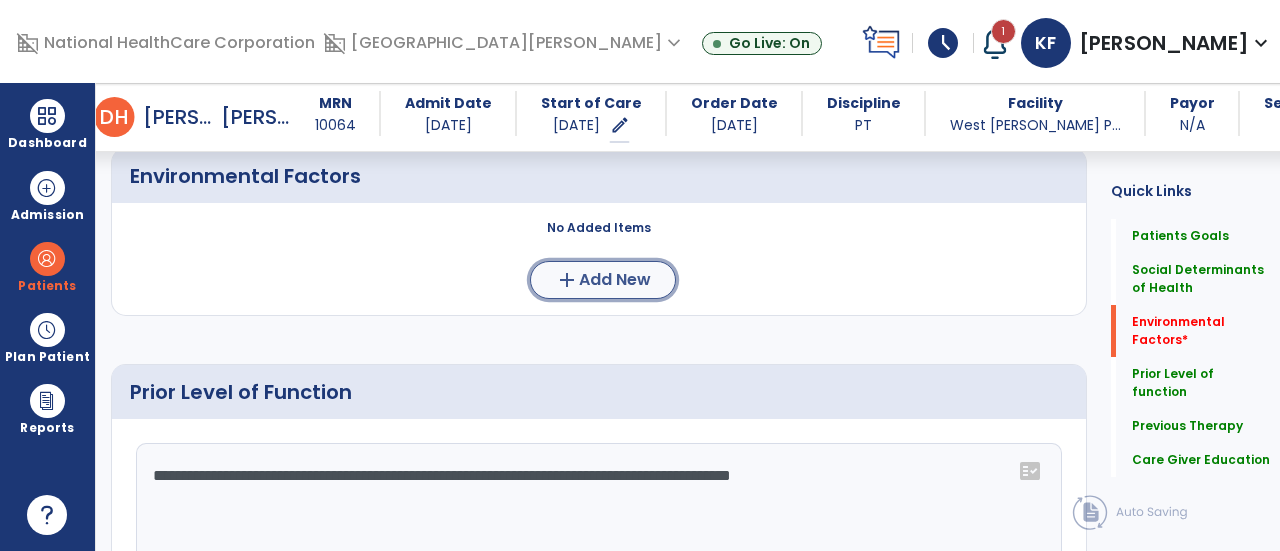 click on "Add New" 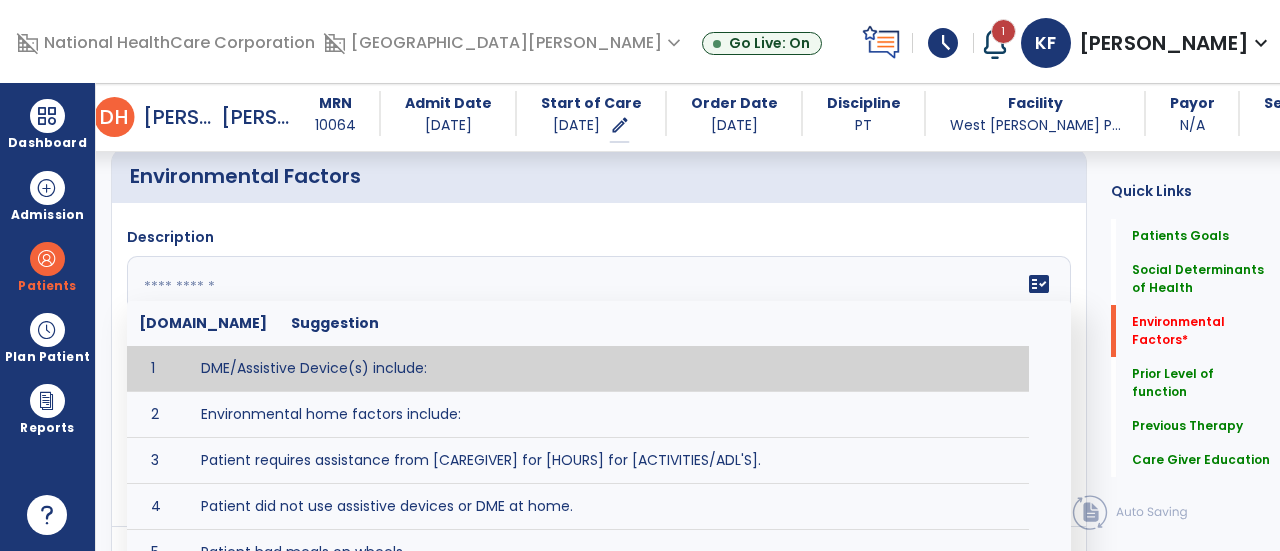 click 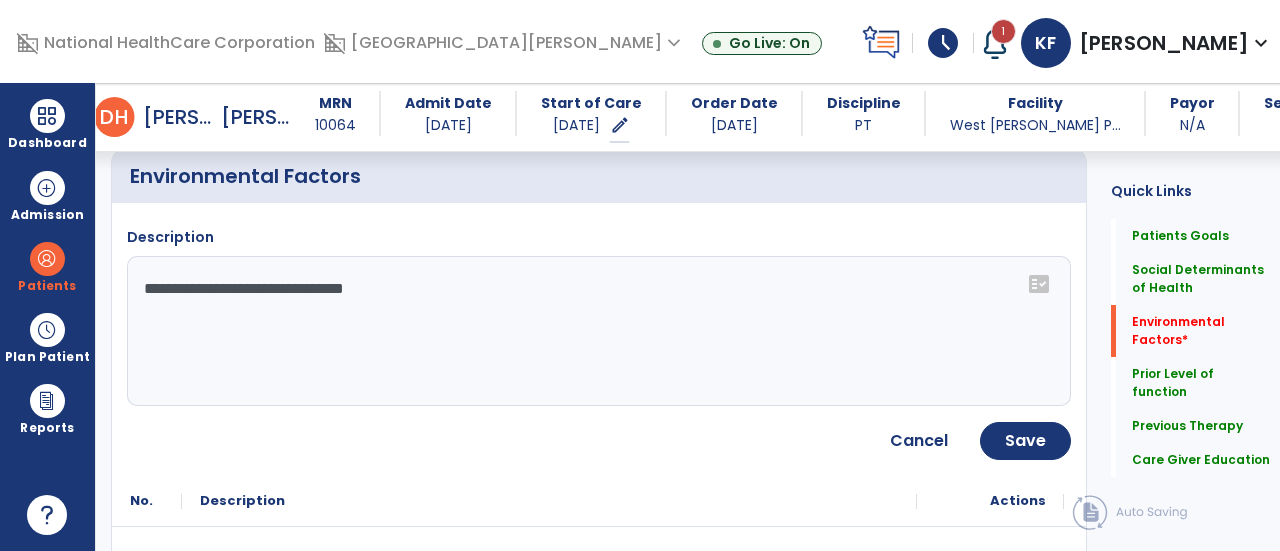 click on "**********" 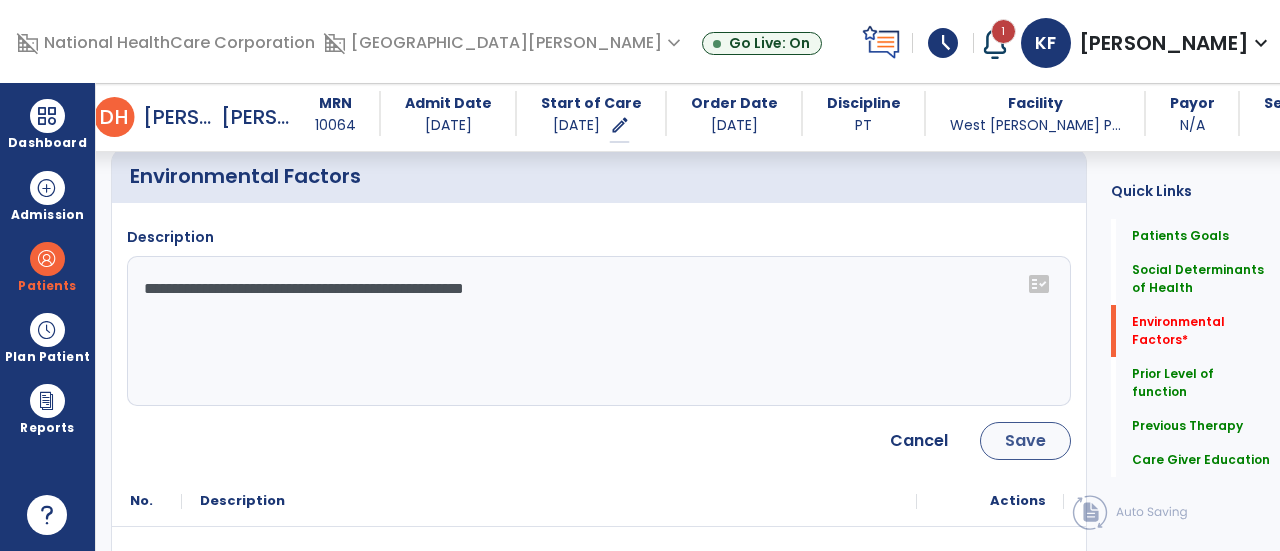 type on "**********" 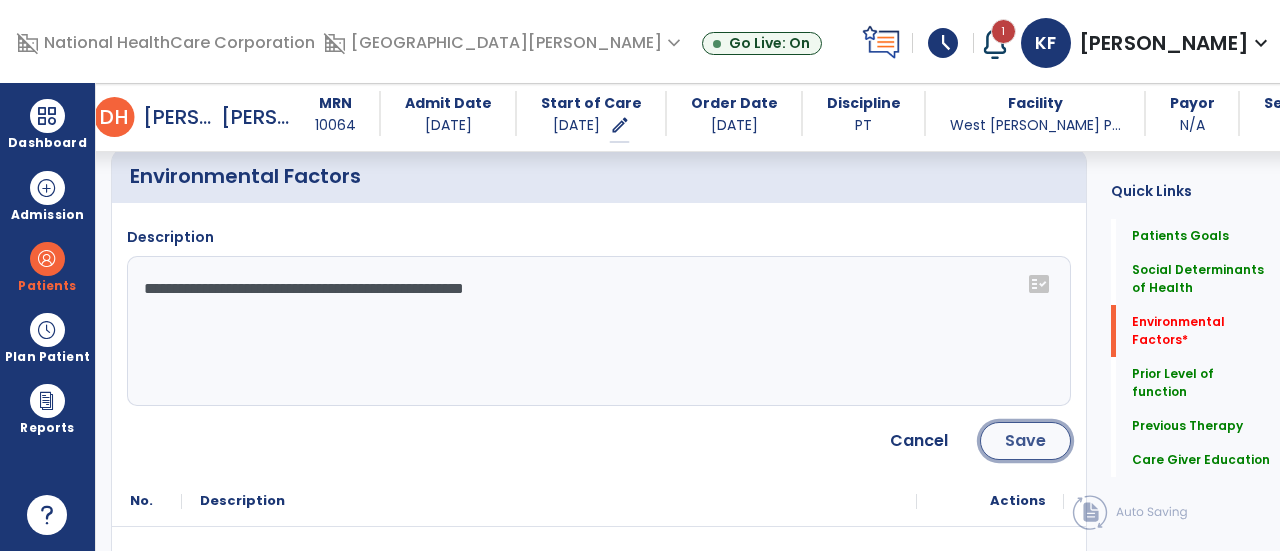 click on "Save" 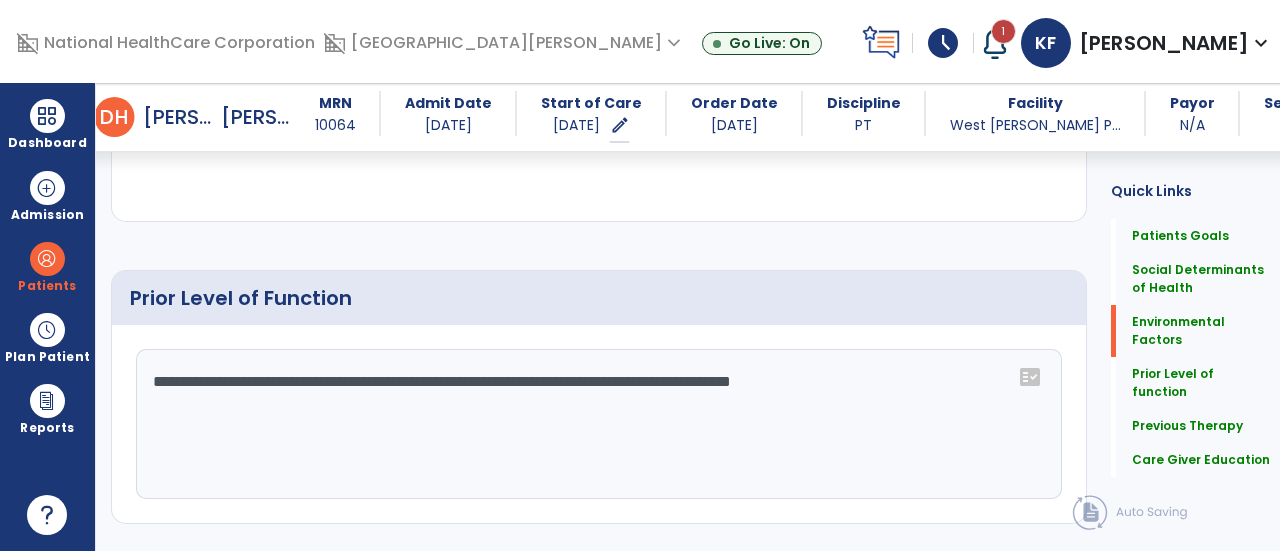 scroll, scrollTop: 1048, scrollLeft: 0, axis: vertical 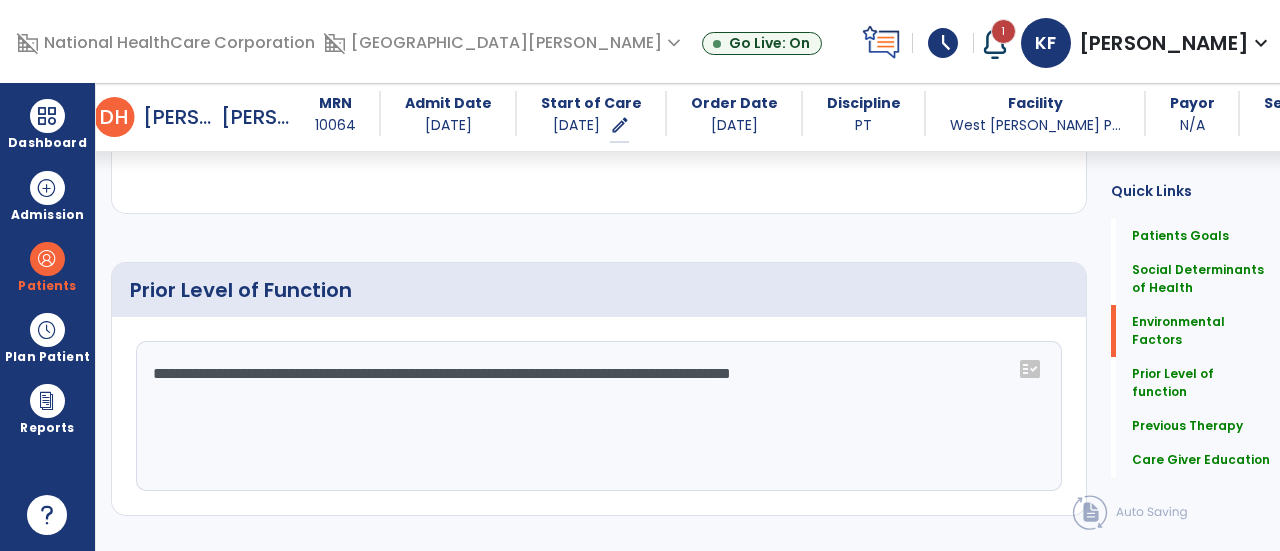 click on "**********" 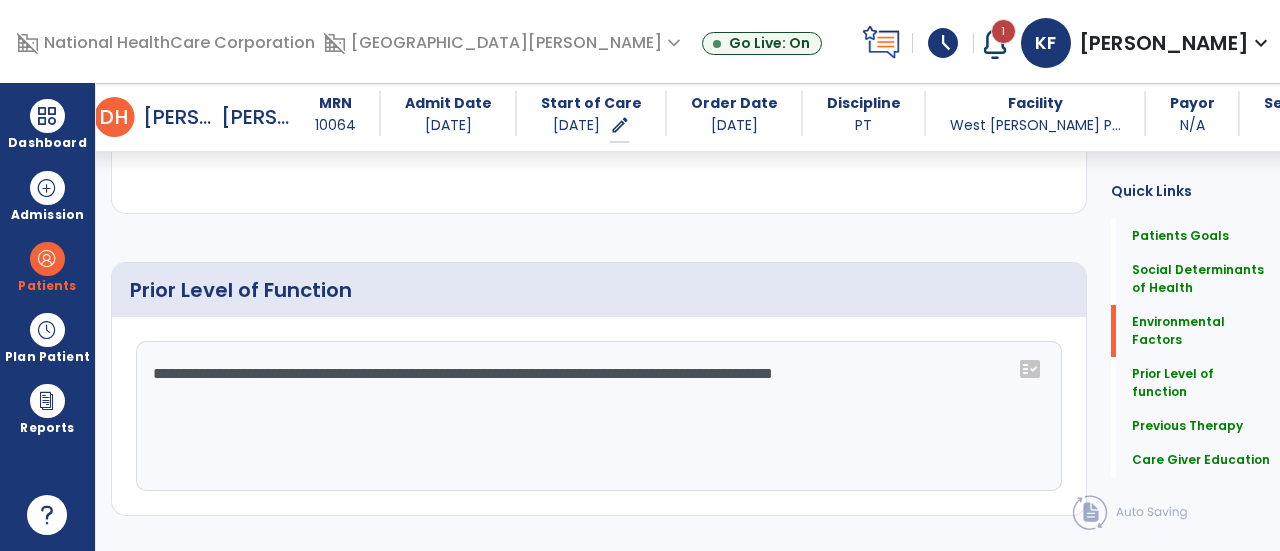 click on "**********" 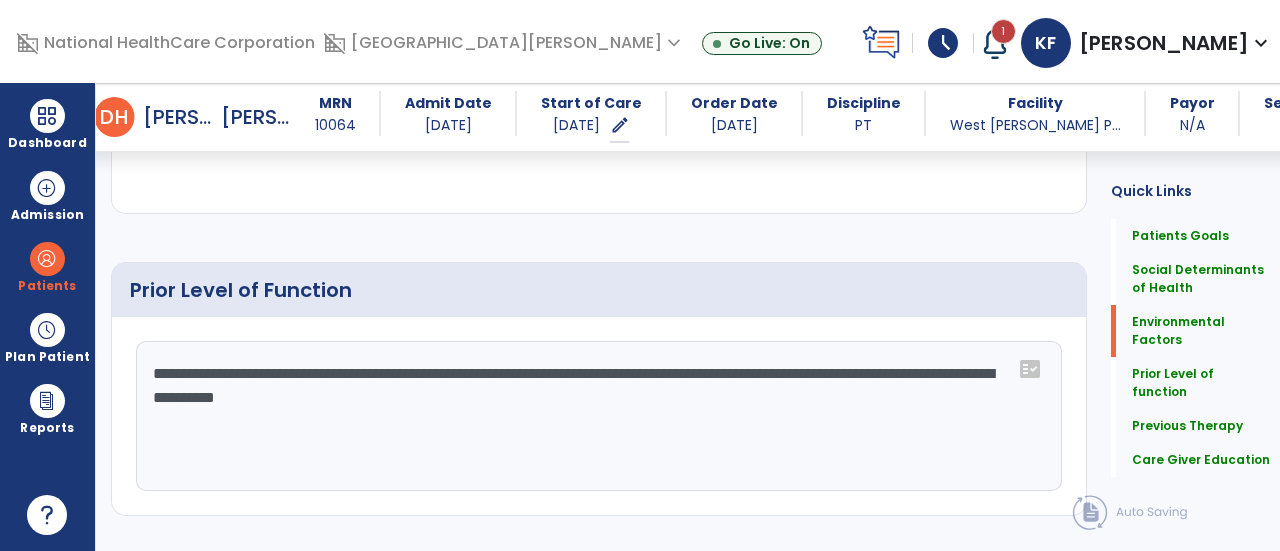 click on "**********" 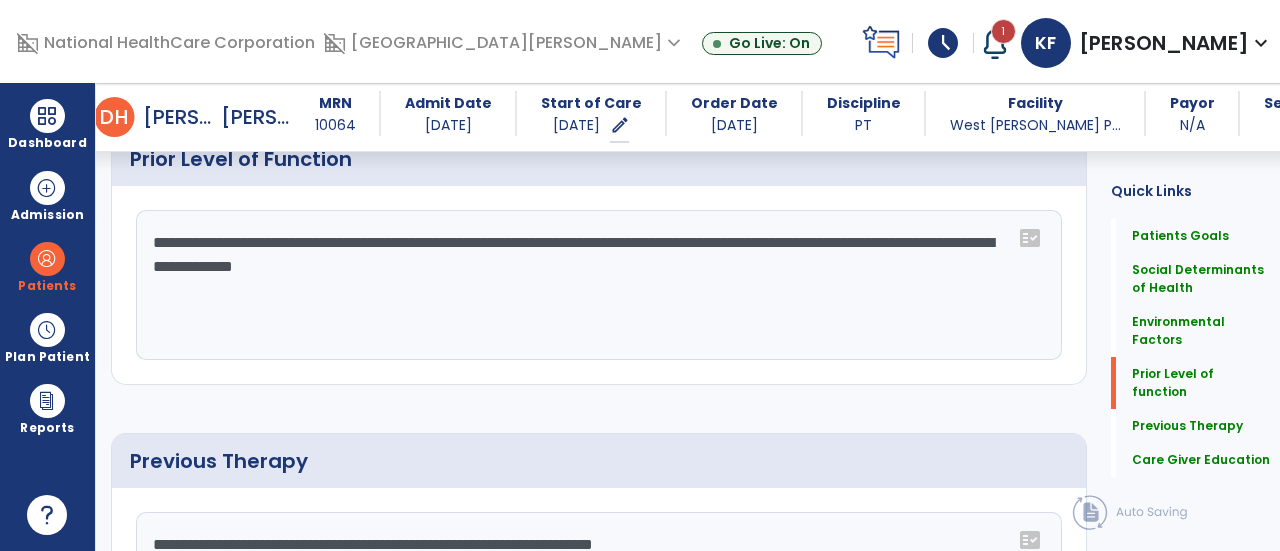 scroll, scrollTop: 1194, scrollLeft: 0, axis: vertical 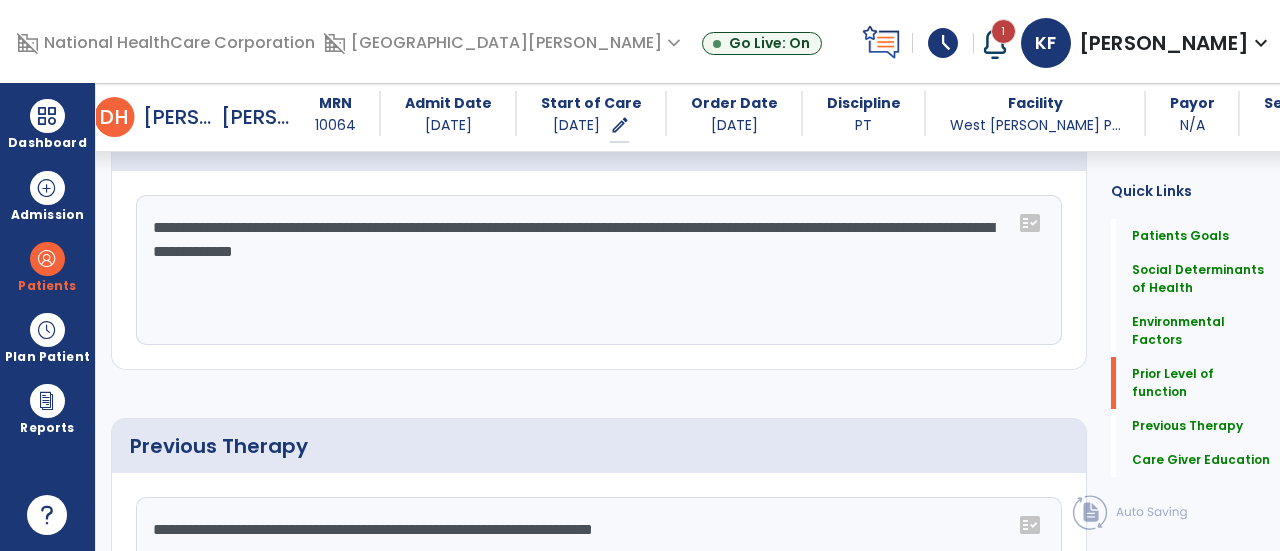 click on "**********" 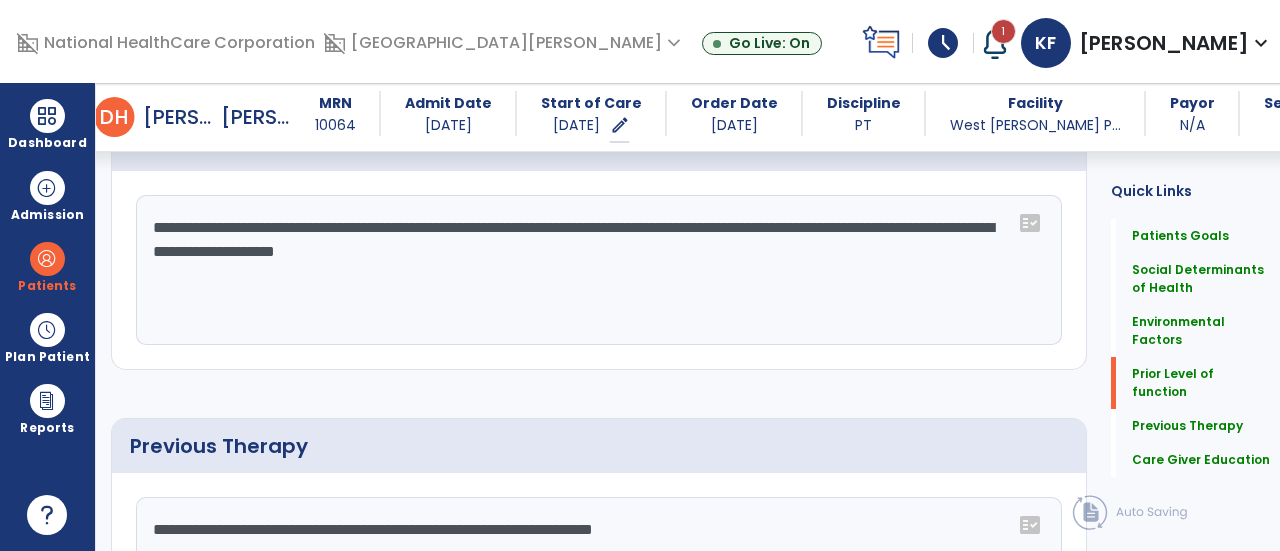 click on "**********" 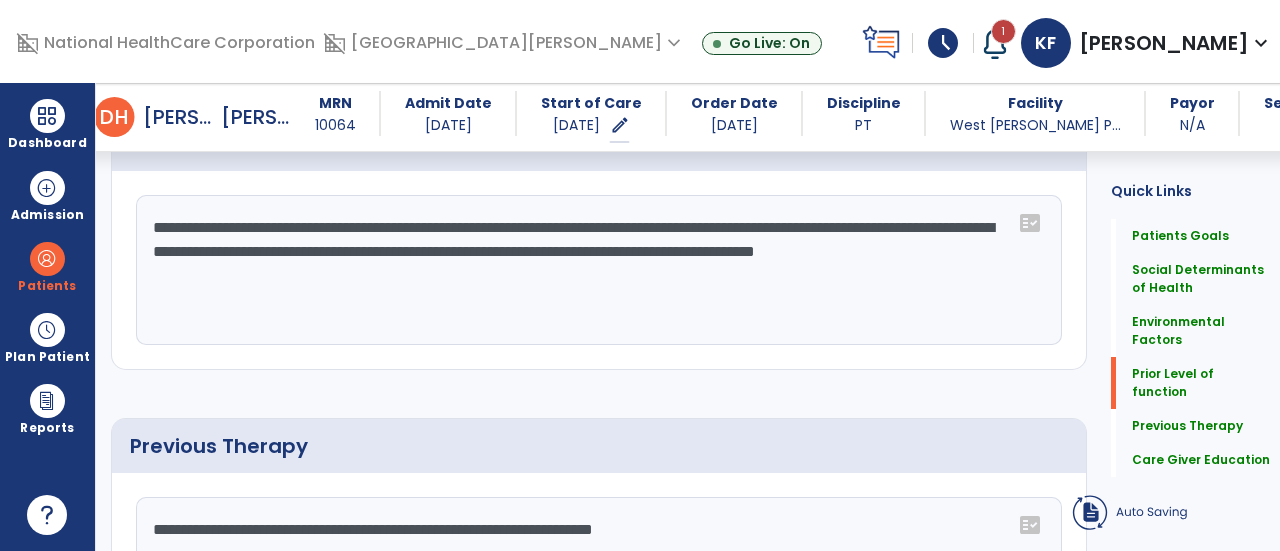 click on "**********" 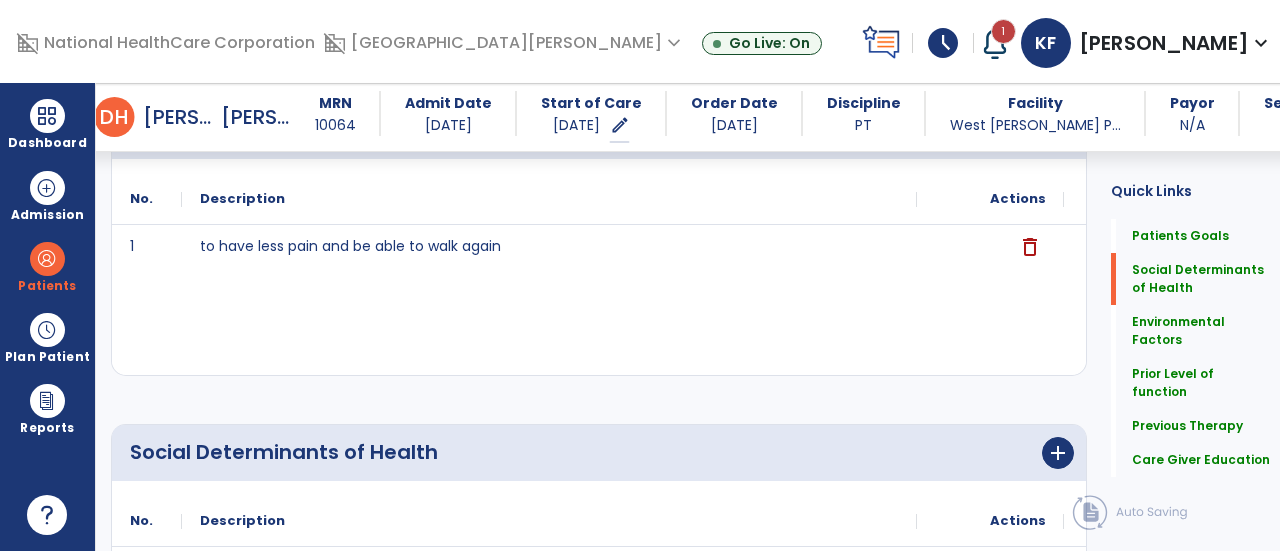 scroll, scrollTop: 0, scrollLeft: 0, axis: both 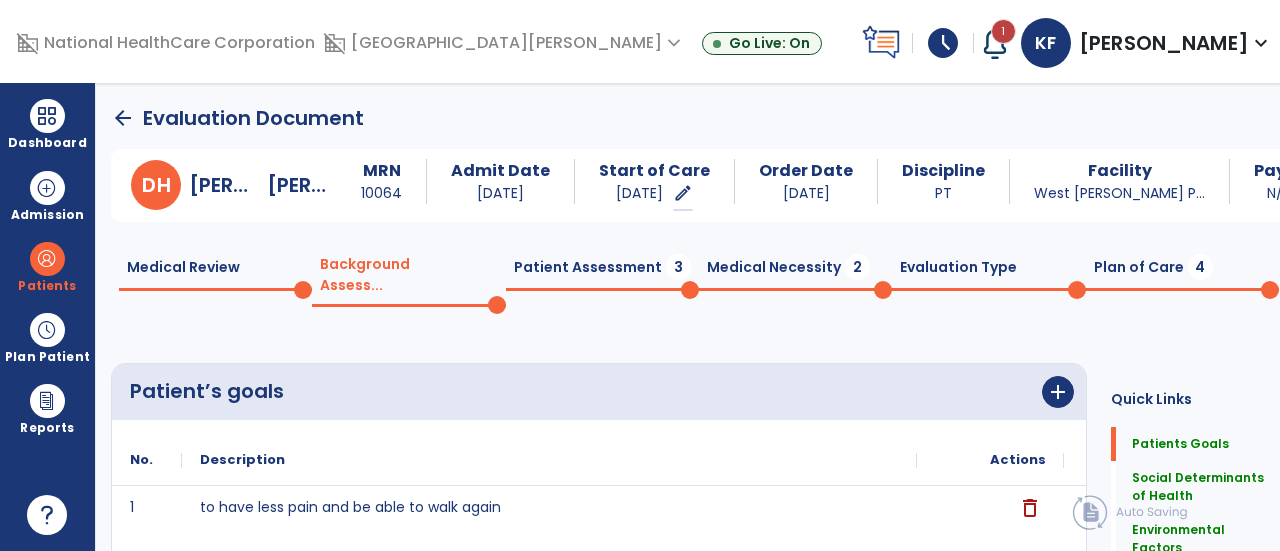 type on "**********" 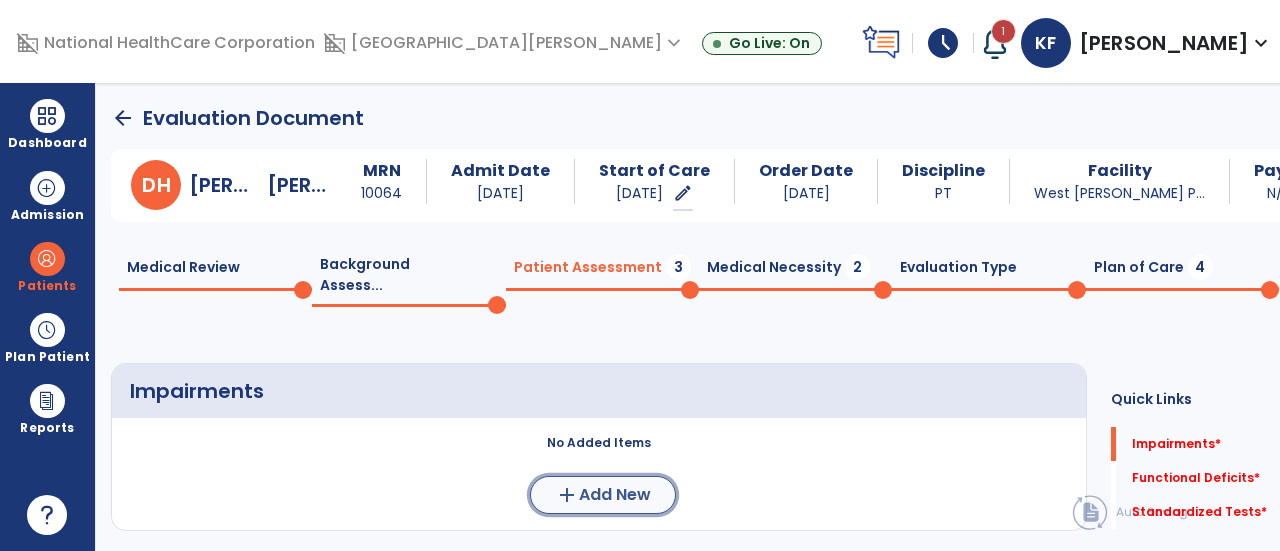 click on "Add New" 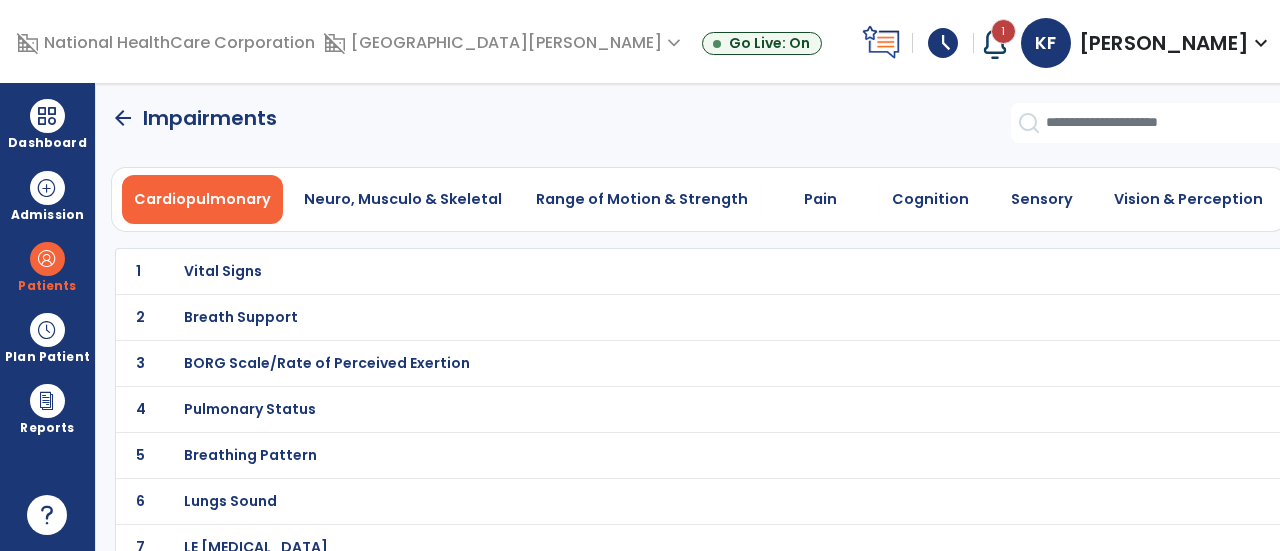 scroll, scrollTop: 16, scrollLeft: 0, axis: vertical 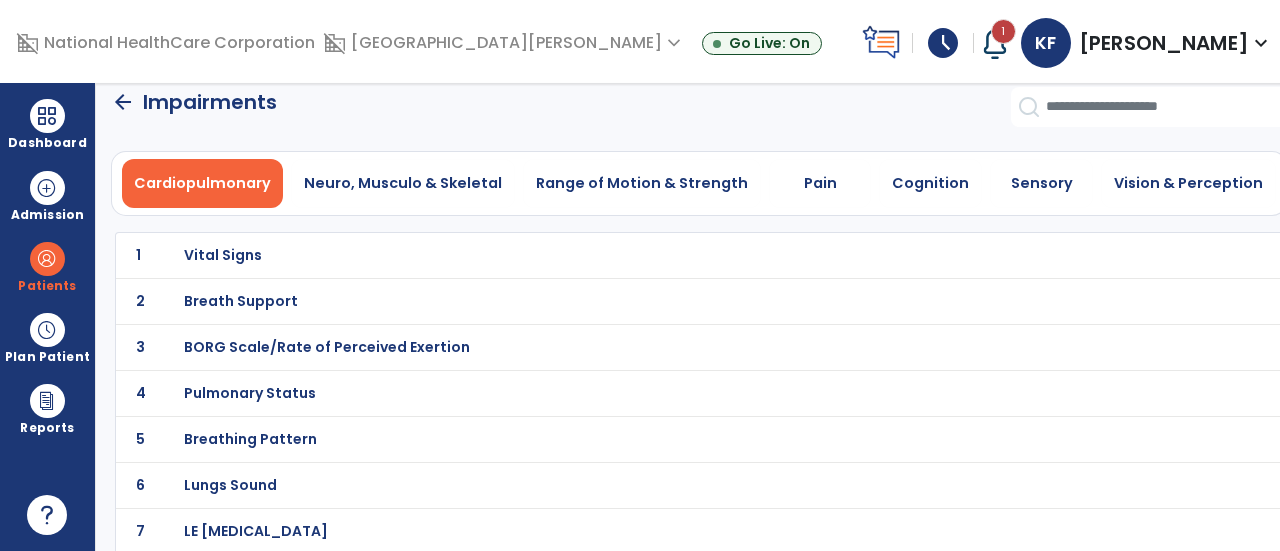 click on "Vital Signs" at bounding box center [223, 255] 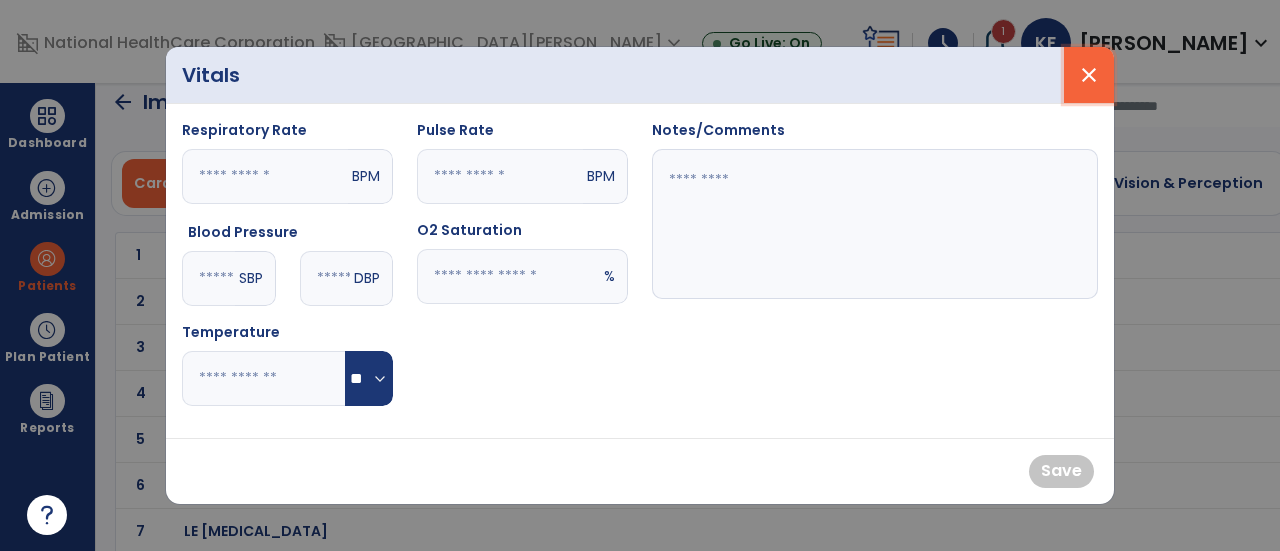 click on "close" at bounding box center [1089, 75] 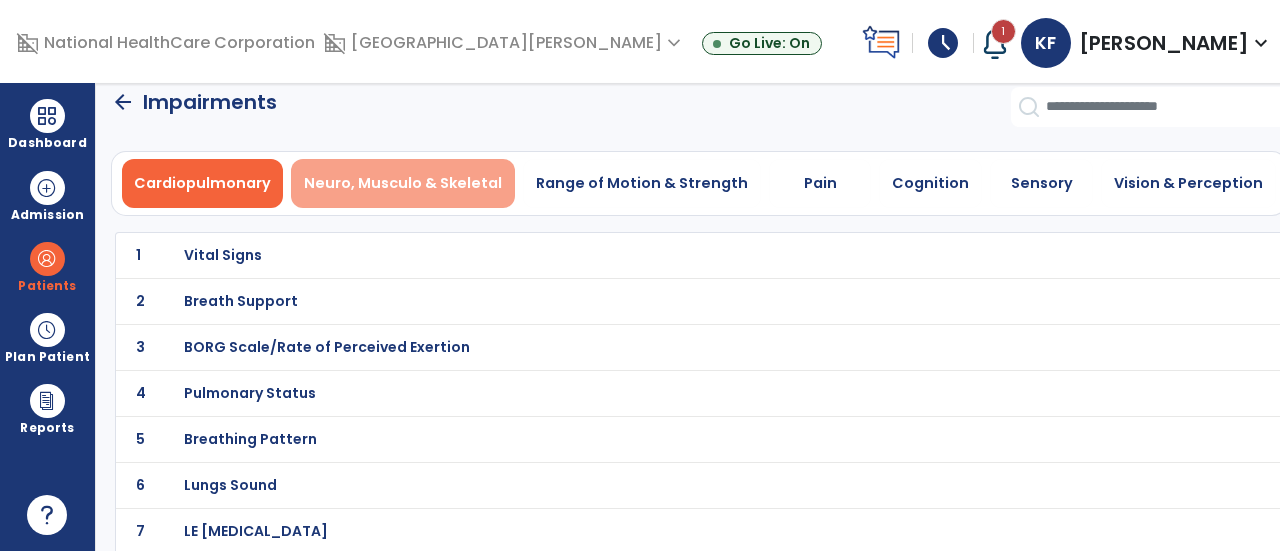 click on "Neuro, Musculo & Skeletal" at bounding box center [403, 183] 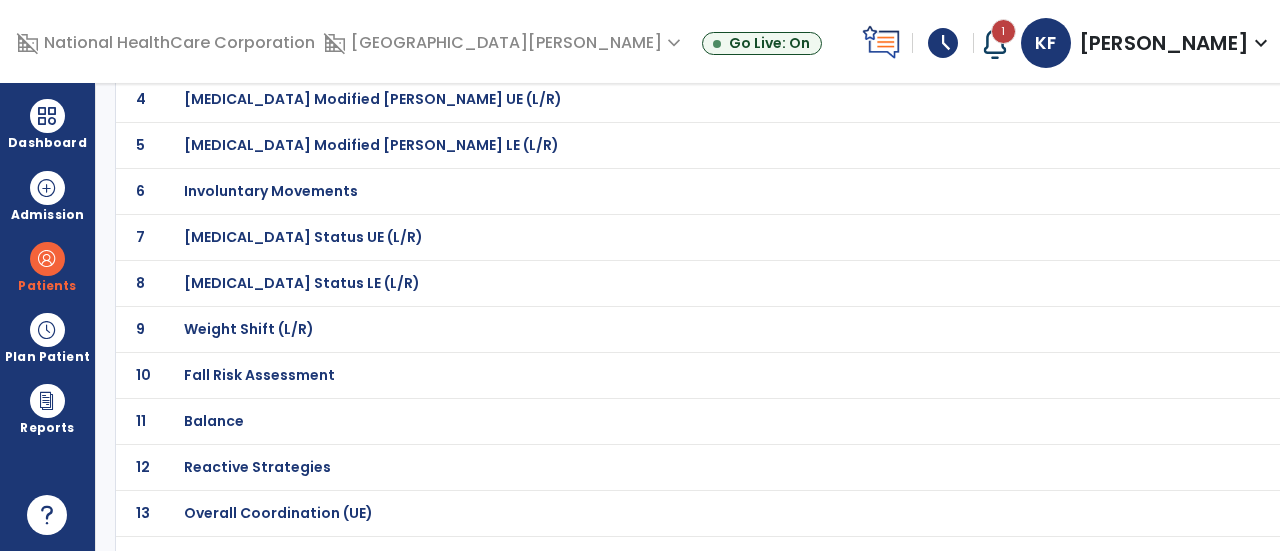 scroll, scrollTop: 325, scrollLeft: 0, axis: vertical 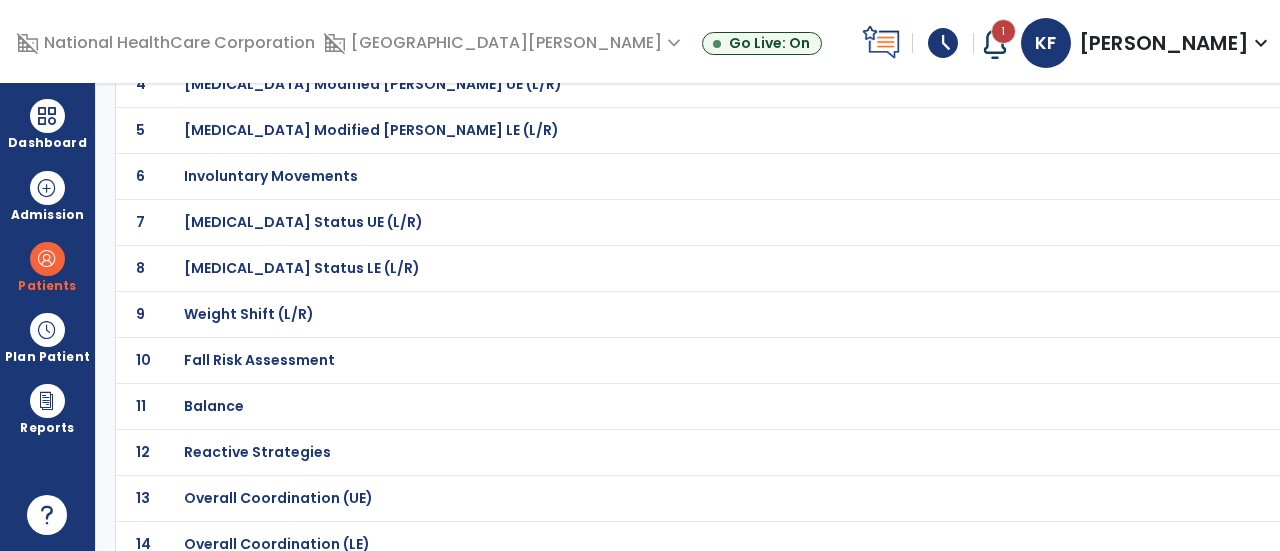 click on "Fall Risk Assessment" at bounding box center [255, -54] 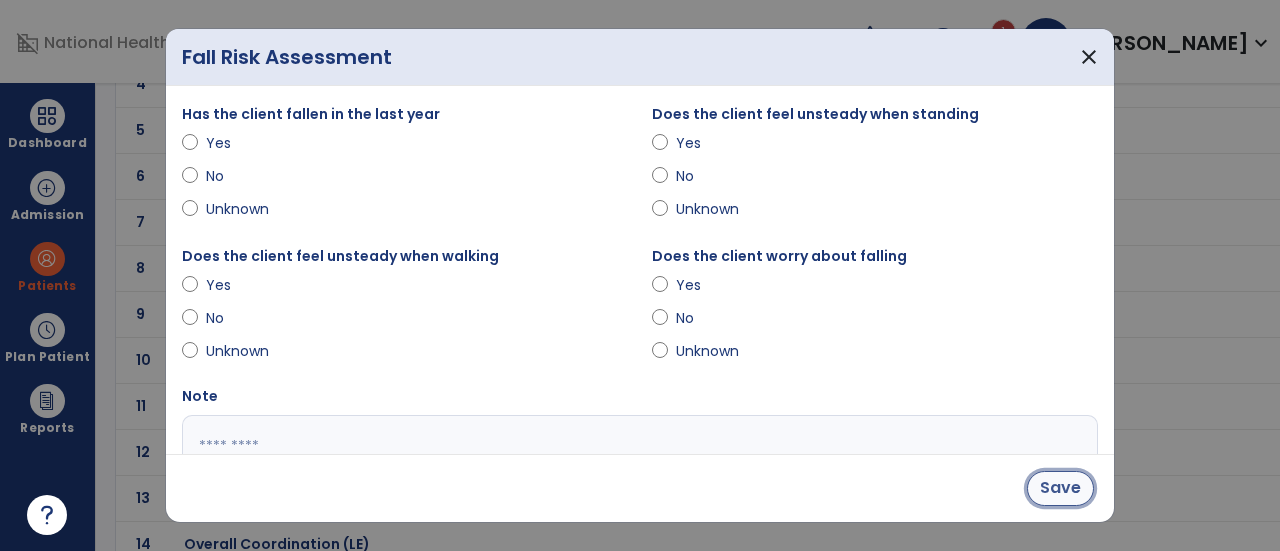 click on "Save" at bounding box center [1060, 488] 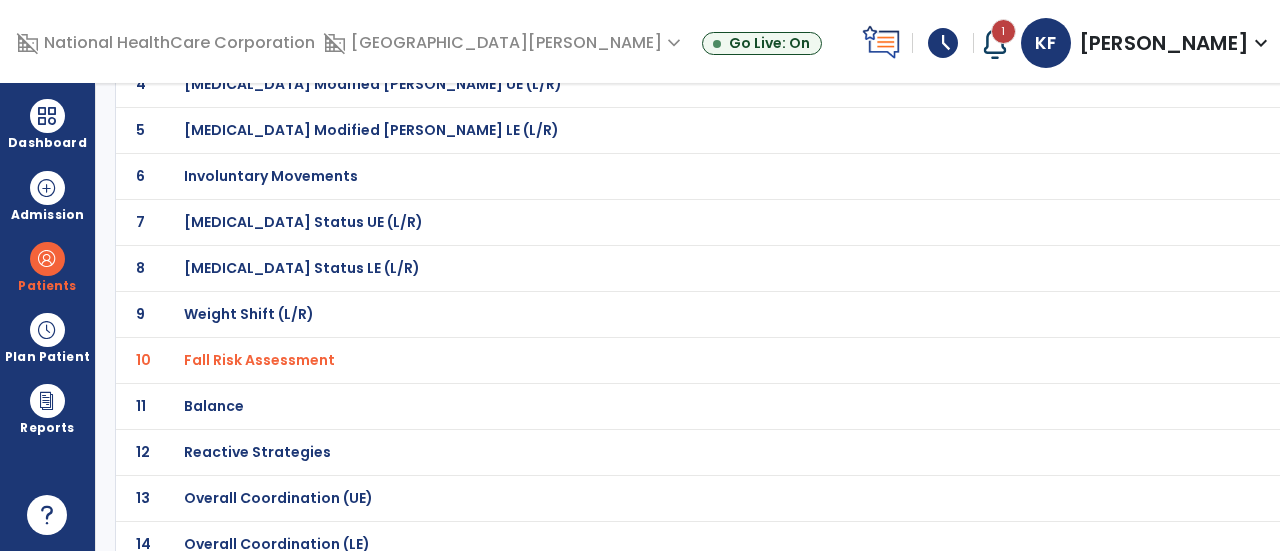 click on "Balance" at bounding box center (255, -54) 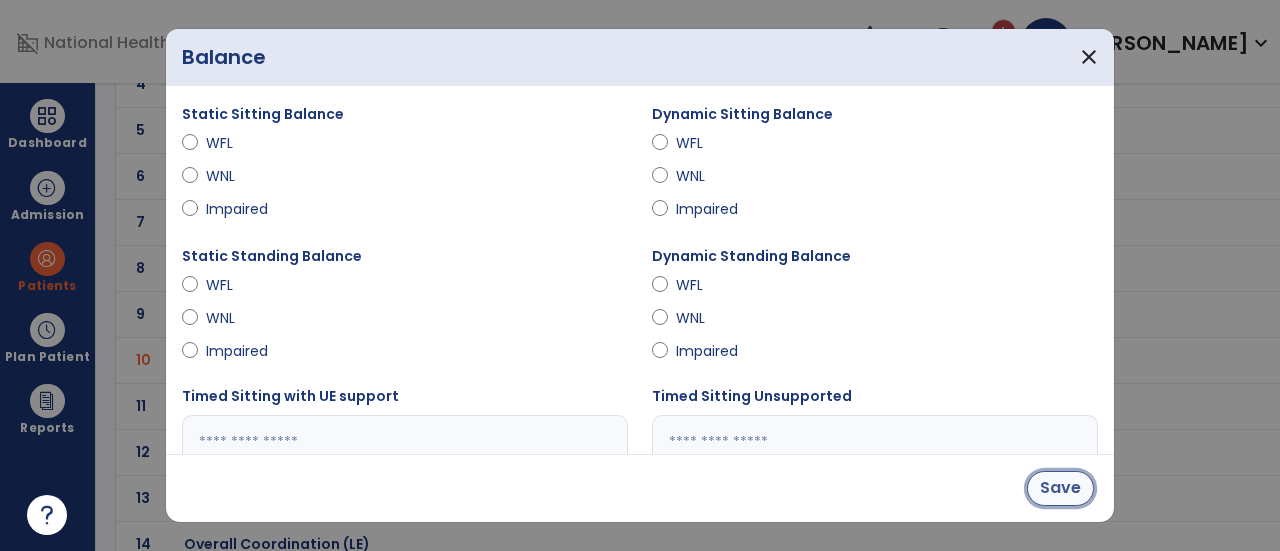 click on "Save" at bounding box center (1060, 488) 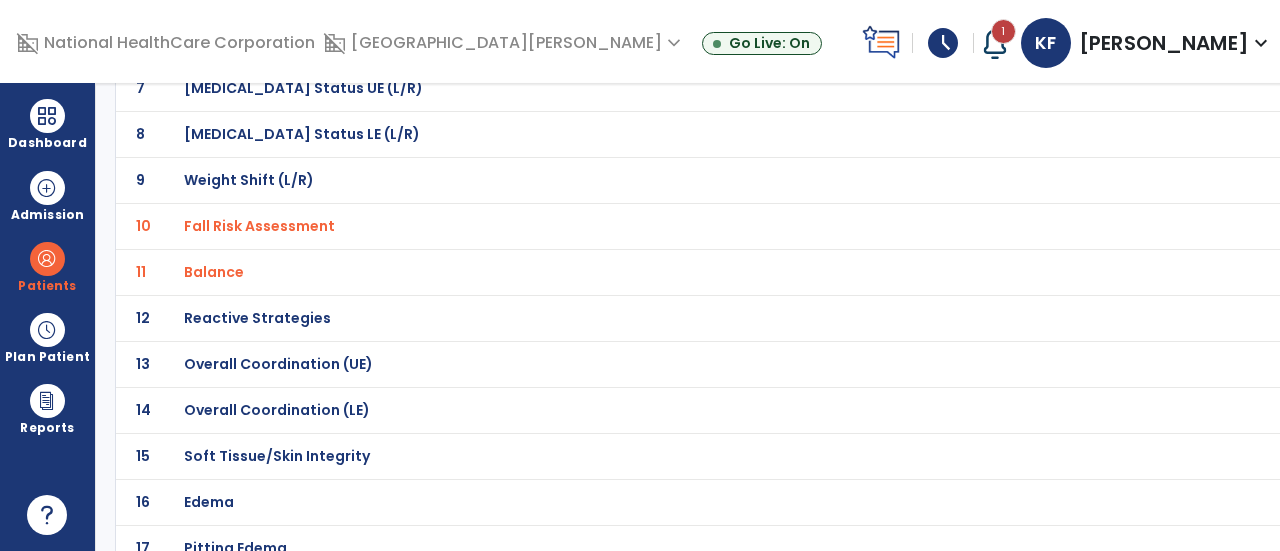 scroll, scrollTop: 460, scrollLeft: 0, axis: vertical 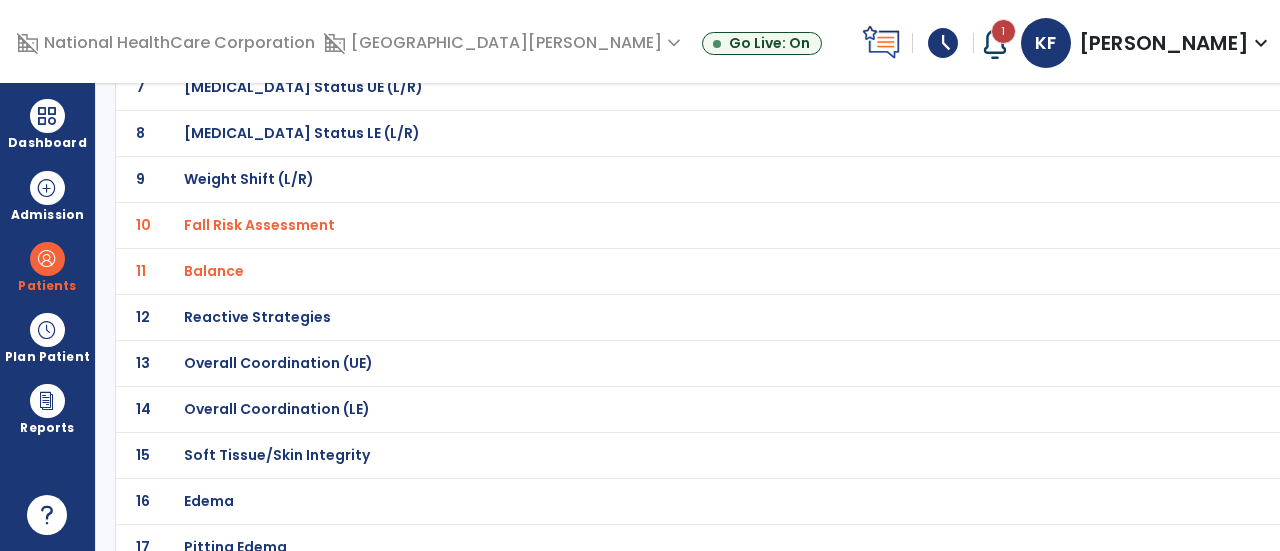 click on "Overall Coordination (UE)" at bounding box center [255, -189] 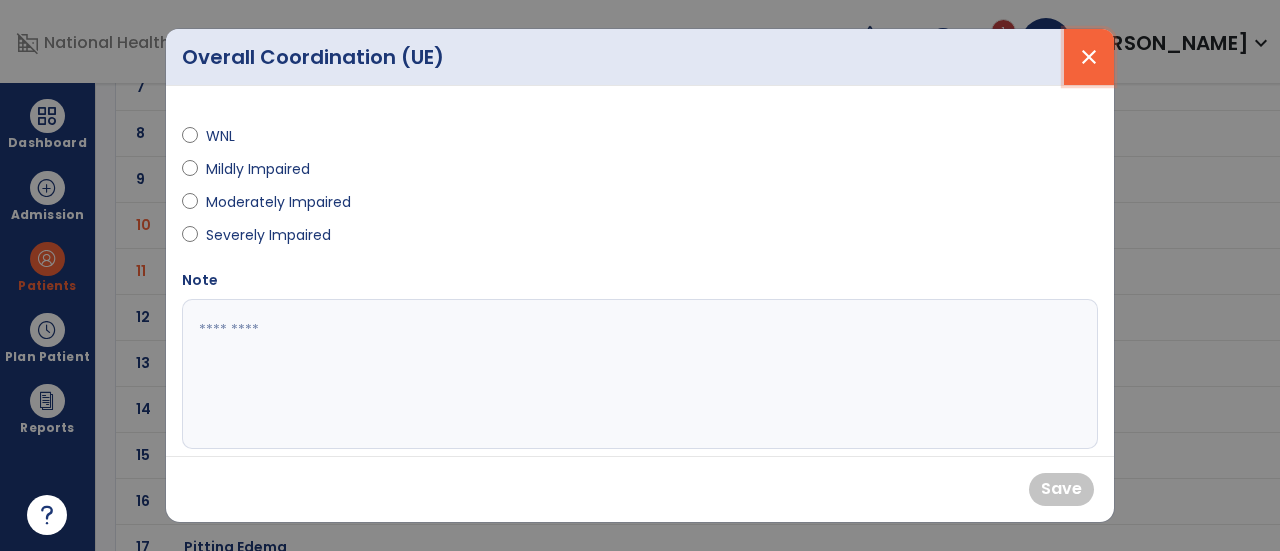 click on "close" at bounding box center (1089, 57) 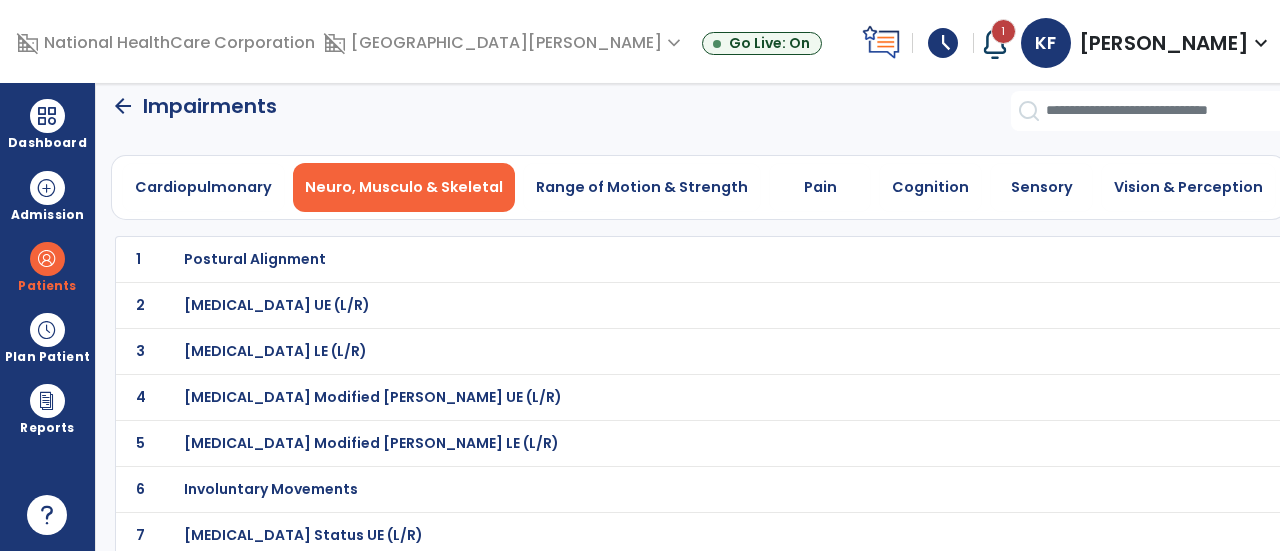 scroll, scrollTop: 0, scrollLeft: 0, axis: both 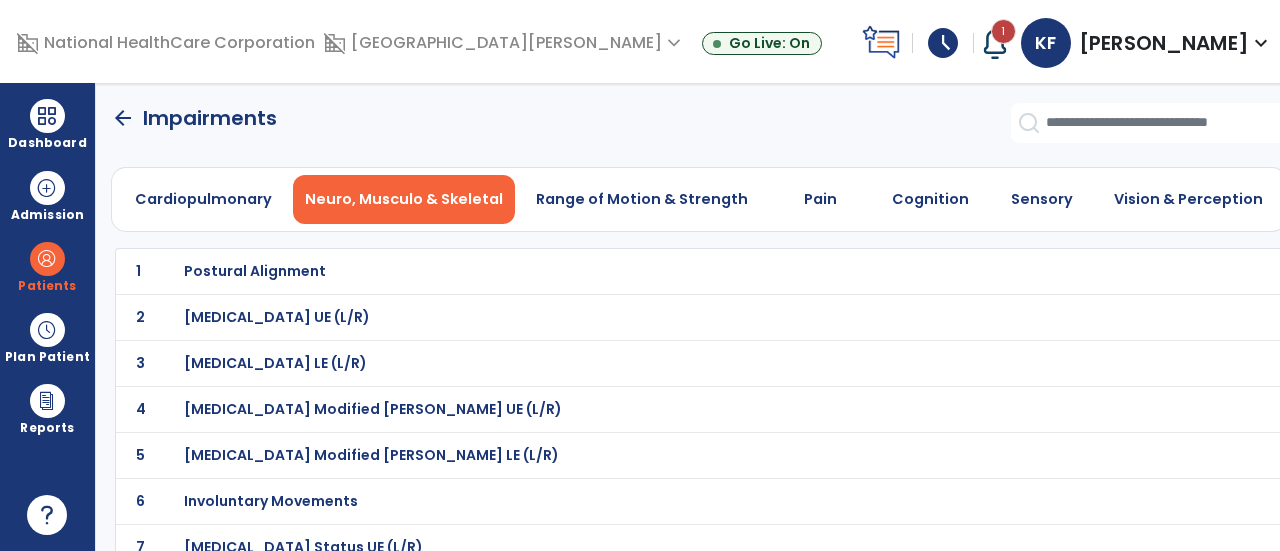 click on "Postural Alignment" at bounding box center [255, 271] 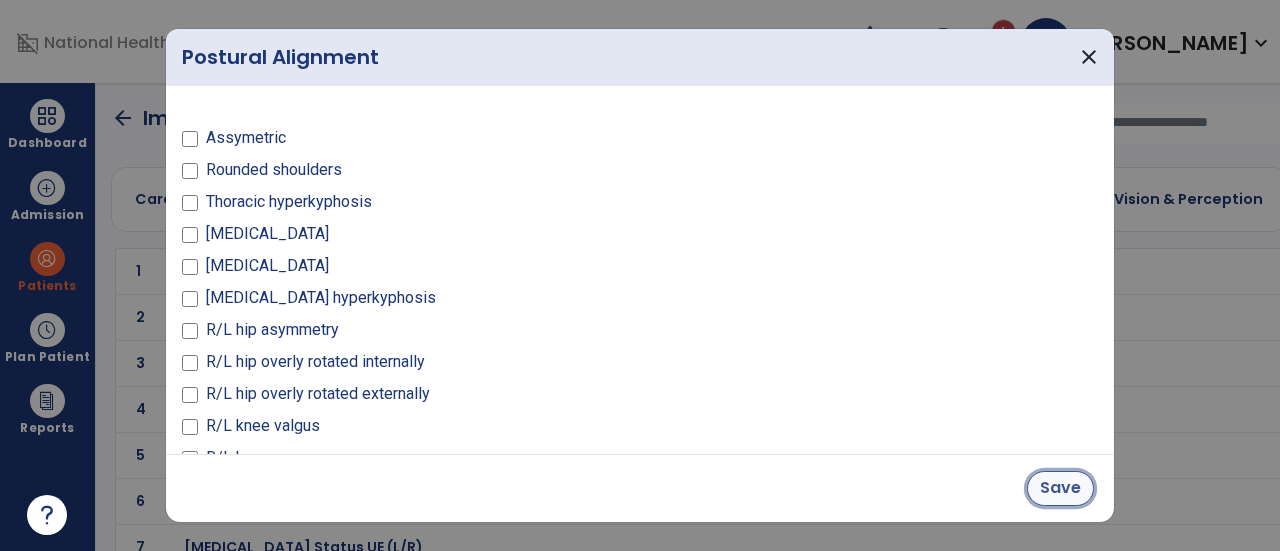click on "Save" at bounding box center [1060, 488] 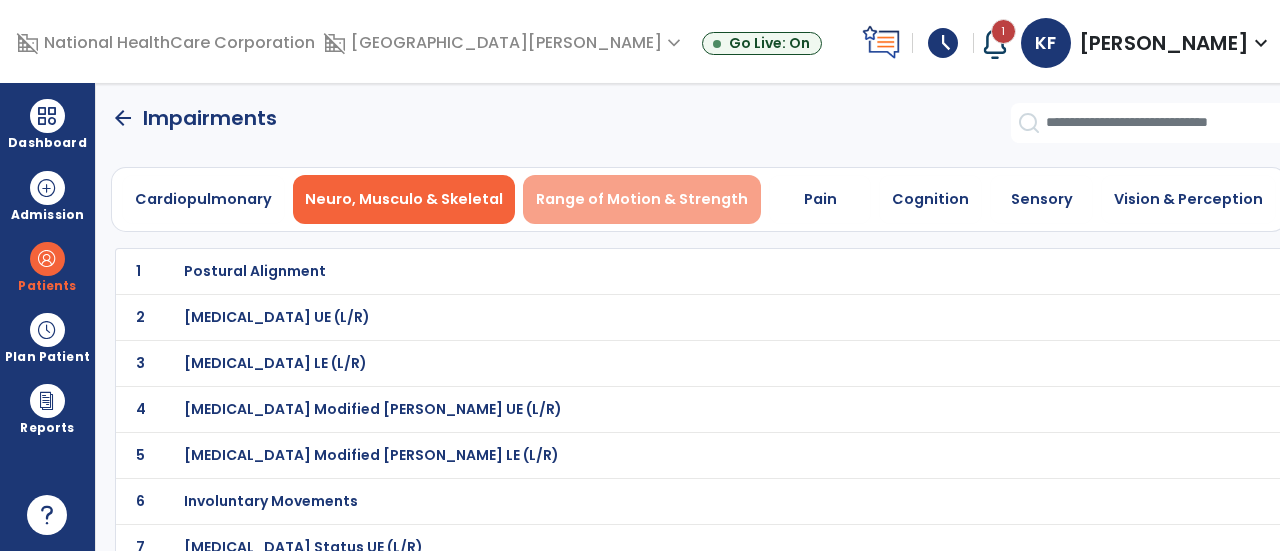 click on "Range of Motion & Strength" at bounding box center [642, 199] 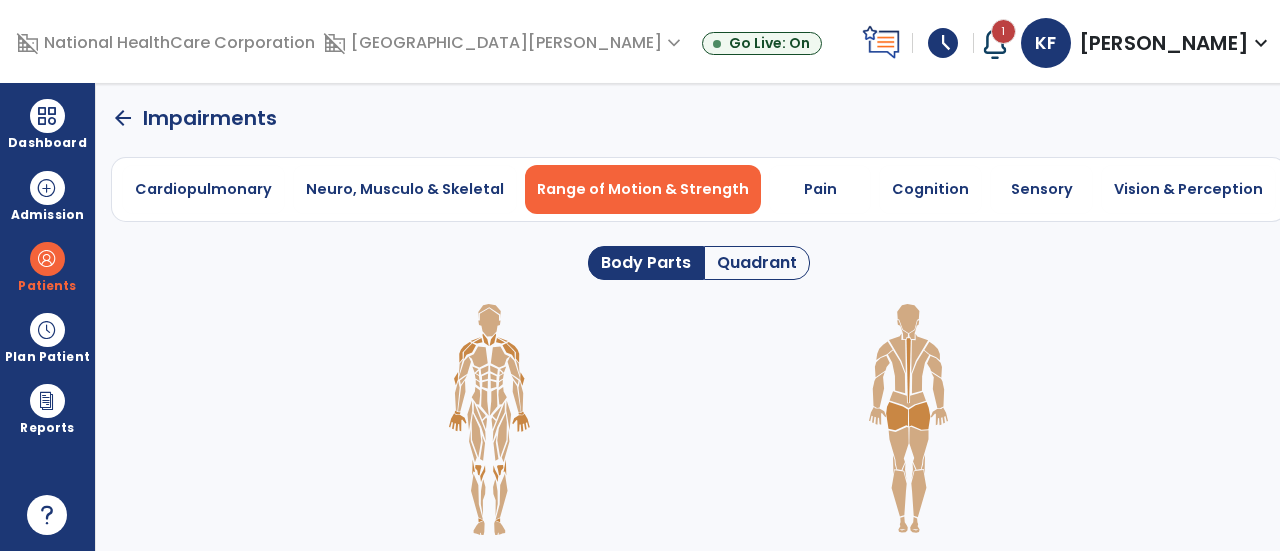click on "Quadrant" 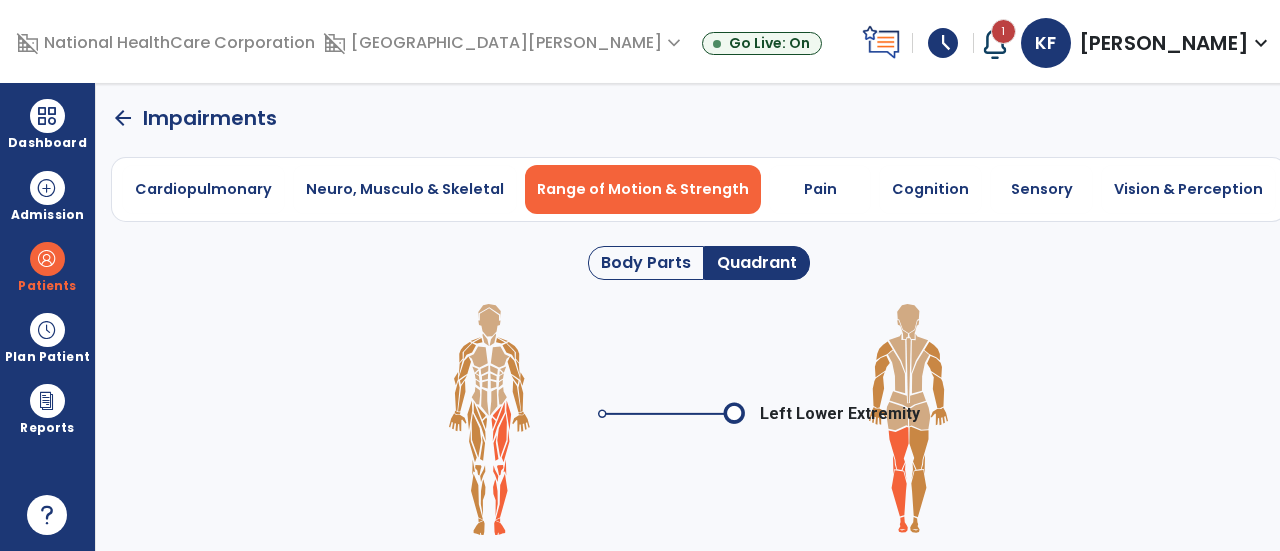 click 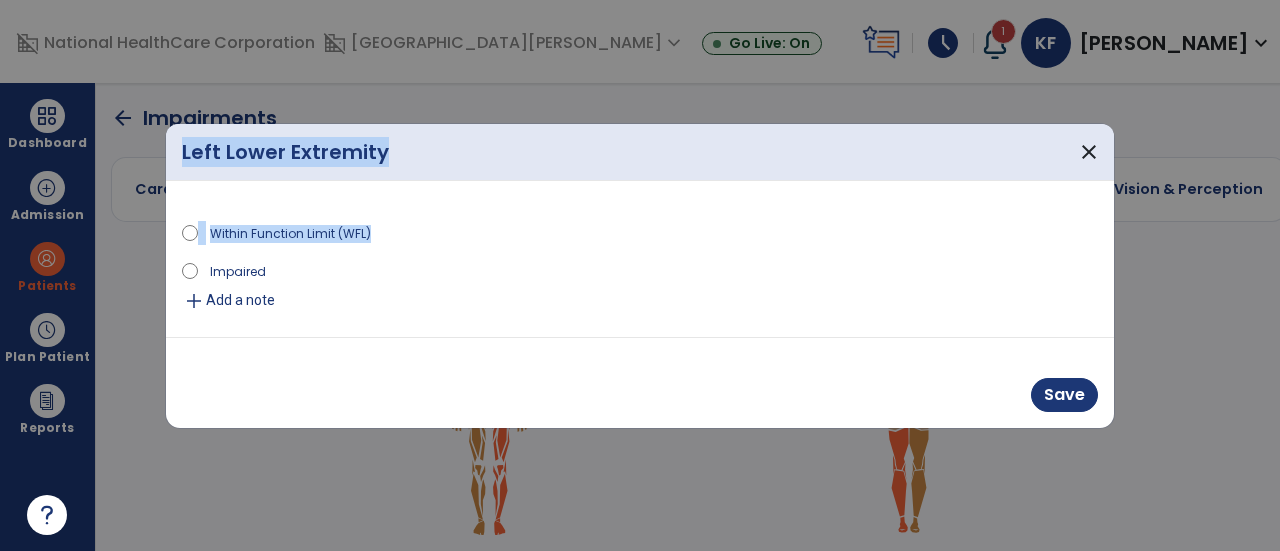 click on "Left Lower Extremity   close     Within Function Limit (WFL)    Impaired add Add a note Save" at bounding box center [640, 275] 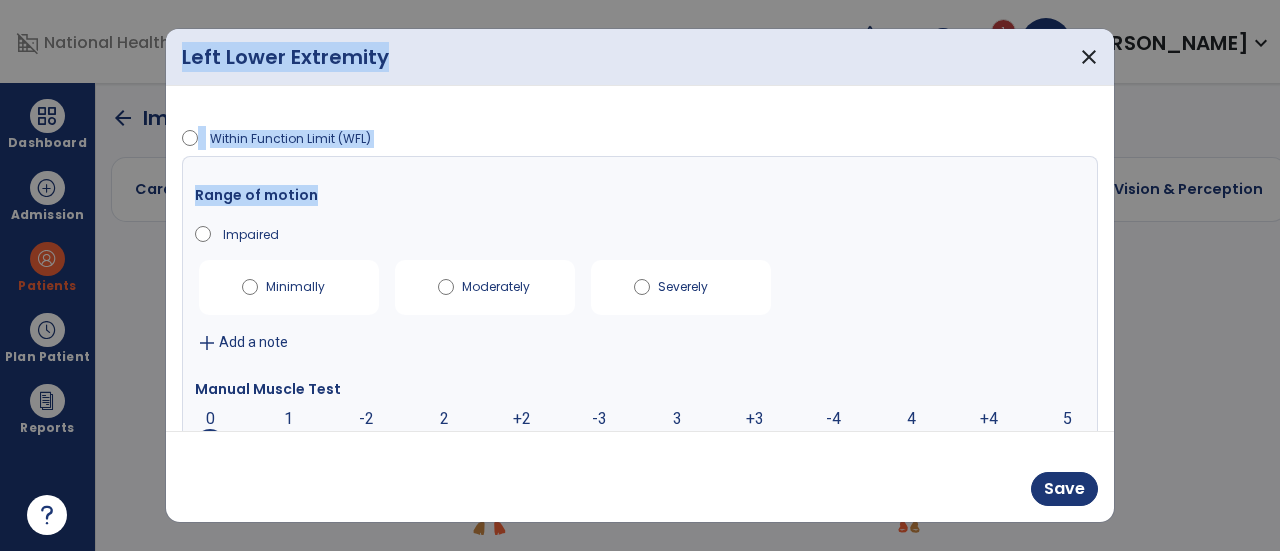 click on "Within Function Limit (WFL)" at bounding box center [640, 141] 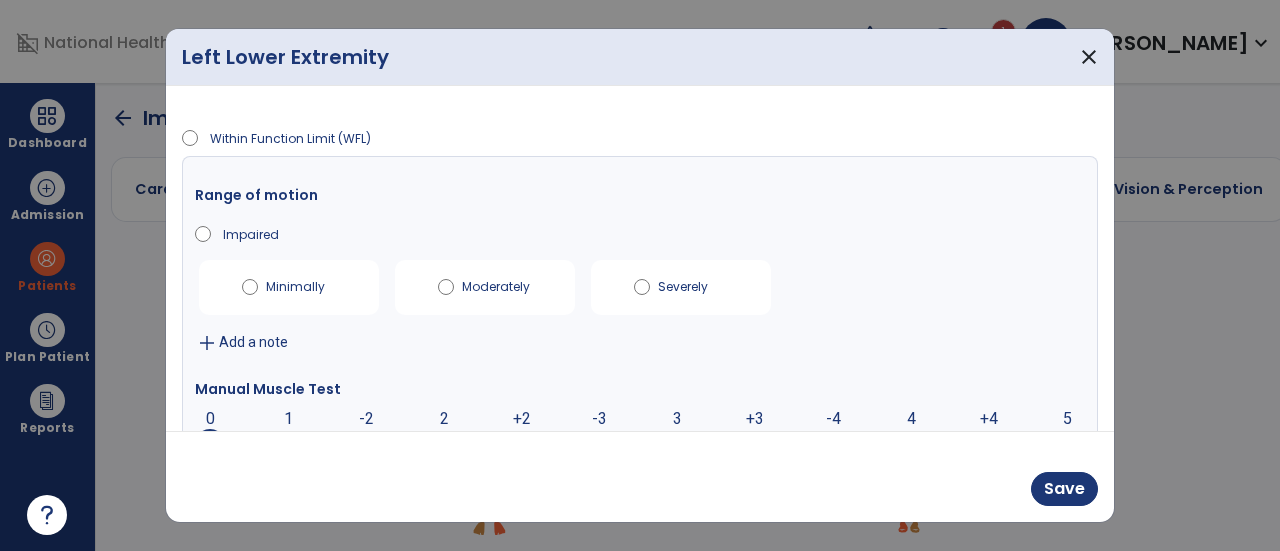 click on "+2" at bounding box center (522, 445) 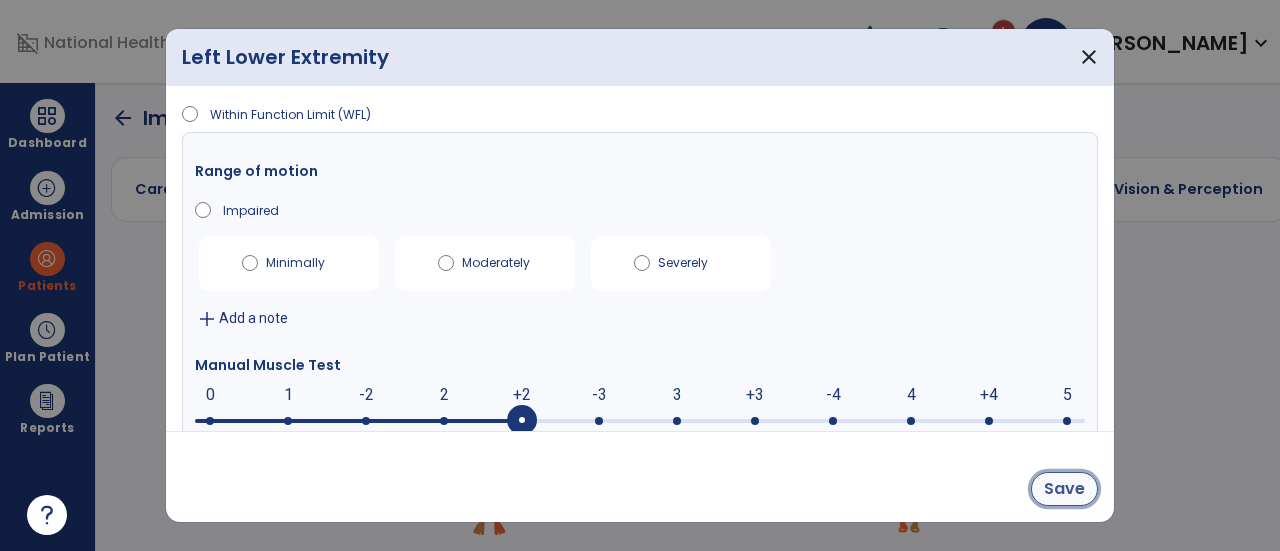 click on "Save" at bounding box center (1064, 489) 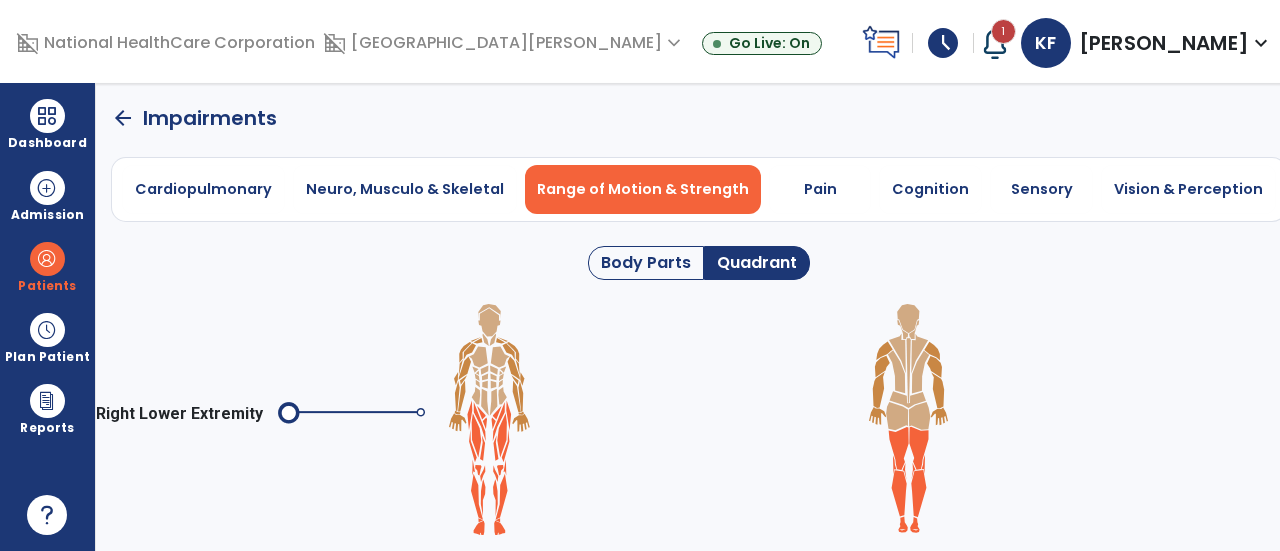 click 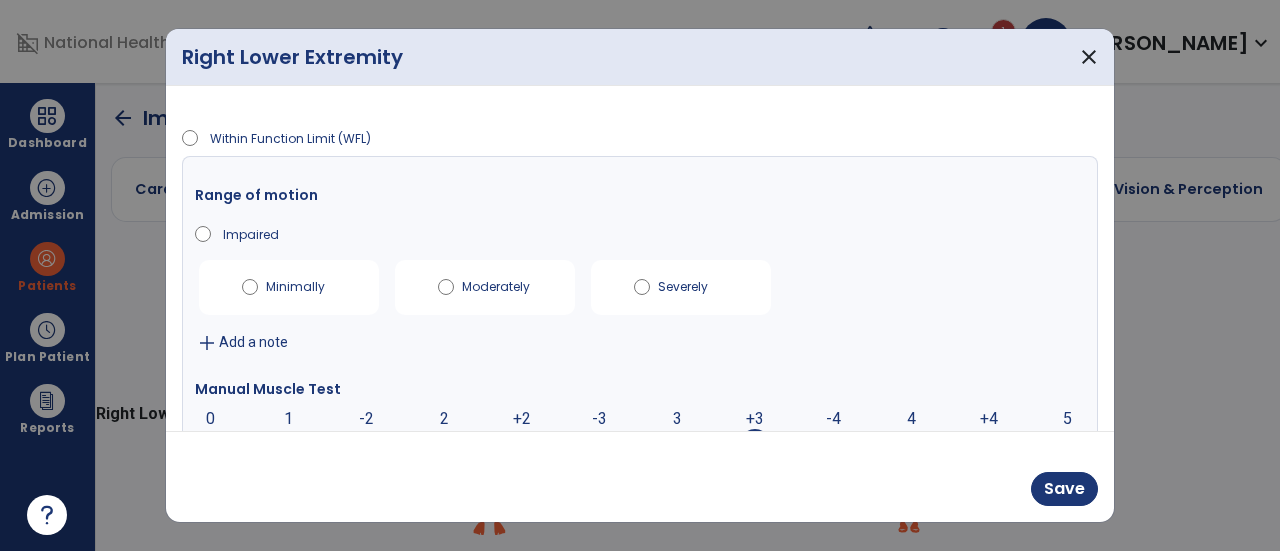 scroll, scrollTop: 24, scrollLeft: 0, axis: vertical 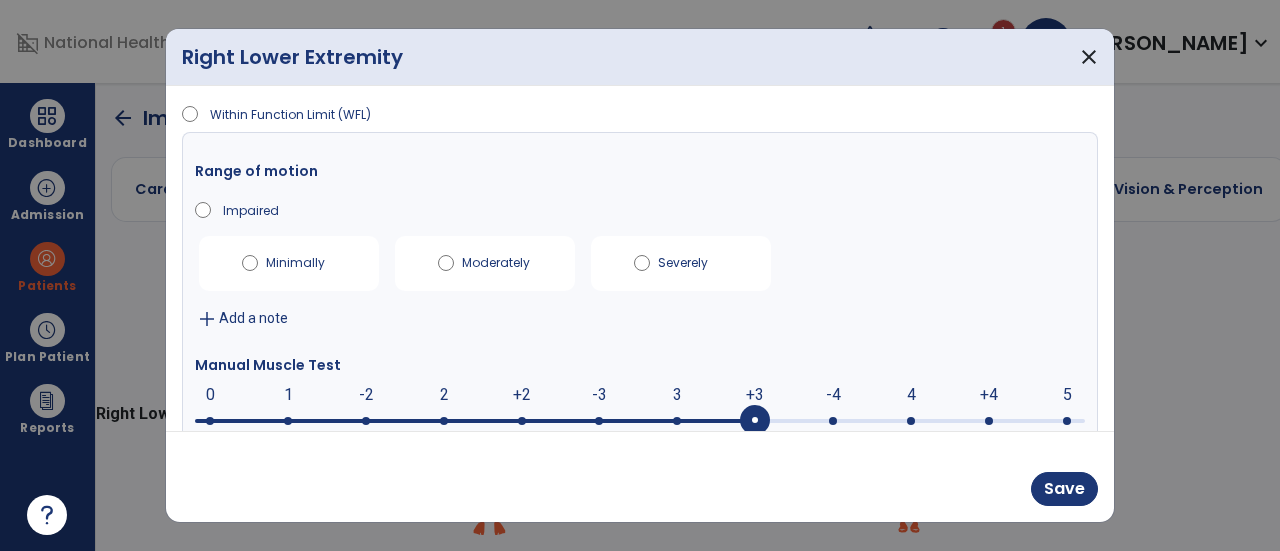 click on "+3" at bounding box center [755, 421] 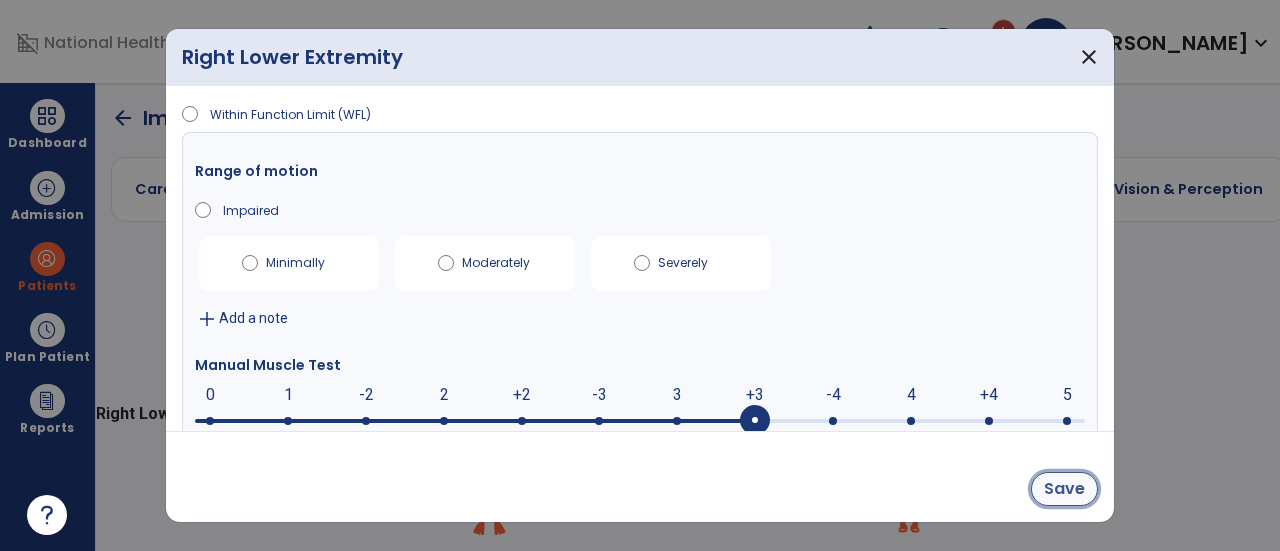 click on "Save" at bounding box center [1064, 489] 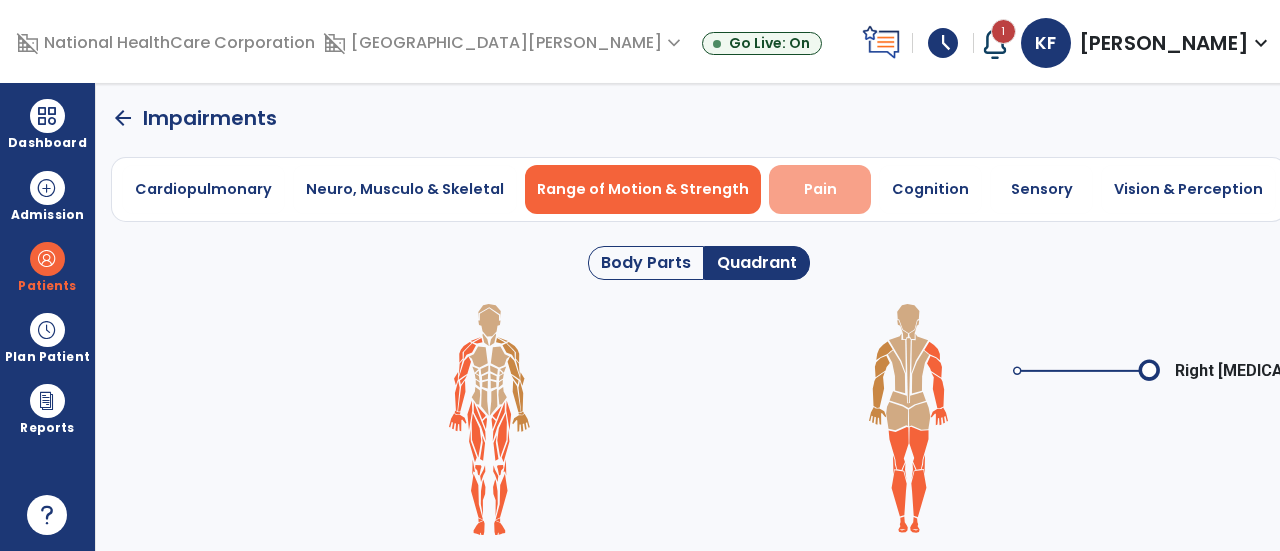 click on "Pain" at bounding box center [820, 189] 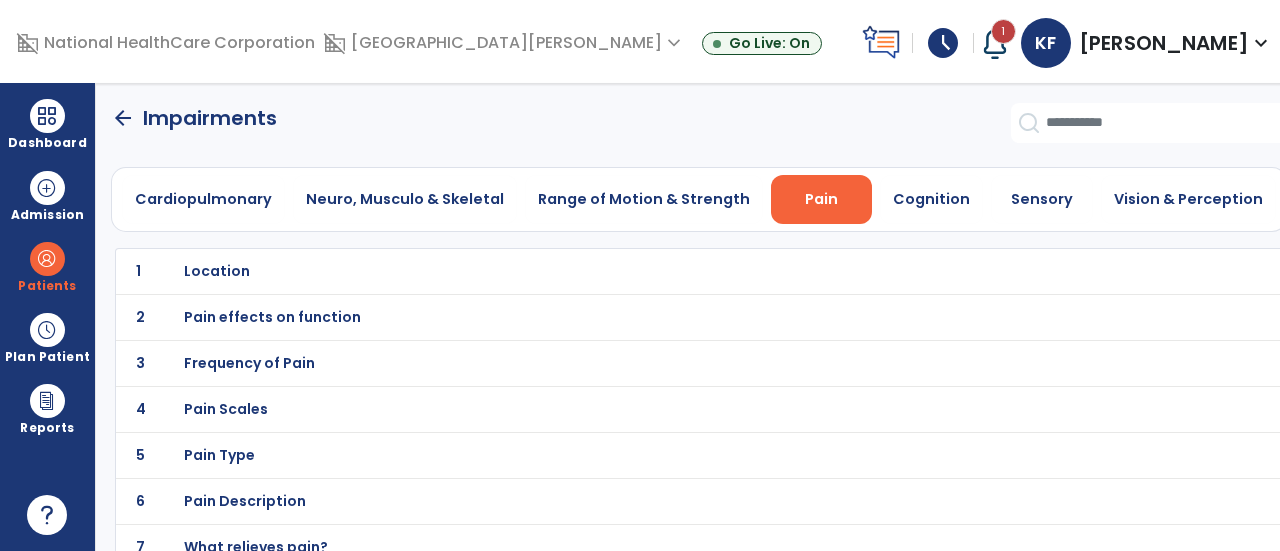 click on "Pain Scales" at bounding box center (217, 271) 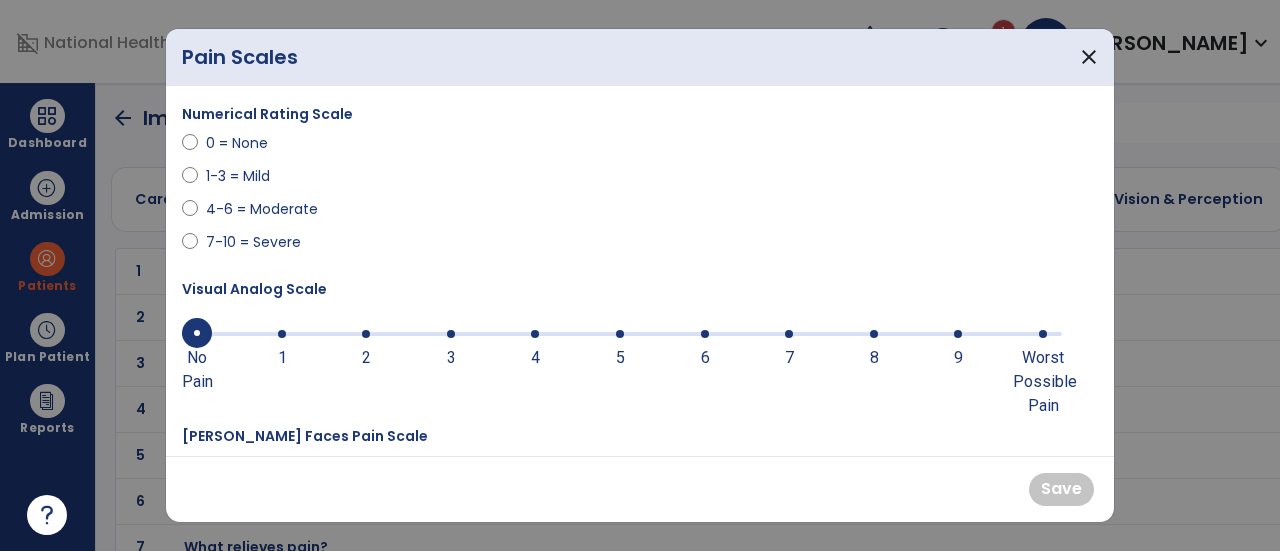 click at bounding box center (620, 334) 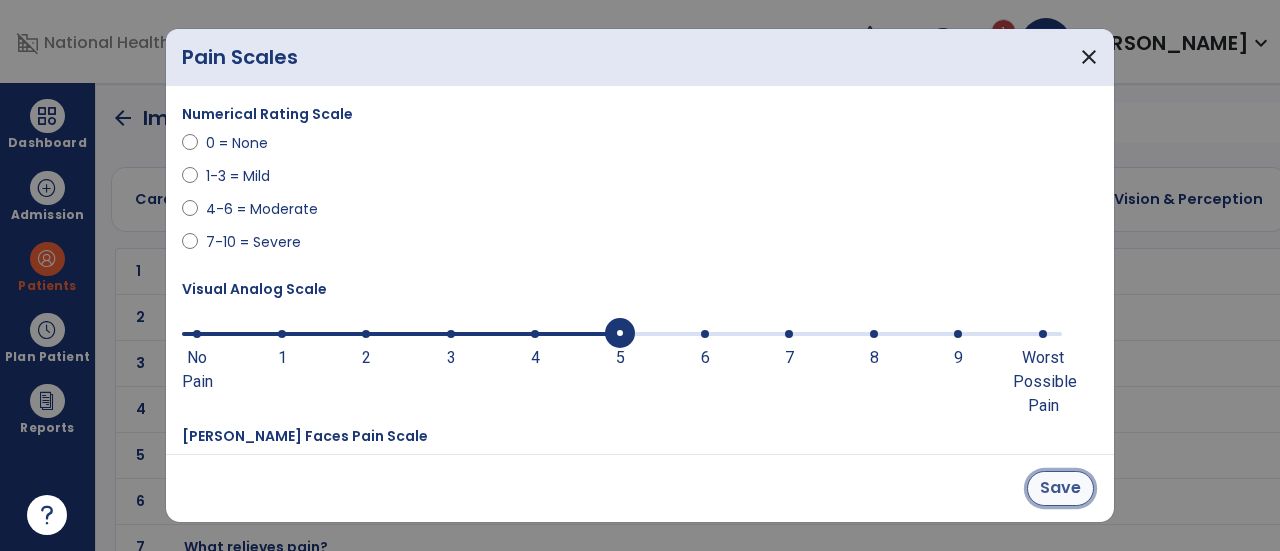 click on "Save" at bounding box center [1060, 488] 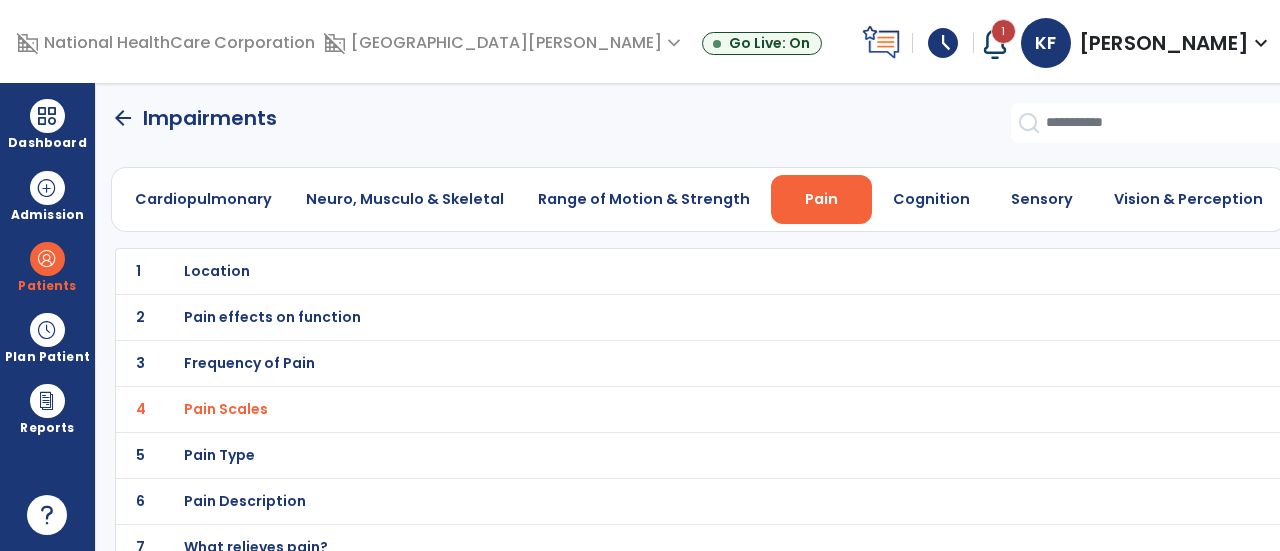 click on "Location" at bounding box center [654, 271] 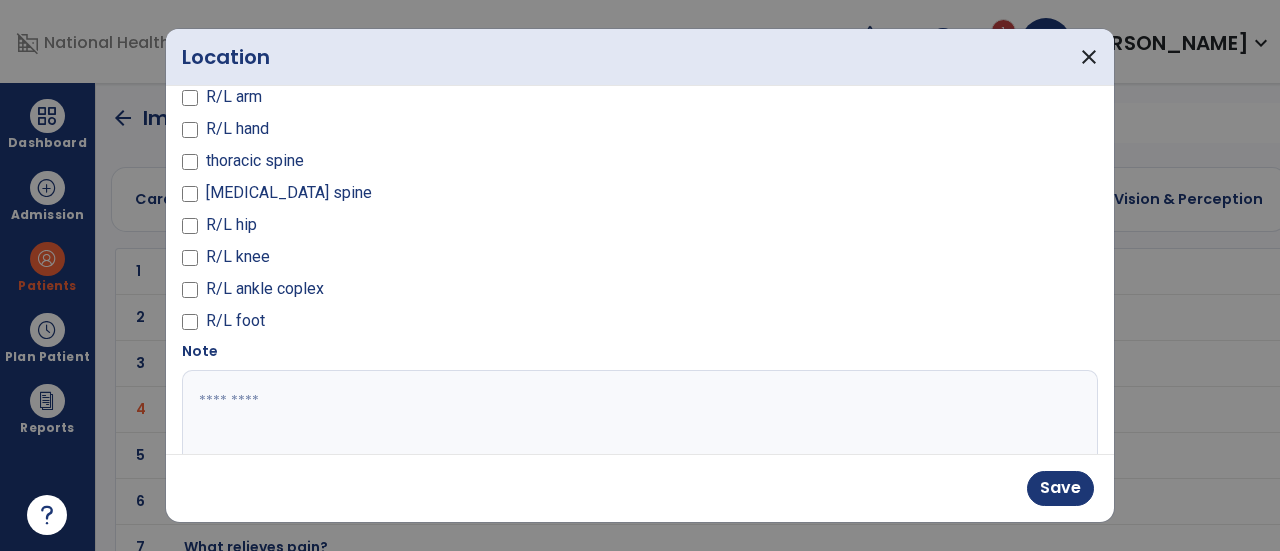 scroll, scrollTop: 188, scrollLeft: 0, axis: vertical 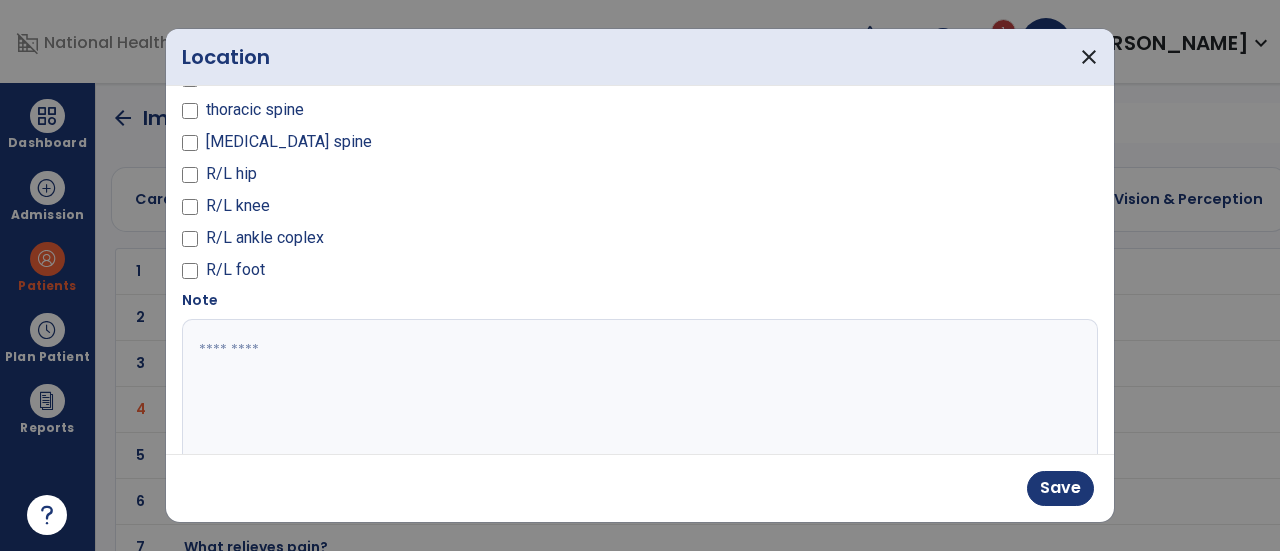 click at bounding box center [638, 394] 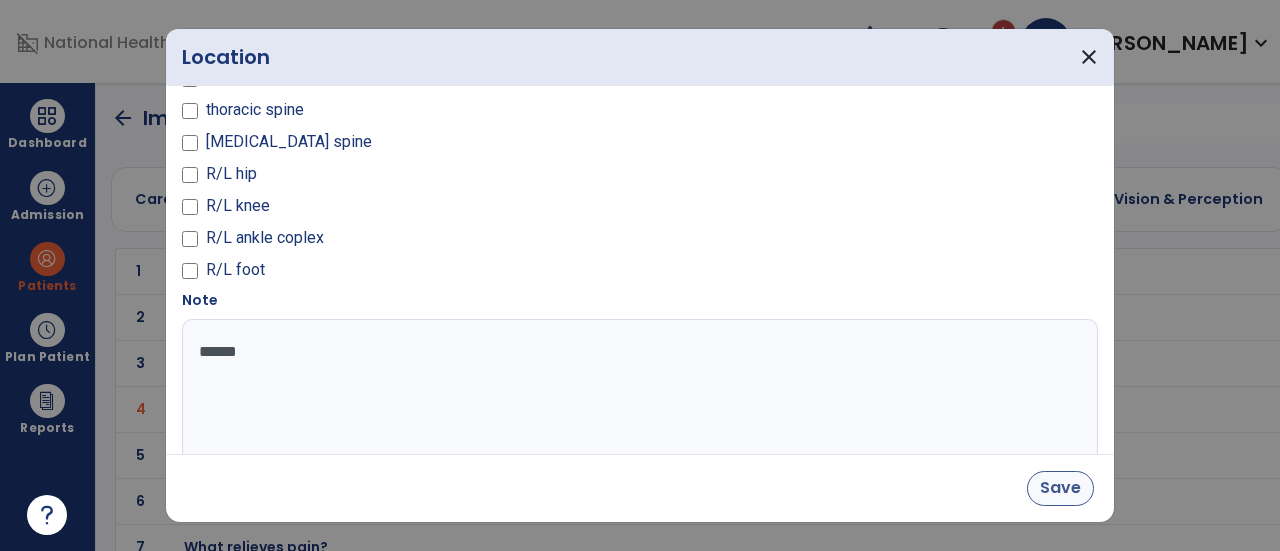 type on "******" 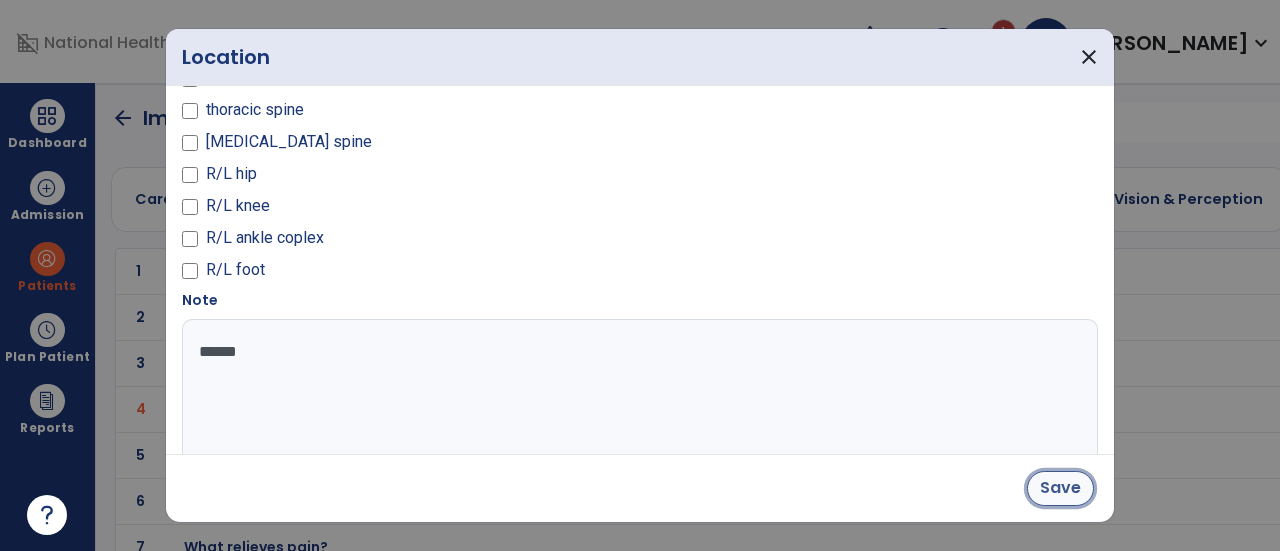 click on "Save" at bounding box center [1060, 488] 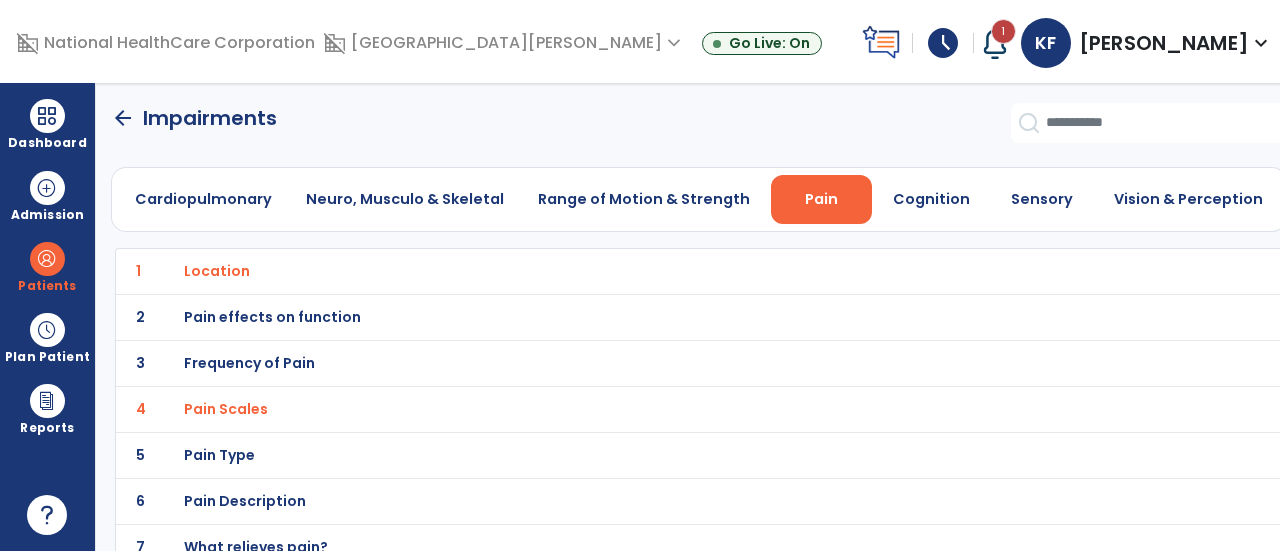 click on "Frequency of Pain" at bounding box center [217, 271] 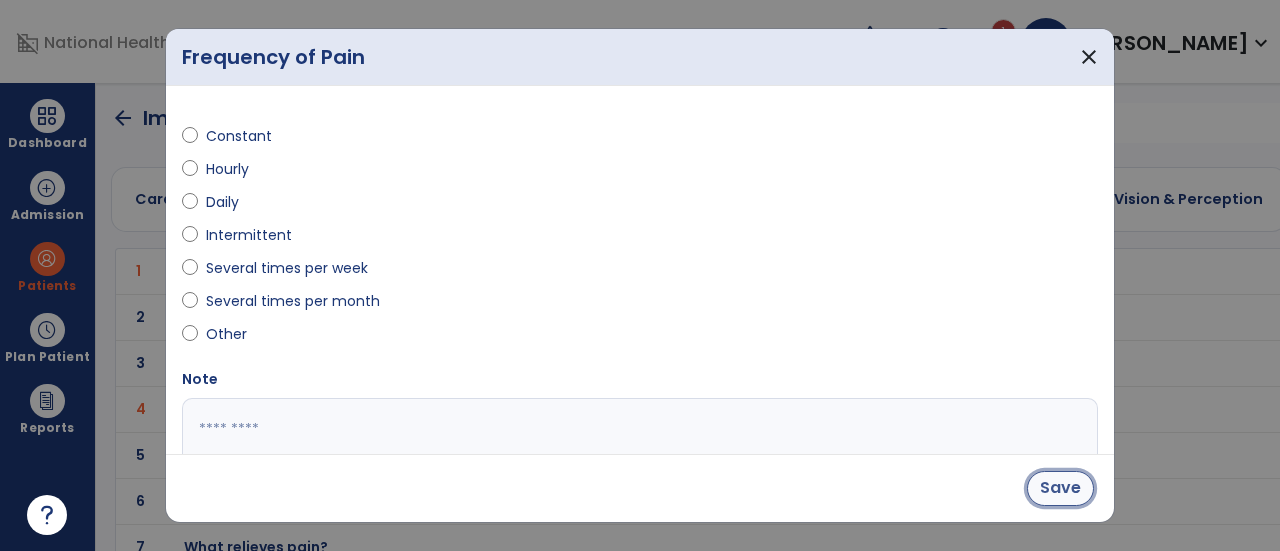 click on "Save" at bounding box center [1060, 488] 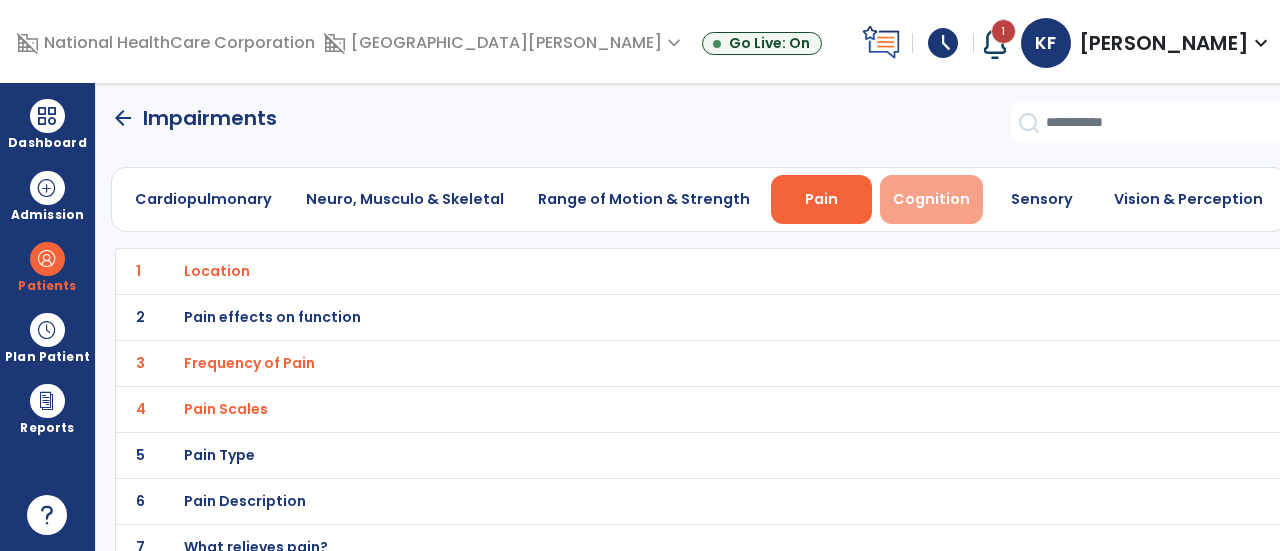 click on "Cognition" at bounding box center [931, 199] 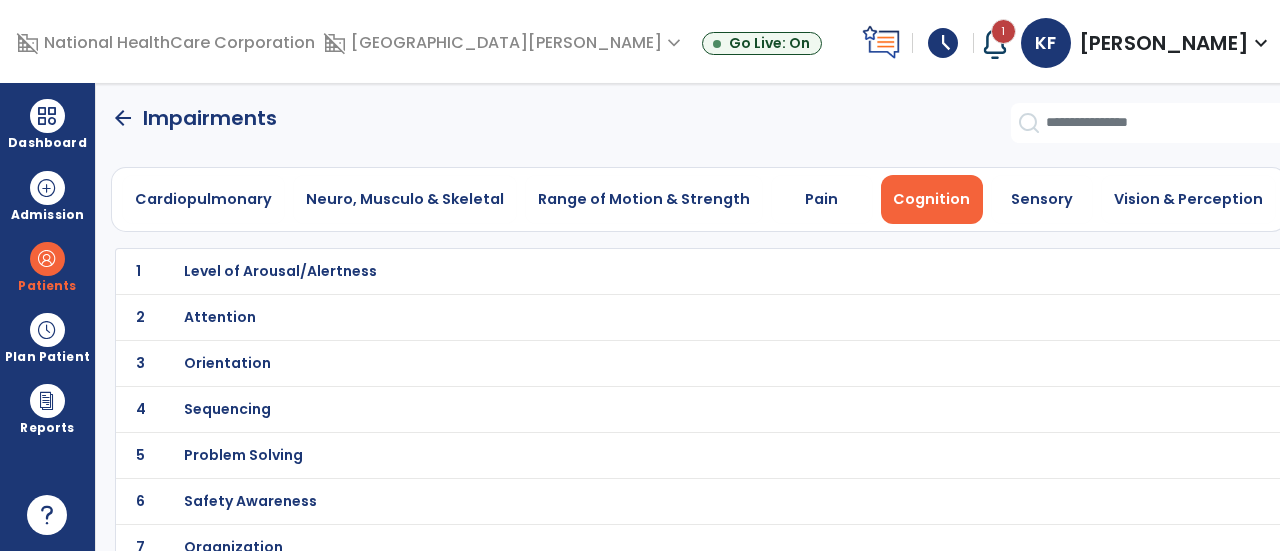 click on "Level of Arousal/Alertness" at bounding box center [280, 271] 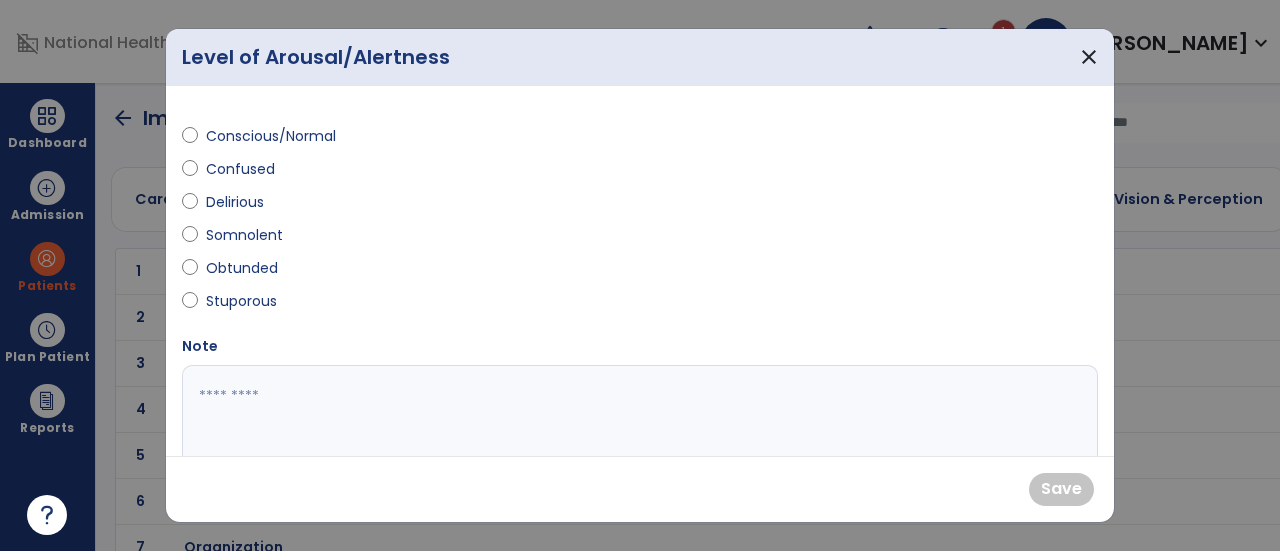 click on "Conscious/Normal" at bounding box center (271, 136) 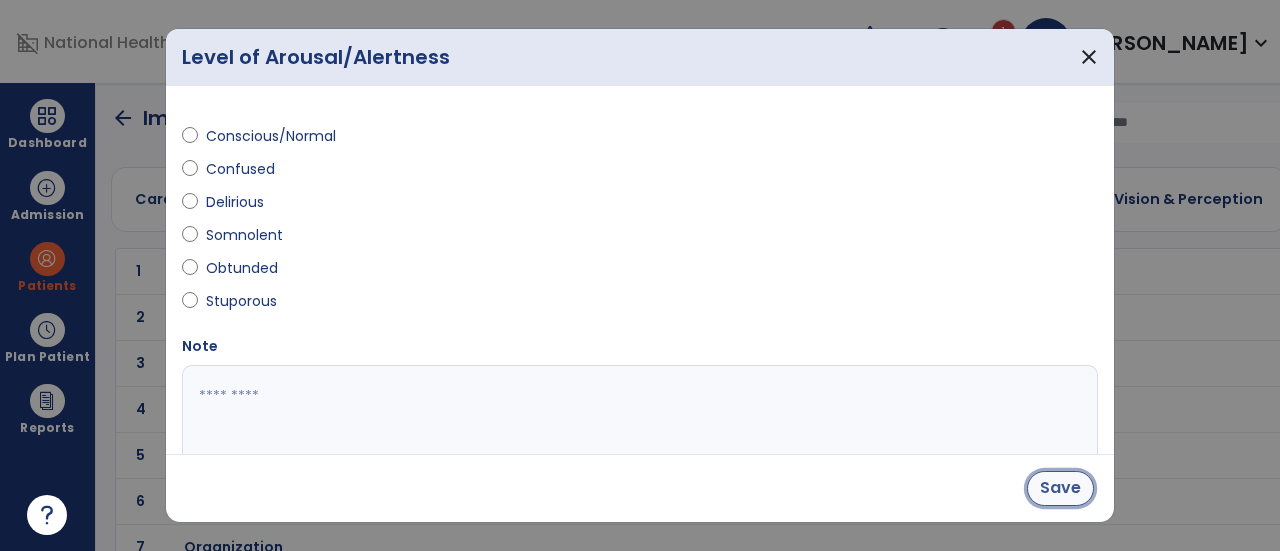 click on "Save" at bounding box center (1060, 488) 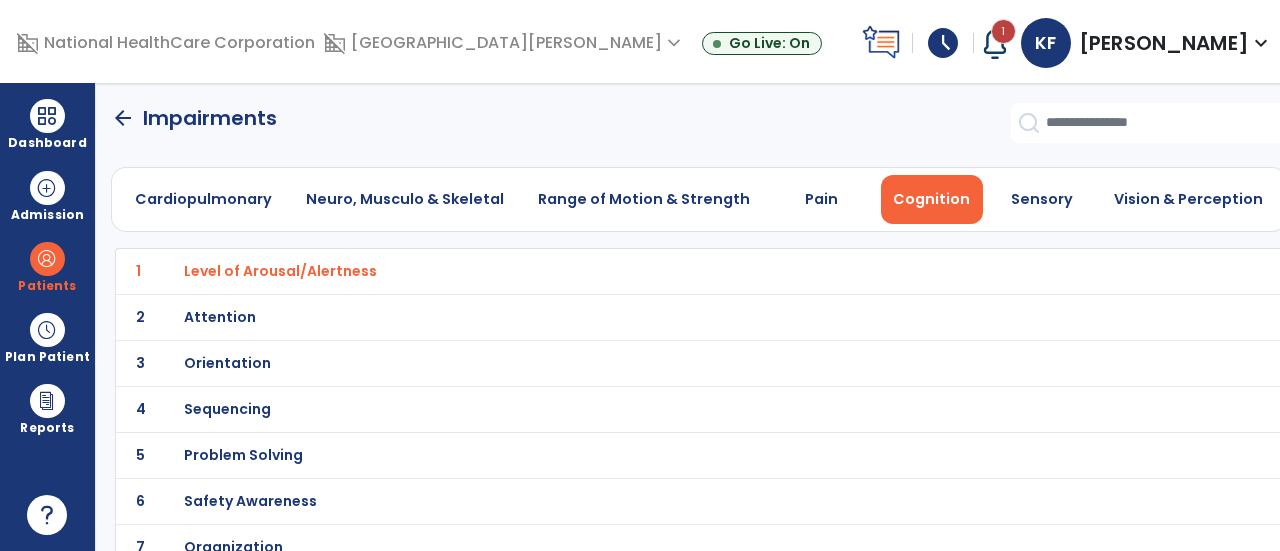 click on "Orientation" at bounding box center [280, 271] 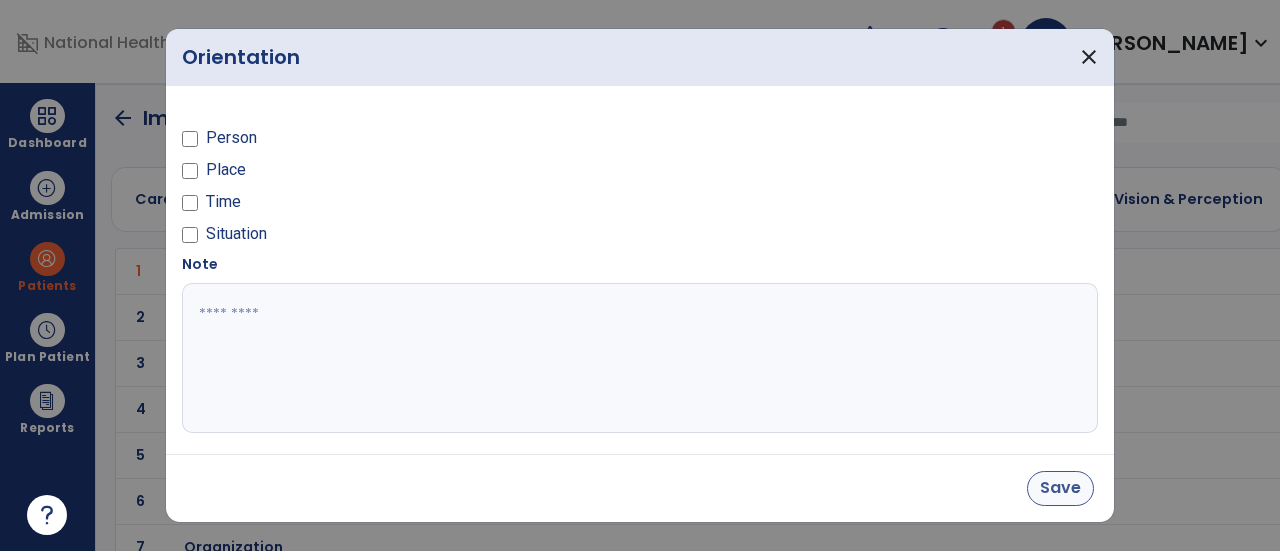 click on "Save" at bounding box center (1060, 488) 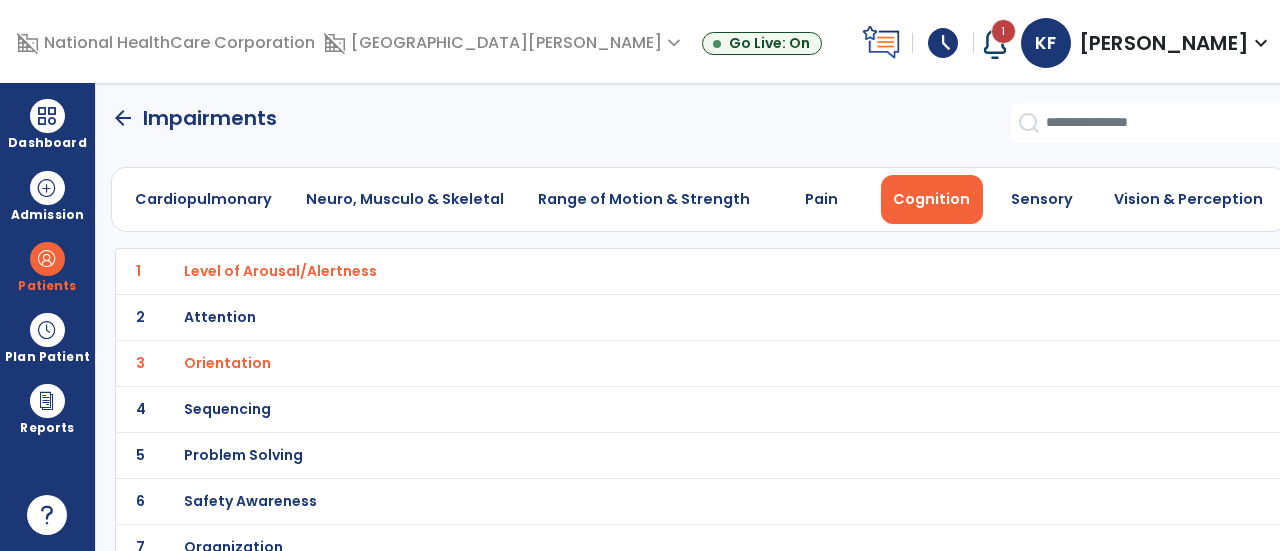 click on "Impairments" 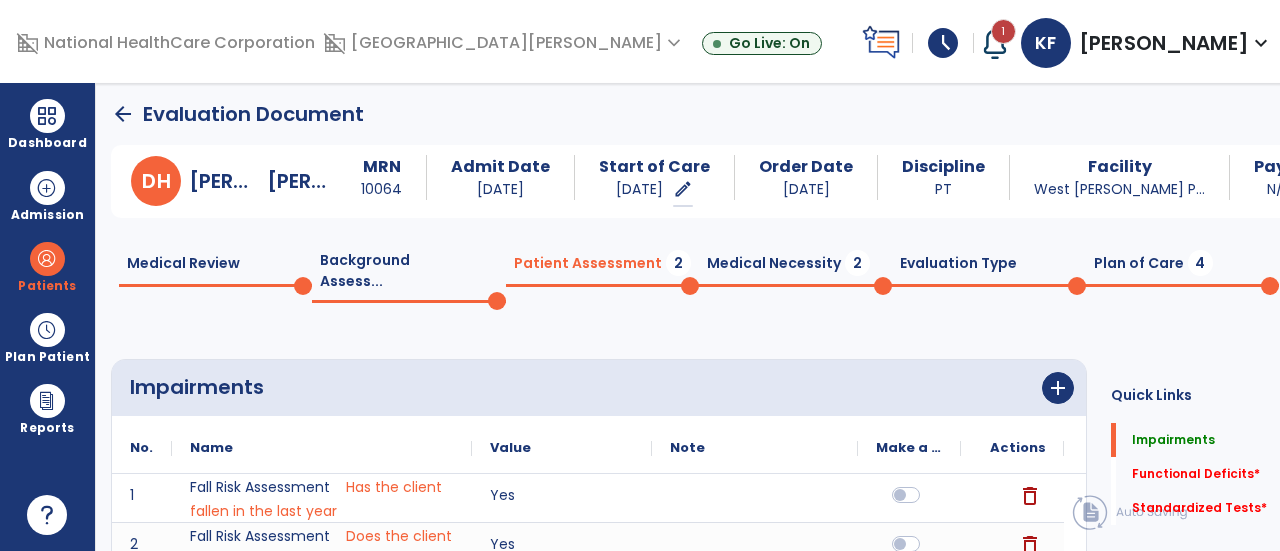 scroll, scrollTop: 0, scrollLeft: 0, axis: both 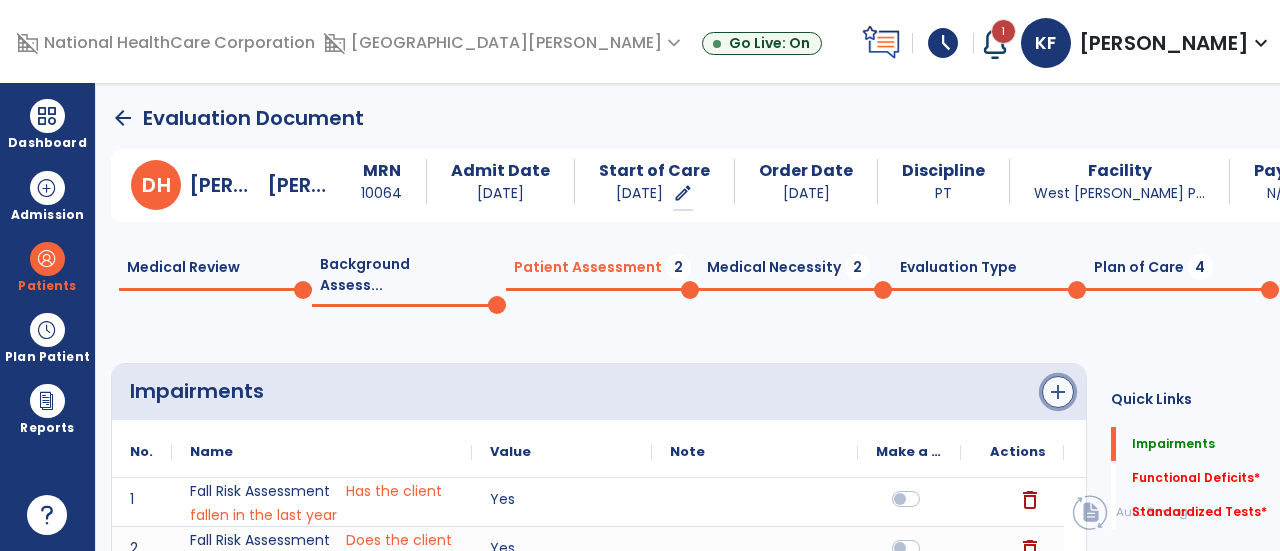 click on "add" 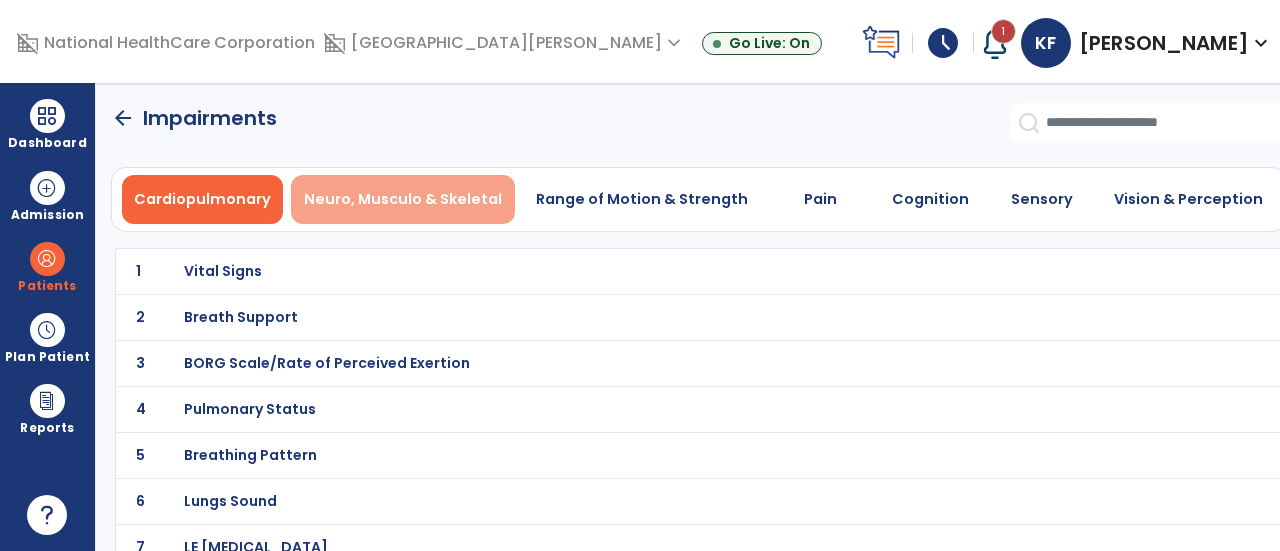 click on "Neuro, Musculo & Skeletal" at bounding box center [403, 199] 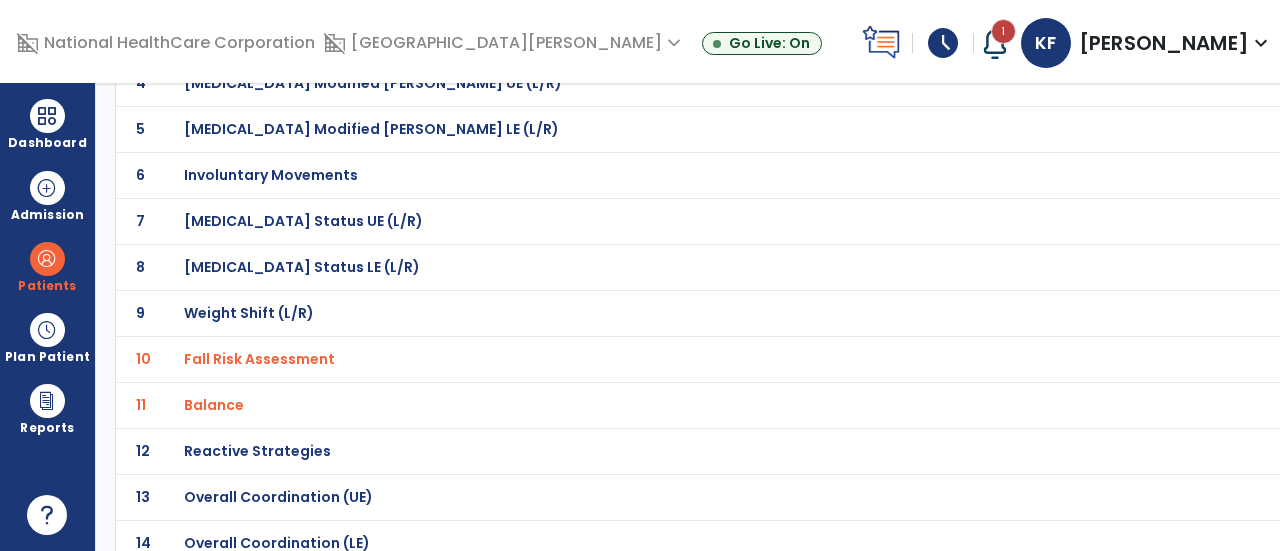 scroll, scrollTop: 363, scrollLeft: 0, axis: vertical 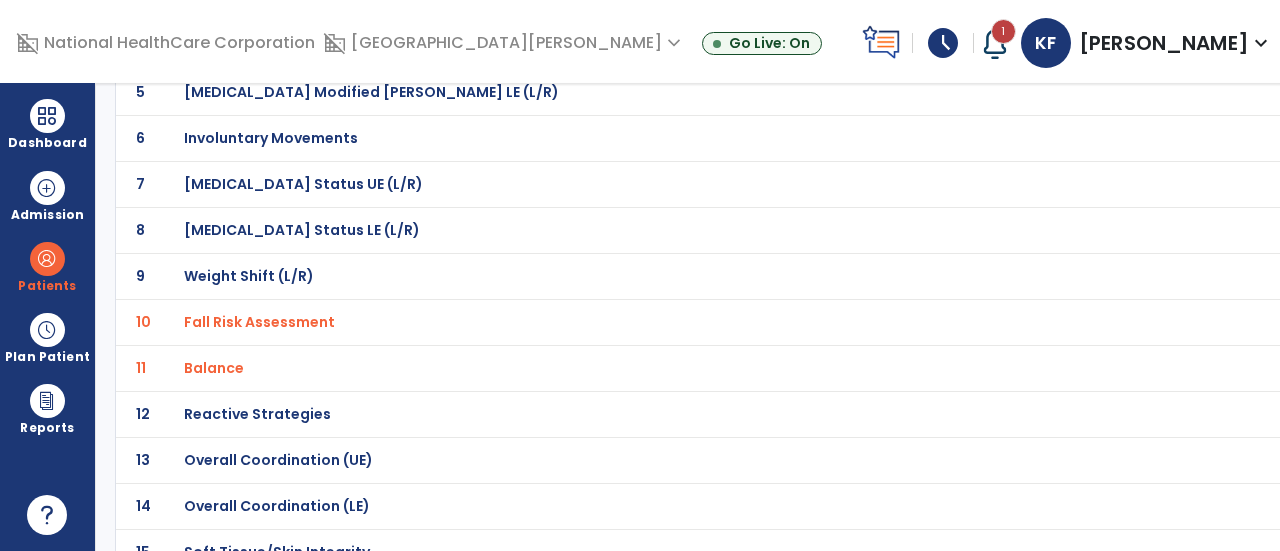 click on "Balance" at bounding box center [255, -92] 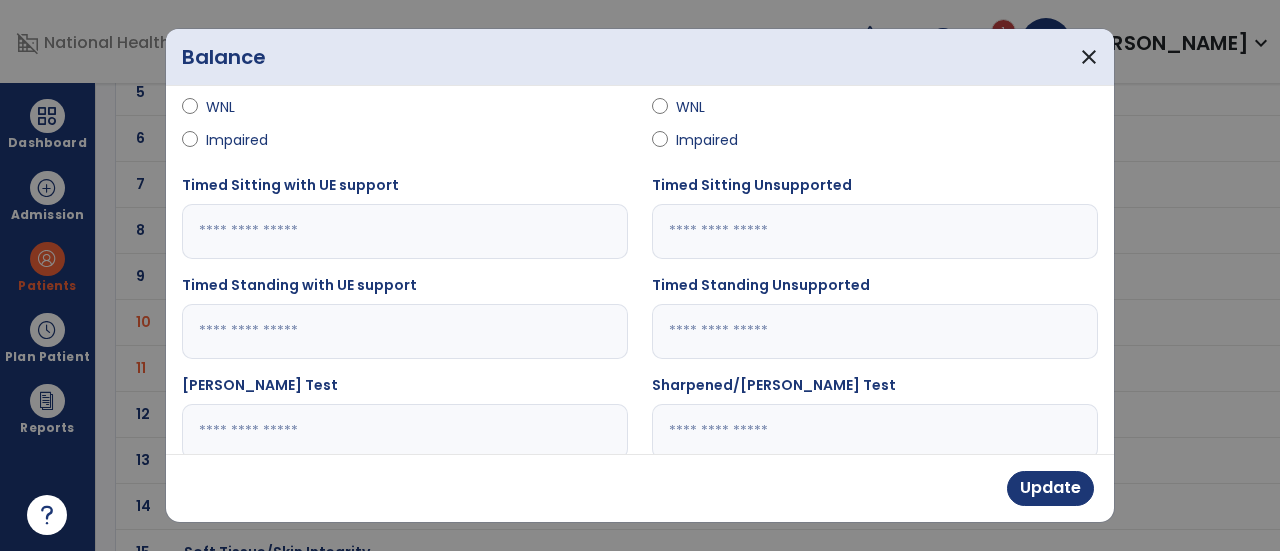 scroll, scrollTop: 218, scrollLeft: 0, axis: vertical 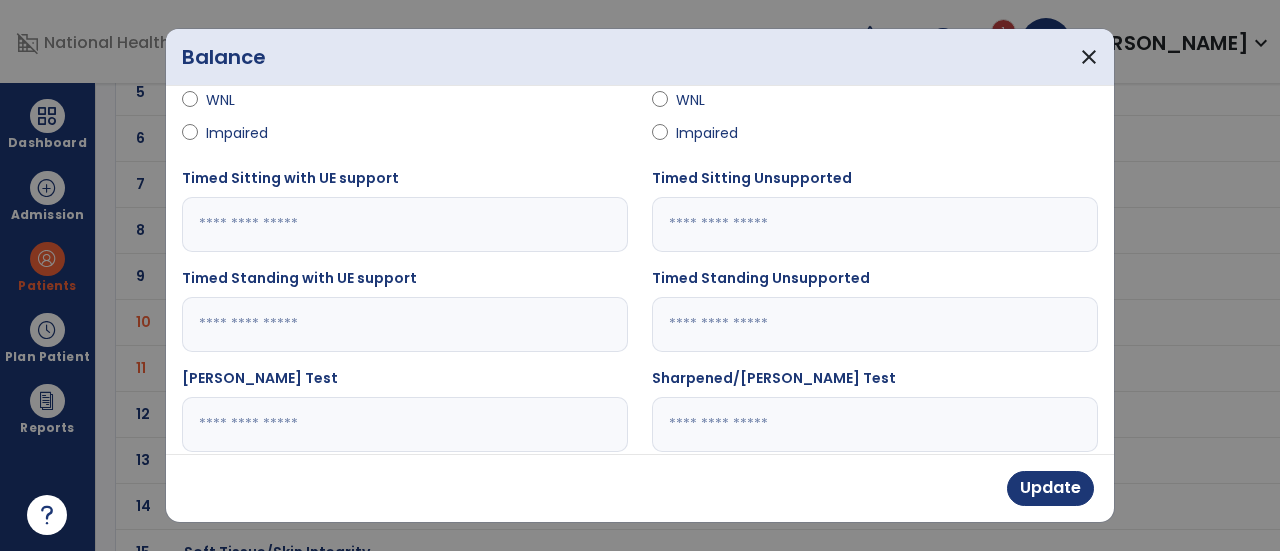 click at bounding box center (405, 324) 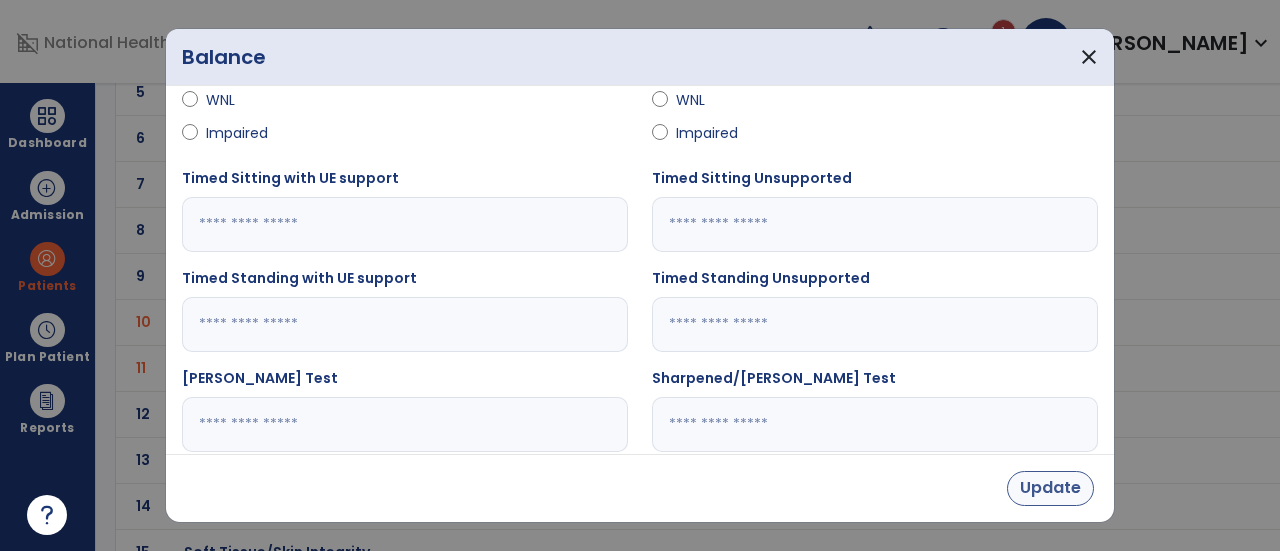type on "*" 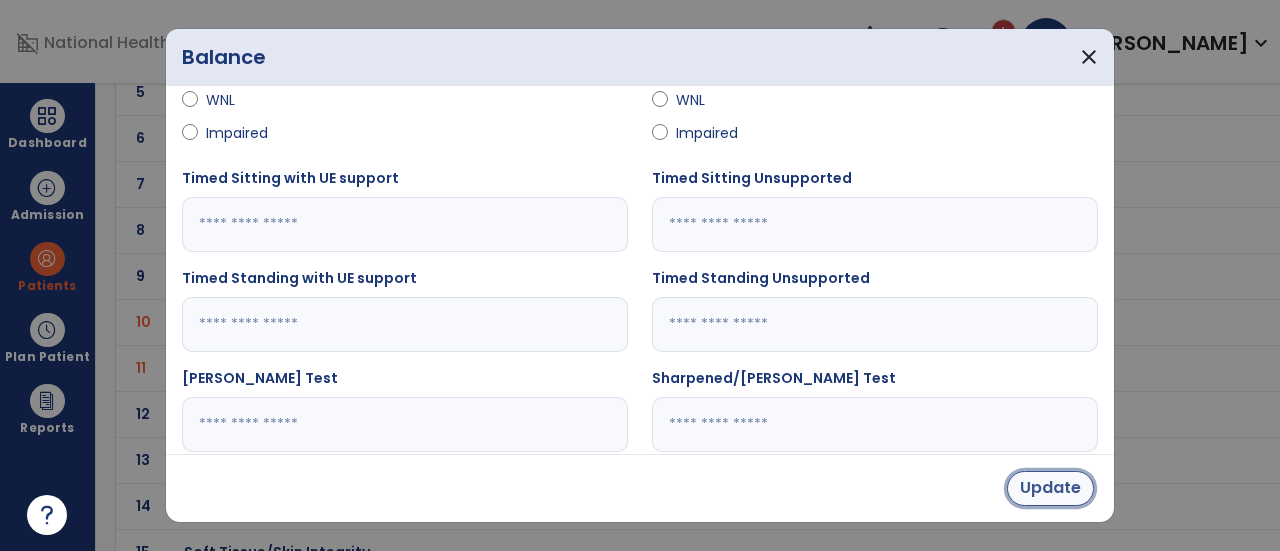 click on "Update" at bounding box center (1050, 488) 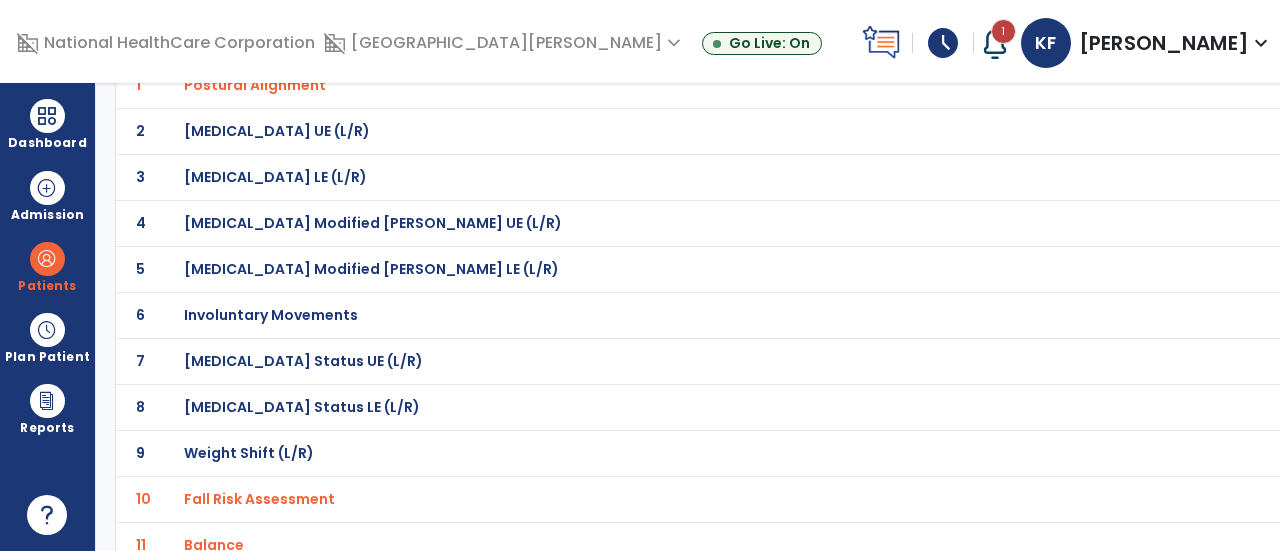 scroll, scrollTop: 0, scrollLeft: 0, axis: both 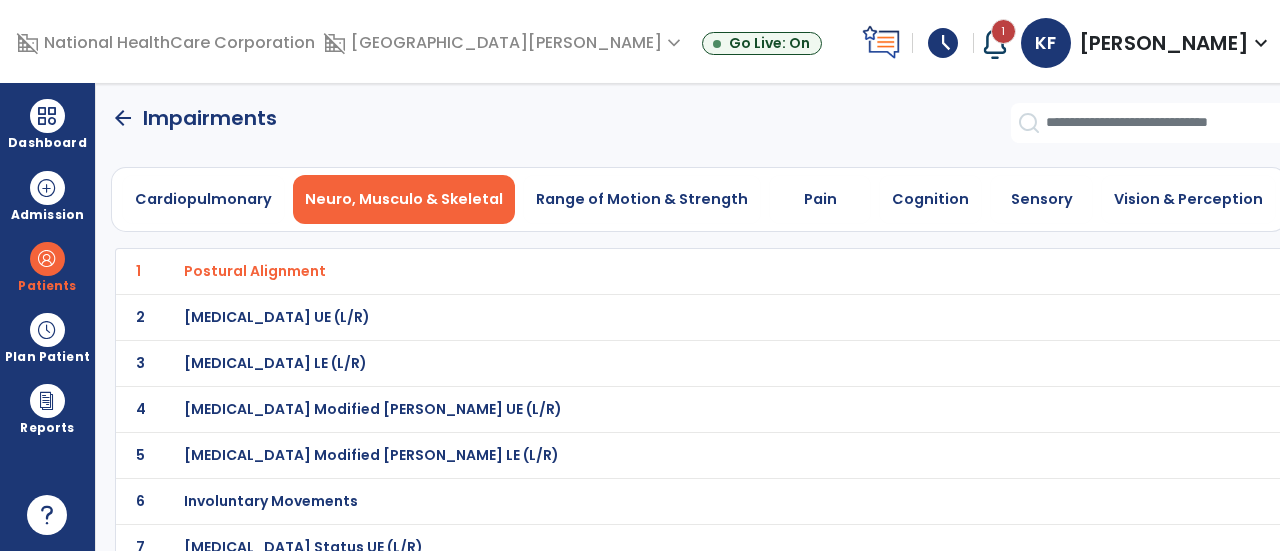 click on "arrow_back" 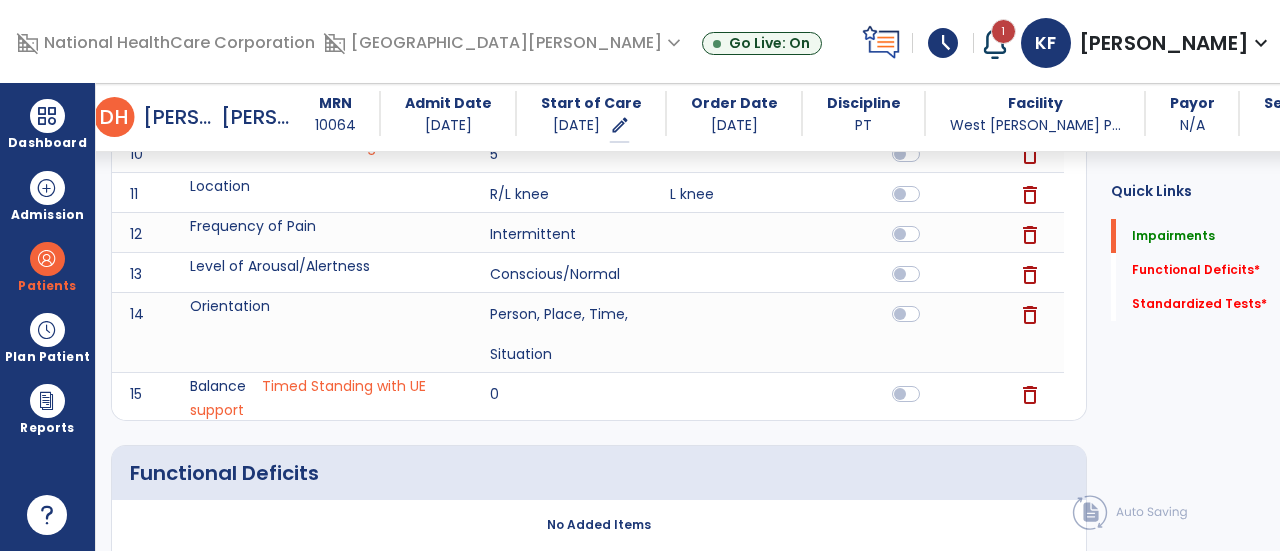 scroll, scrollTop: 737, scrollLeft: 0, axis: vertical 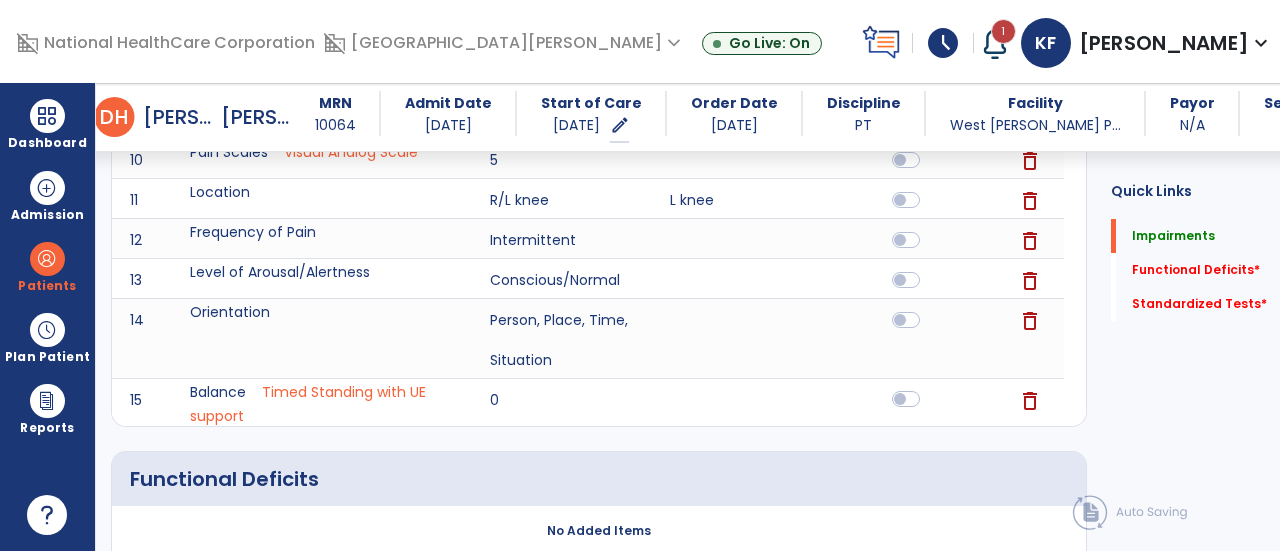 click 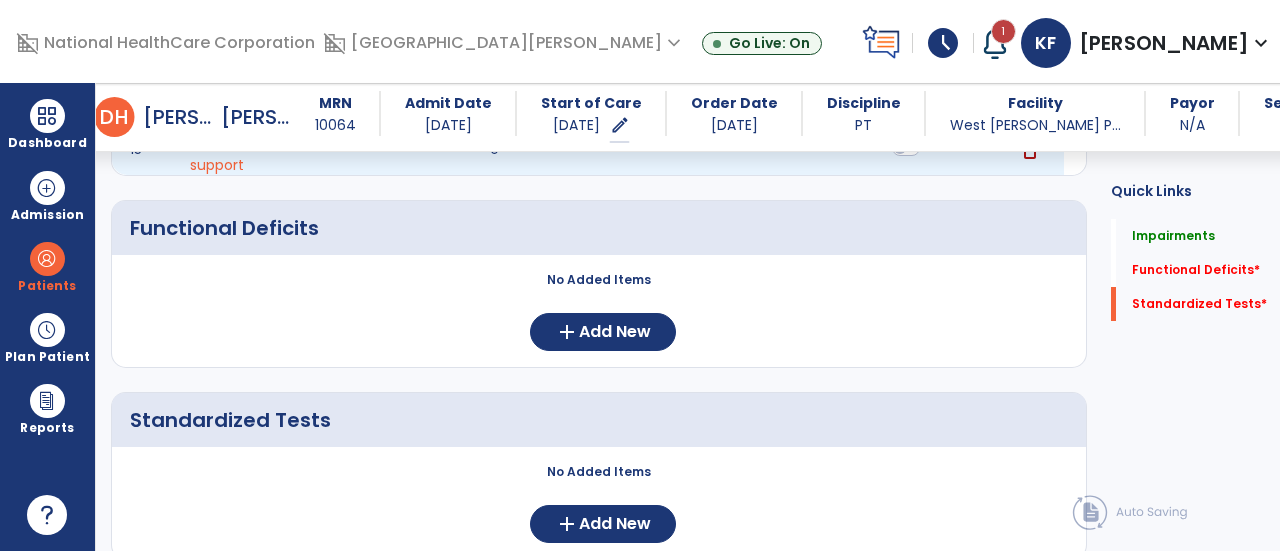 scroll, scrollTop: 1046, scrollLeft: 0, axis: vertical 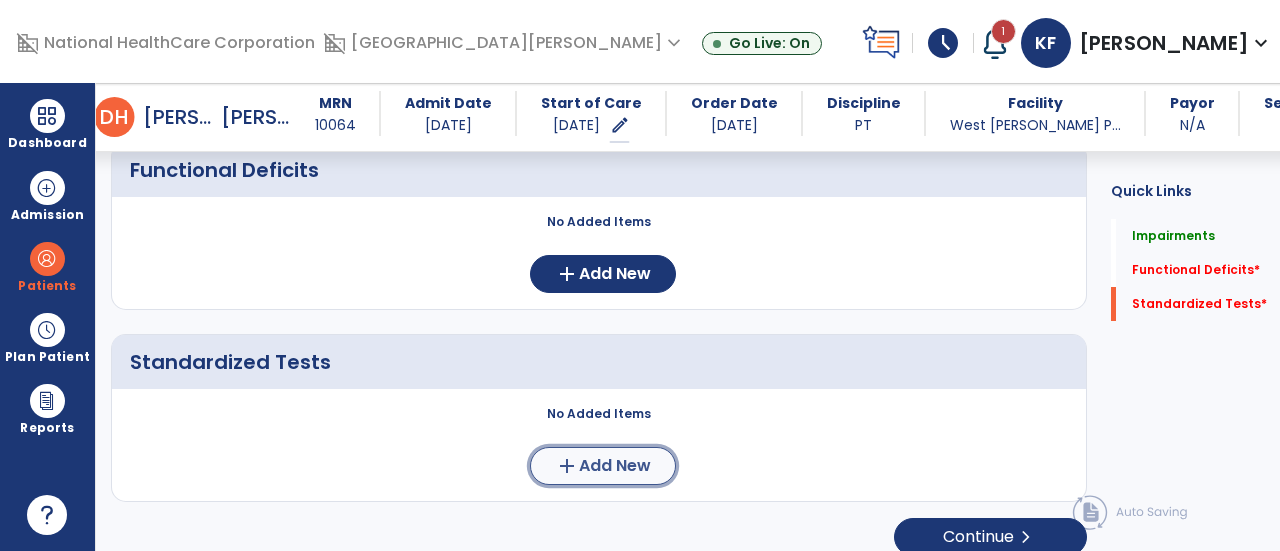 click on "Add New" 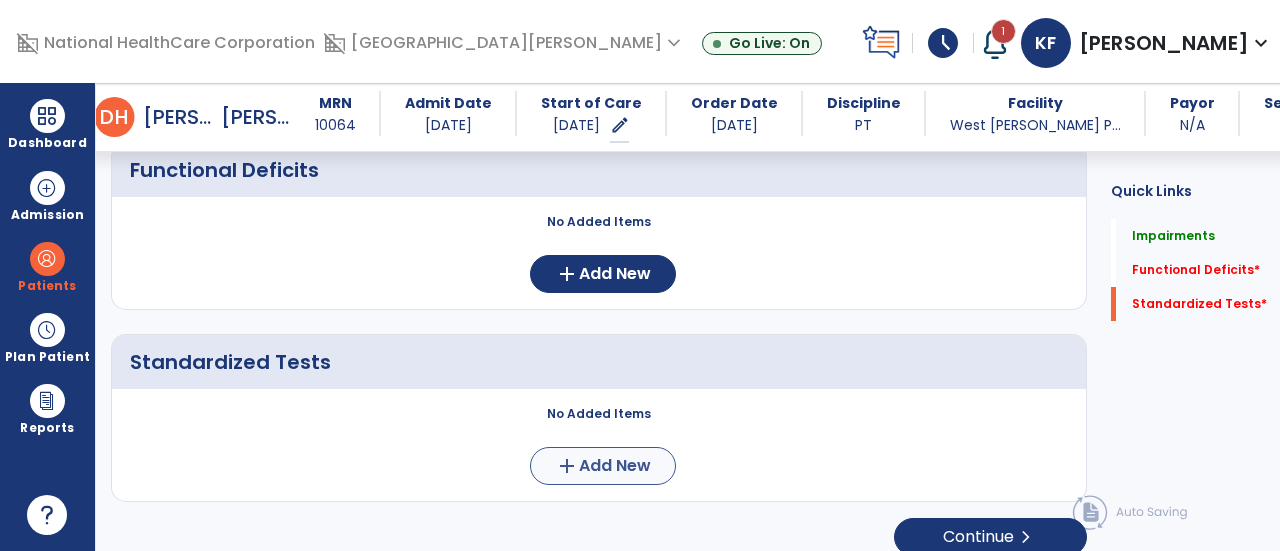 scroll, scrollTop: 0, scrollLeft: 0, axis: both 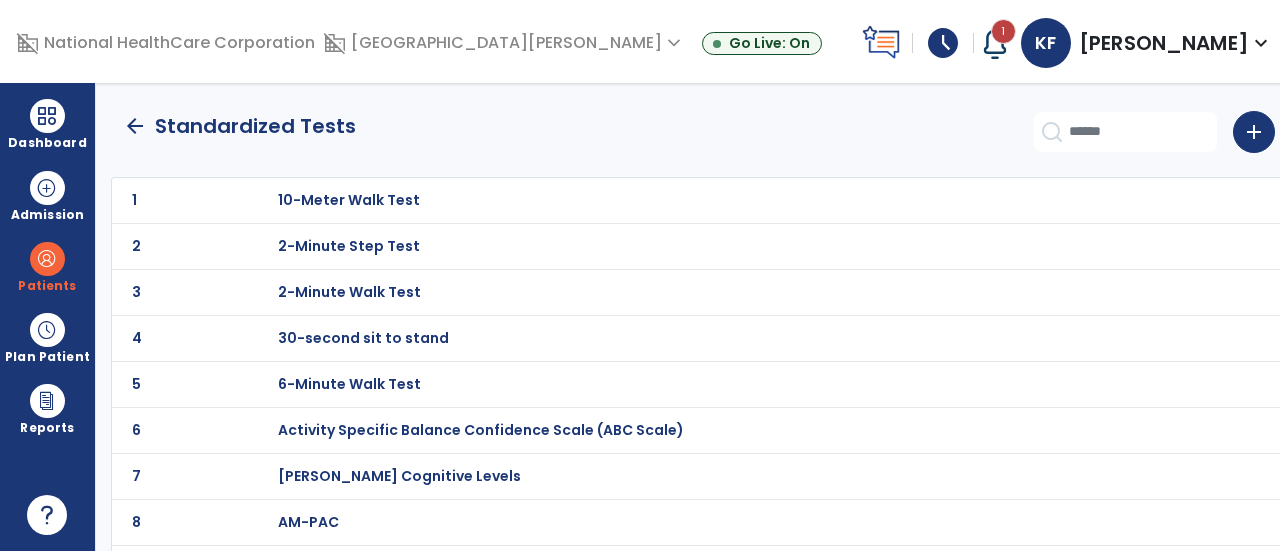 click on "4 30-second sit to stand" 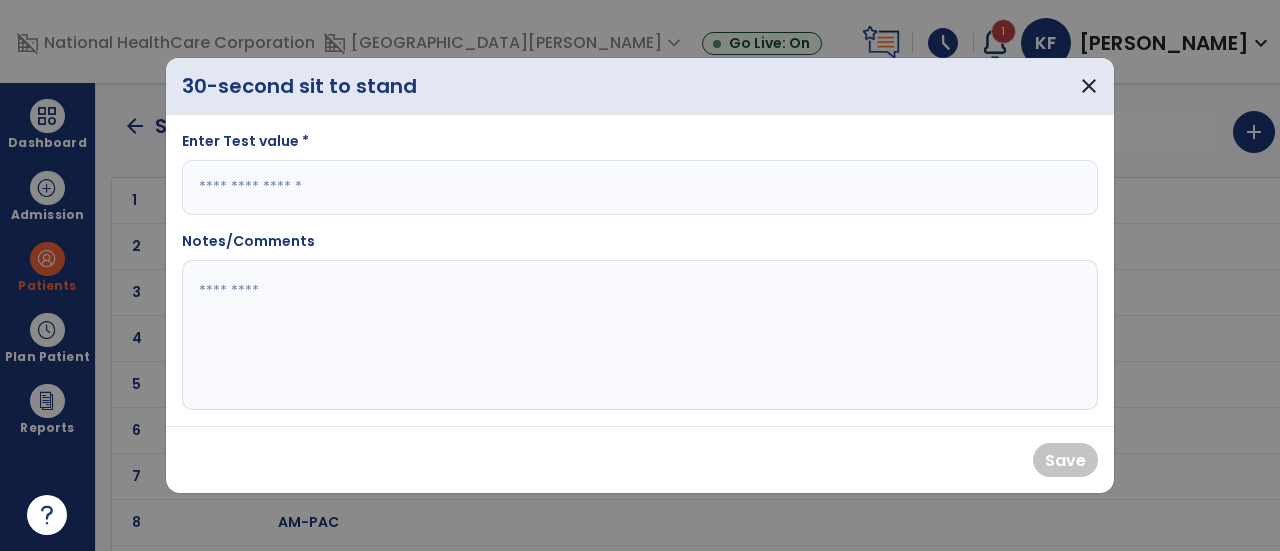 click at bounding box center [640, 187] 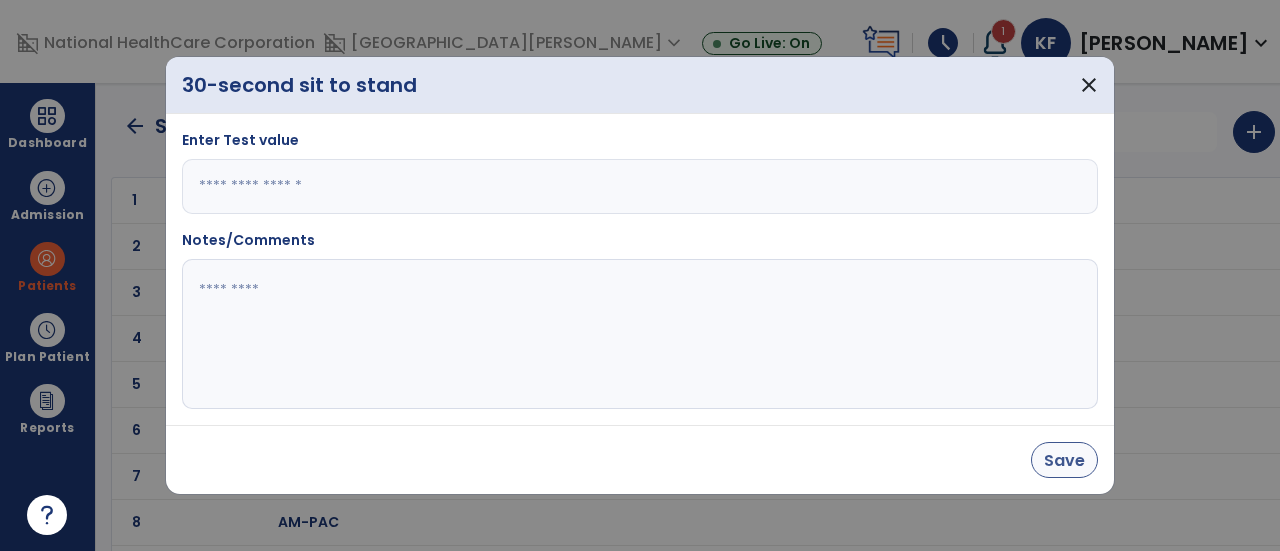 type on "*" 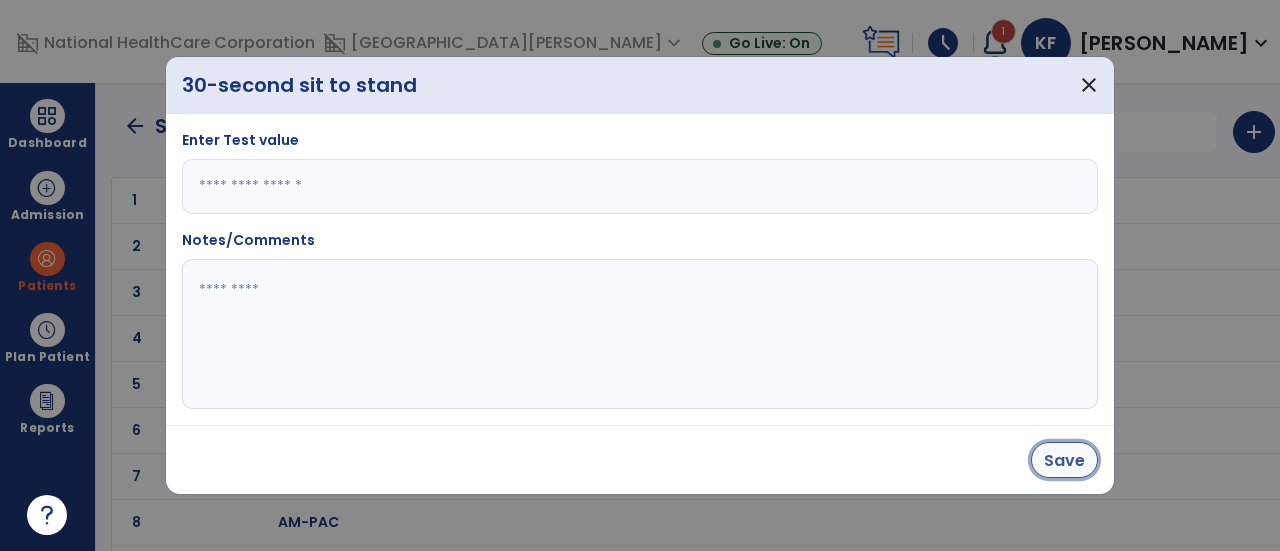 click on "Save" at bounding box center [1064, 460] 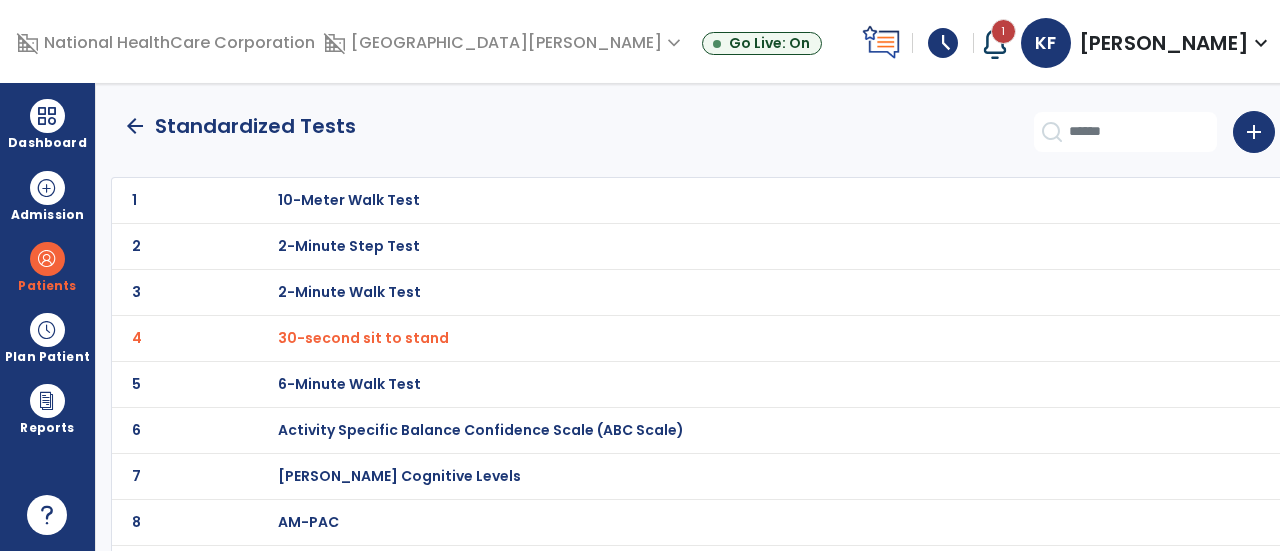 click on "arrow_back   Standardized Tests" 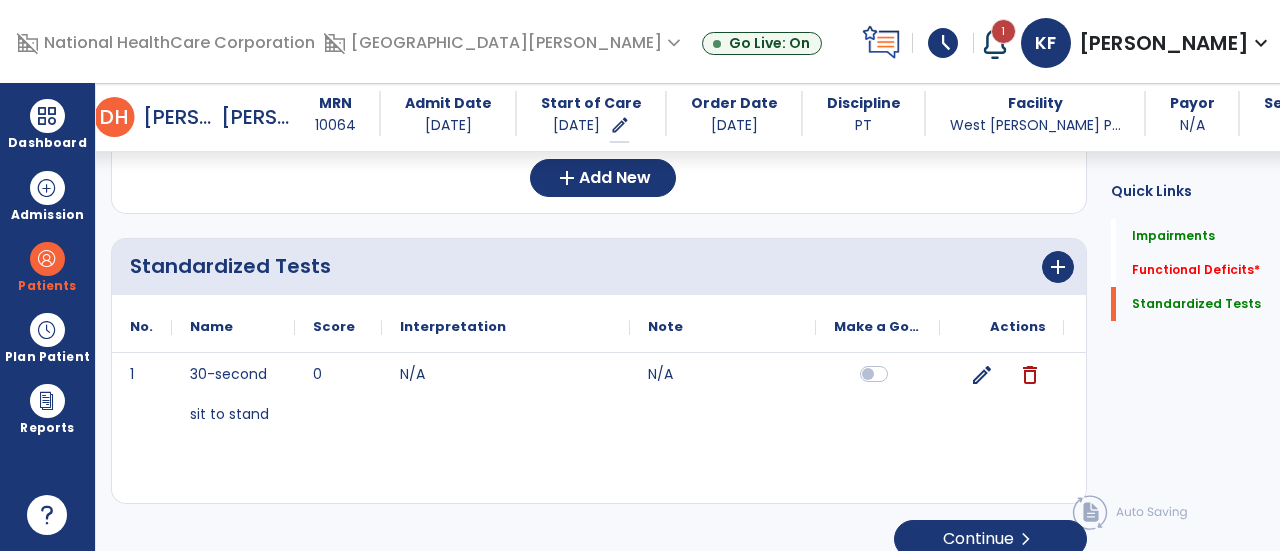 scroll, scrollTop: 1145, scrollLeft: 0, axis: vertical 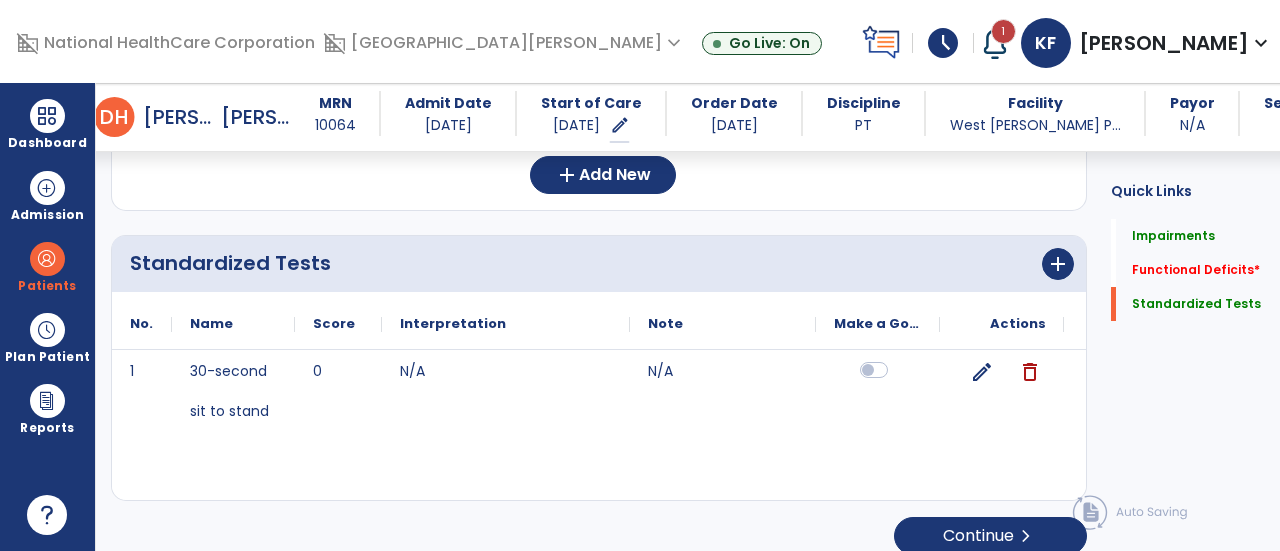 click 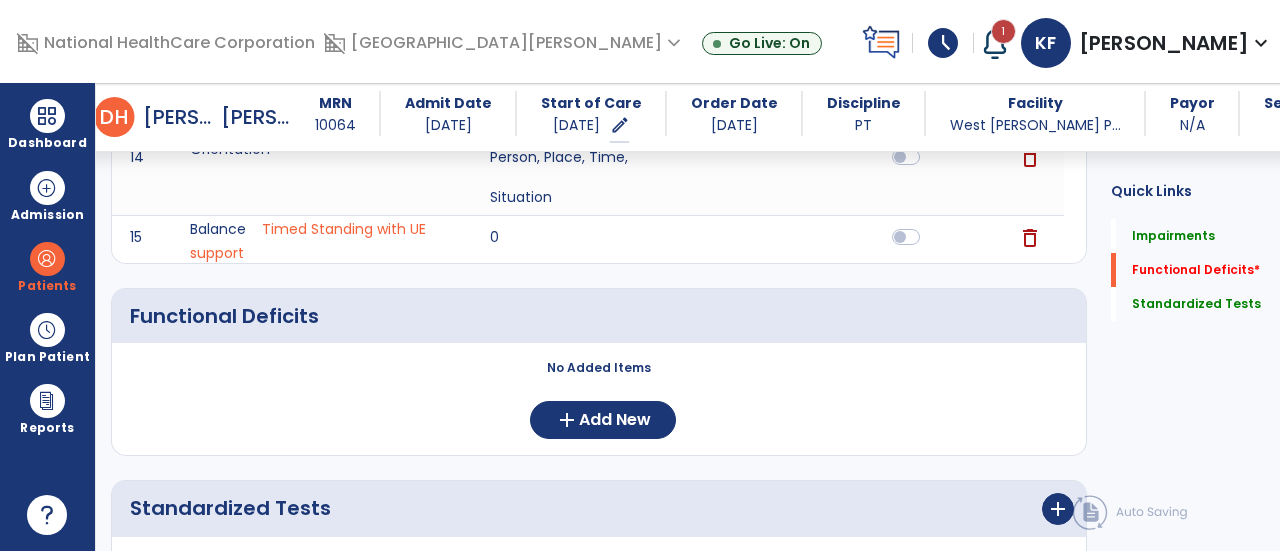 scroll, scrollTop: 906, scrollLeft: 0, axis: vertical 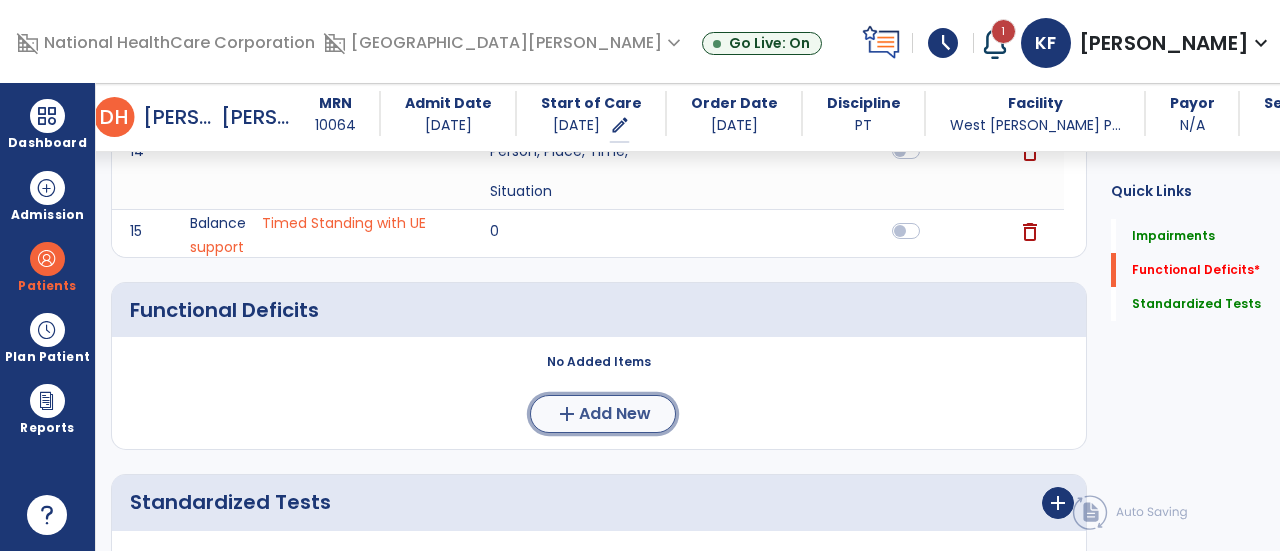 click on "add  Add New" 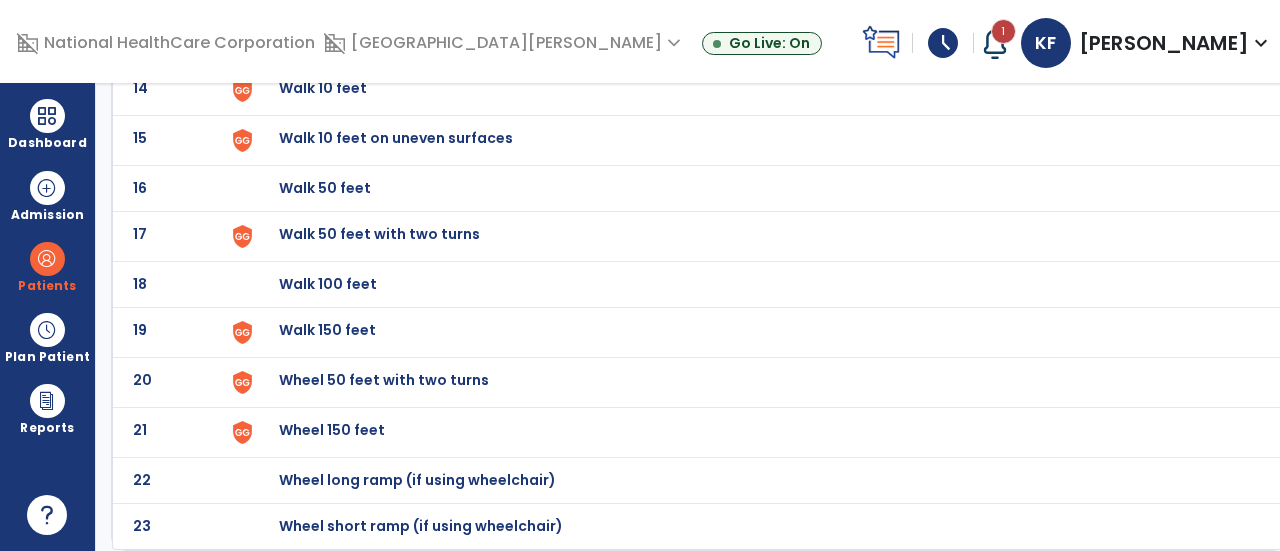 scroll, scrollTop: 0, scrollLeft: 0, axis: both 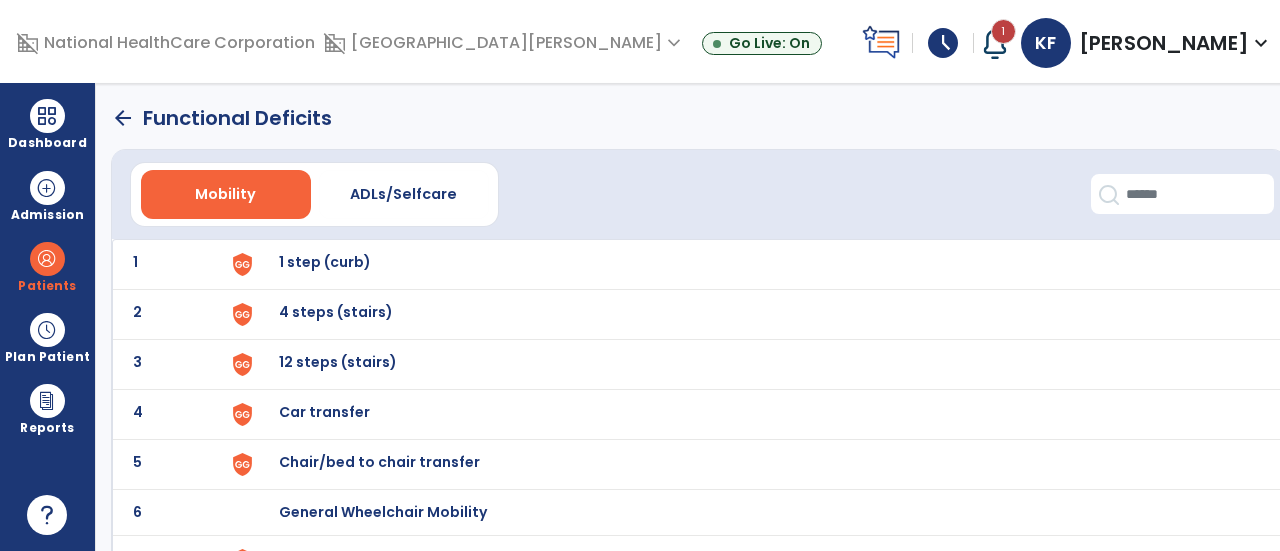 click on "2 4 steps (stairs)" 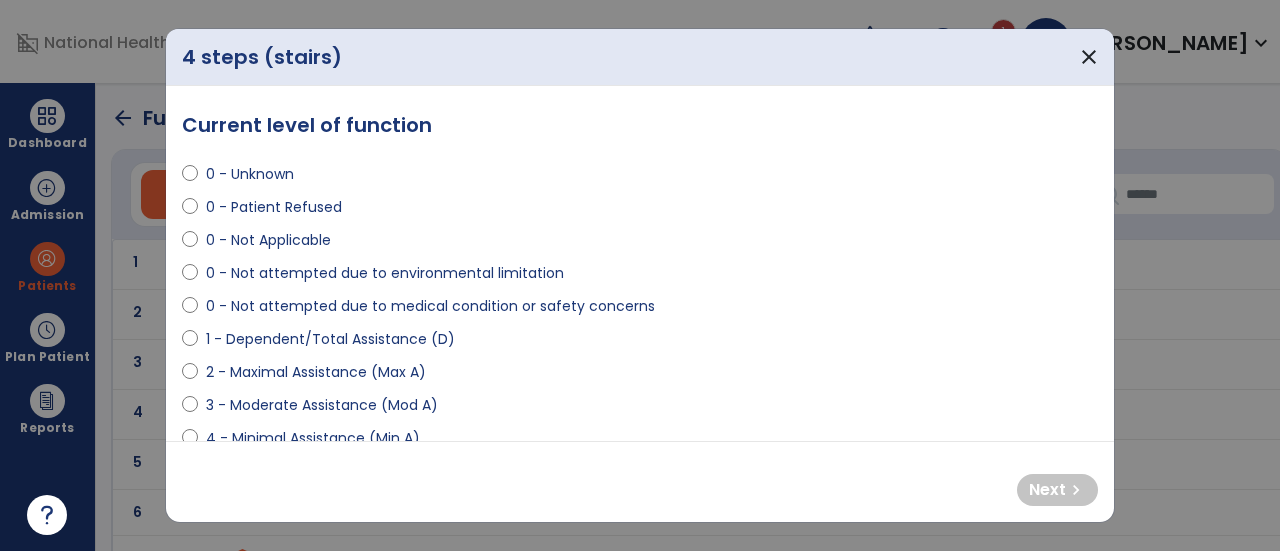 click on "0 - Not attempted due to medical condition or safety concerns" at bounding box center [430, 306] 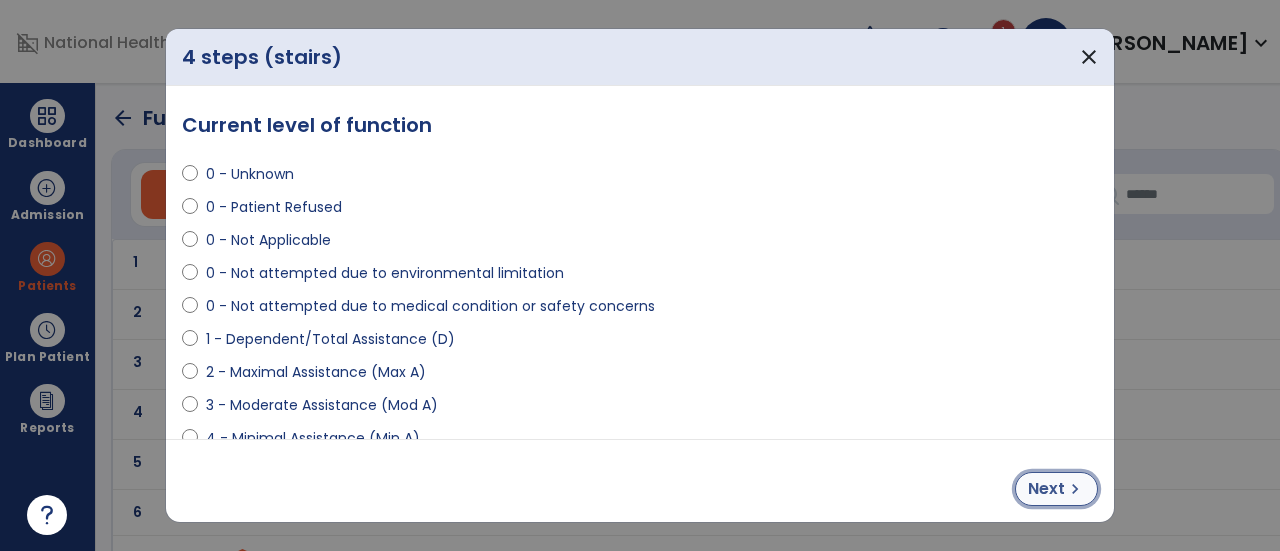 click on "Next" at bounding box center [1046, 489] 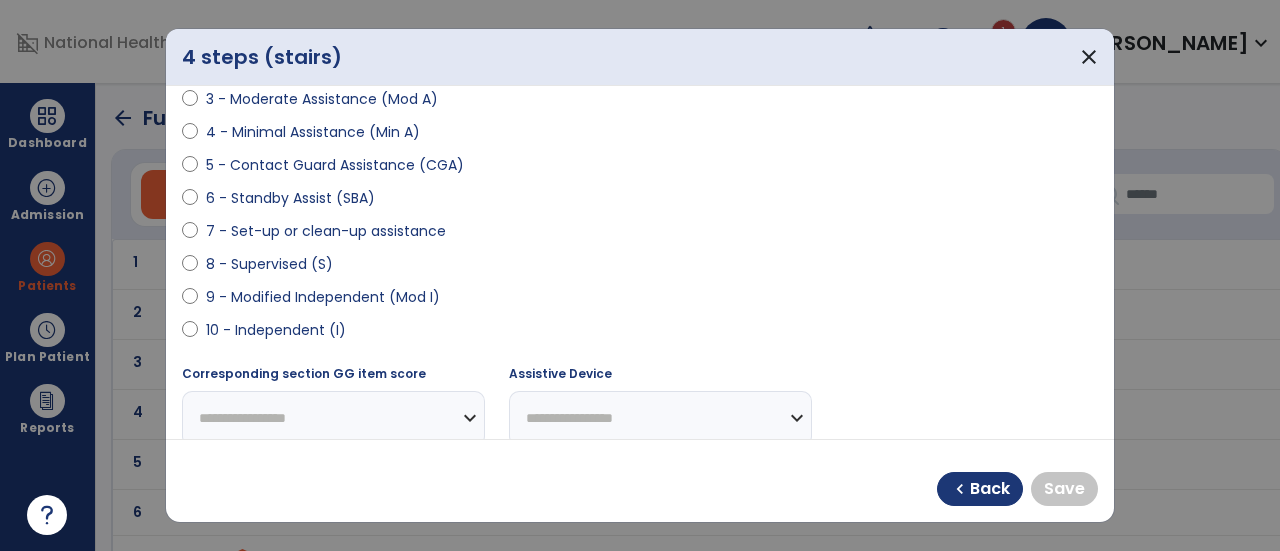 scroll, scrollTop: 300, scrollLeft: 0, axis: vertical 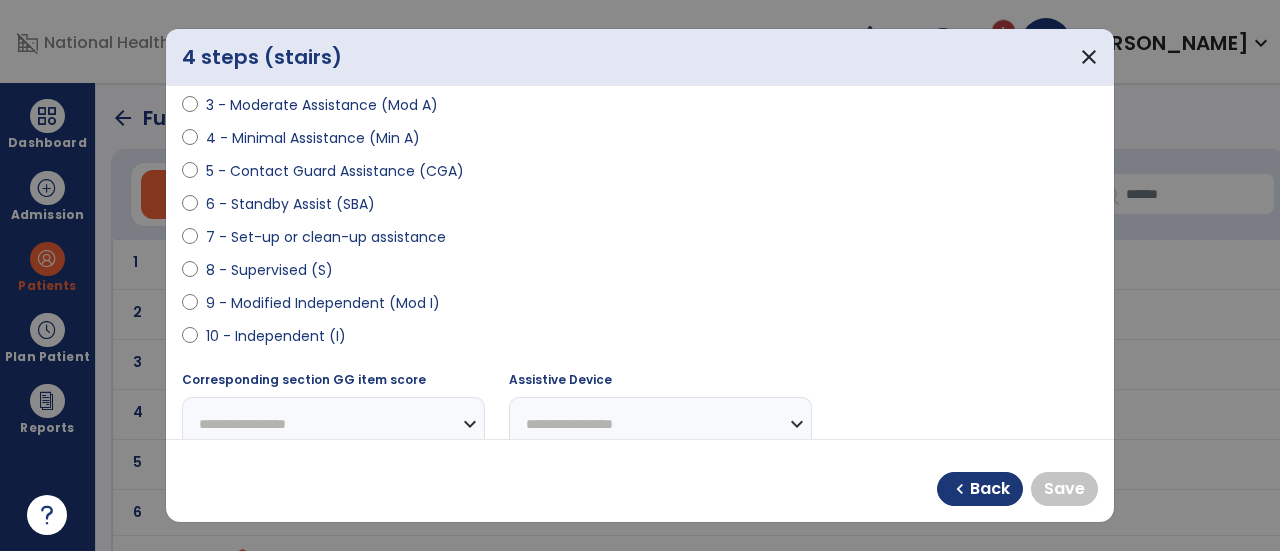 select on "**********" 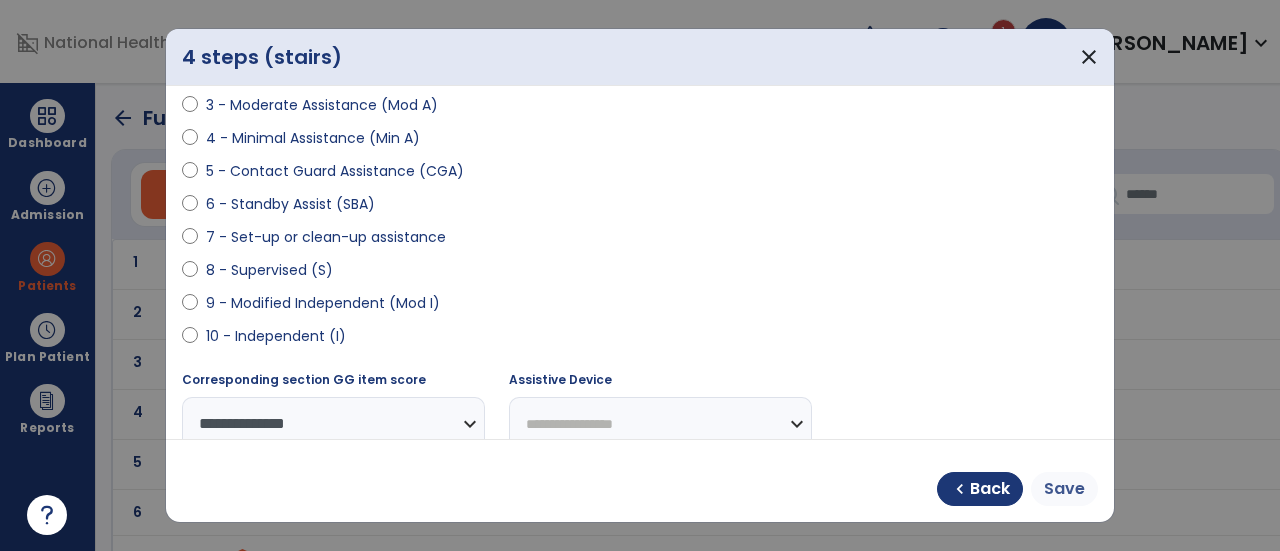 click on "Save" at bounding box center [1064, 489] 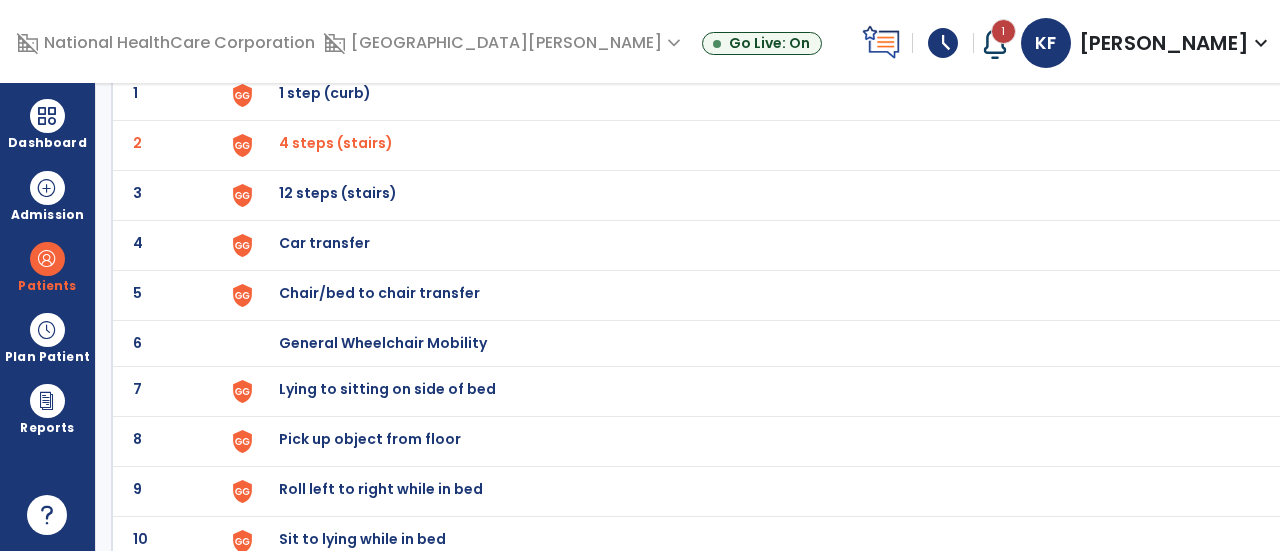scroll, scrollTop: 172, scrollLeft: 0, axis: vertical 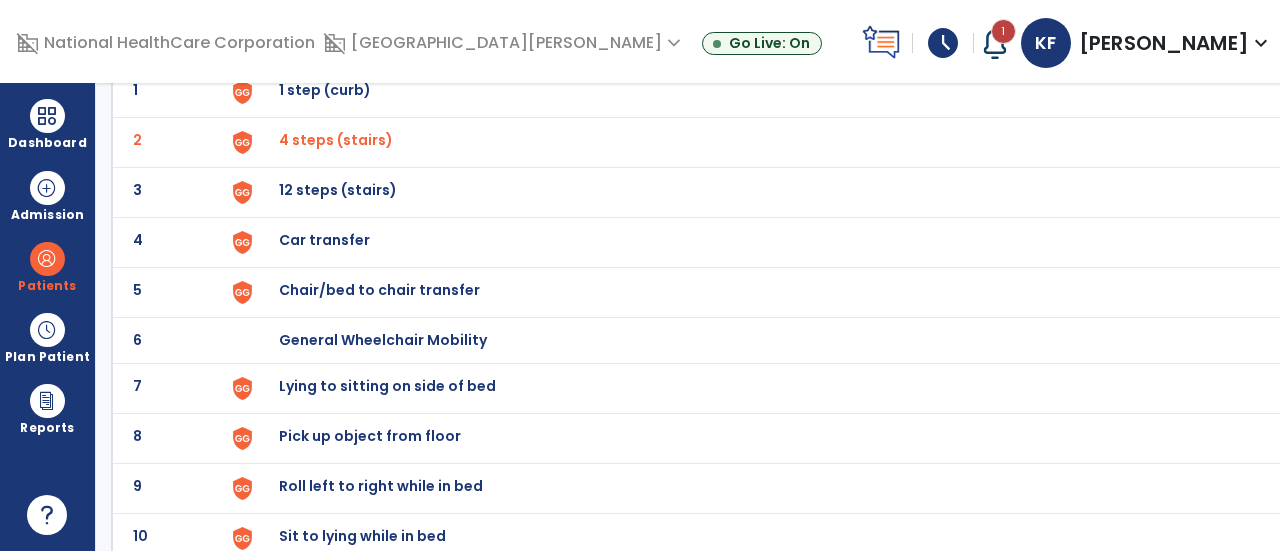 click on "5 Chair/bed to chair transfer" 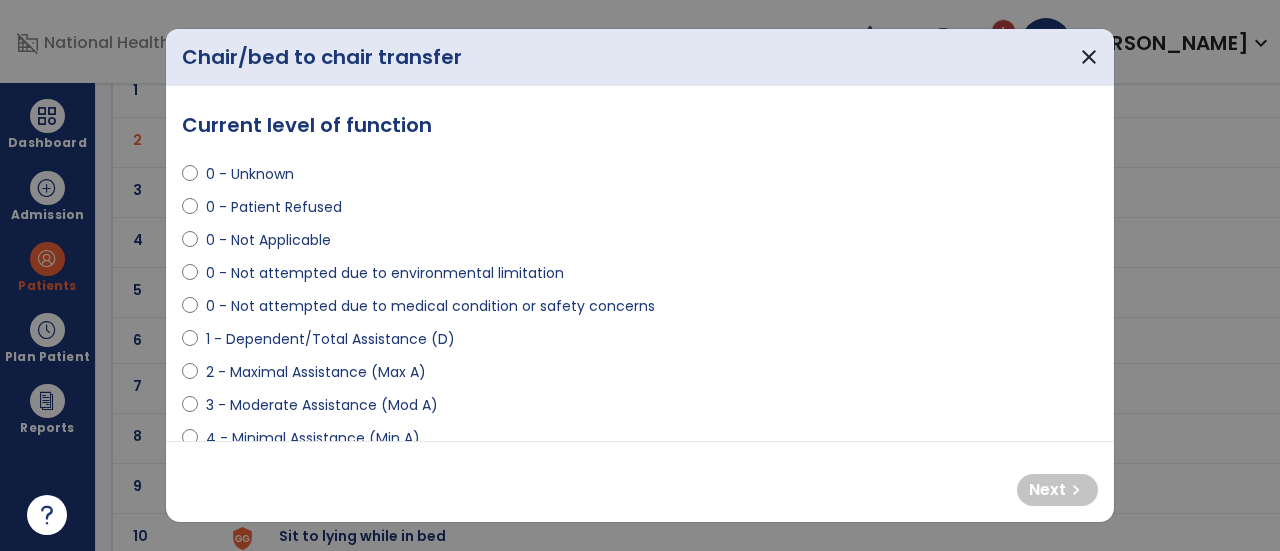 click on "0 - Not attempted due to medical condition or safety concerns" at bounding box center [430, 306] 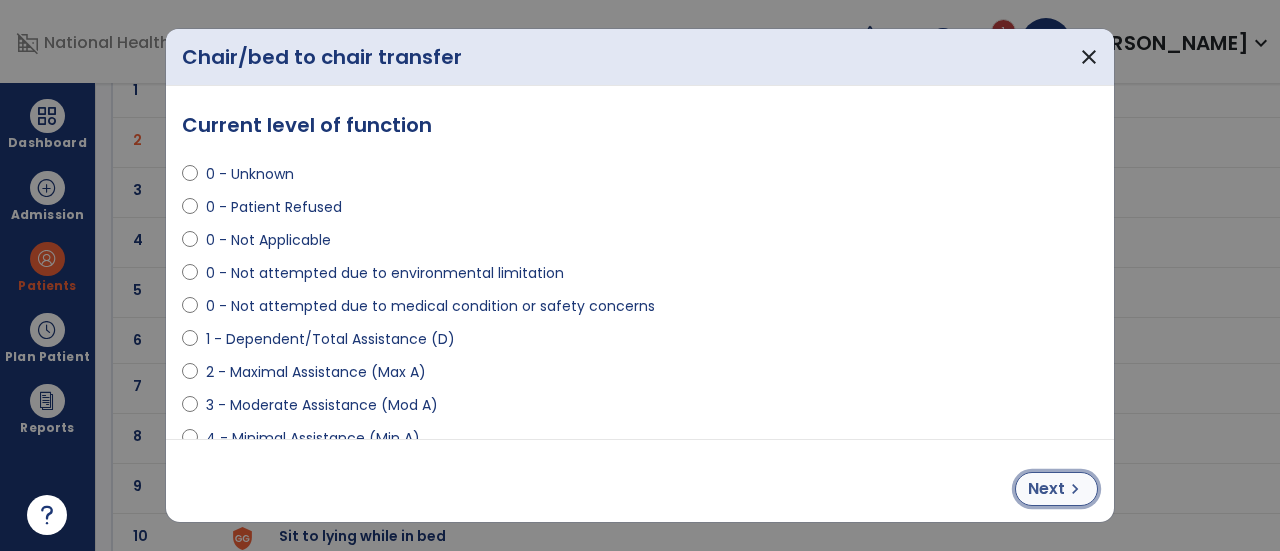 click on "Next" at bounding box center [1046, 489] 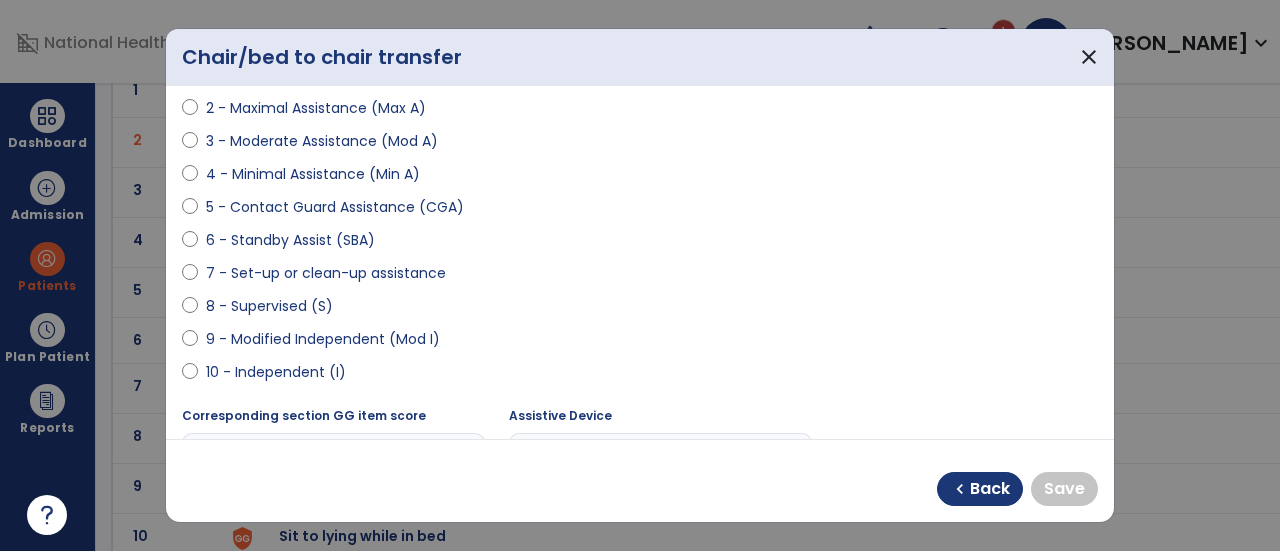 scroll, scrollTop: 267, scrollLeft: 0, axis: vertical 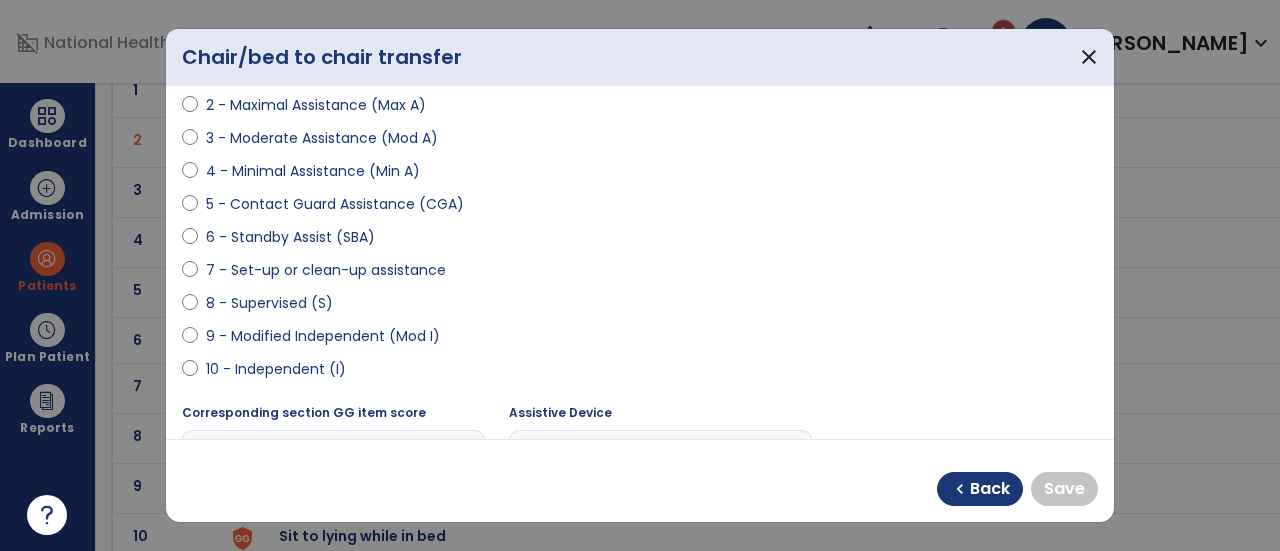 click on "9 - Modified Independent (Mod I)" at bounding box center [323, 336] 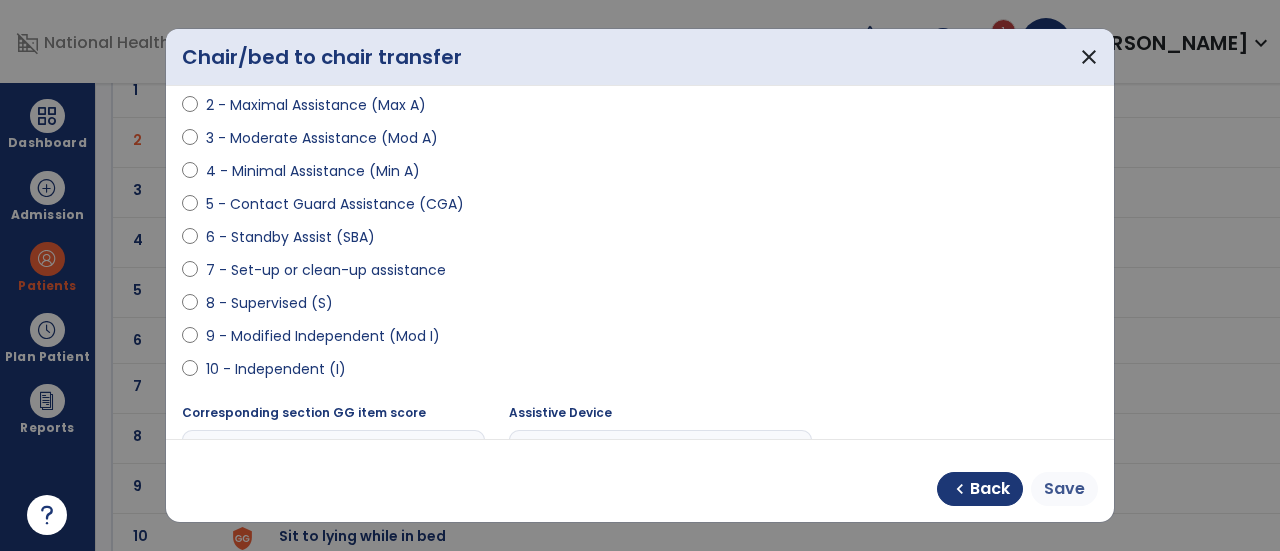 click on "Save" at bounding box center [1064, 489] 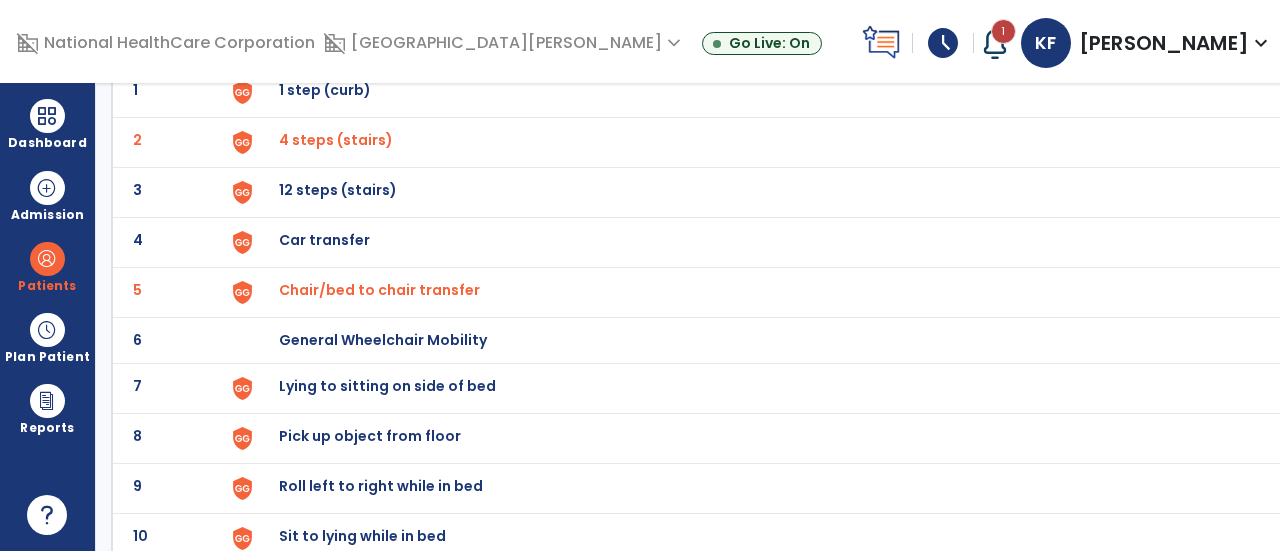click on "7 Lying to sitting on side of bed" 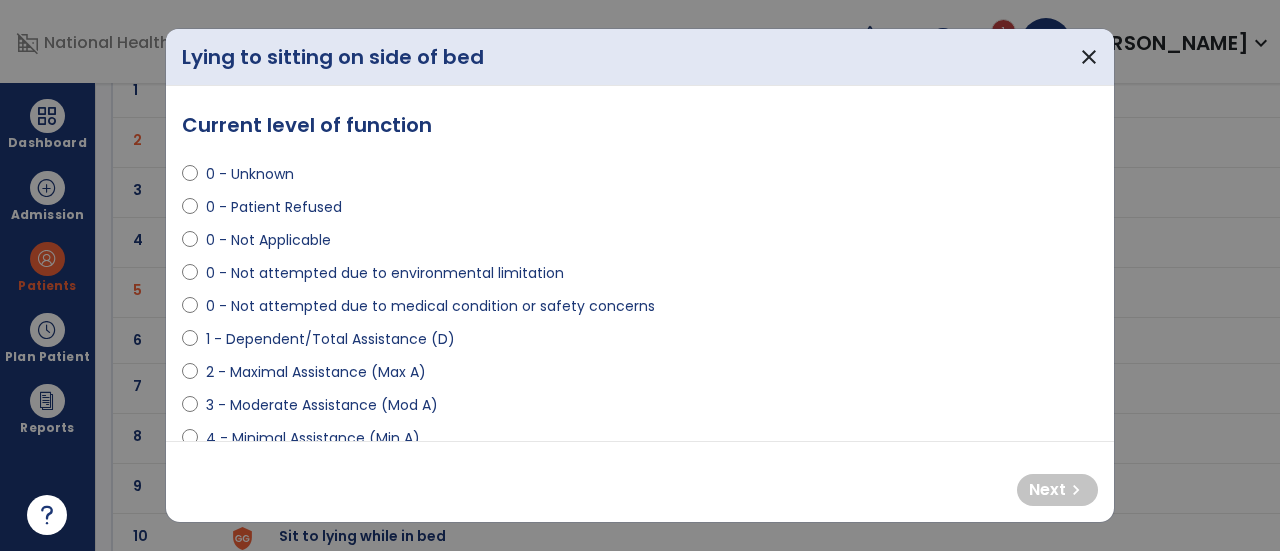 click on "1 - Dependent/Total Assistance (D)" at bounding box center (330, 339) 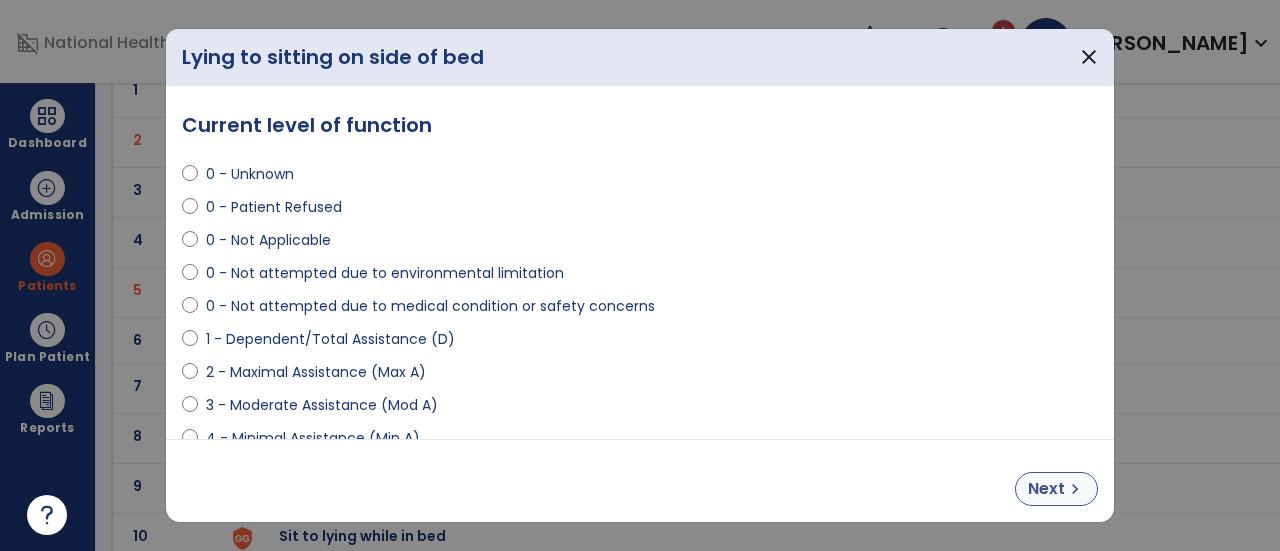 click on "chevron_right" at bounding box center (1075, 489) 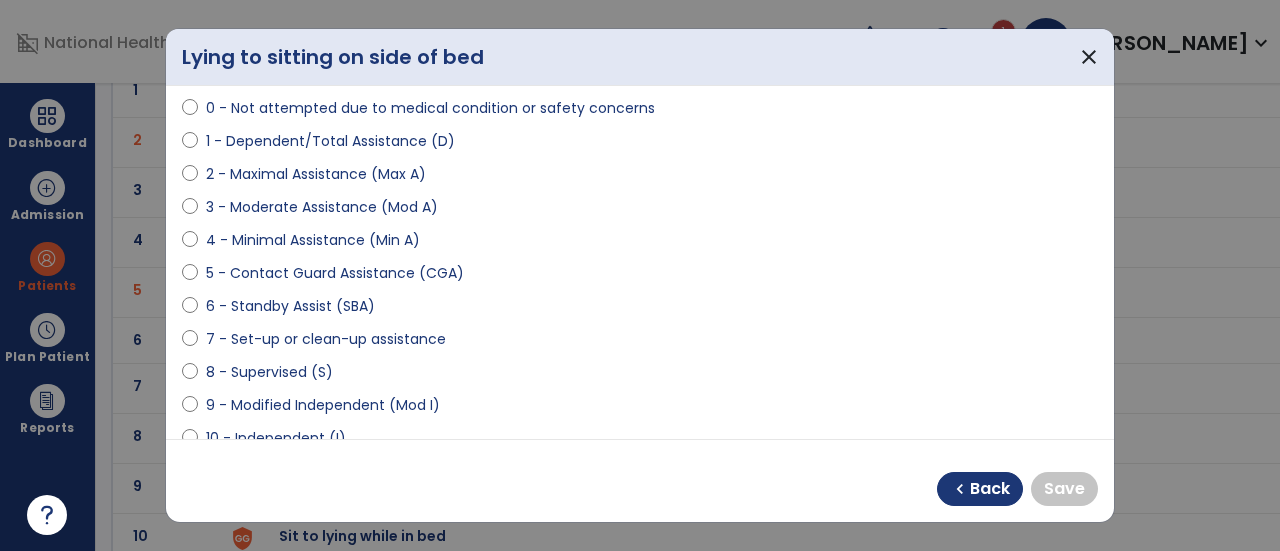 click on "10 - Independent (I)" at bounding box center (276, 438) 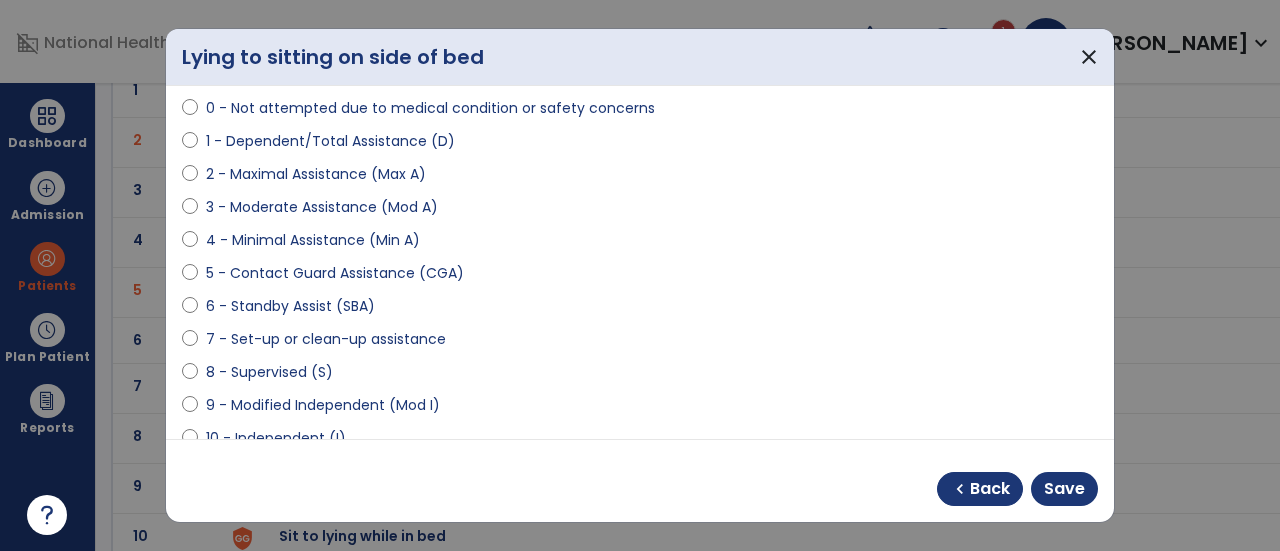 scroll, scrollTop: 203, scrollLeft: 0, axis: vertical 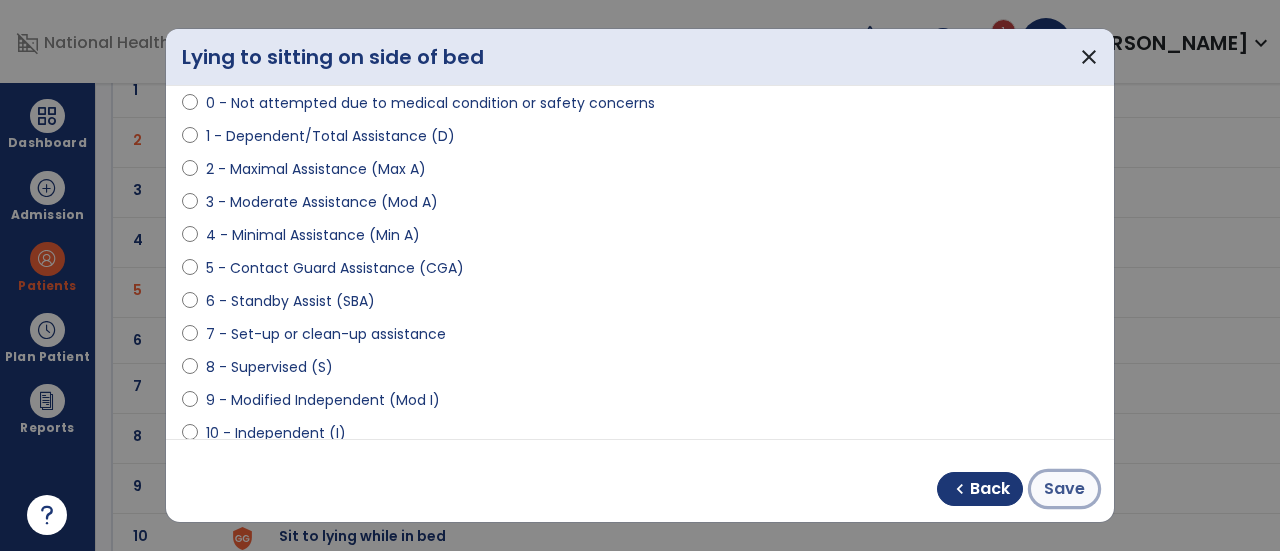 click on "Save" at bounding box center [1064, 489] 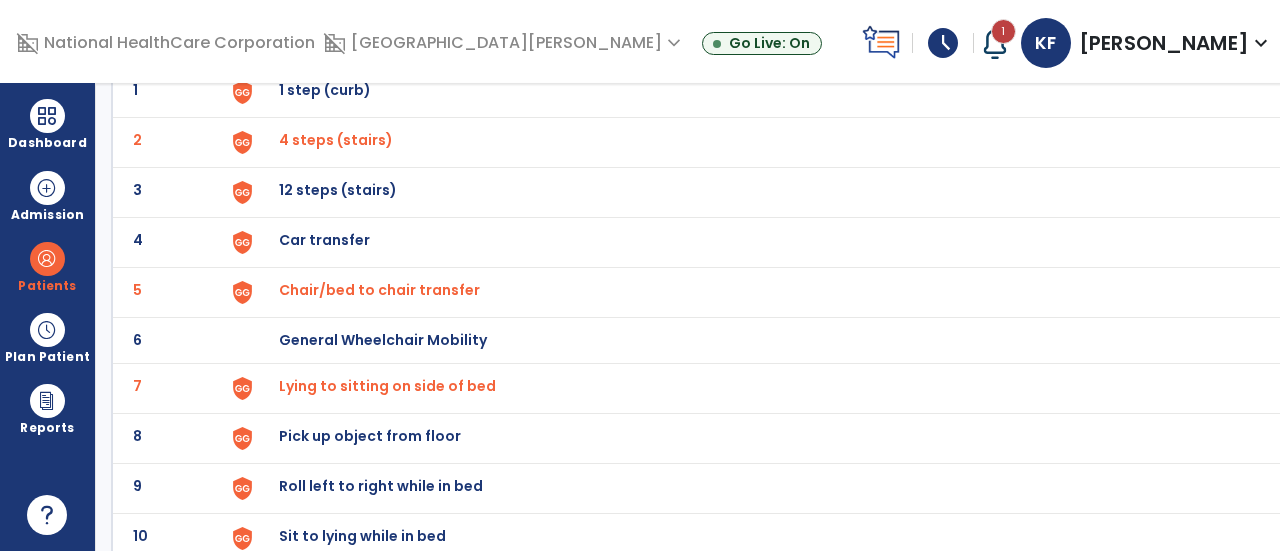 click on "Roll left to right while in bed" at bounding box center [752, 92] 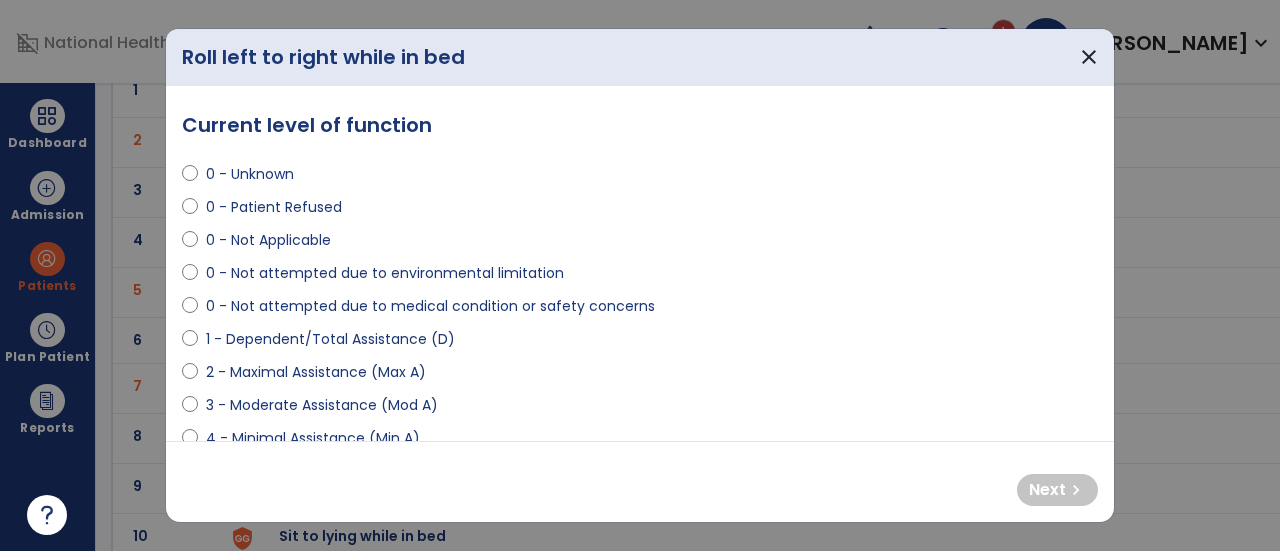click on "2 - Maximal Assistance (Max A)" at bounding box center (316, 372) 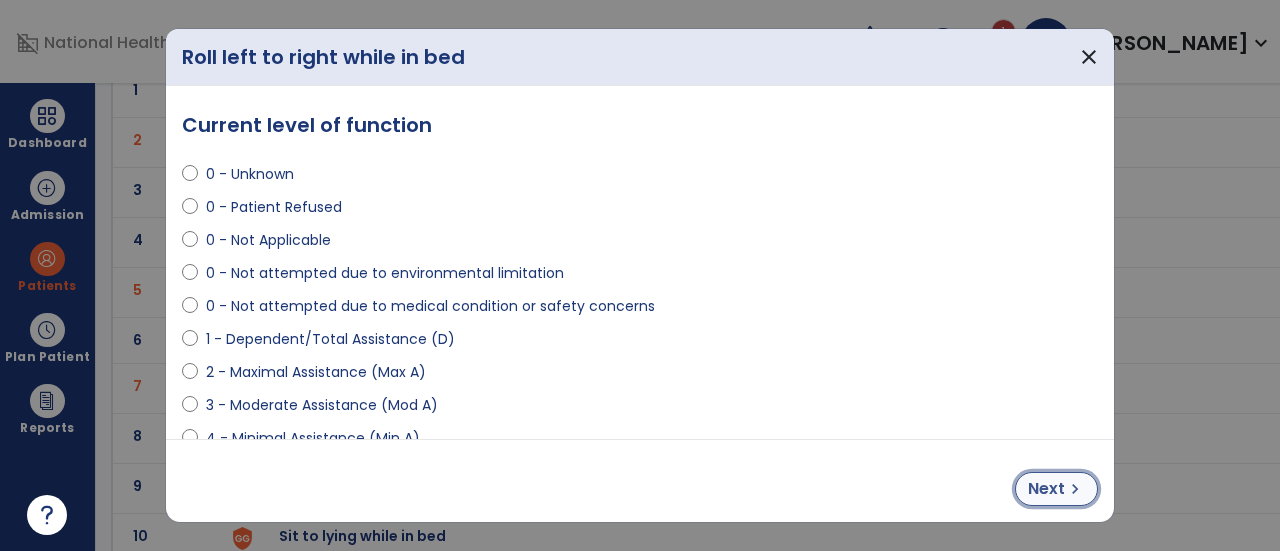 click on "Next" at bounding box center (1046, 489) 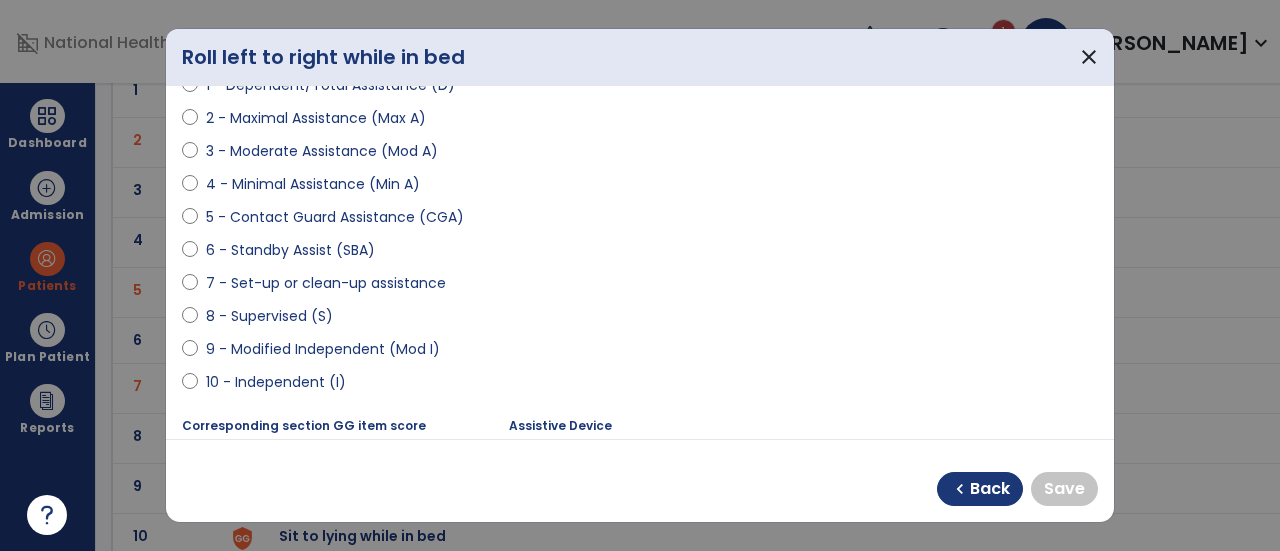 scroll, scrollTop: 283, scrollLeft: 0, axis: vertical 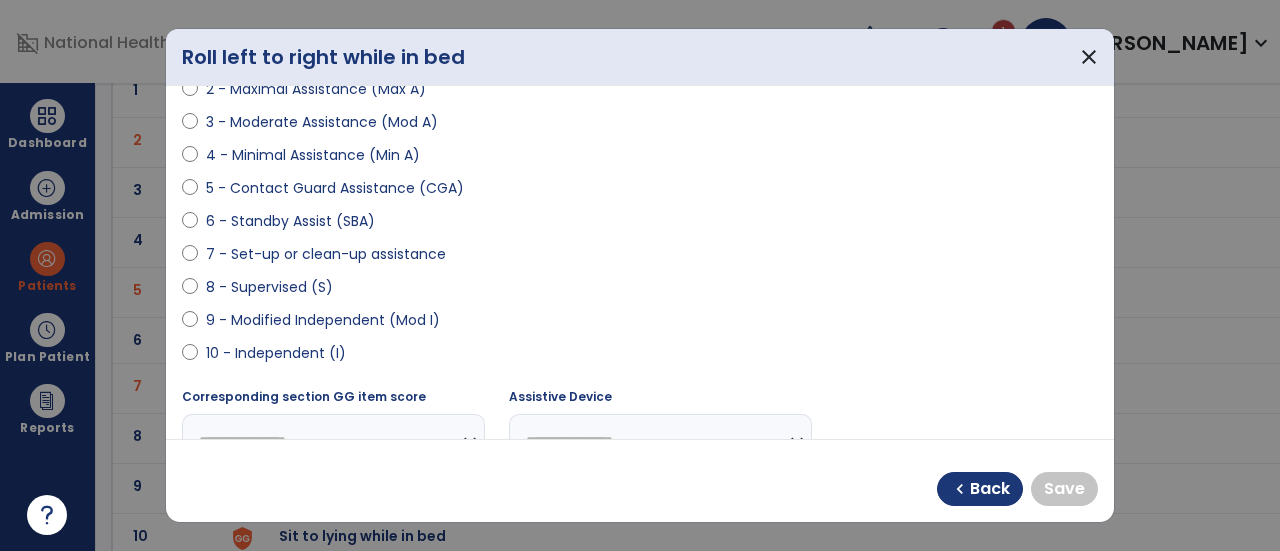 click on "10 - Independent (I)" at bounding box center (276, 353) 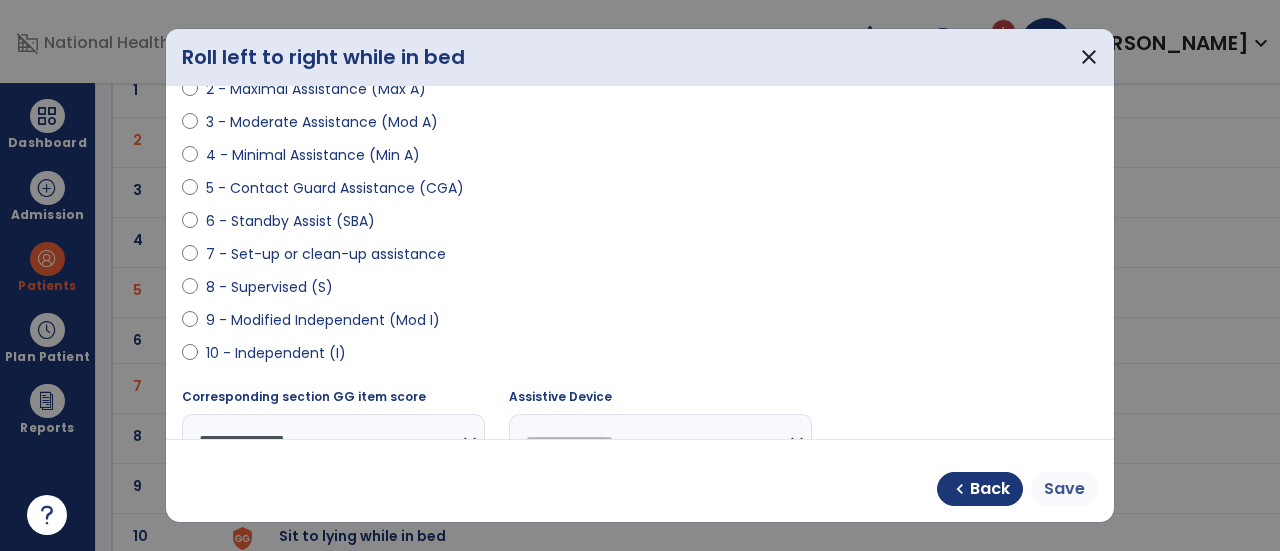 click on "Save" at bounding box center [1064, 489] 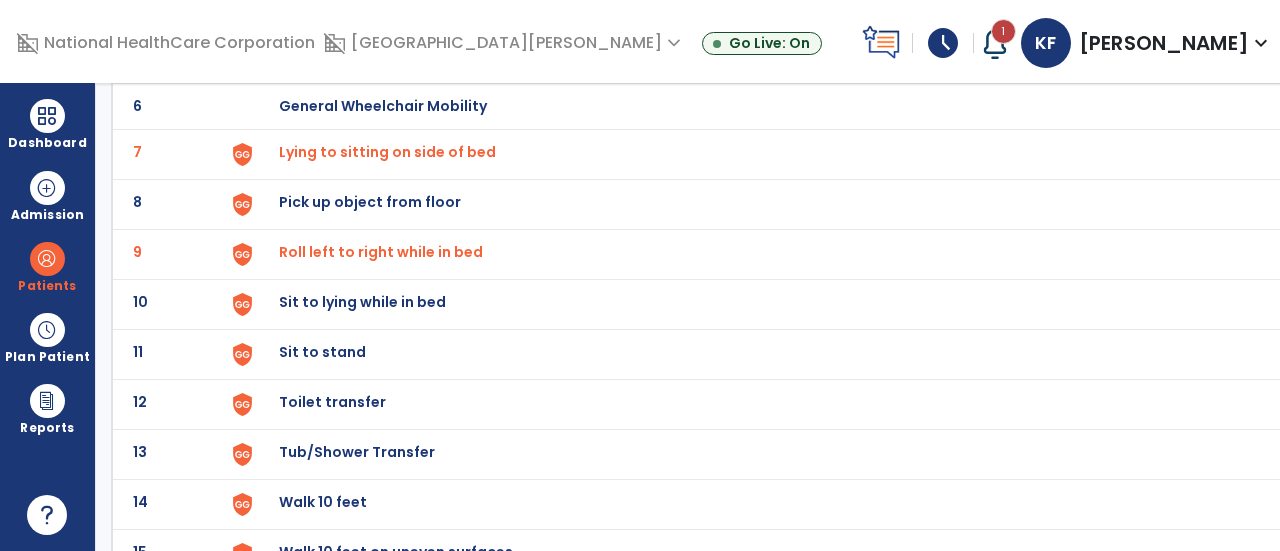 scroll, scrollTop: 408, scrollLeft: 0, axis: vertical 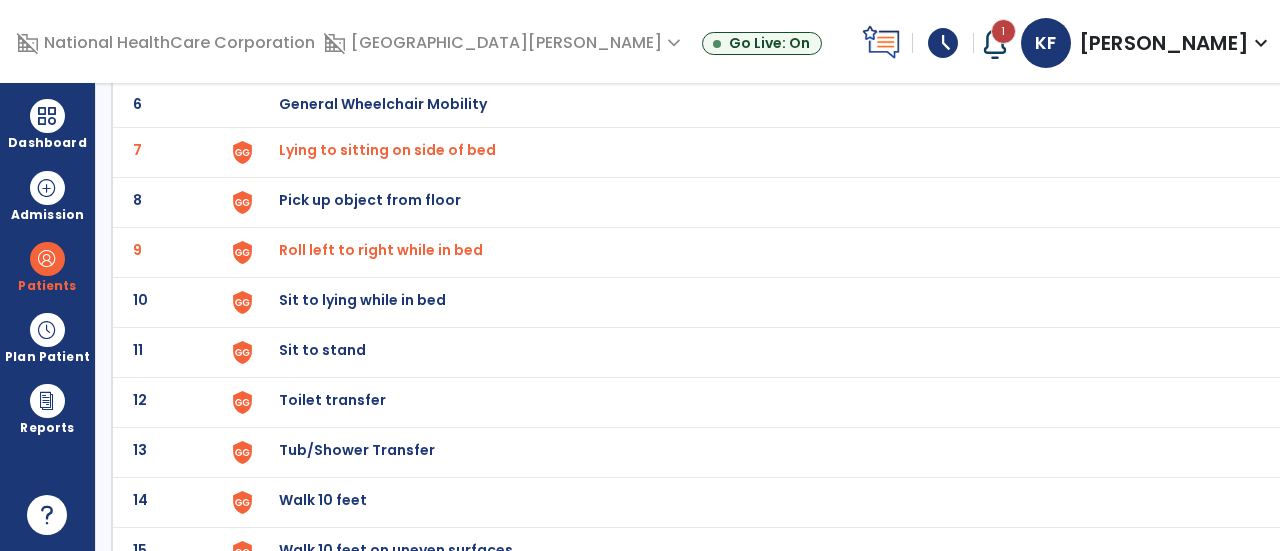 click on "Sit to lying while in bed" at bounding box center (752, -144) 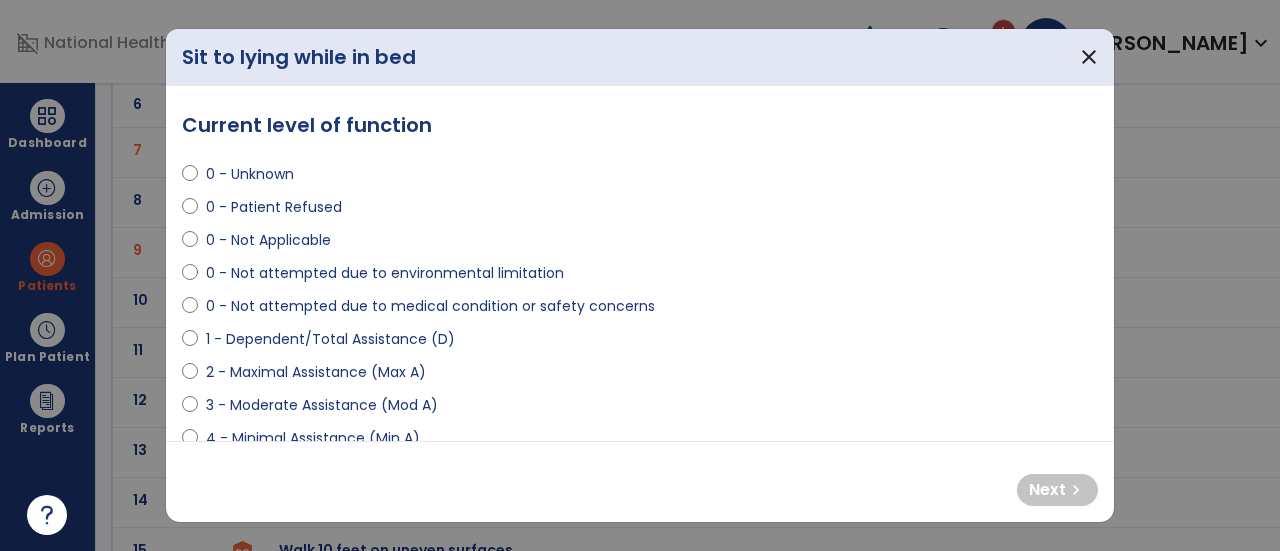 click on "1 - Dependent/Total Assistance (D)" at bounding box center (330, 339) 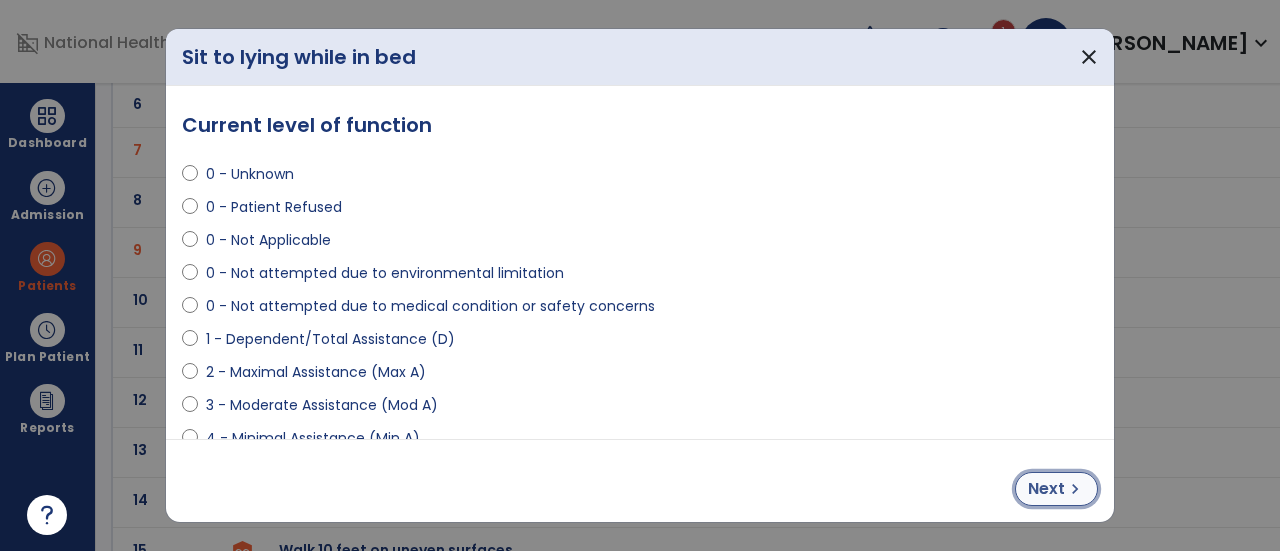 click on "chevron_right" at bounding box center (1075, 489) 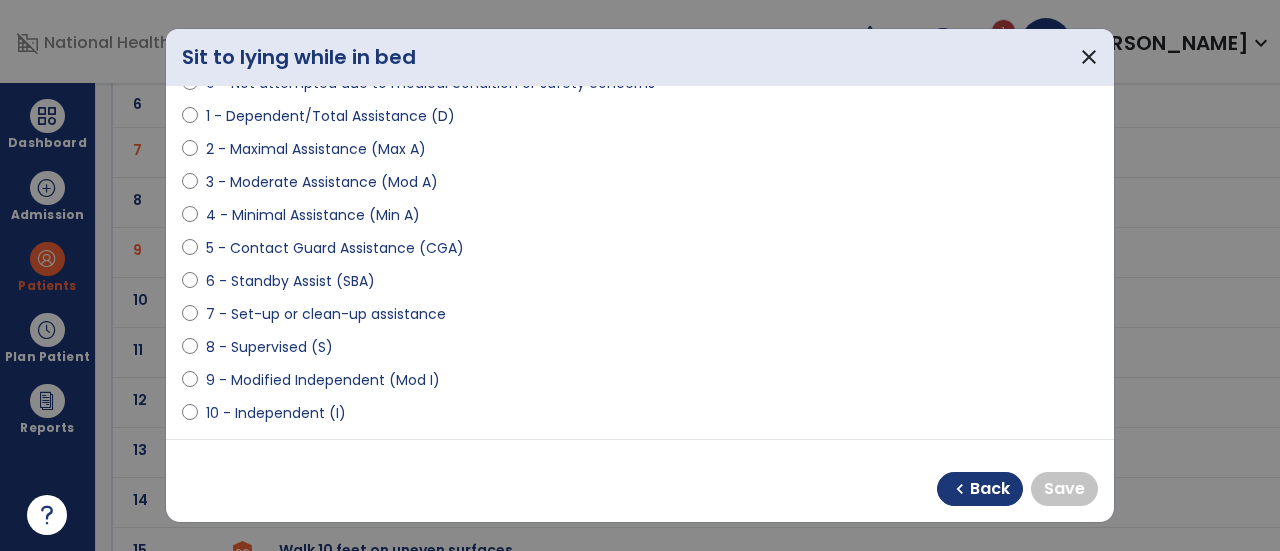 scroll, scrollTop: 260, scrollLeft: 0, axis: vertical 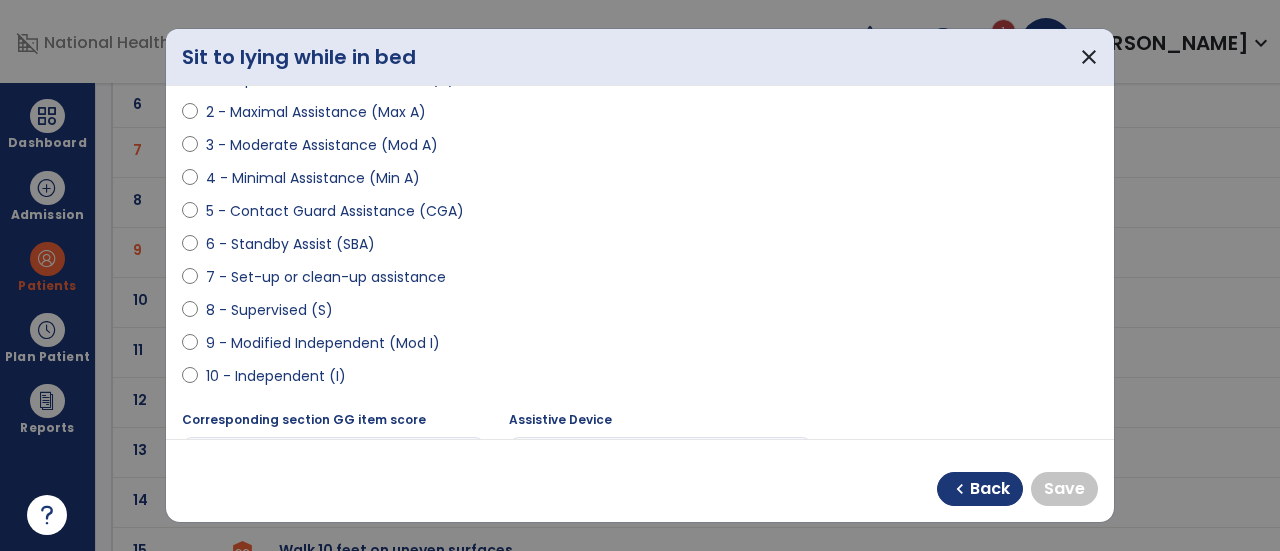 click on "10 - Independent (I)" at bounding box center (276, 376) 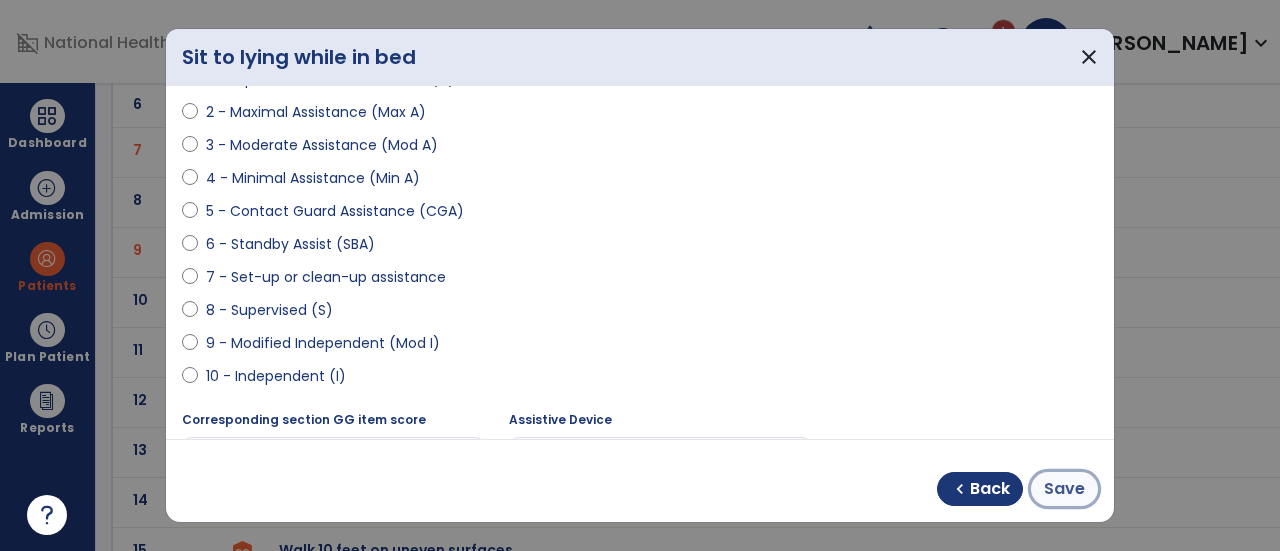 click on "Save" at bounding box center [1064, 489] 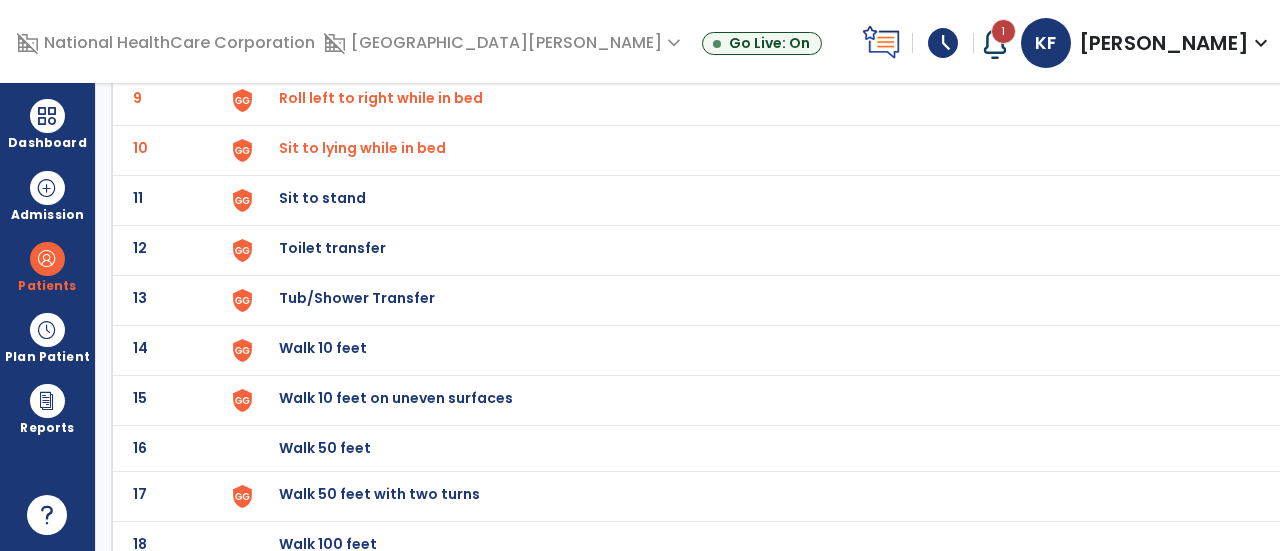 scroll, scrollTop: 562, scrollLeft: 0, axis: vertical 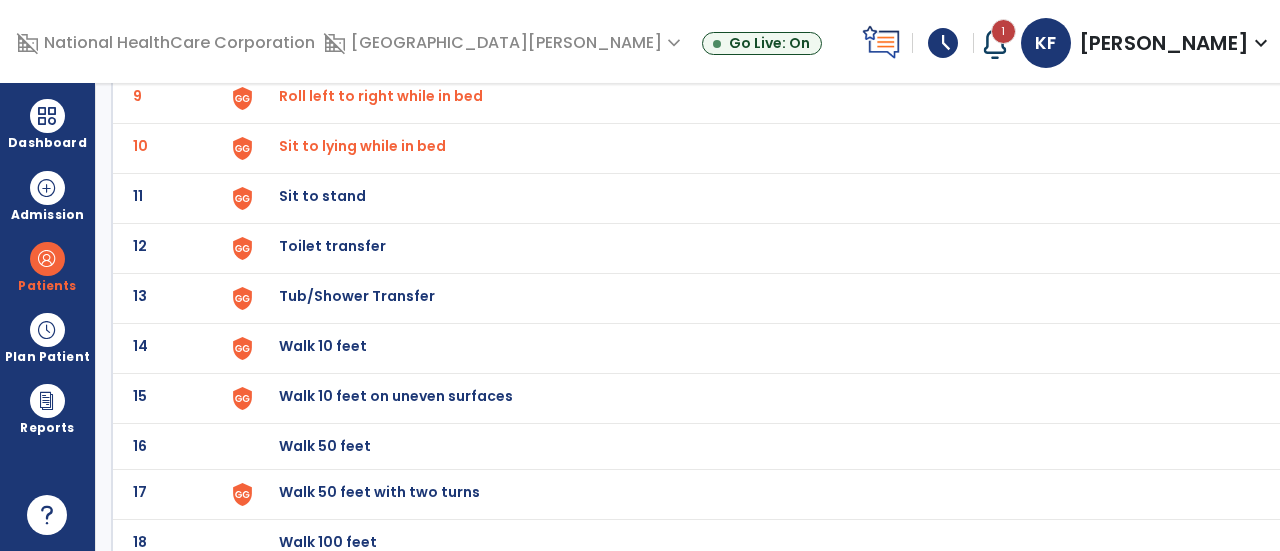 click on "Walk 10 feet" at bounding box center (752, -298) 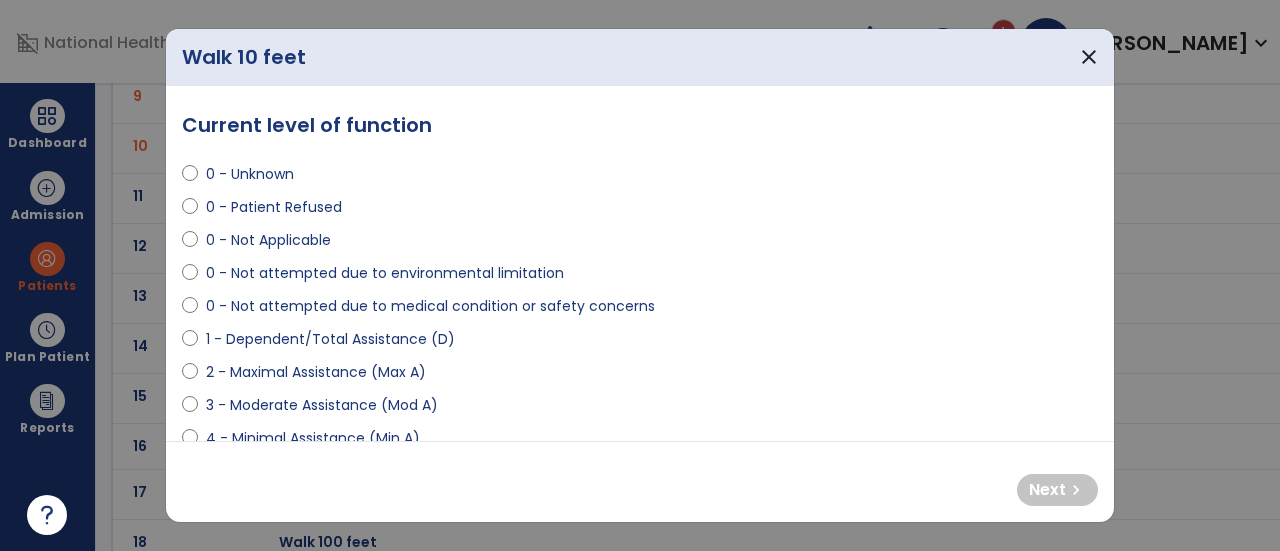 click on "0 - Not attempted due to medical condition or safety concerns" at bounding box center [430, 306] 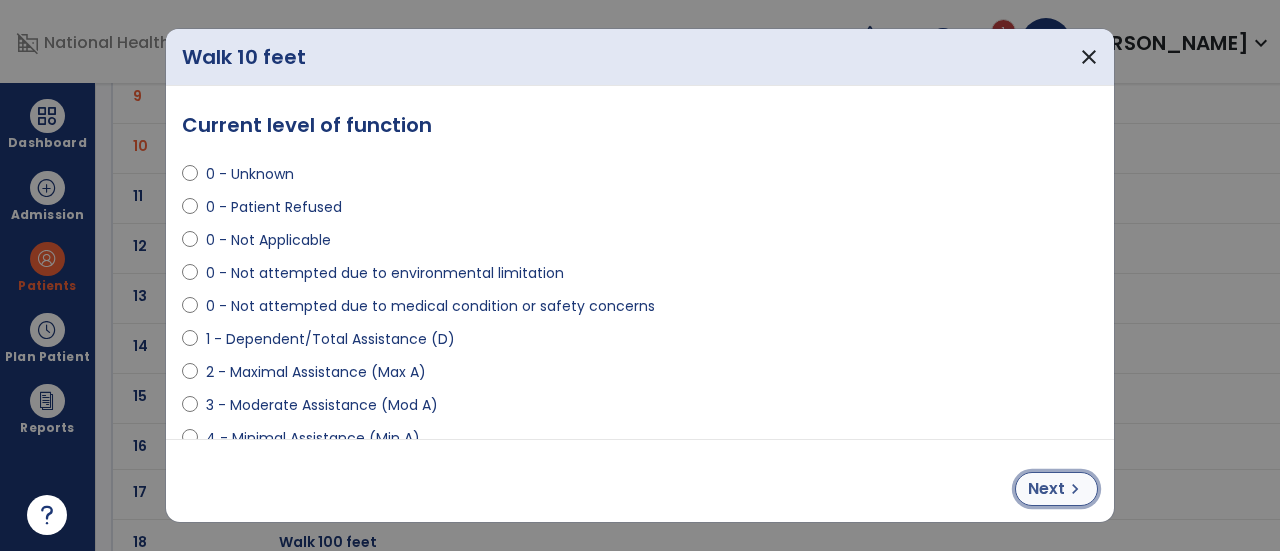 click on "Next  chevron_right" at bounding box center (1056, 489) 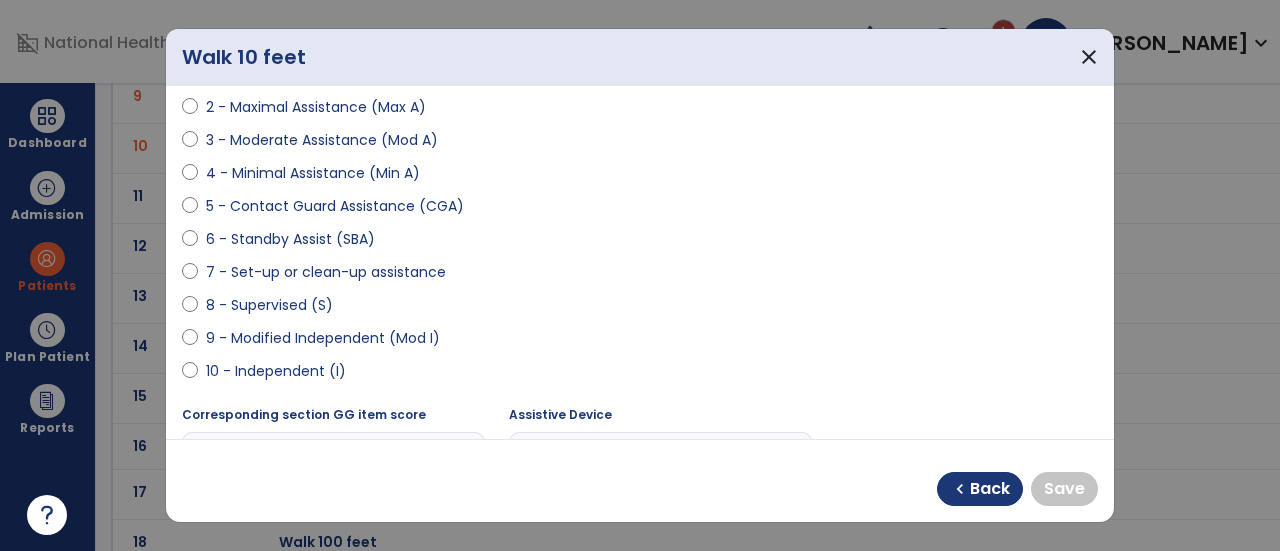 scroll, scrollTop: 268, scrollLeft: 0, axis: vertical 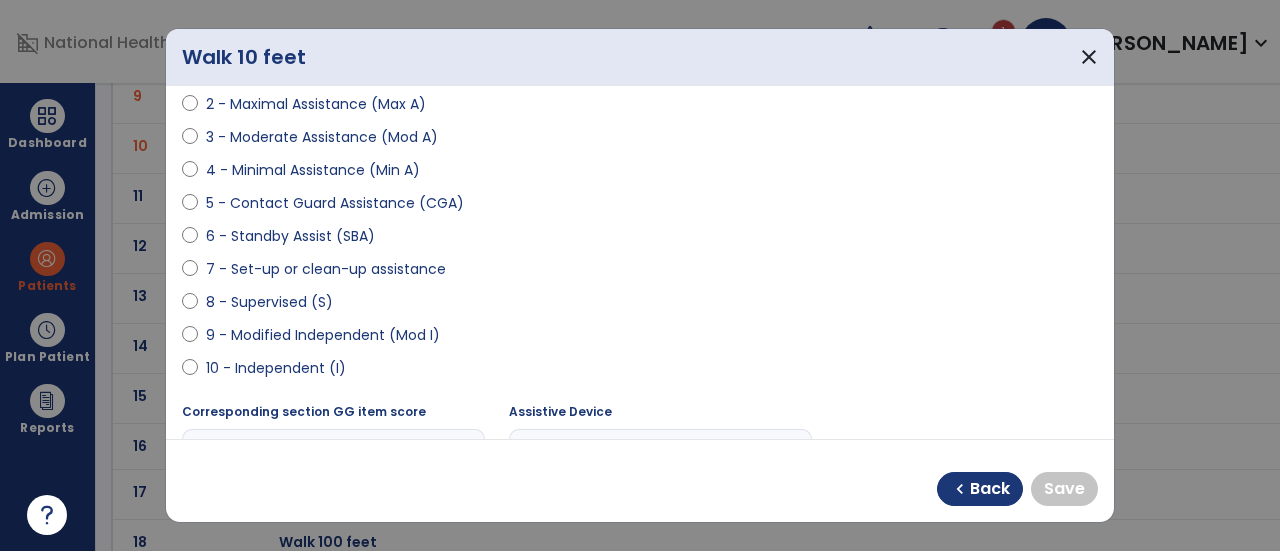 click on "9 - Modified Independent (Mod I)" at bounding box center [323, 335] 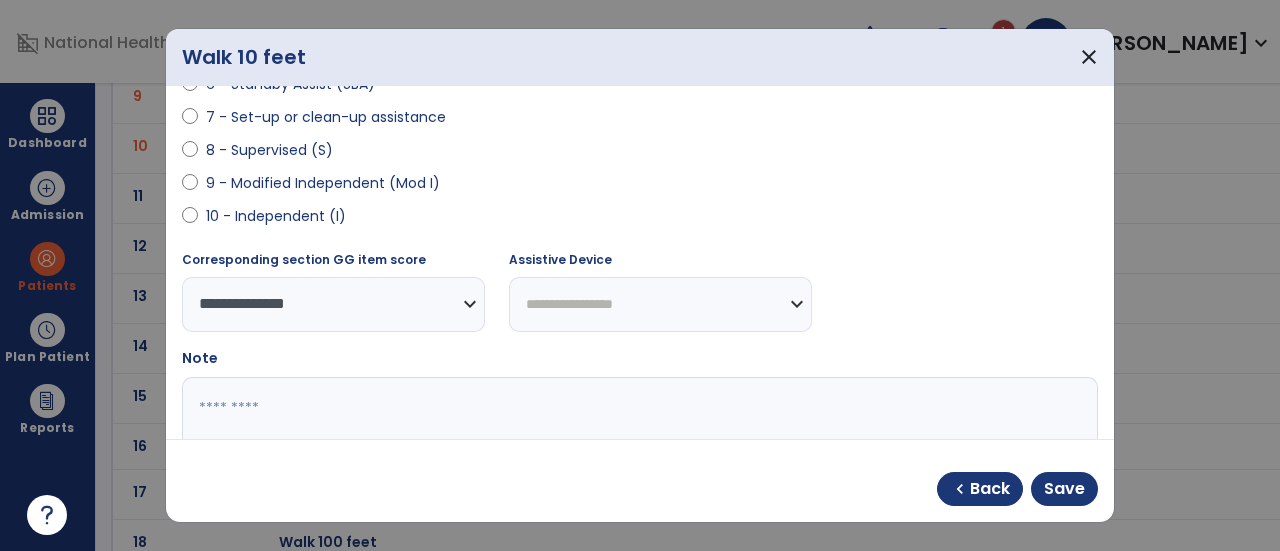 scroll, scrollTop: 422, scrollLeft: 0, axis: vertical 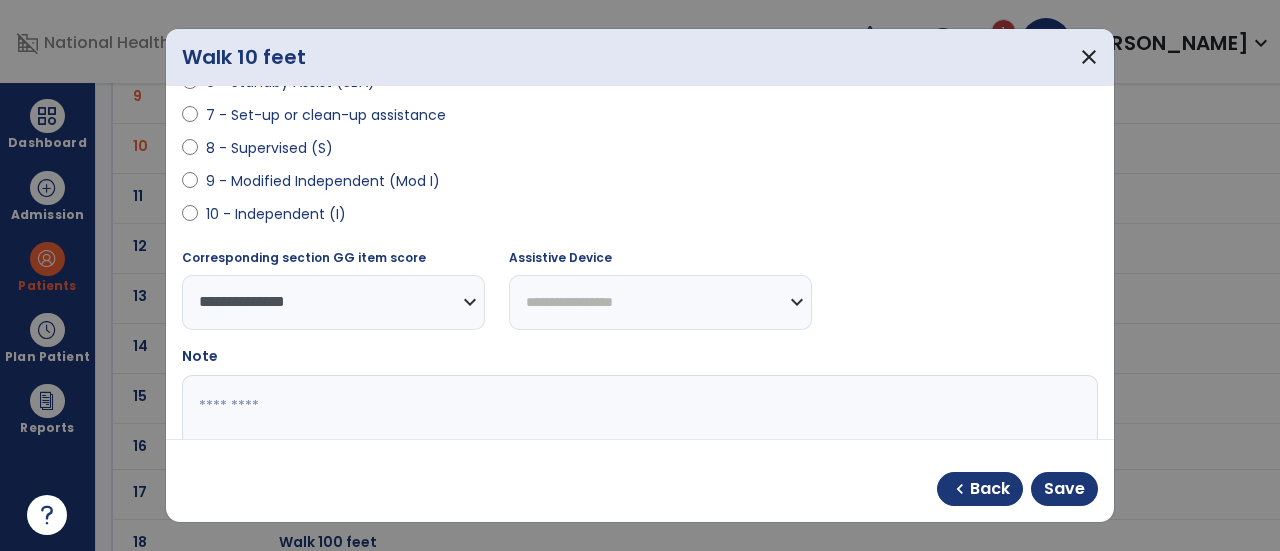 click on "**********" at bounding box center [660, 302] 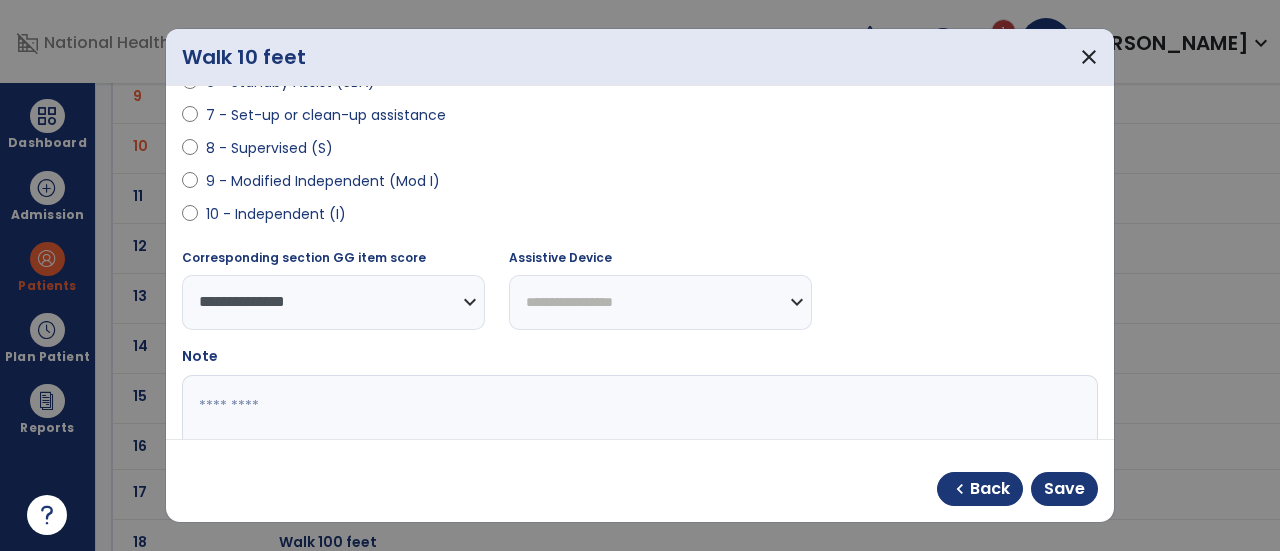 select on "**********" 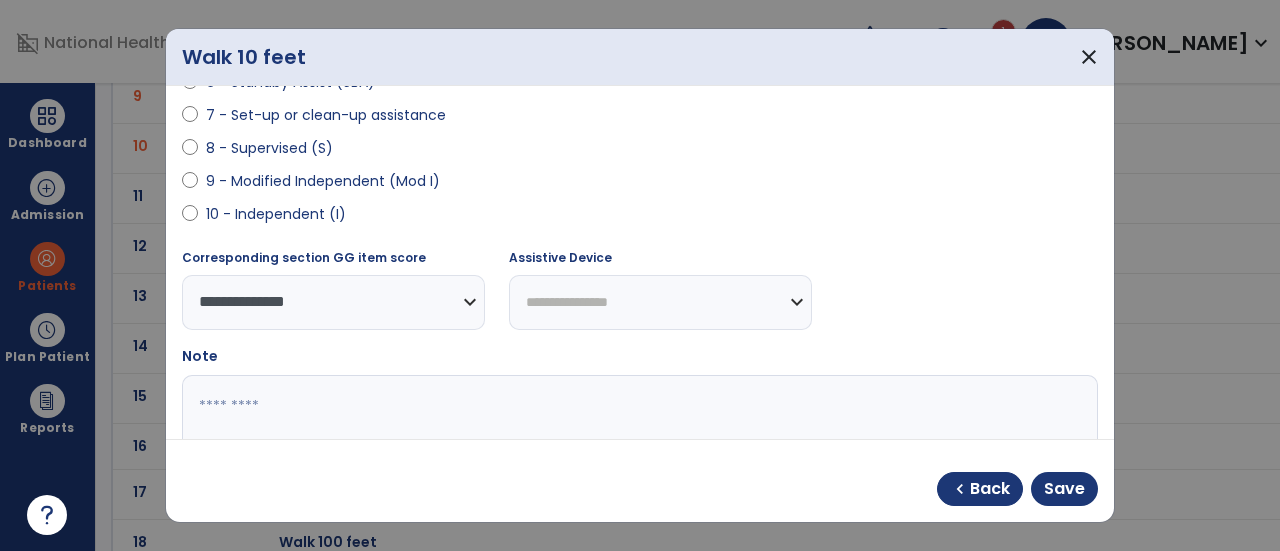 click on "**********" at bounding box center (660, 302) 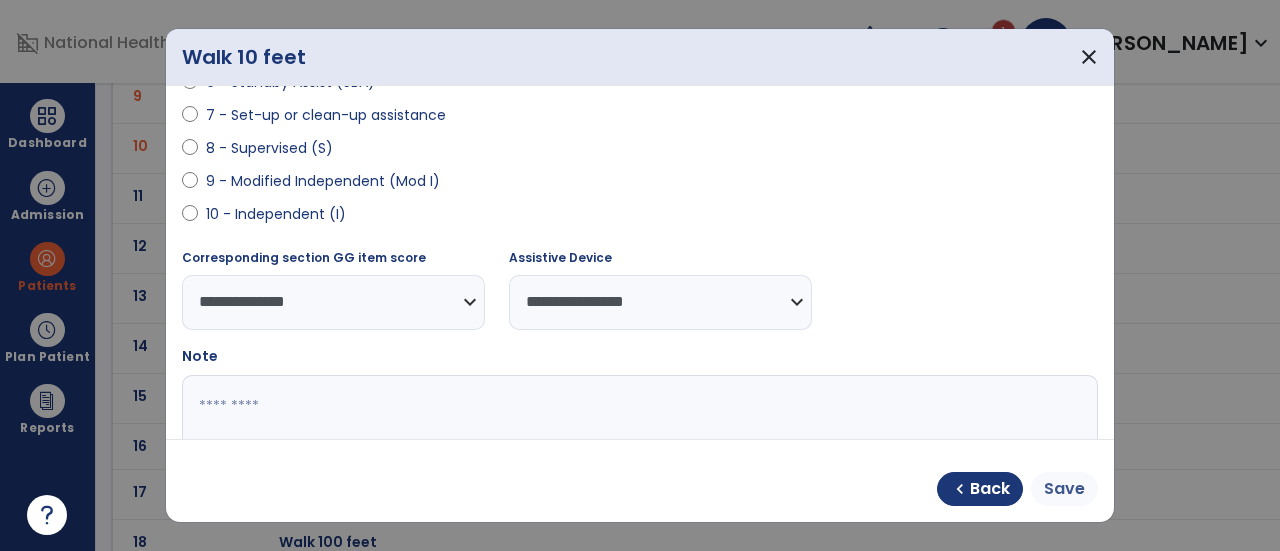 click on "Save" at bounding box center [1064, 489] 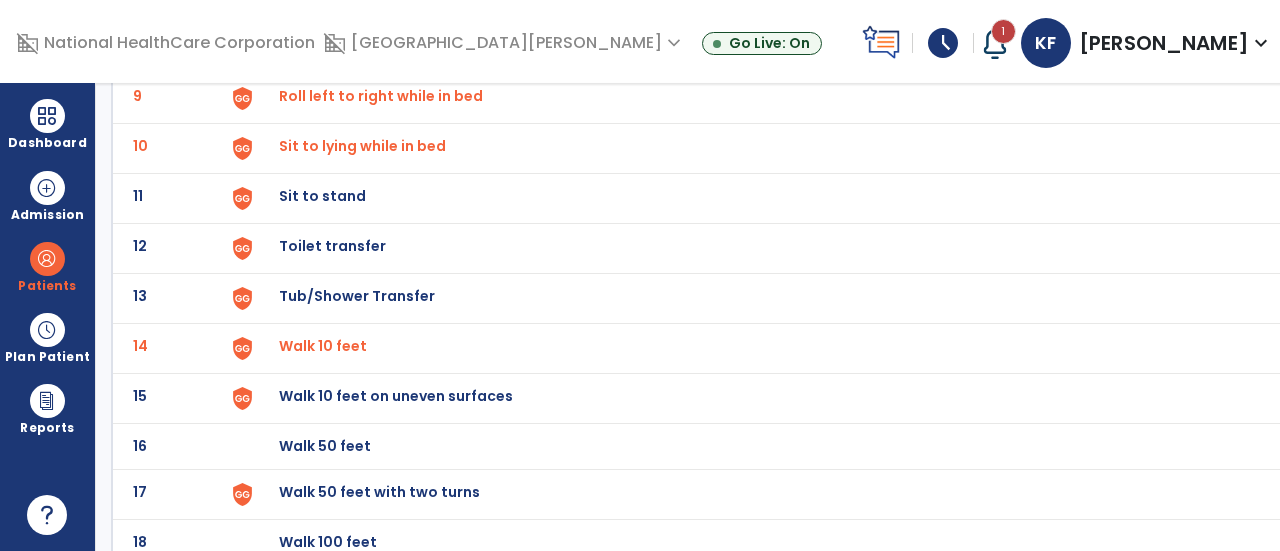click on "Sit to stand" at bounding box center (752, -298) 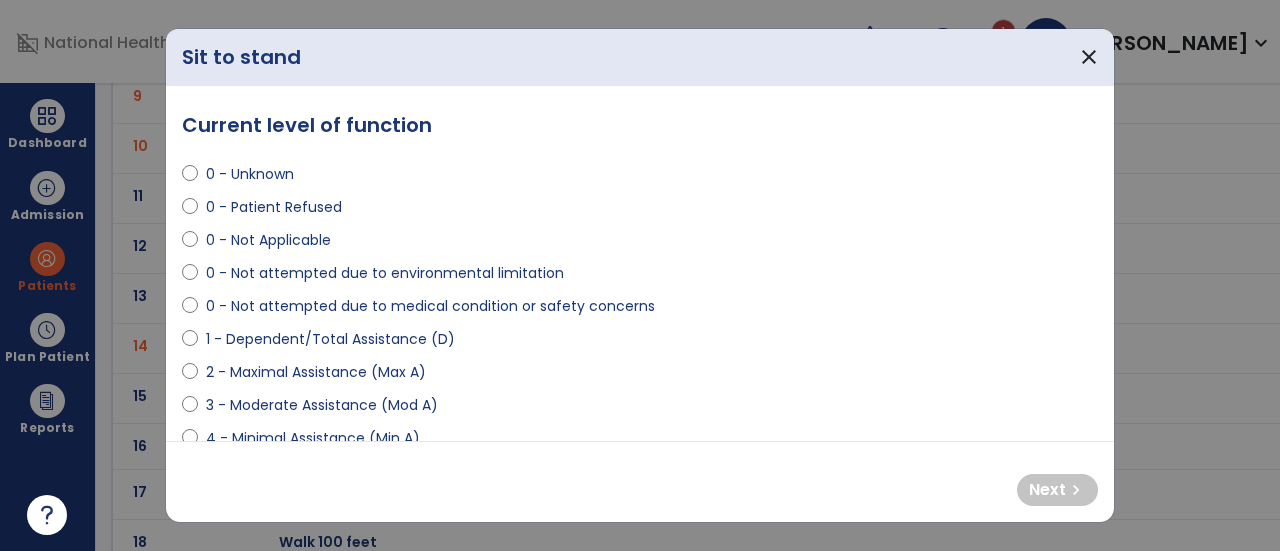 click on "0 - Not attempted due to medical condition or safety concerns" at bounding box center (430, 306) 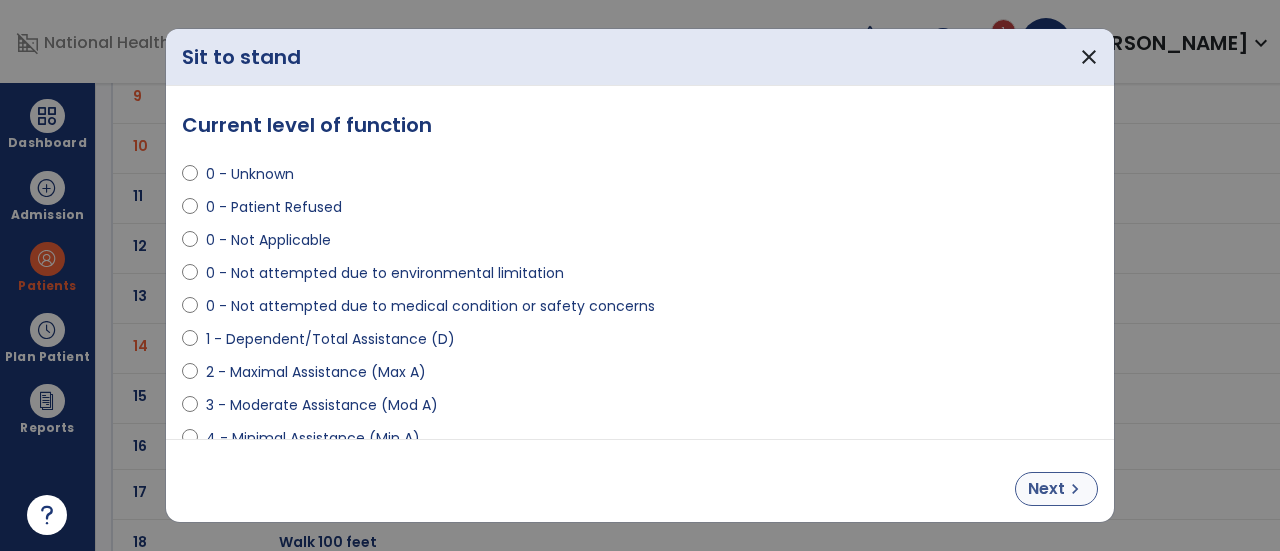 click on "Next" at bounding box center (1046, 489) 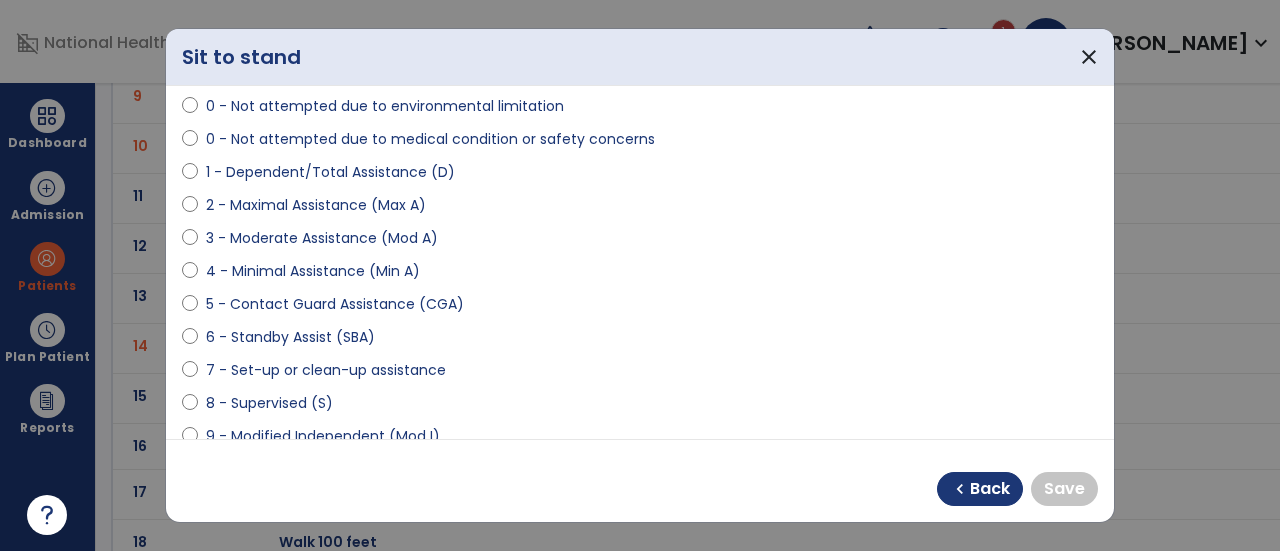 scroll, scrollTop: 268, scrollLeft: 0, axis: vertical 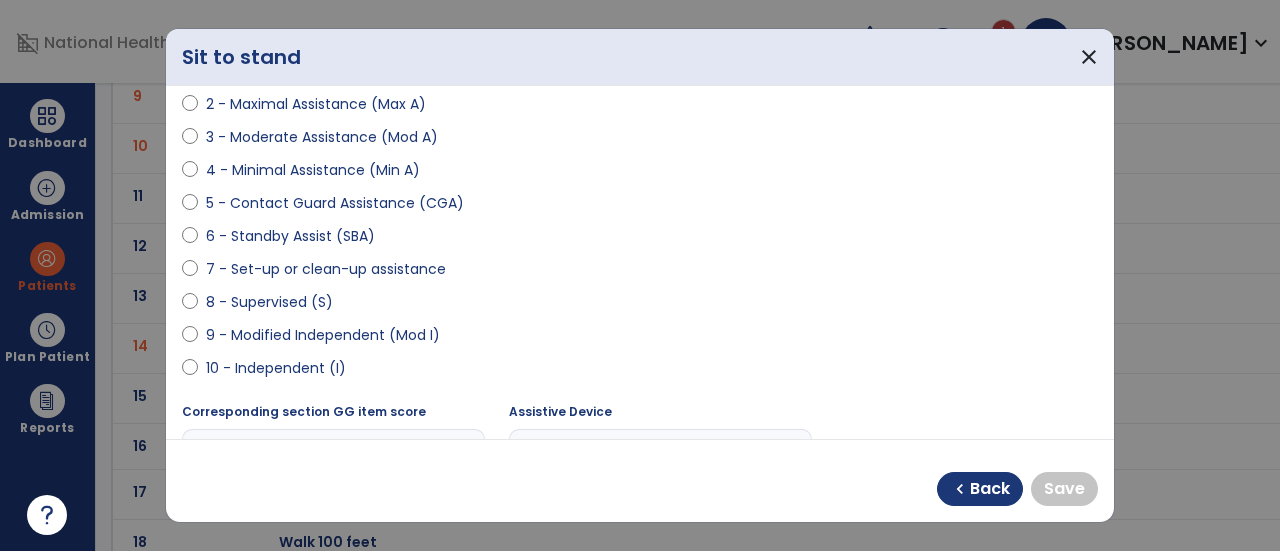 click on "10 - Independent (I)" at bounding box center [276, 368] 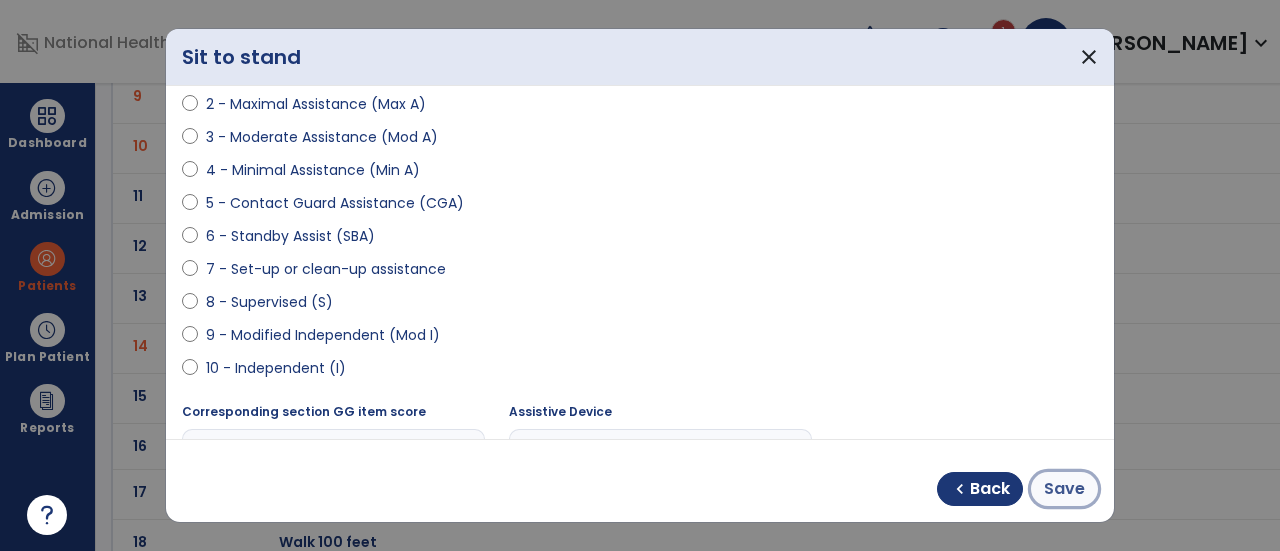 click on "Save" at bounding box center (1064, 489) 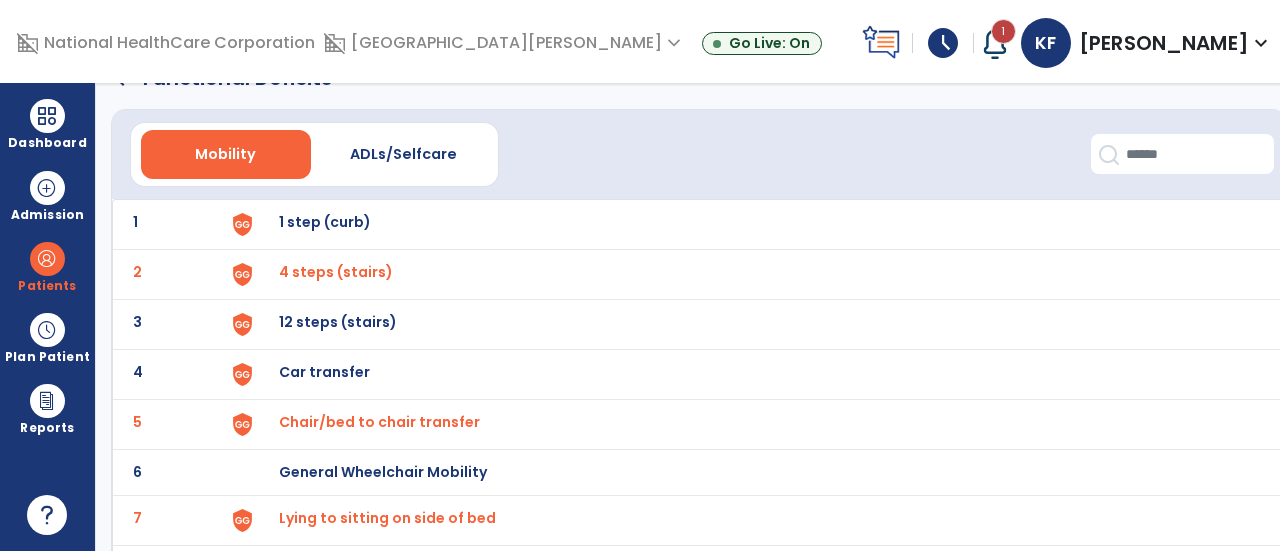 scroll, scrollTop: 0, scrollLeft: 0, axis: both 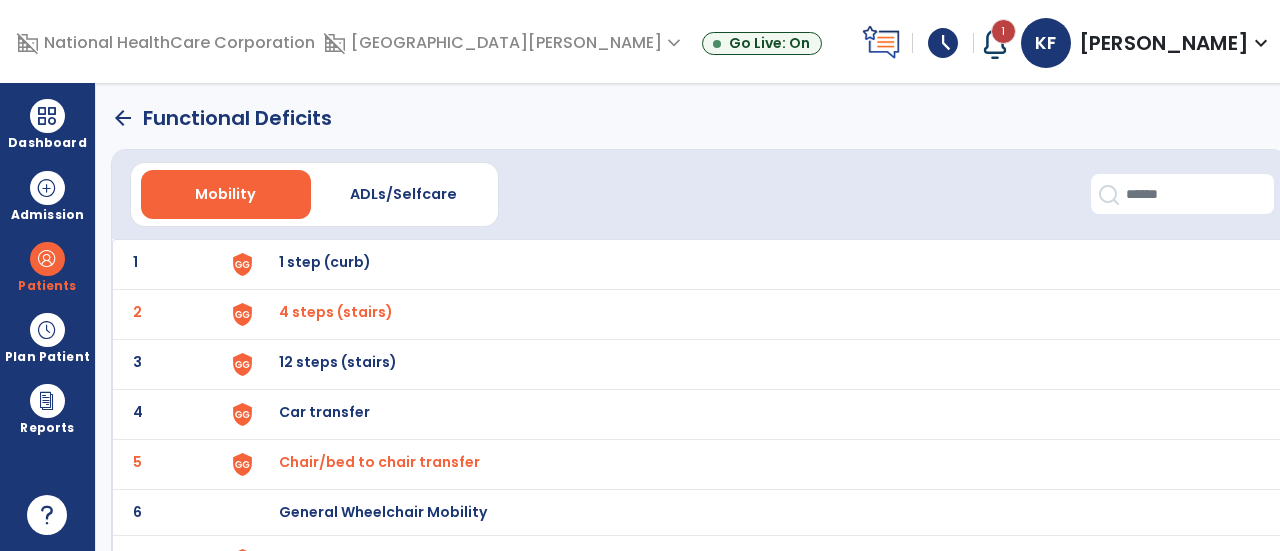 click on "arrow_back" 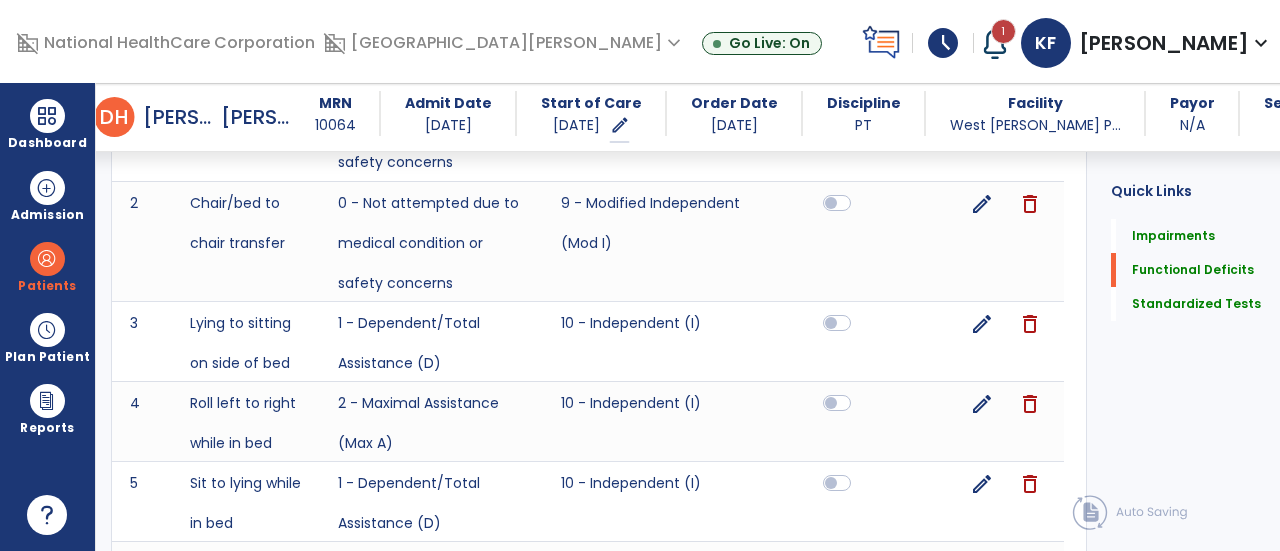 scroll, scrollTop: 1256, scrollLeft: 0, axis: vertical 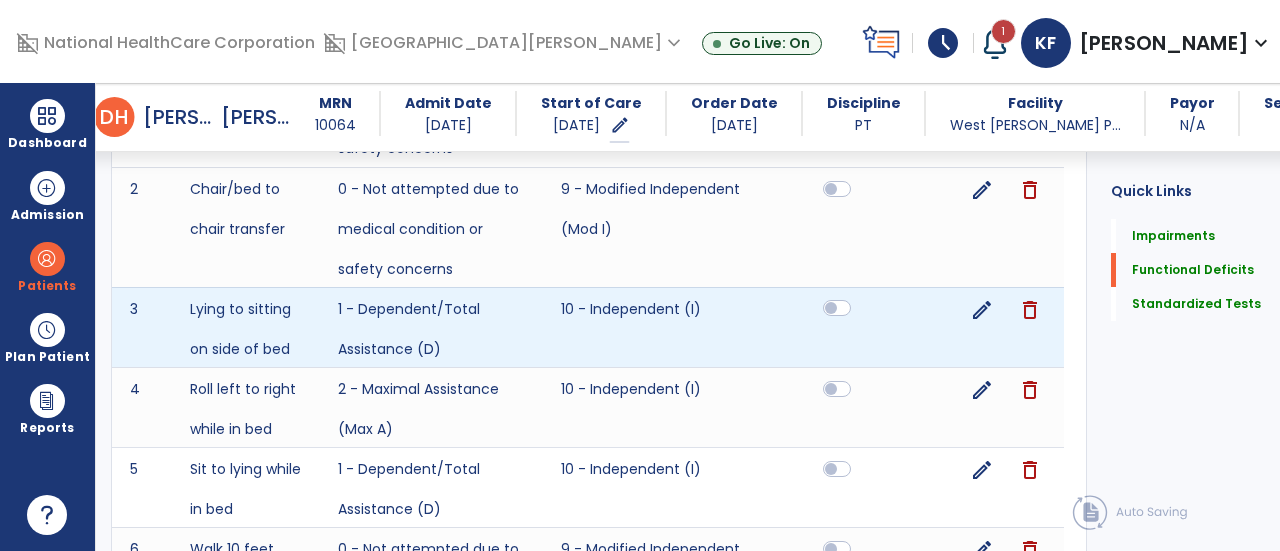 click 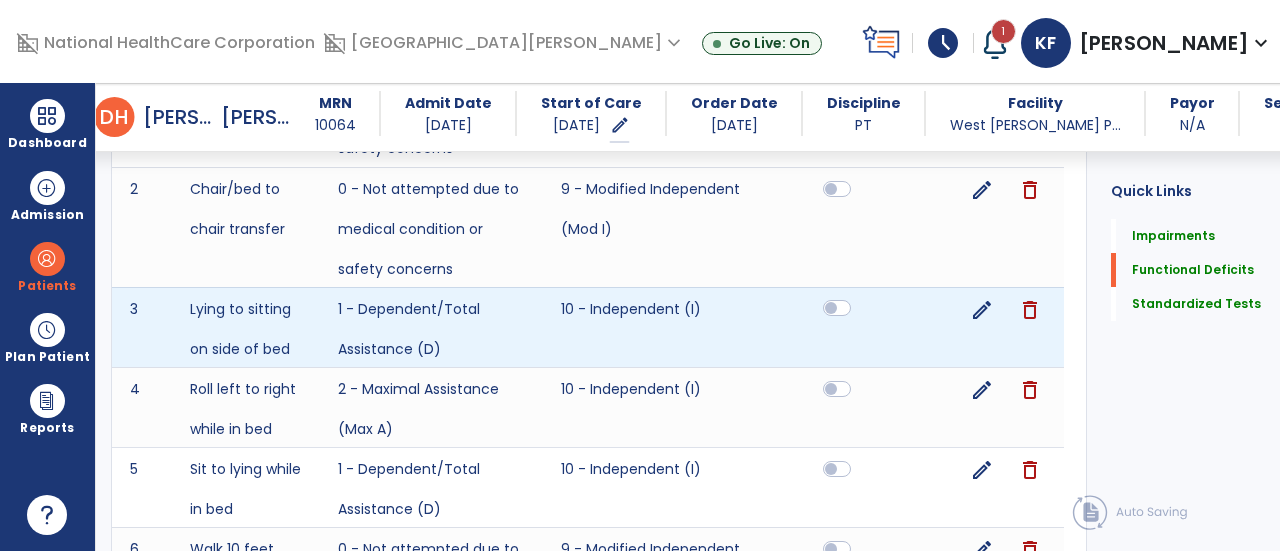 click 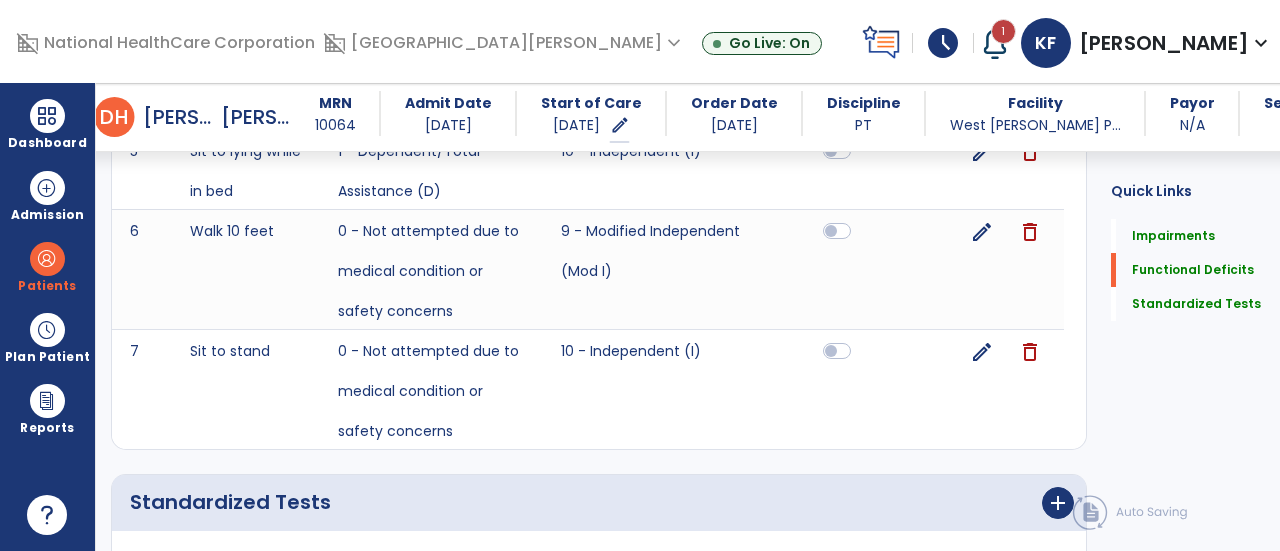 scroll, scrollTop: 1576, scrollLeft: 0, axis: vertical 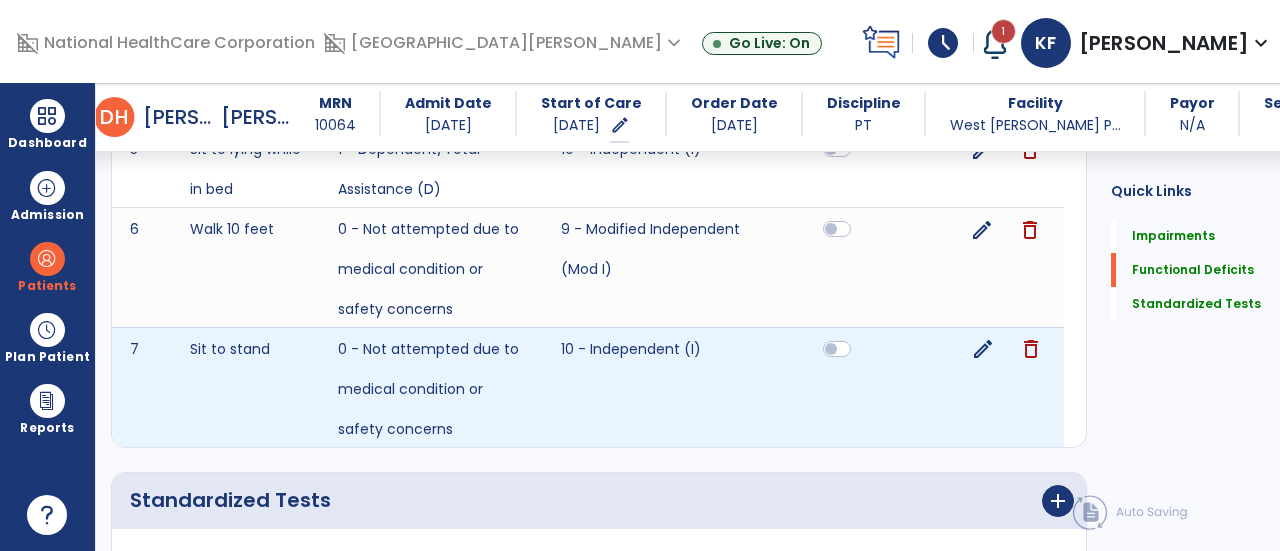 click on "edit delete" 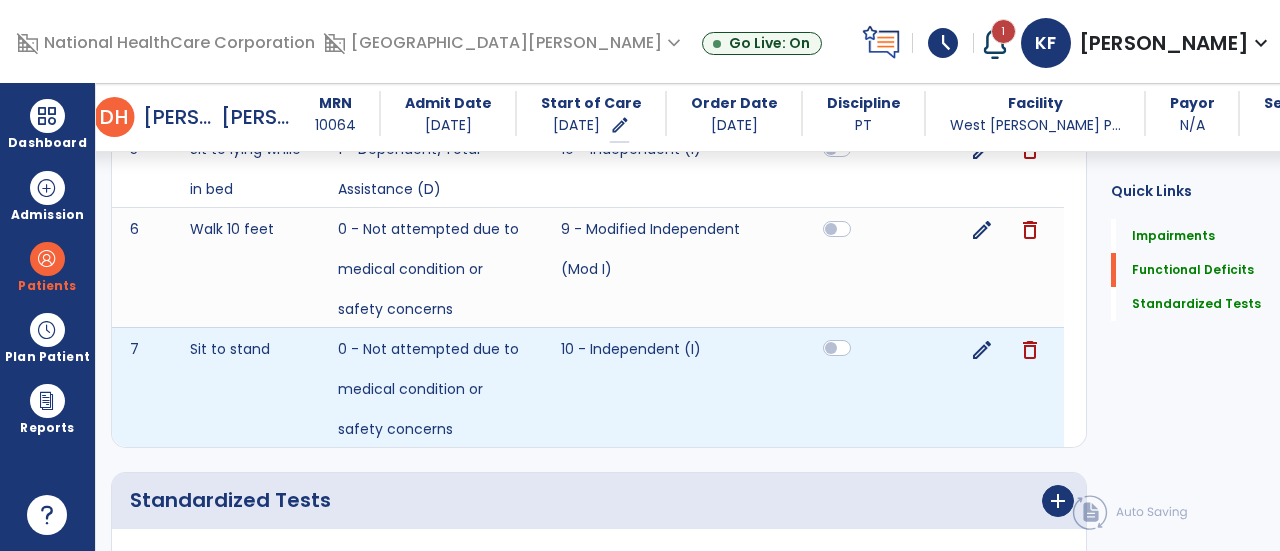click 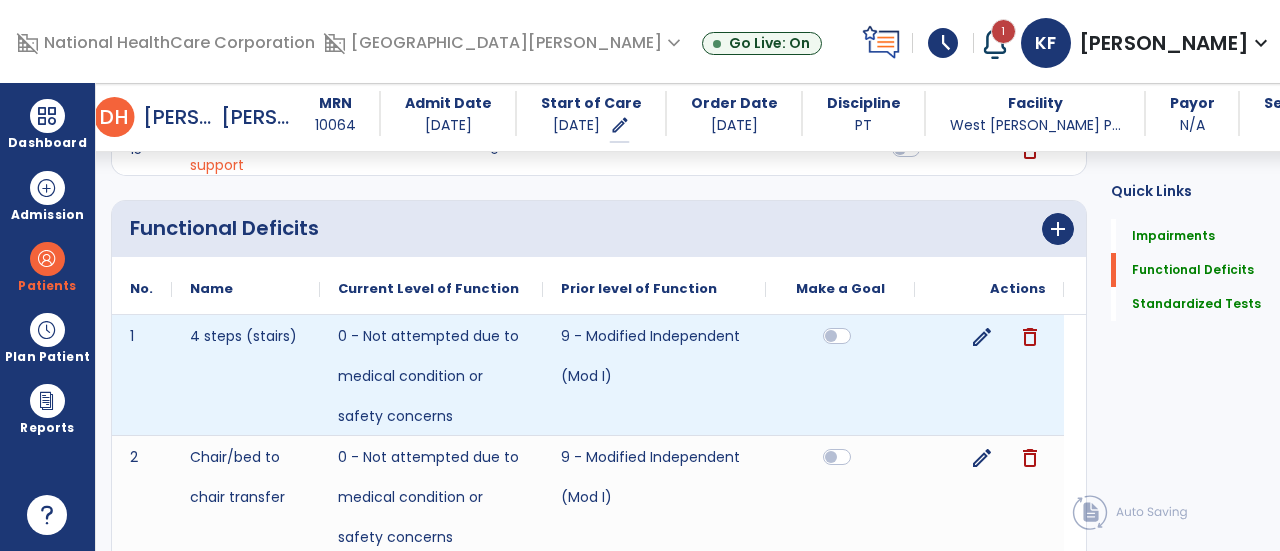 scroll, scrollTop: 978, scrollLeft: 0, axis: vertical 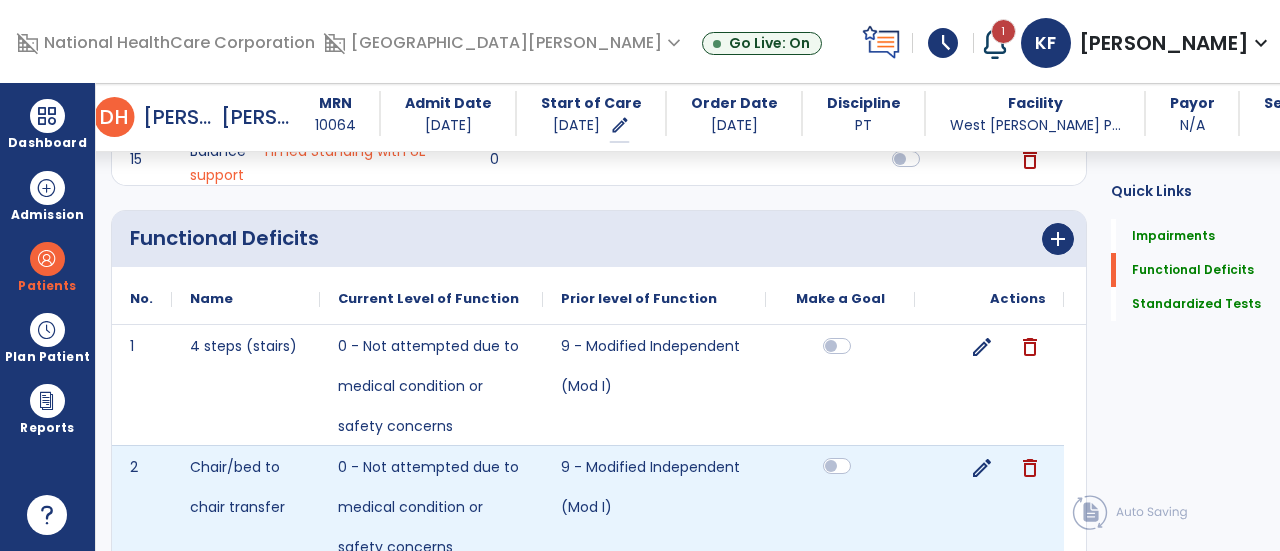 click 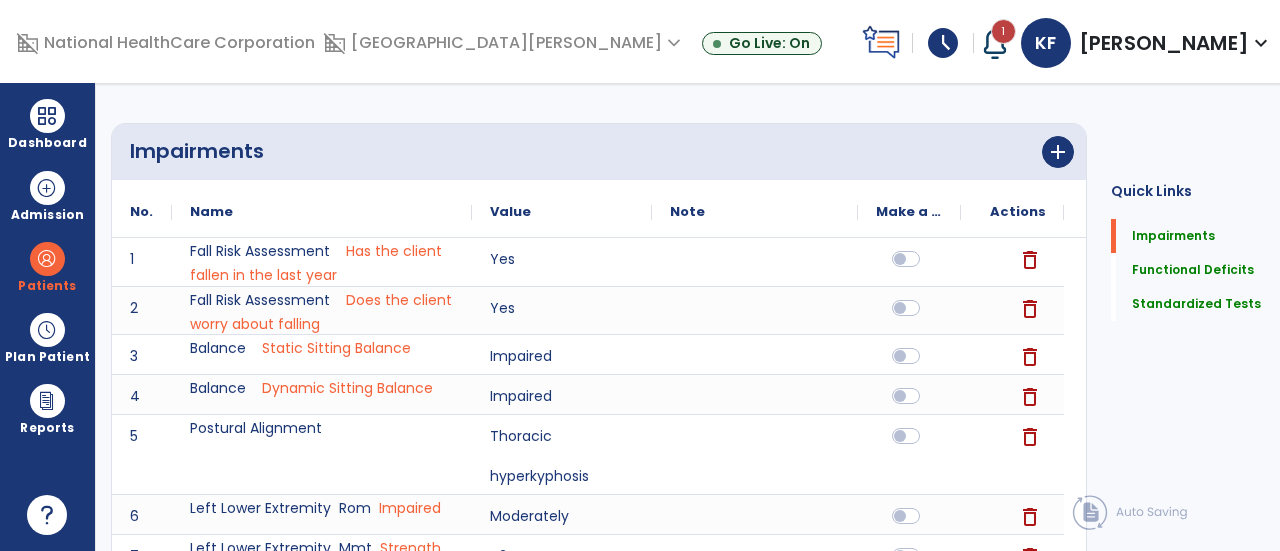 scroll, scrollTop: 0, scrollLeft: 0, axis: both 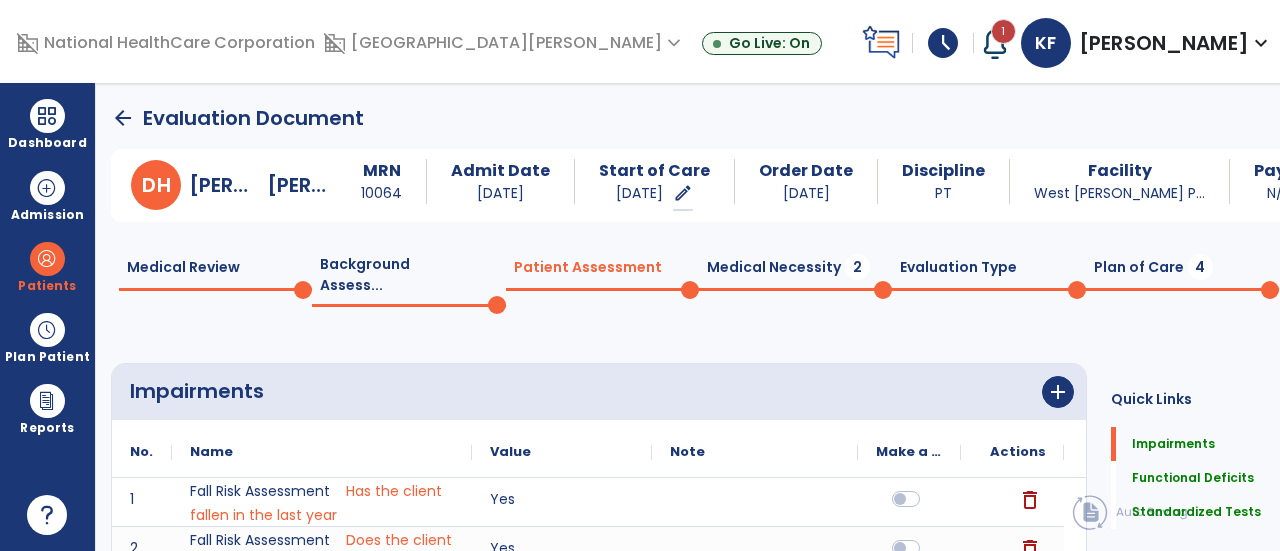 click on "Medical Necessity  2" 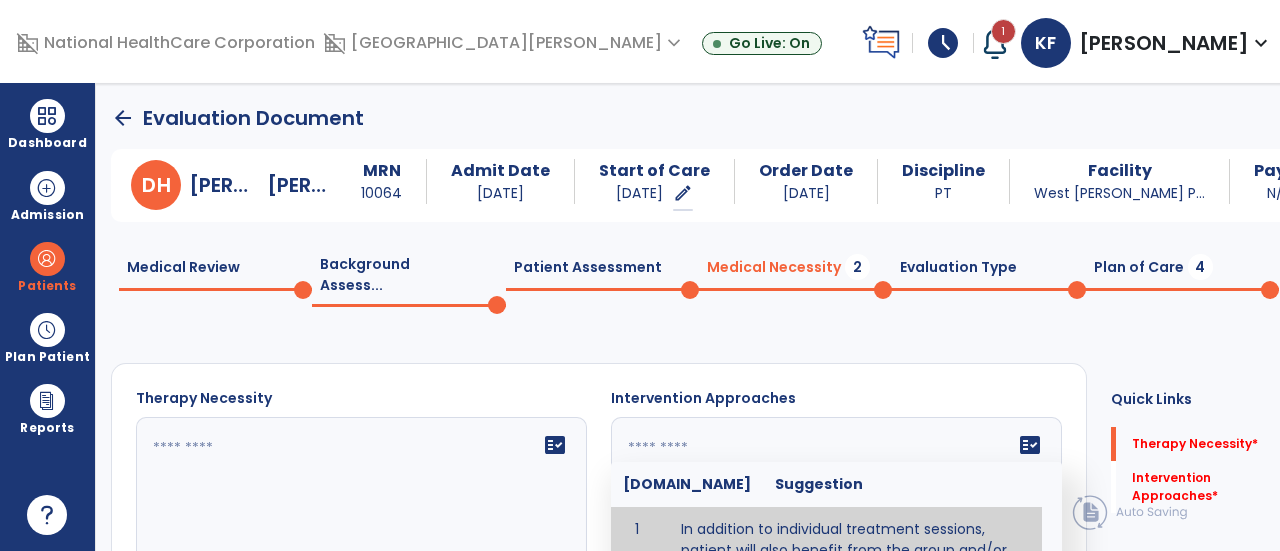 click 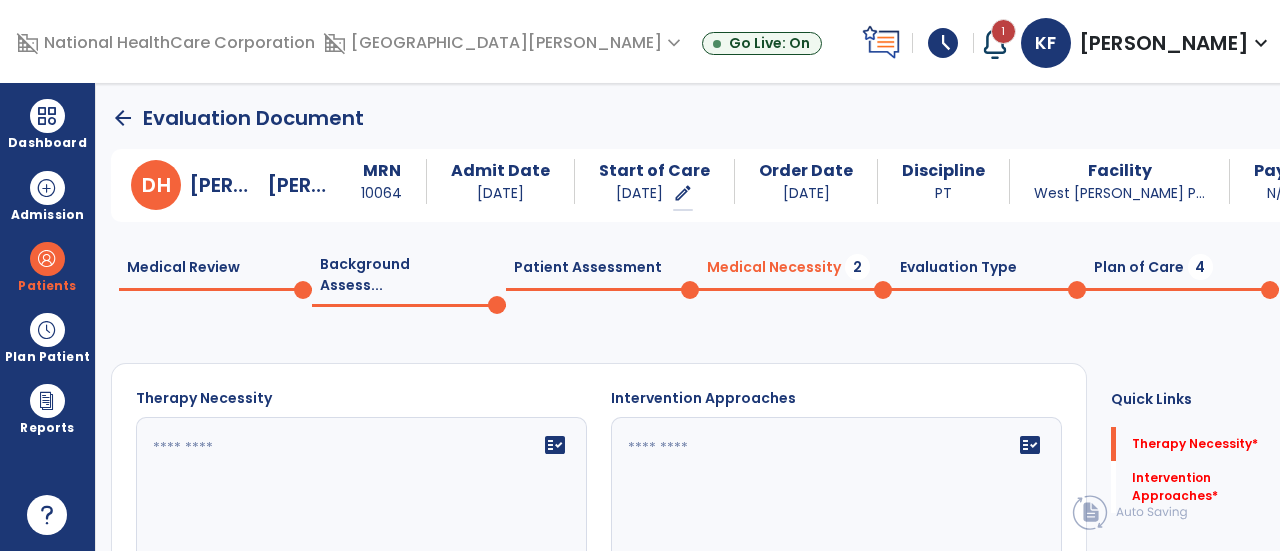 click on "Intervention Approaches" 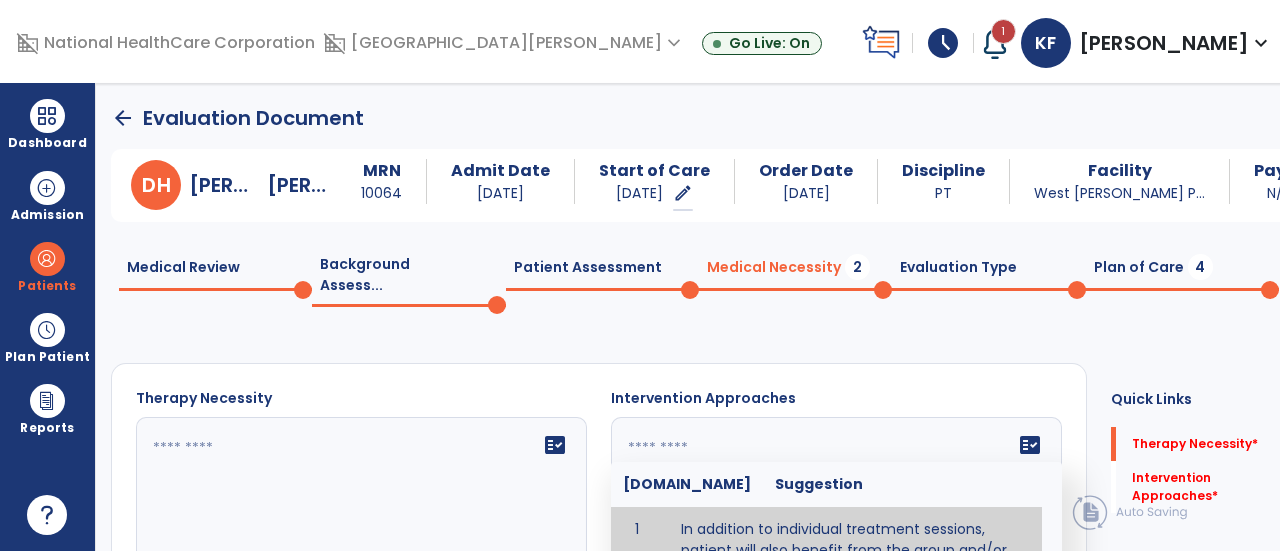 type on "**********" 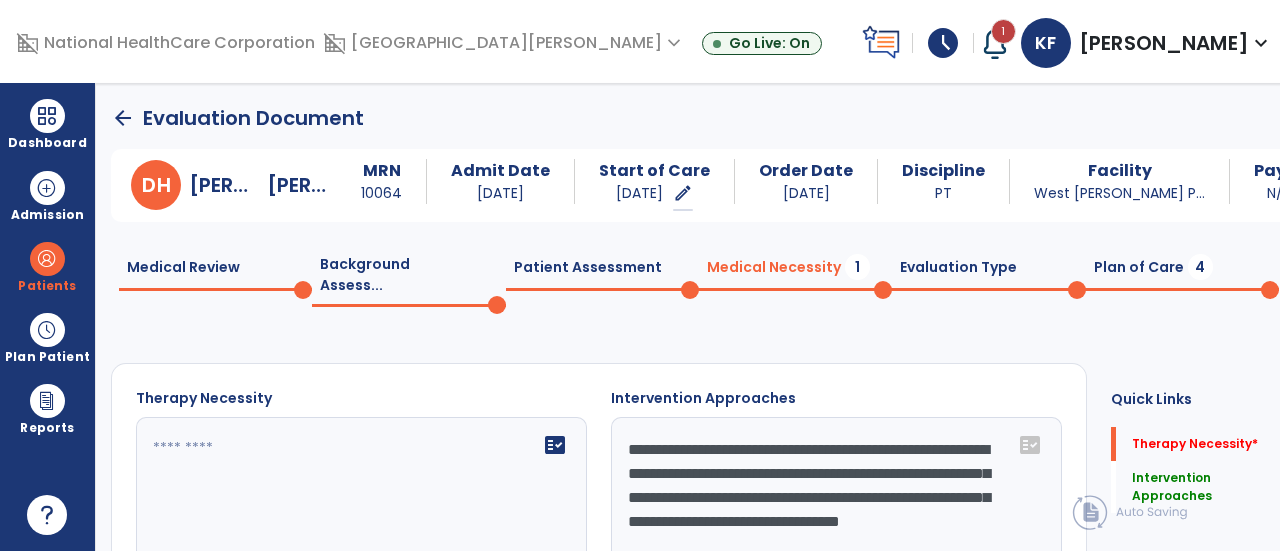 click 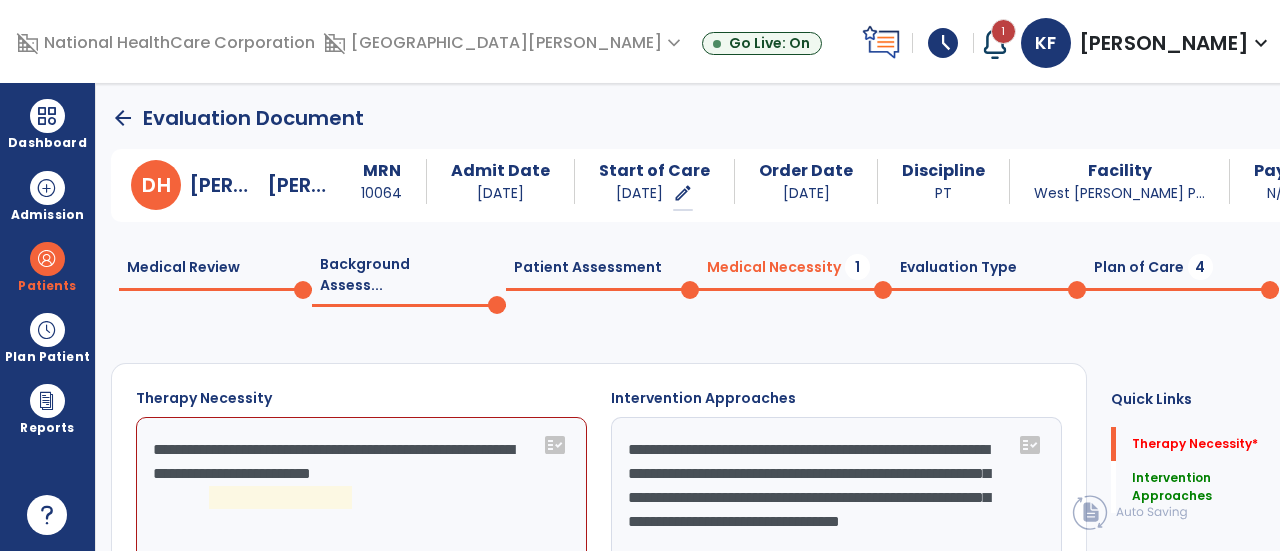 click on "**********" 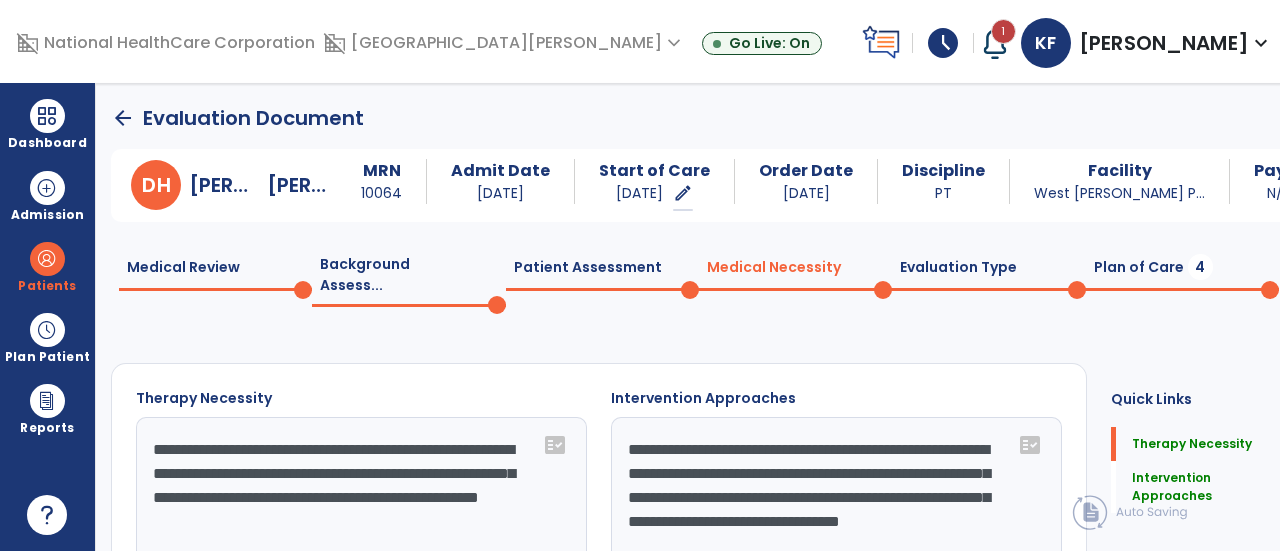 click on "**********" 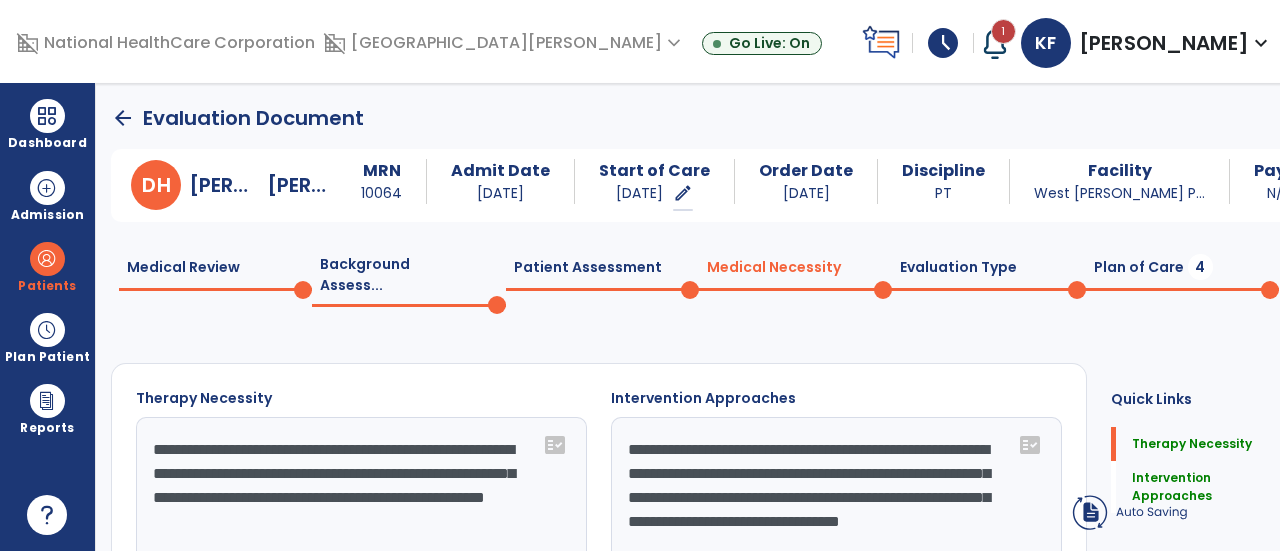 type on "**********" 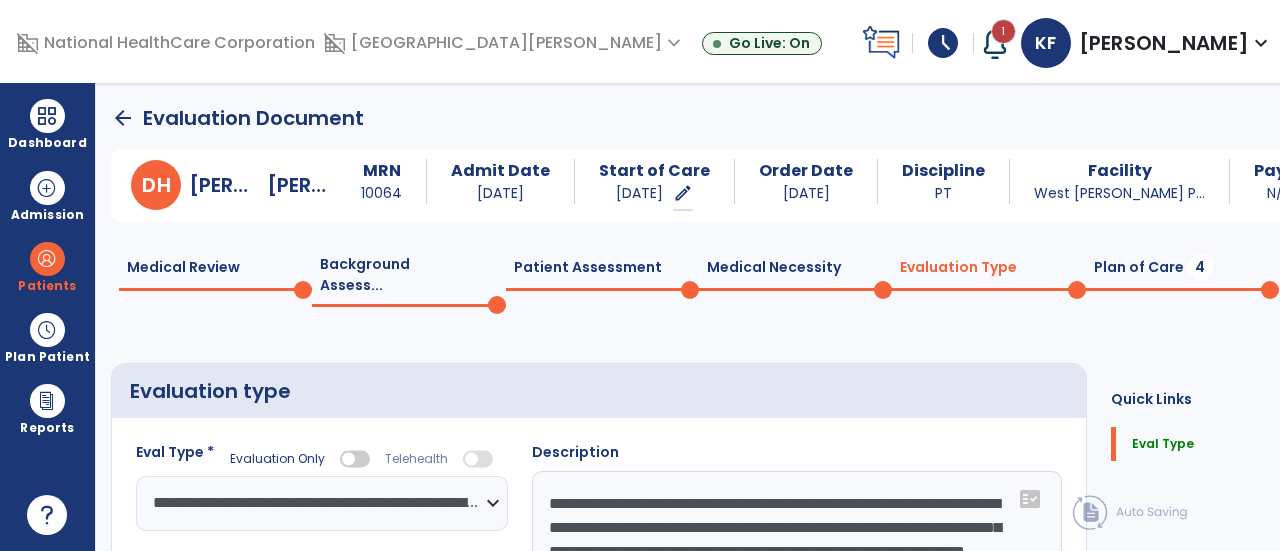 click on "Plan of Care  4" 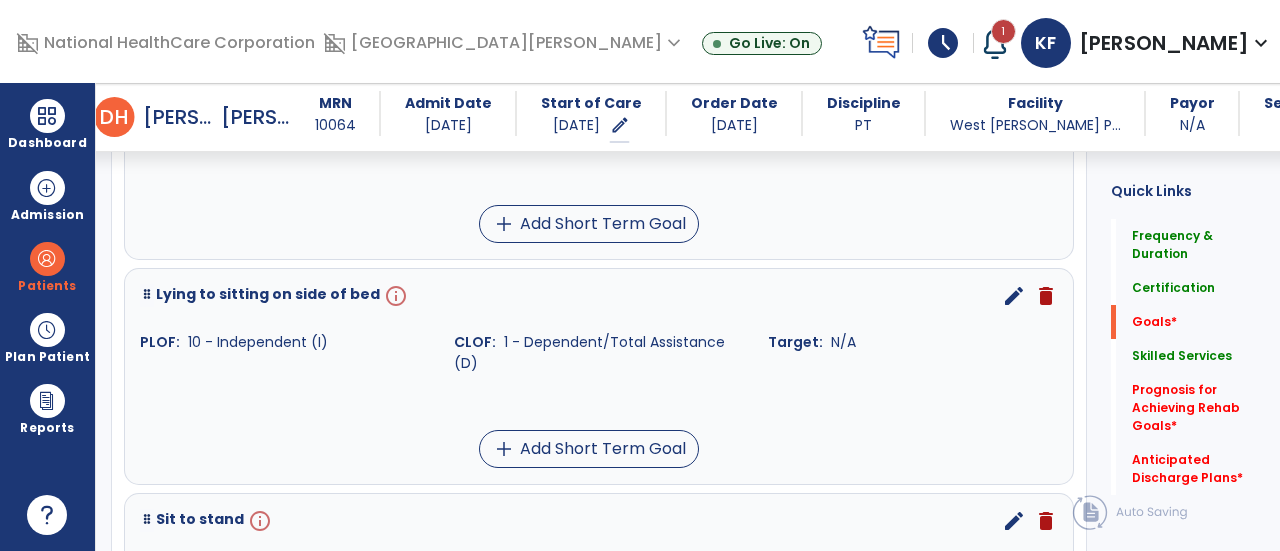 scroll, scrollTop: 838, scrollLeft: 0, axis: vertical 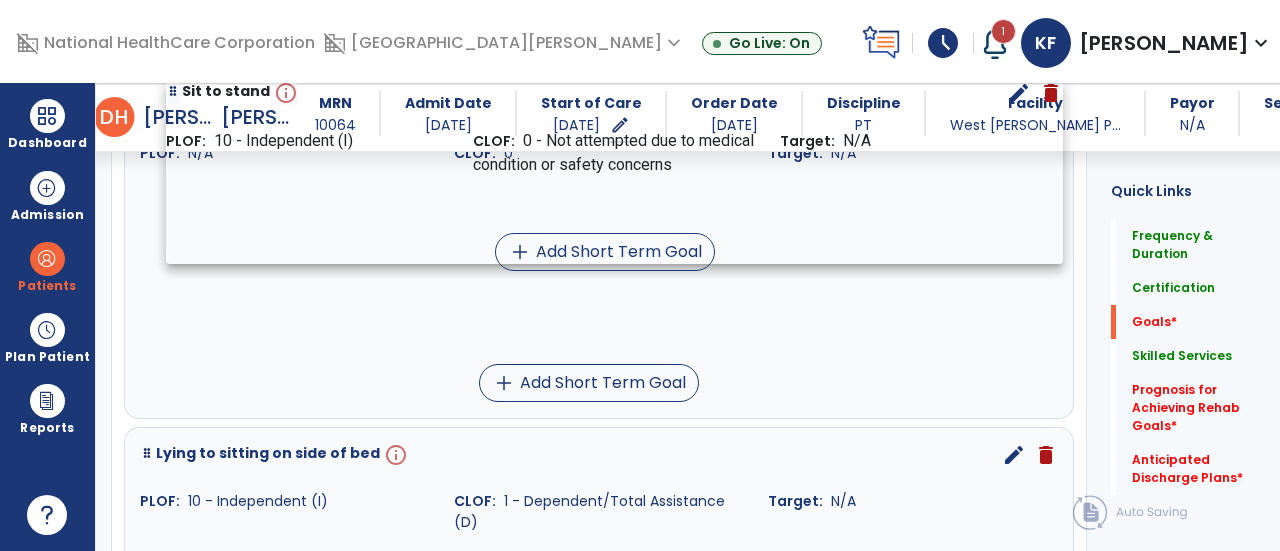 drag, startPoint x: 149, startPoint y: 520, endPoint x: 176, endPoint y: 97, distance: 423.86084 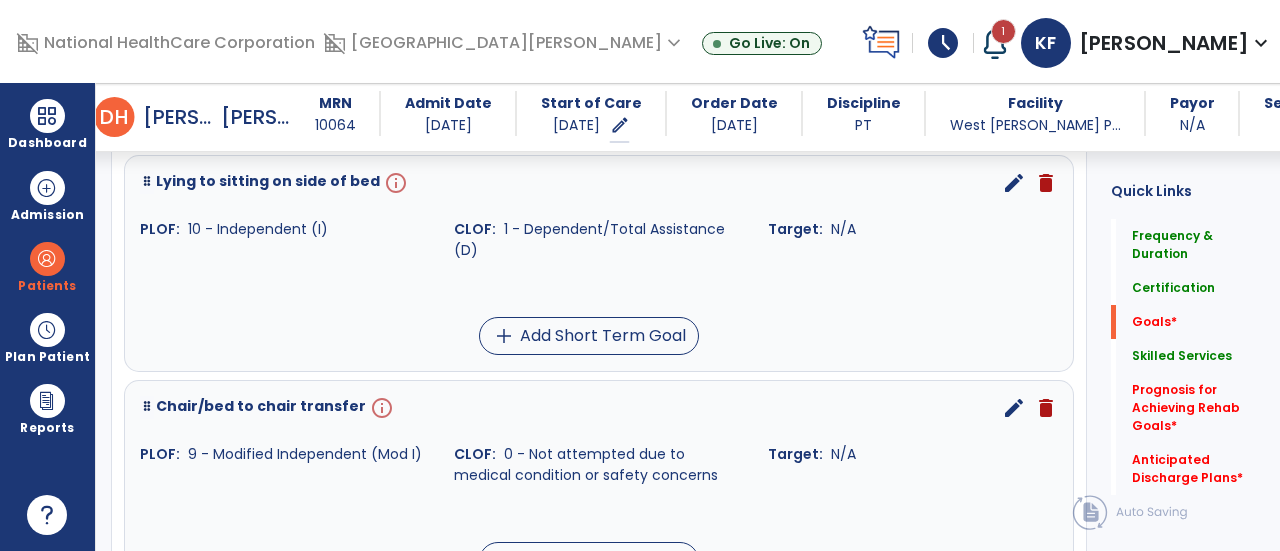 scroll, scrollTop: 1053, scrollLeft: 0, axis: vertical 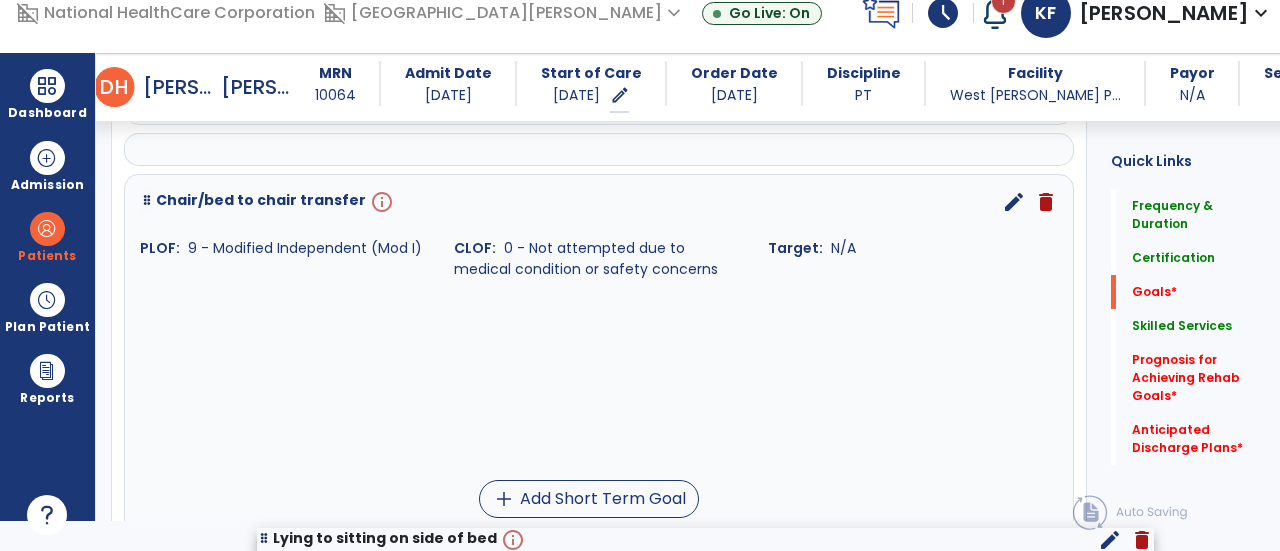 drag, startPoint x: 147, startPoint y: 169, endPoint x: 265, endPoint y: 535, distance: 384.5517 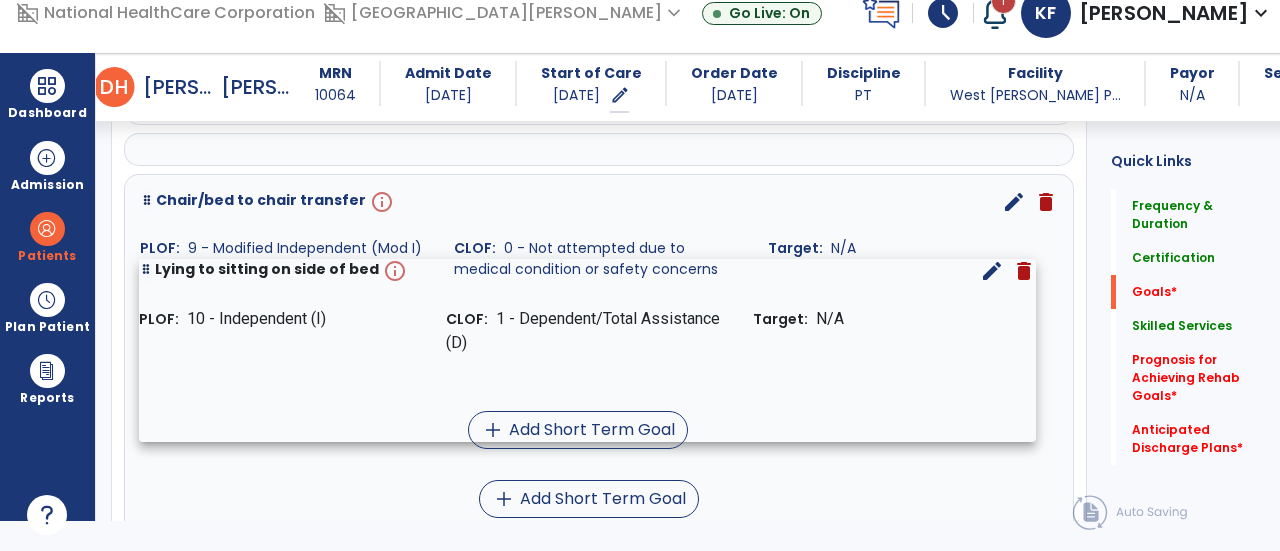 scroll, scrollTop: 32, scrollLeft: 0, axis: vertical 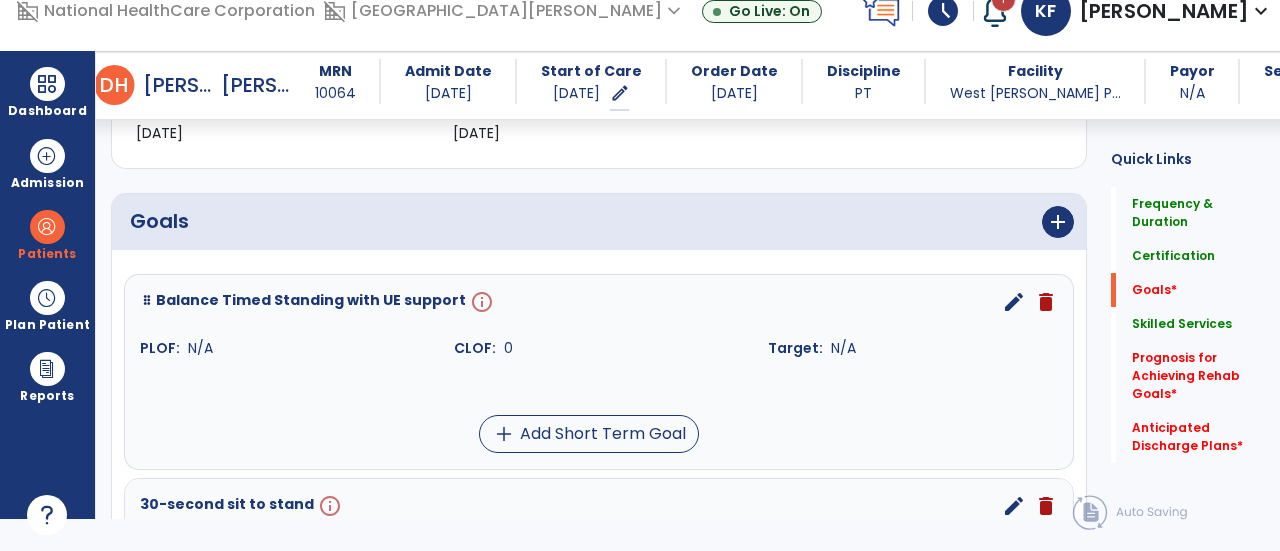 click on "edit" at bounding box center [1014, 302] 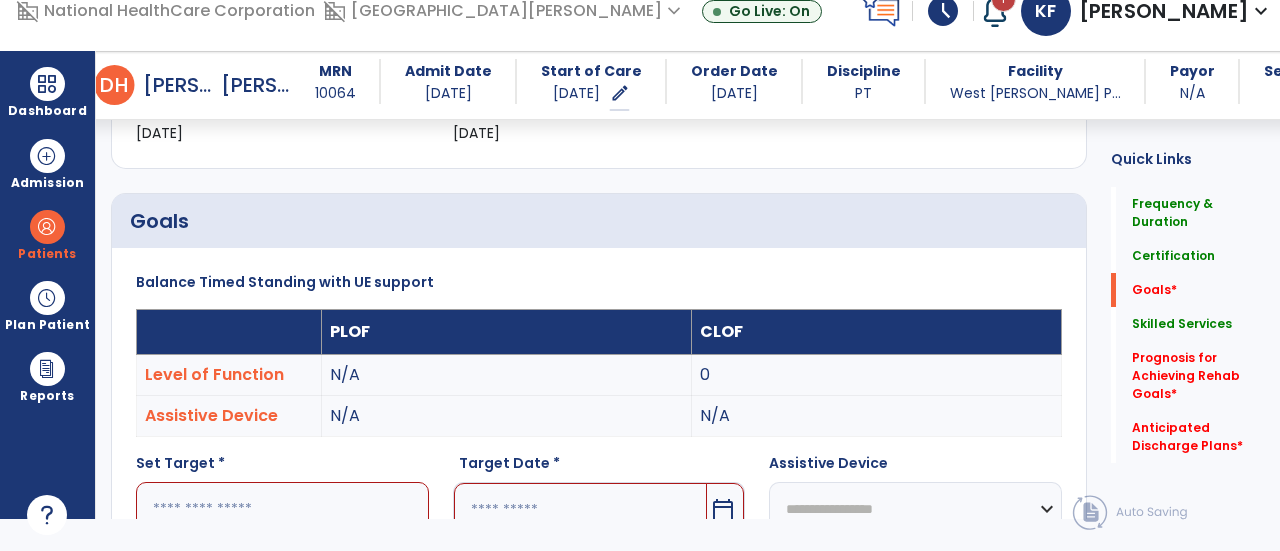 scroll, scrollTop: 534, scrollLeft: 0, axis: vertical 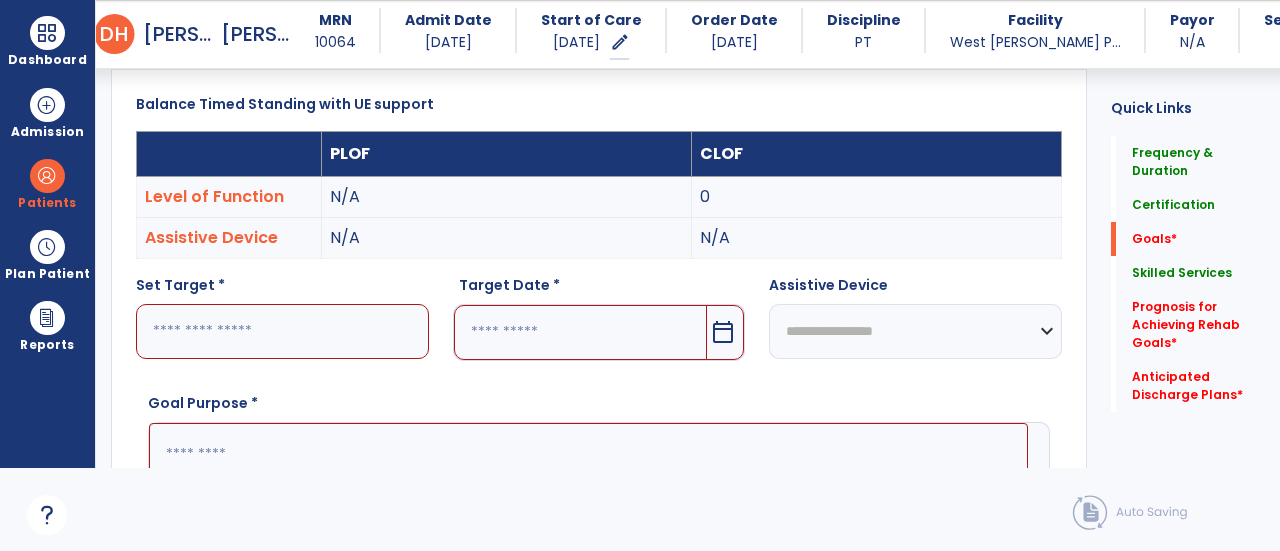 drag, startPoint x: 290, startPoint y: 315, endPoint x: 284, endPoint y: 325, distance: 11.661903 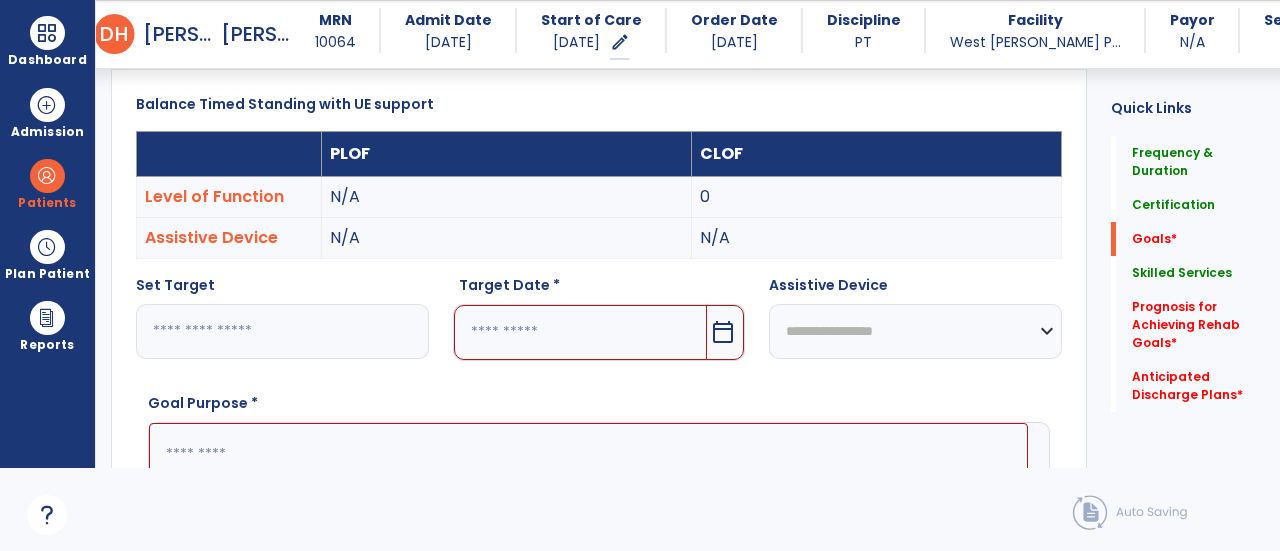 type on "**" 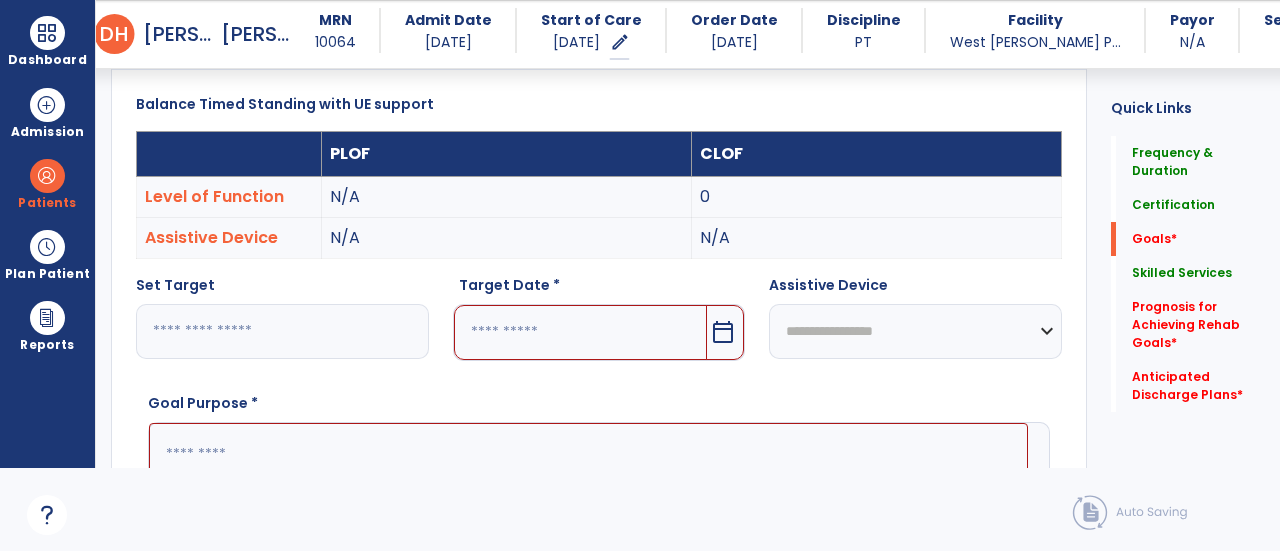 click at bounding box center (581, 332) 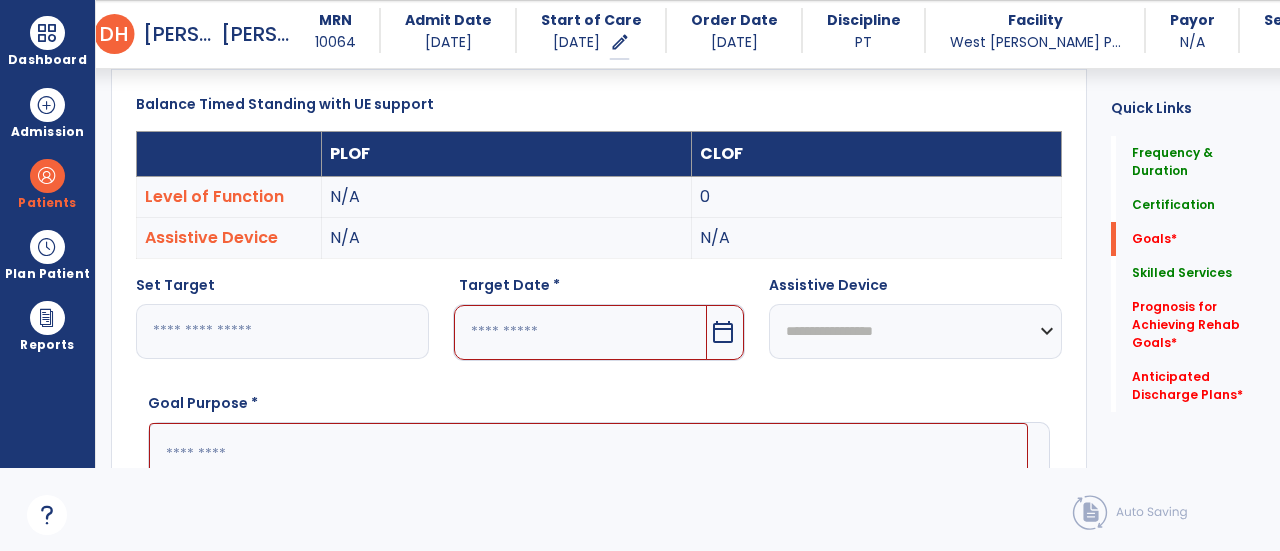 scroll, scrollTop: 563, scrollLeft: 0, axis: vertical 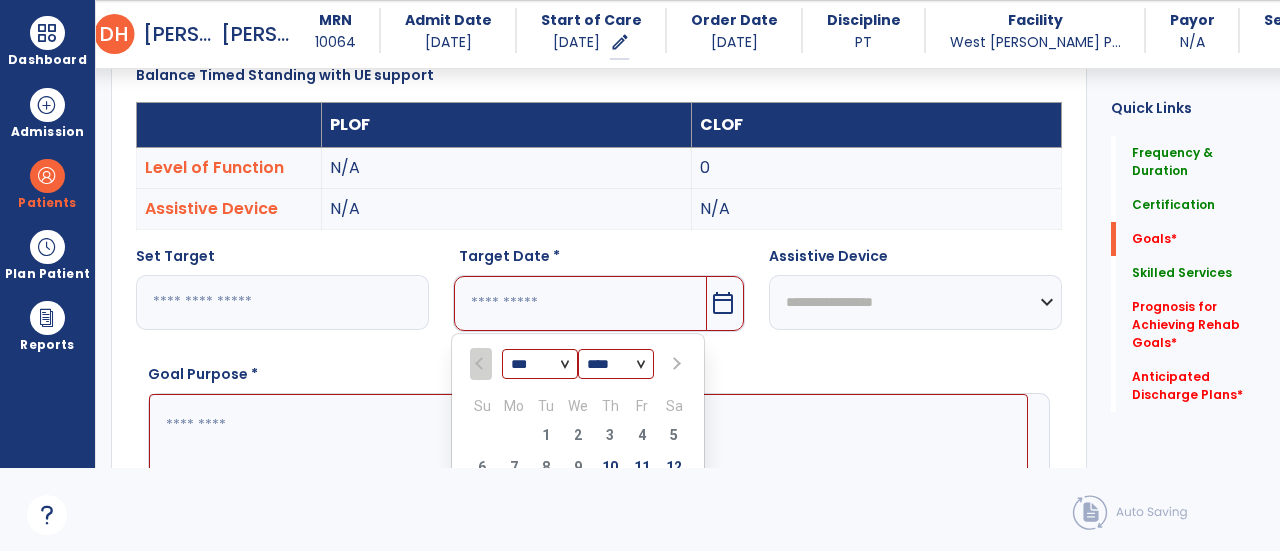 click at bounding box center (674, 363) 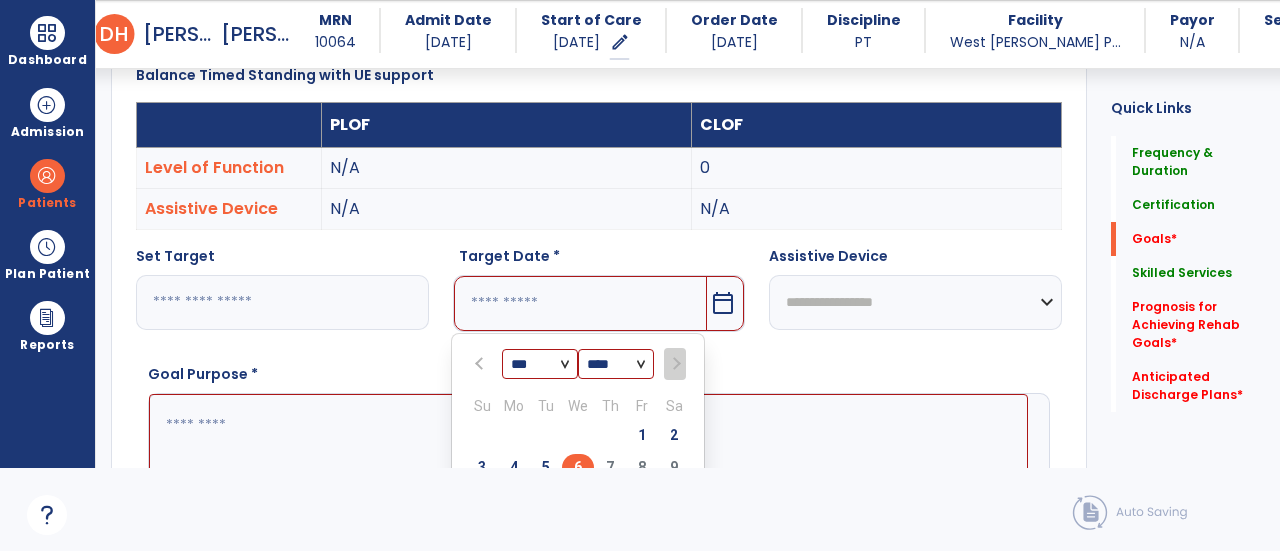 click on "6" at bounding box center (578, 467) 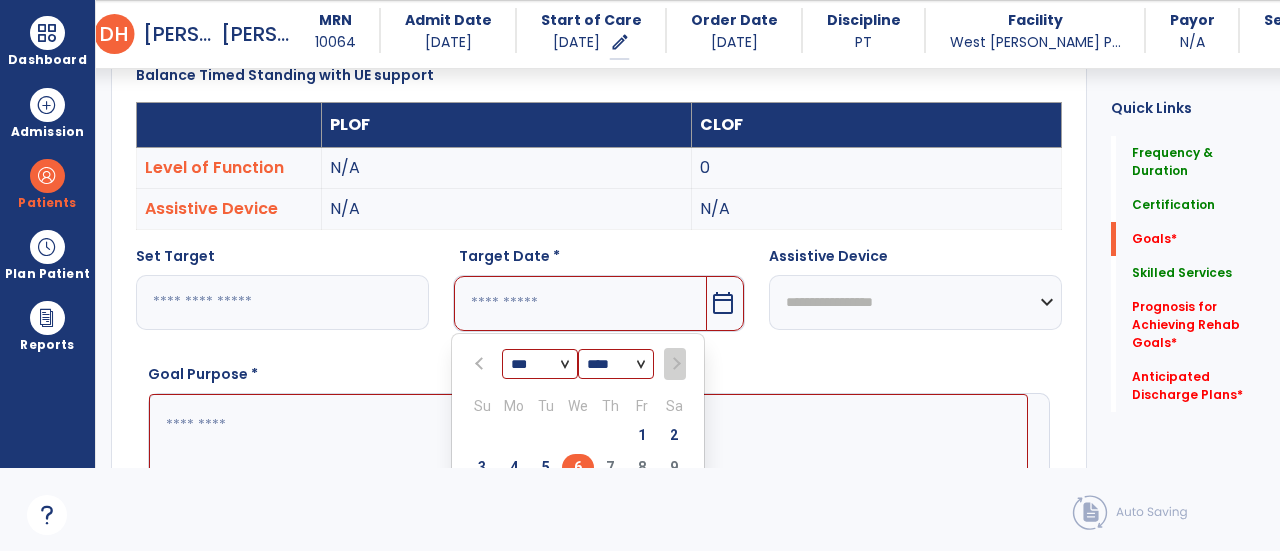type on "********" 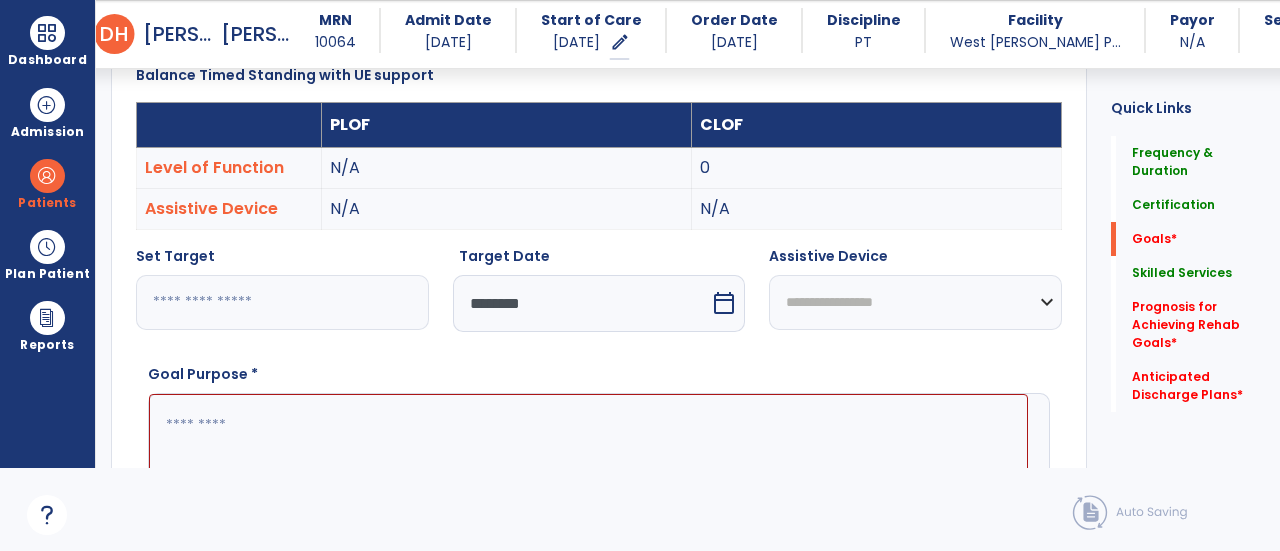 click at bounding box center [588, 468] 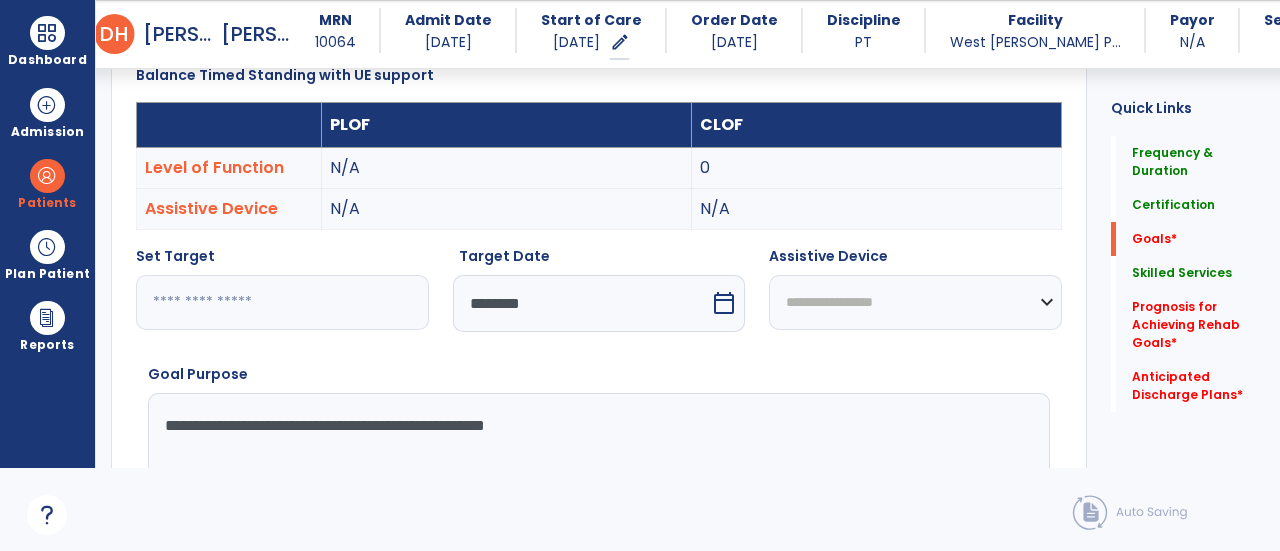 drag, startPoint x: 662, startPoint y: 418, endPoint x: 120, endPoint y: 375, distance: 543.70306 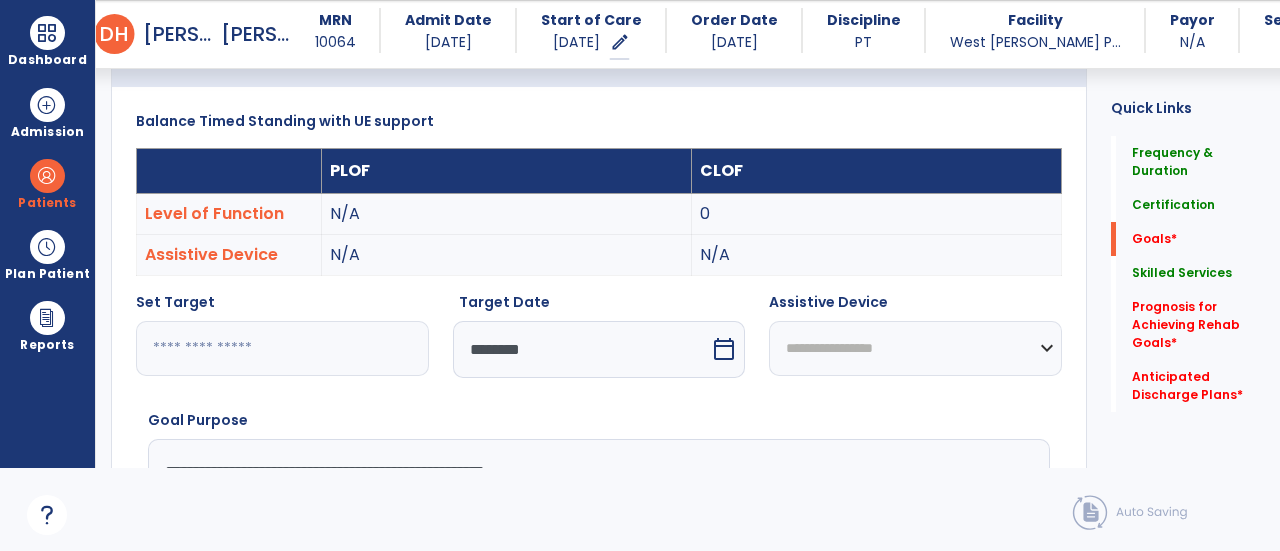 scroll, scrollTop: 533, scrollLeft: 0, axis: vertical 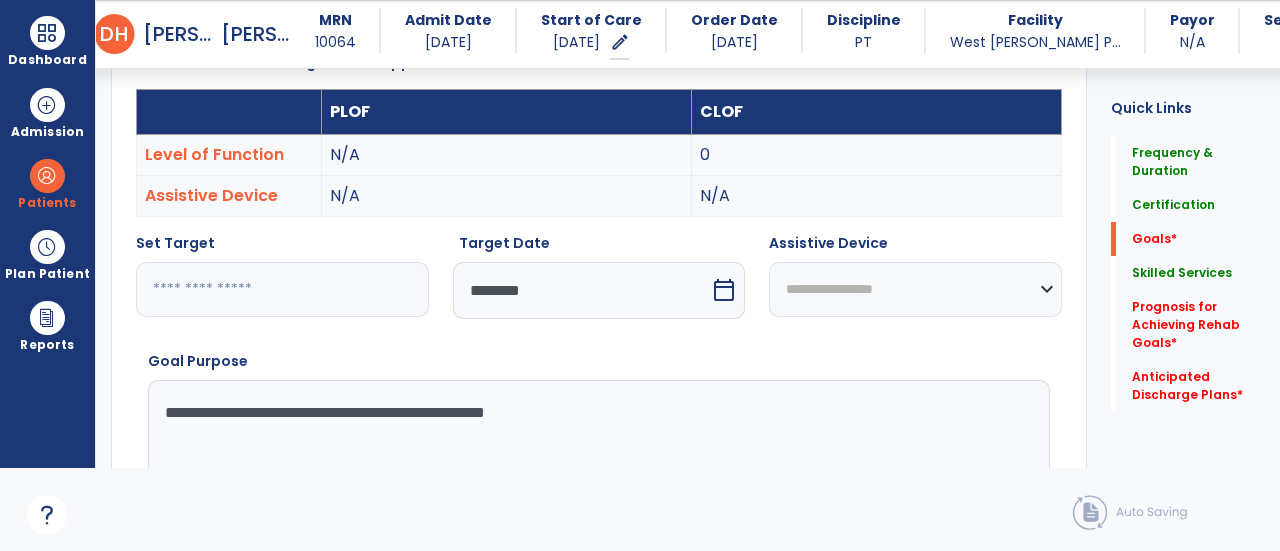 type on "**********" 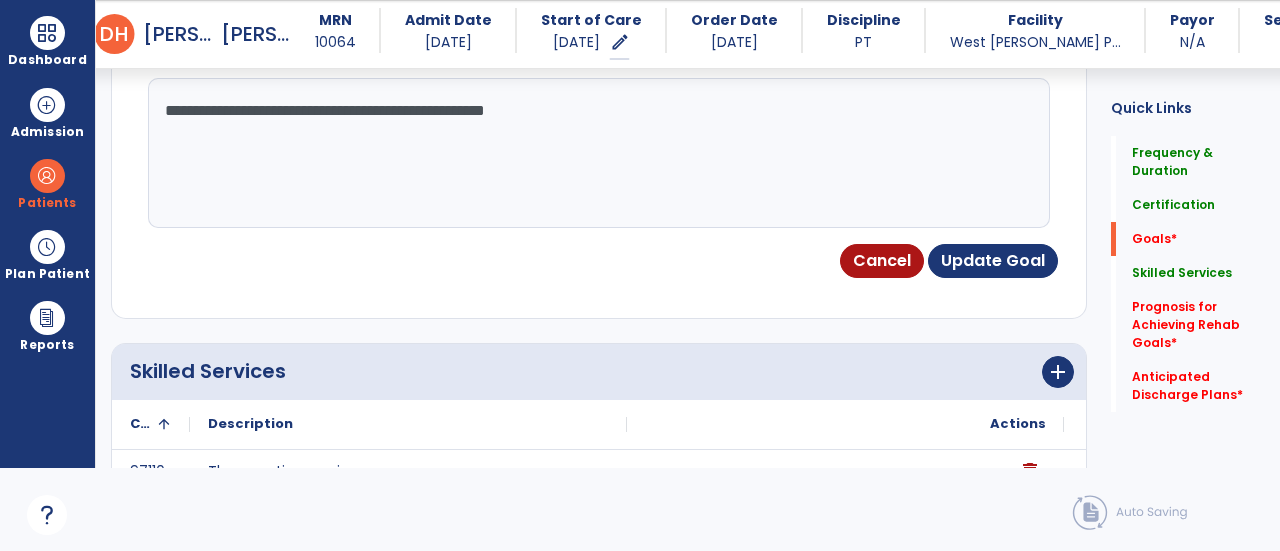 scroll, scrollTop: 904, scrollLeft: 0, axis: vertical 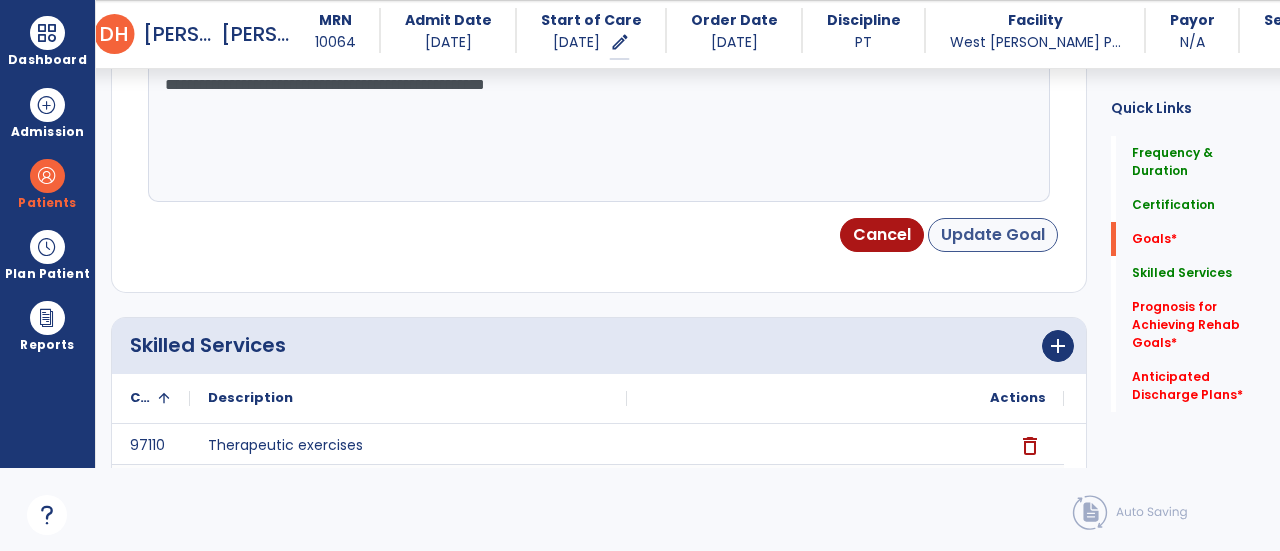 type on "***" 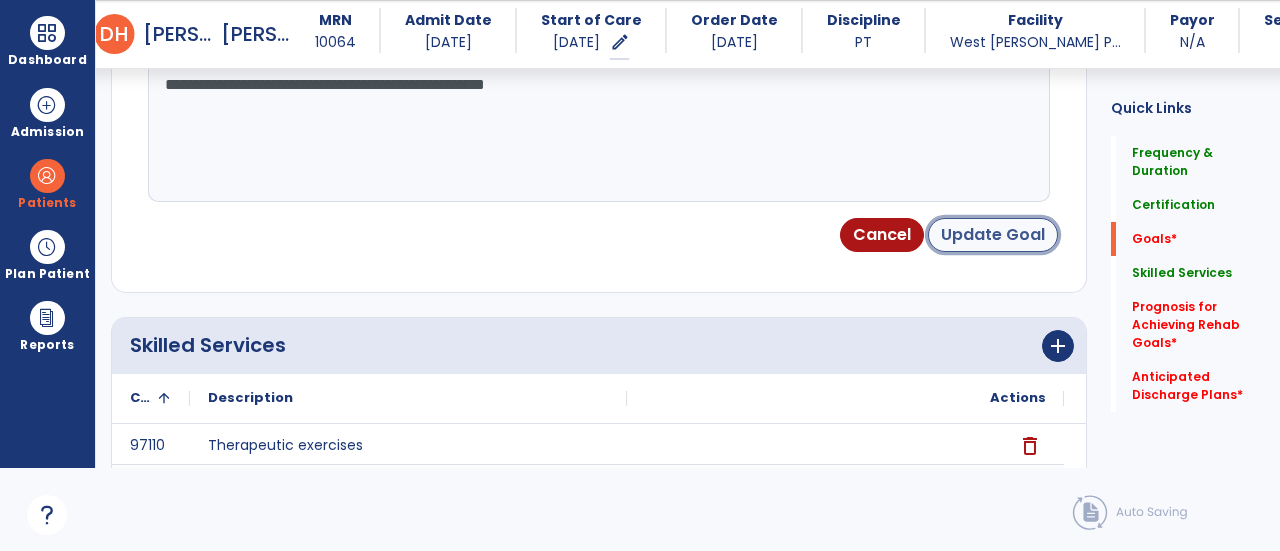 click on "Update Goal" at bounding box center [993, 235] 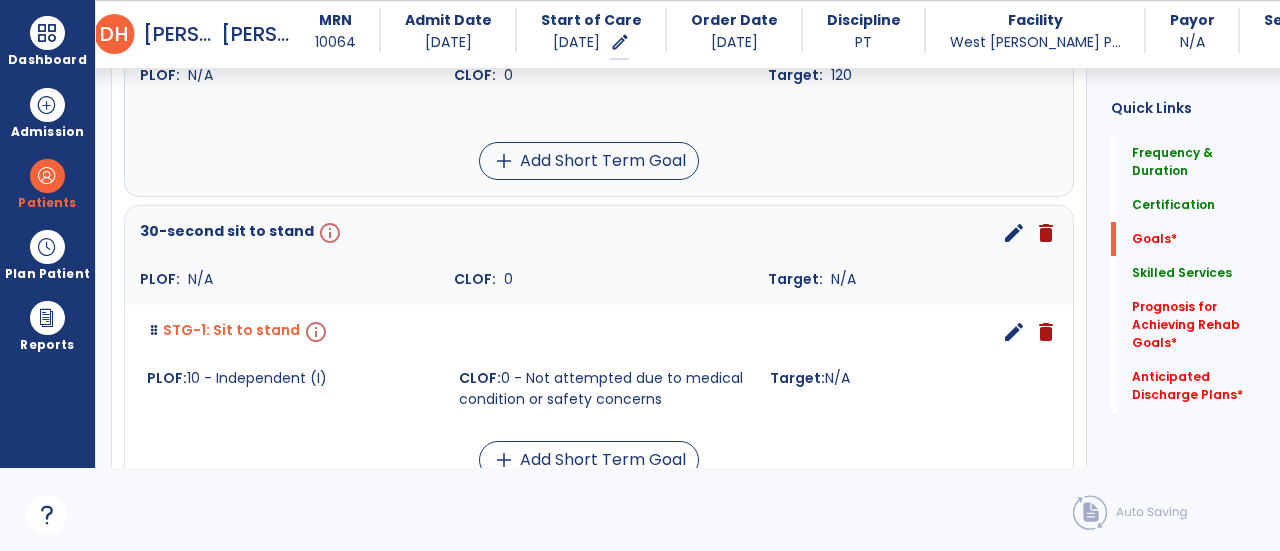 scroll, scrollTop: 670, scrollLeft: 0, axis: vertical 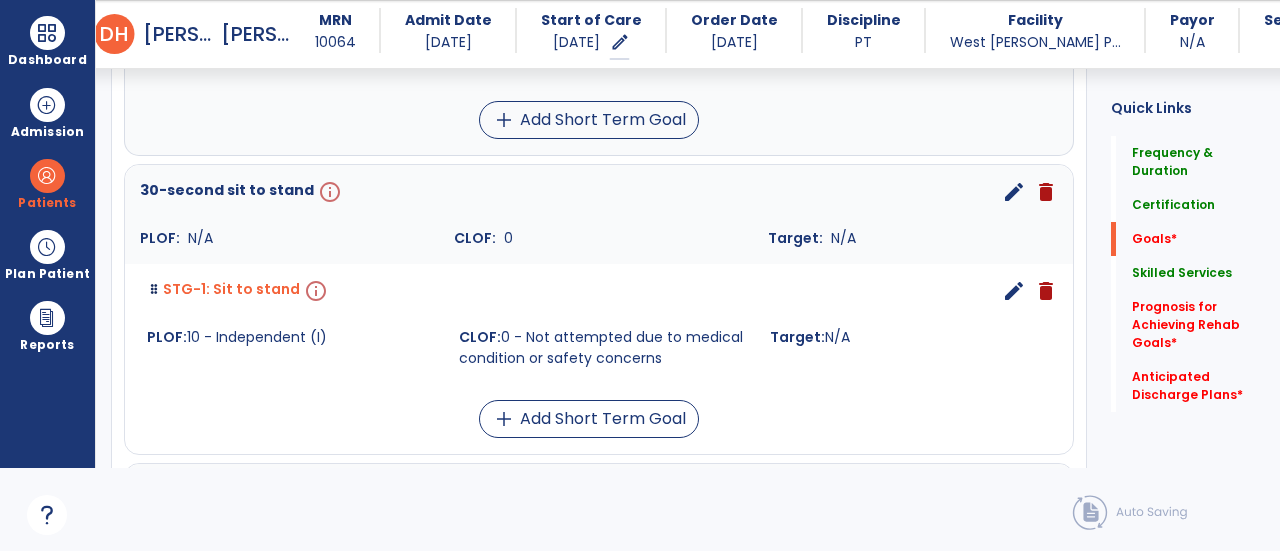 click on "edit" at bounding box center [1014, 192] 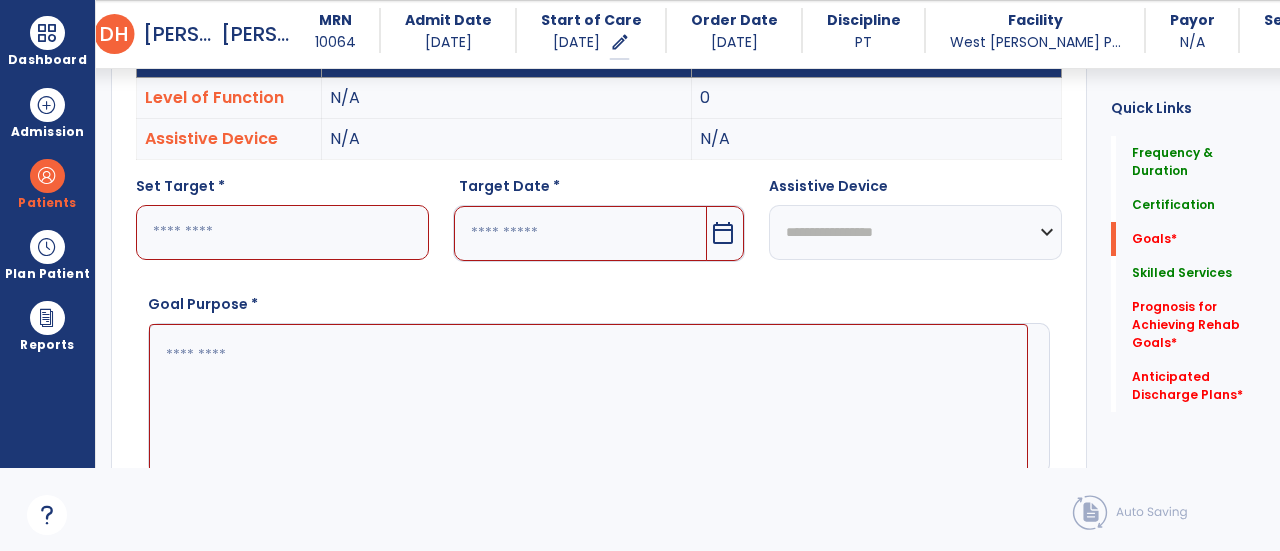 scroll, scrollTop: 534, scrollLeft: 0, axis: vertical 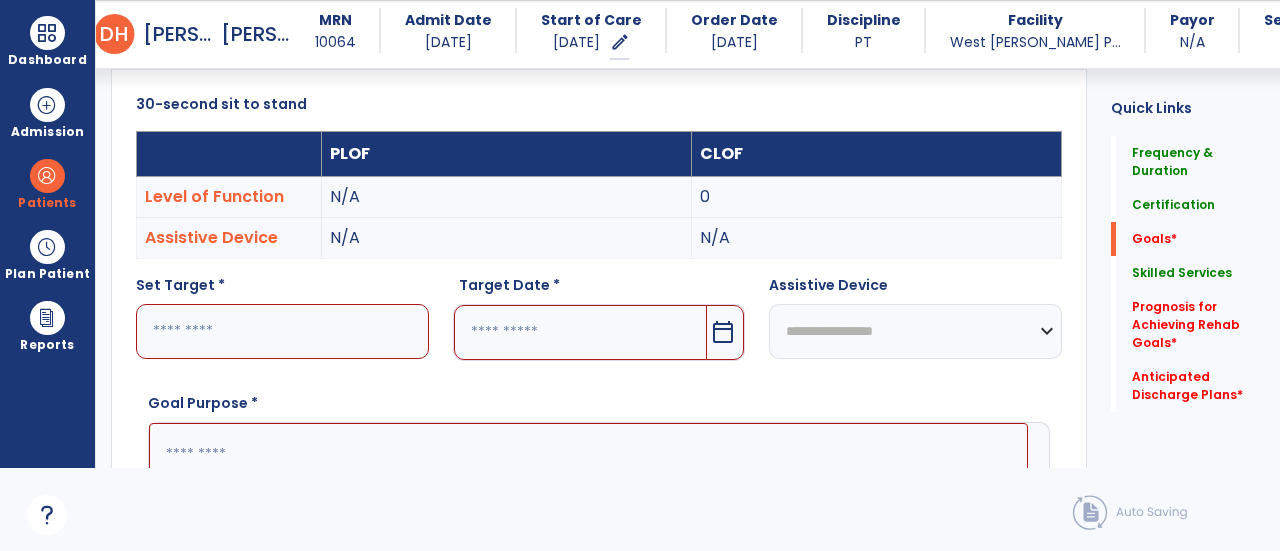 click at bounding box center (581, 332) 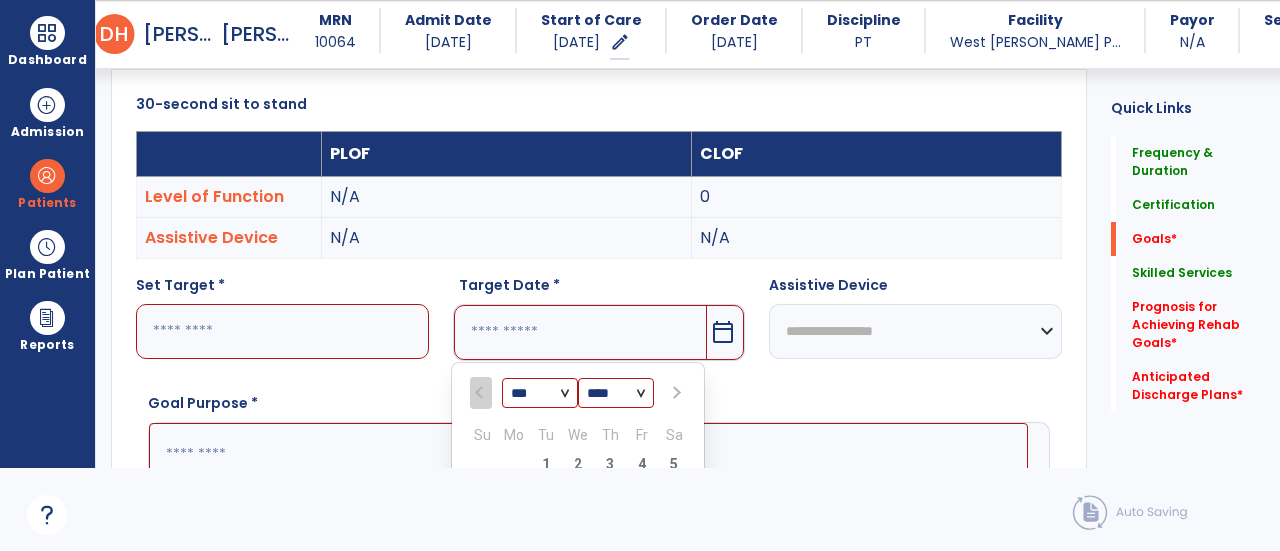 scroll, scrollTop: 563, scrollLeft: 0, axis: vertical 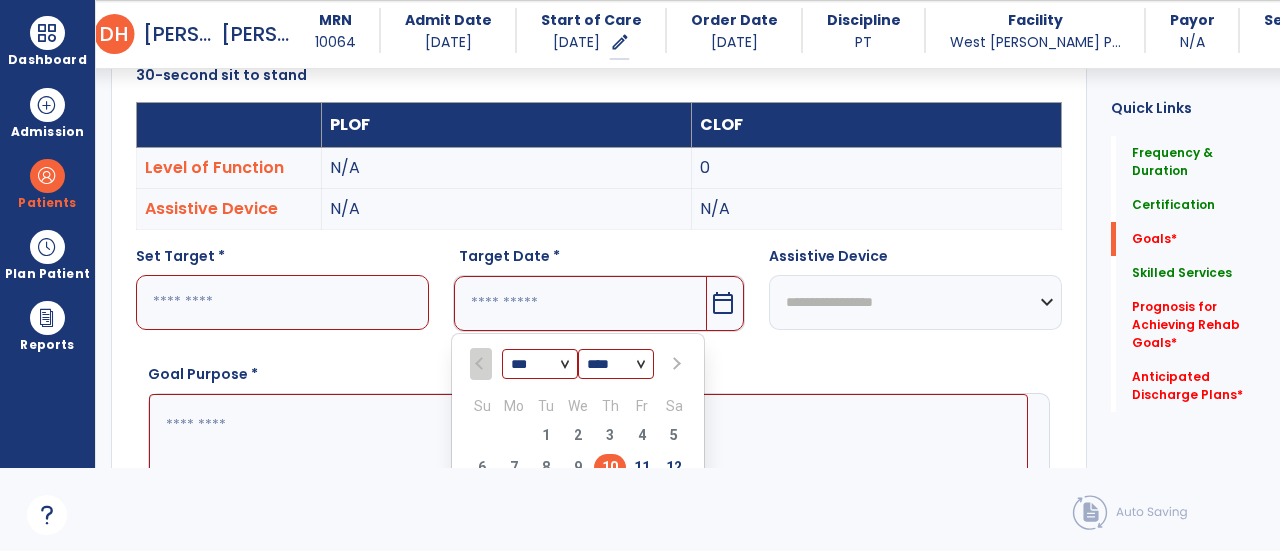 click at bounding box center [675, 364] 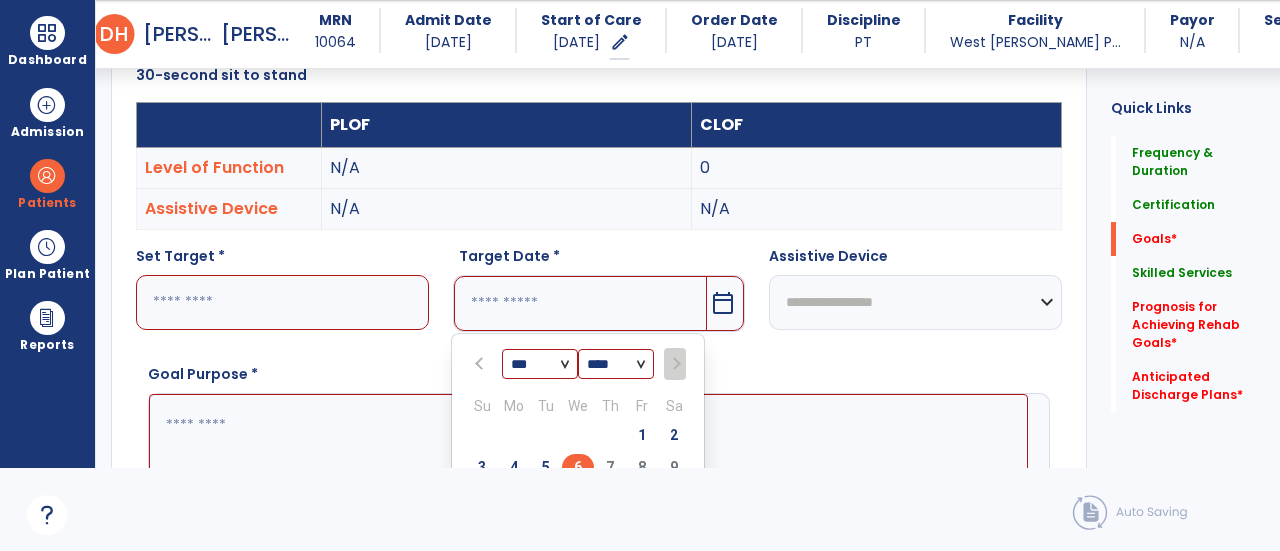 click on "6" at bounding box center [578, 467] 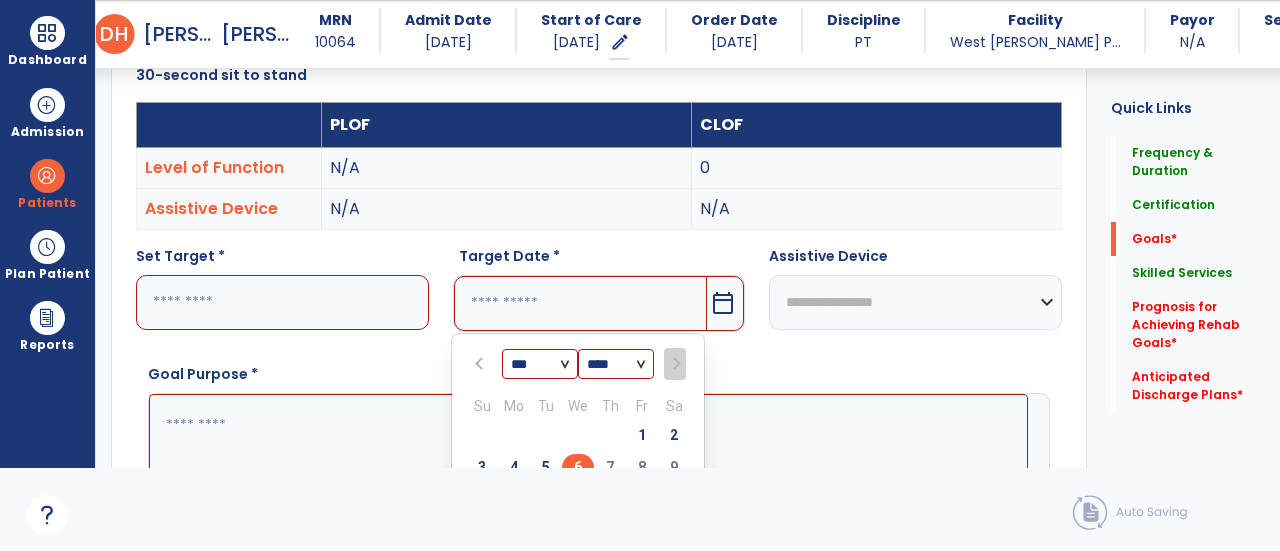 type on "********" 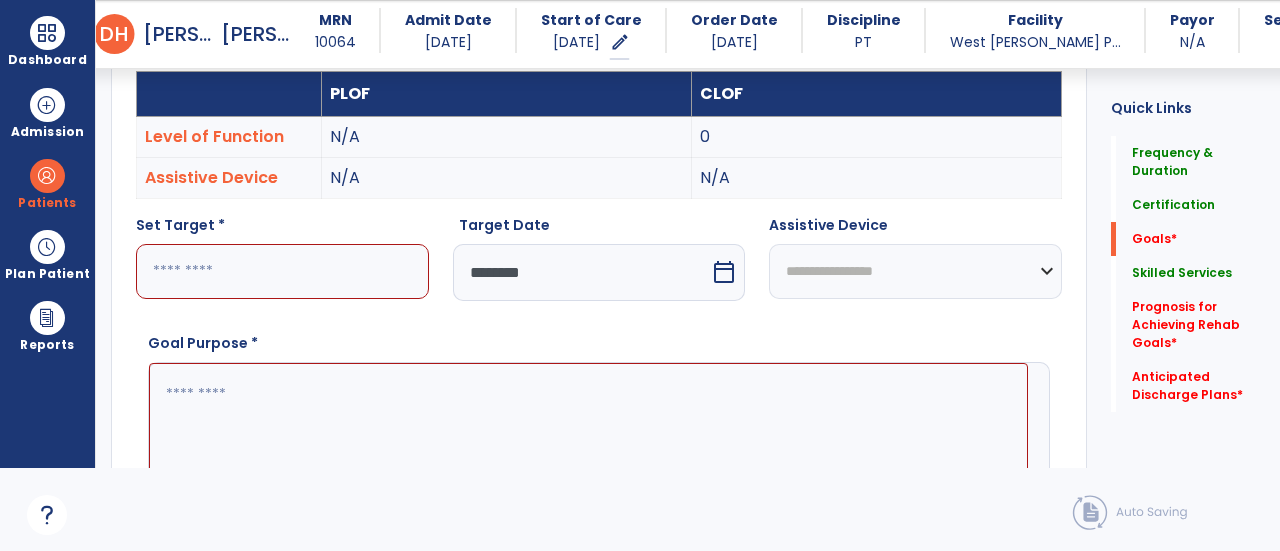scroll, scrollTop: 606, scrollLeft: 0, axis: vertical 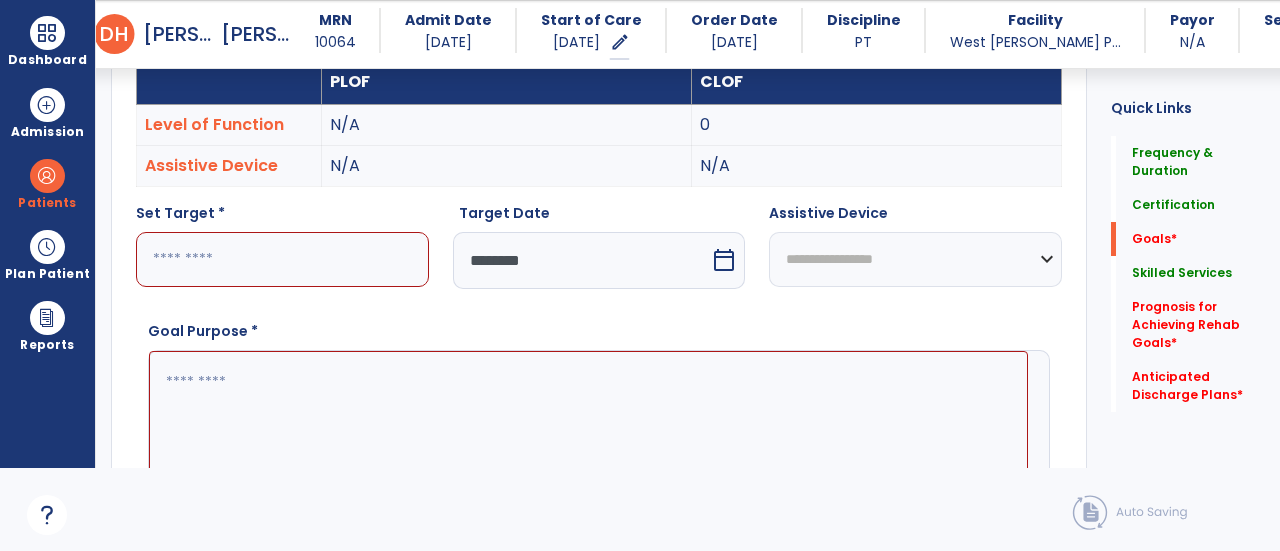 click at bounding box center [282, 259] 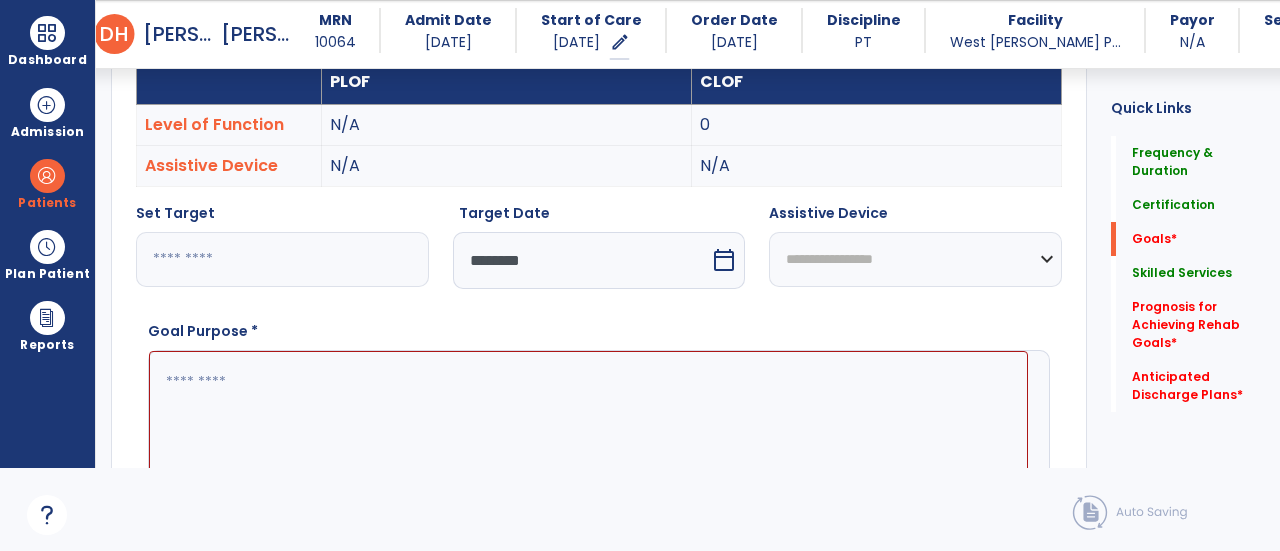 type on "*" 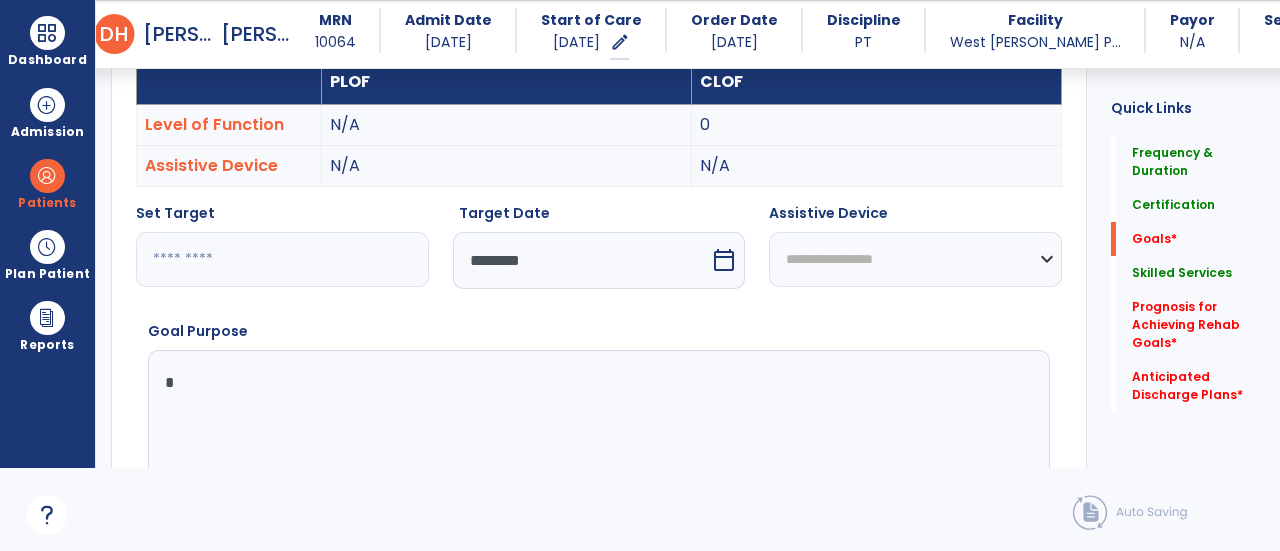paste on "**********" 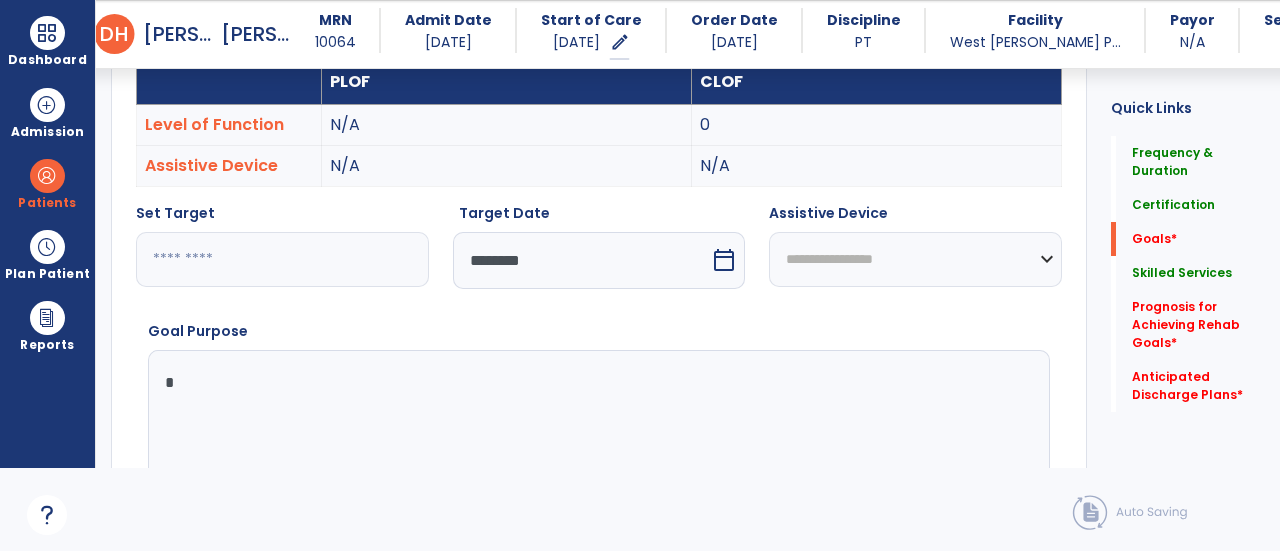 type on "**********" 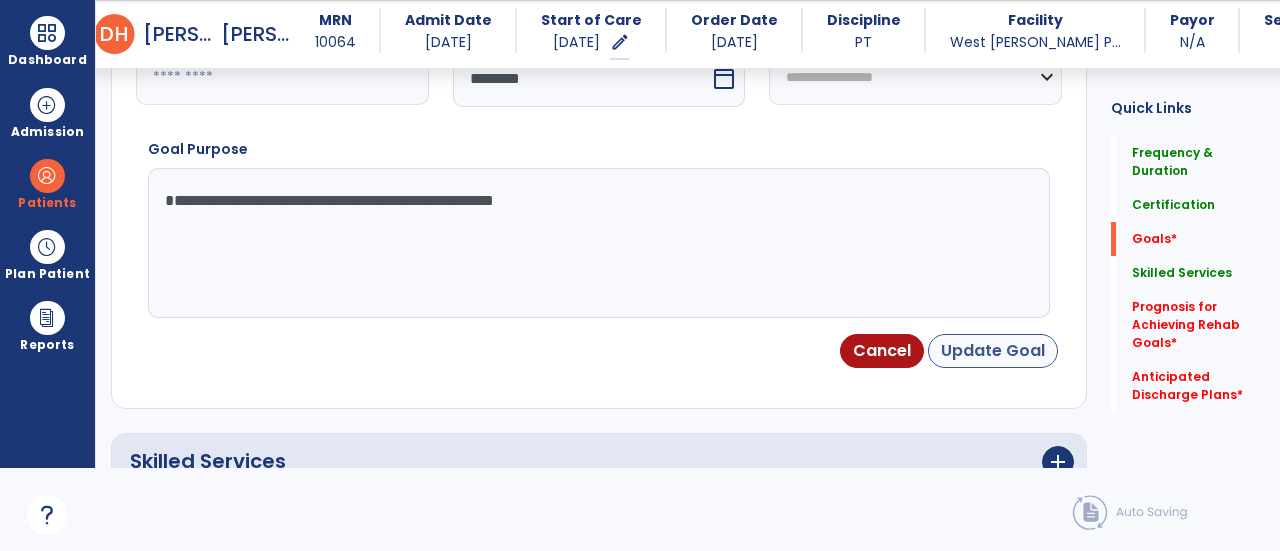 click on "Update Goal" at bounding box center (993, 351) 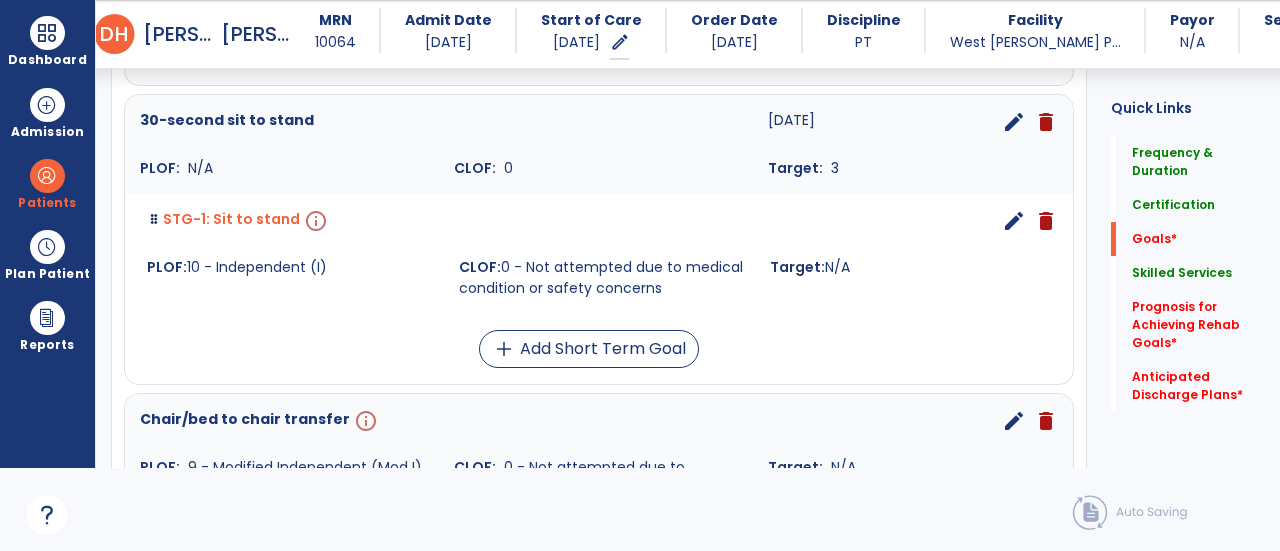 click on "edit" at bounding box center (1014, 221) 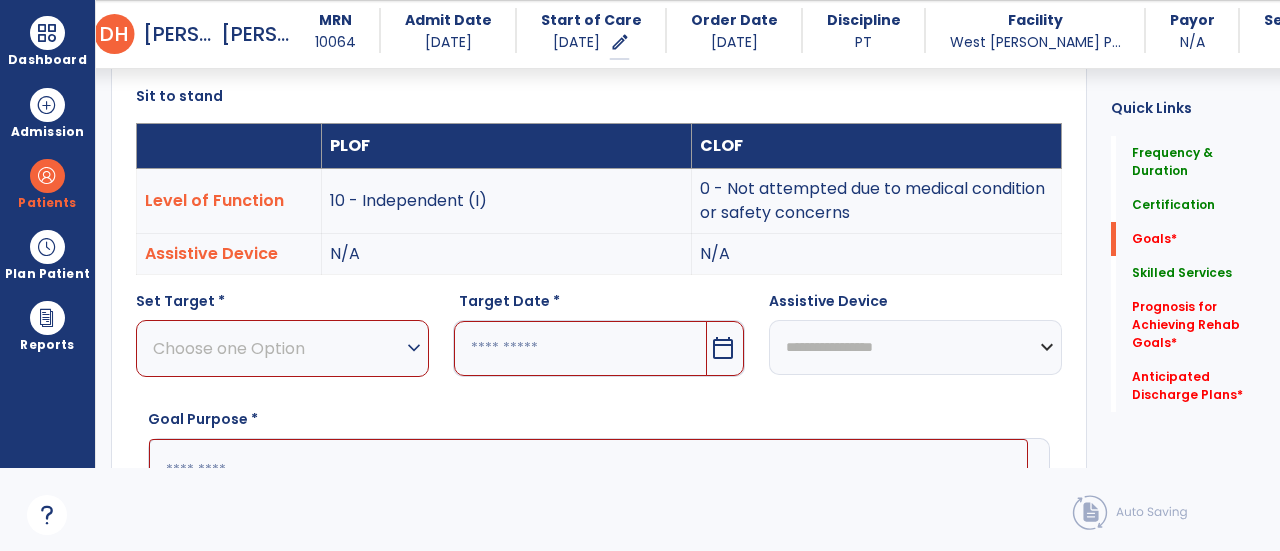 scroll, scrollTop: 534, scrollLeft: 0, axis: vertical 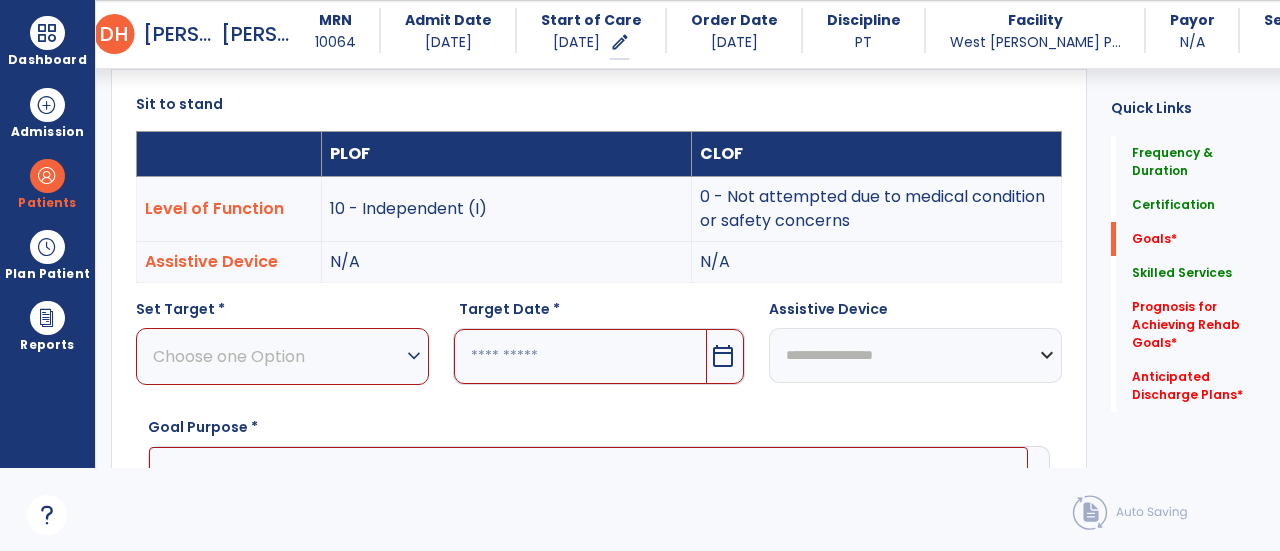 click at bounding box center [581, 356] 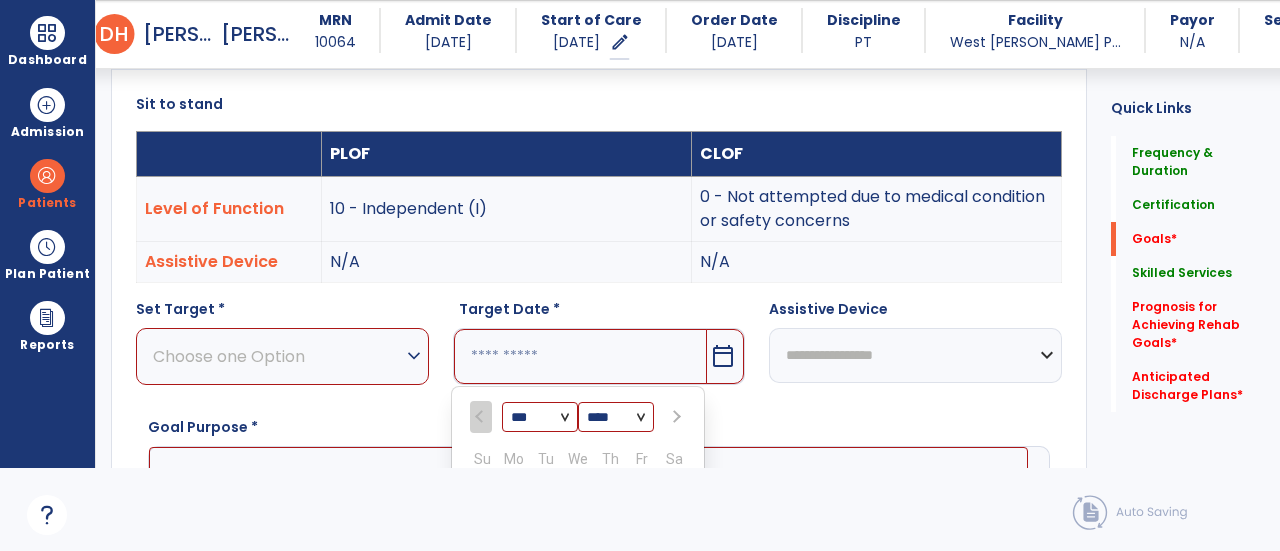 scroll, scrollTop: 805, scrollLeft: 0, axis: vertical 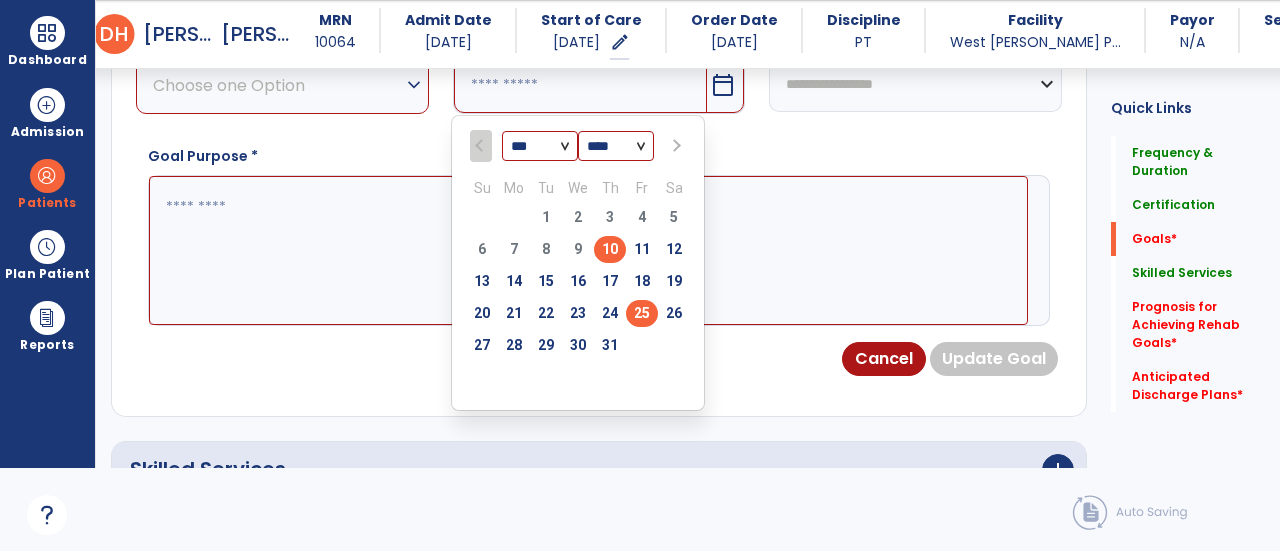 click on "25" at bounding box center [642, 313] 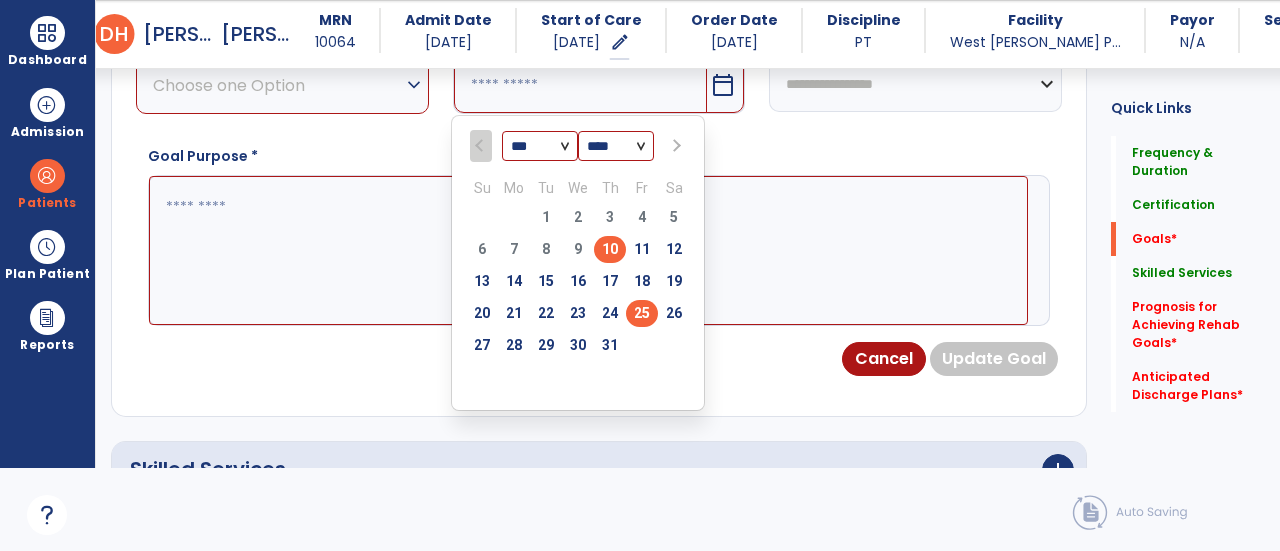 type on "*********" 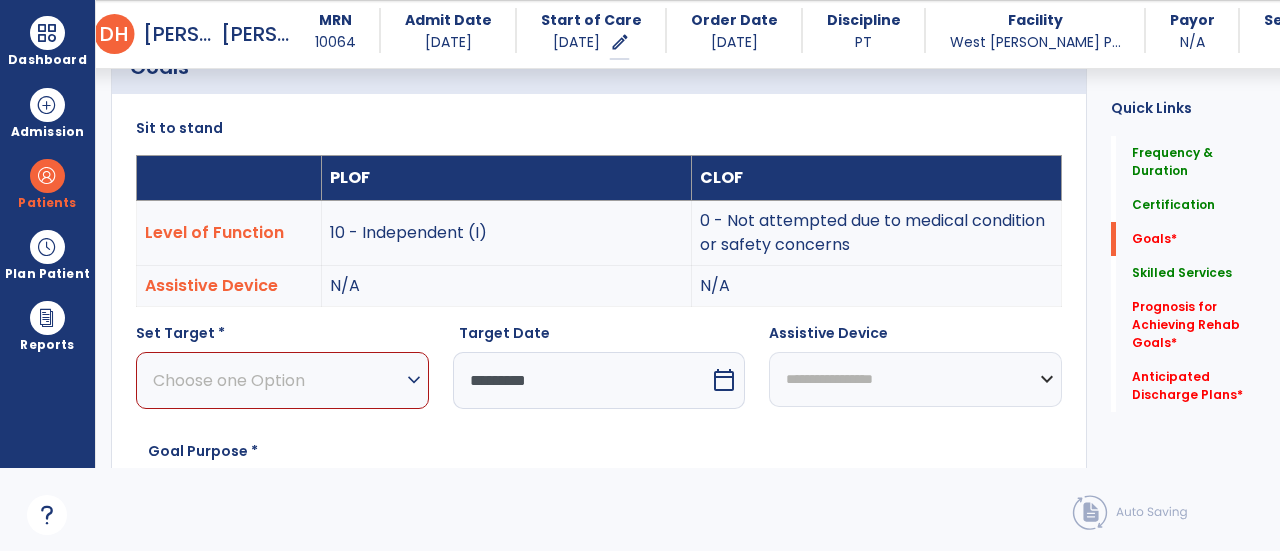 scroll, scrollTop: 509, scrollLeft: 0, axis: vertical 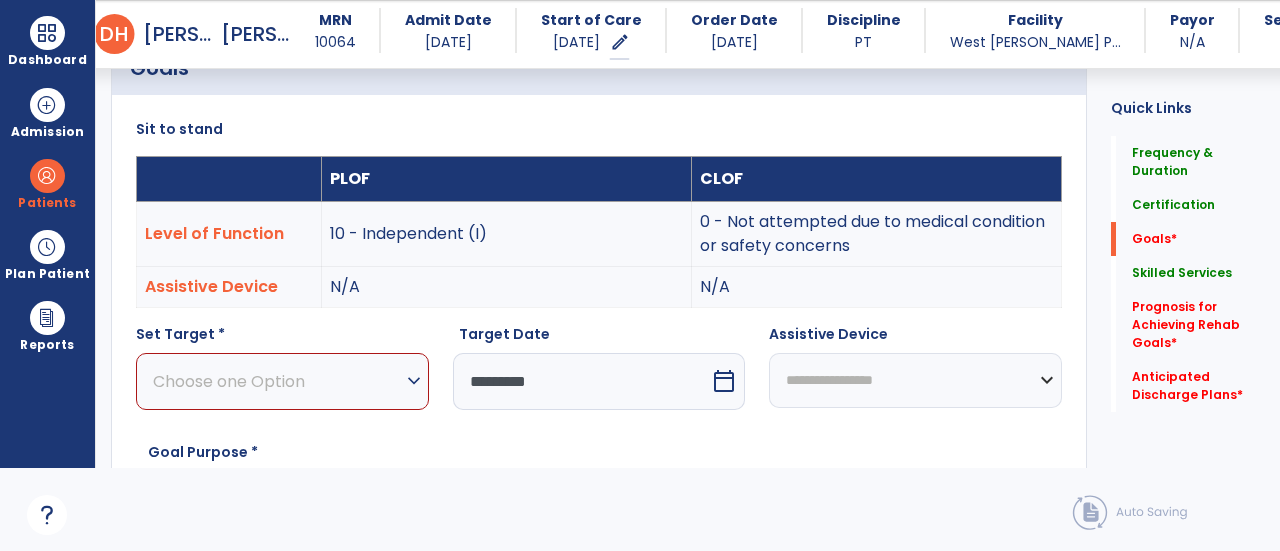 click on "expand_more" at bounding box center [414, 381] 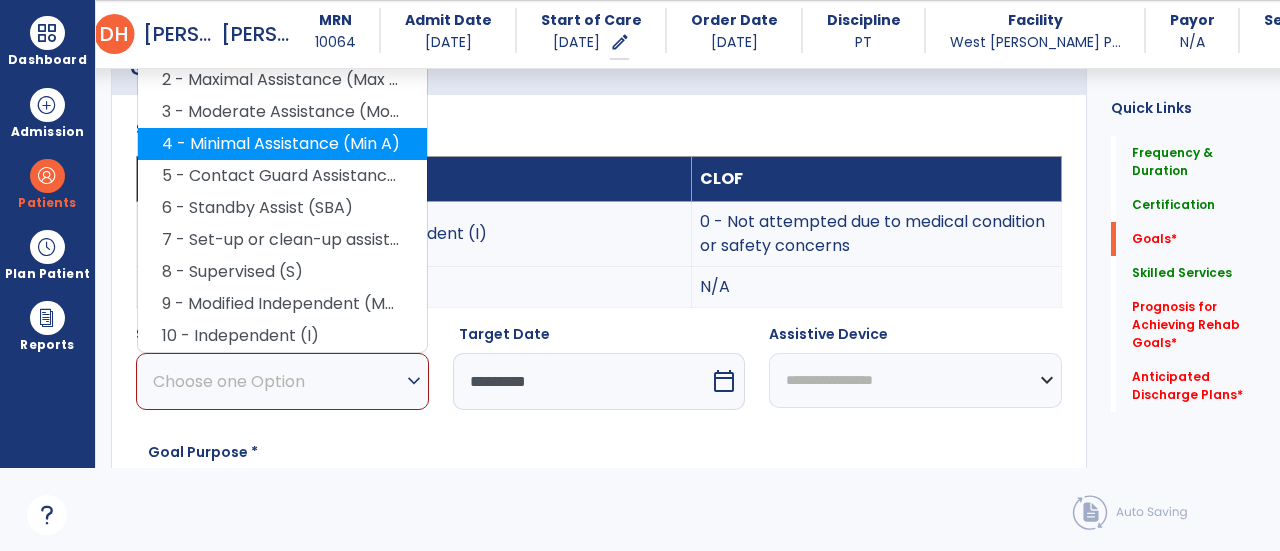 click on "4 - Minimal Assistance (Min A)" at bounding box center (282, 144) 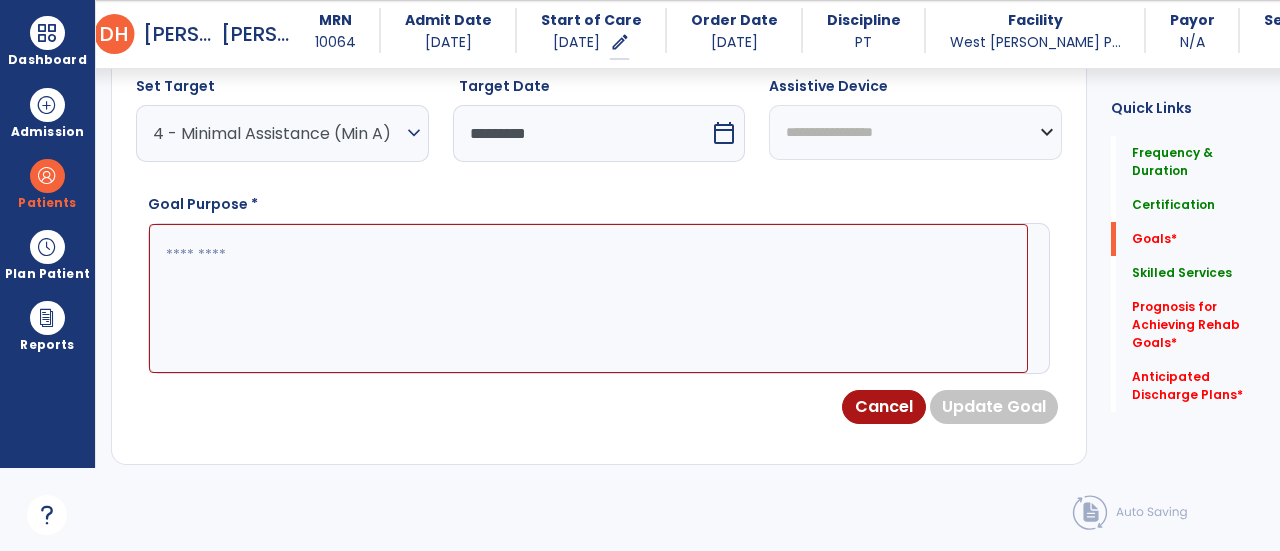 scroll, scrollTop: 762, scrollLeft: 0, axis: vertical 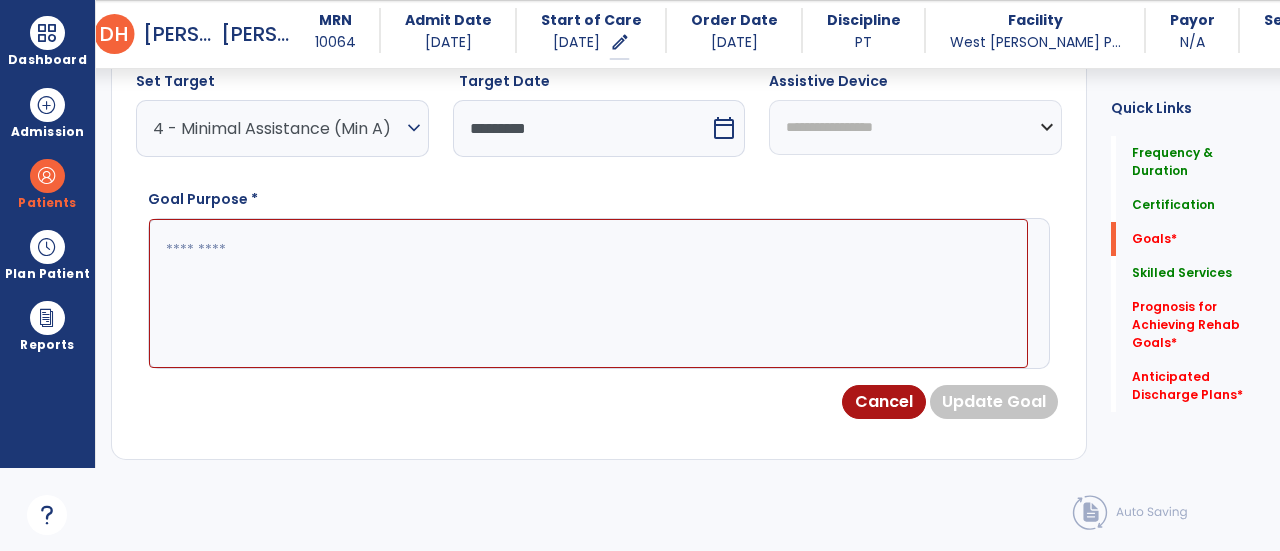 click at bounding box center (588, 293) 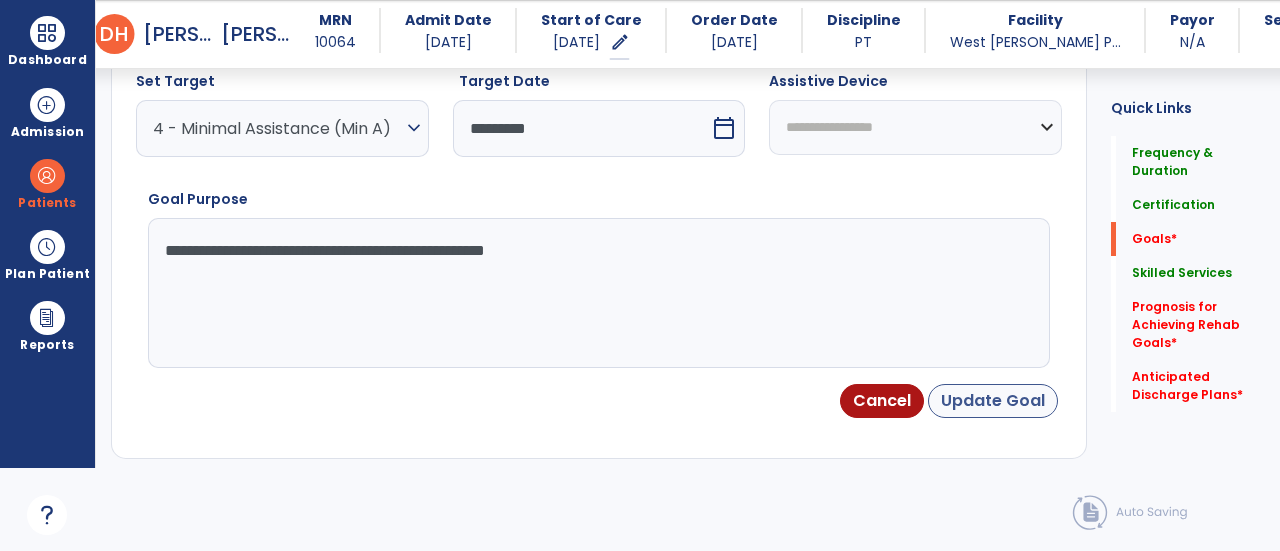 type on "**********" 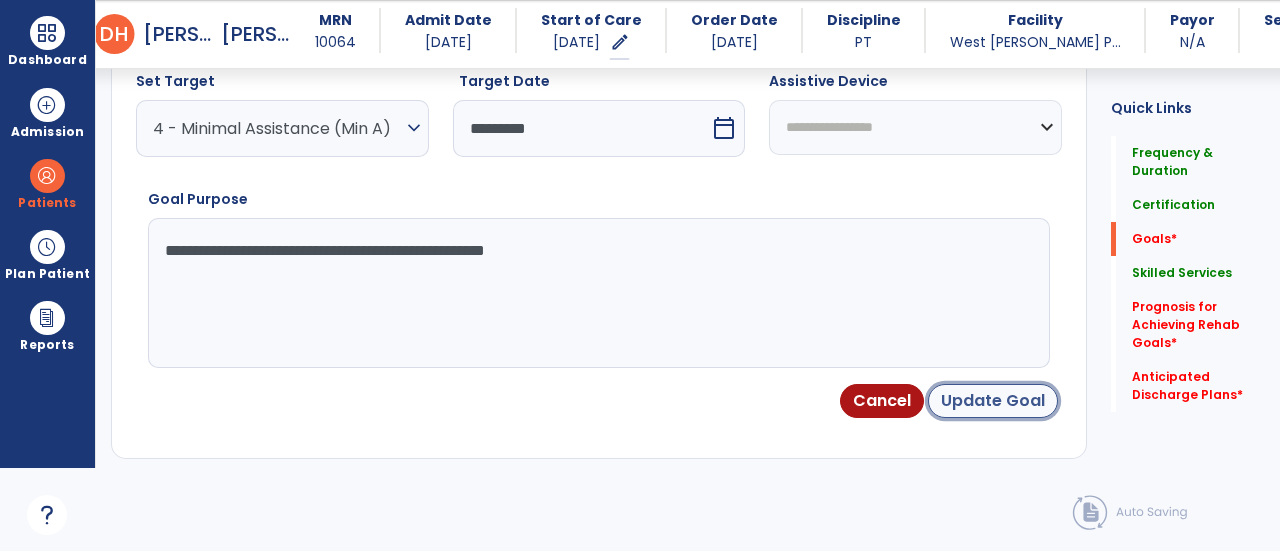 click on "Update Goal" at bounding box center (993, 401) 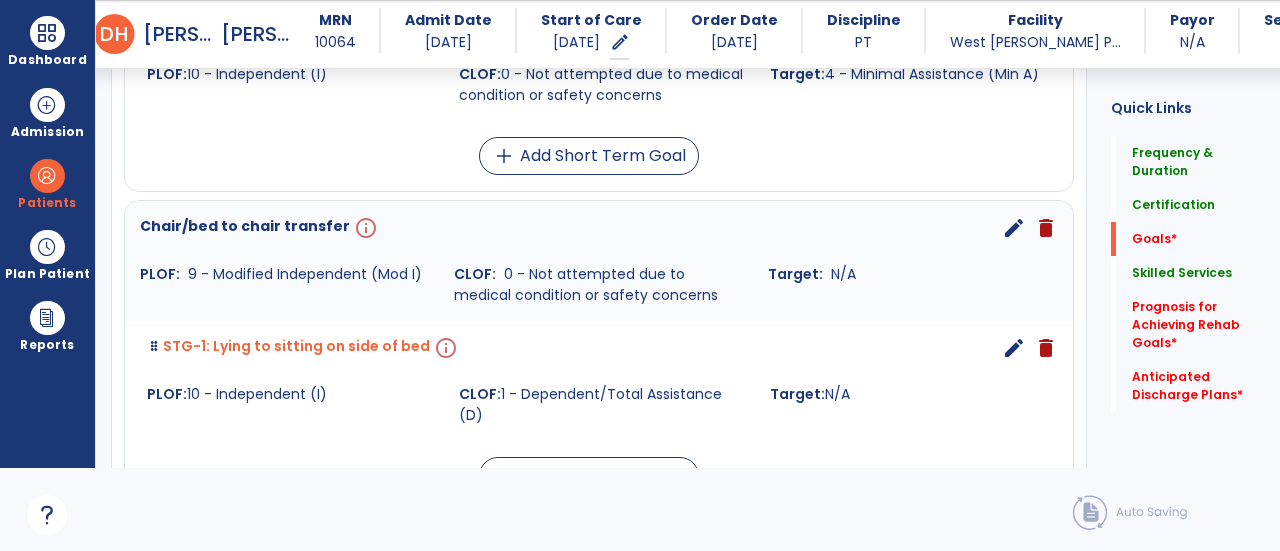 scroll, scrollTop: 950, scrollLeft: 0, axis: vertical 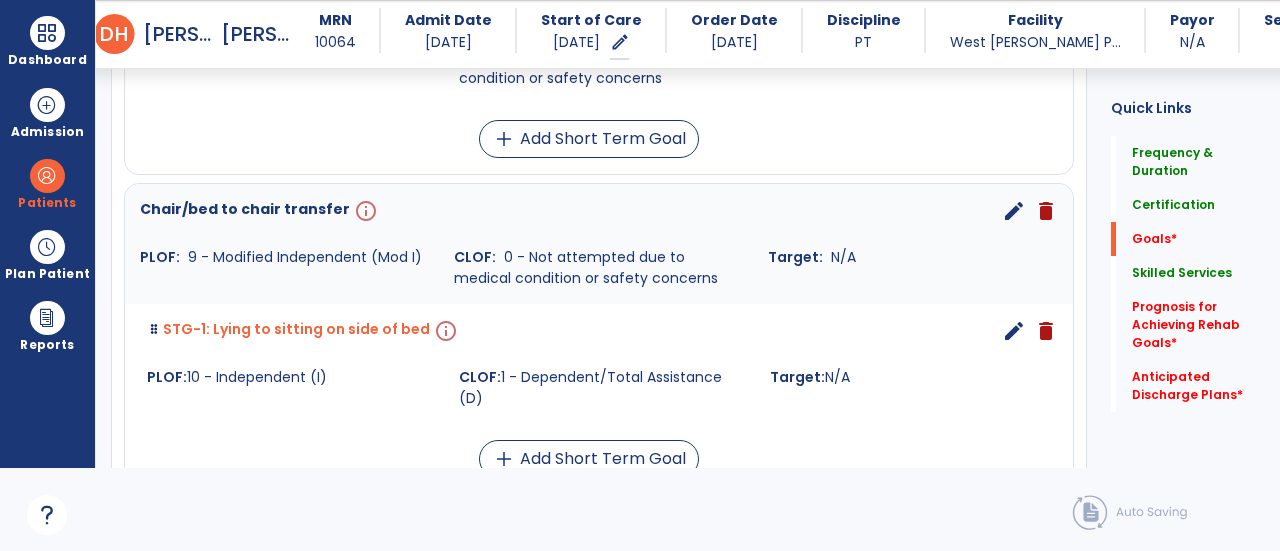 click on "edit" at bounding box center (1014, 331) 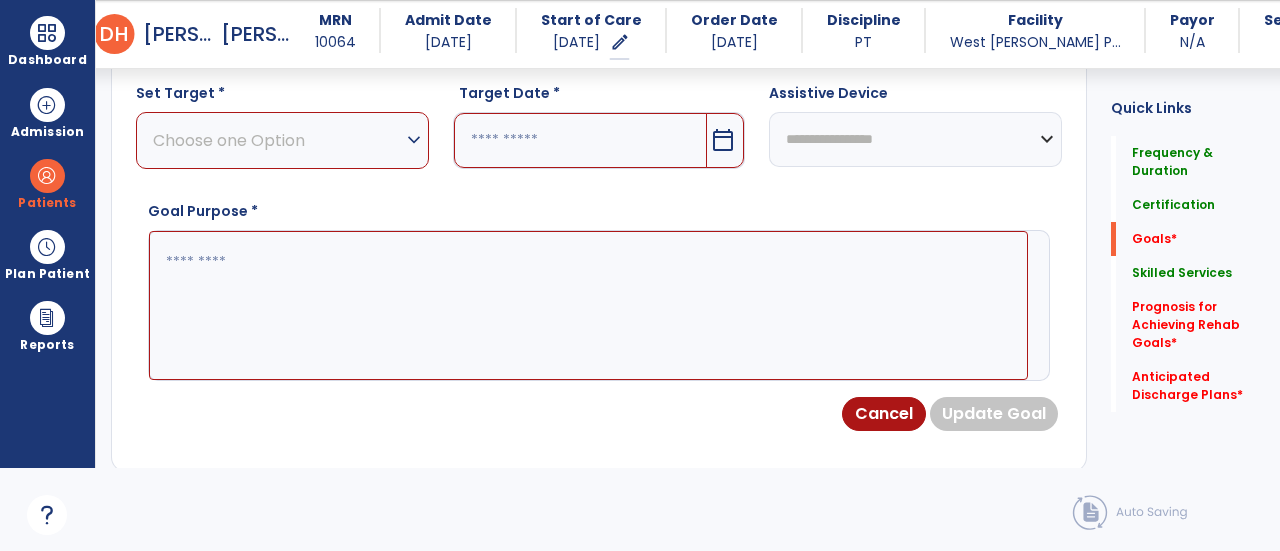 scroll, scrollTop: 534, scrollLeft: 0, axis: vertical 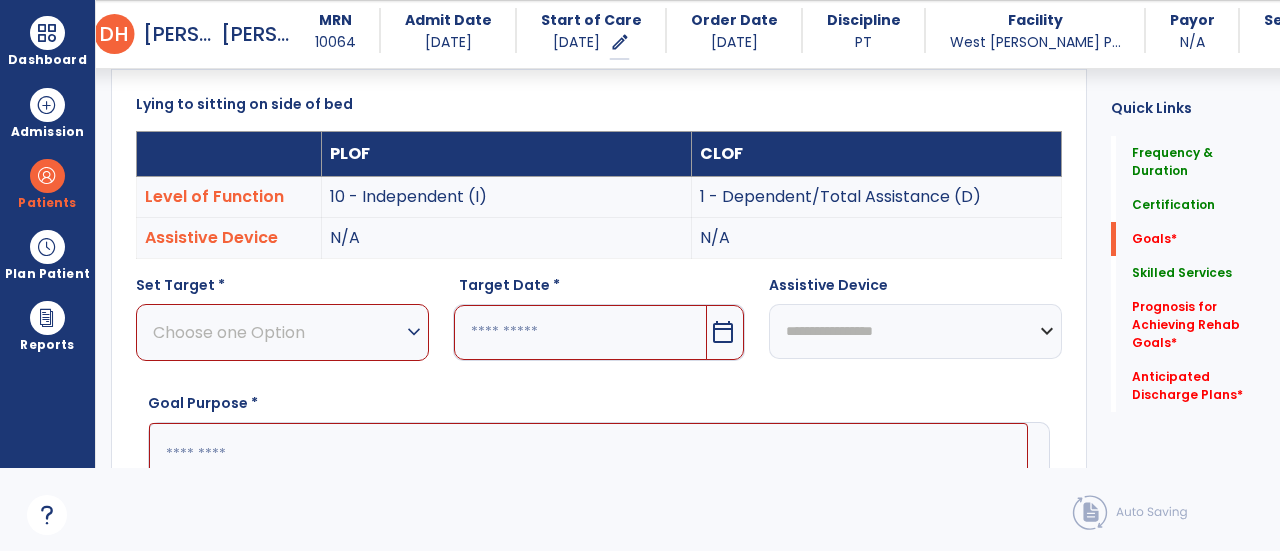 click at bounding box center [581, 332] 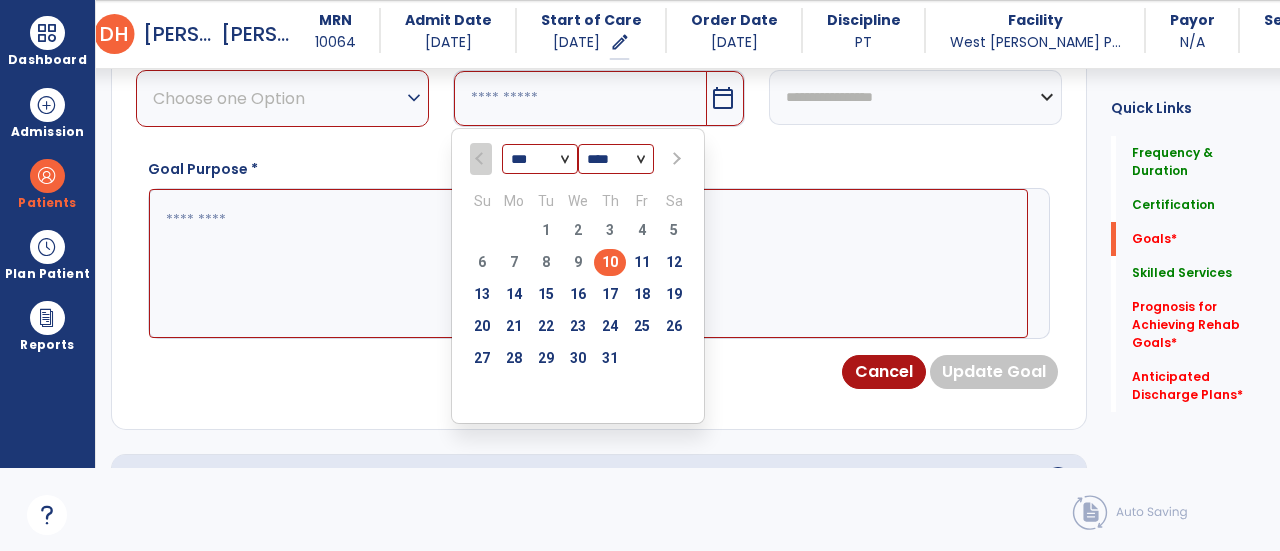 scroll, scrollTop: 769, scrollLeft: 0, axis: vertical 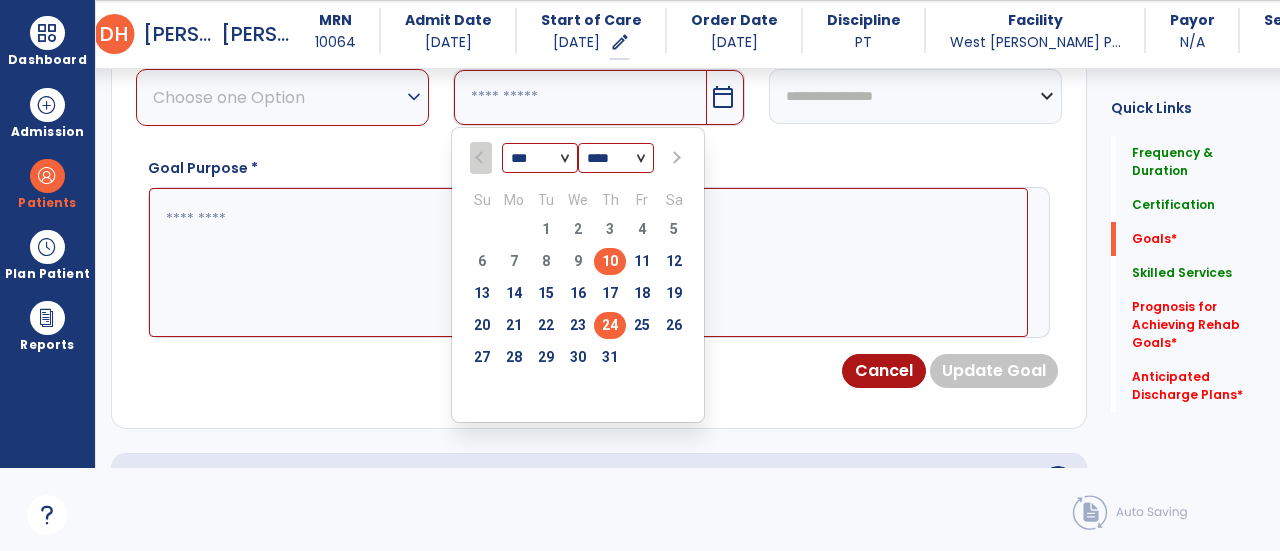 click on "24" at bounding box center [610, 325] 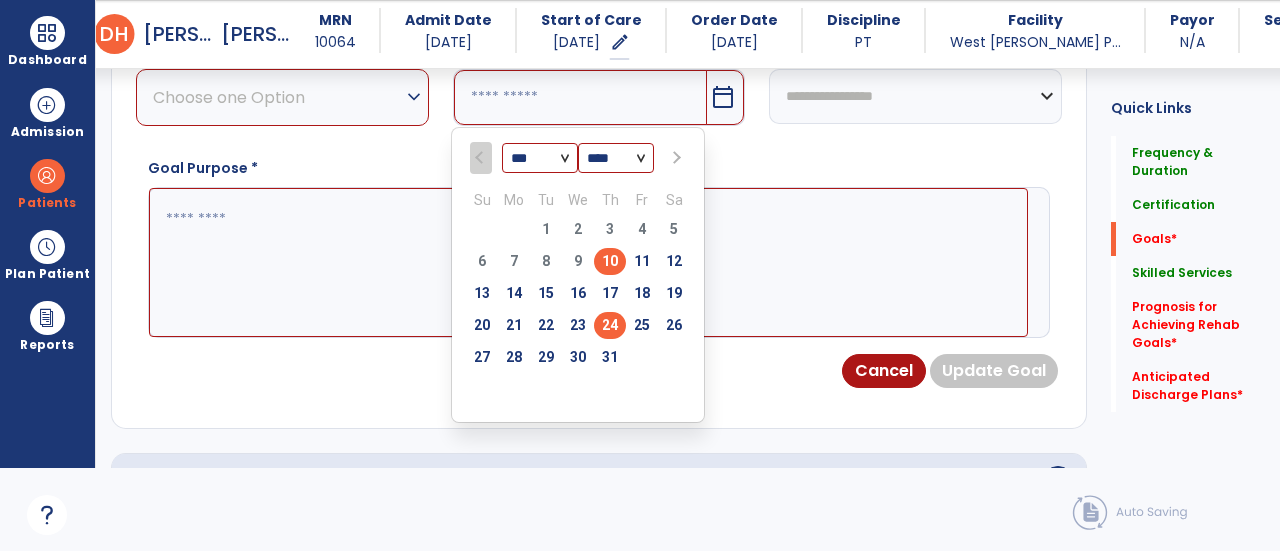 type on "*********" 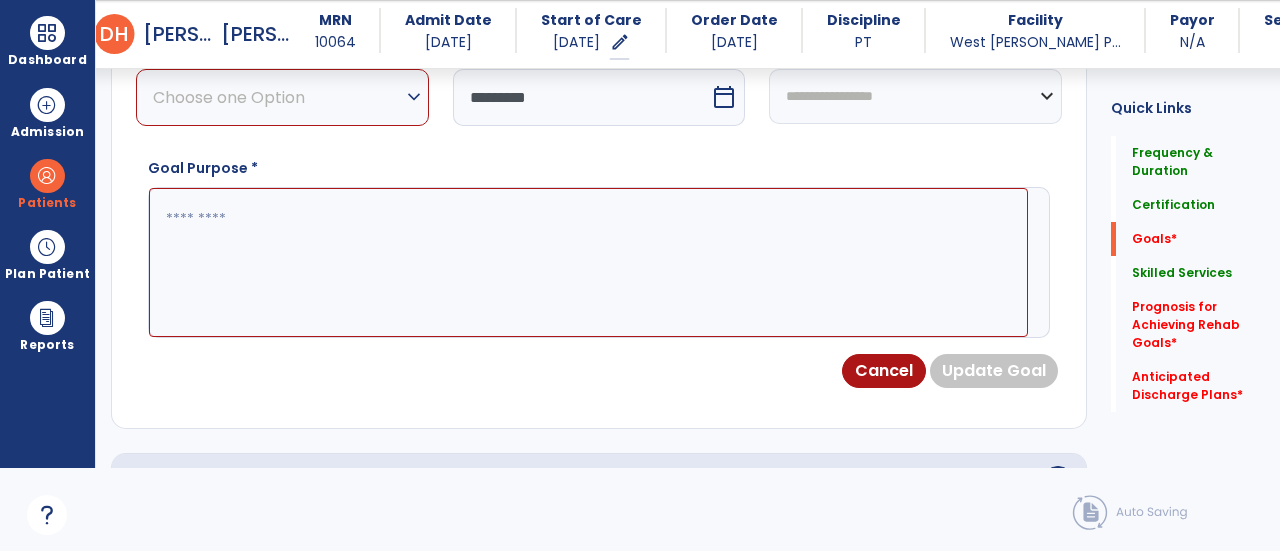 click at bounding box center (588, 262) 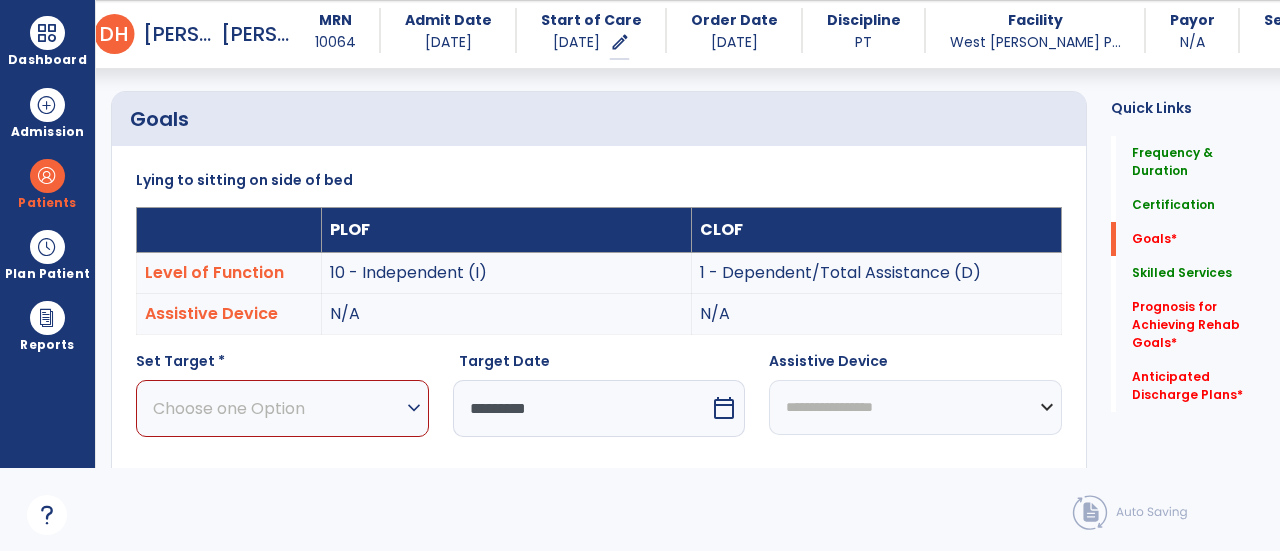 scroll, scrollTop: 448, scrollLeft: 0, axis: vertical 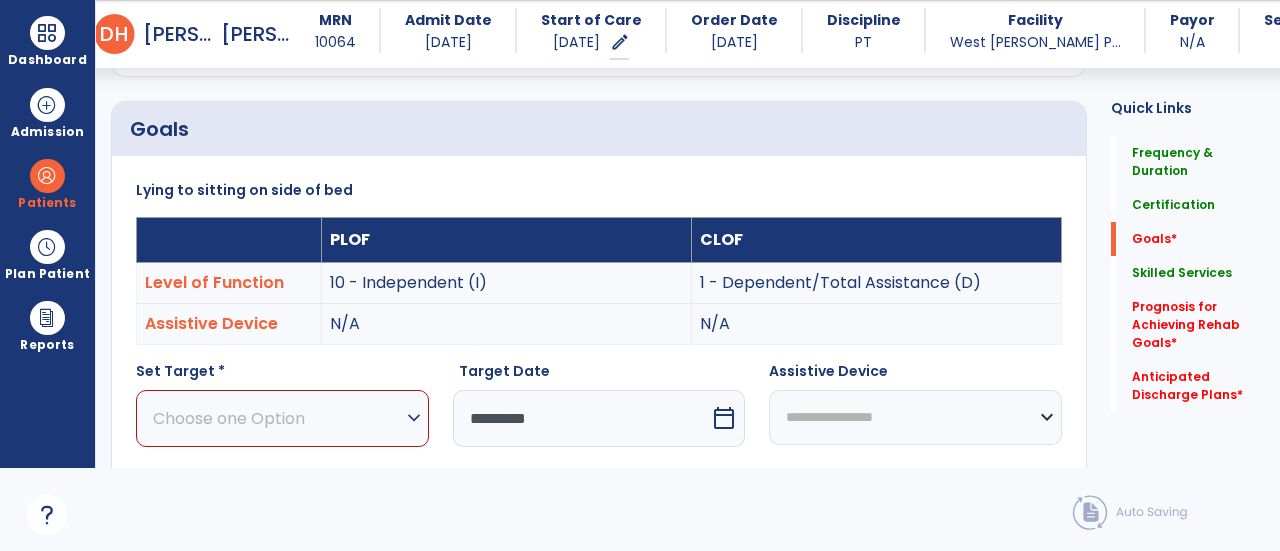 type on "**********" 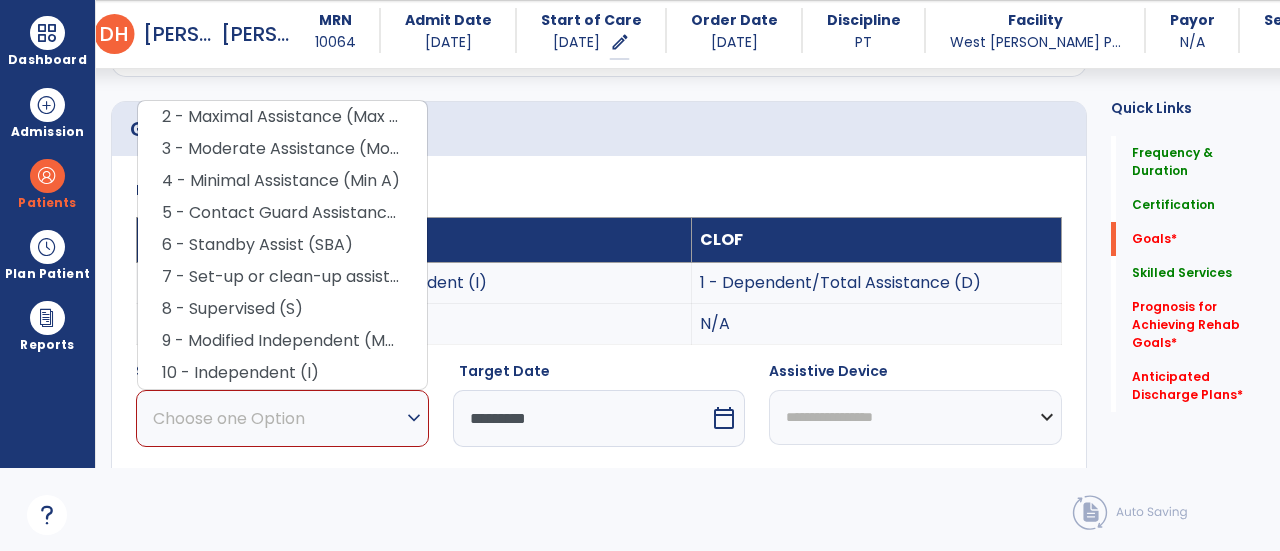 click on "3 - Moderate Assistance (Mod A)" at bounding box center [282, 149] 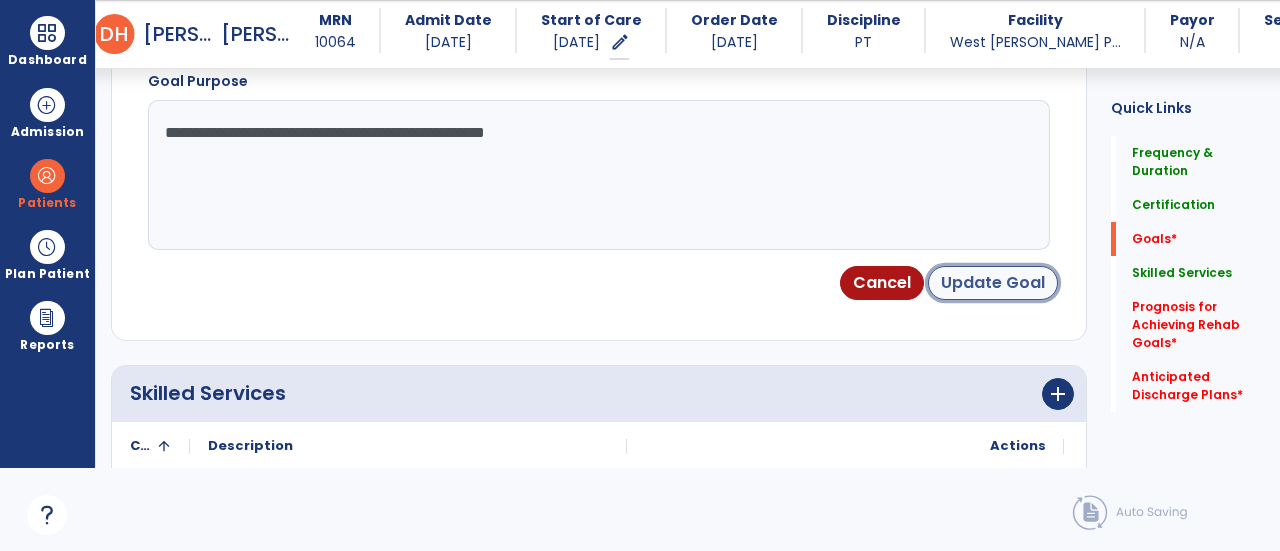 click on "Update Goal" at bounding box center [993, 283] 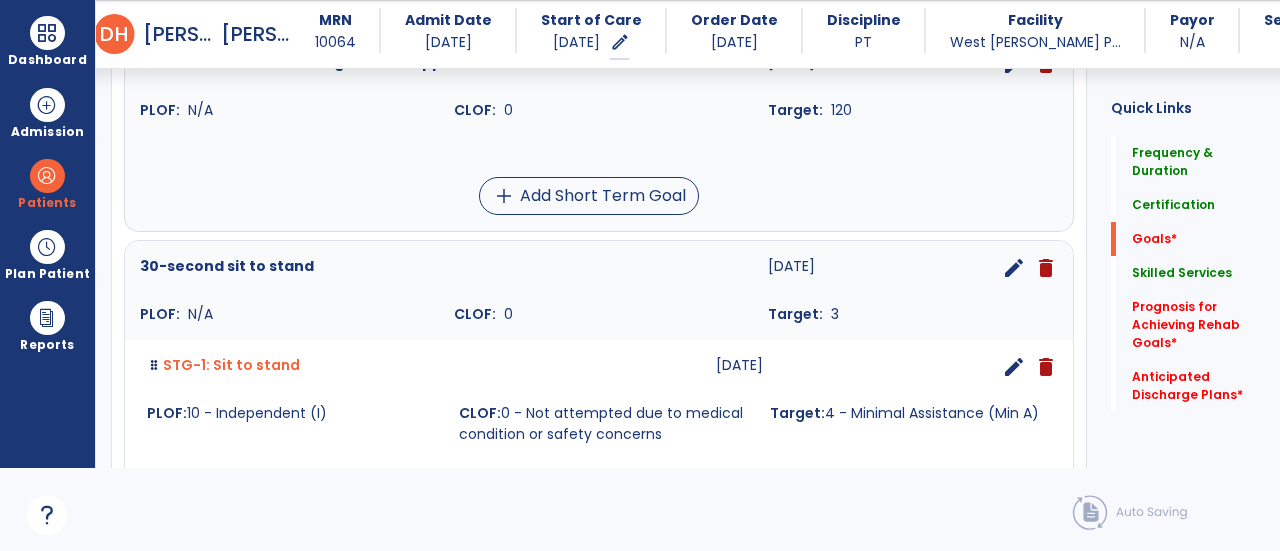 scroll, scrollTop: 601, scrollLeft: 0, axis: vertical 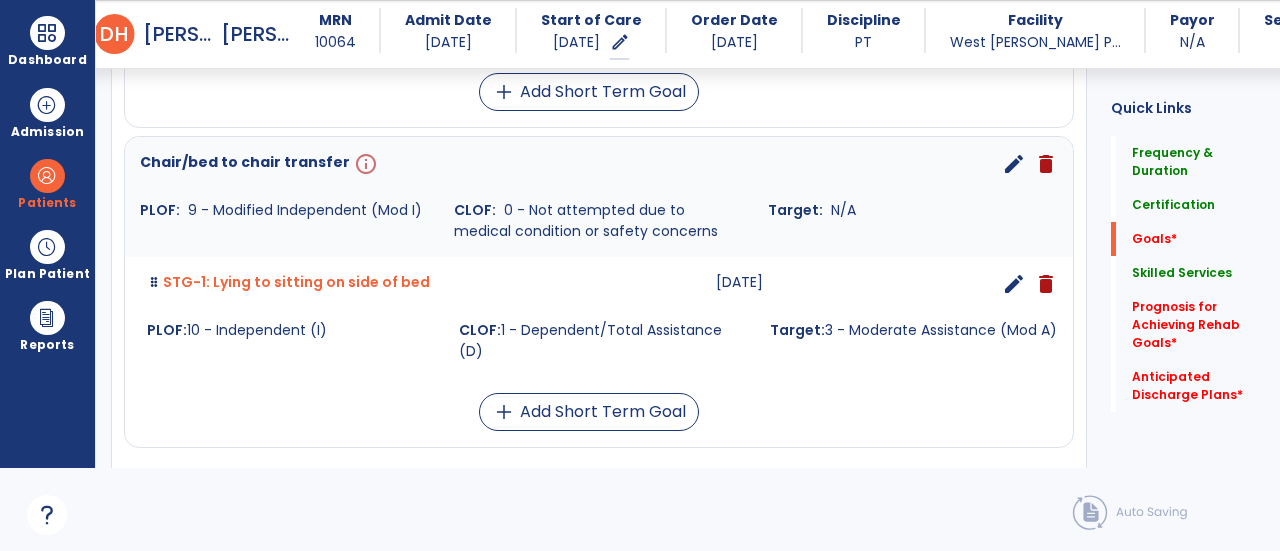 click on "edit" at bounding box center (1014, 164) 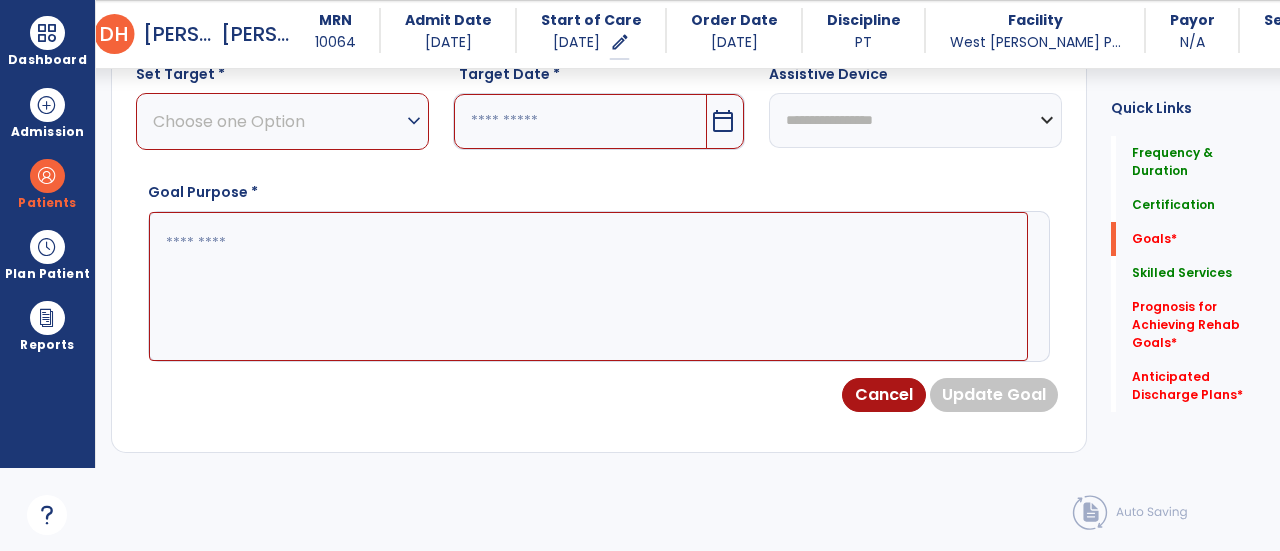 scroll, scrollTop: 534, scrollLeft: 0, axis: vertical 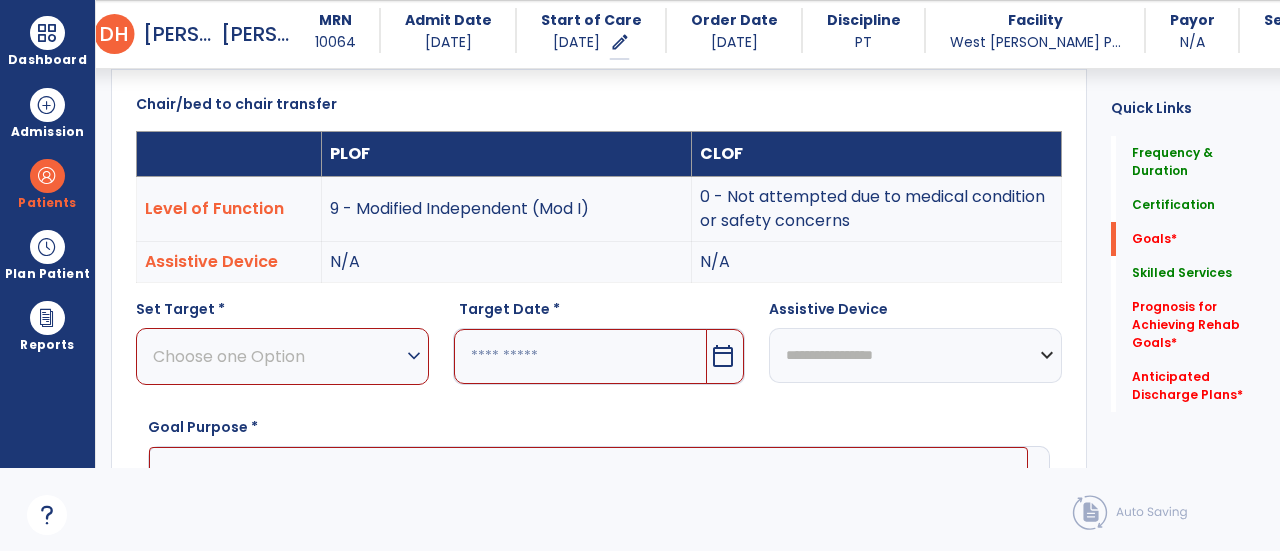 click on "Choose one Option" at bounding box center [277, 356] 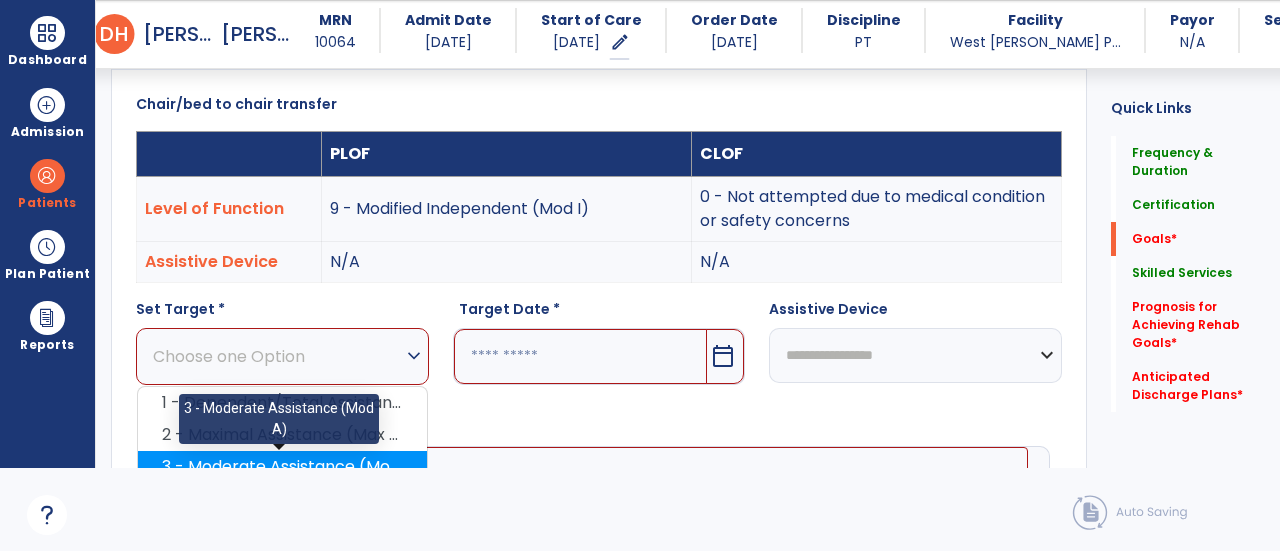 click on "3 - Moderate Assistance (Mod A)" at bounding box center (282, 467) 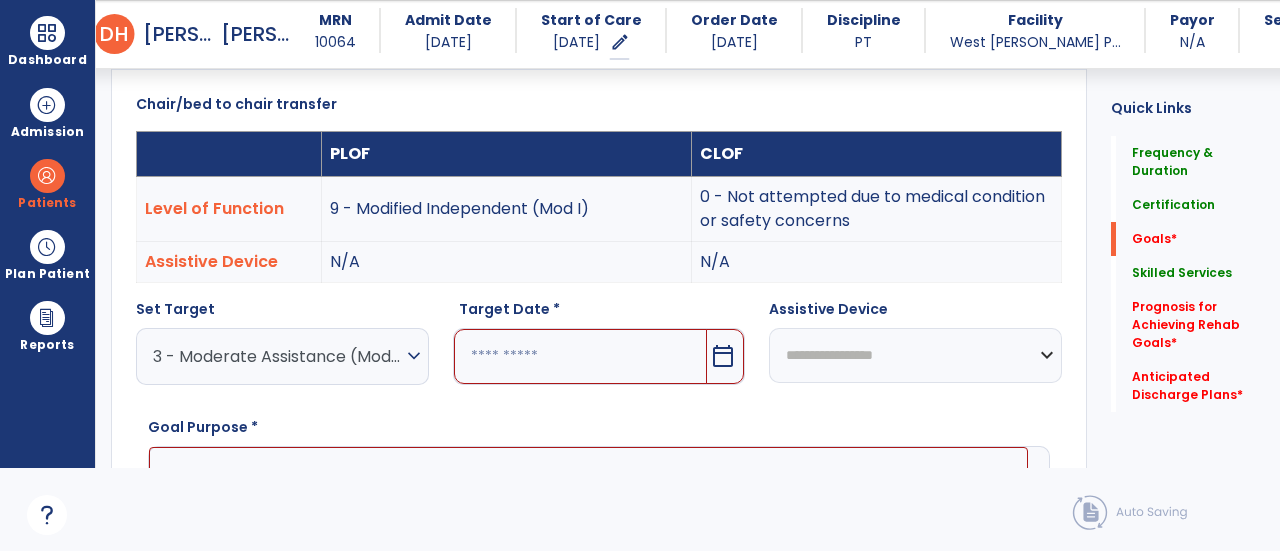 click at bounding box center [581, 356] 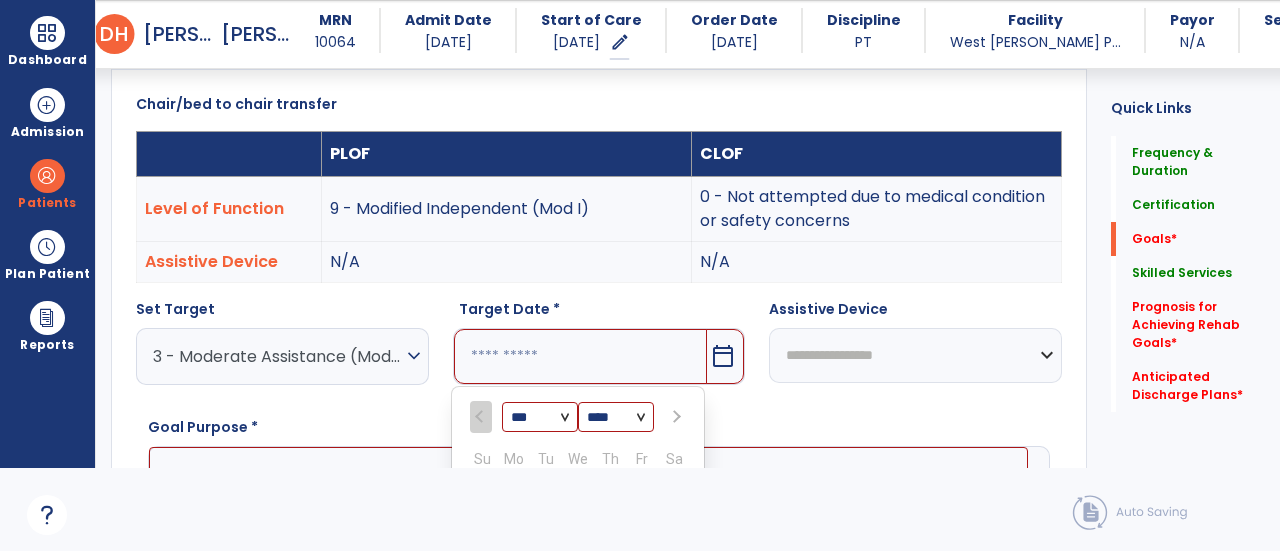 scroll, scrollTop: 805, scrollLeft: 0, axis: vertical 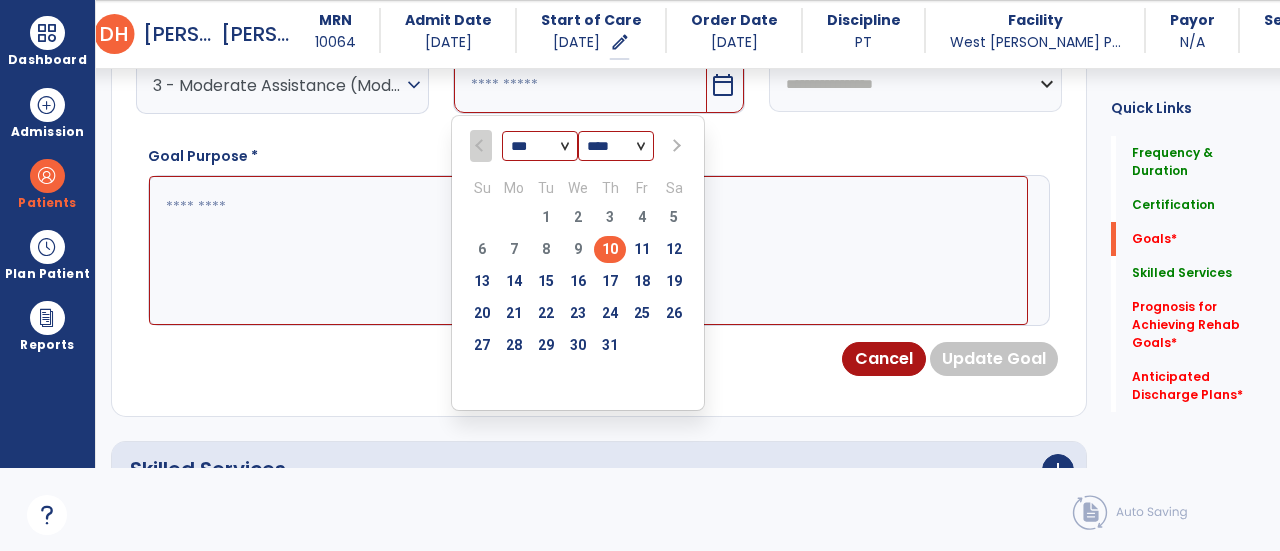 click at bounding box center [674, 145] 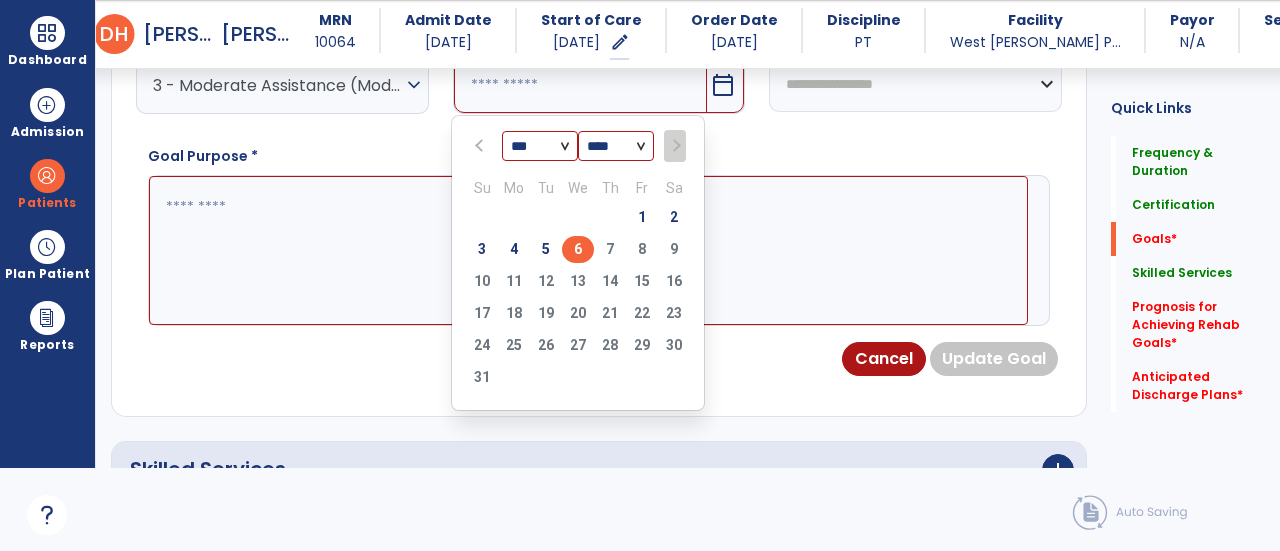 click on "6" at bounding box center [578, 249] 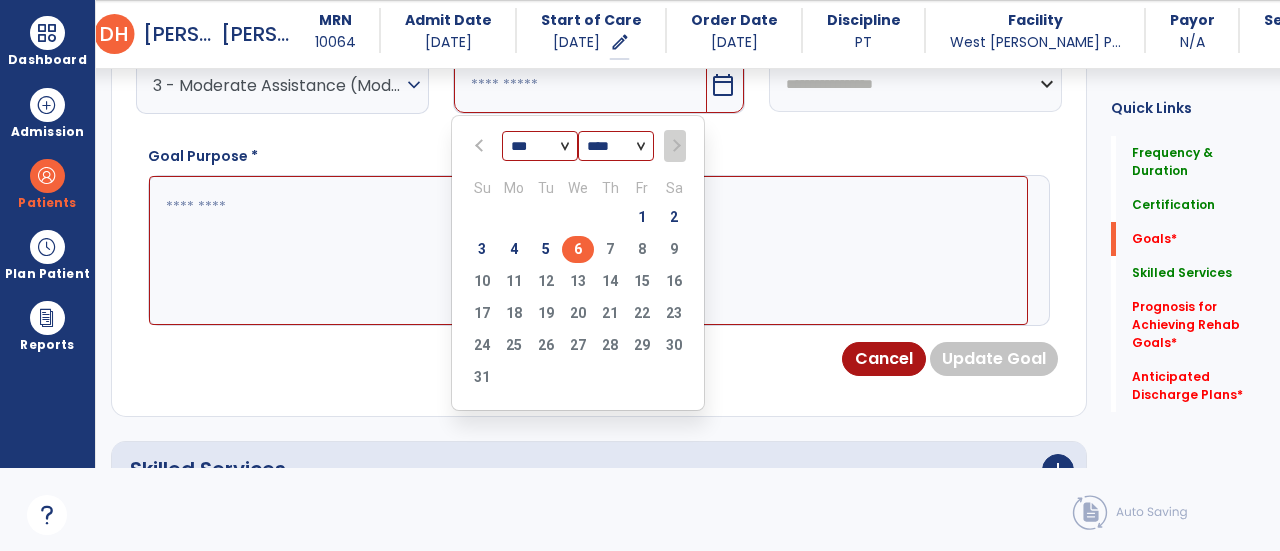 type on "********" 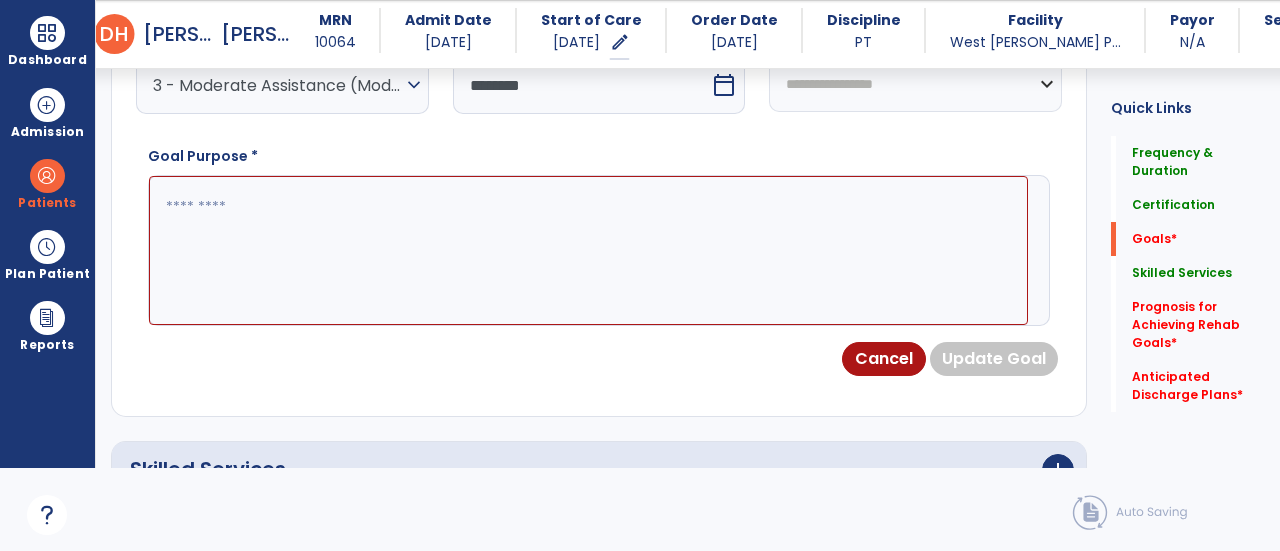 click at bounding box center (588, 250) 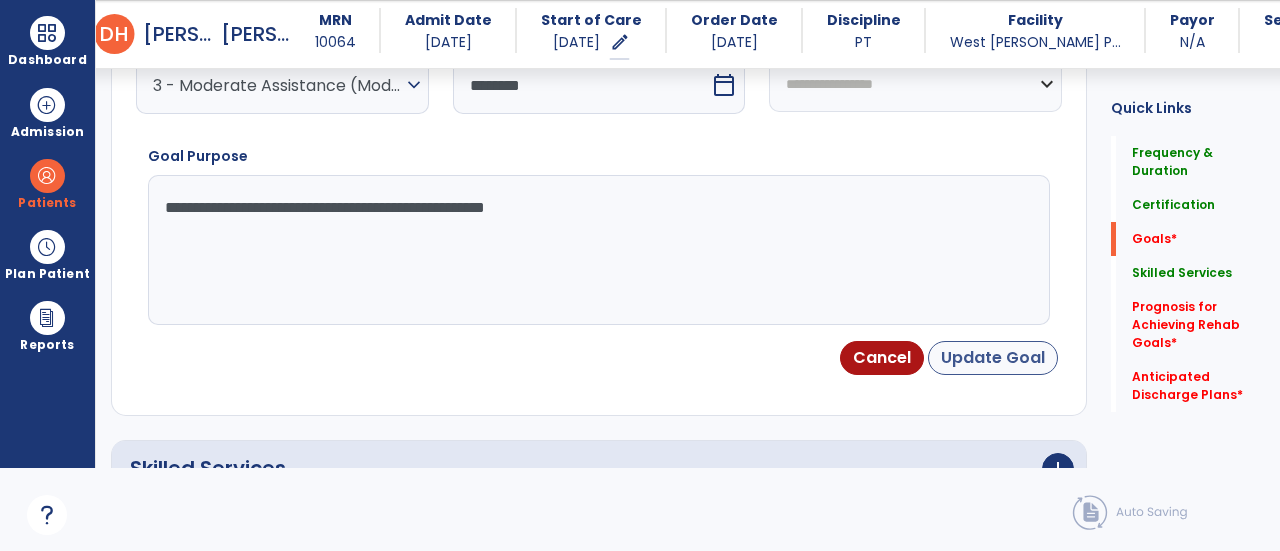 type on "**********" 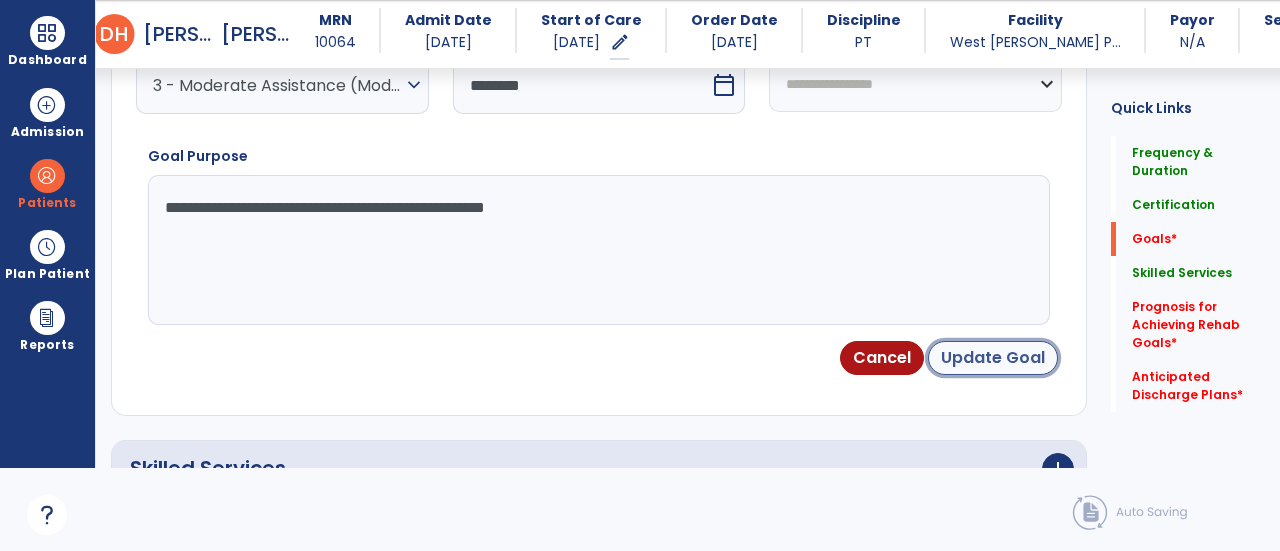 click on "Update Goal" at bounding box center (993, 358) 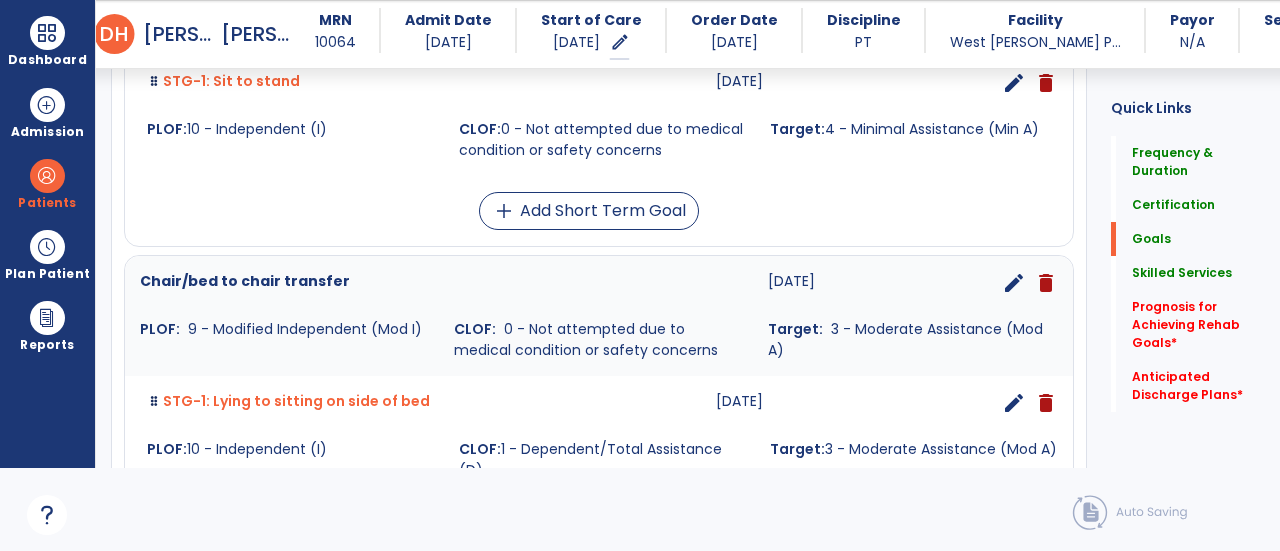 scroll, scrollTop: 874, scrollLeft: 0, axis: vertical 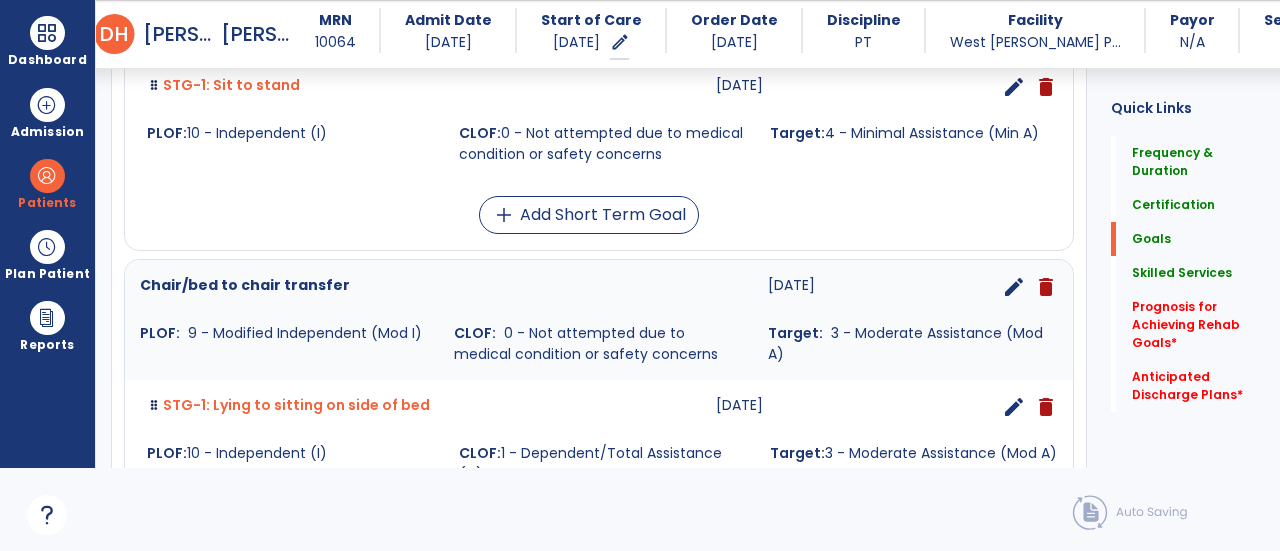 click on "edit" at bounding box center [1014, 287] 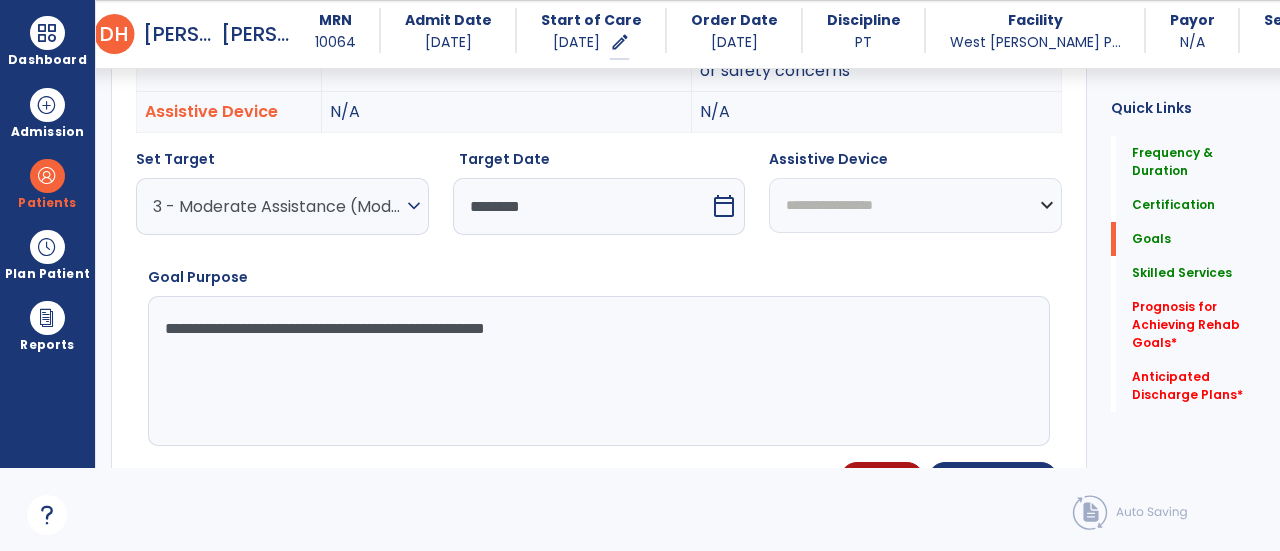 scroll, scrollTop: 534, scrollLeft: 0, axis: vertical 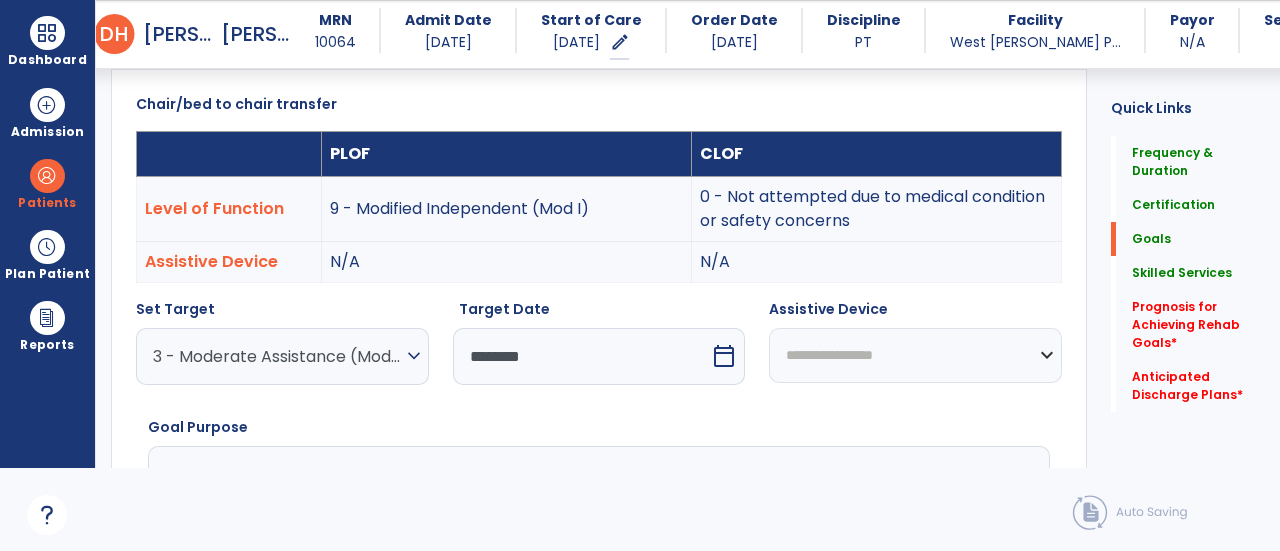 click on "3 - Moderate Assistance (Mod A)" at bounding box center [277, 356] 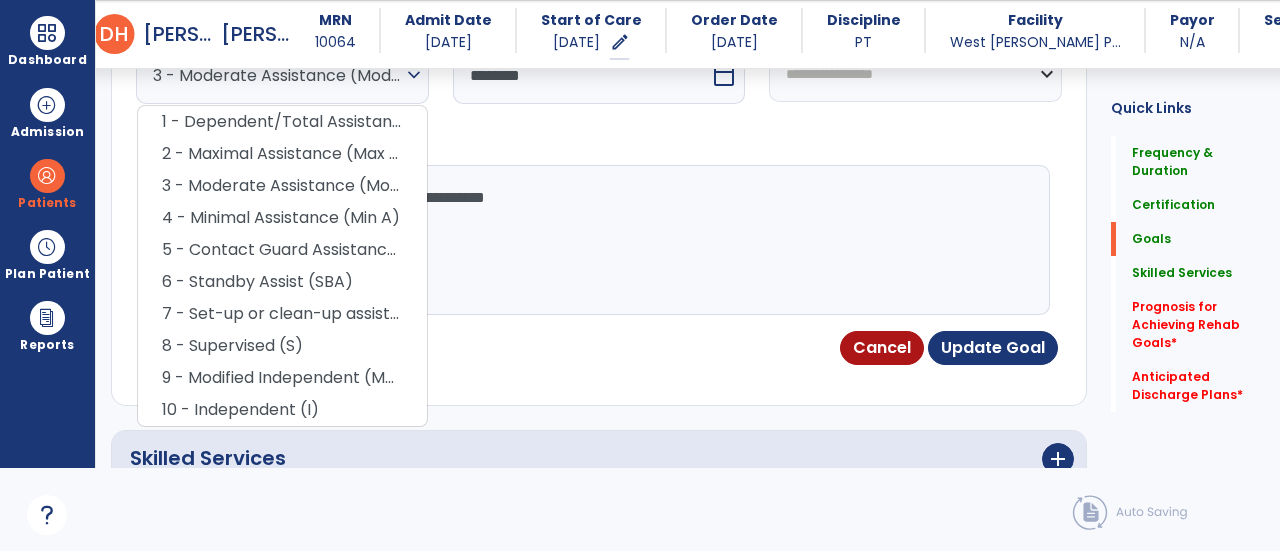 scroll, scrollTop: 816, scrollLeft: 0, axis: vertical 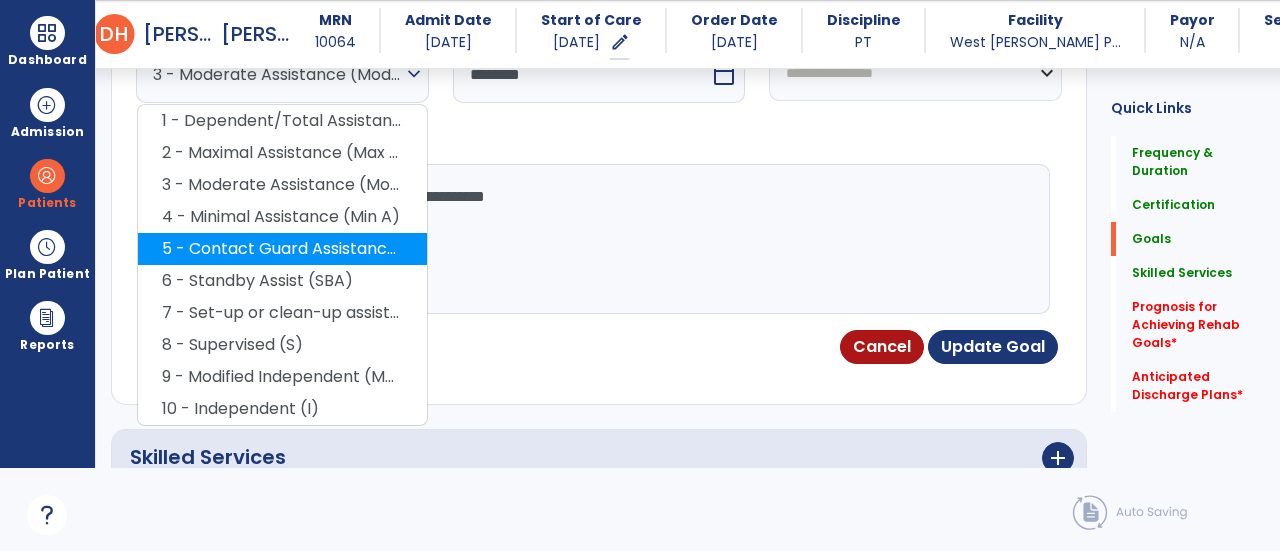 click on "5 - Contact Guard Assistance (CGA)" at bounding box center [282, 249] 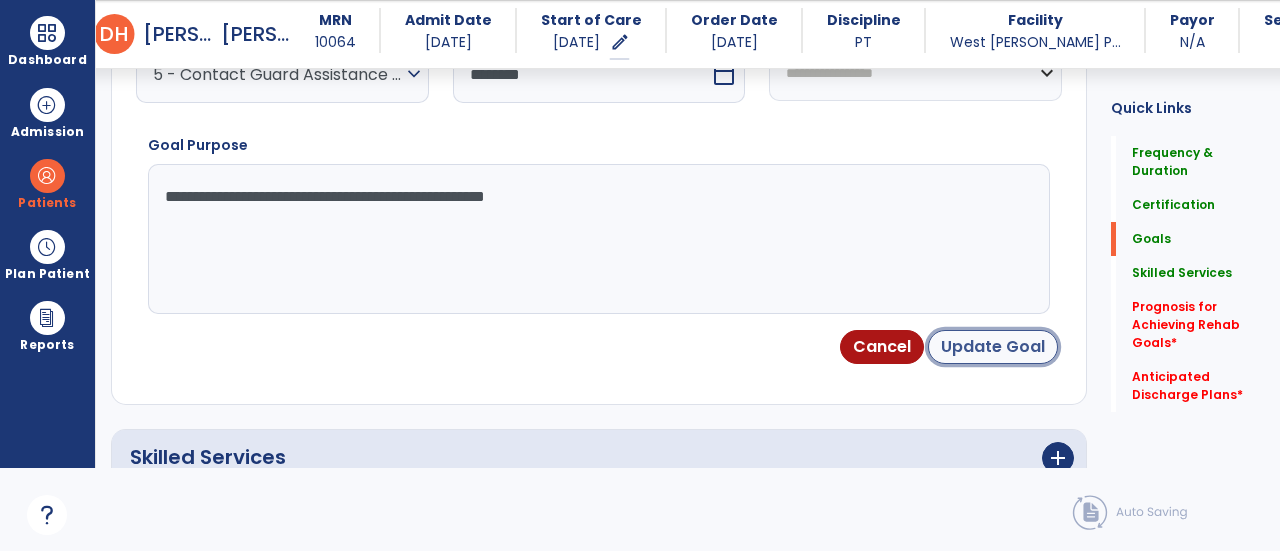 click on "Update Goal" at bounding box center [993, 347] 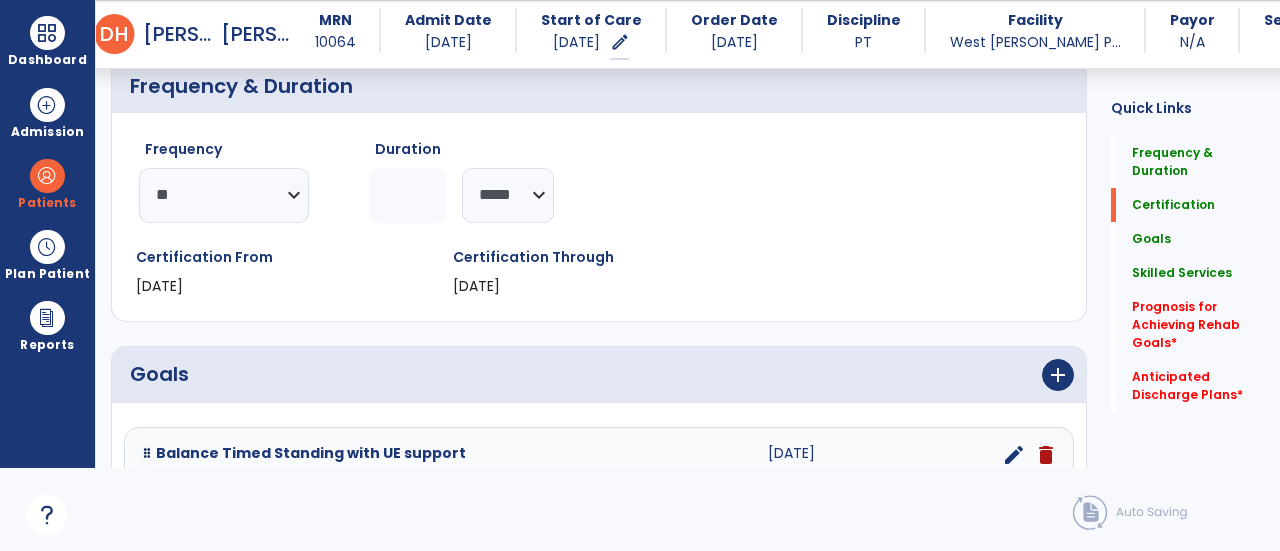 scroll, scrollTop: 205, scrollLeft: 0, axis: vertical 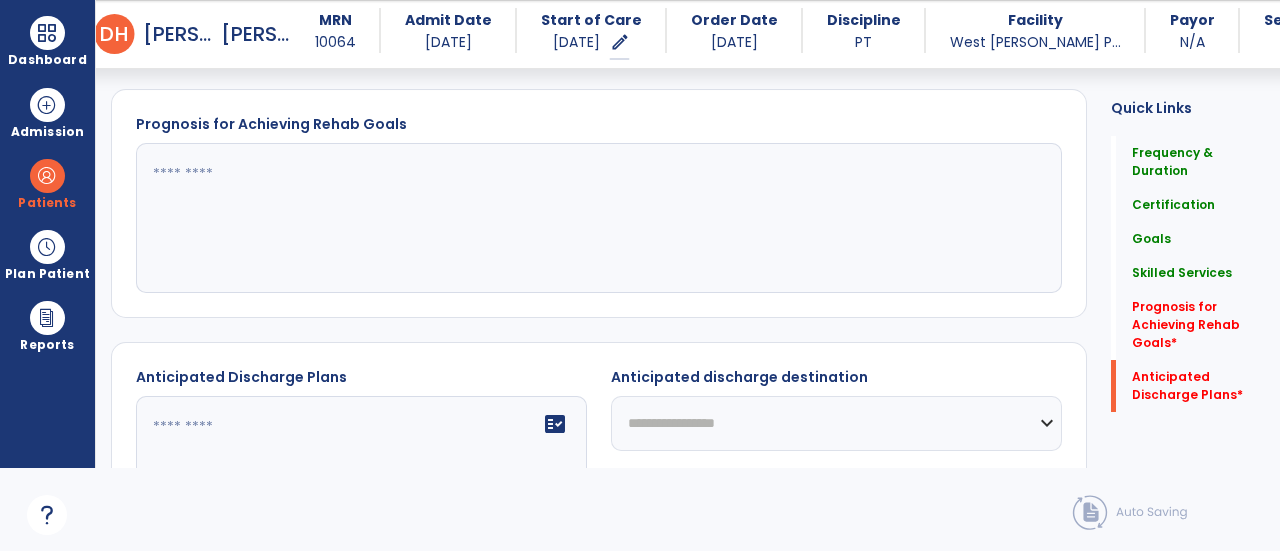 click 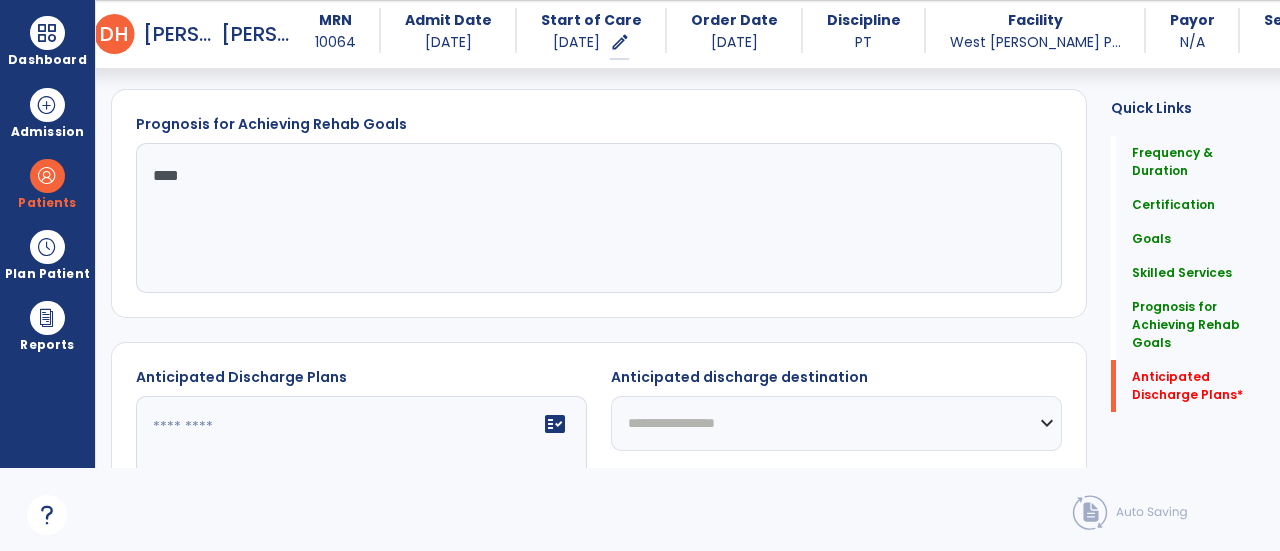 type on "****" 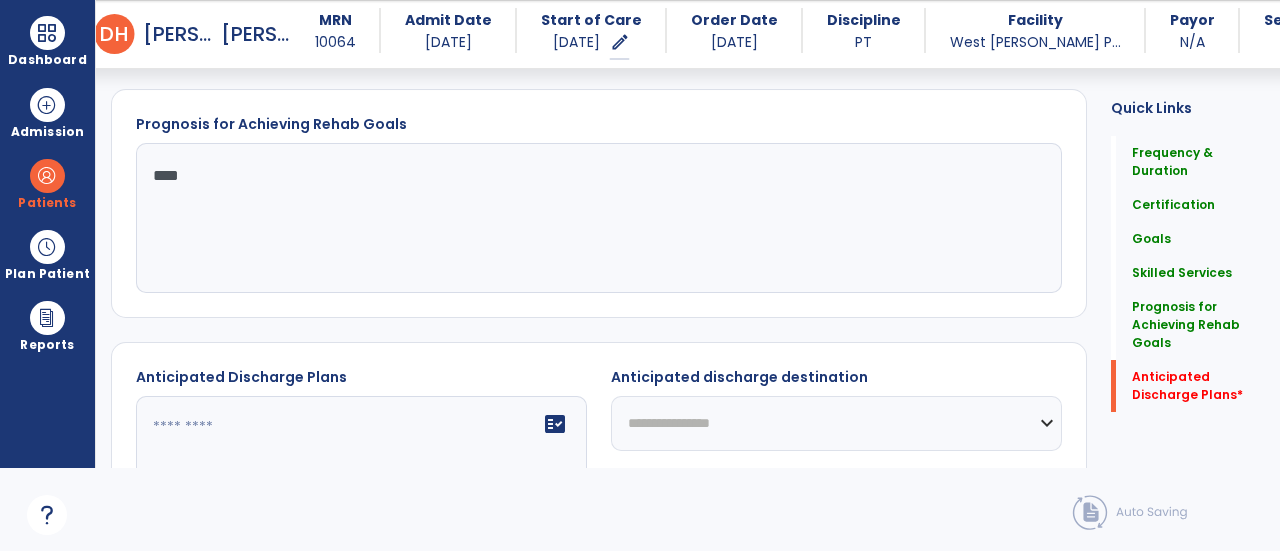 click on "**********" 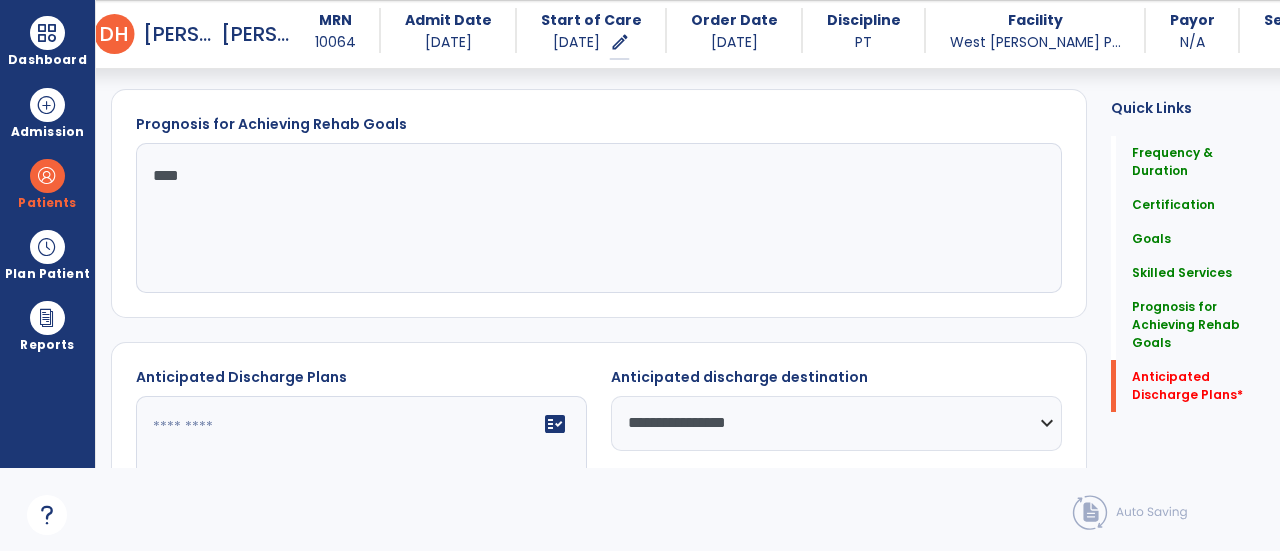 scroll, scrollTop: 1902, scrollLeft: 0, axis: vertical 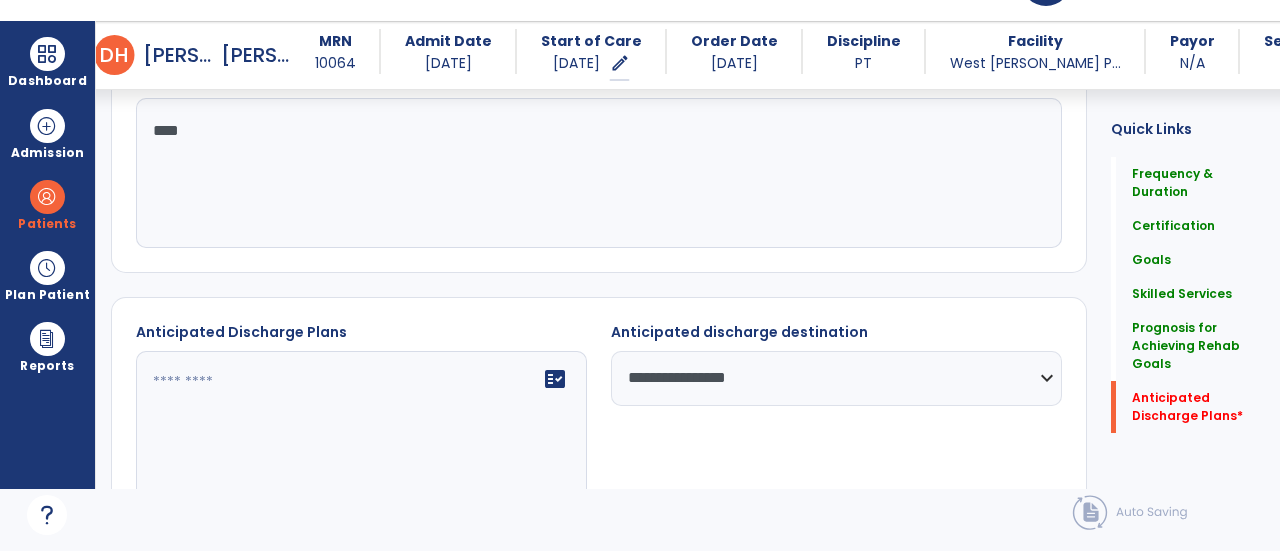 click 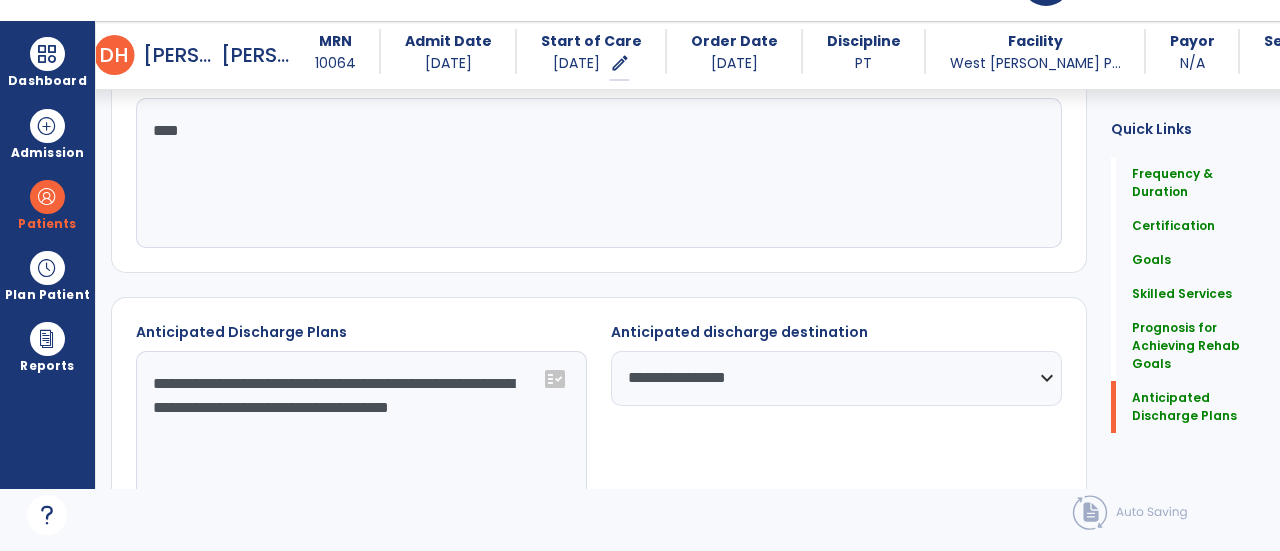 scroll, scrollTop: 1808, scrollLeft: 0, axis: vertical 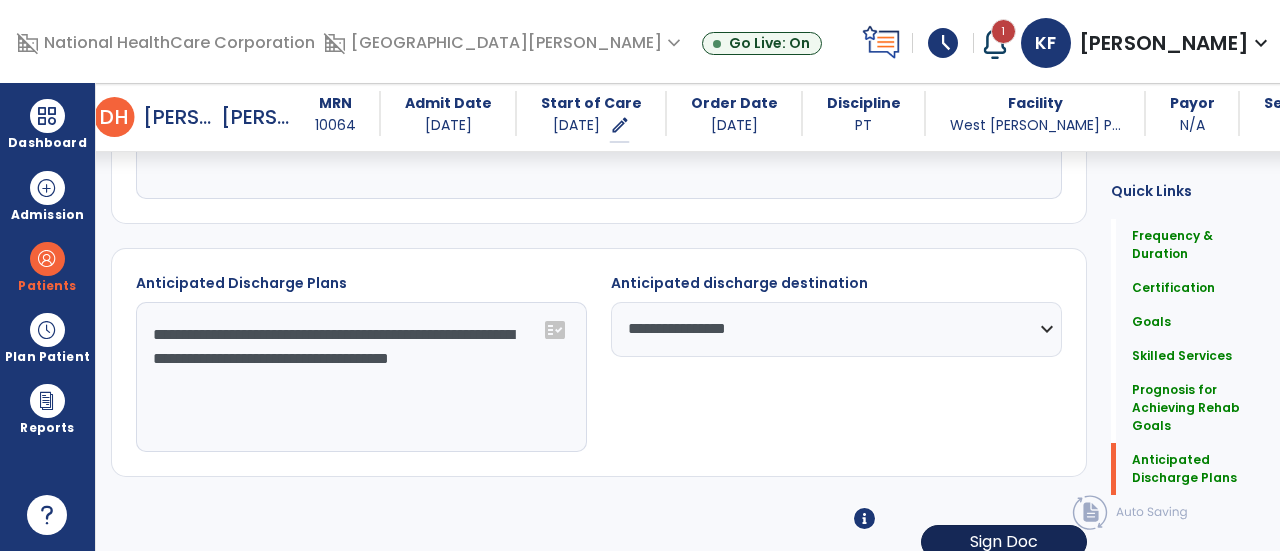type on "**********" 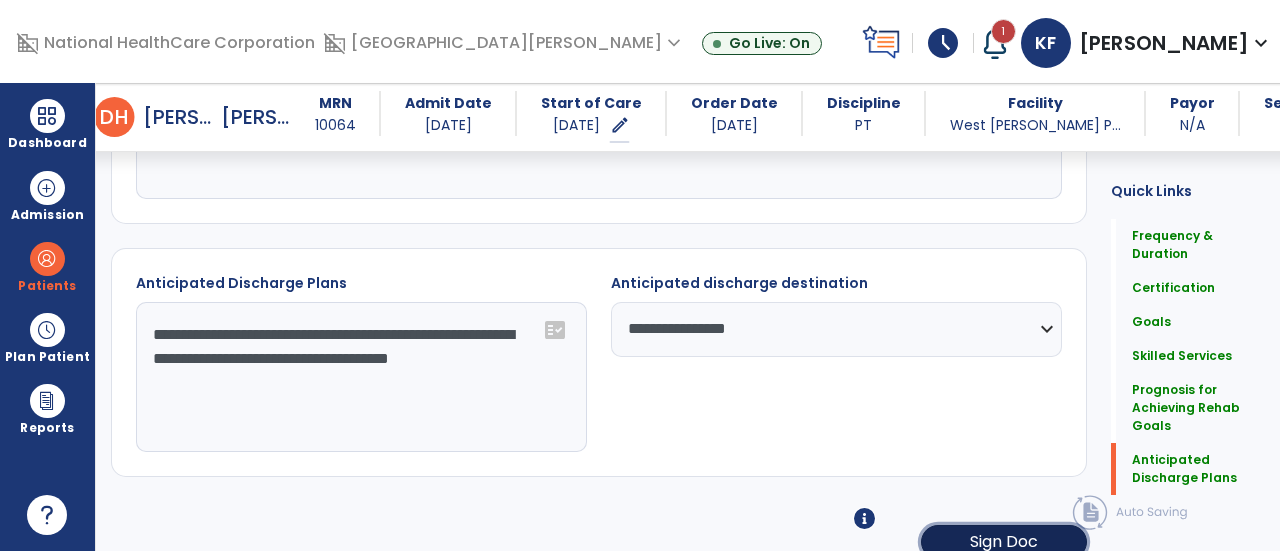 click on "Sign Doc" 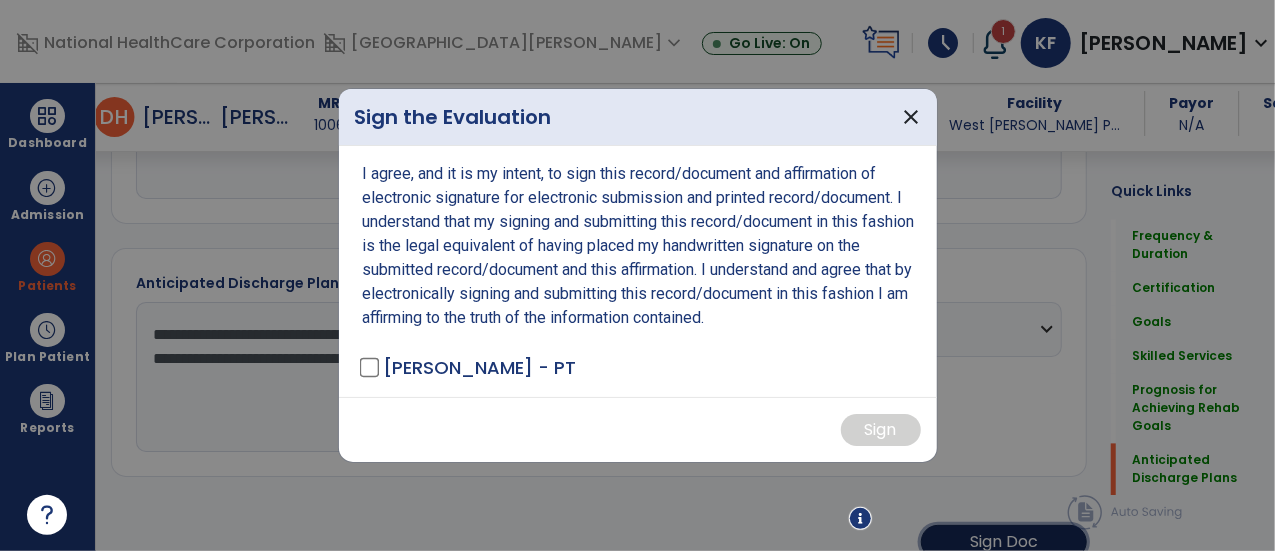 scroll, scrollTop: 2002, scrollLeft: 0, axis: vertical 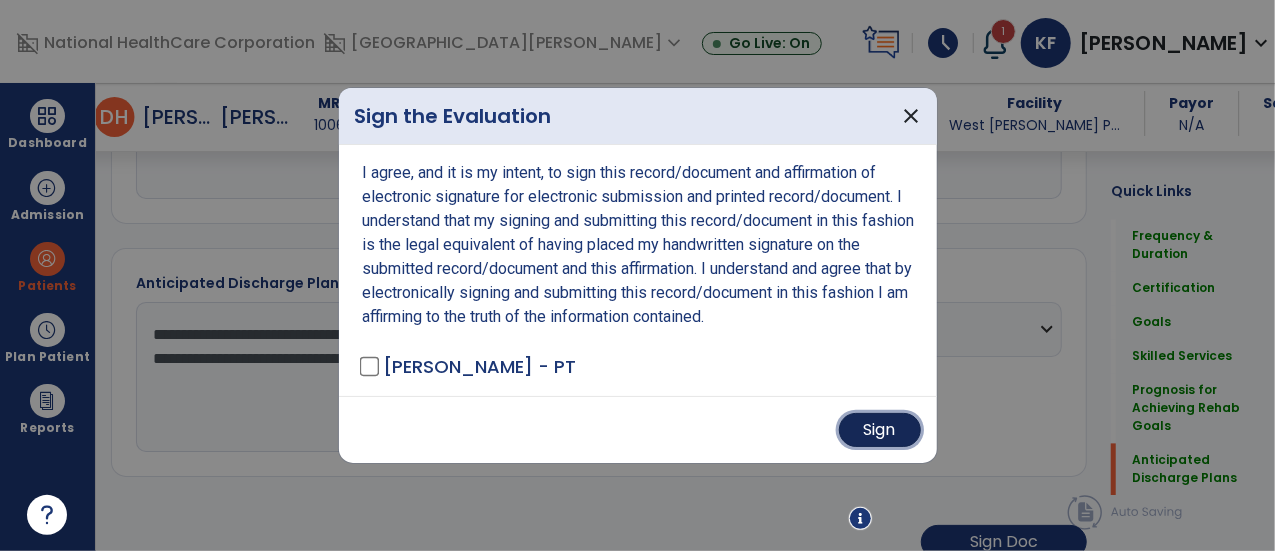 click on "Sign" at bounding box center [880, 430] 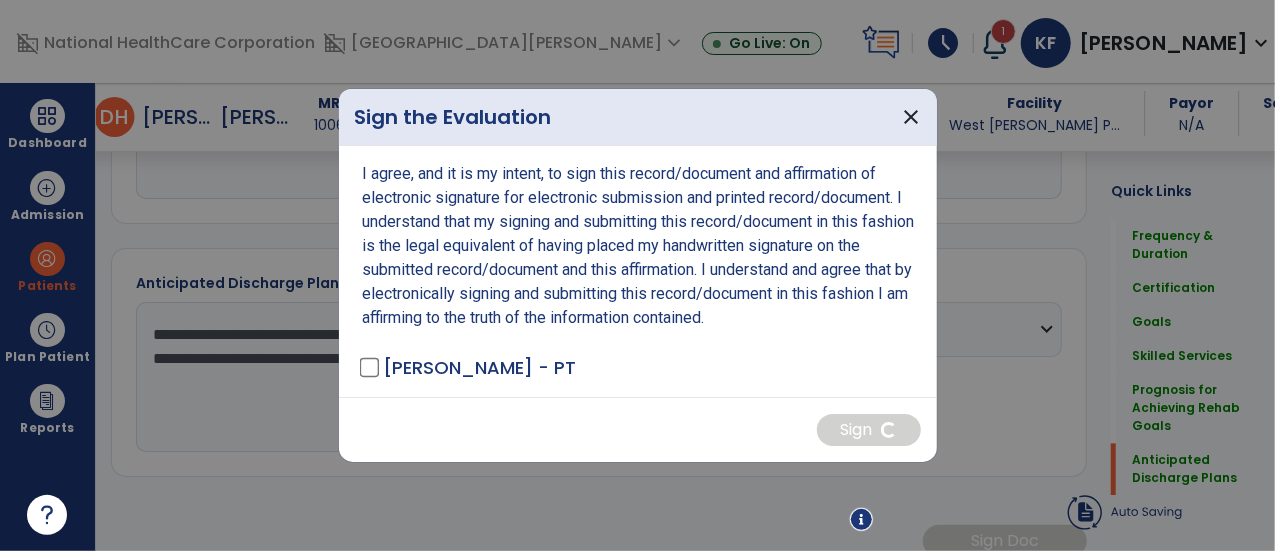 scroll, scrollTop: 2000, scrollLeft: 0, axis: vertical 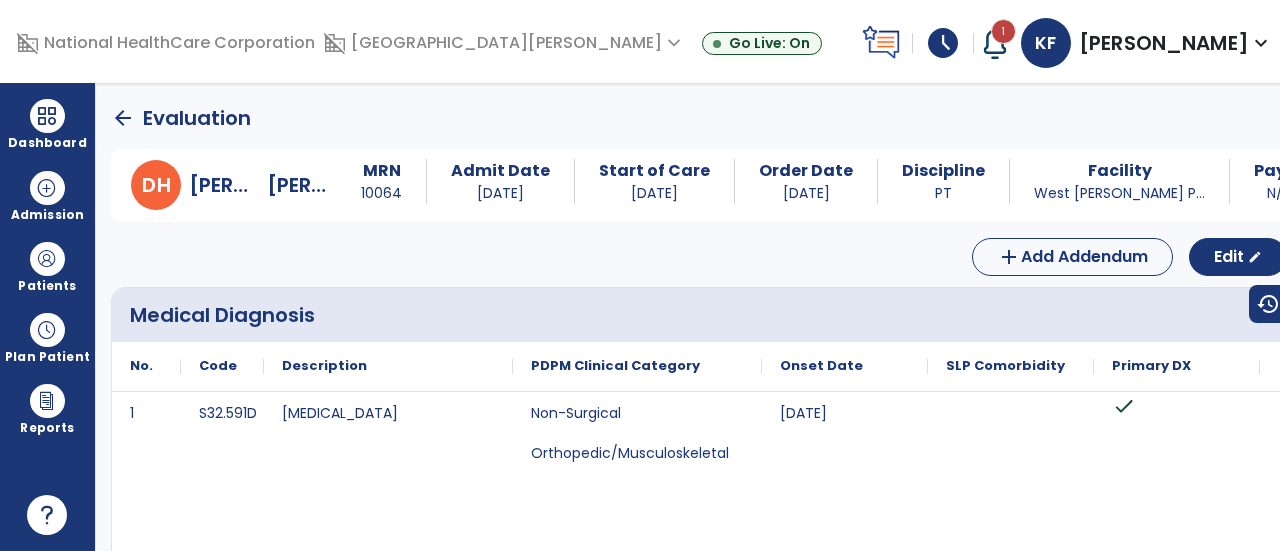 click on "arrow_back" 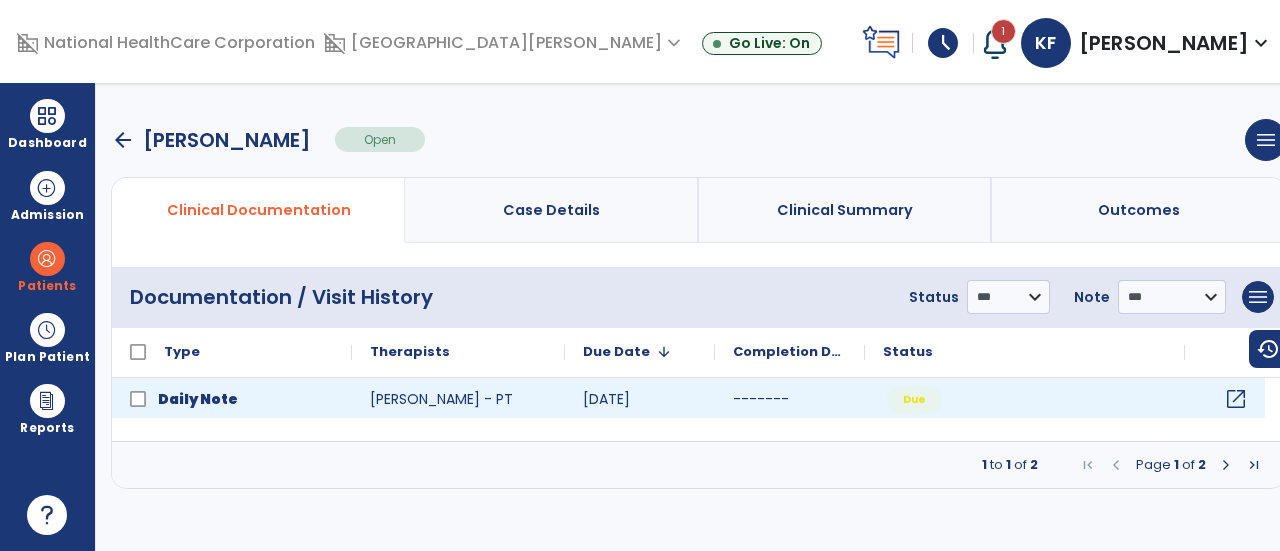 click on "open_in_new" 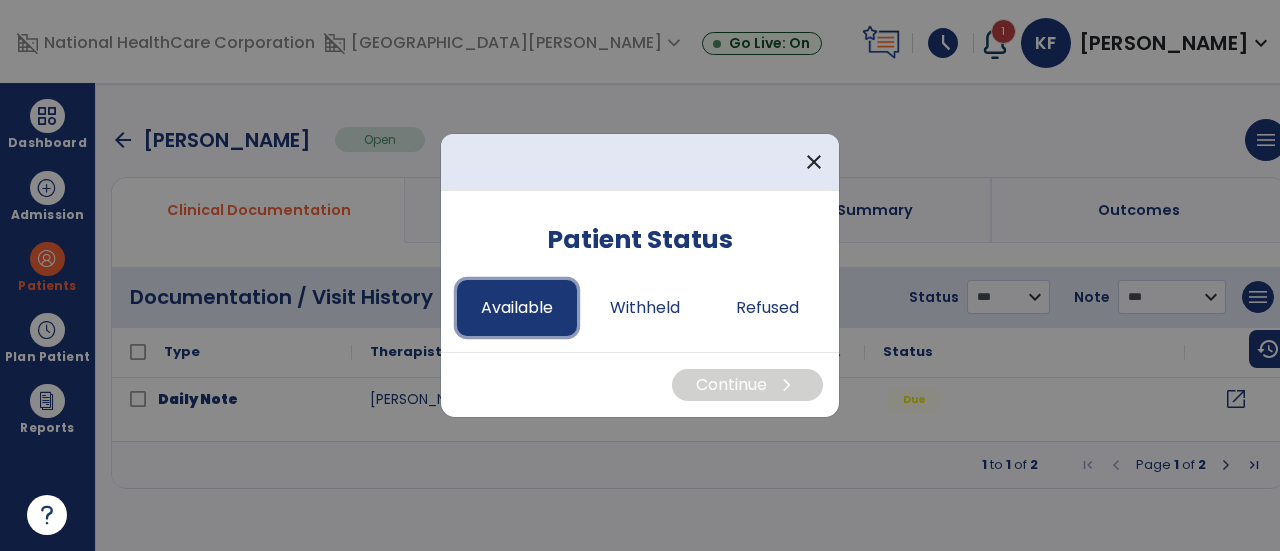 click on "Available" at bounding box center (517, 308) 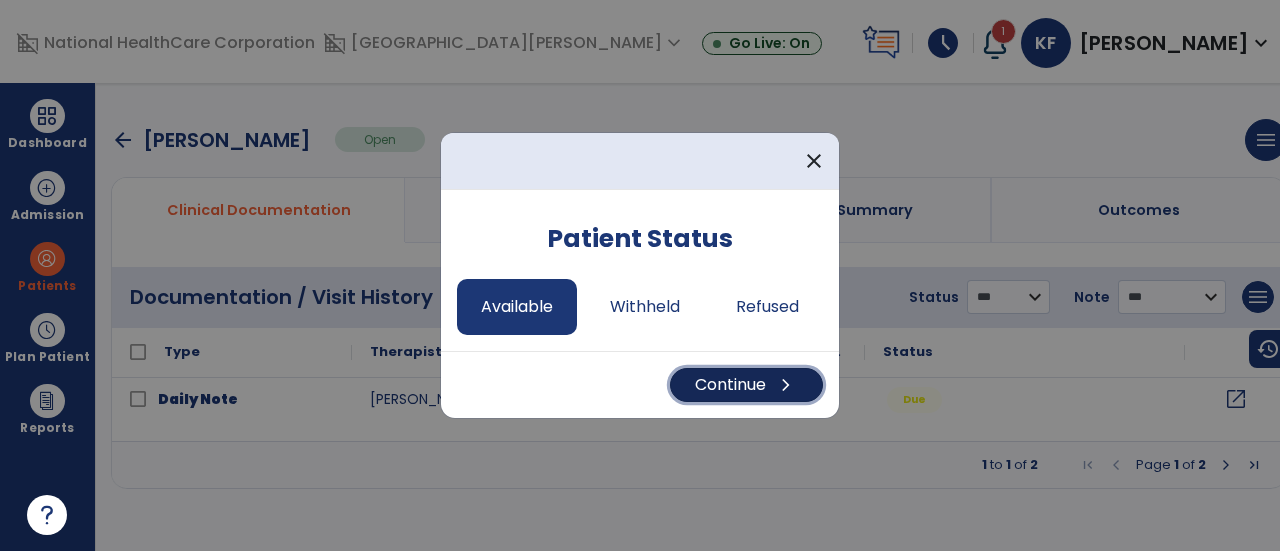 click on "Continue   chevron_right" at bounding box center (746, 385) 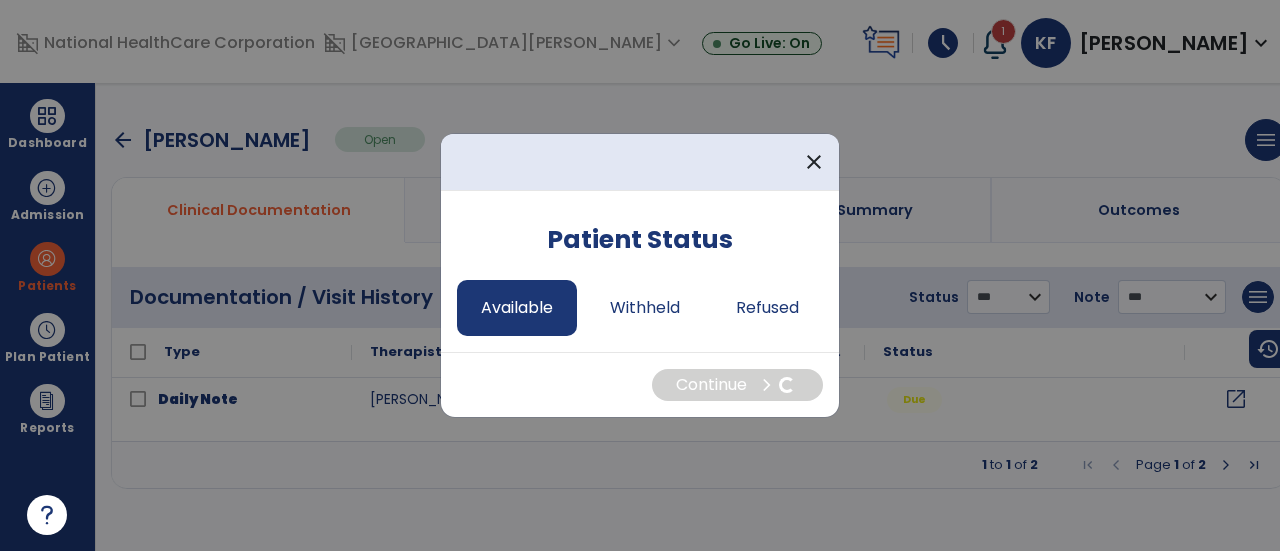 select on "*" 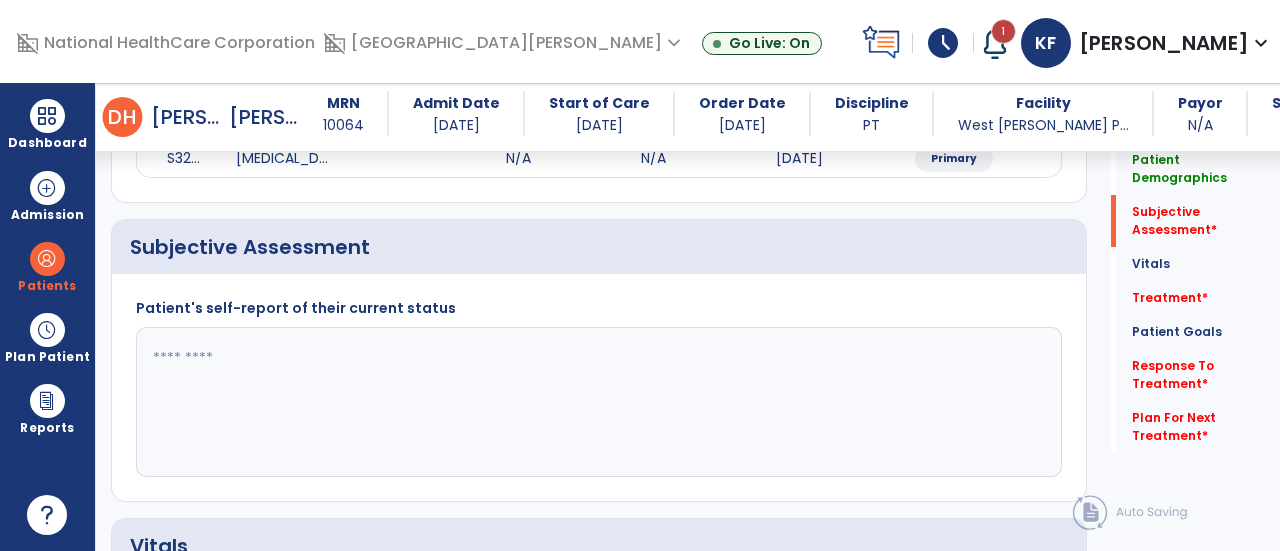 scroll, scrollTop: 326, scrollLeft: 0, axis: vertical 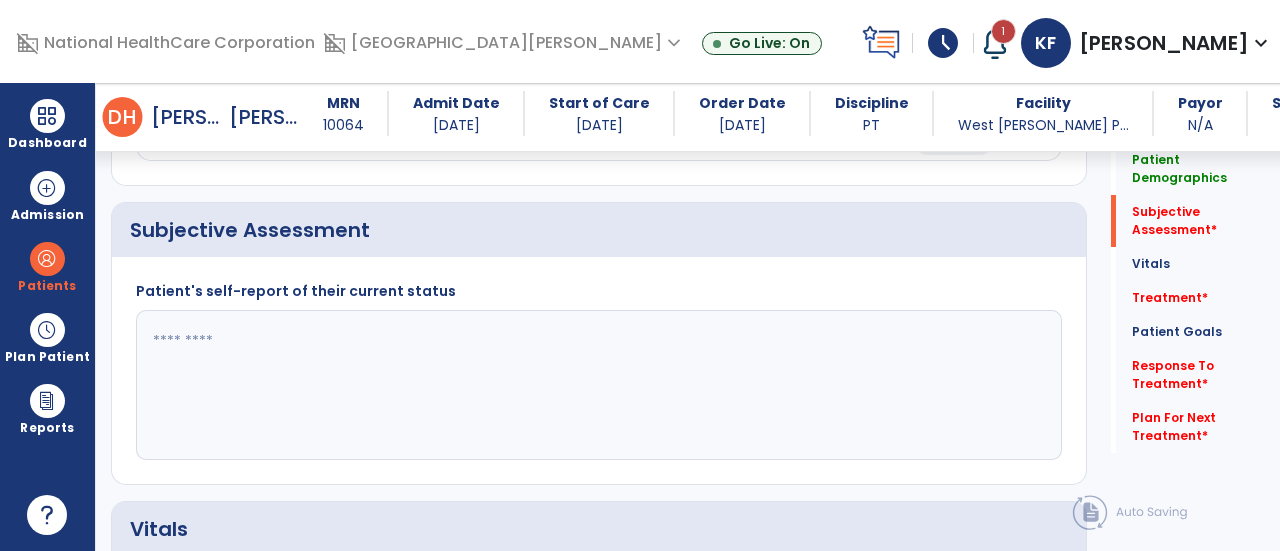 click 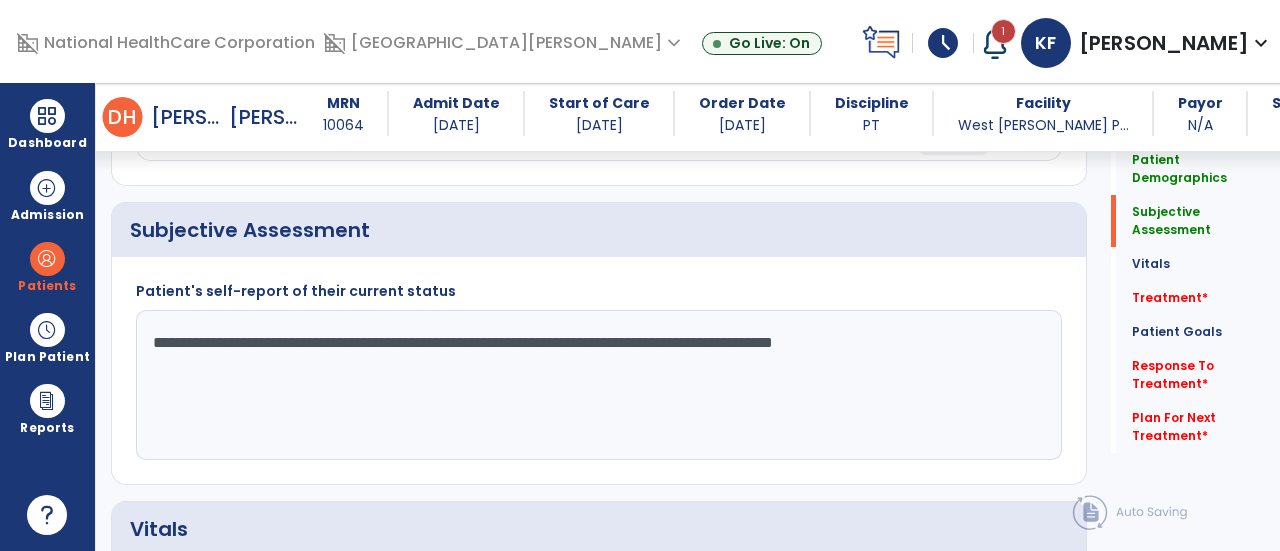 drag, startPoint x: 977, startPoint y: 408, endPoint x: 1272, endPoint y: 483, distance: 304.3846 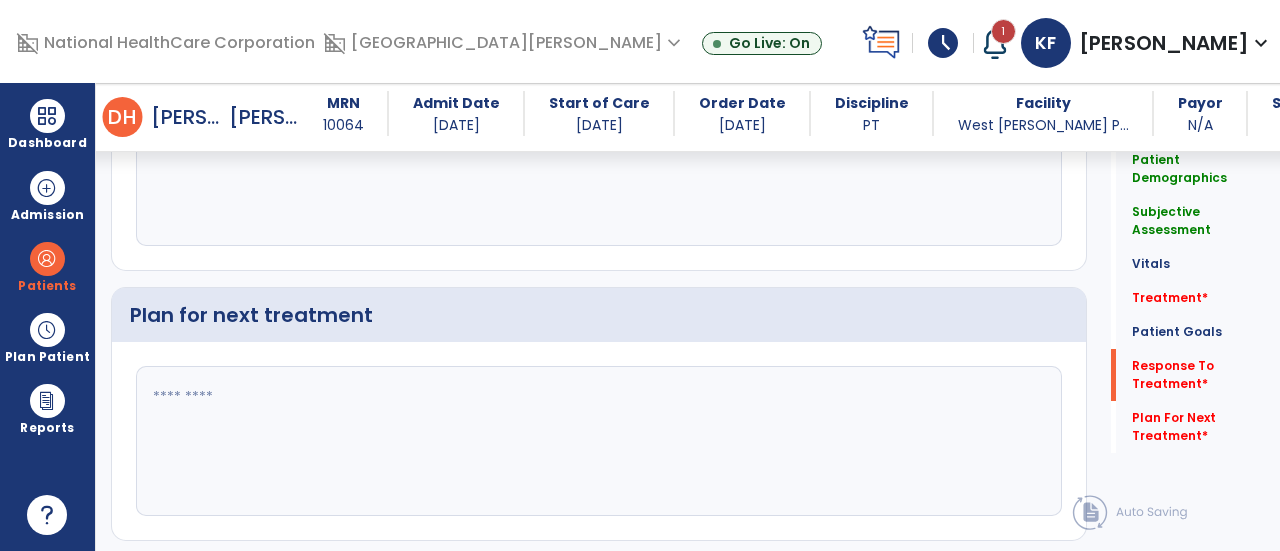 scroll, scrollTop: 2470, scrollLeft: 0, axis: vertical 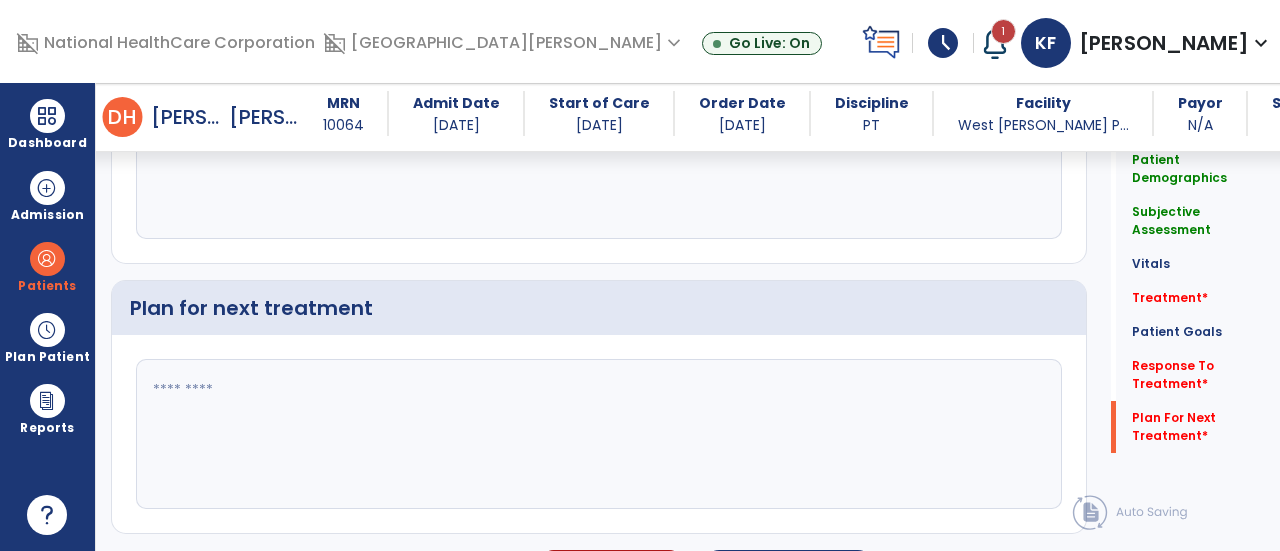 type on "**********" 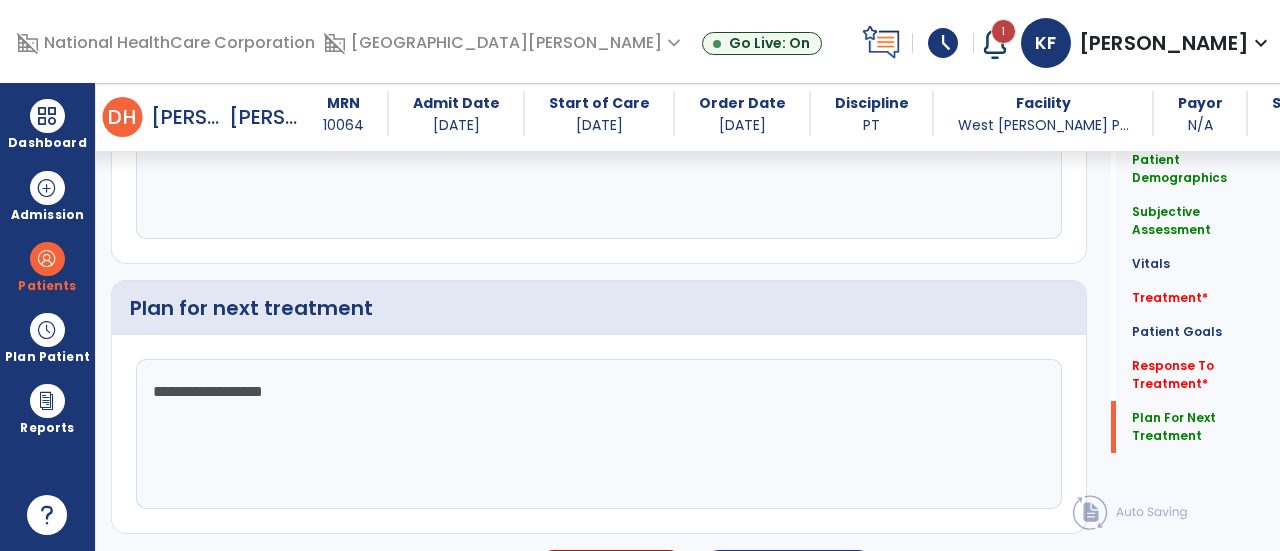 type on "**********" 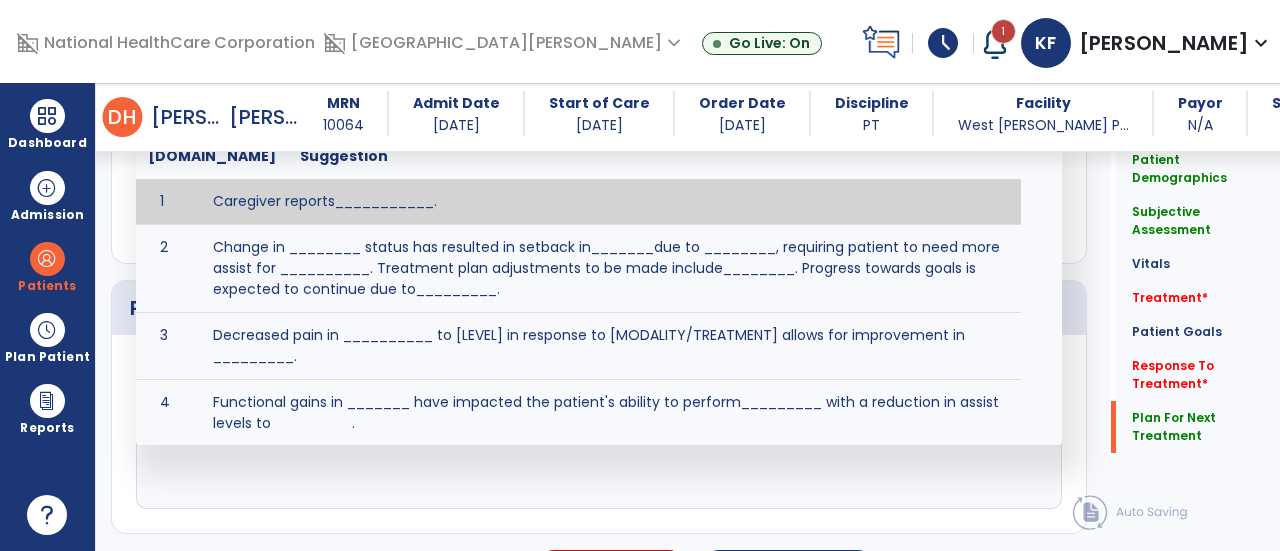 click on "fact_check  [DOMAIN_NAME] Suggestion 1 Caregiver reports___________. 2 Change in ________ status has resulted in setback in_______due to ________, requiring patient to need more assist for __________.   Treatment plan adjustments to be made include________.  Progress towards goals is expected to continue due to_________. 3 Decreased pain in __________ to [LEVEL] in response to [MODALITY/TREATMENT] allows for improvement in _________. 4 Functional gains in _______ have impacted the patient's ability to perform_________ with a reduction in assist levels to_________. 5 Functional progress this week has been significant due to__________. 6 Gains in ________ have improved the patient's ability to perform ______with decreased levels of assist to___________. 7 Improvement in ________allows patient to tolerate higher levels of challenges in_________. 8 Pain in [AREA] has decreased to [LEVEL] in response to [TREATMENT/MODALITY], allowing fore ease in completing__________. 9 10 11 12 13 14 15 16 17 18 19 20 21" 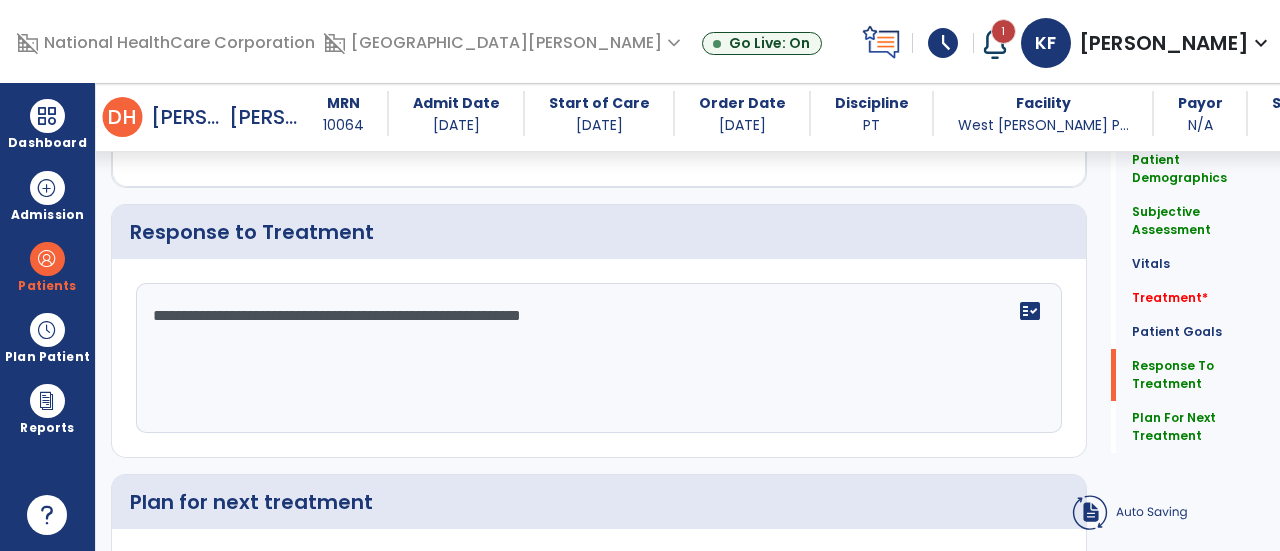 scroll, scrollTop: 2272, scrollLeft: 0, axis: vertical 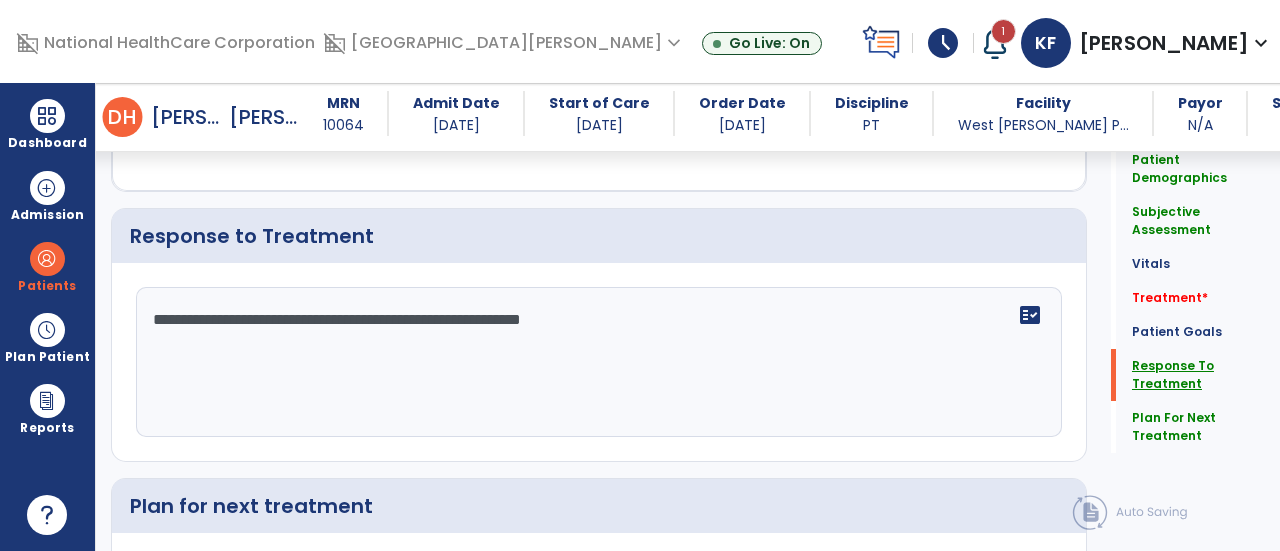 type on "**********" 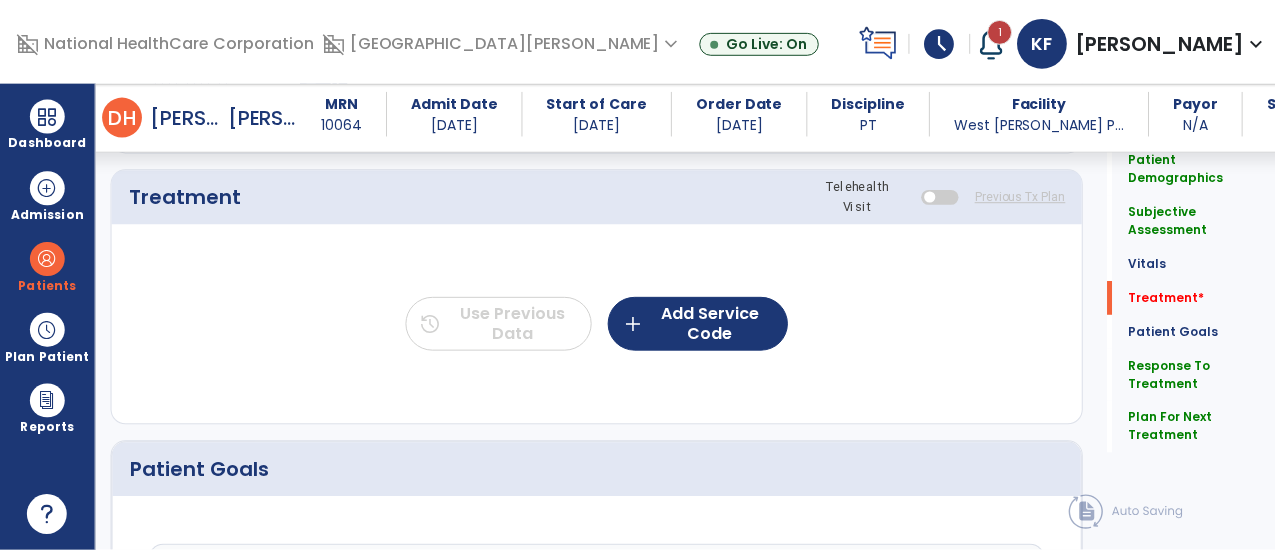 scroll, scrollTop: 1123, scrollLeft: 0, axis: vertical 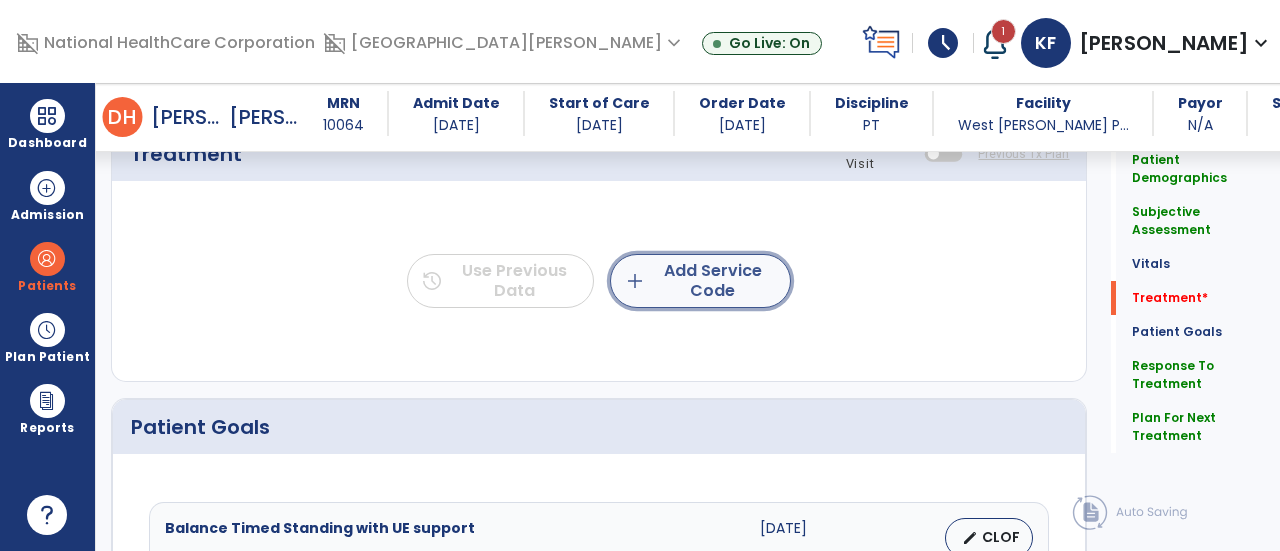 drag, startPoint x: 692, startPoint y: 265, endPoint x: 664, endPoint y: 280, distance: 31.764761 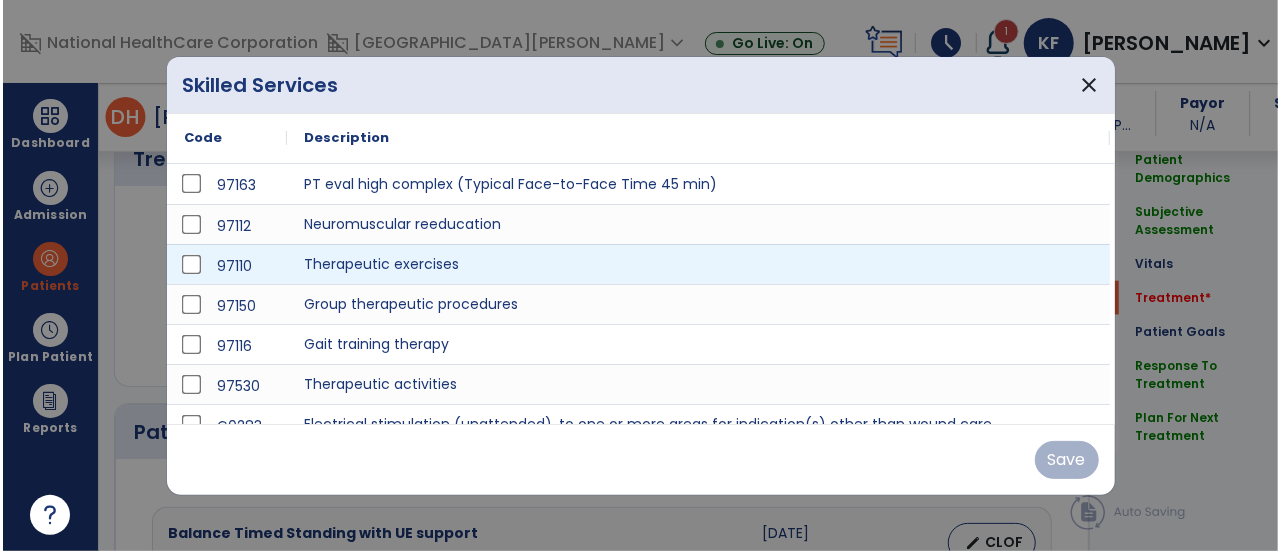 scroll, scrollTop: 1123, scrollLeft: 0, axis: vertical 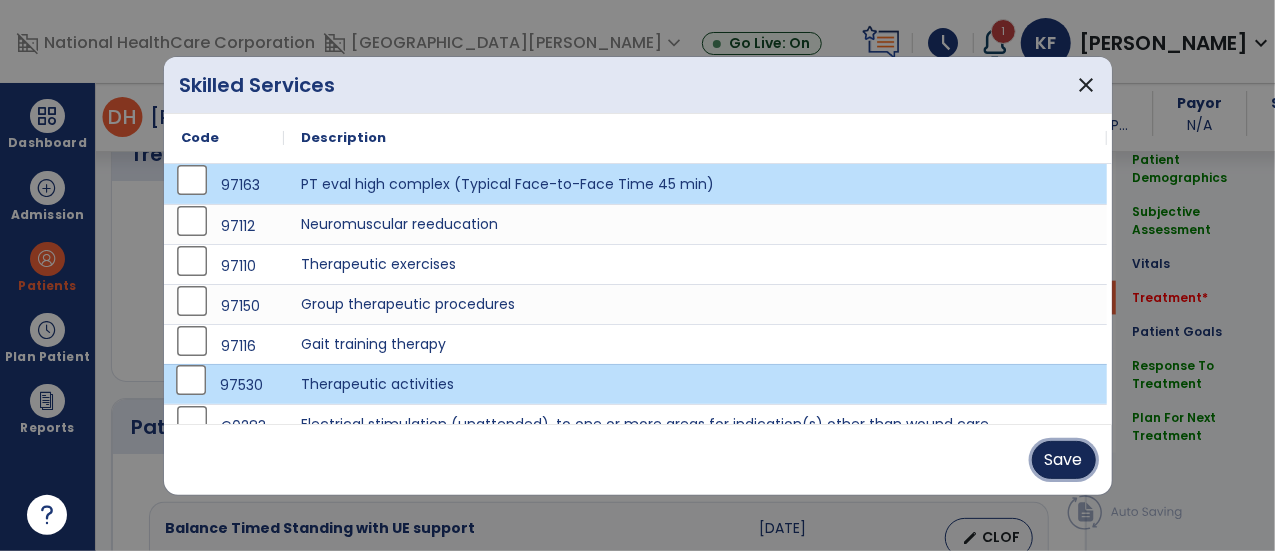 click on "Save" at bounding box center (1064, 460) 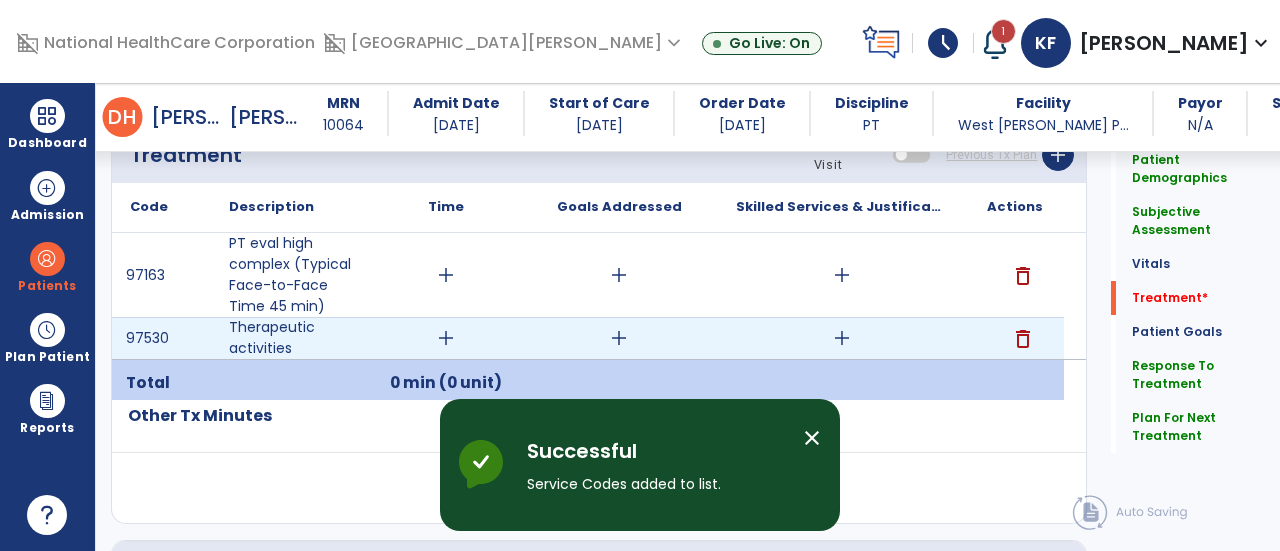 click on "add" at bounding box center [842, 338] 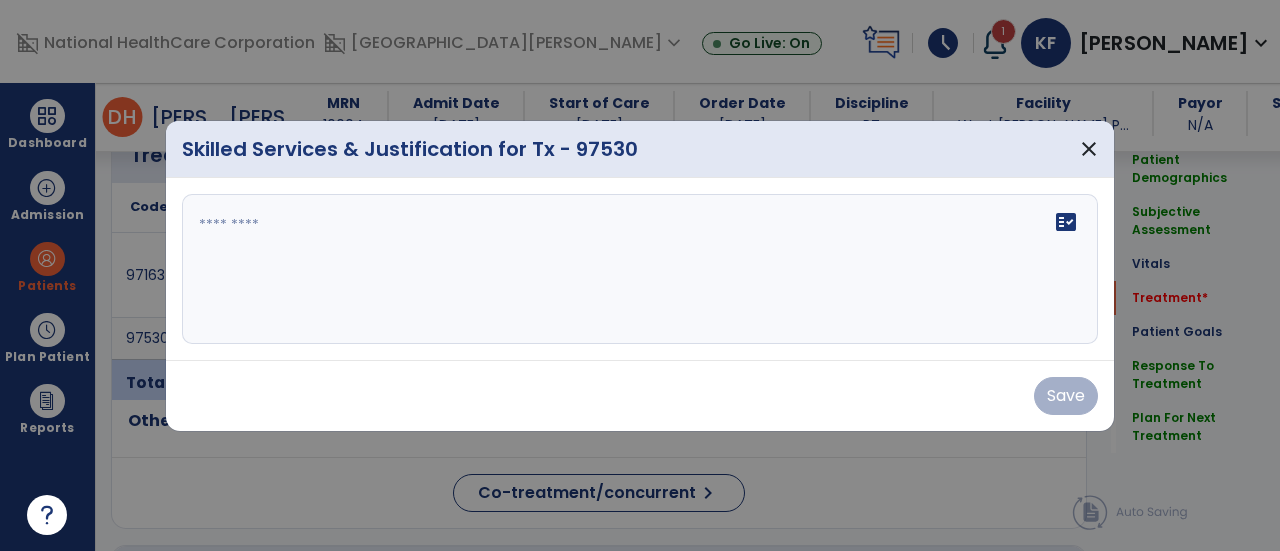 scroll, scrollTop: 1123, scrollLeft: 0, axis: vertical 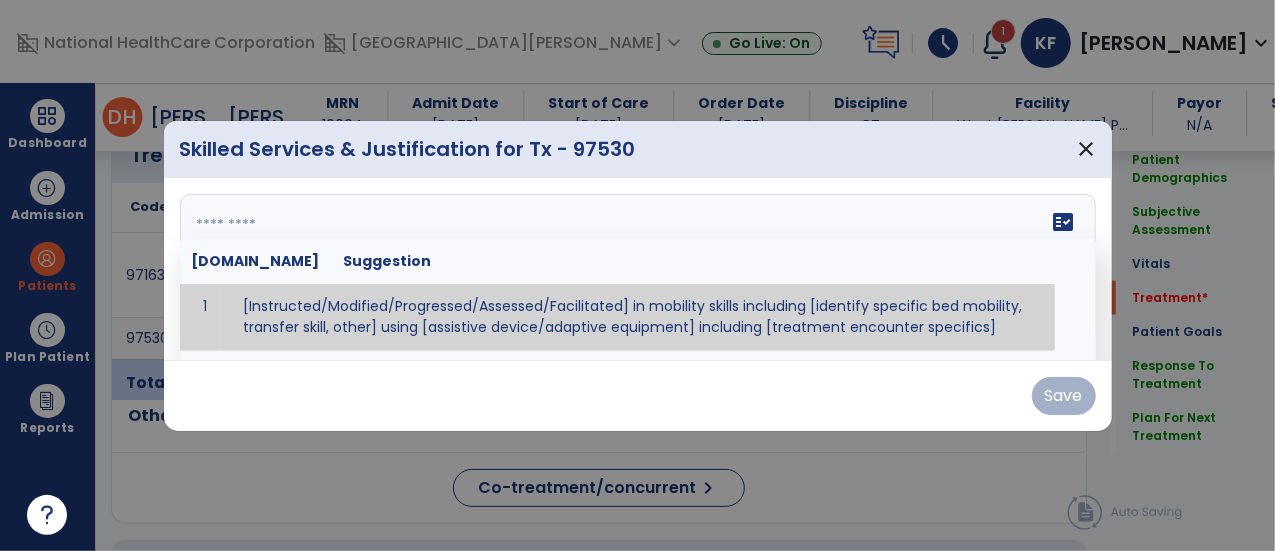 click on "fact_check  [DOMAIN_NAME] Suggestion 1 [Instructed/Modified/Progressed/Assessed/Facilitated] in mobility skills including [identify specific bed mobility, transfer skill, other] using [assistive device/adaptive equipment] including [treatment encounter specifics]" at bounding box center (638, 269) 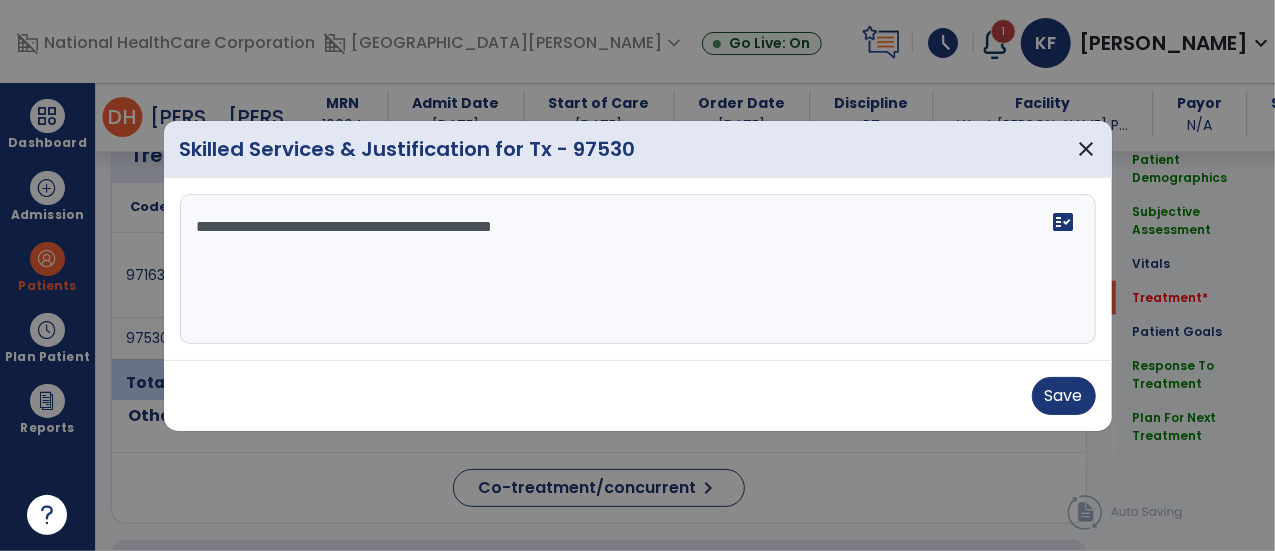 click on "**********" at bounding box center (638, 269) 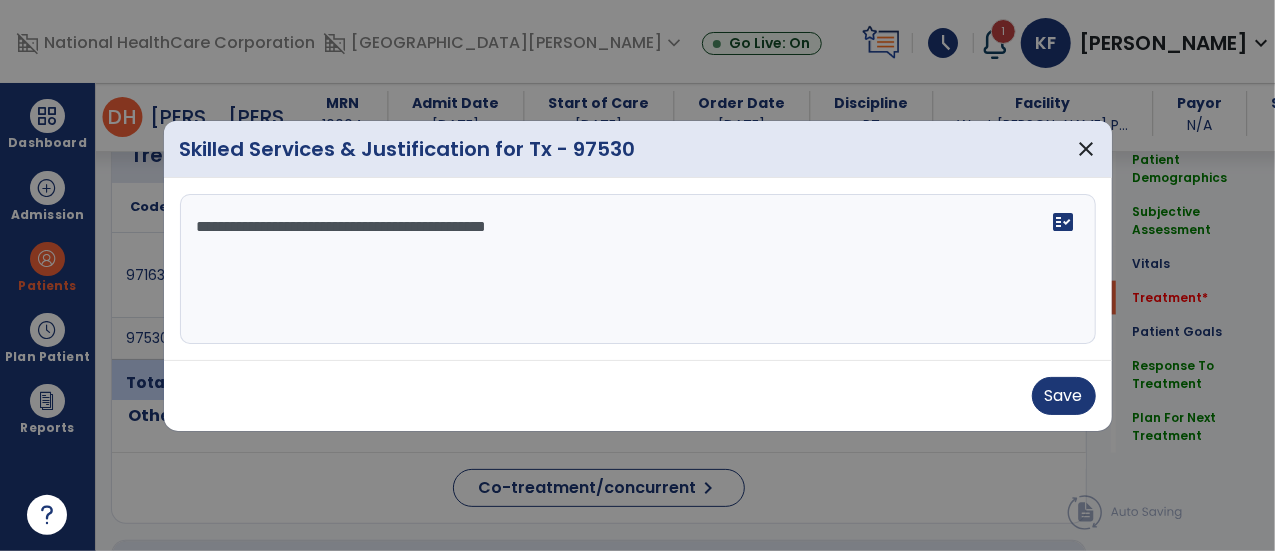 click on "**********" at bounding box center [638, 269] 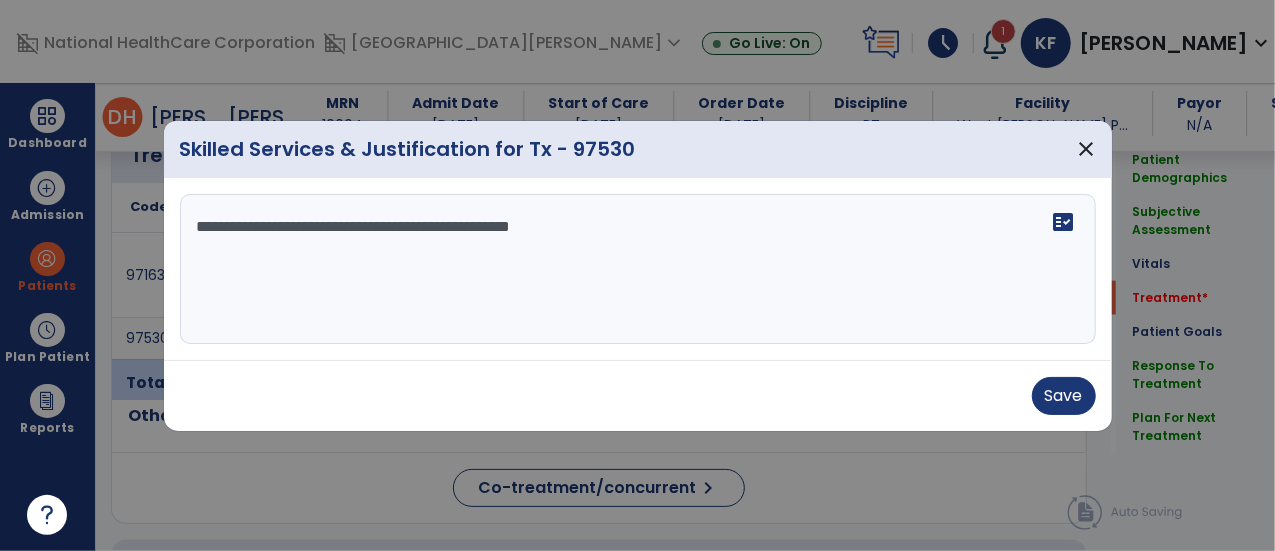 click on "**********" at bounding box center (638, 269) 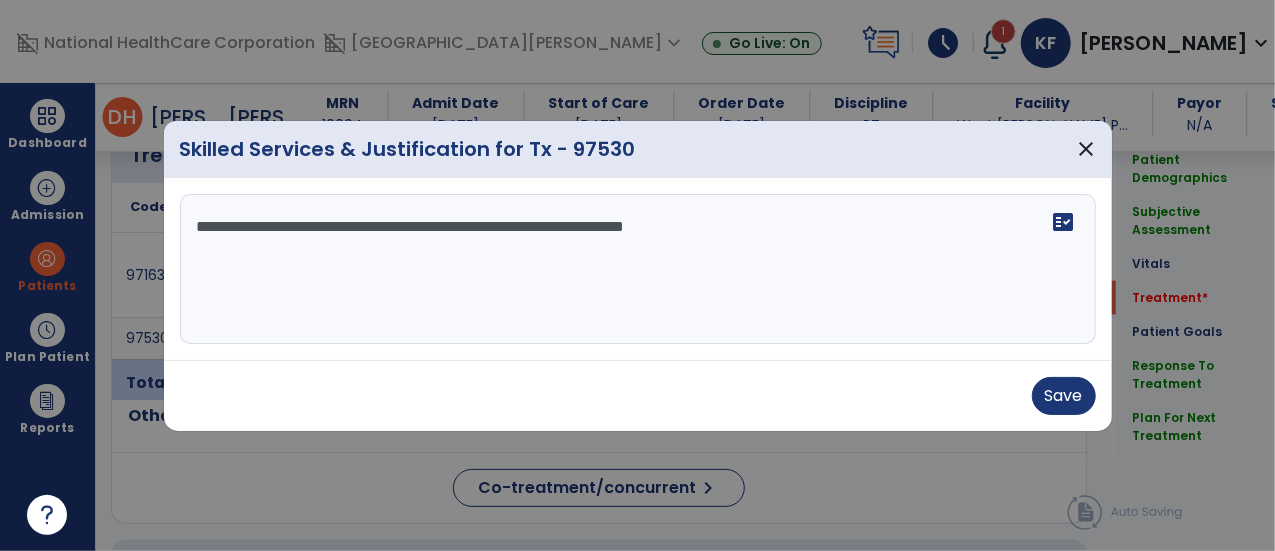 click on "**********" at bounding box center [638, 269] 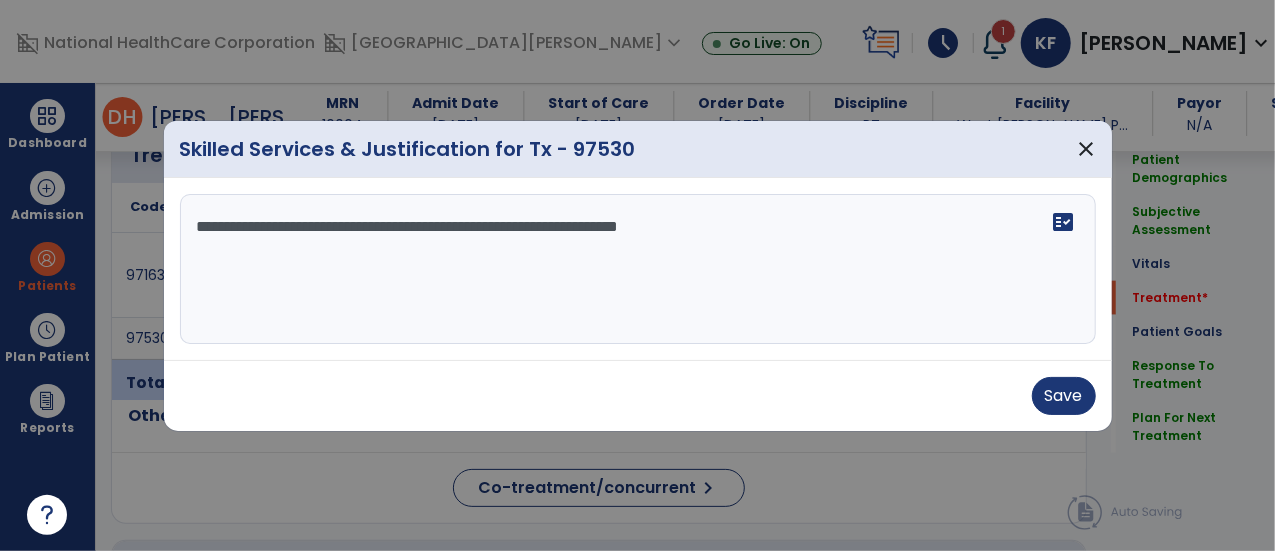 click on "**********" at bounding box center (638, 269) 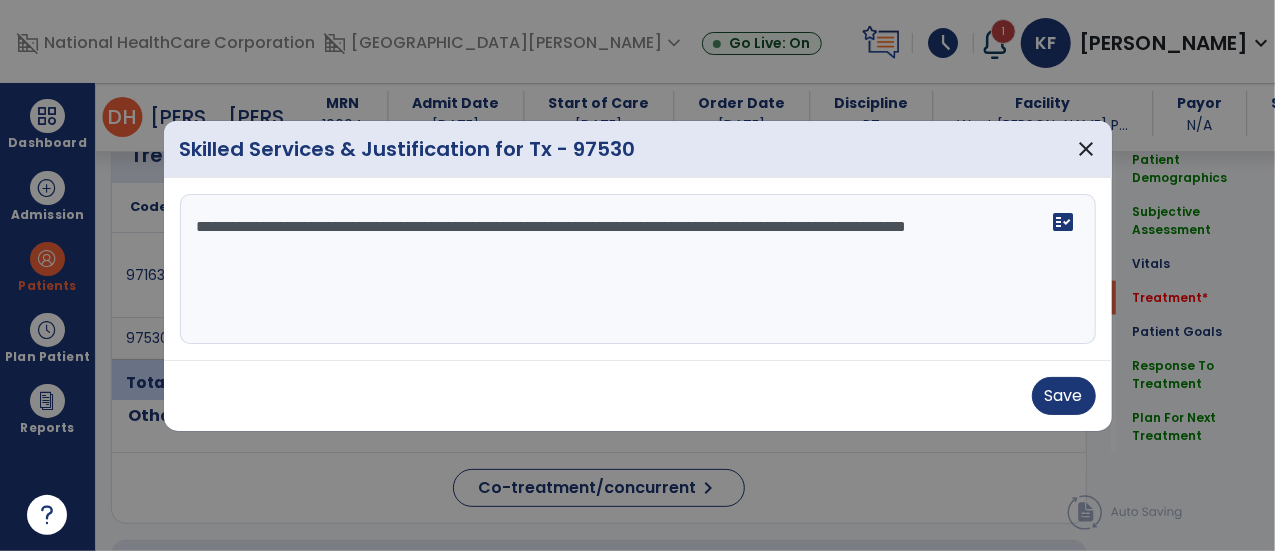 click on "**********" at bounding box center [638, 269] 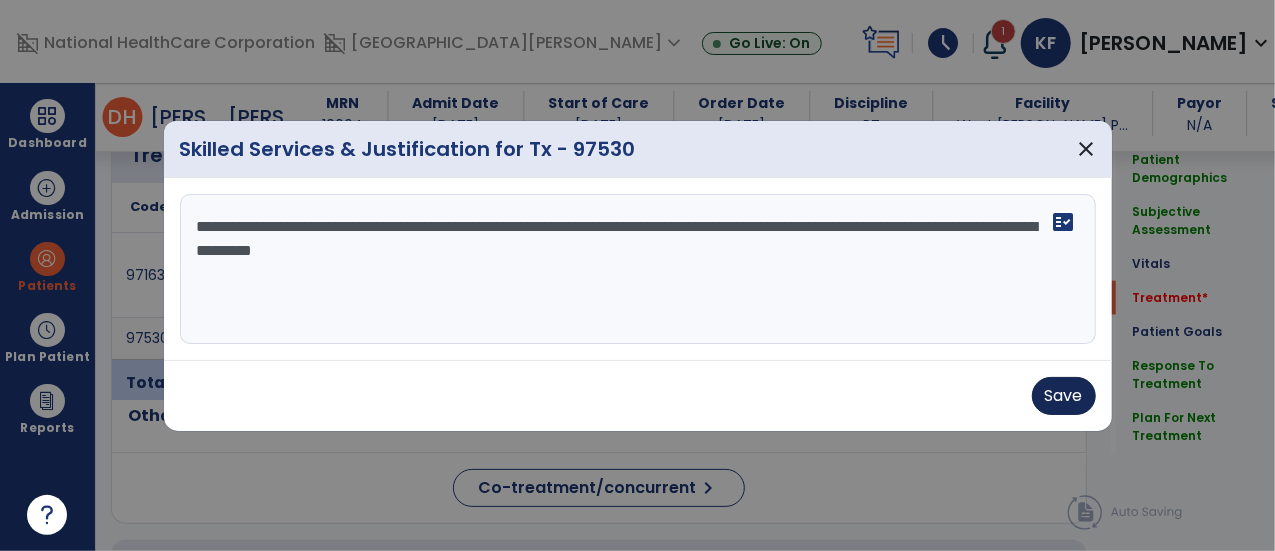 type on "**********" 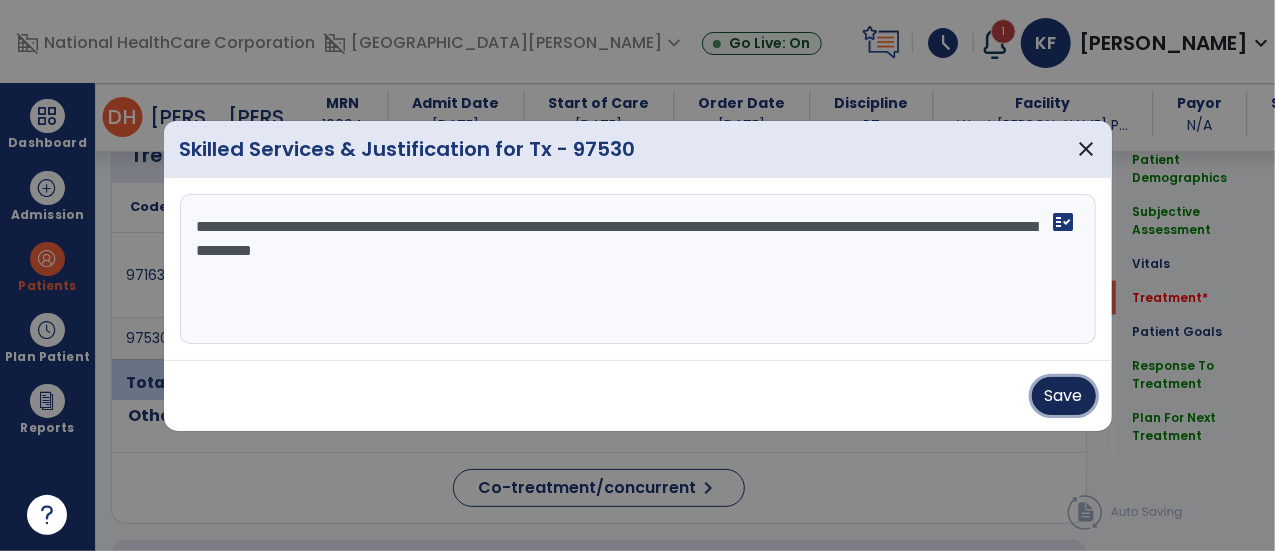 click on "Save" at bounding box center [1064, 396] 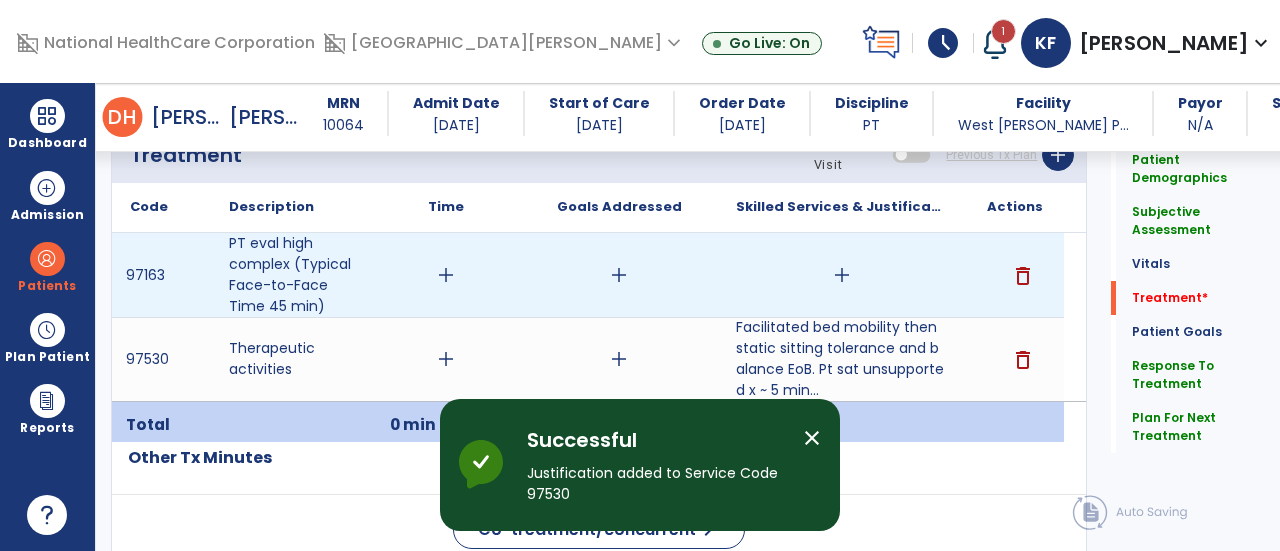 click on "add" at bounding box center (446, 275) 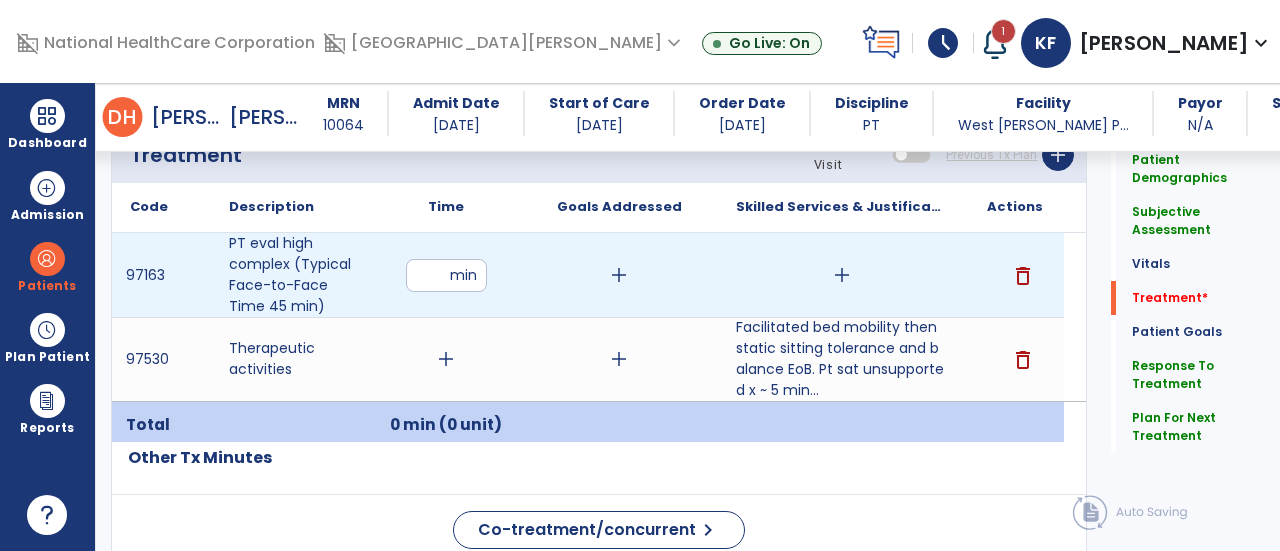 type on "**" 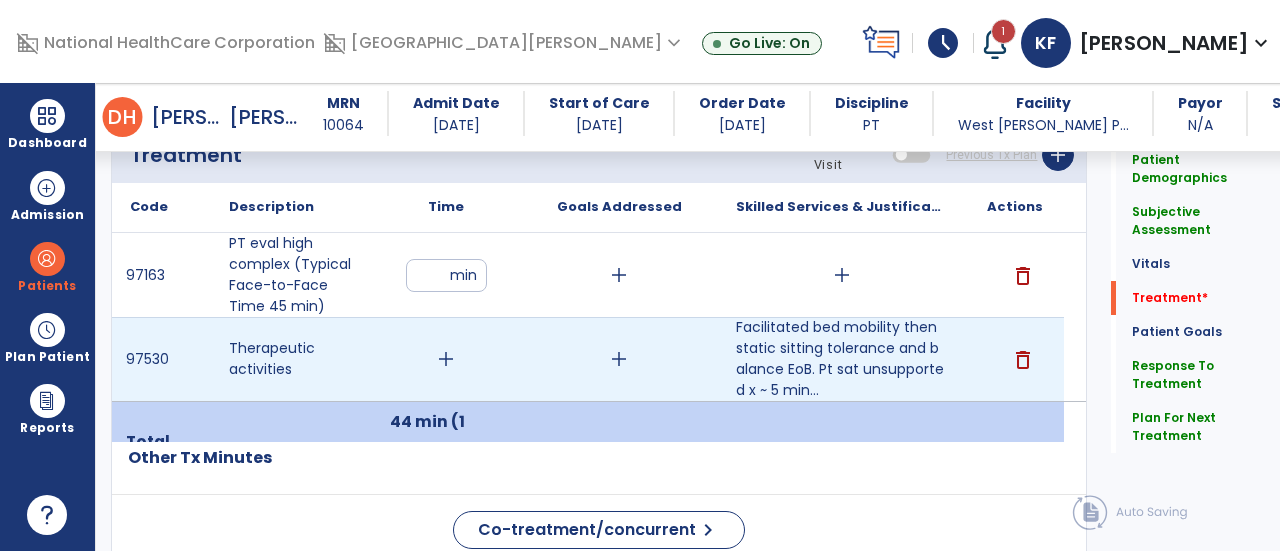 click on "add" at bounding box center [446, 359] 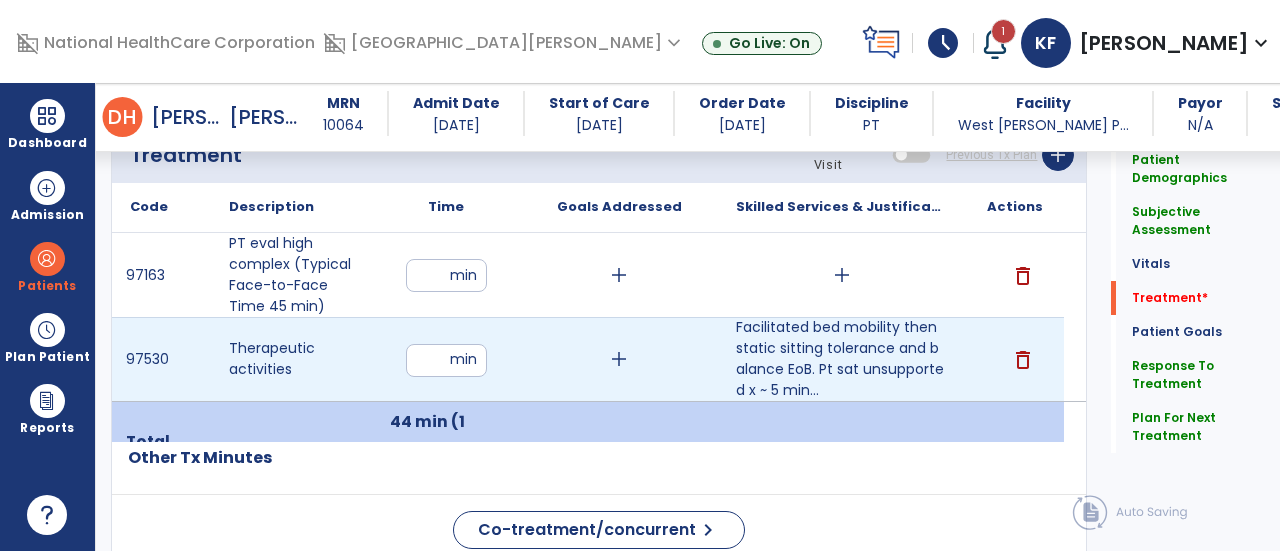 type on "**" 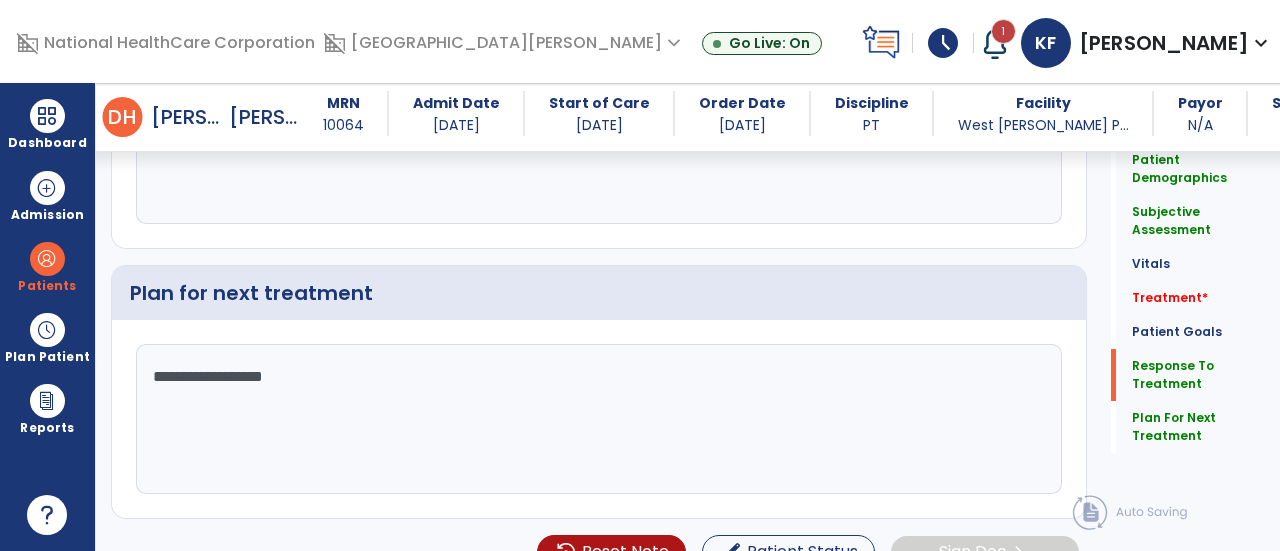 scroll, scrollTop: 2692, scrollLeft: 0, axis: vertical 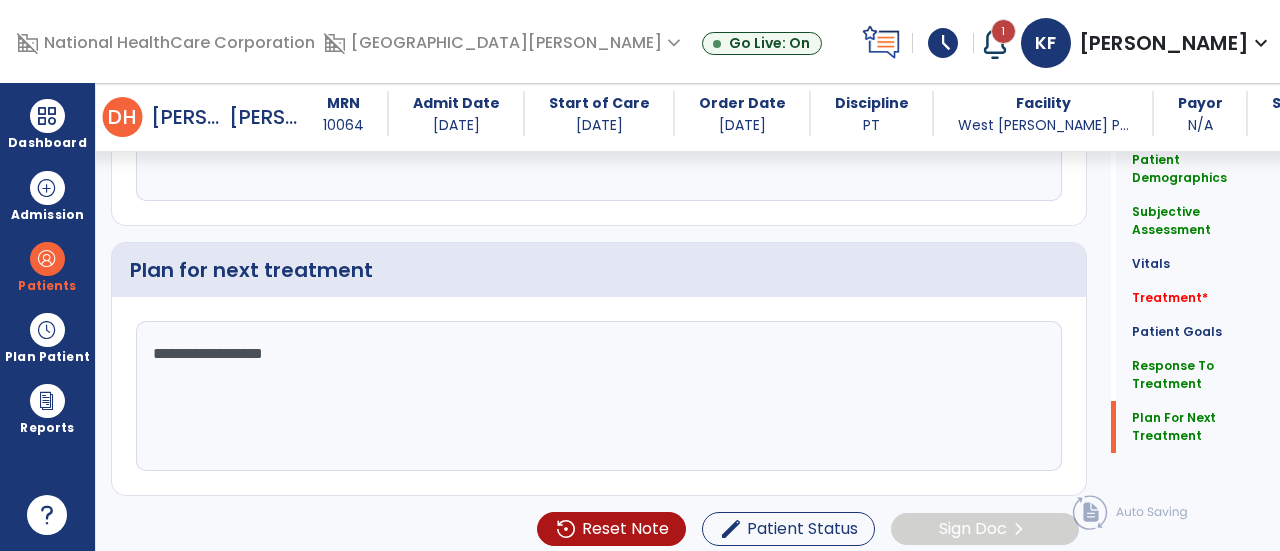 click on "**********" 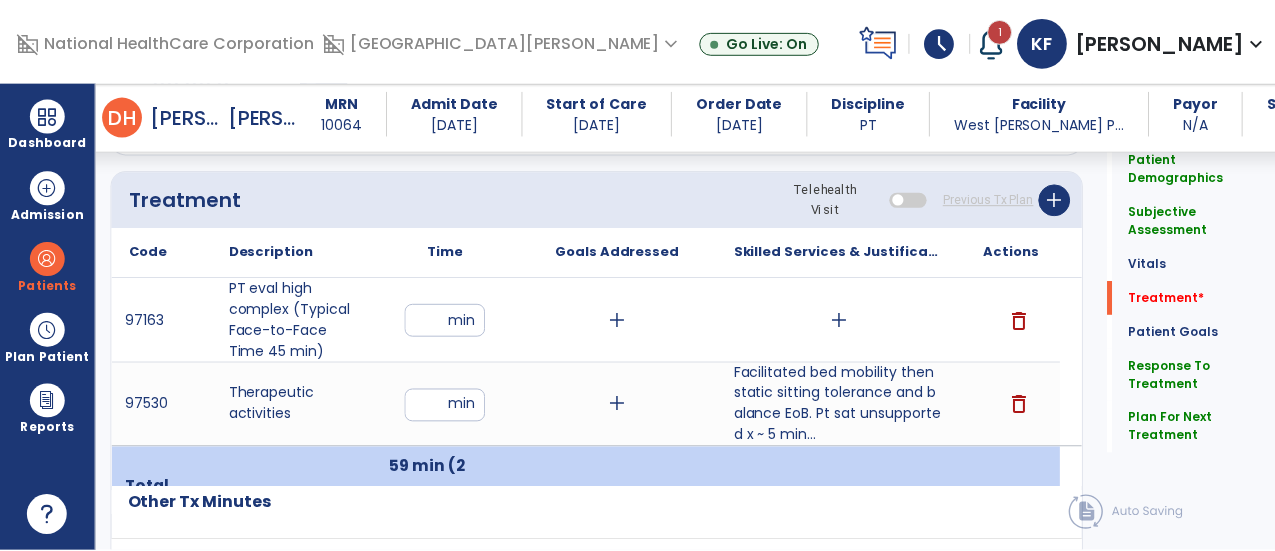 scroll, scrollTop: 1074, scrollLeft: 0, axis: vertical 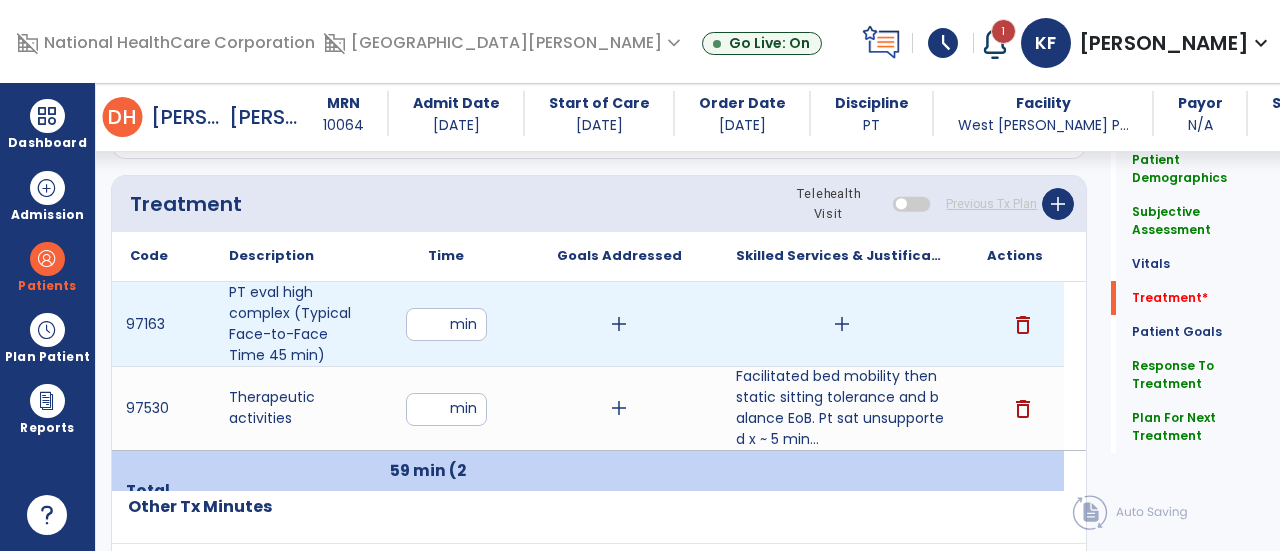 click on "add" at bounding box center (842, 324) 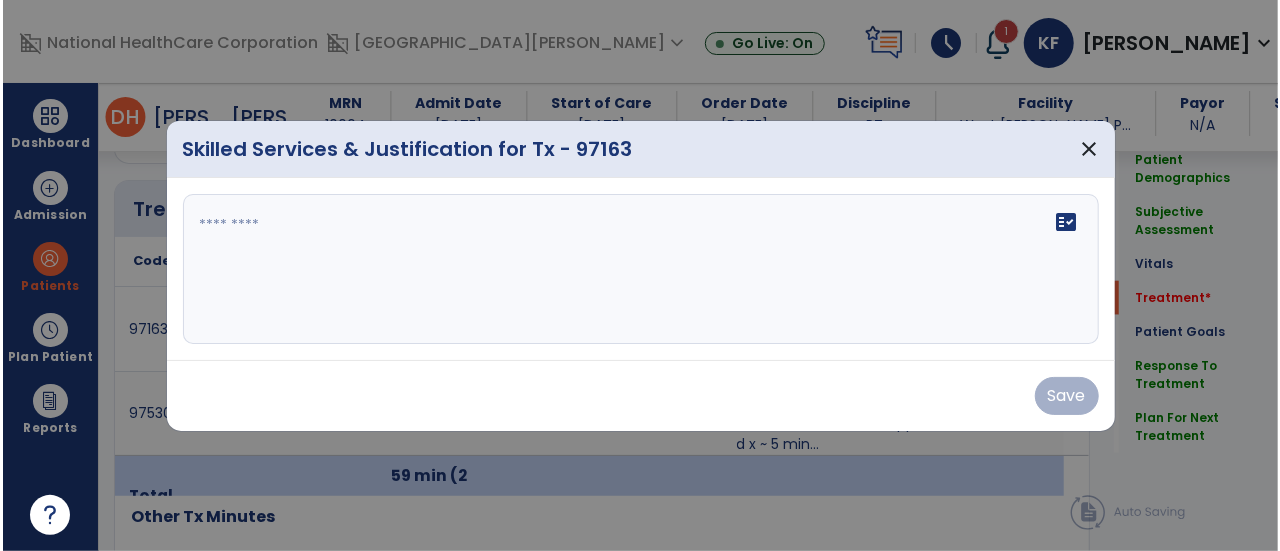scroll, scrollTop: 1074, scrollLeft: 0, axis: vertical 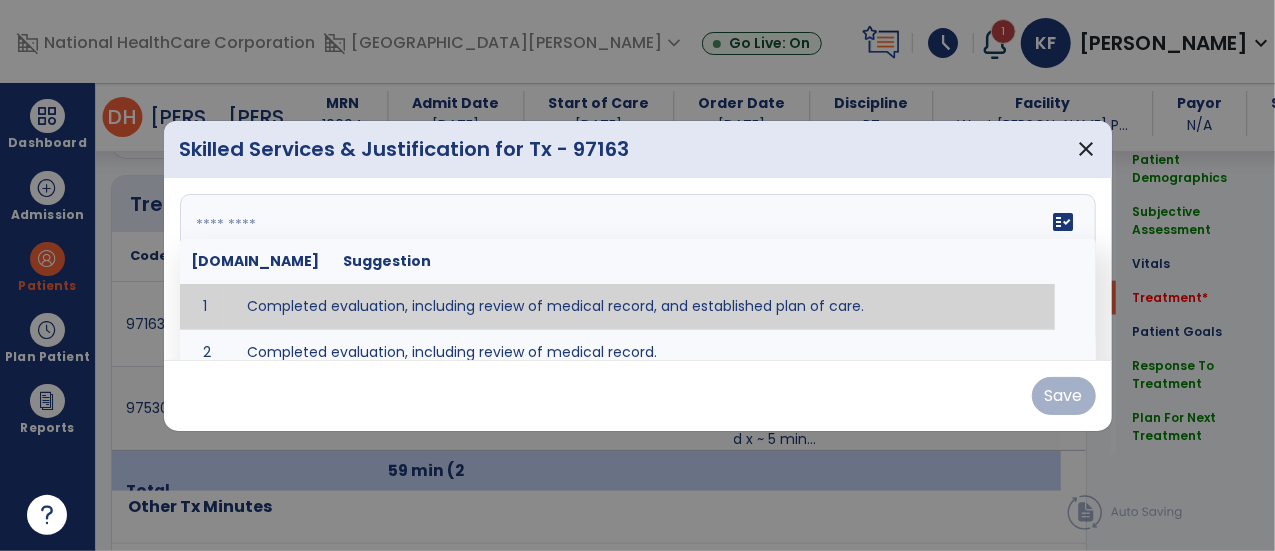 click on "fact_check  [DOMAIN_NAME] Suggestion 1 Completed evaluation, including review of medical record, and established plan of care. 2 Completed evaluation, including review of medical record." at bounding box center [638, 269] 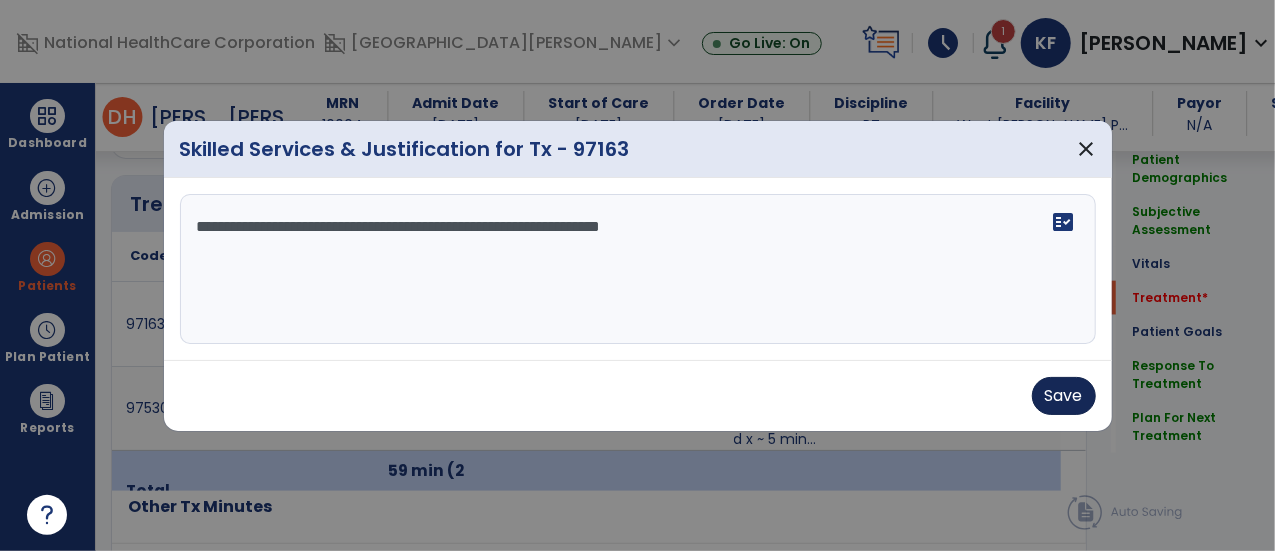 type on "**********" 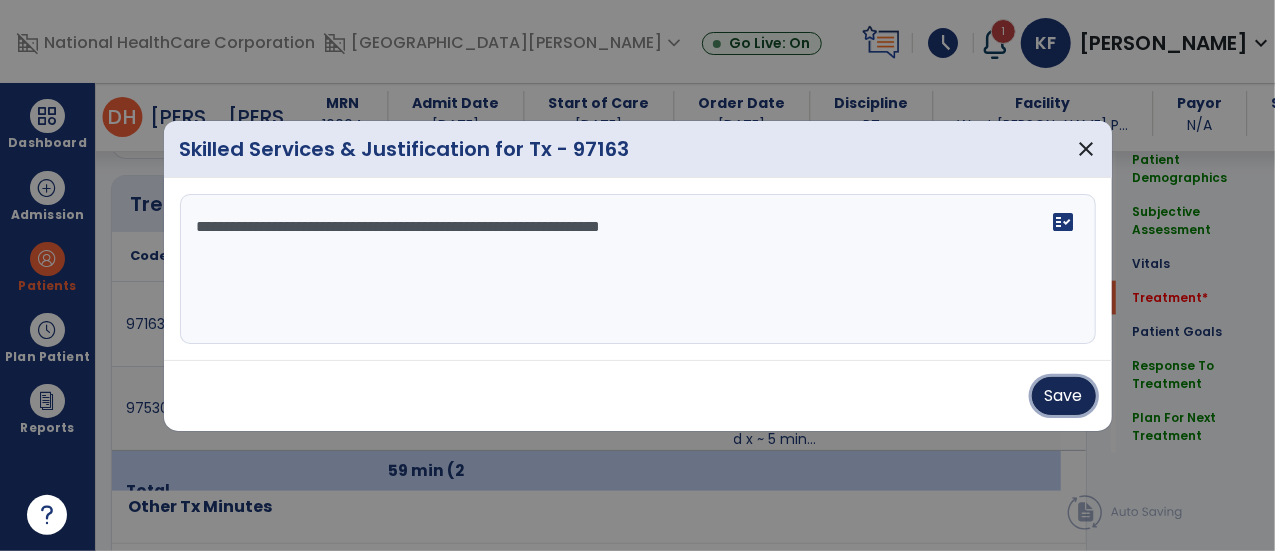 click on "Save" at bounding box center (1064, 396) 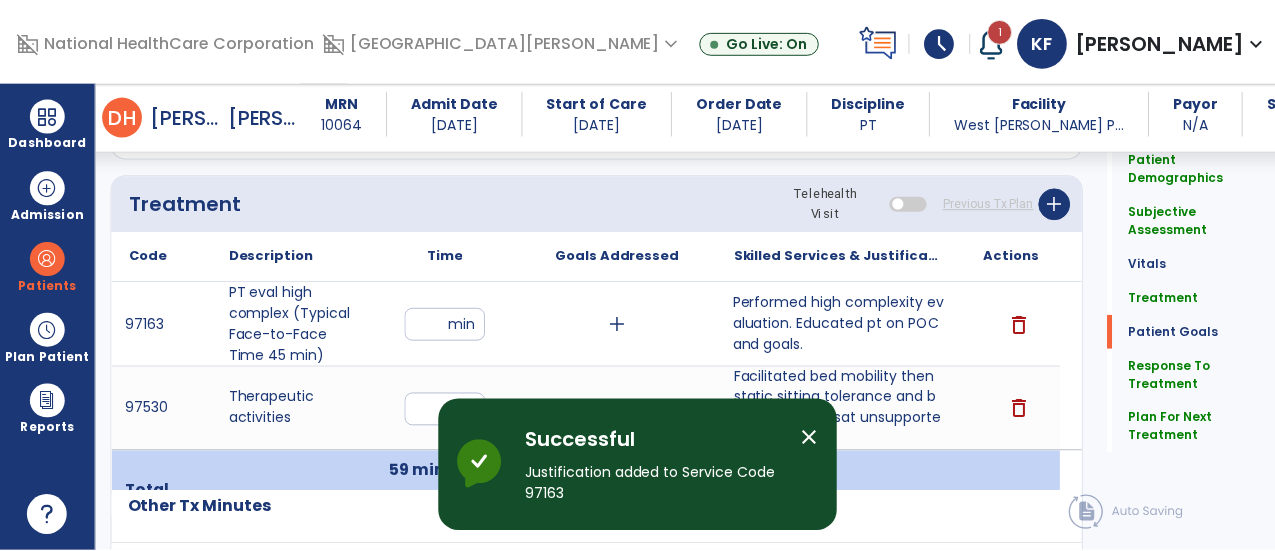 scroll, scrollTop: 2692, scrollLeft: 0, axis: vertical 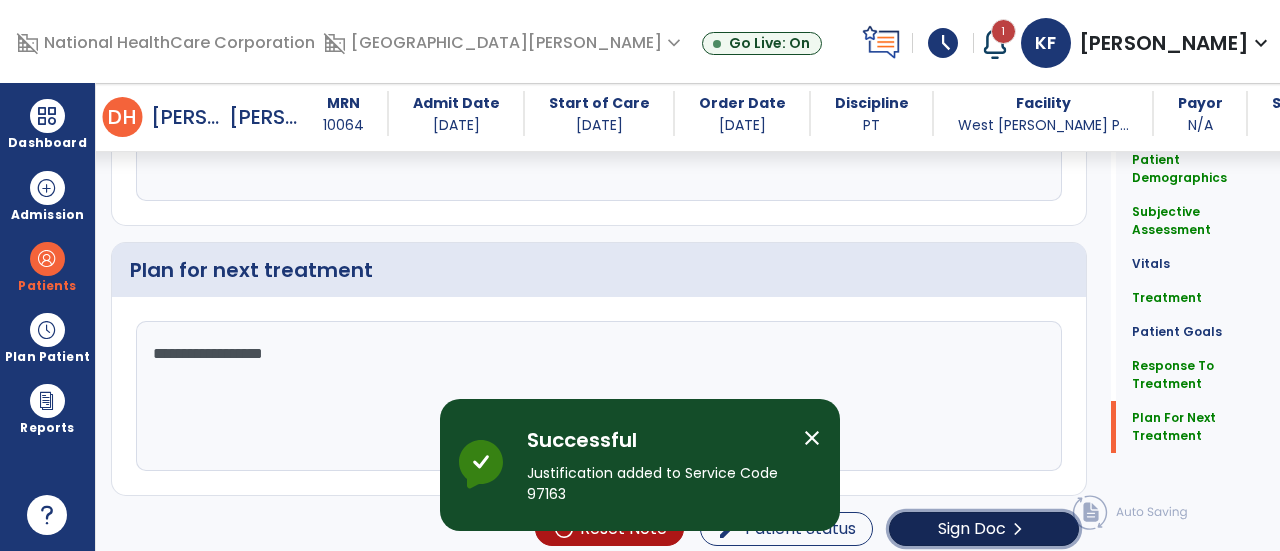 click on "Sign Doc" 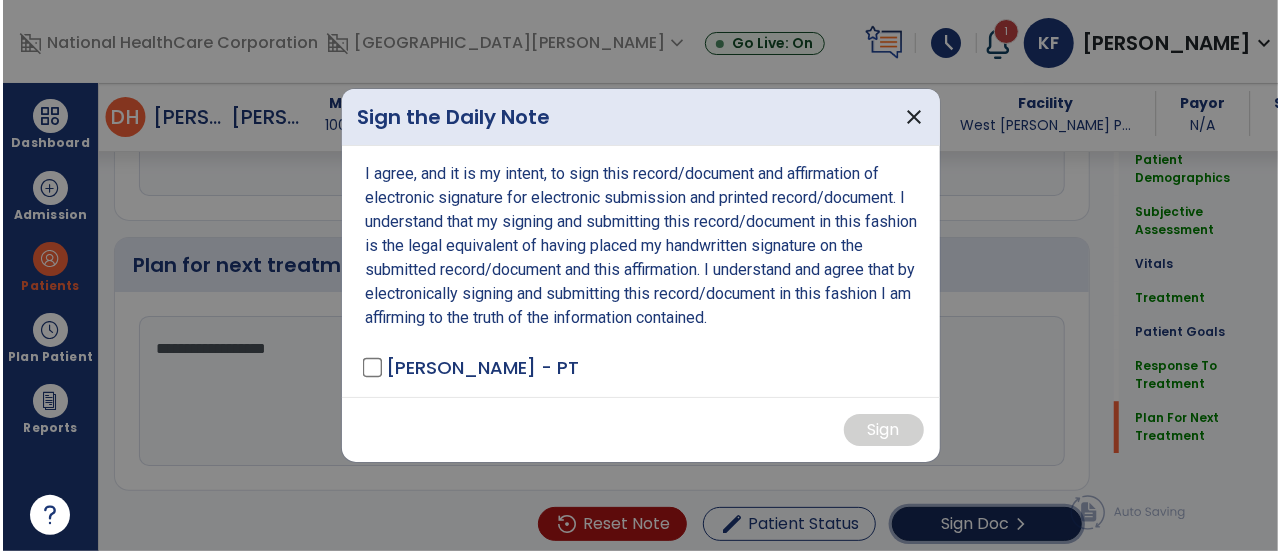 scroll, scrollTop: 2692, scrollLeft: 0, axis: vertical 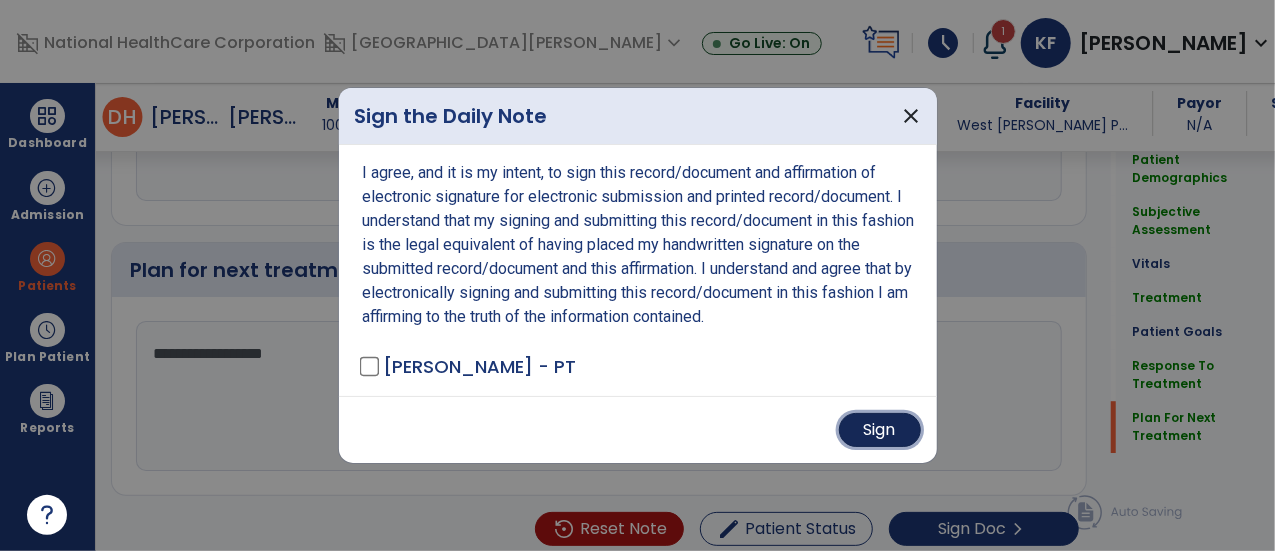 click on "Sign" at bounding box center [880, 430] 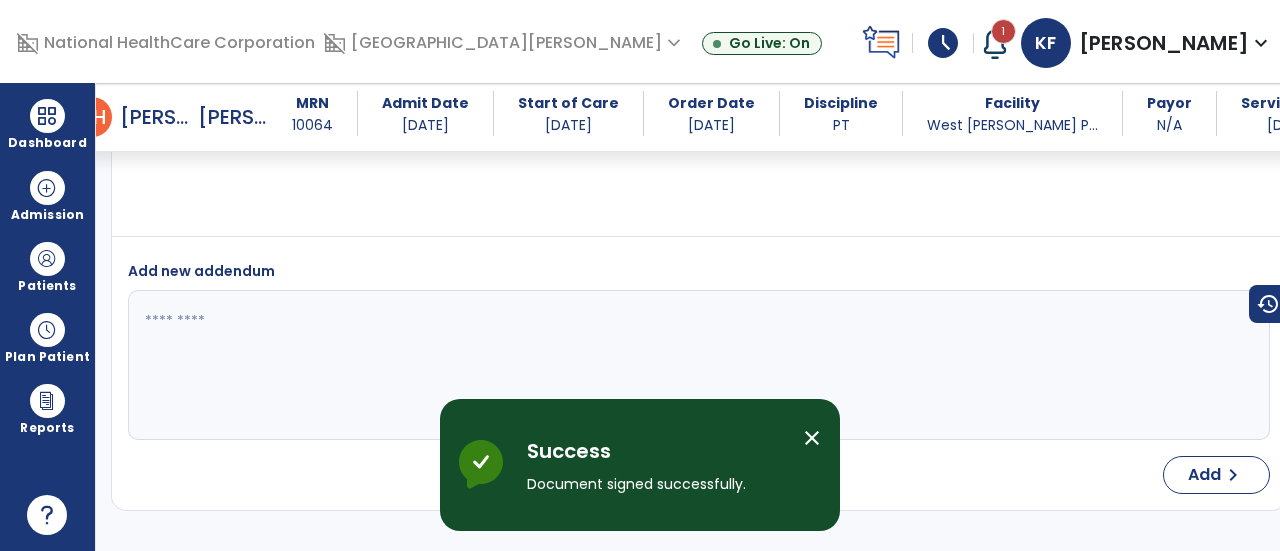 scroll, scrollTop: 3766, scrollLeft: 0, axis: vertical 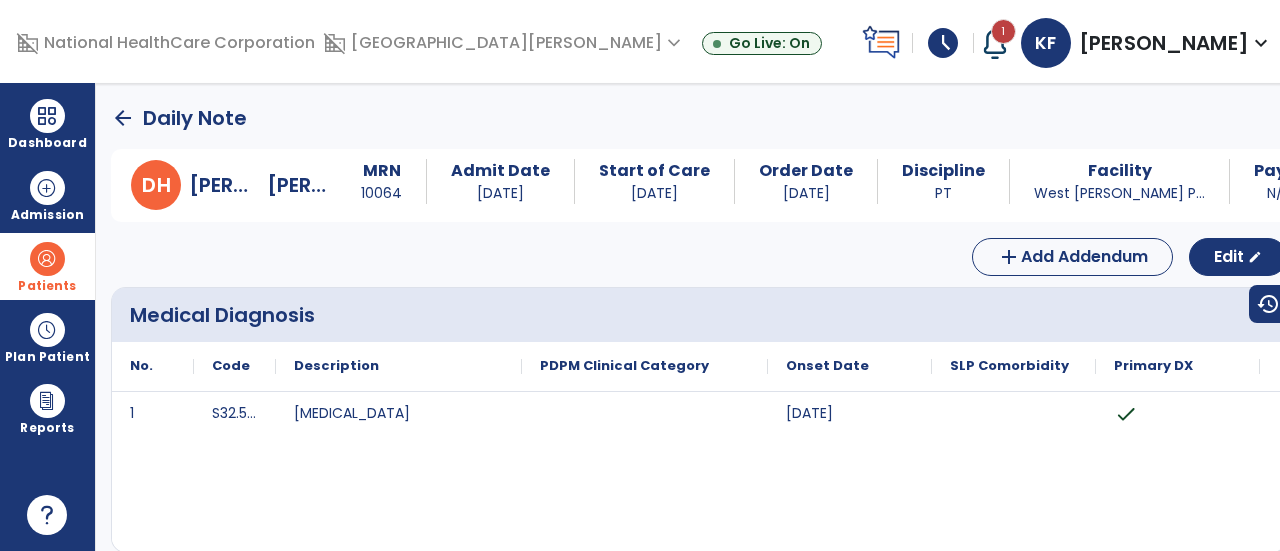 click on "Patients" at bounding box center [47, 286] 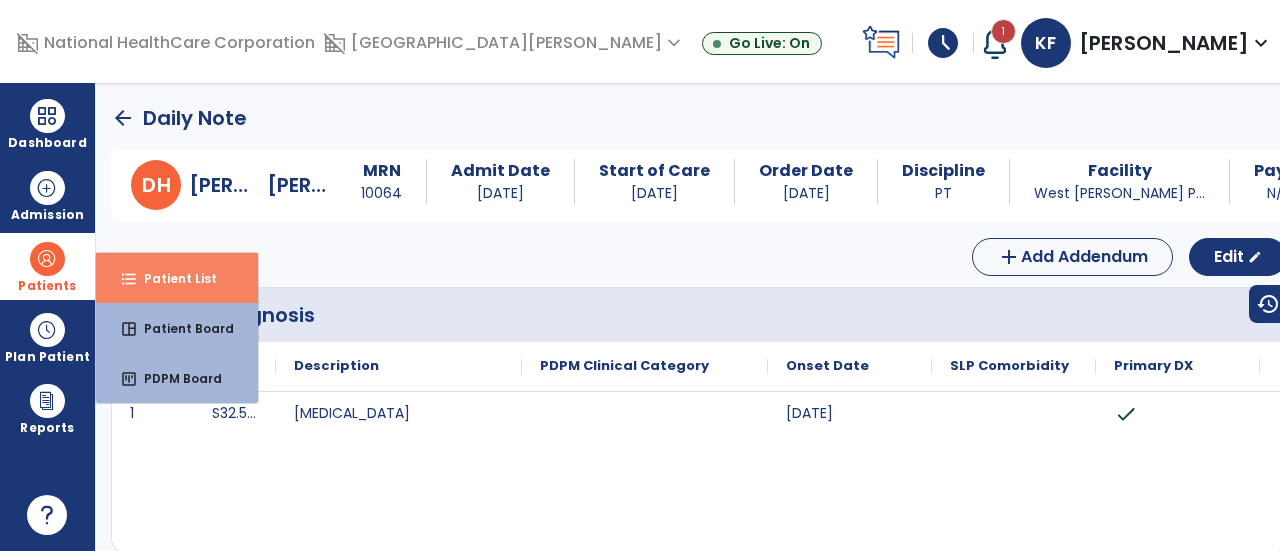 click on "Patient List" at bounding box center [172, 278] 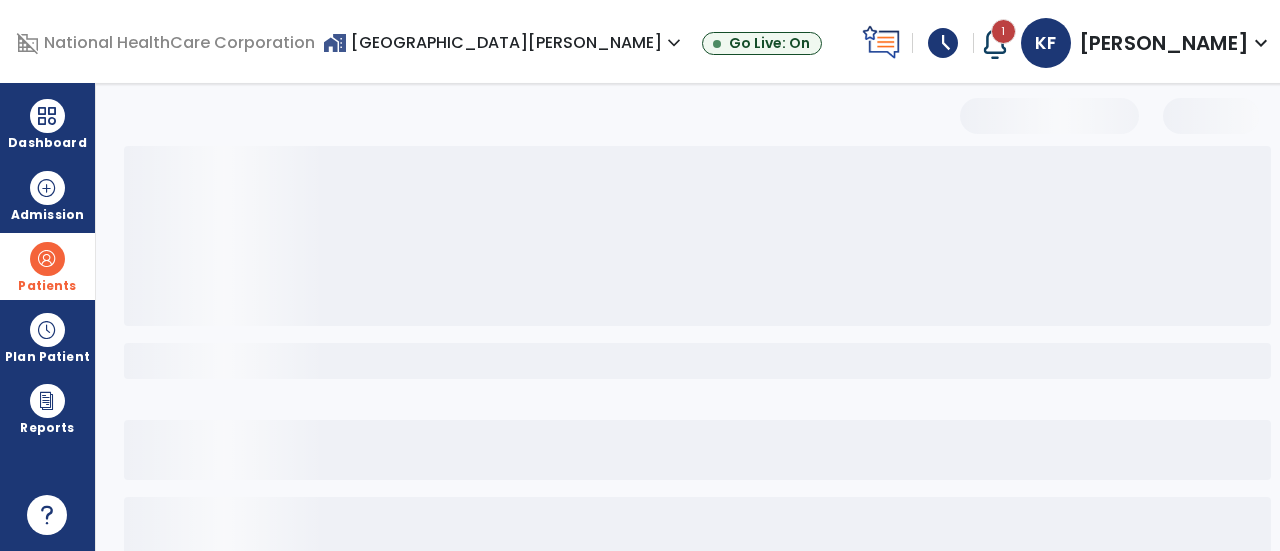select on "***" 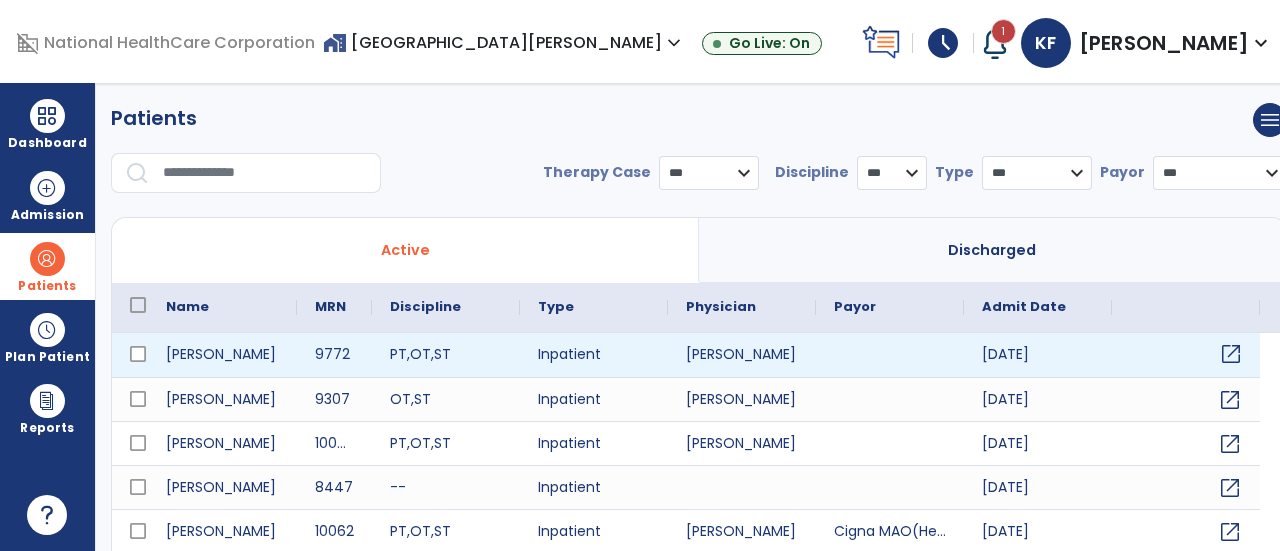 click on "open_in_new" at bounding box center [1231, 354] 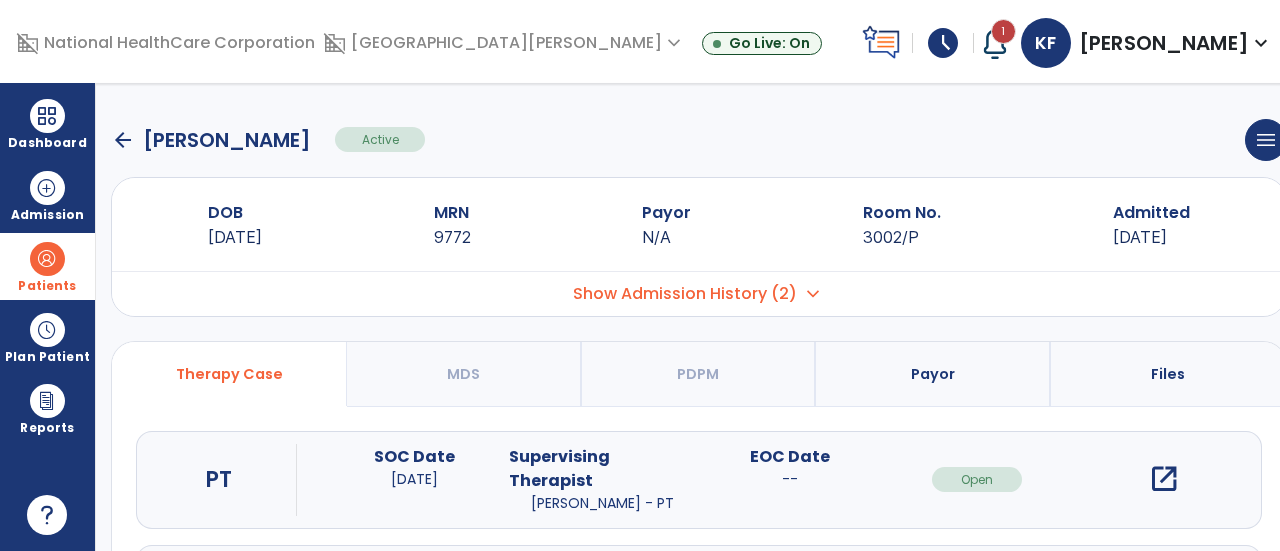 click on "arrow_back" 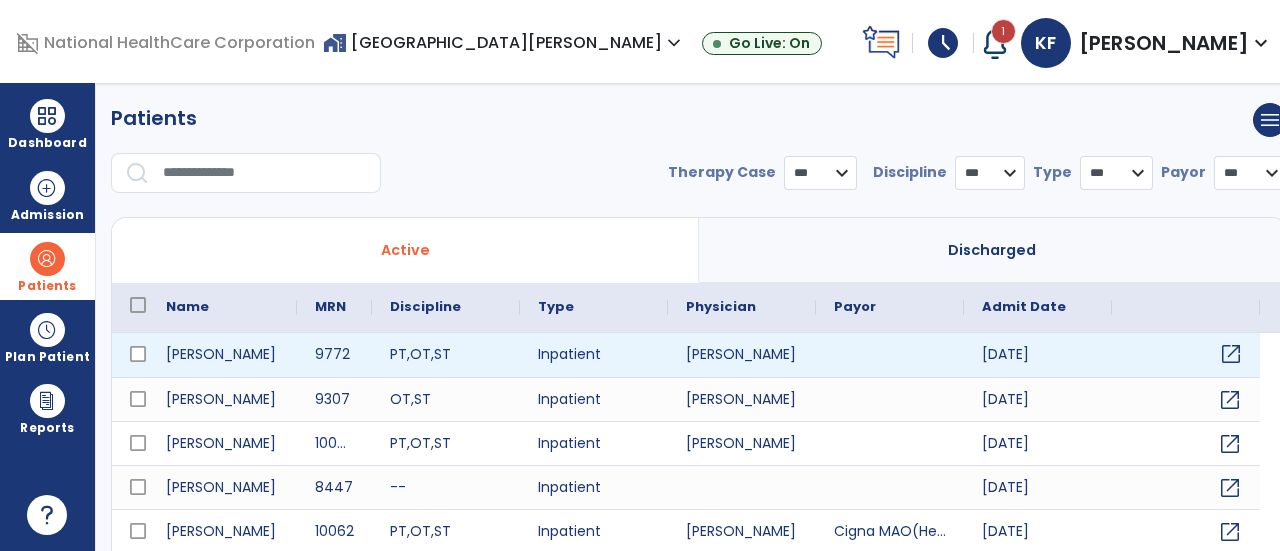 click on "open_in_new" at bounding box center (1231, 354) 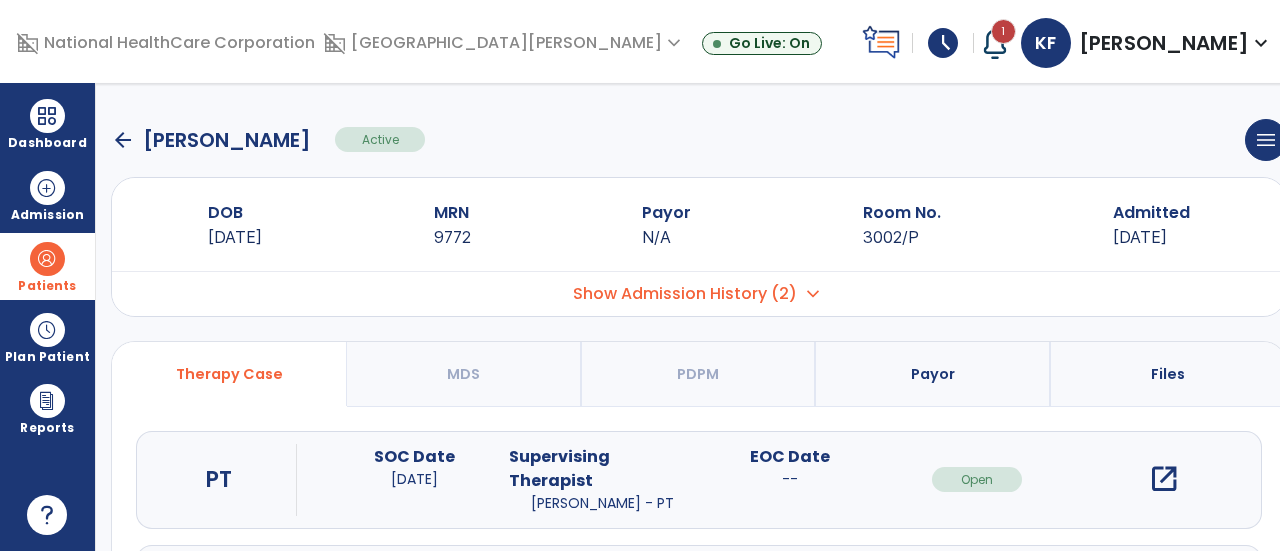 click on "open_in_new" at bounding box center [1164, 479] 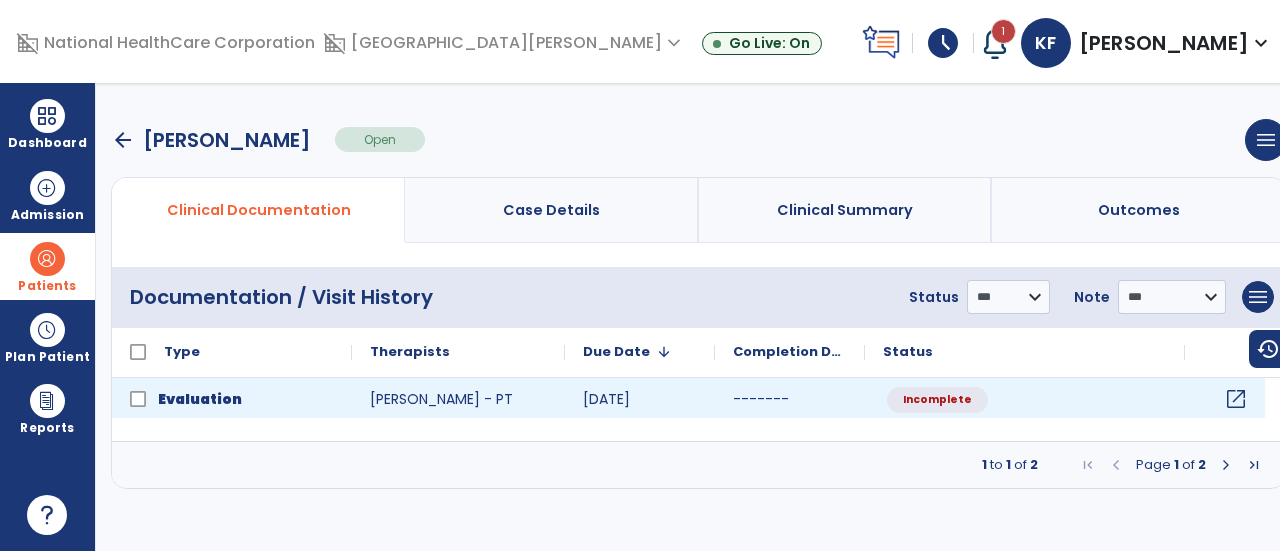 click on "open_in_new" 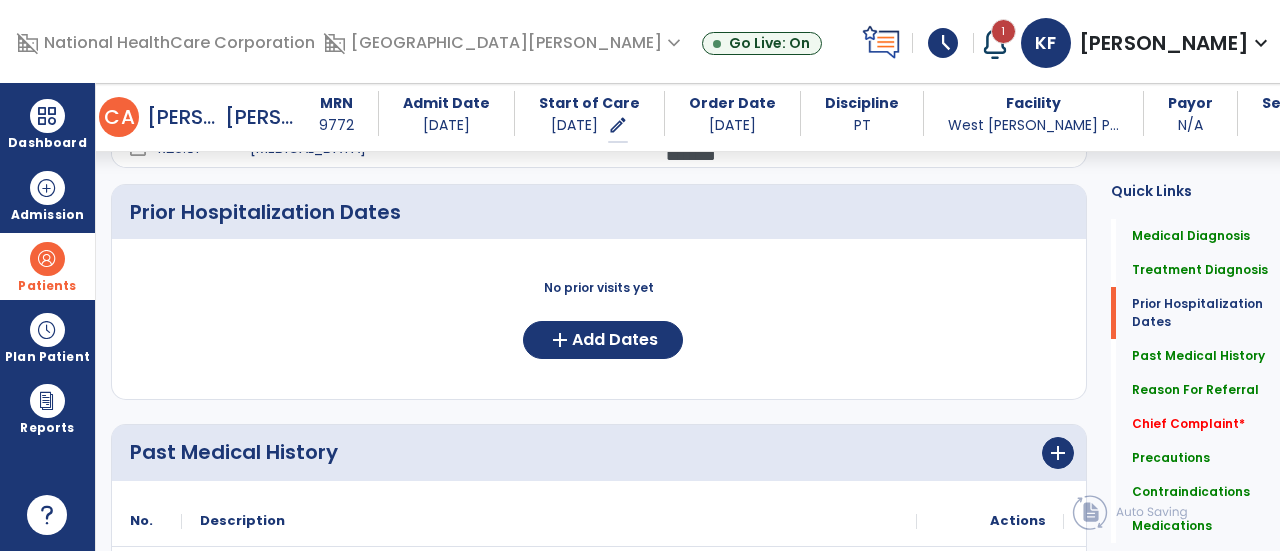 scroll, scrollTop: 492, scrollLeft: 0, axis: vertical 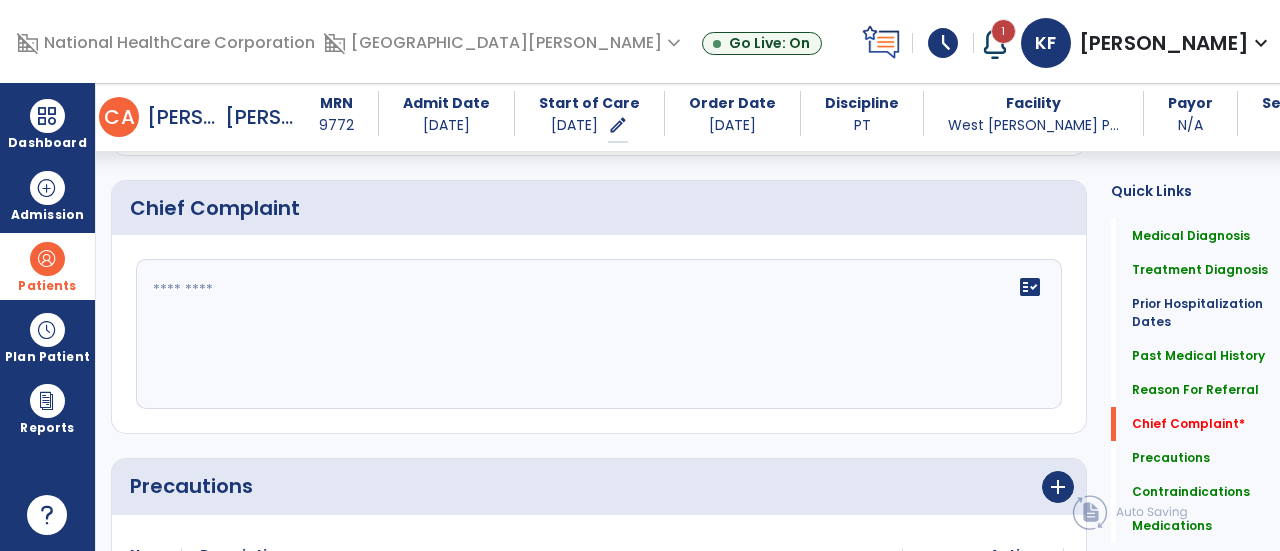 click on "fact_check" 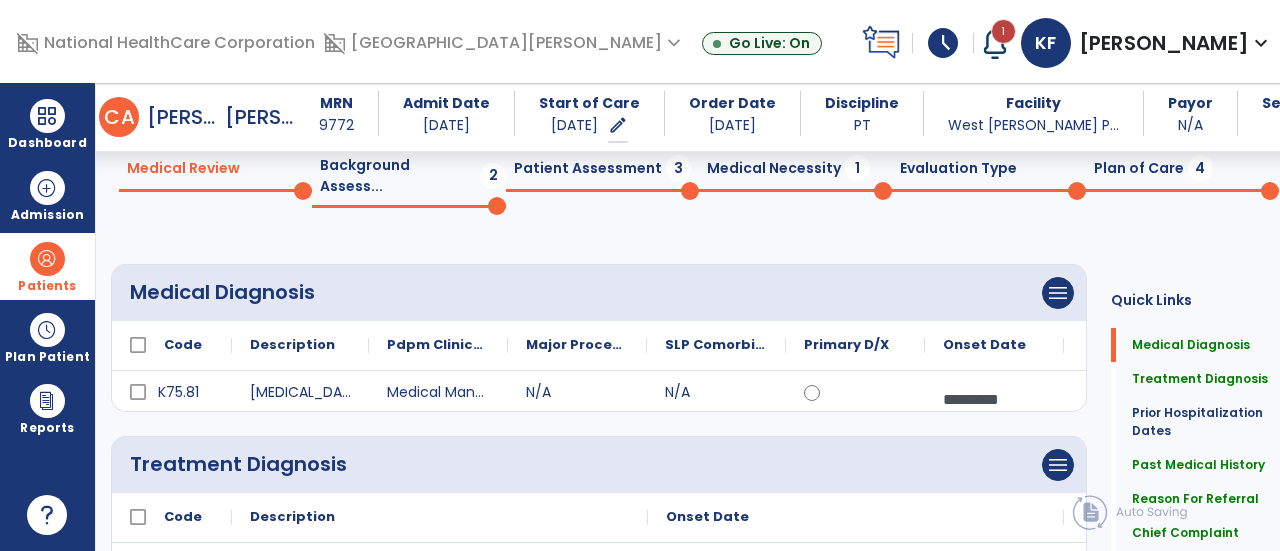 scroll, scrollTop: 0, scrollLeft: 0, axis: both 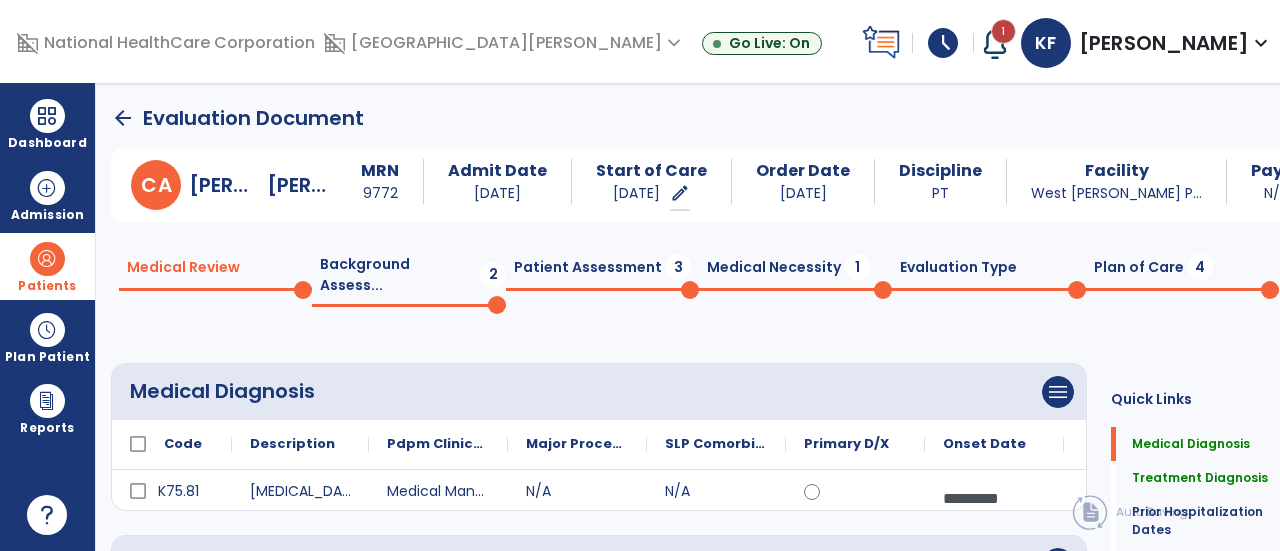 type on "**********" 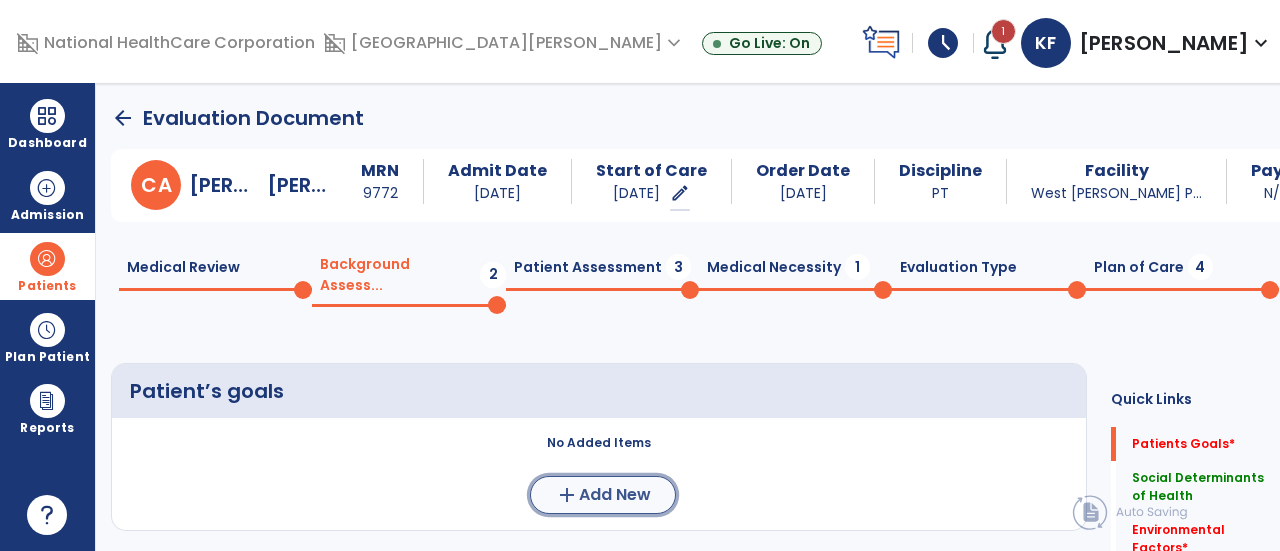 click on "Add New" 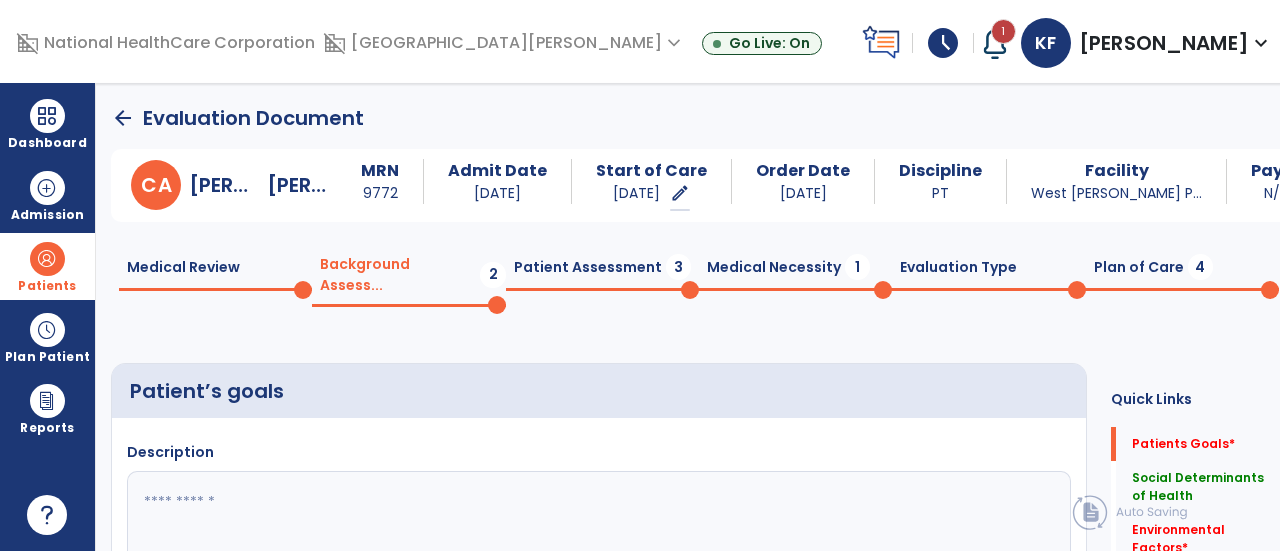 click 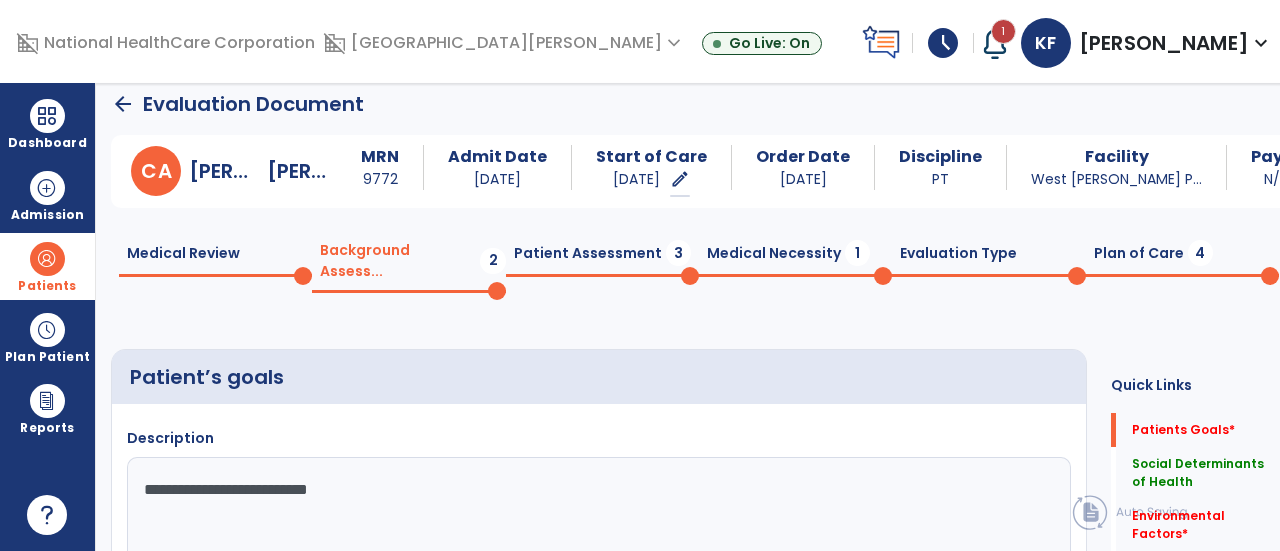 scroll, scrollTop: 13, scrollLeft: 0, axis: vertical 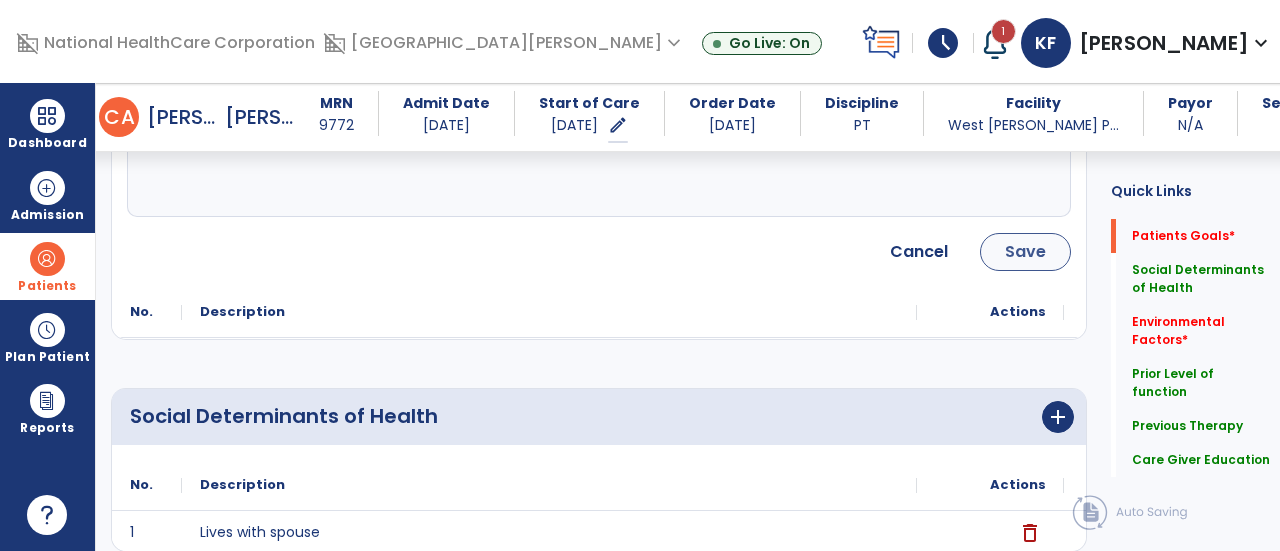 type on "**********" 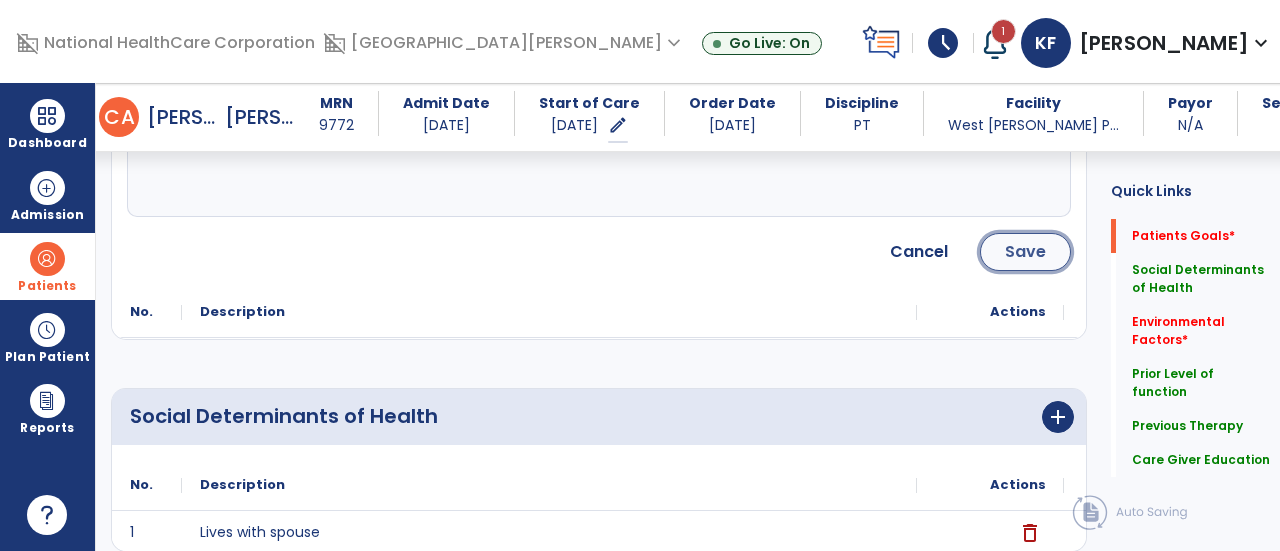 click on "Save" 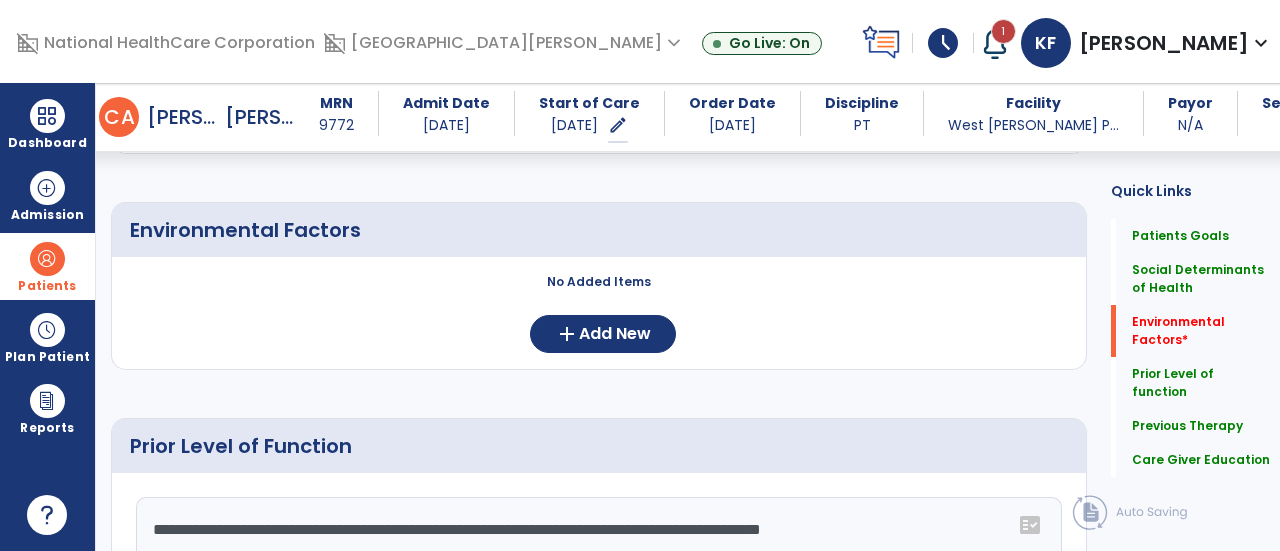 scroll, scrollTop: 590, scrollLeft: 0, axis: vertical 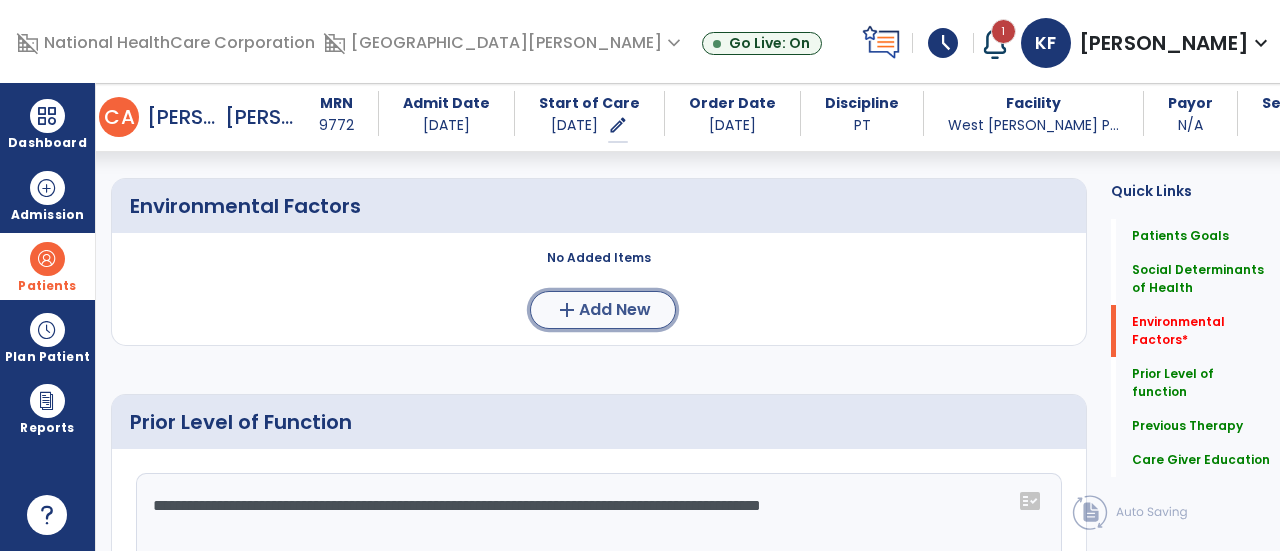 click on "Add New" 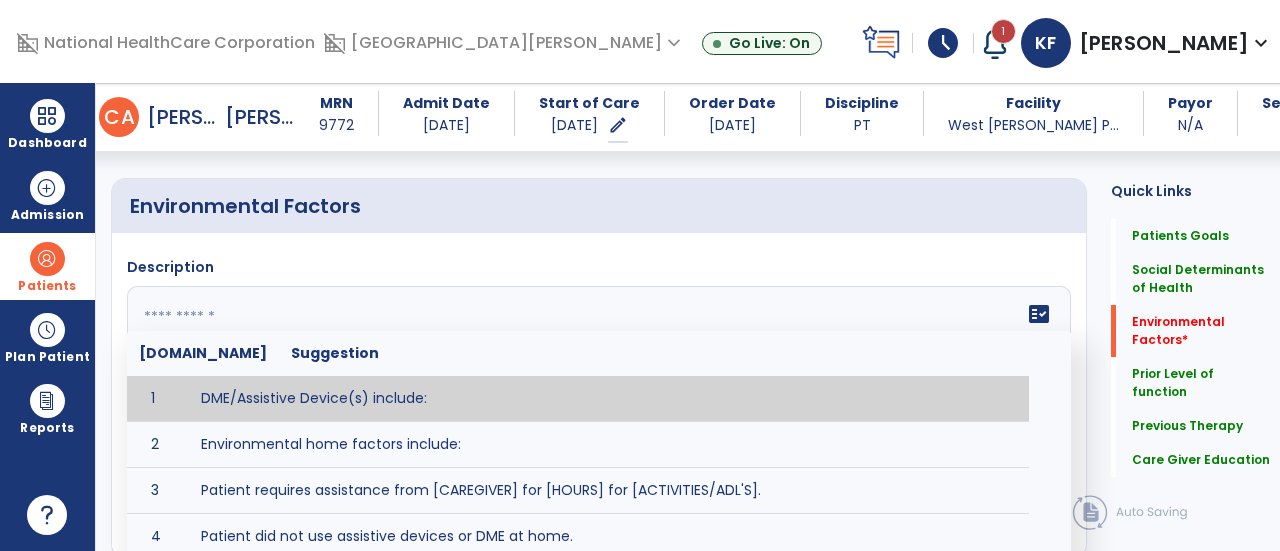 click 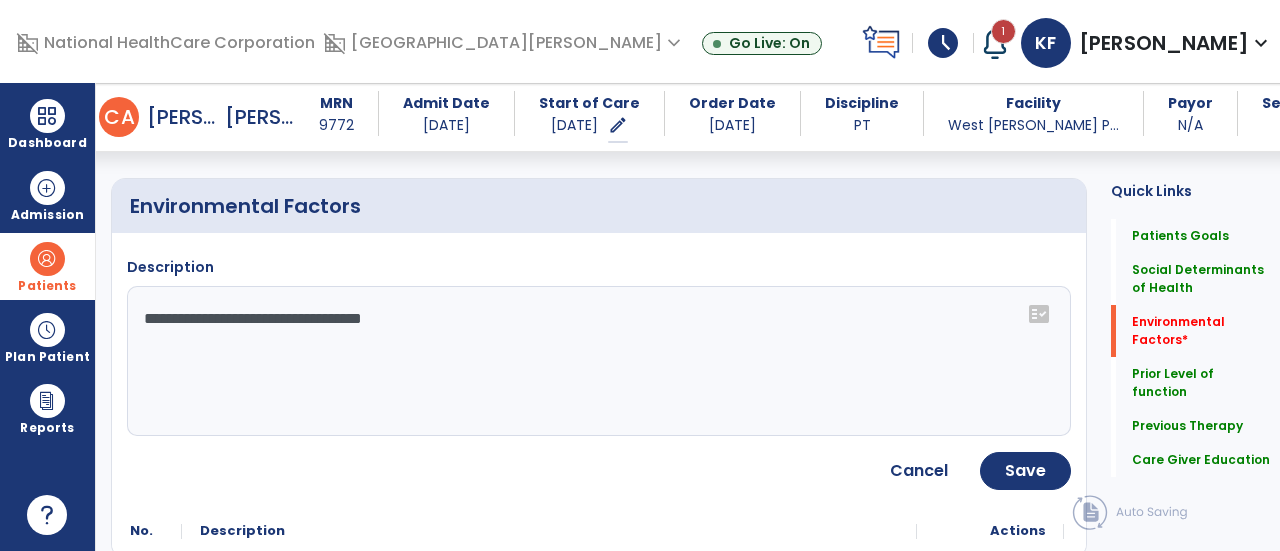 click on "**********" 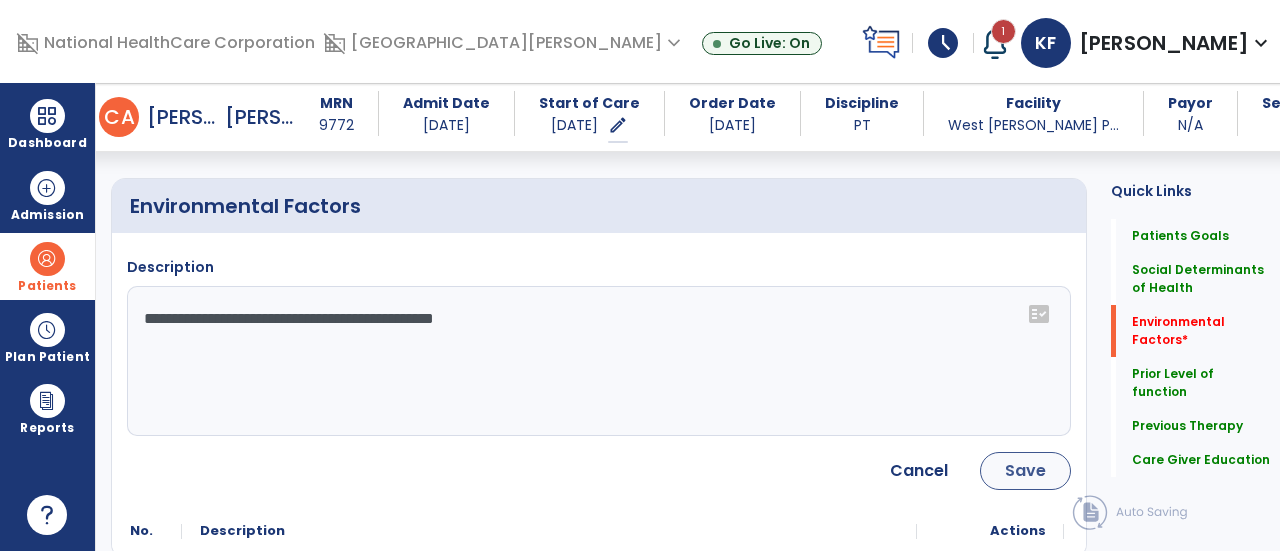 type on "**********" 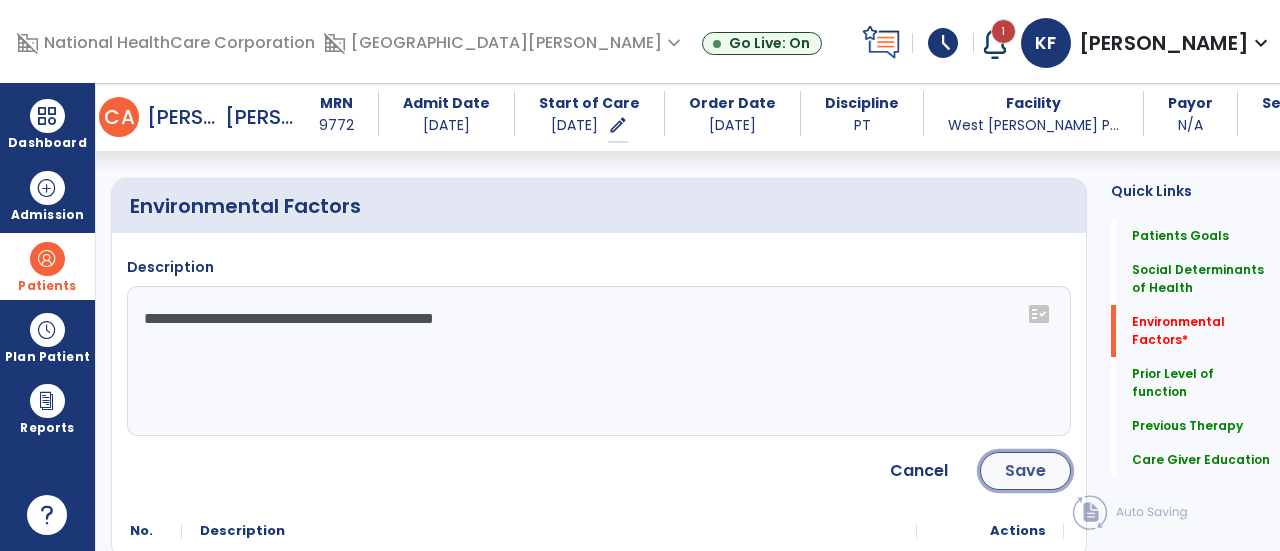 click on "Save" 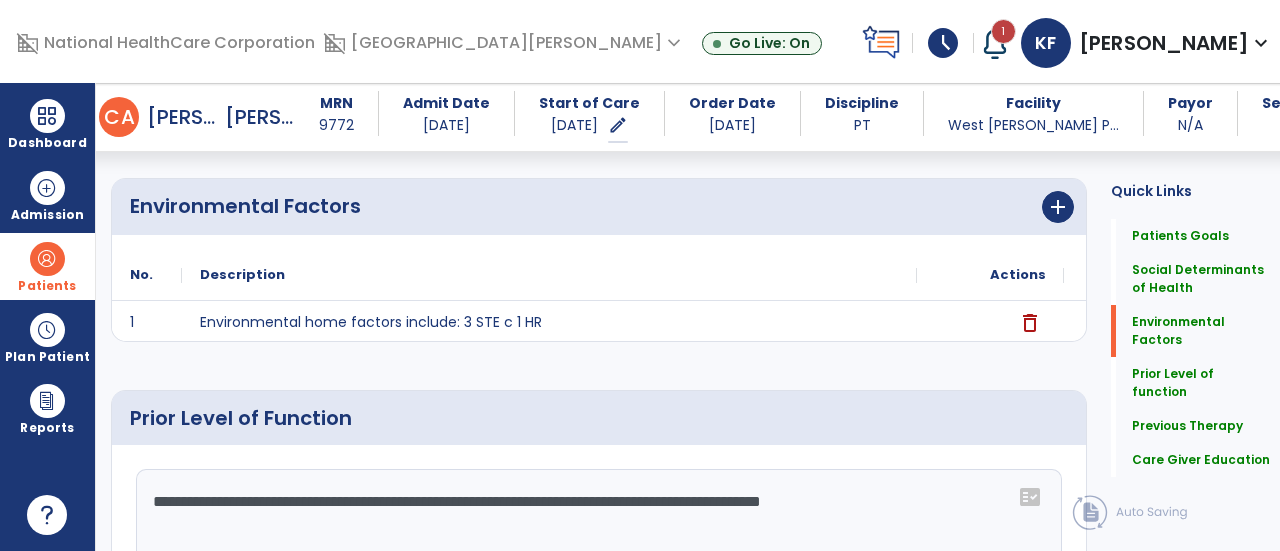 drag, startPoint x: 534, startPoint y: 483, endPoint x: 460, endPoint y: 467, distance: 75.70998 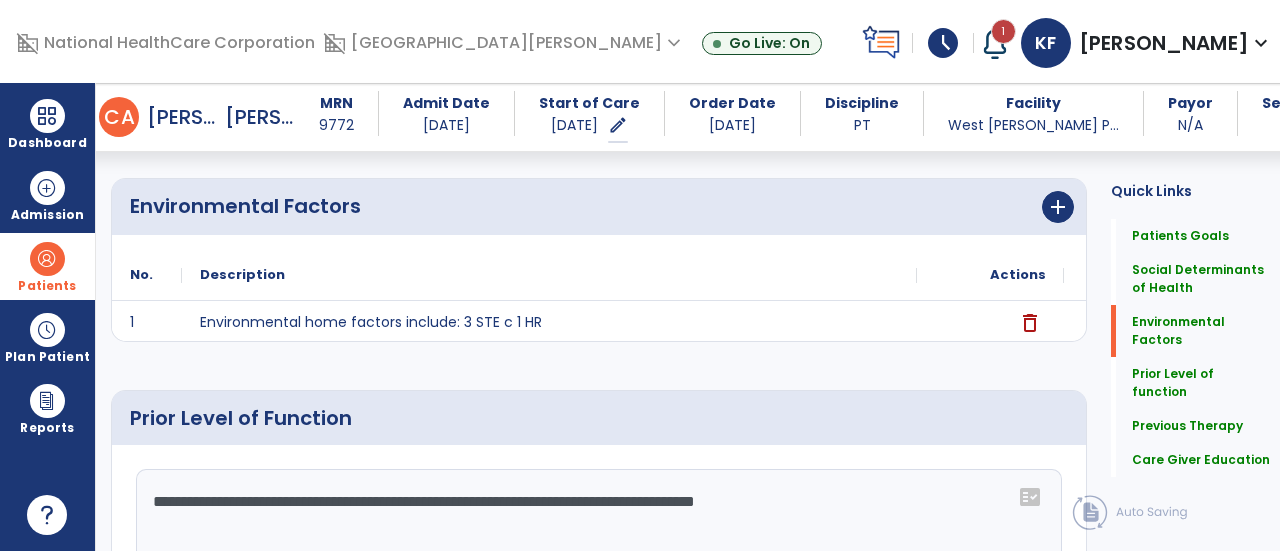 click on "**********" 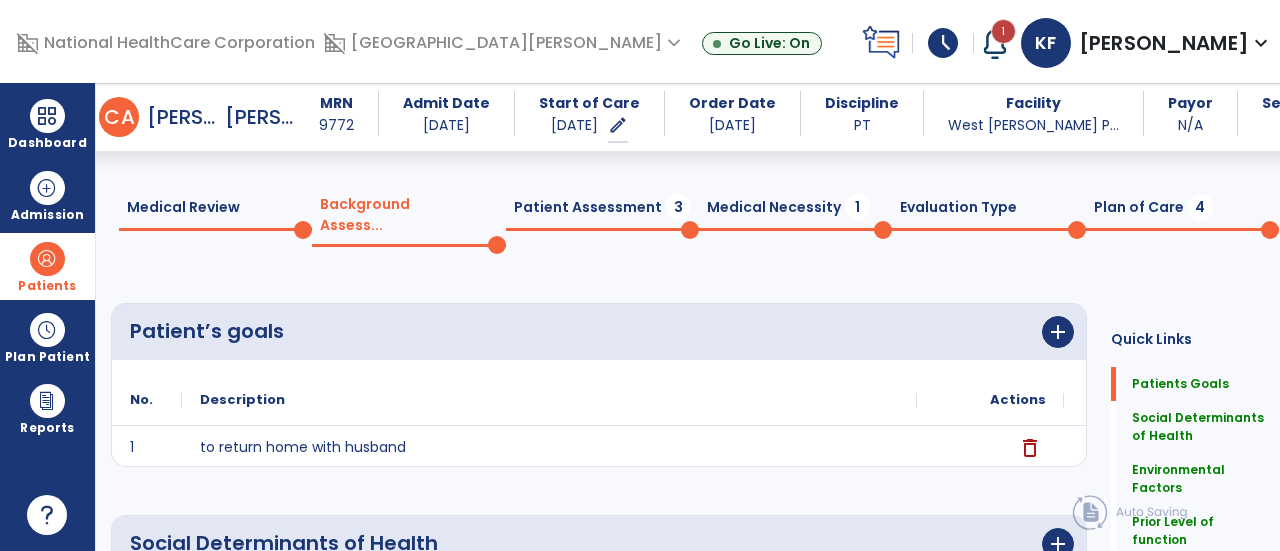 scroll, scrollTop: 0, scrollLeft: 0, axis: both 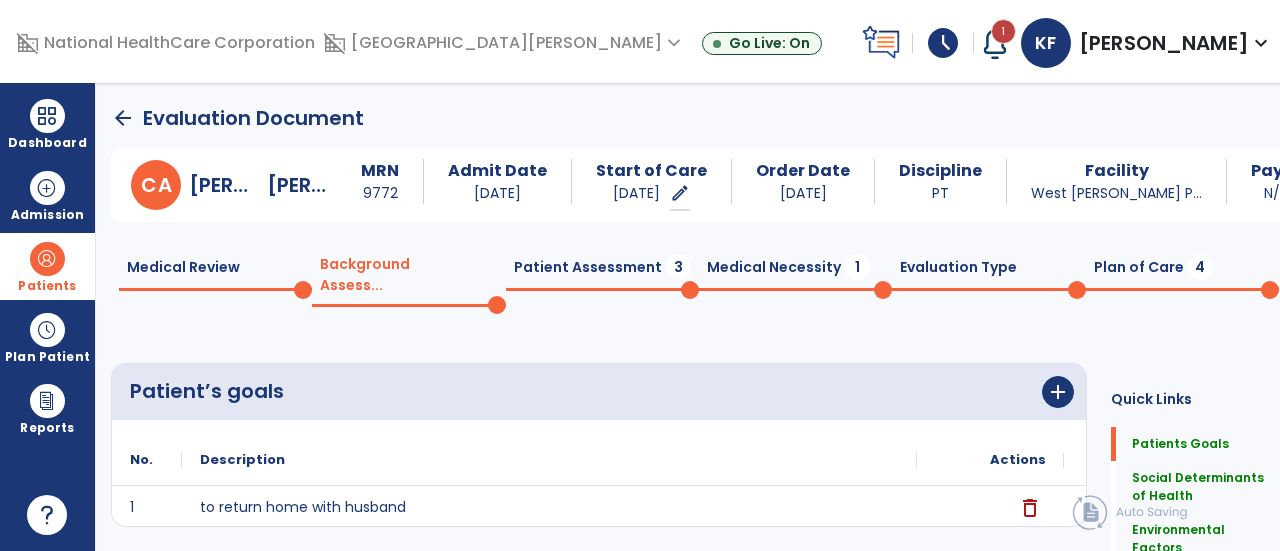 type on "**********" 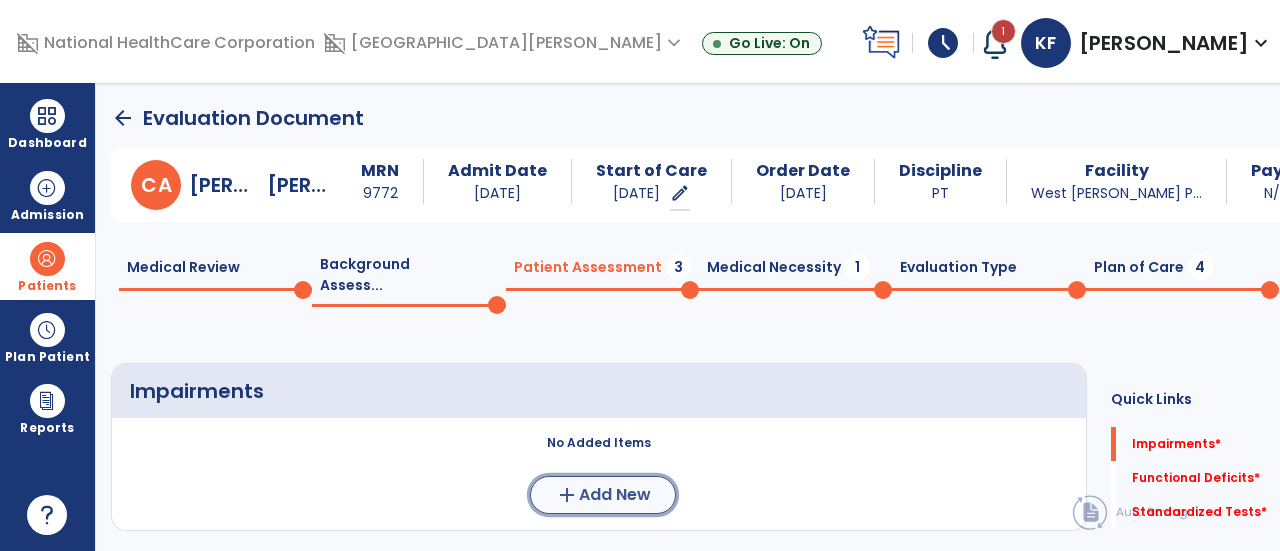 click on "Add New" 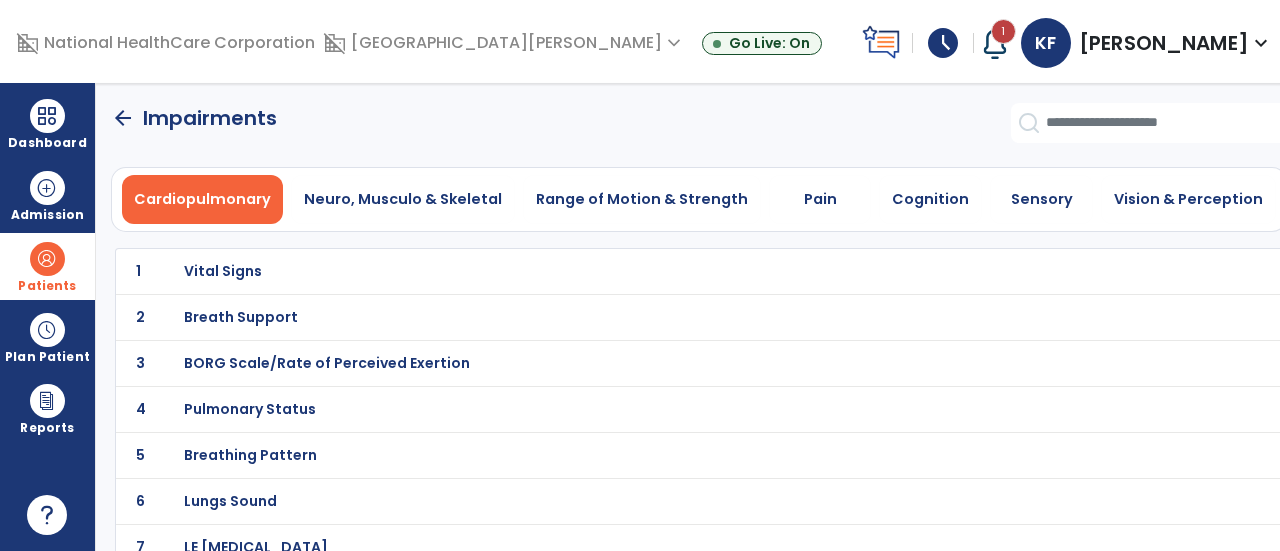 click on "Vital Signs" at bounding box center (223, 271) 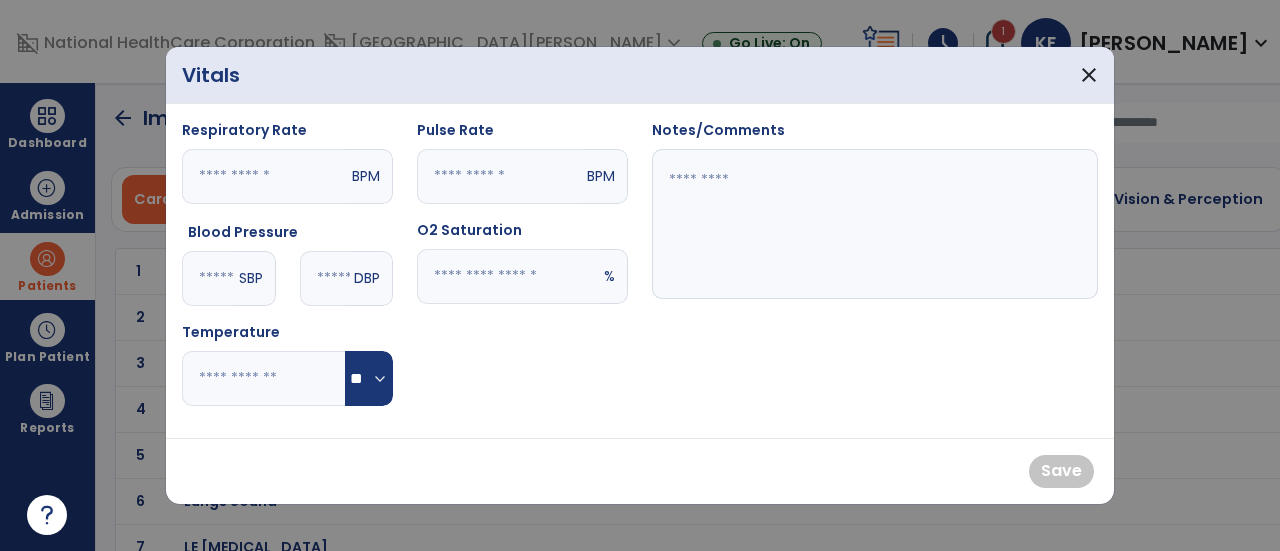 click at bounding box center [500, 176] 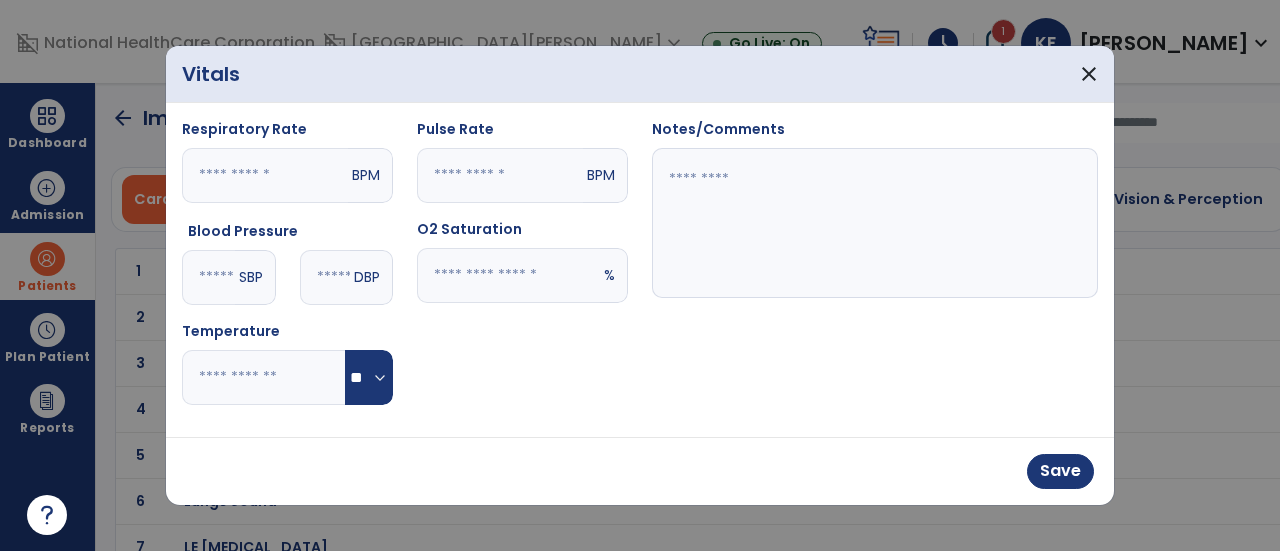 click at bounding box center [508, 275] 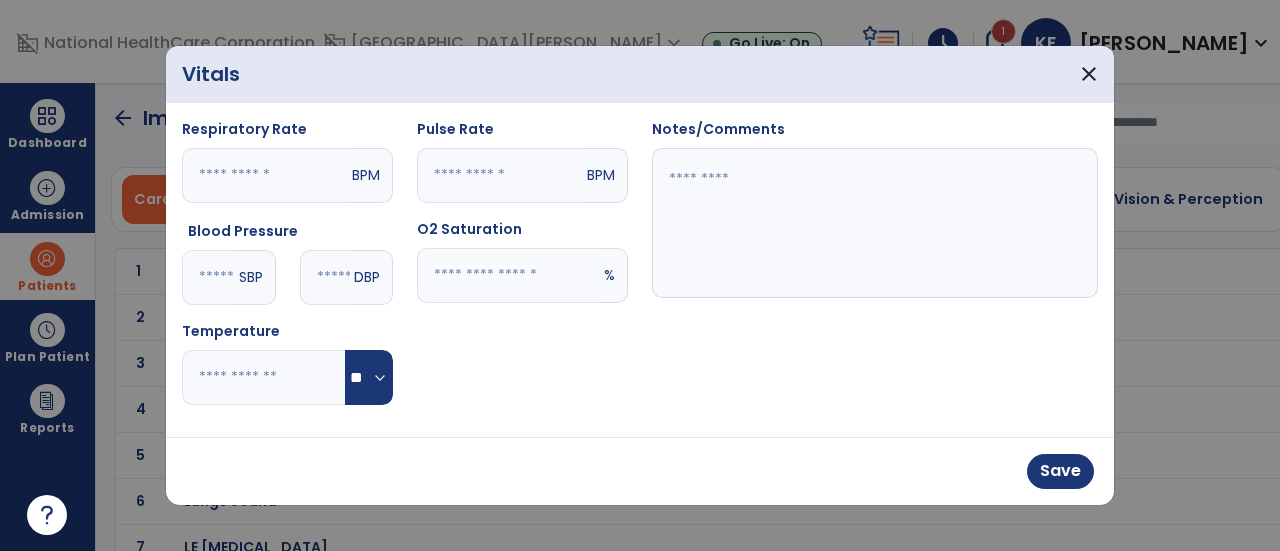 type on "**" 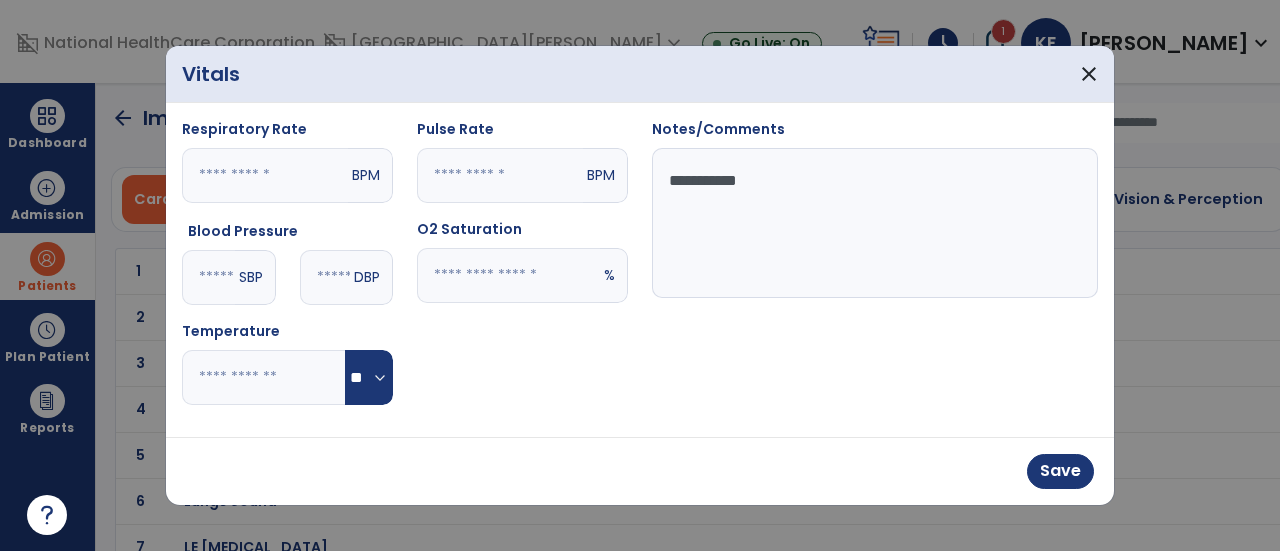 type on "**********" 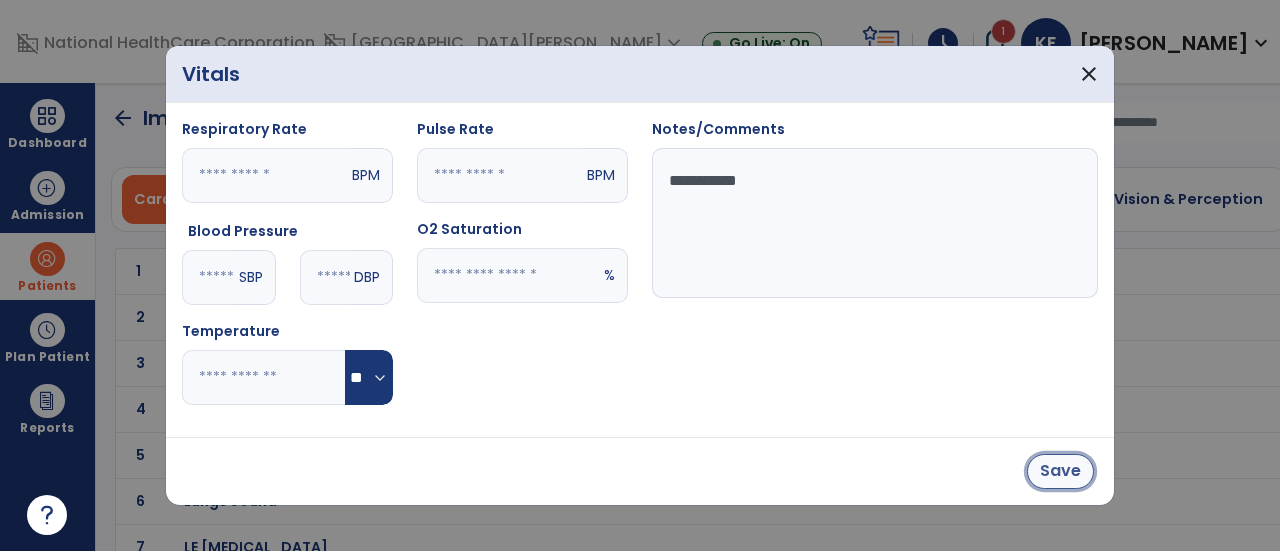 click on "Save" at bounding box center [1060, 471] 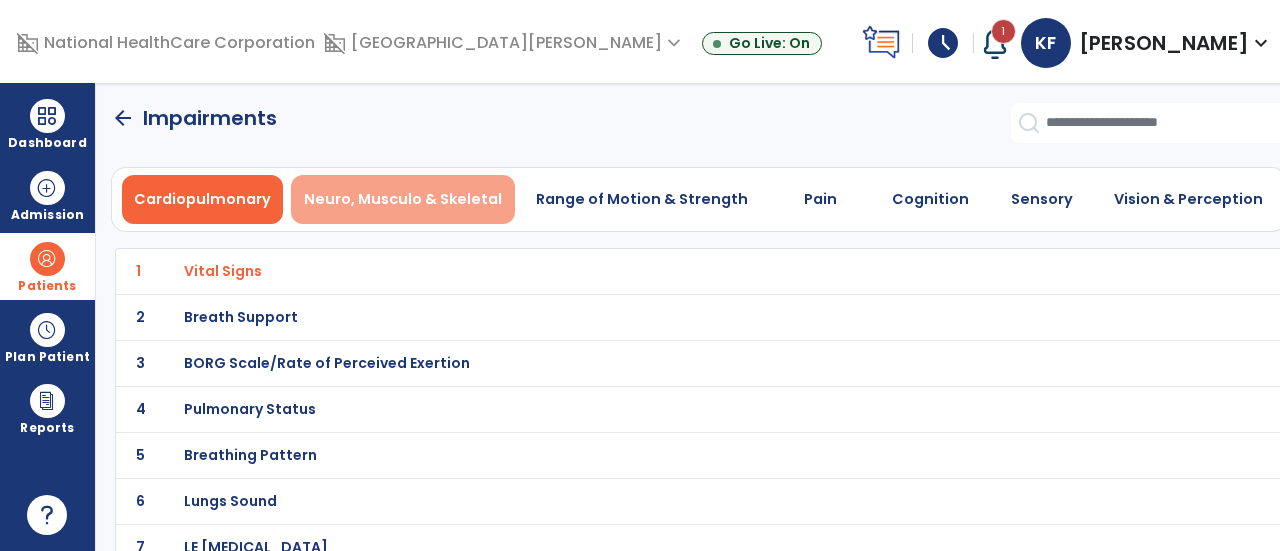 click on "Neuro, Musculo & Skeletal" at bounding box center (403, 199) 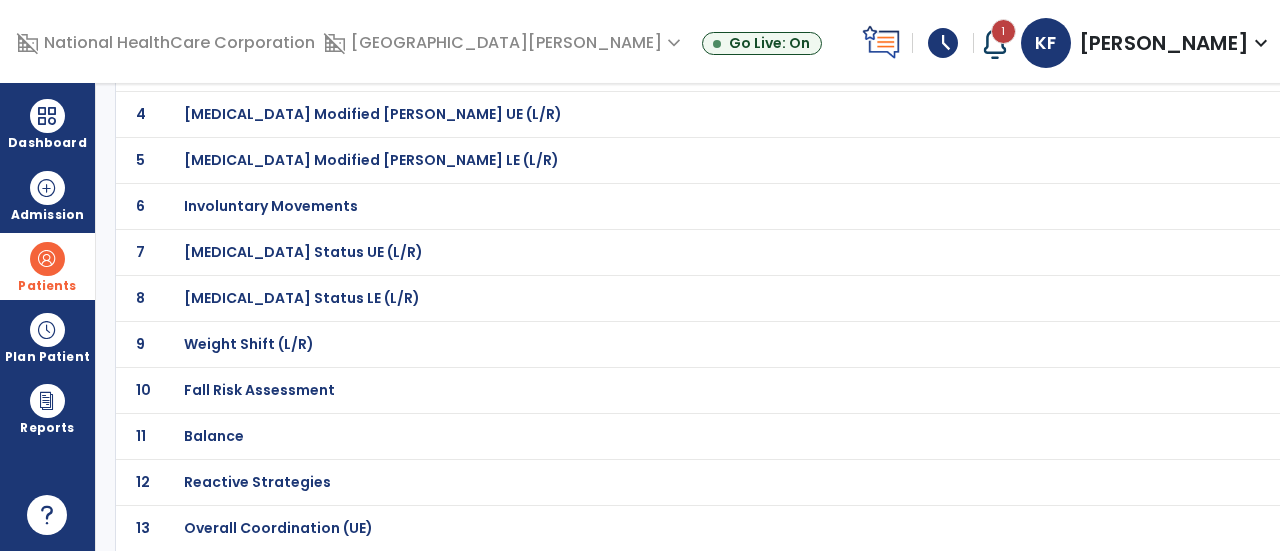 scroll, scrollTop: 320, scrollLeft: 0, axis: vertical 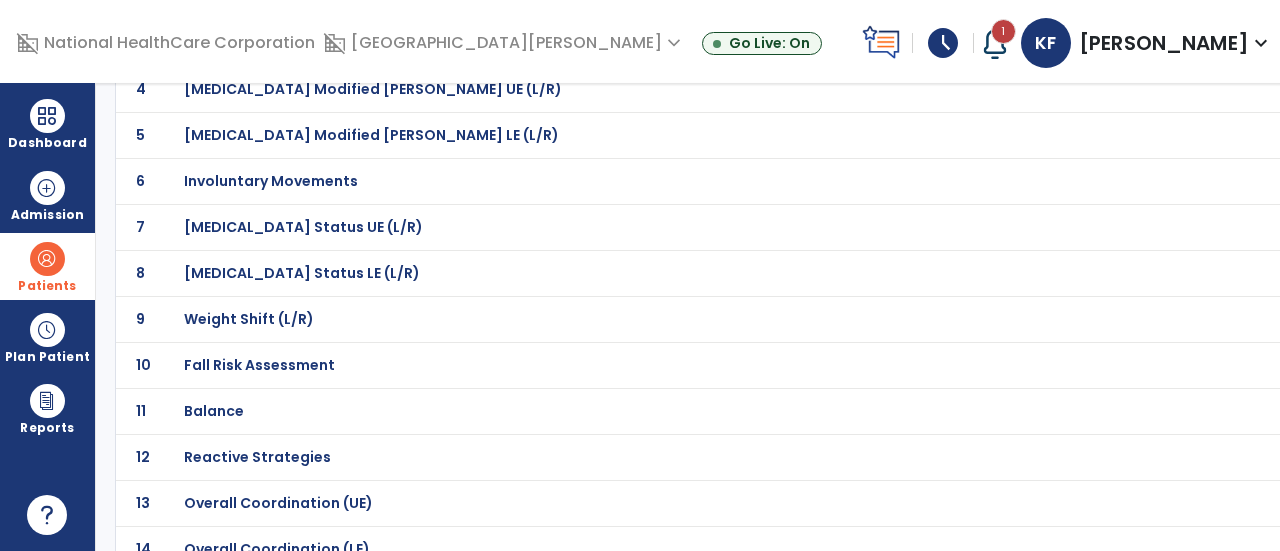 click on "Fall Risk Assessment" at bounding box center (255, -49) 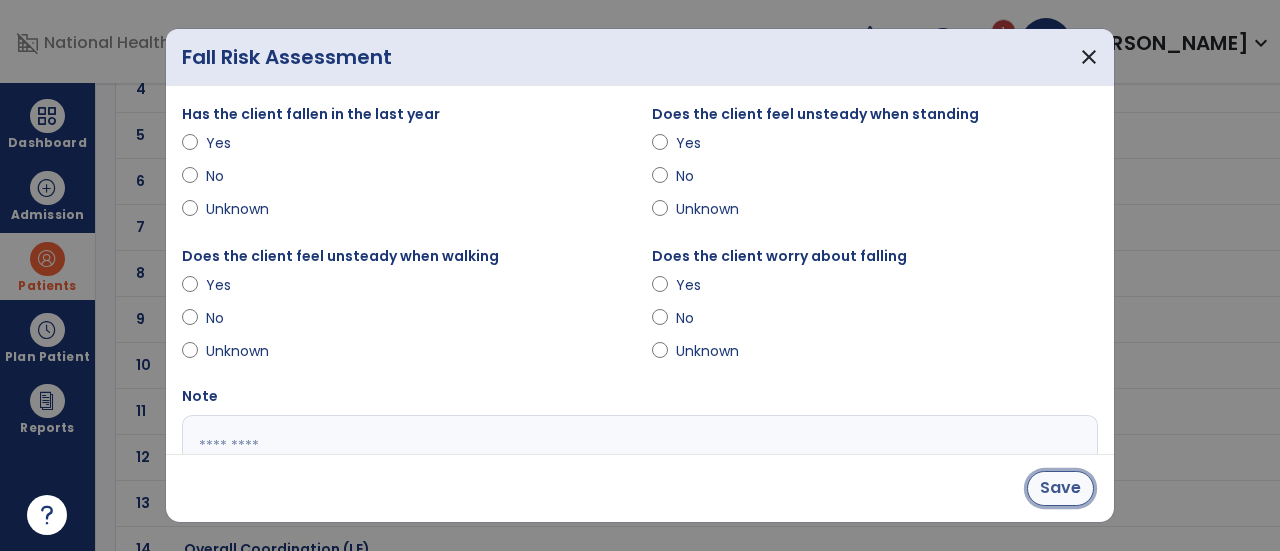click on "Save" at bounding box center (1060, 488) 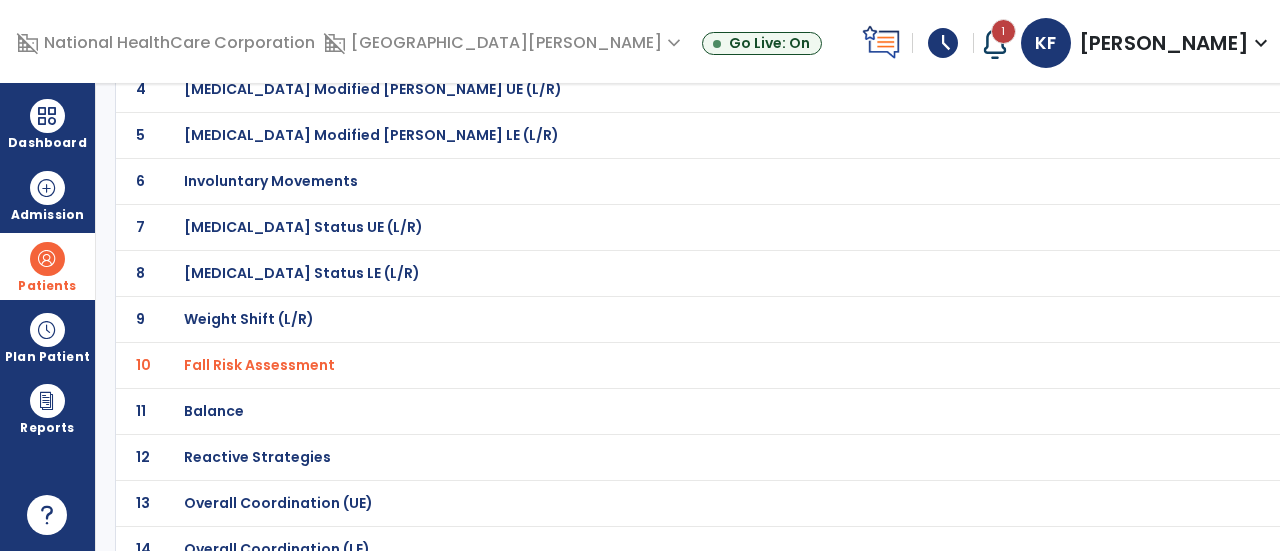 scroll, scrollTop: 353, scrollLeft: 0, axis: vertical 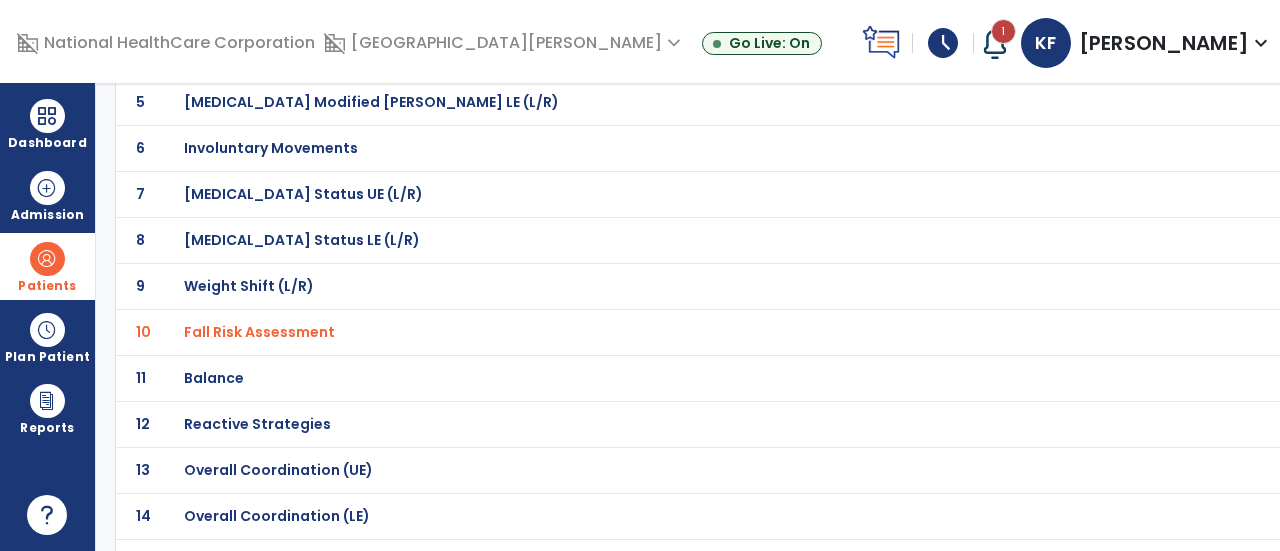 click on "11 Balance" 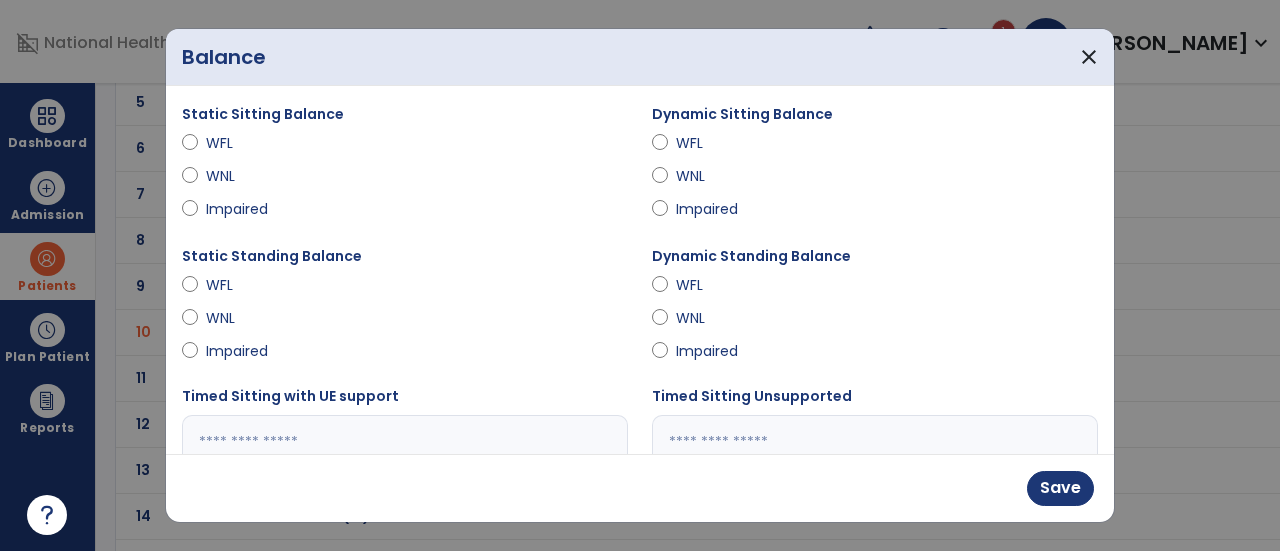 click at bounding box center (640, 275) 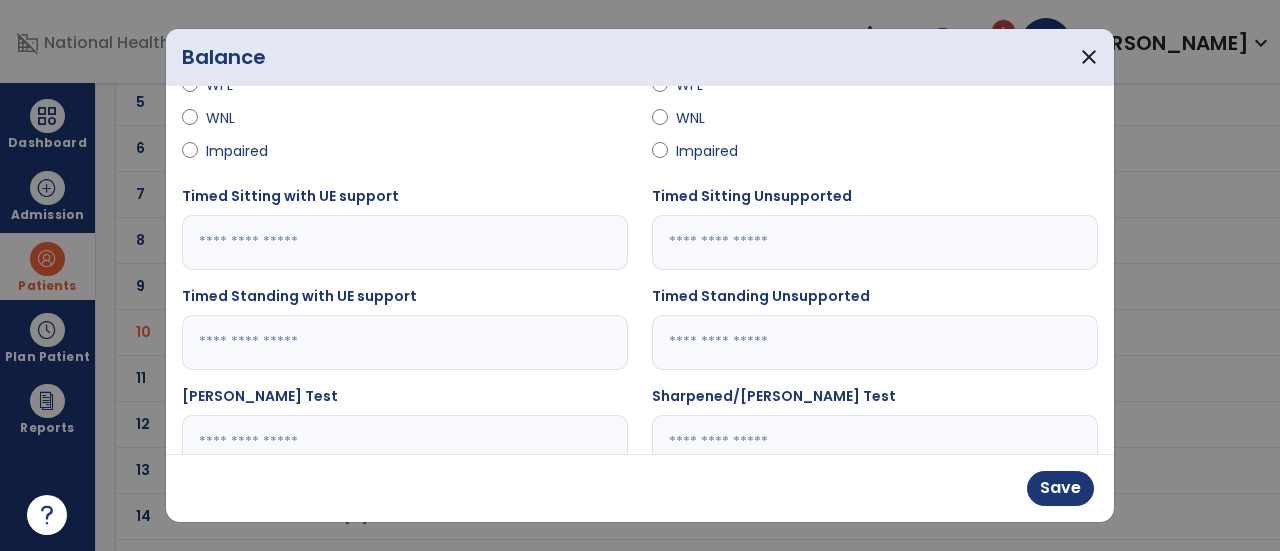 scroll, scrollTop: 252, scrollLeft: 0, axis: vertical 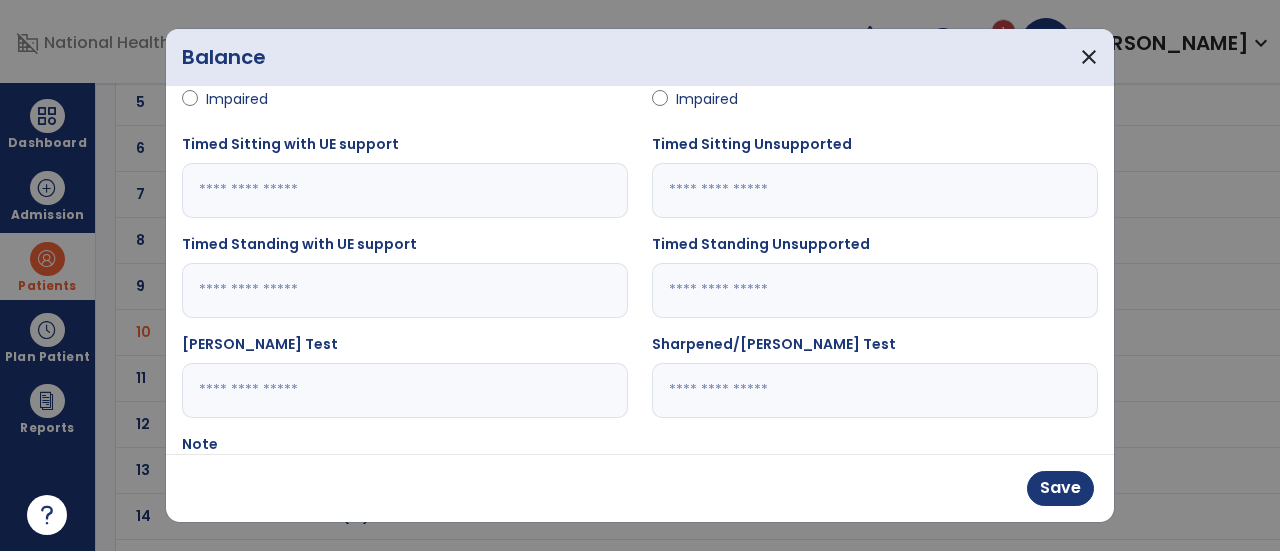click at bounding box center [405, 290] 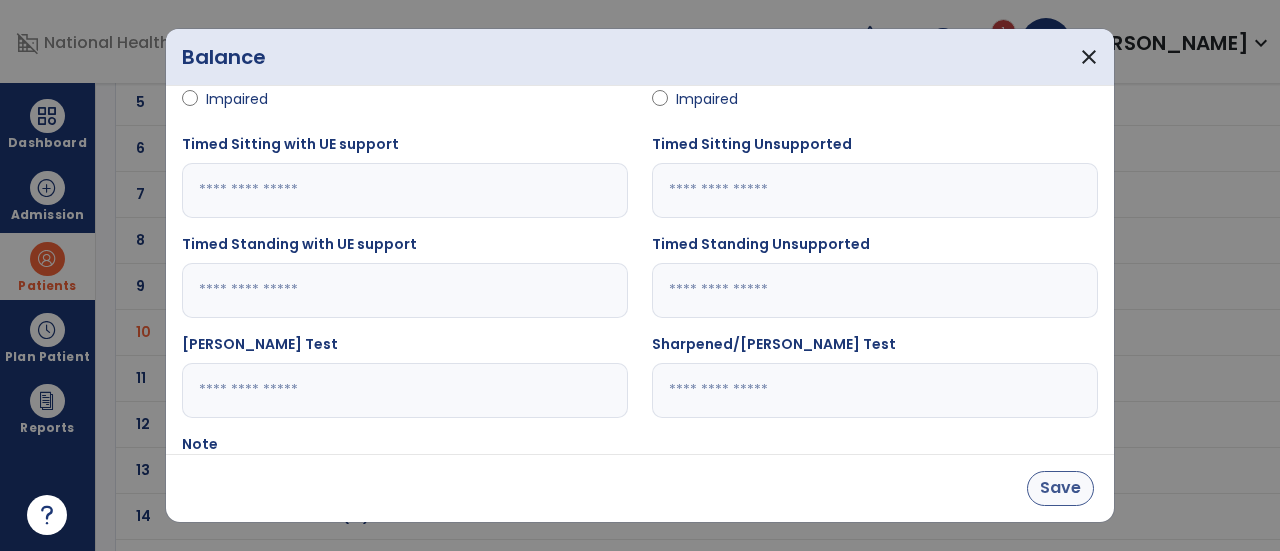 type on "**" 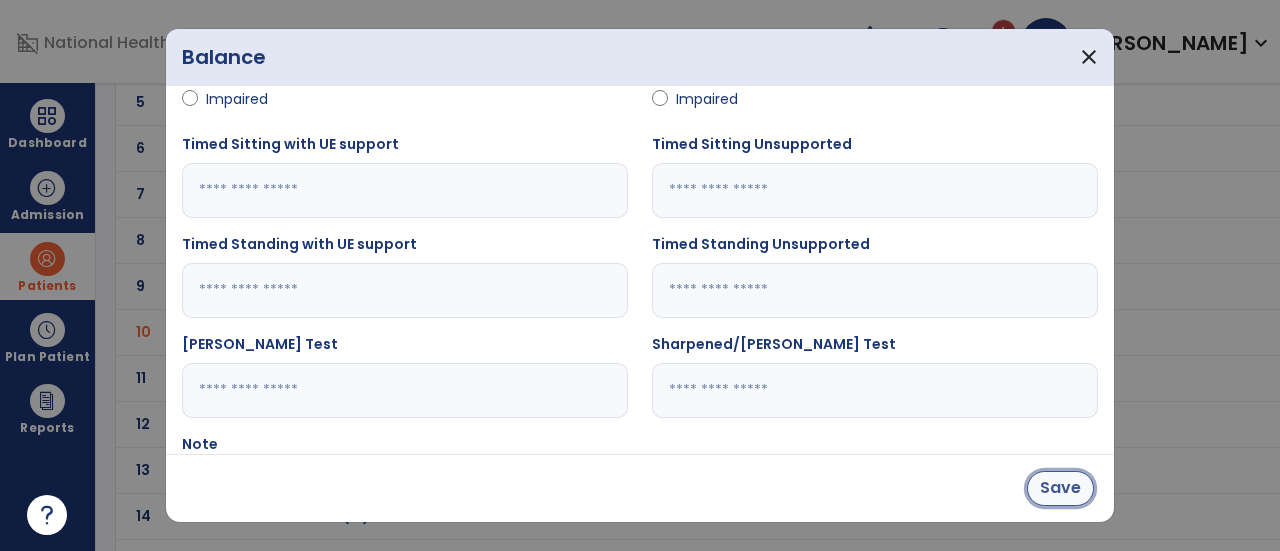 click on "Save" at bounding box center [1060, 488] 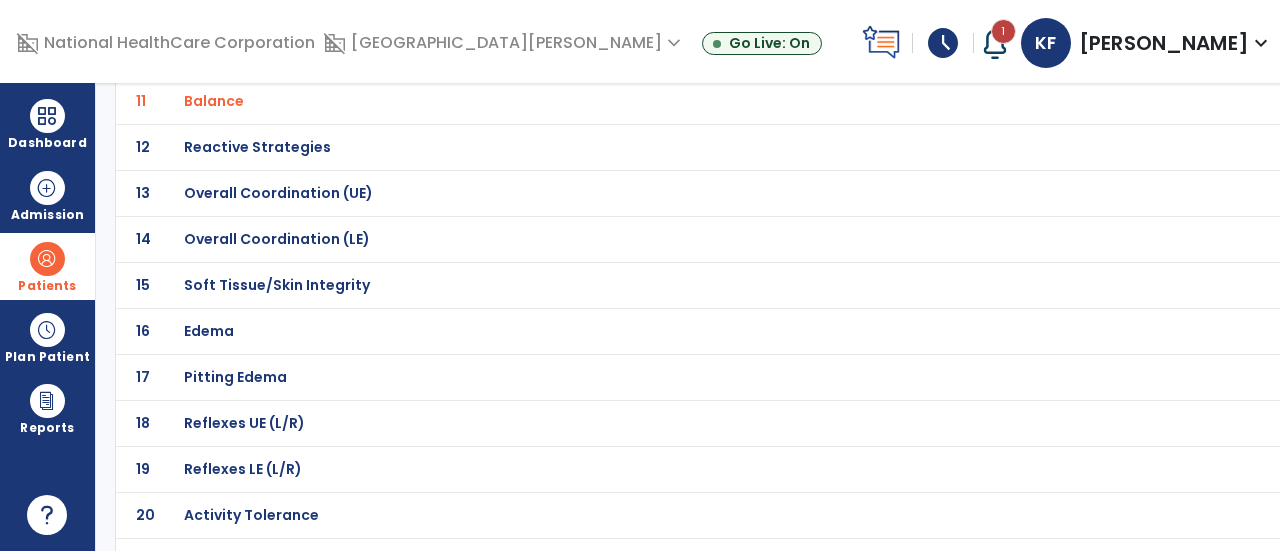 scroll, scrollTop: 674, scrollLeft: 0, axis: vertical 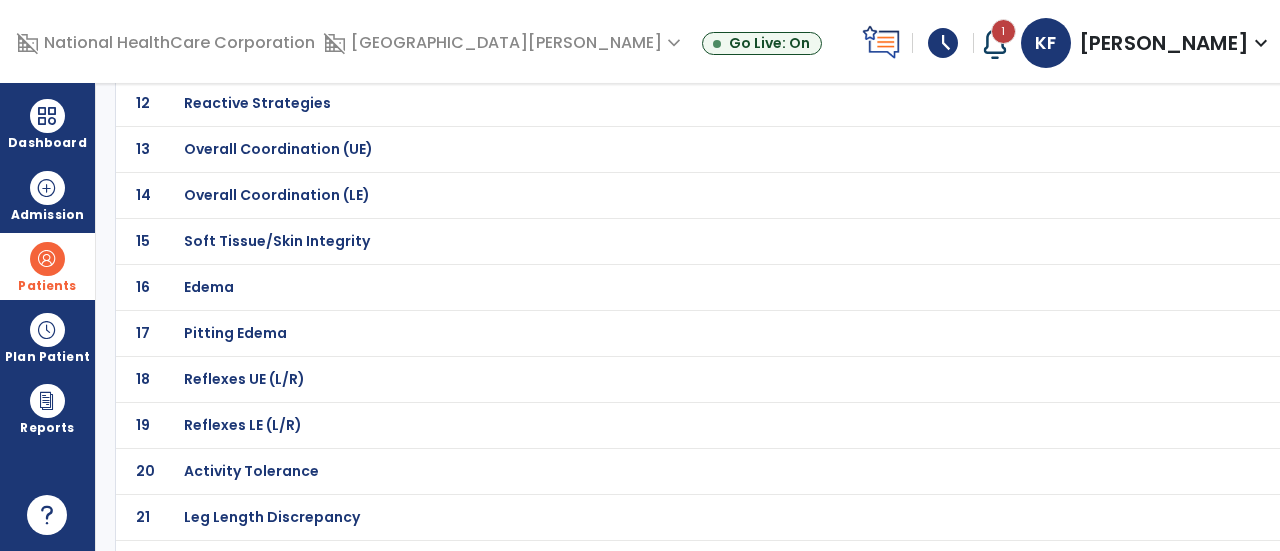 click on "Pitting Edema" at bounding box center (255, -403) 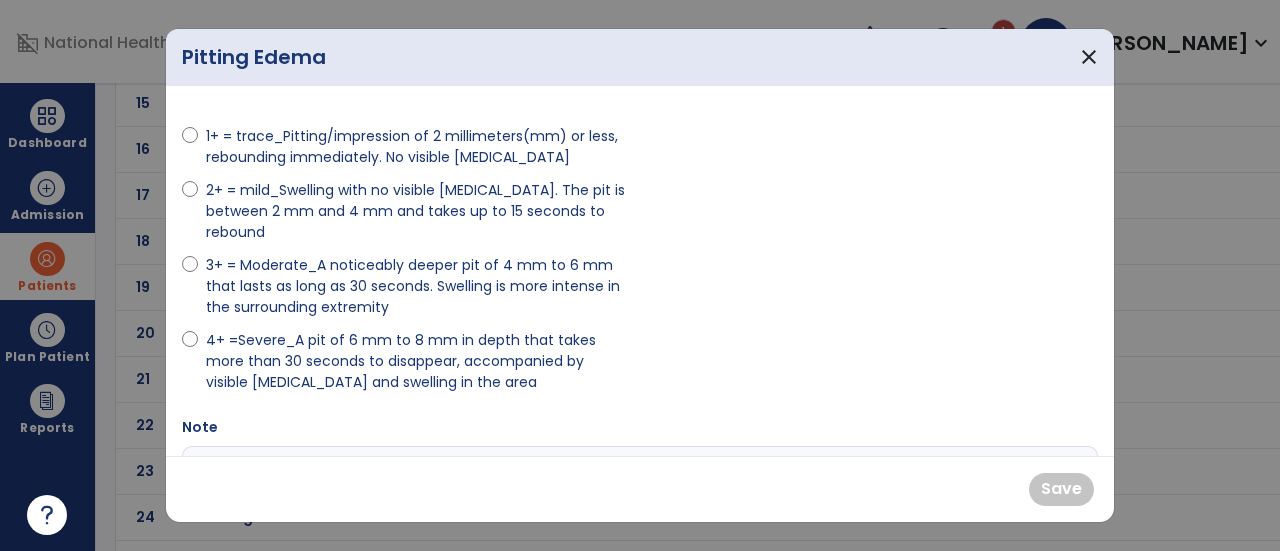 scroll, scrollTop: 838, scrollLeft: 0, axis: vertical 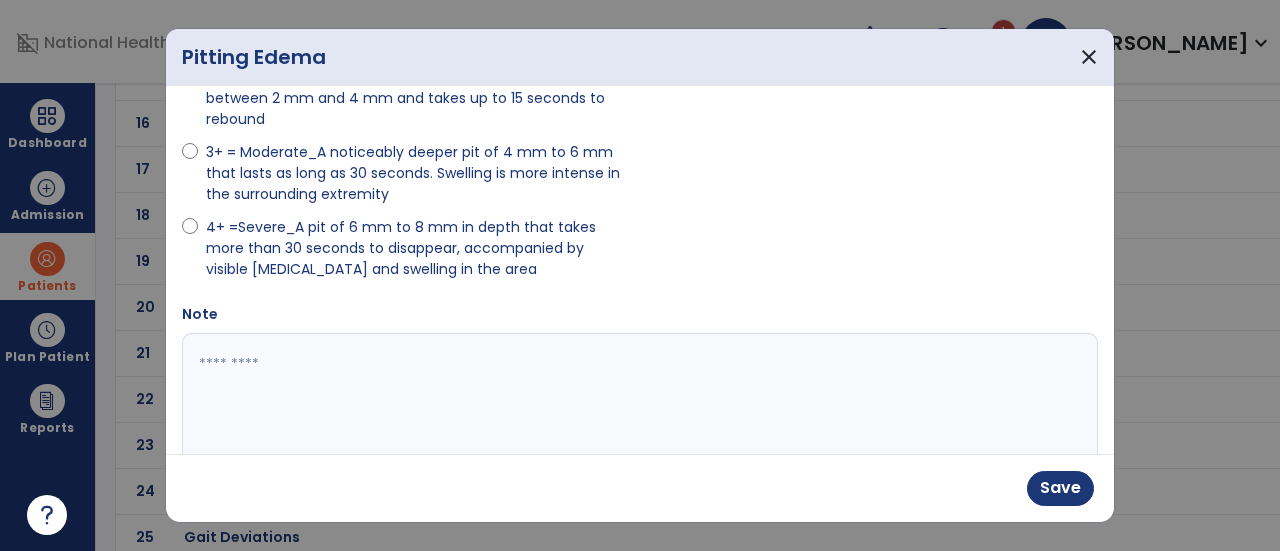 click at bounding box center (638, 408) 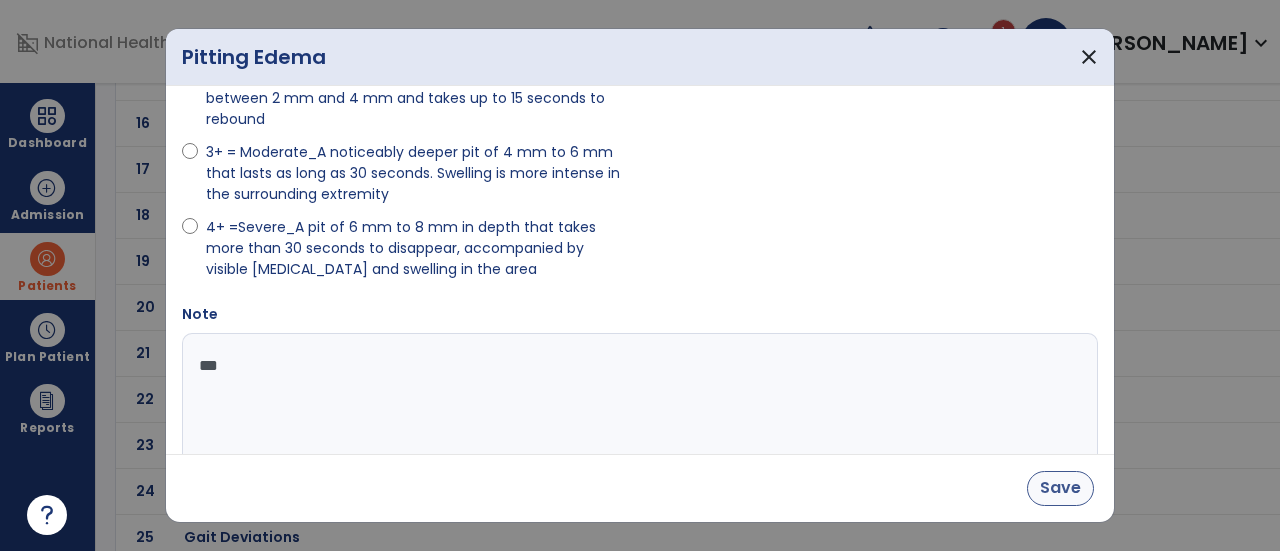 type on "***" 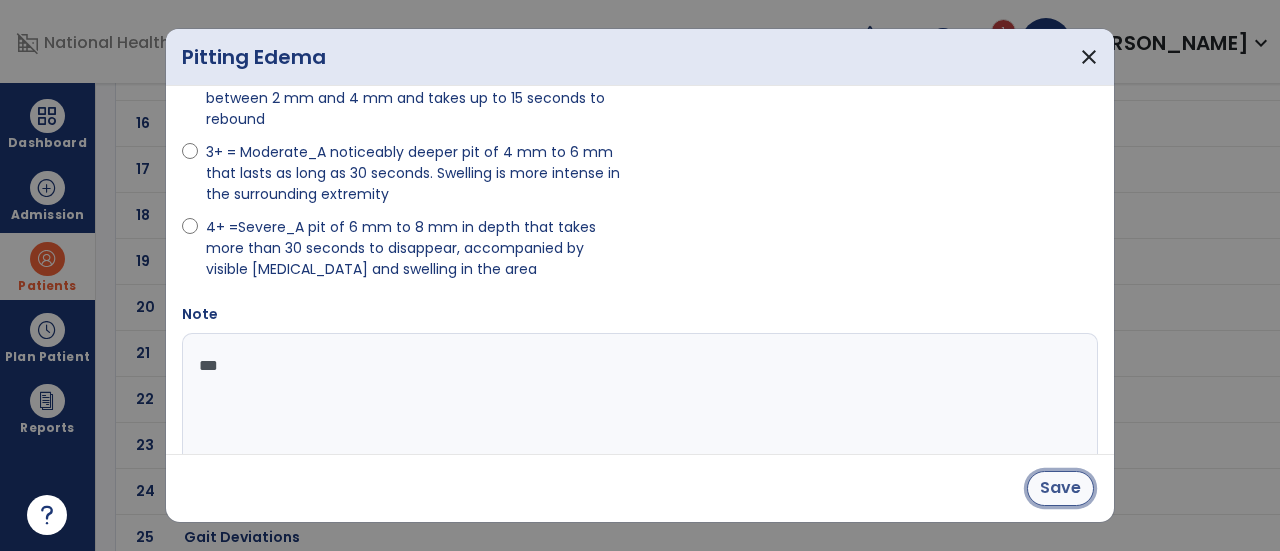 click on "Save" at bounding box center (1060, 488) 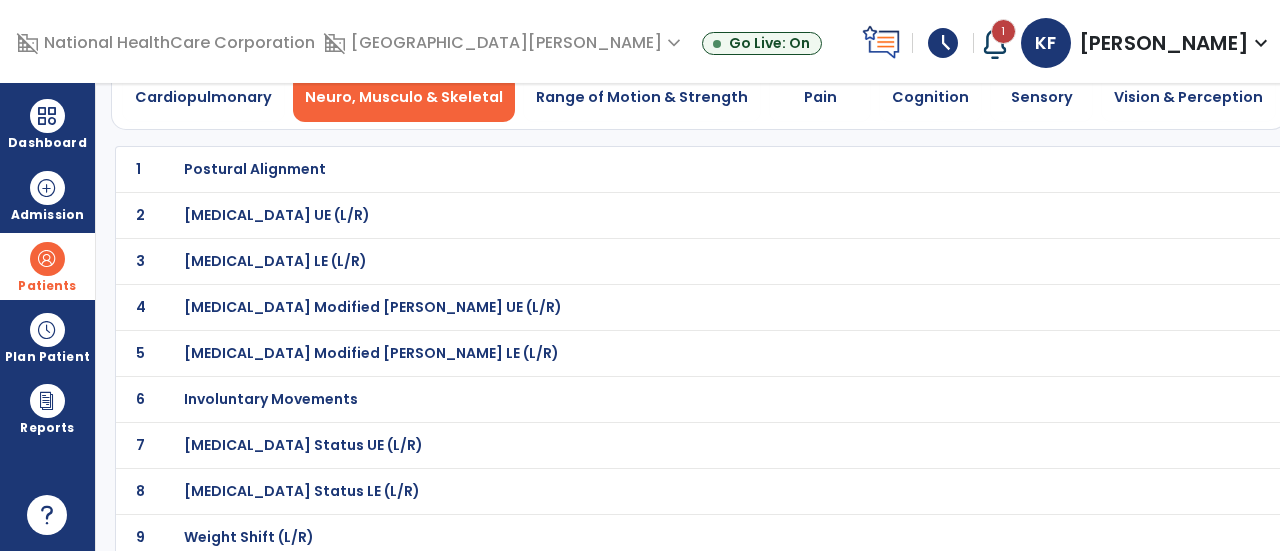 scroll, scrollTop: 0, scrollLeft: 0, axis: both 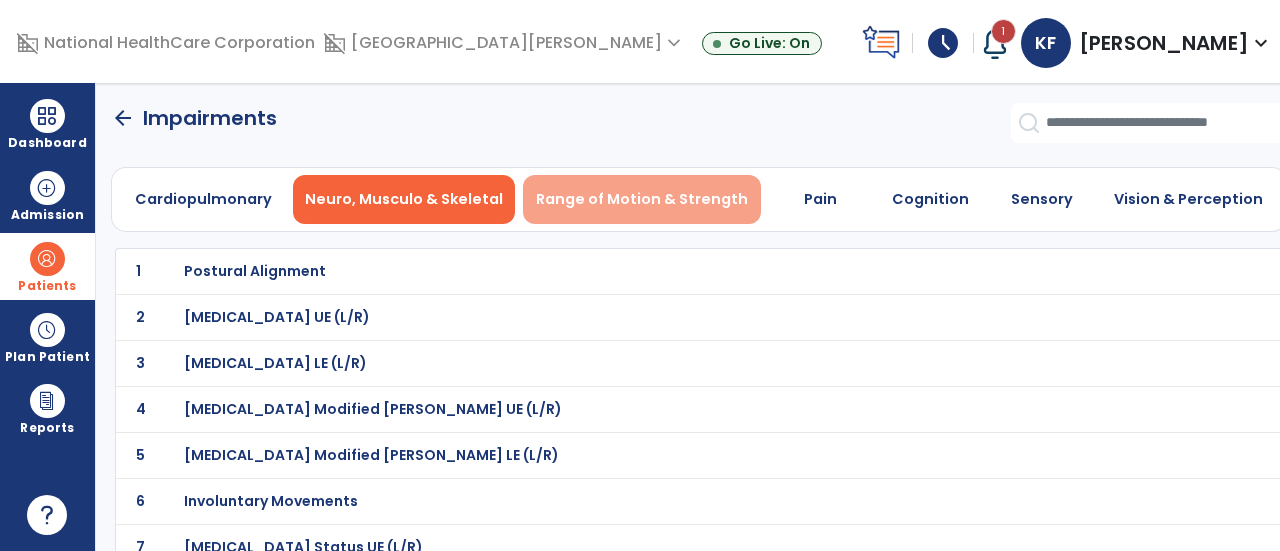 click on "Range of Motion & Strength" at bounding box center (642, 199) 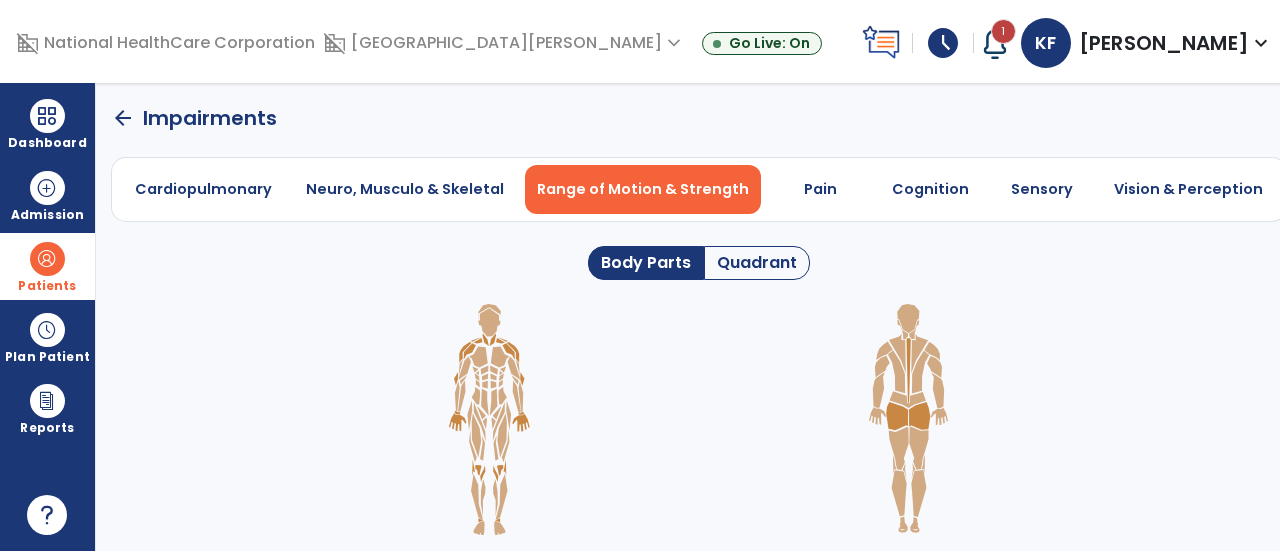 click on "Quadrant" 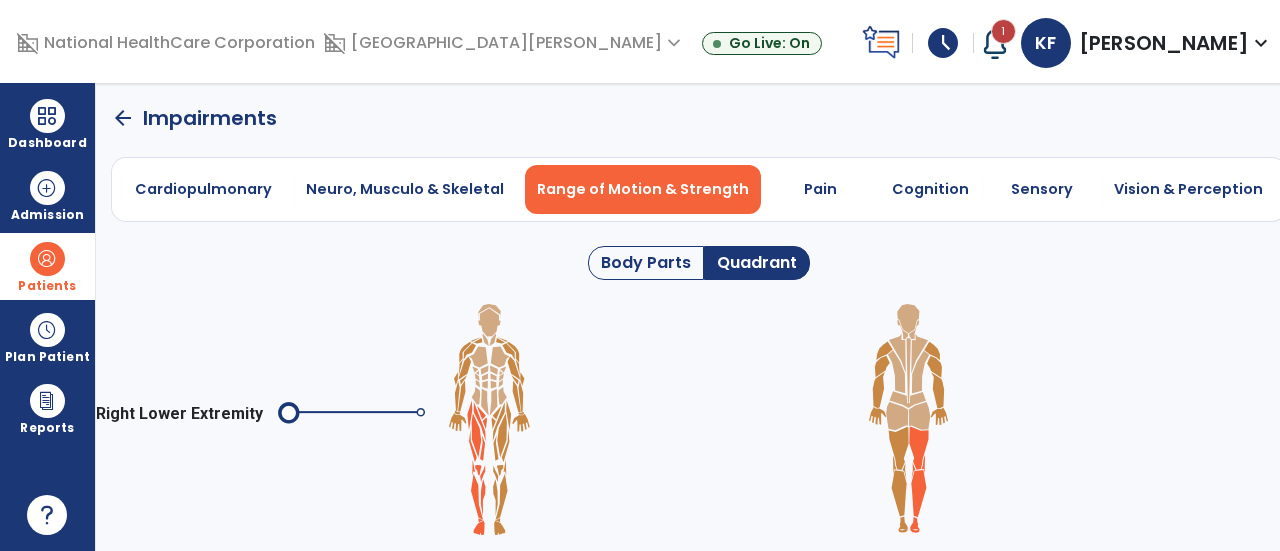 click 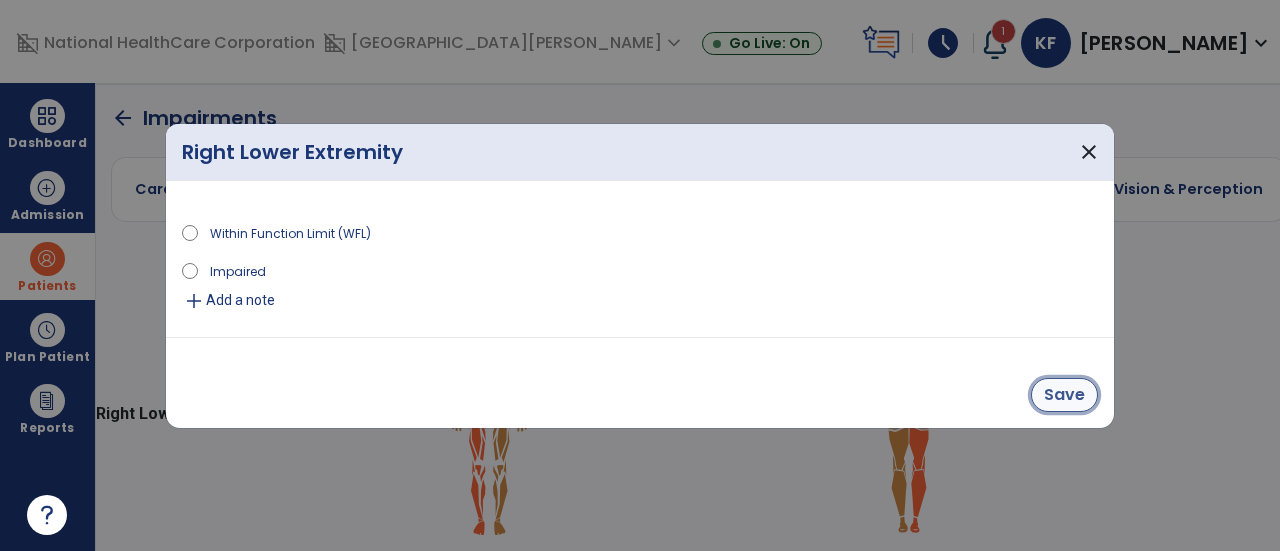 click on "Save" at bounding box center [1064, 395] 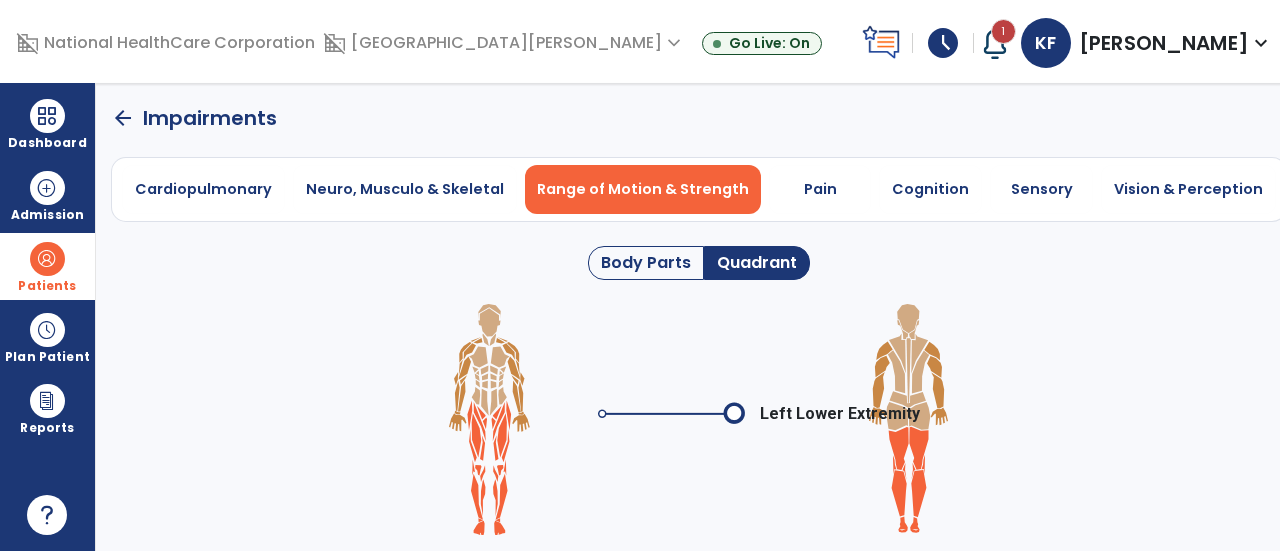 click 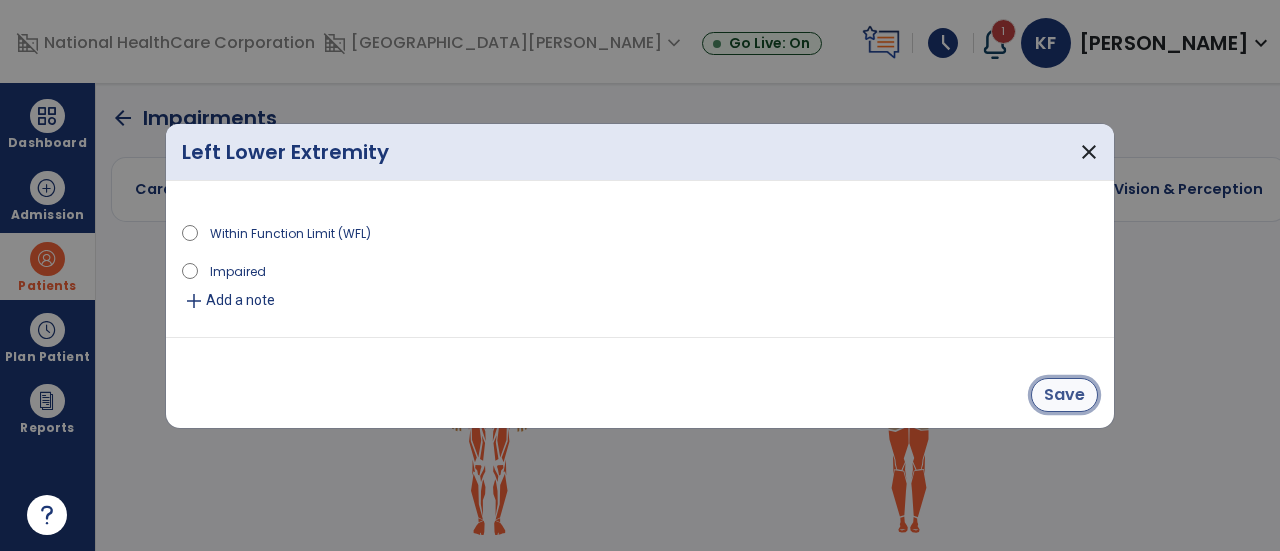 click on "Save" at bounding box center [1064, 395] 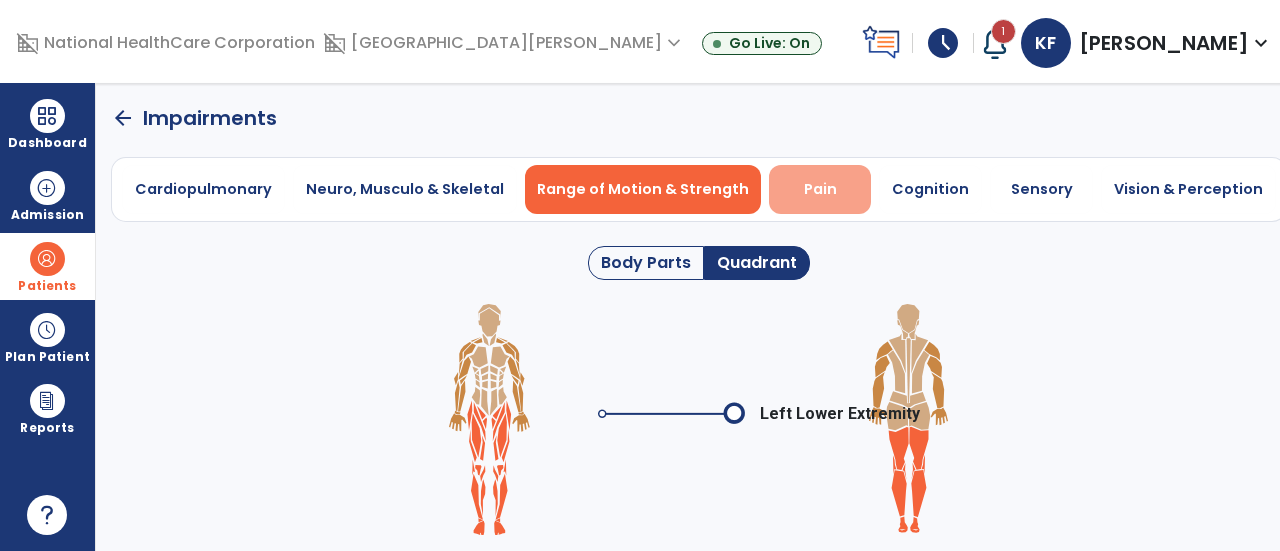 click on "Pain" at bounding box center (820, 189) 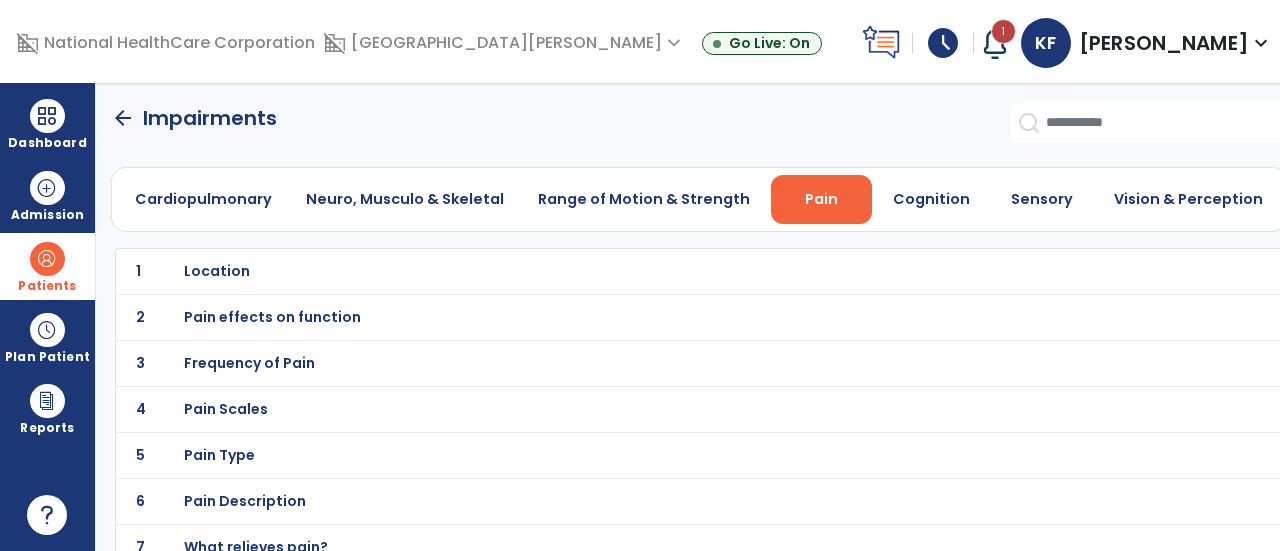 click on "4 Pain Scales" 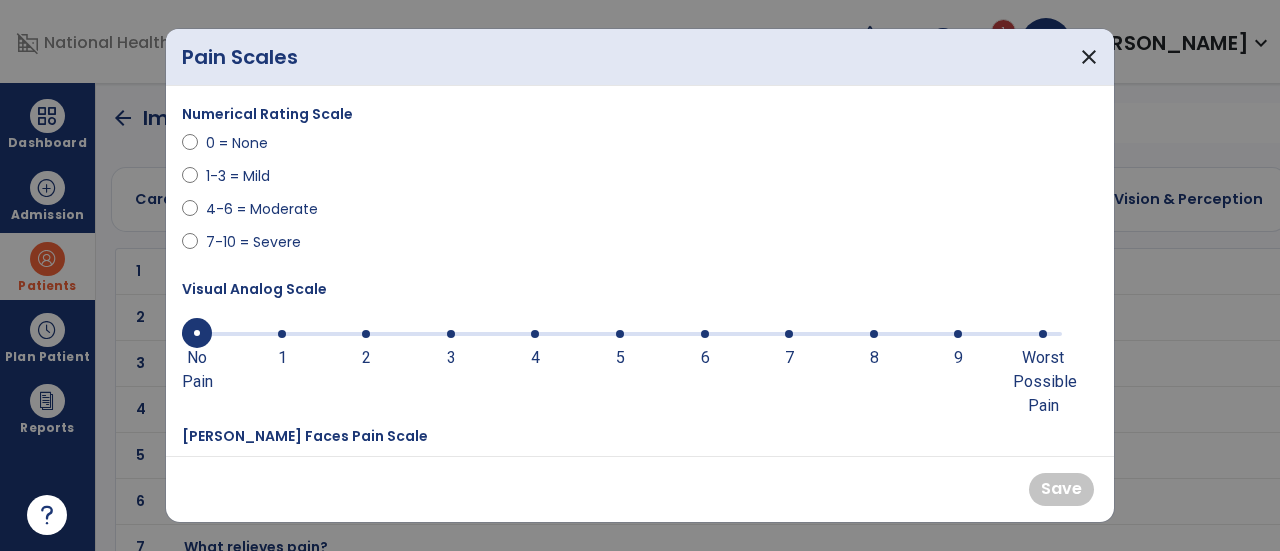 click on "5" at bounding box center (620, 358) 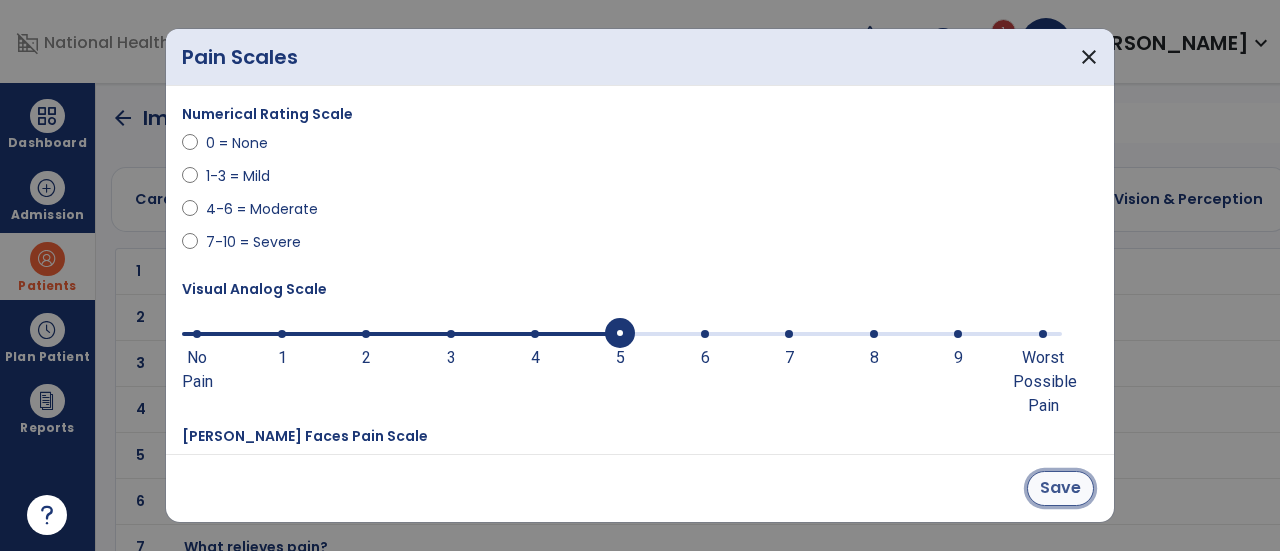 click on "Save" at bounding box center (1060, 488) 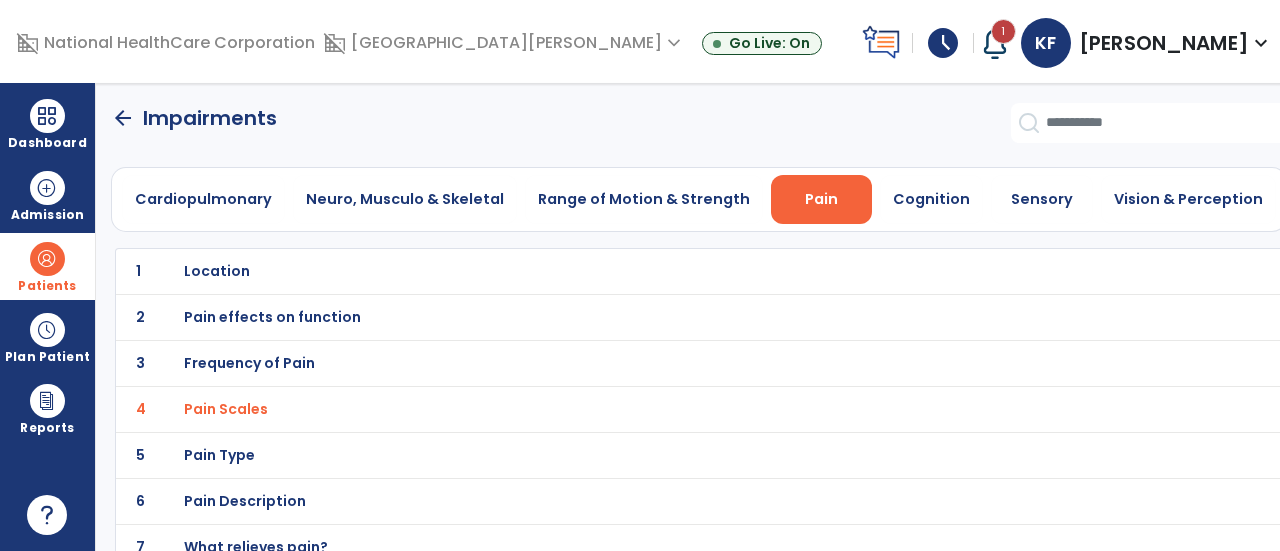 click on "Location" at bounding box center [217, 271] 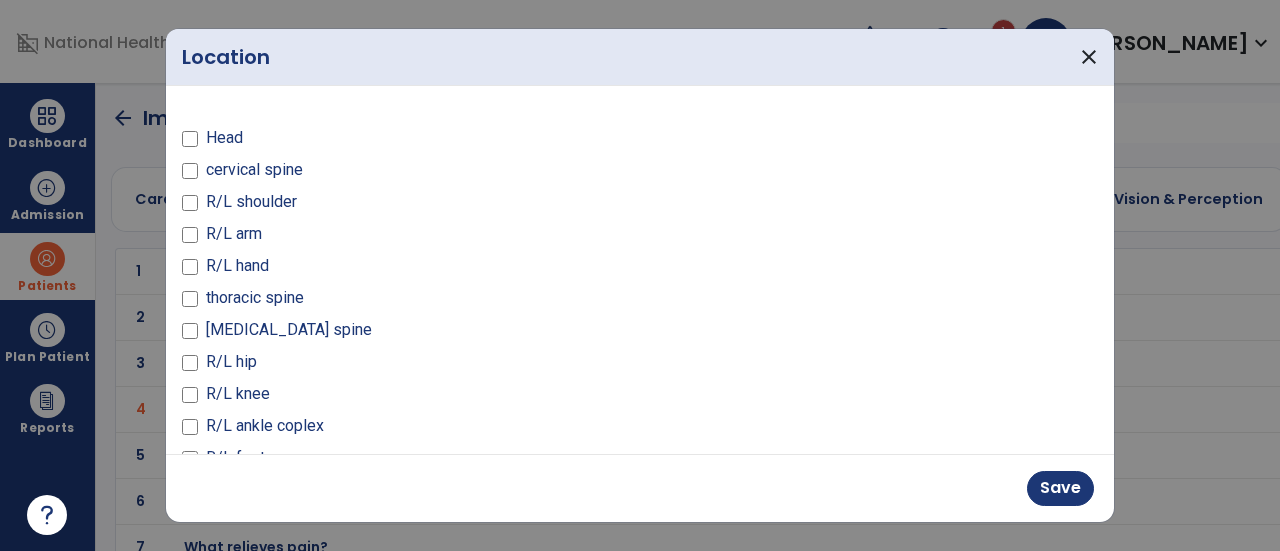 scroll, scrollTop: 230, scrollLeft: 0, axis: vertical 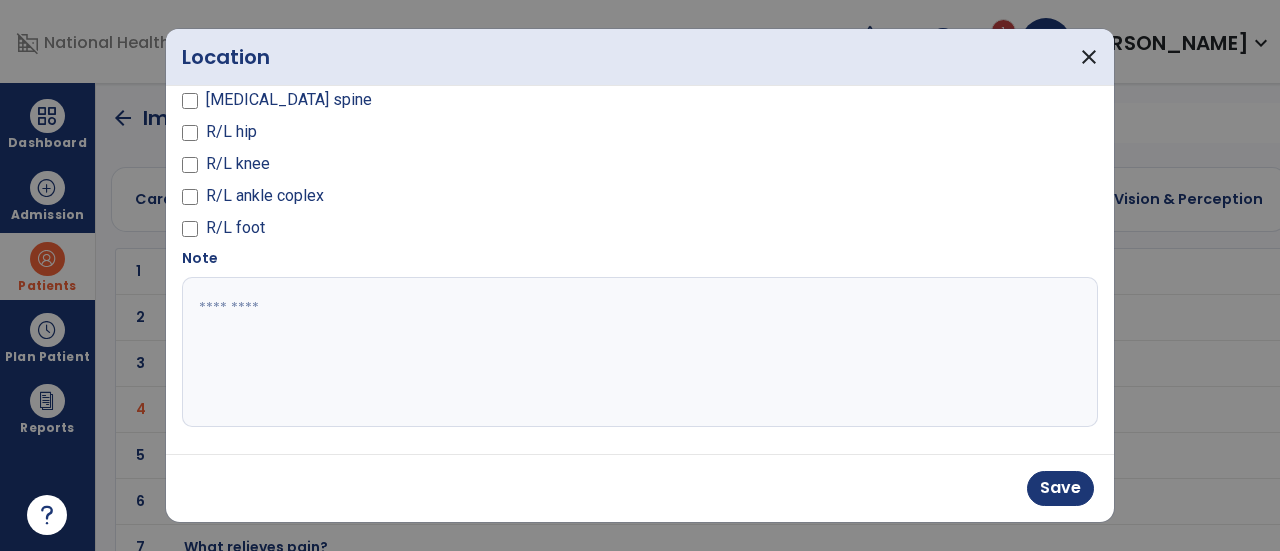 click at bounding box center [638, 352] 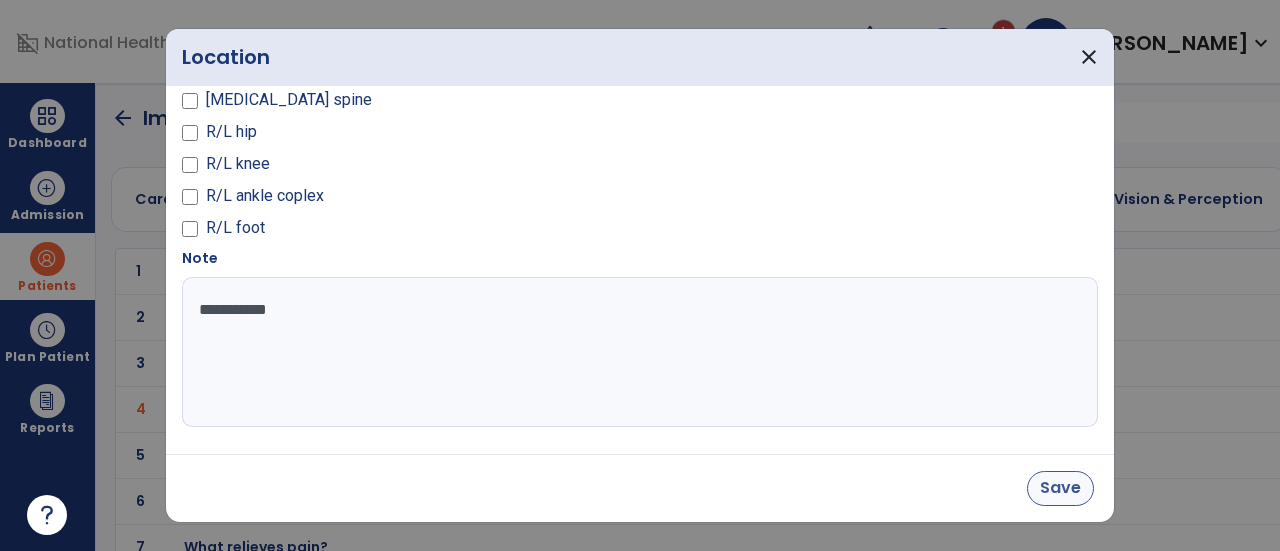 type on "**********" 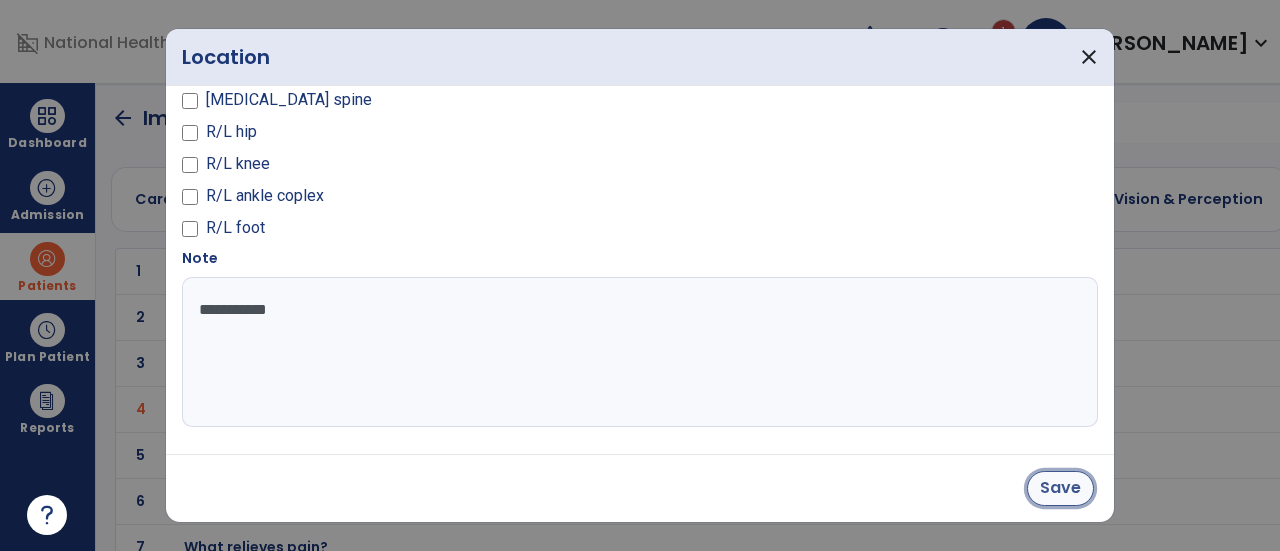 click on "Save" at bounding box center (1060, 488) 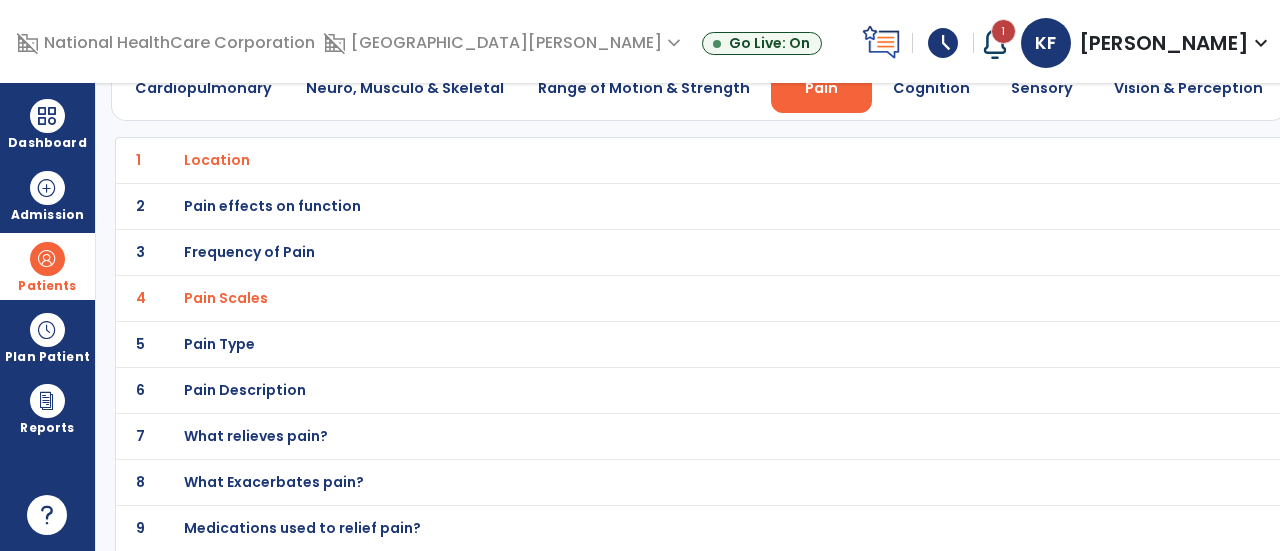 scroll, scrollTop: 0, scrollLeft: 0, axis: both 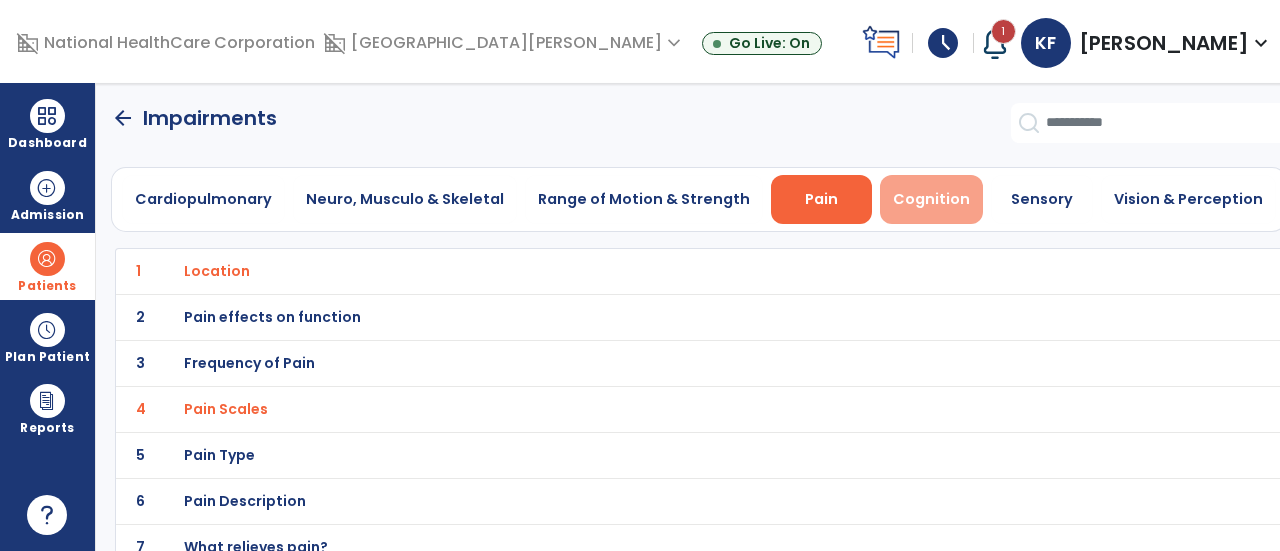 click on "Cognition" at bounding box center (931, 199) 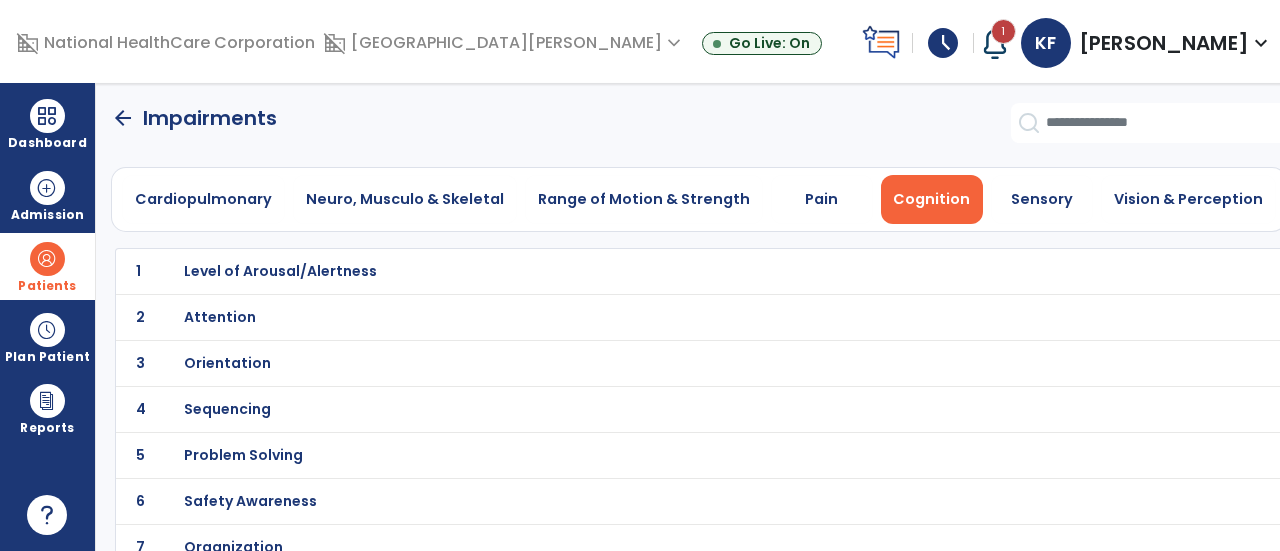 click on "Level of Arousal/Alertness" at bounding box center (280, 271) 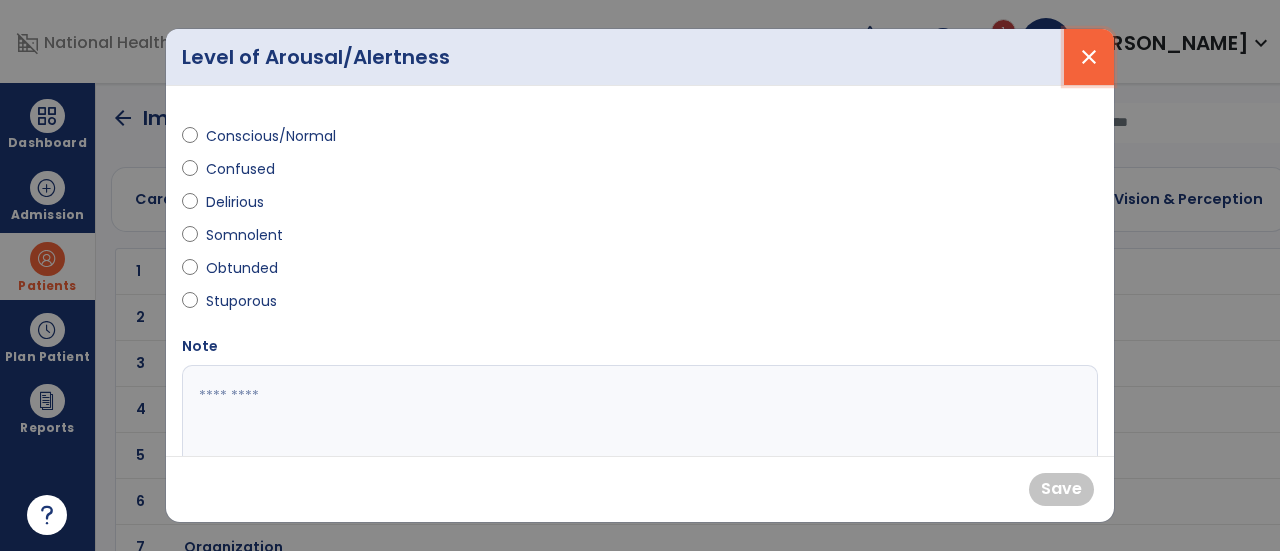 click on "close" at bounding box center [1089, 57] 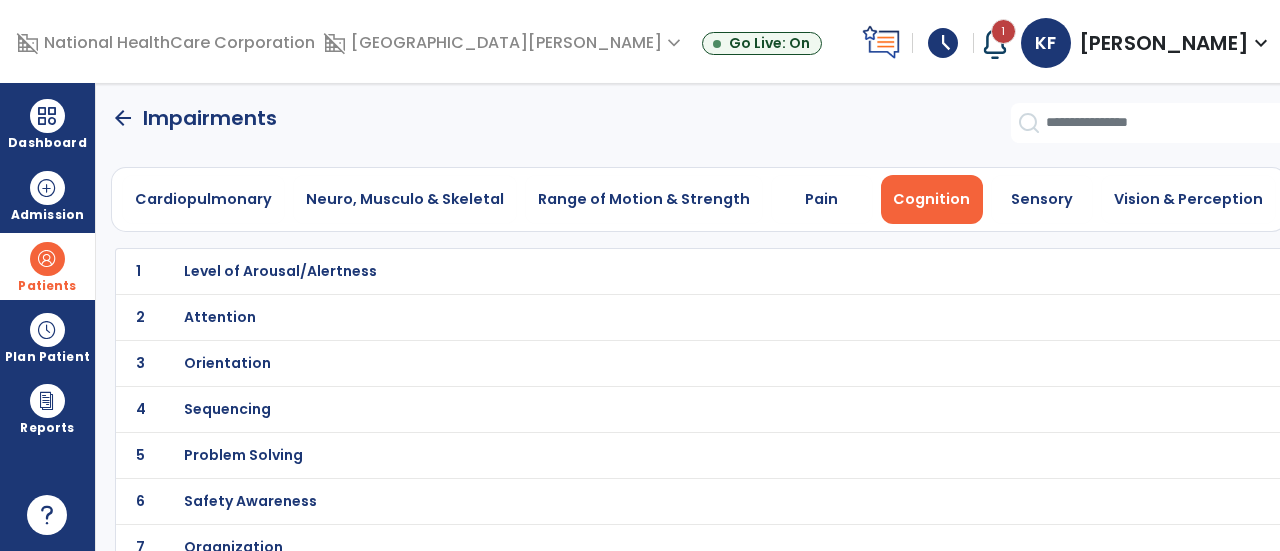 click on "Orientation" at bounding box center [280, 271] 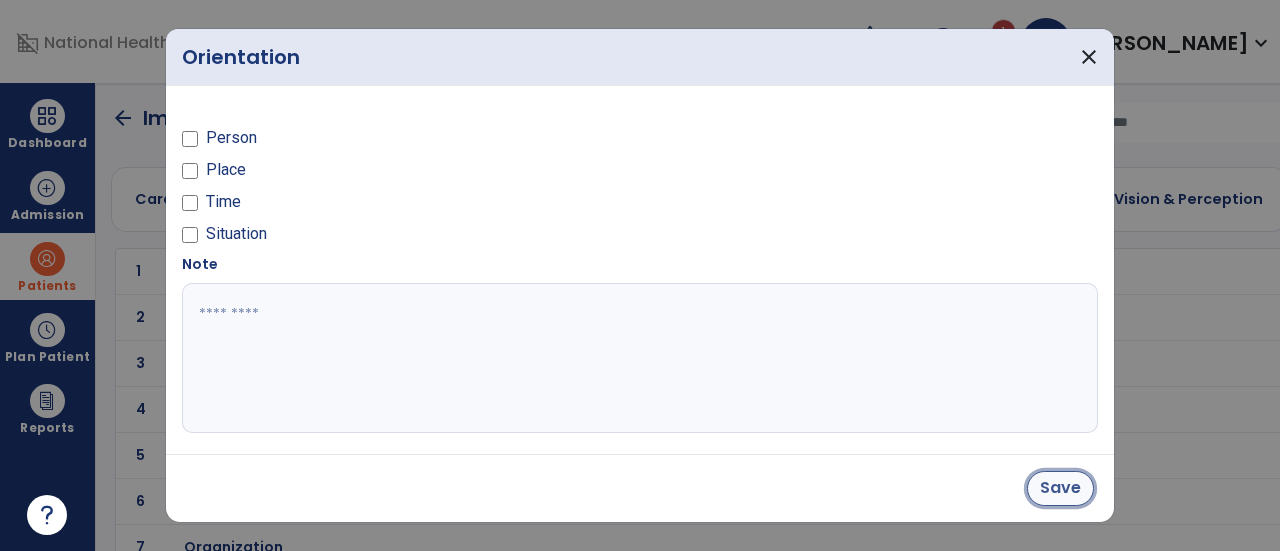 click on "Save" at bounding box center (1060, 488) 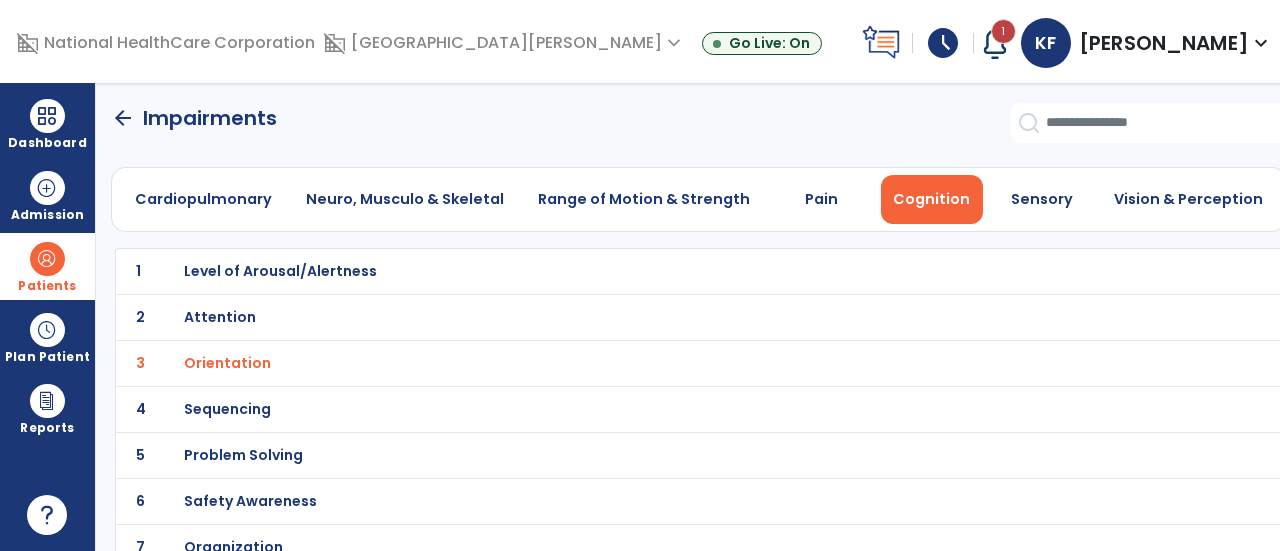 drag, startPoint x: 662, startPoint y: 215, endPoint x: 650, endPoint y: 229, distance: 18.439089 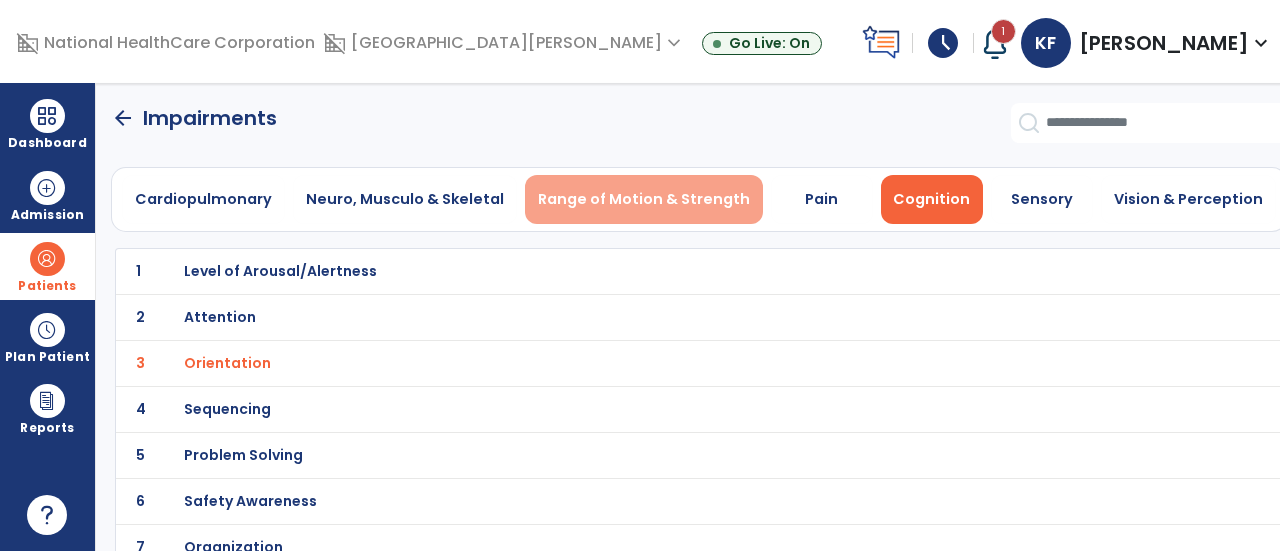 click on "Range of Motion & Strength" at bounding box center [644, 199] 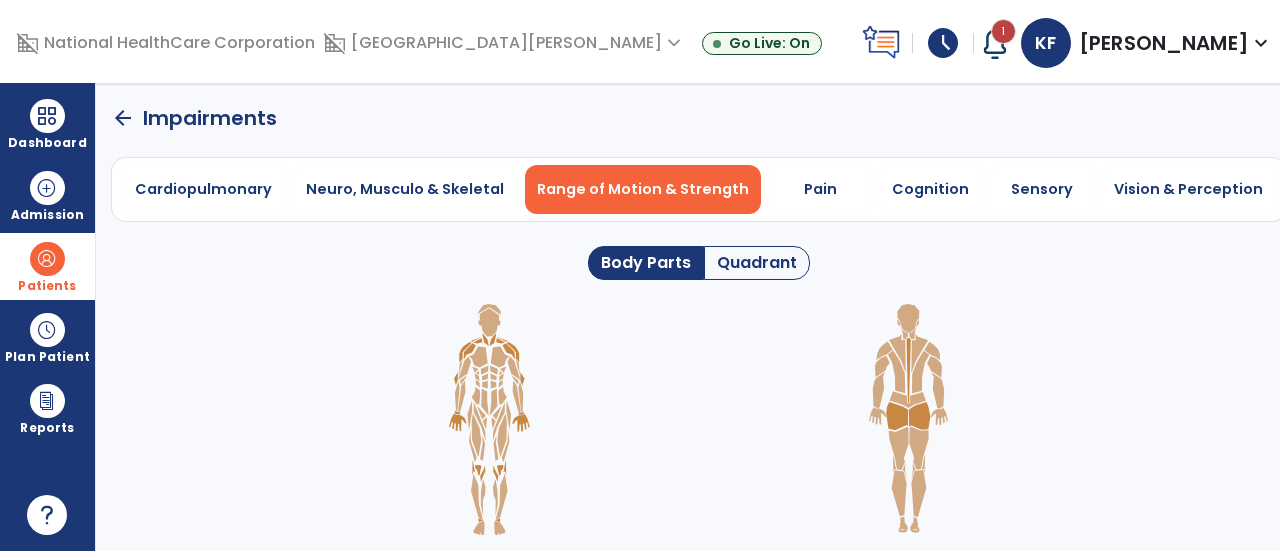 click on "Quadrant" 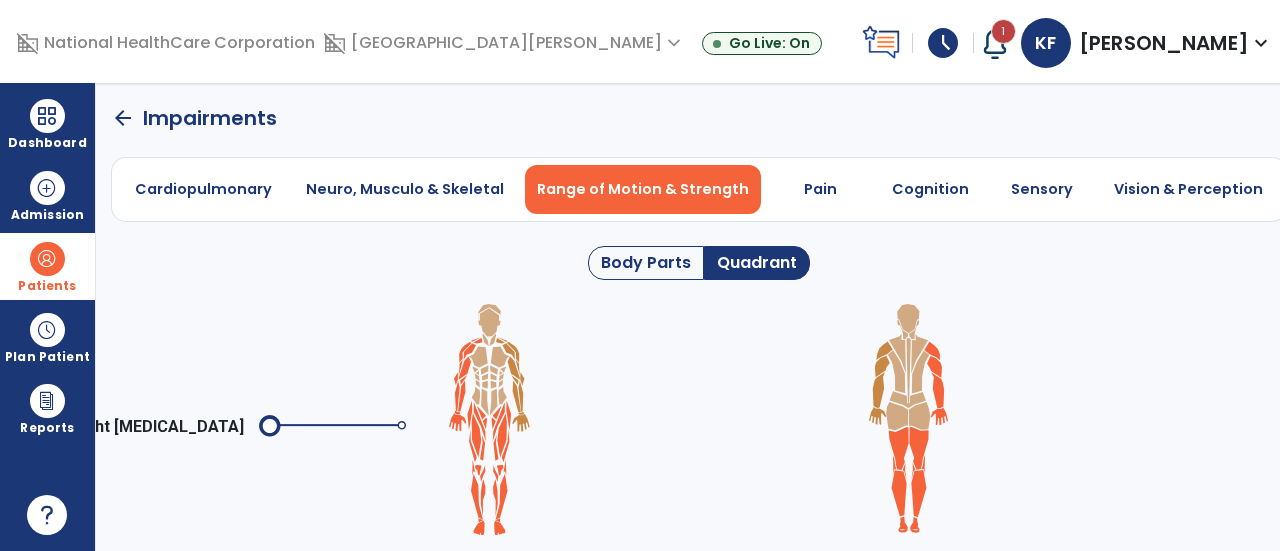 click on "arrow_back" 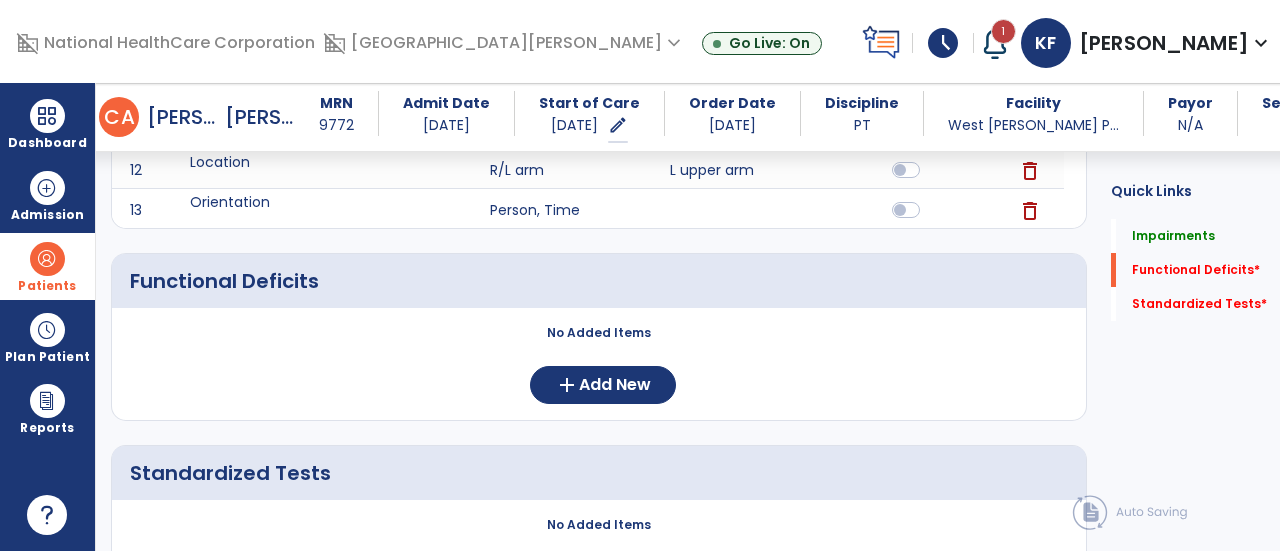 scroll, scrollTop: 1126, scrollLeft: 0, axis: vertical 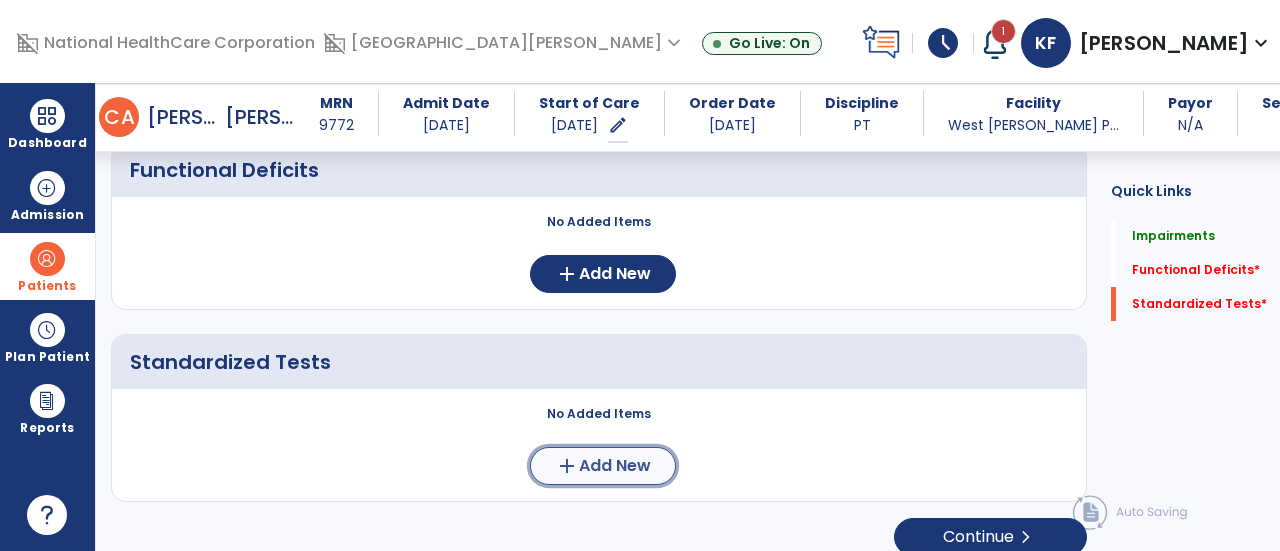 click on "add" 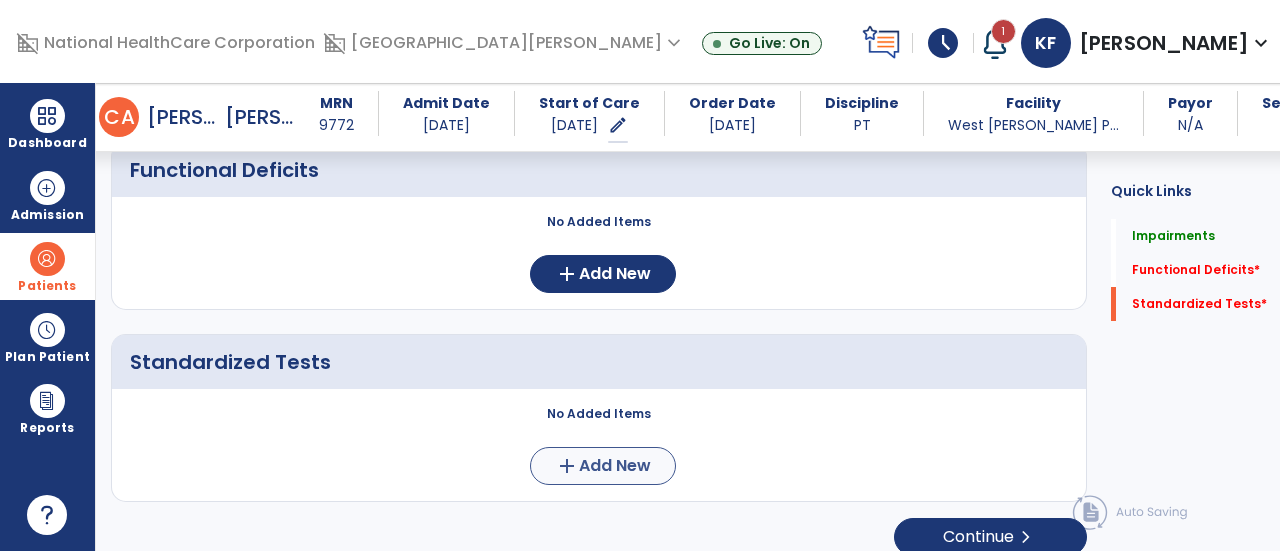 scroll, scrollTop: 0, scrollLeft: 0, axis: both 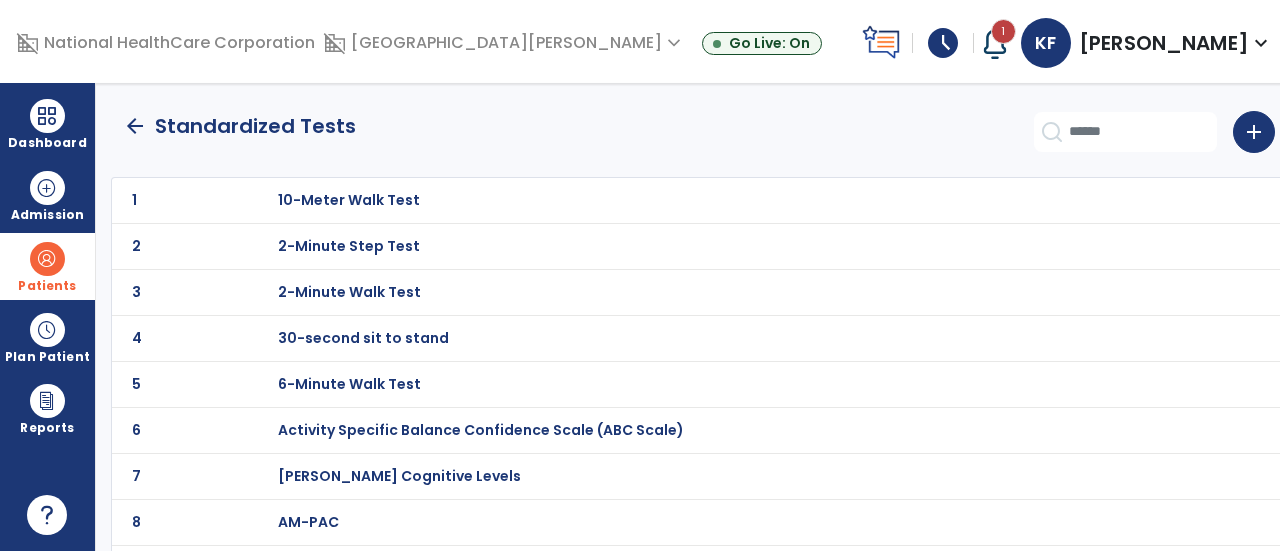 click on "30-second sit to stand" at bounding box center (349, 200) 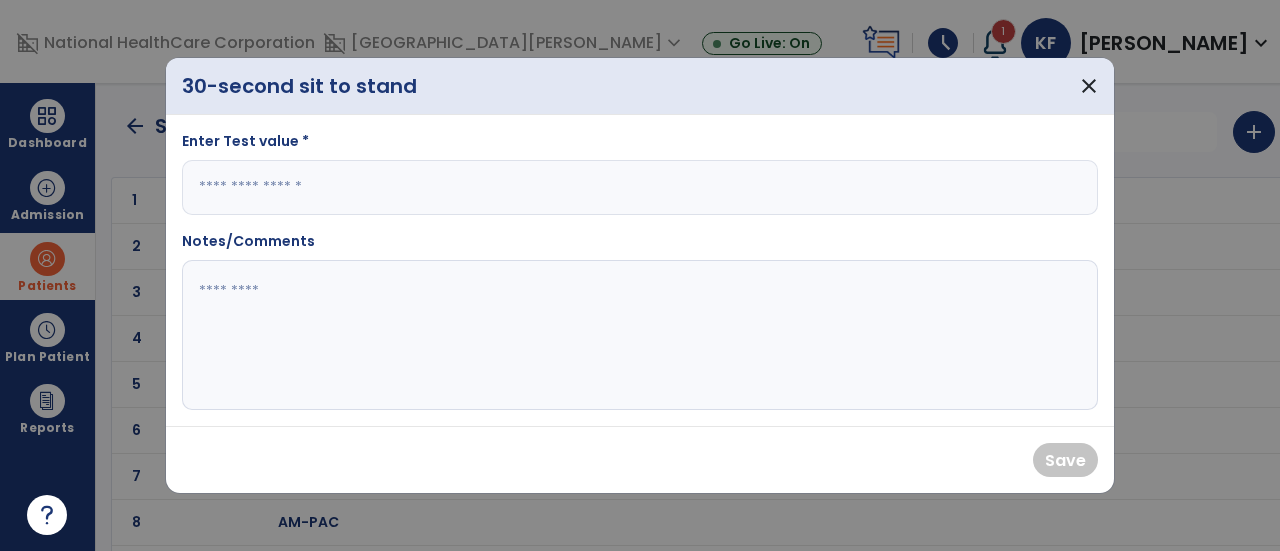 click at bounding box center [640, 187] 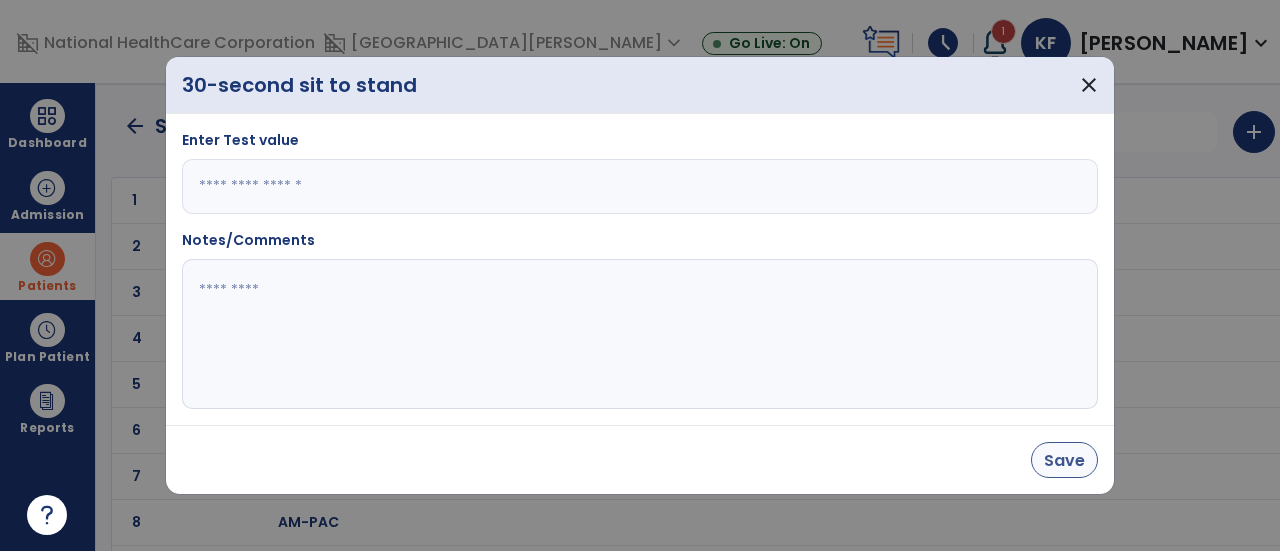 type on "*" 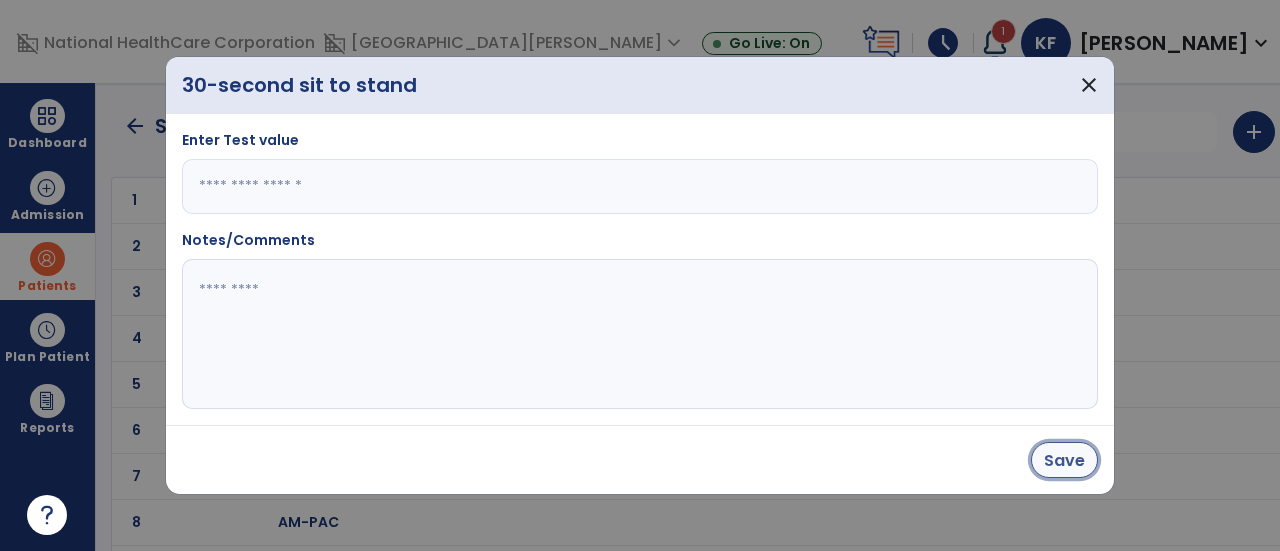 click on "Save" at bounding box center (1064, 460) 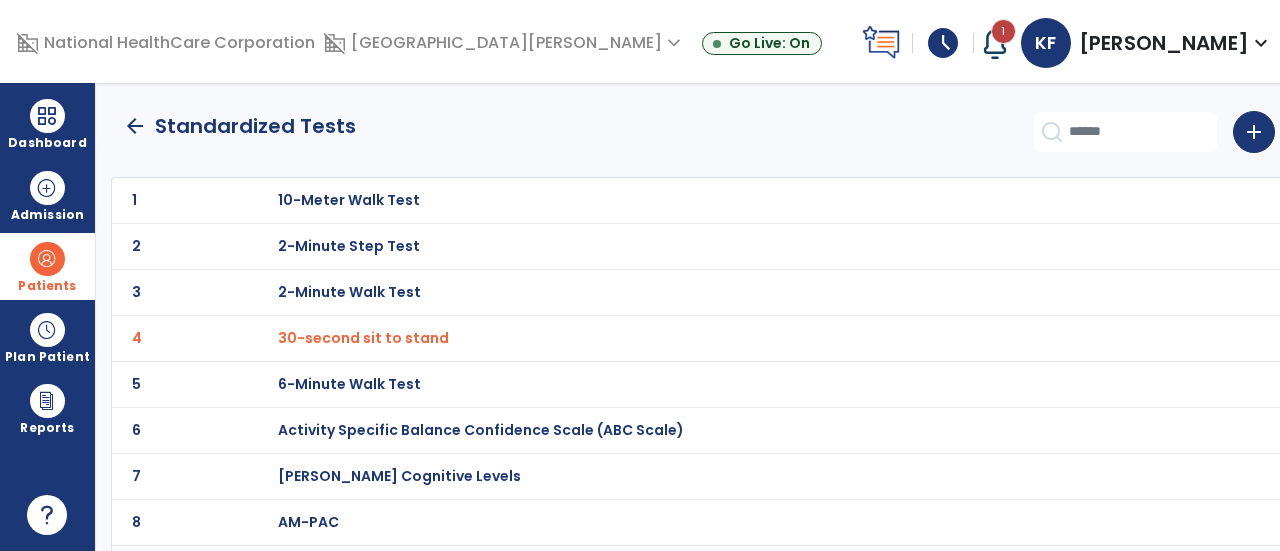click on "arrow_back   Standardized Tests   add" 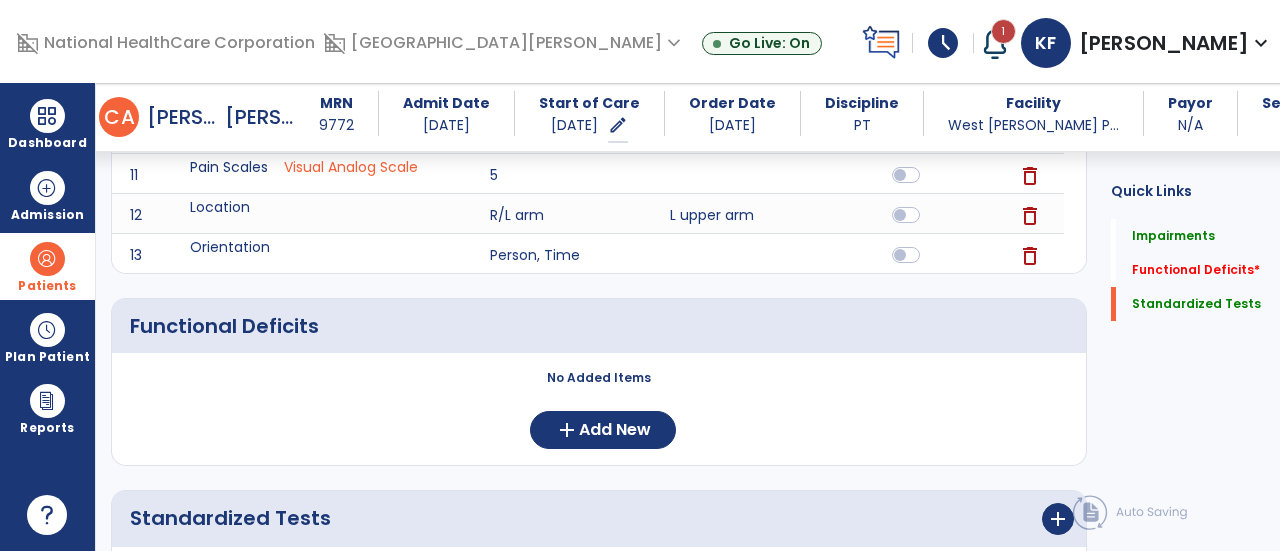scroll, scrollTop: 1155, scrollLeft: 0, axis: vertical 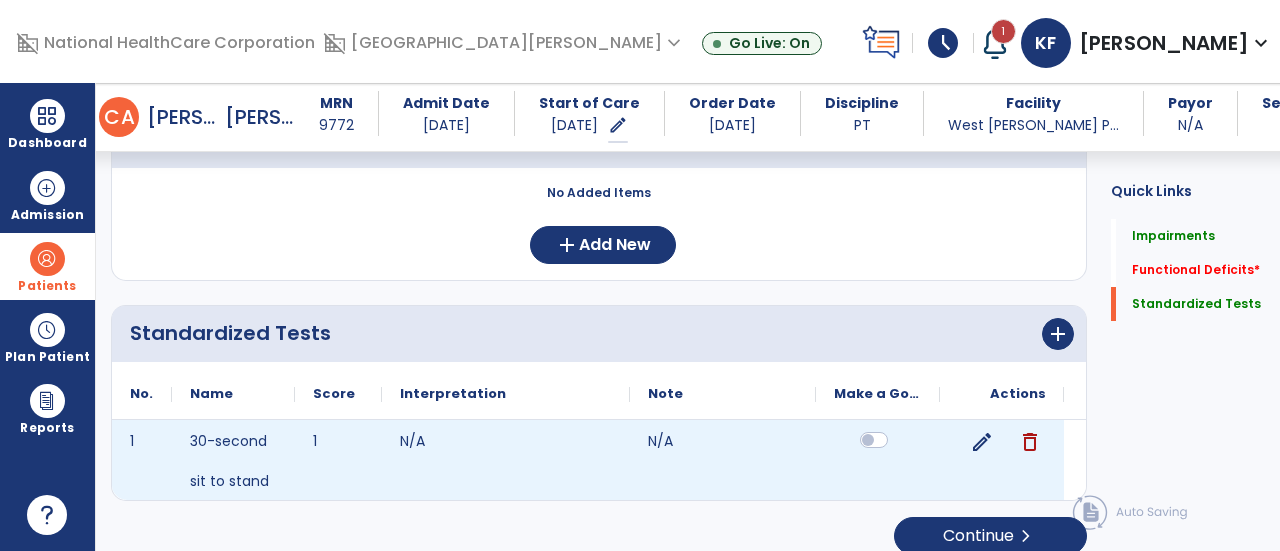 click 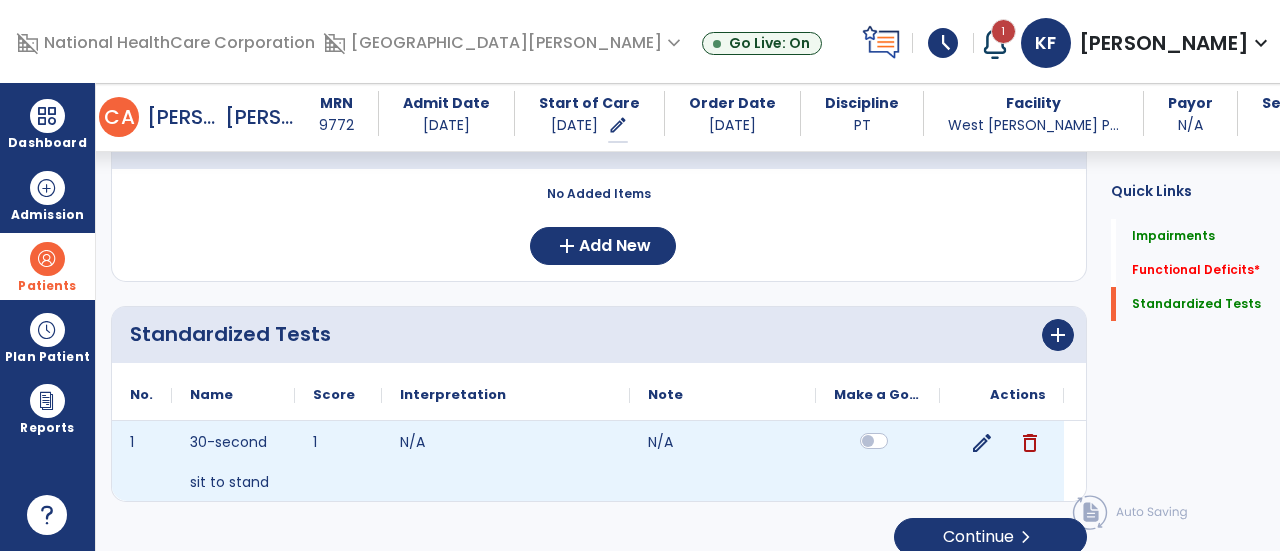 scroll, scrollTop: 1155, scrollLeft: 0, axis: vertical 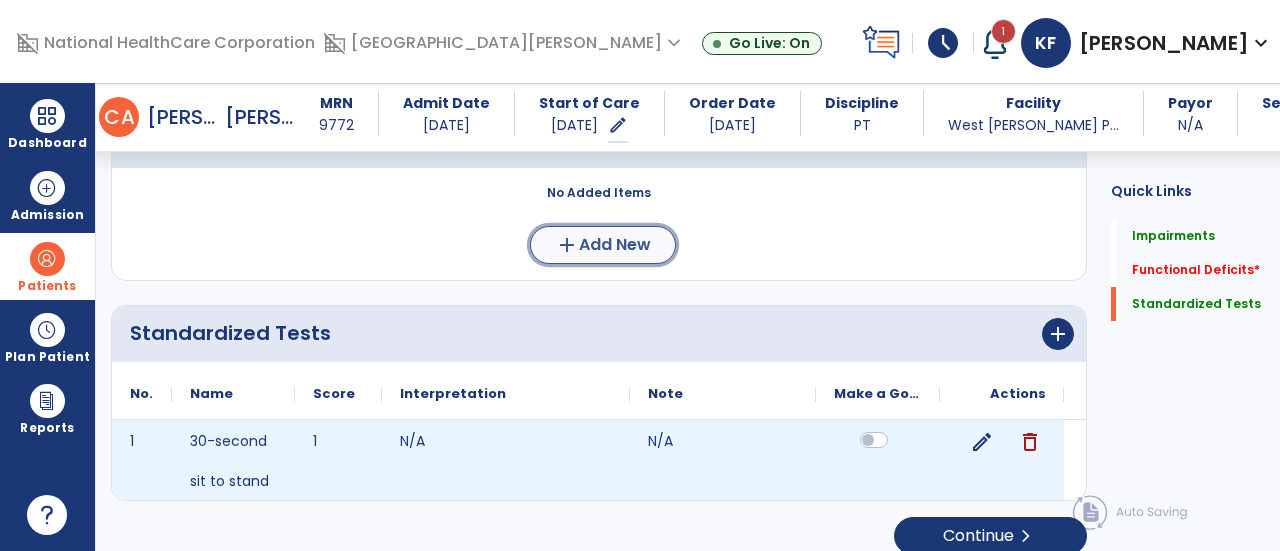 click on "add" 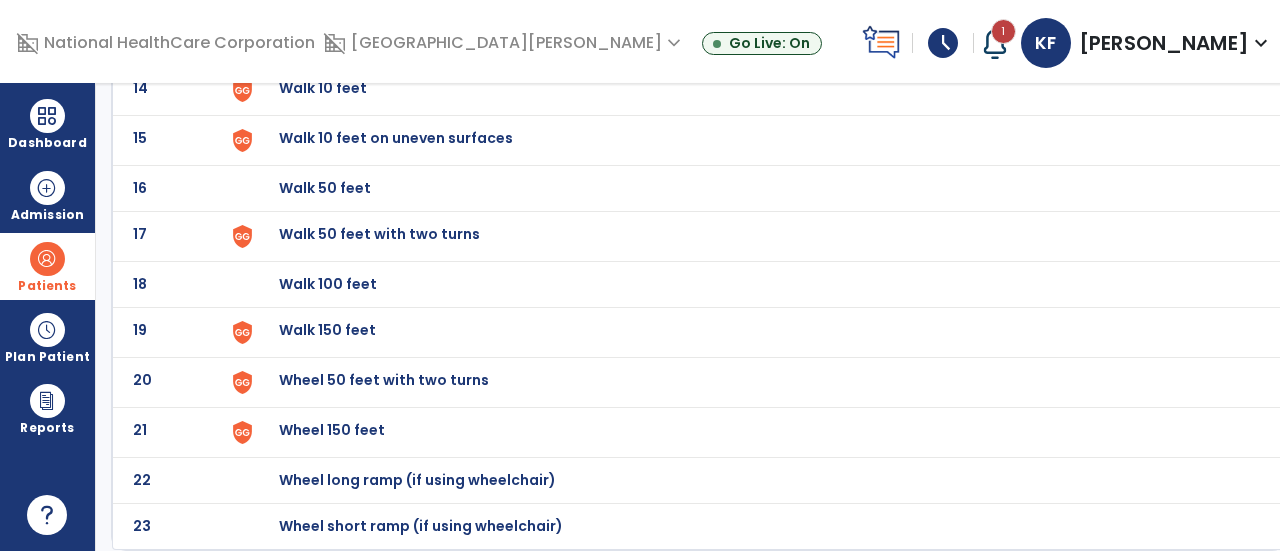 scroll, scrollTop: 0, scrollLeft: 0, axis: both 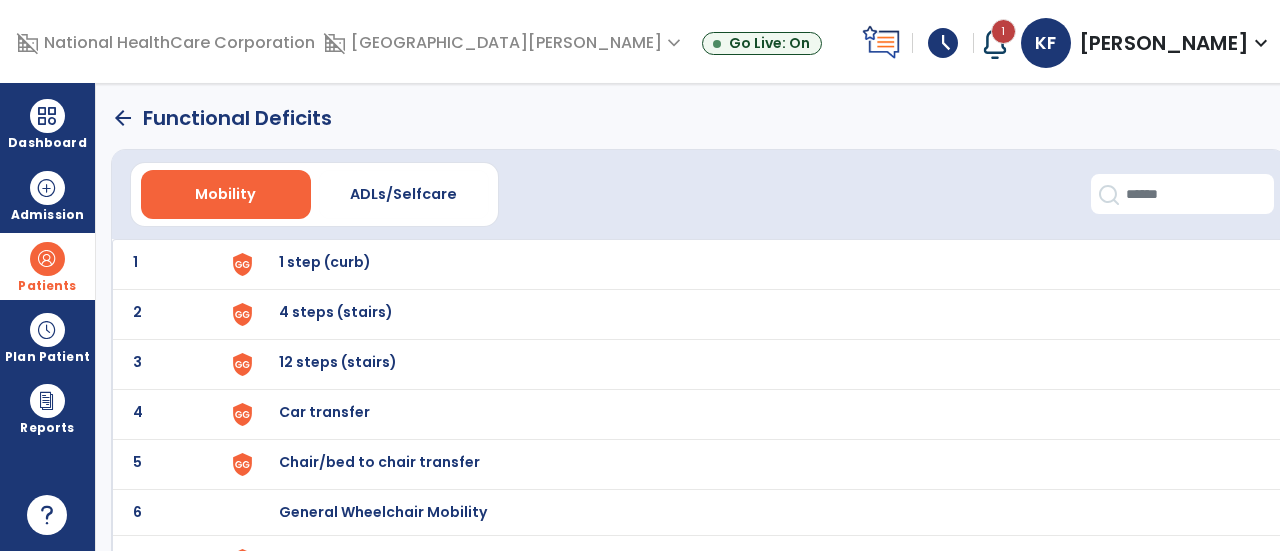 click on "4 steps (stairs)" at bounding box center (325, 262) 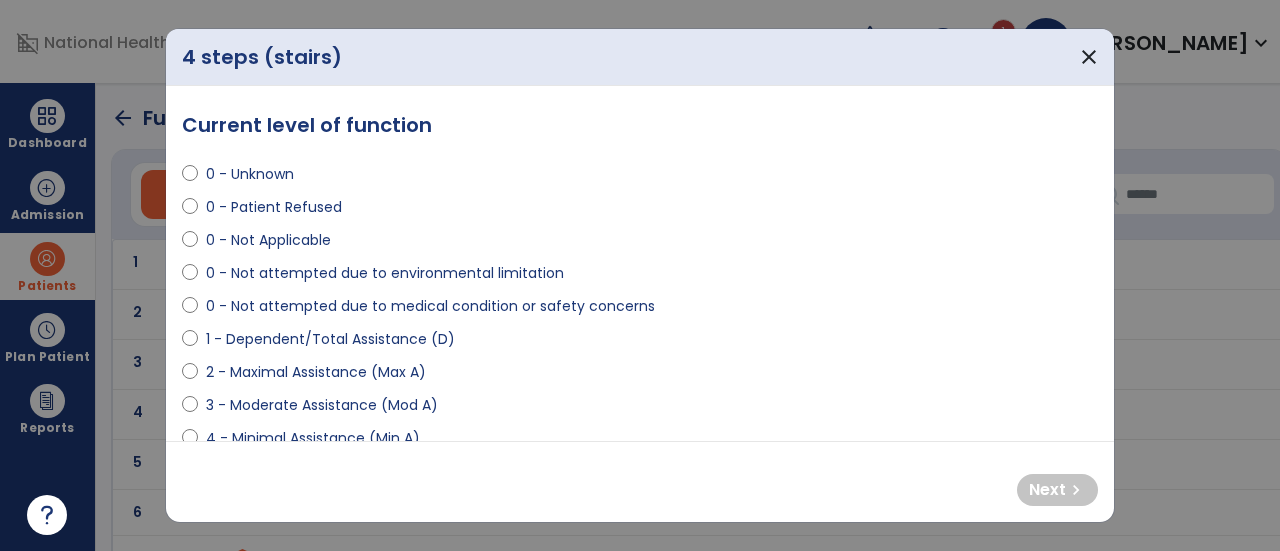 click on "0 - Not attempted due to medical condition or safety concerns" at bounding box center [430, 306] 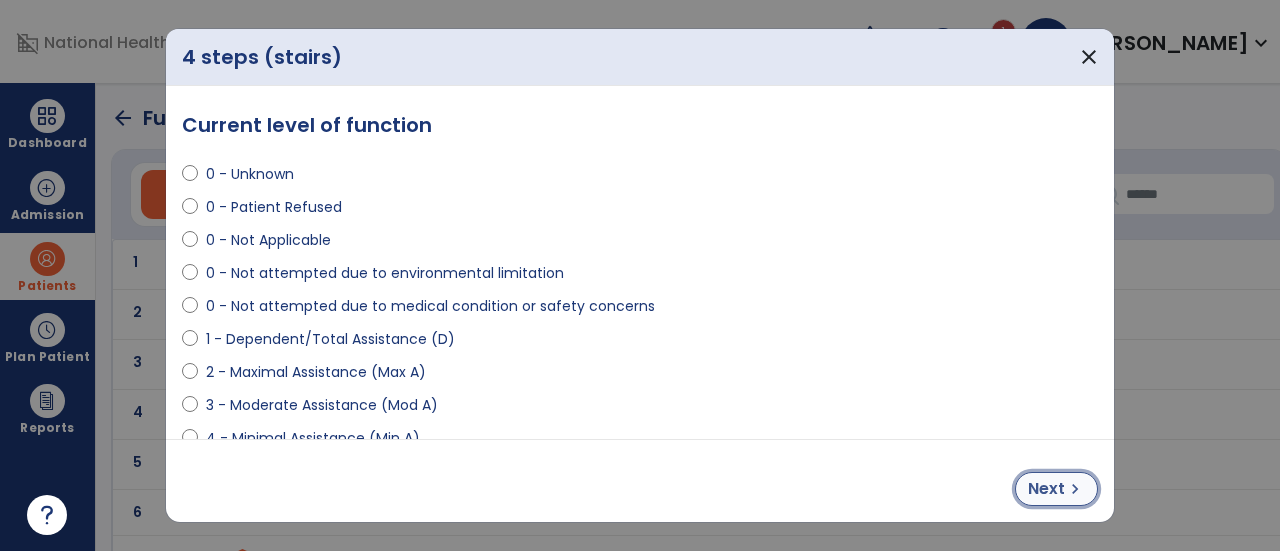click on "Next" at bounding box center (1046, 489) 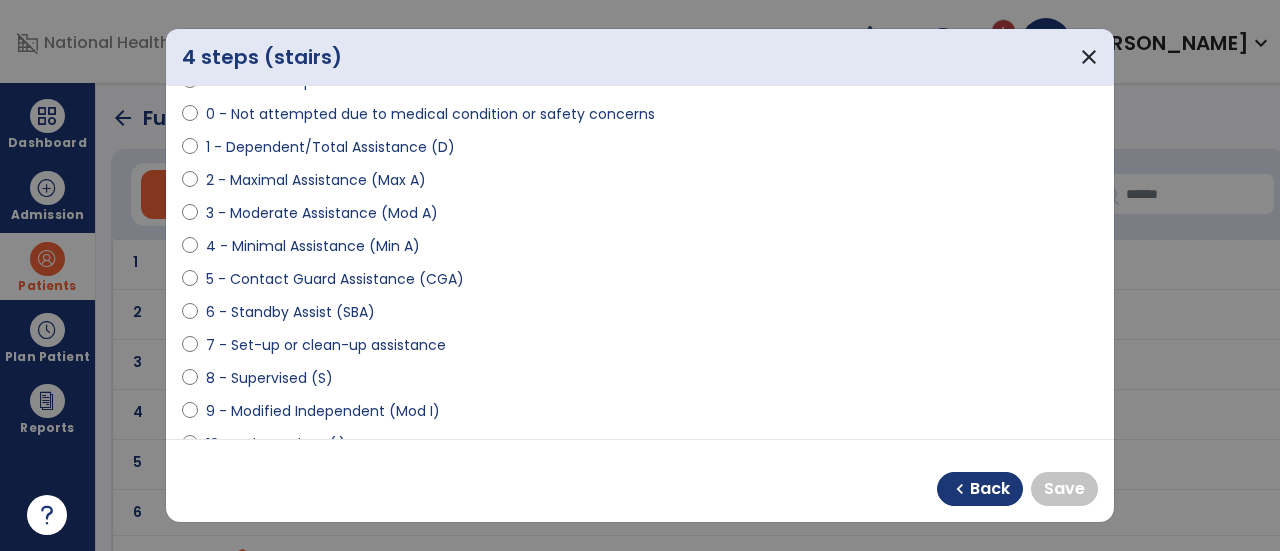 scroll, scrollTop: 194, scrollLeft: 0, axis: vertical 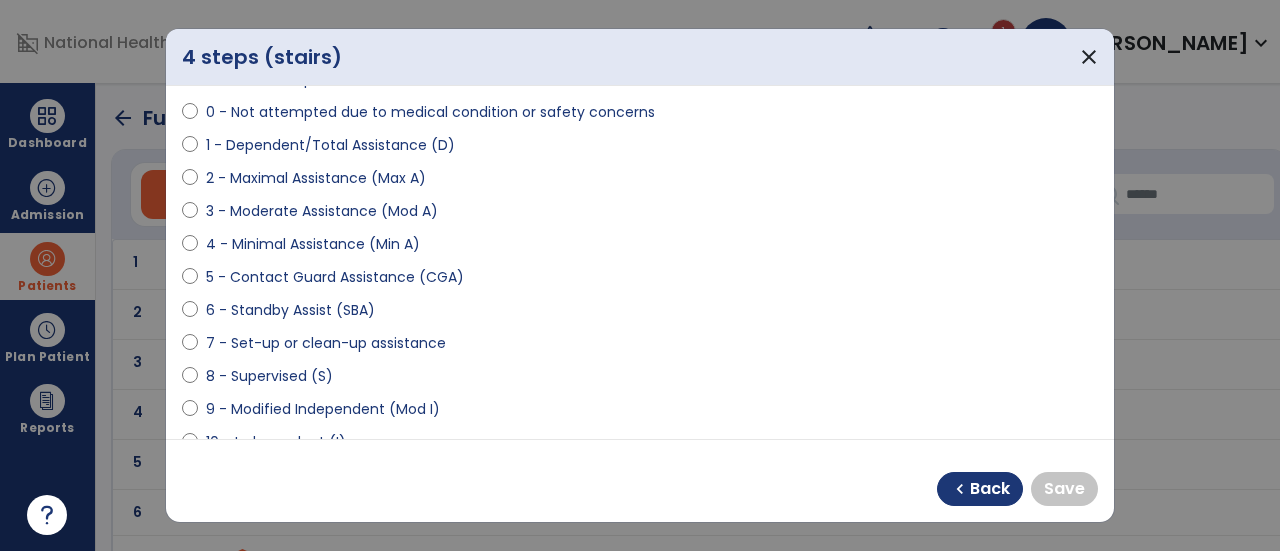 click on "5 - Contact Guard Assistance (CGA)" at bounding box center [335, 277] 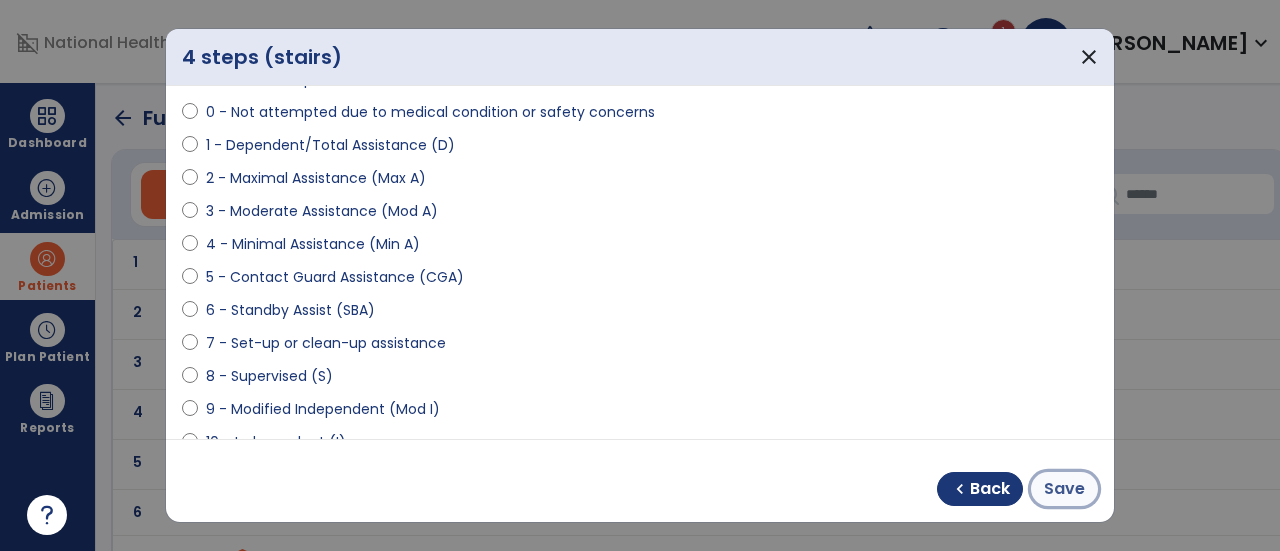 click on "Save" at bounding box center (1064, 489) 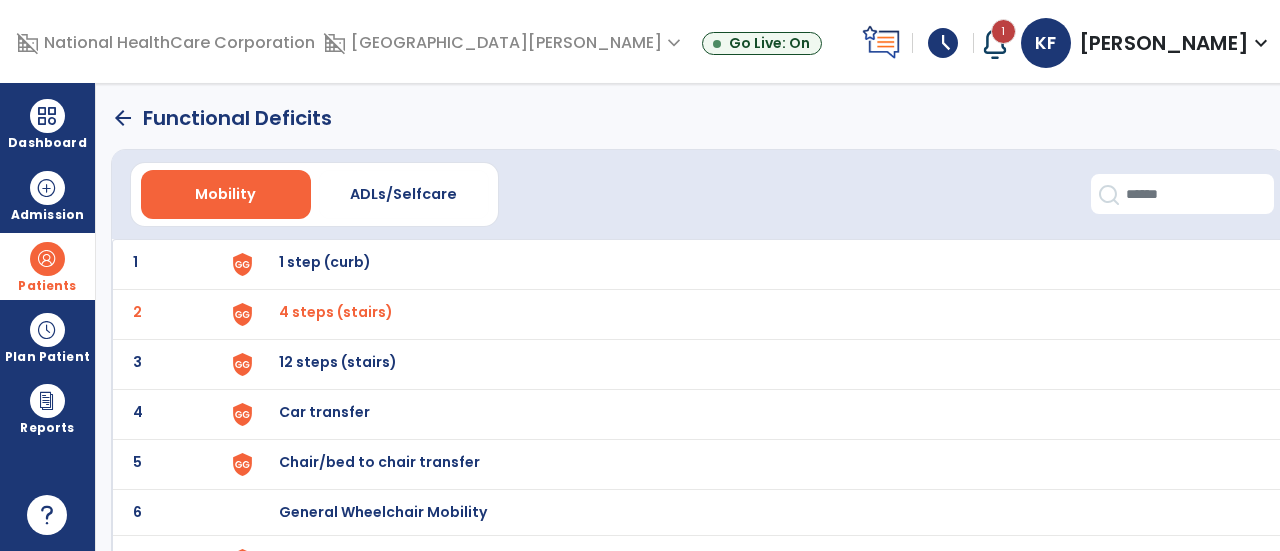 click on "Chair/bed to chair transfer" at bounding box center [752, 264] 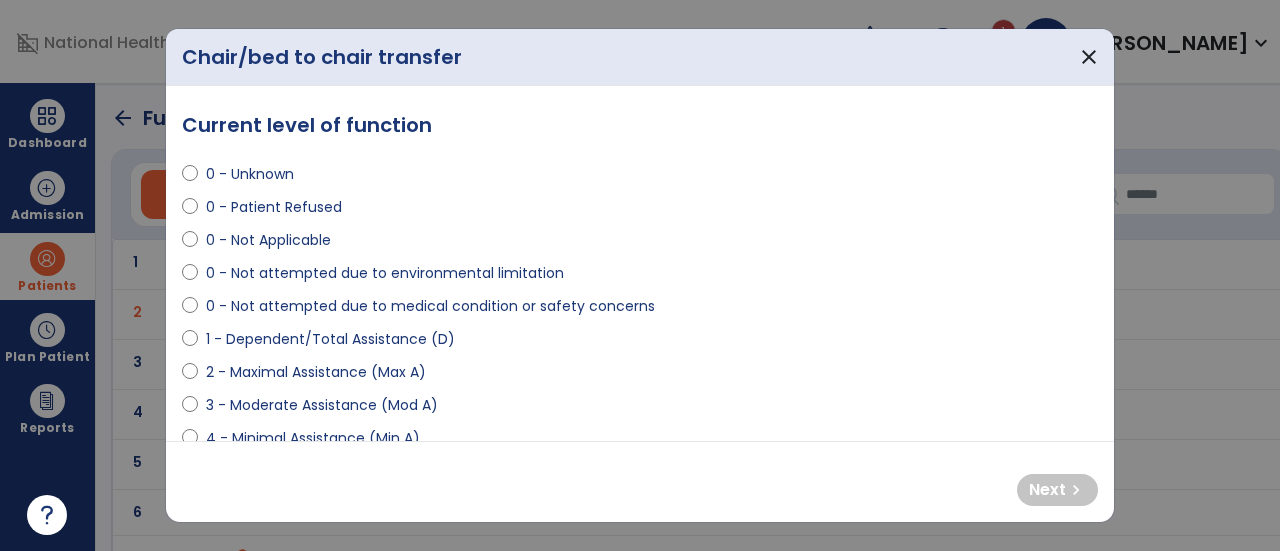 click on "4 - Minimal Assistance (Min A)" at bounding box center (313, 438) 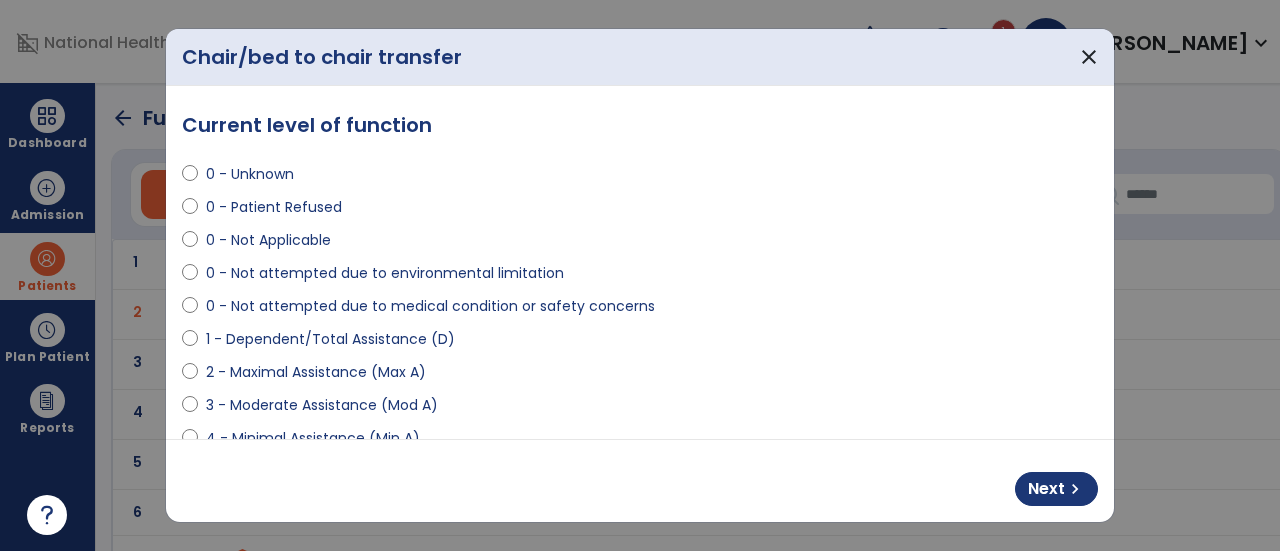 scroll, scrollTop: 4, scrollLeft: 0, axis: vertical 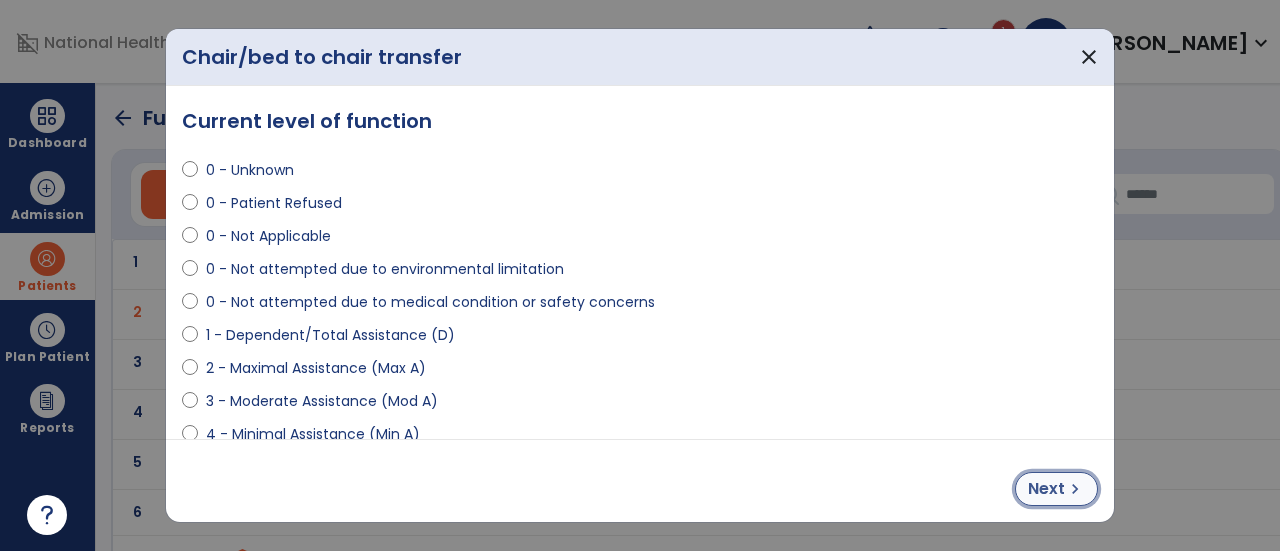 click on "Next" at bounding box center (1046, 489) 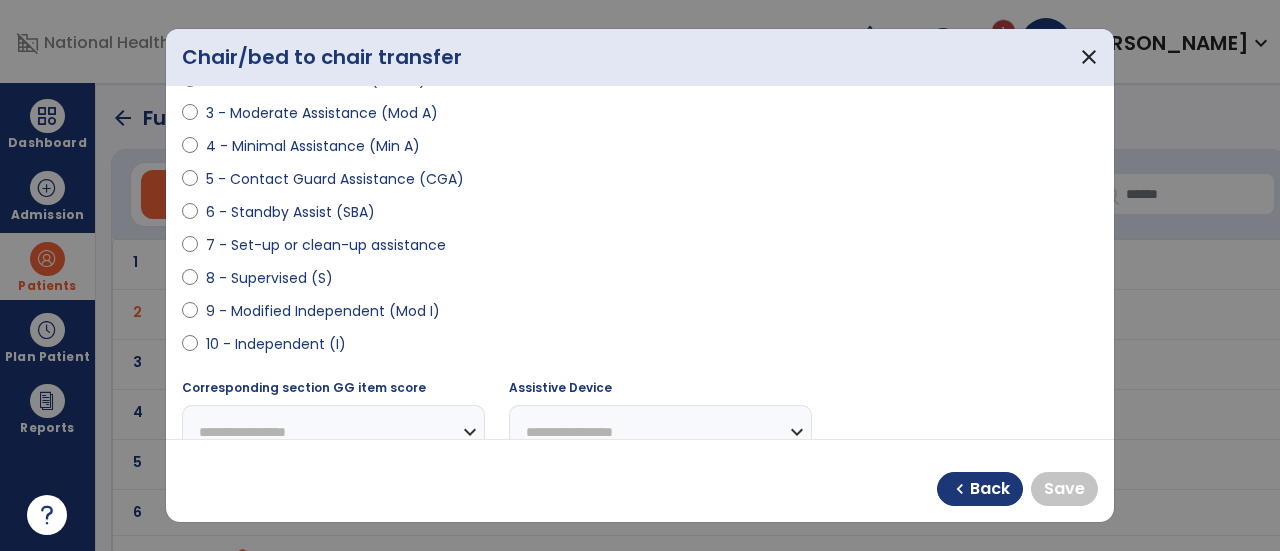 scroll, scrollTop: 294, scrollLeft: 0, axis: vertical 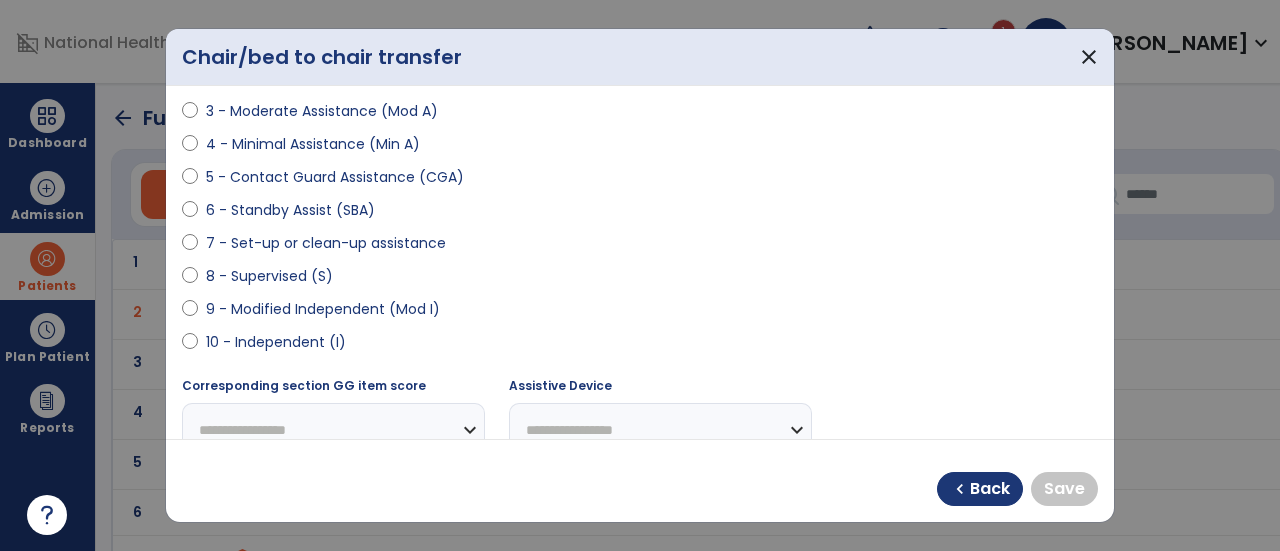 click on "9 - Modified Independent (Mod I)" at bounding box center (323, 309) 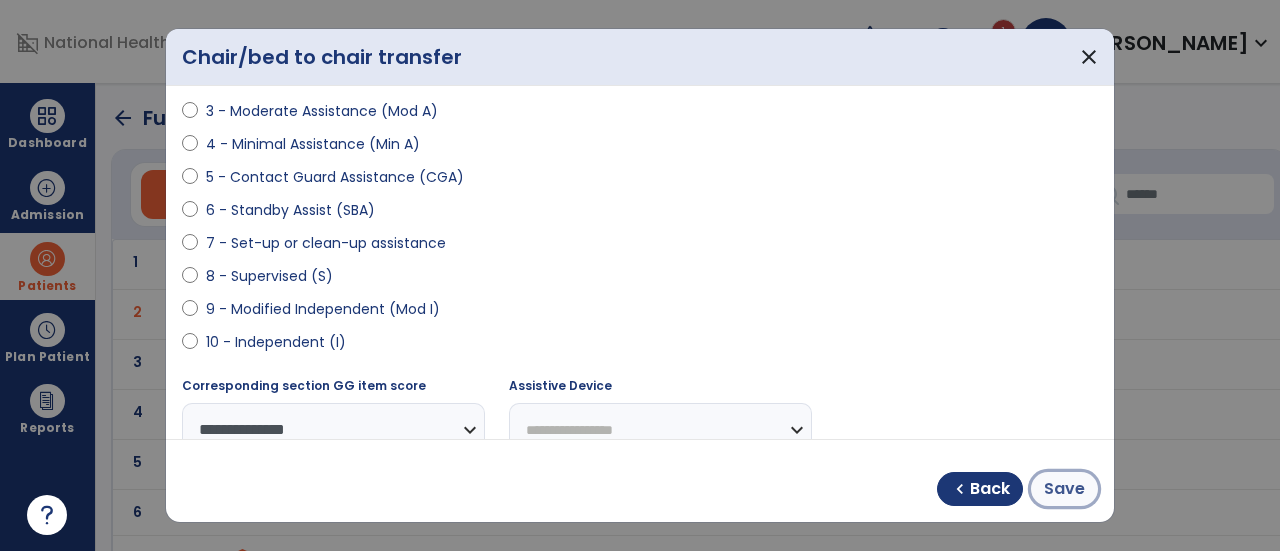 click on "Save" at bounding box center [1064, 489] 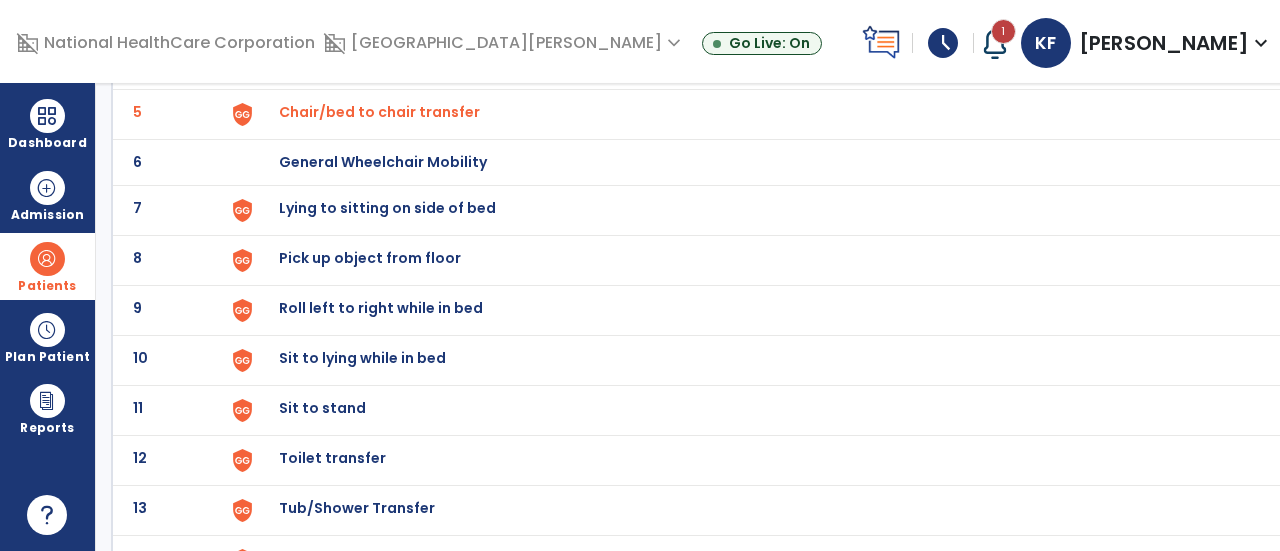 scroll, scrollTop: 362, scrollLeft: 0, axis: vertical 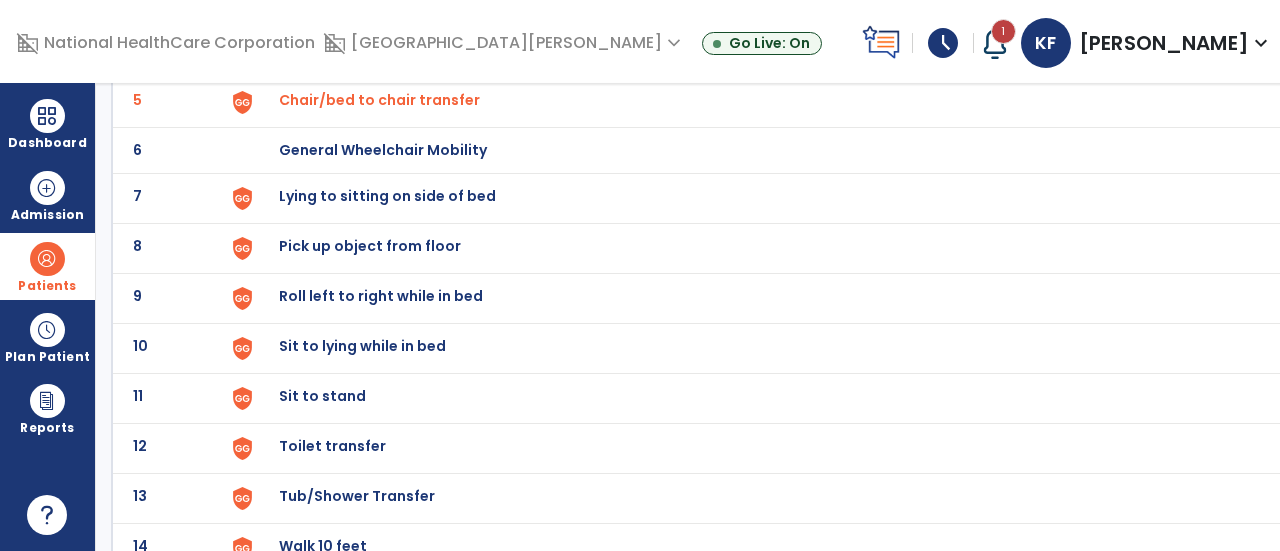 click on "Lying to sitting on side of bed" at bounding box center [325, -100] 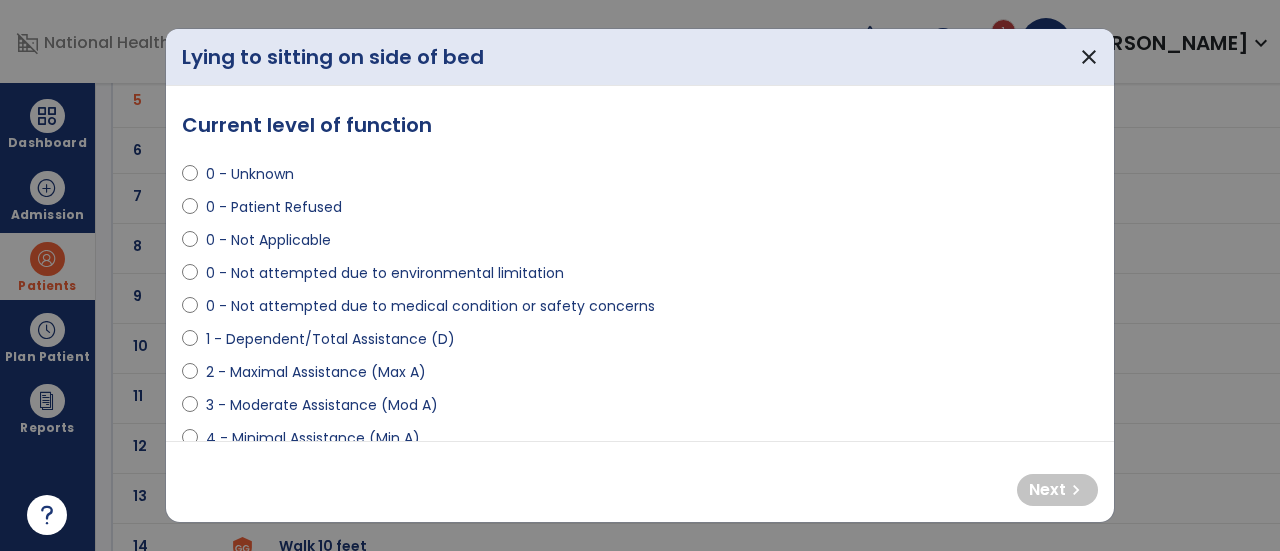 click on "0 - Not attempted due to environmental limitation" at bounding box center (385, 273) 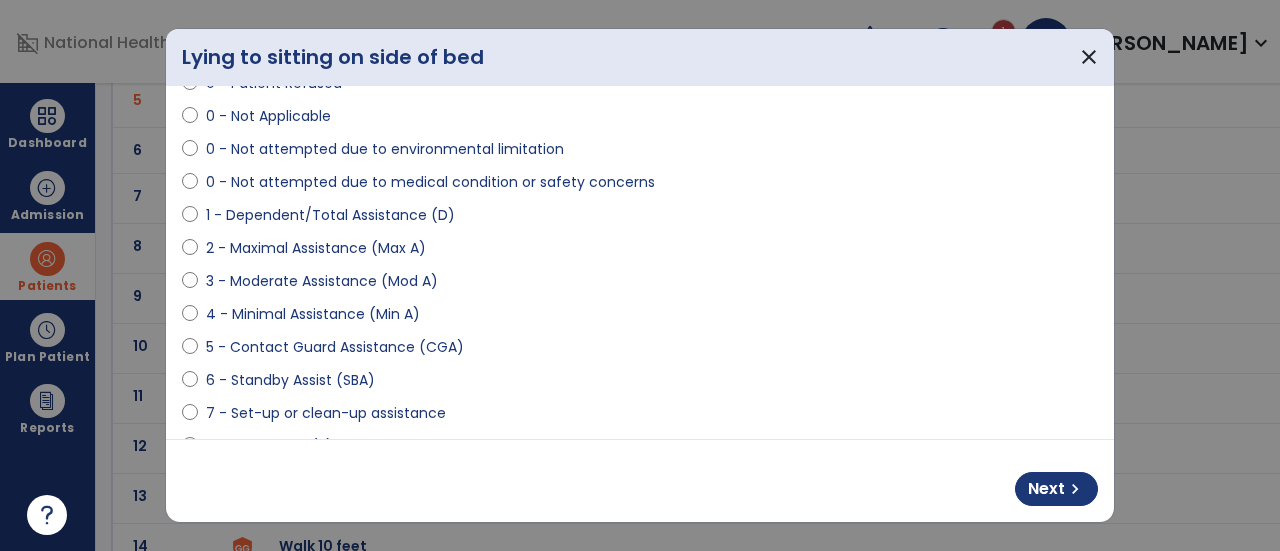 scroll, scrollTop: 160, scrollLeft: 0, axis: vertical 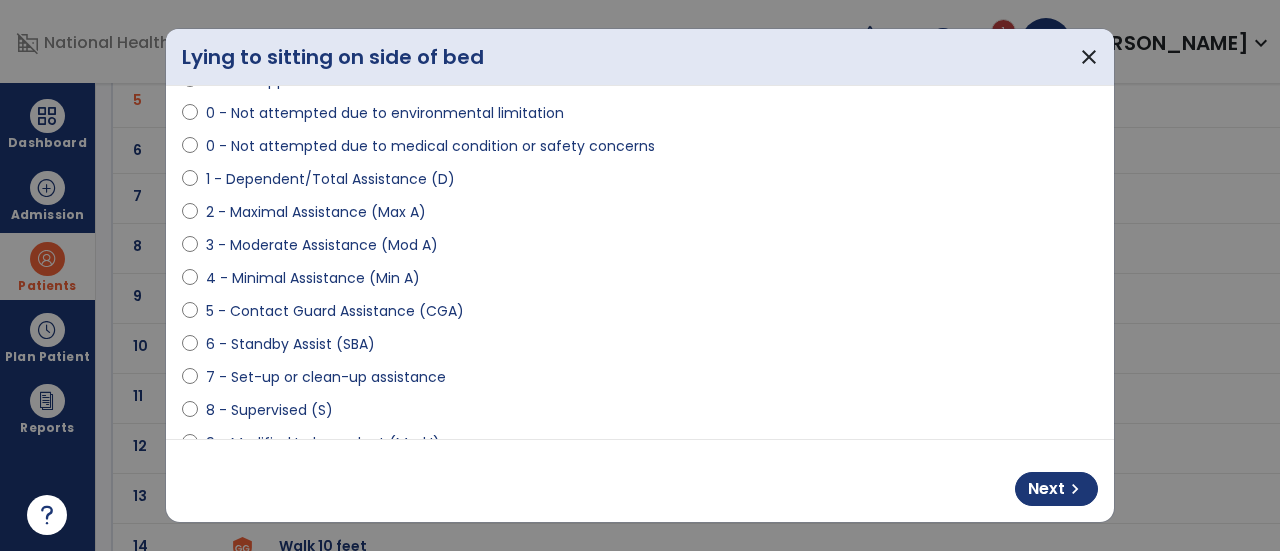 click on "5 - Contact Guard Assistance (CGA)" at bounding box center (335, 311) 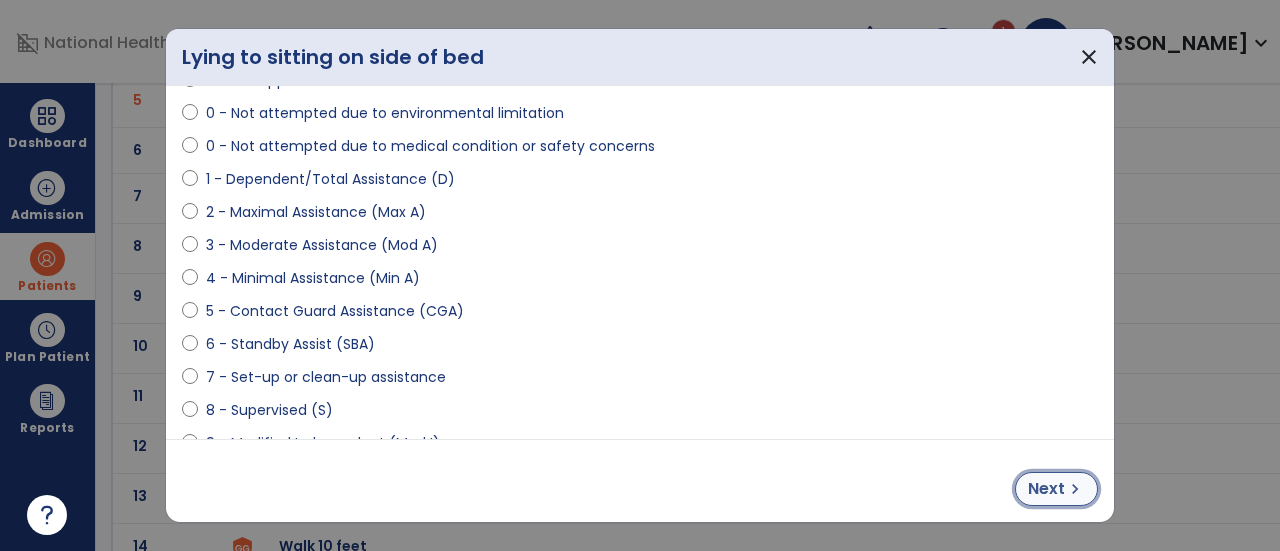 click on "Next" at bounding box center (1046, 489) 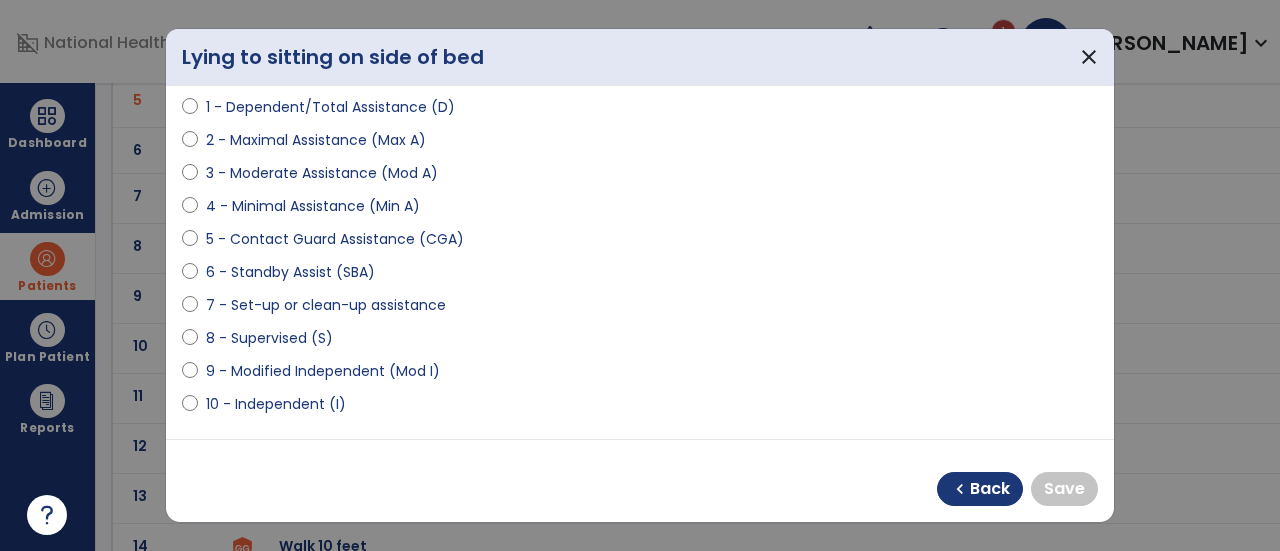 scroll, scrollTop: 266, scrollLeft: 0, axis: vertical 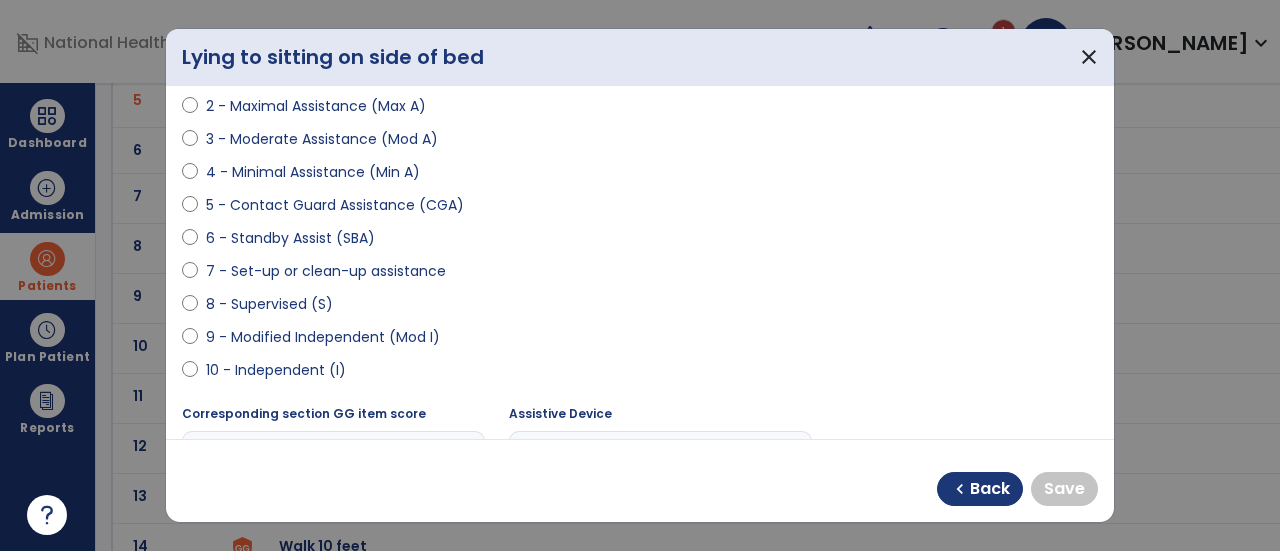 click on "10 - Independent (I)" at bounding box center (276, 370) 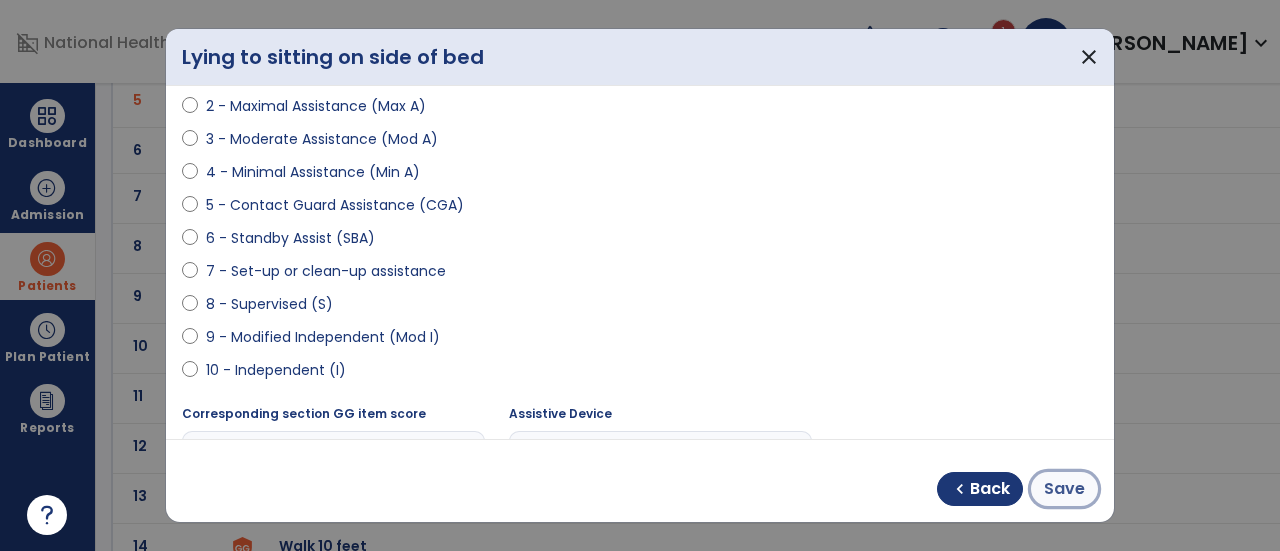 click on "Save" at bounding box center [1064, 489] 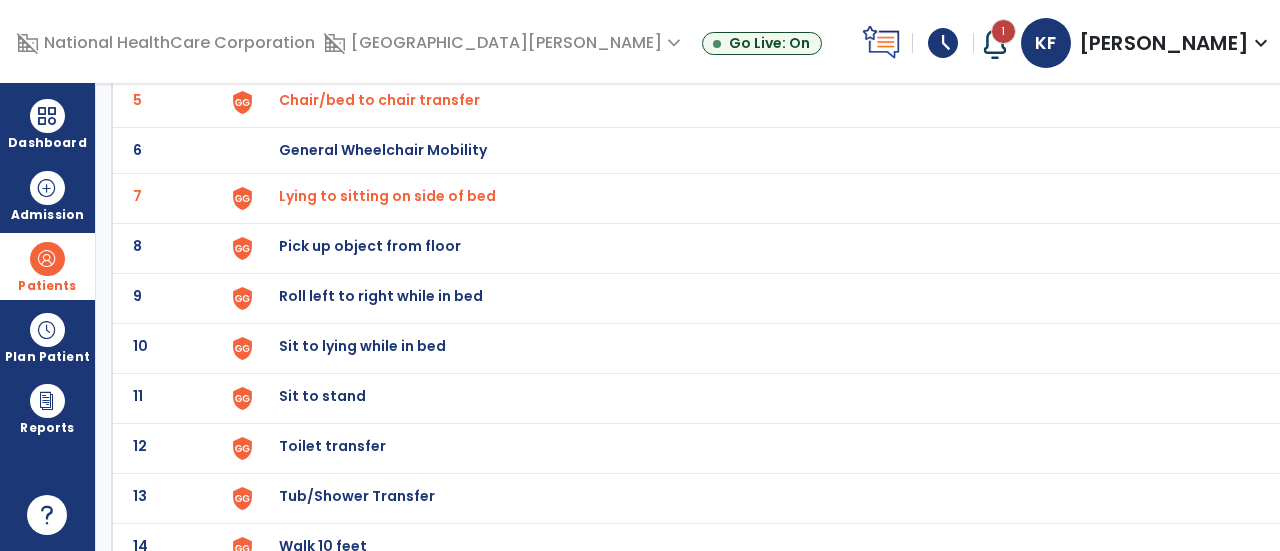 click on "Sit to stand" at bounding box center [752, -98] 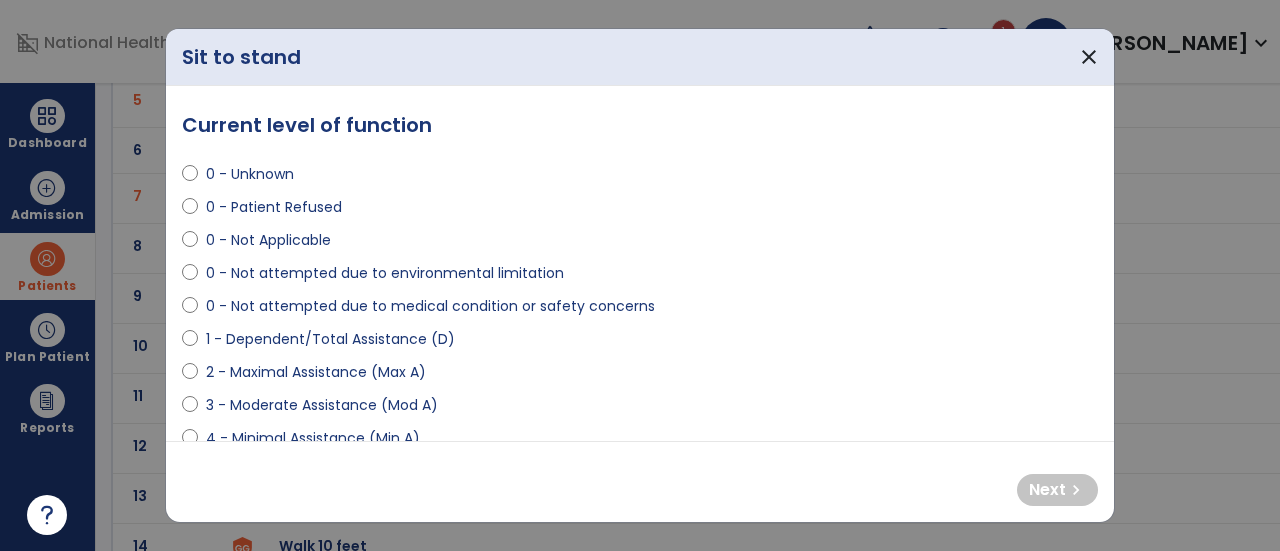 click on "4 - Minimal Assistance (Min A)" at bounding box center [313, 438] 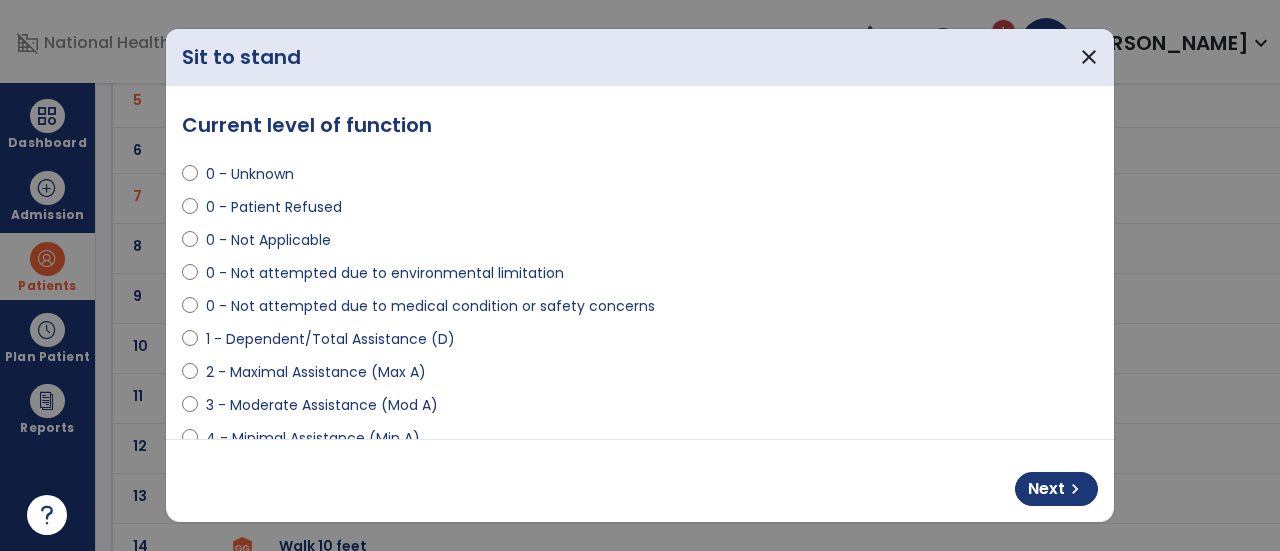 select on "**********" 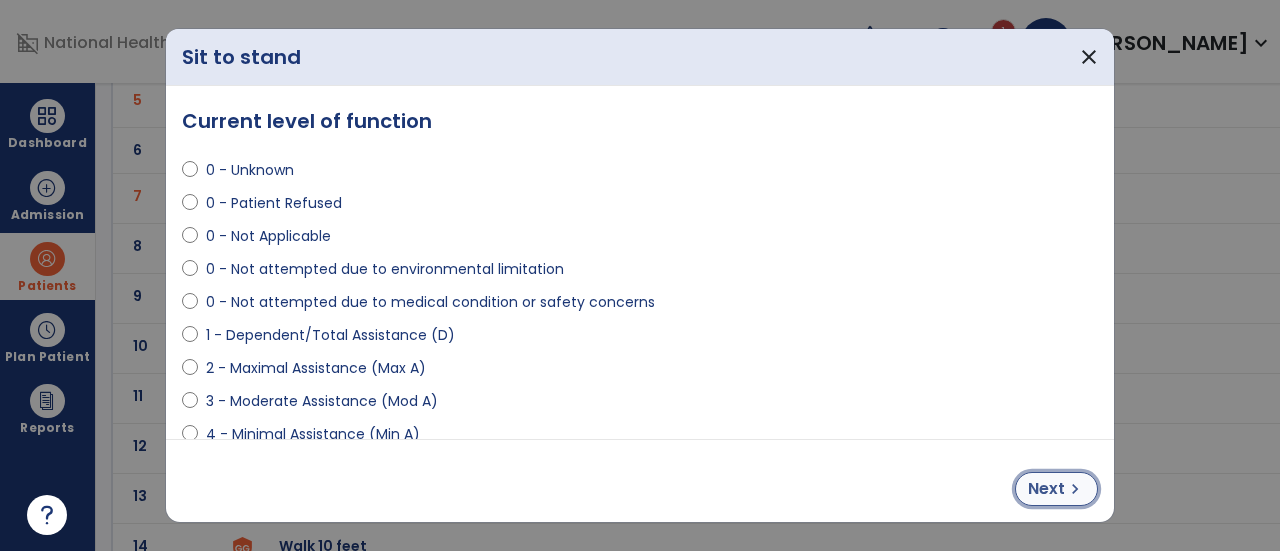 click on "Next" at bounding box center [1046, 489] 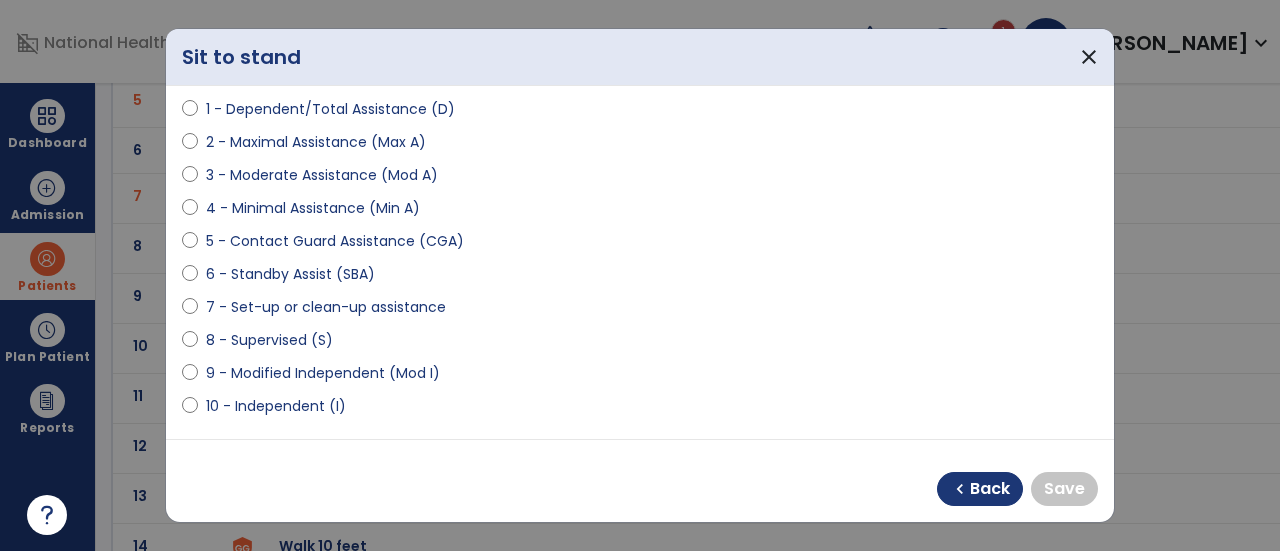 scroll, scrollTop: 236, scrollLeft: 0, axis: vertical 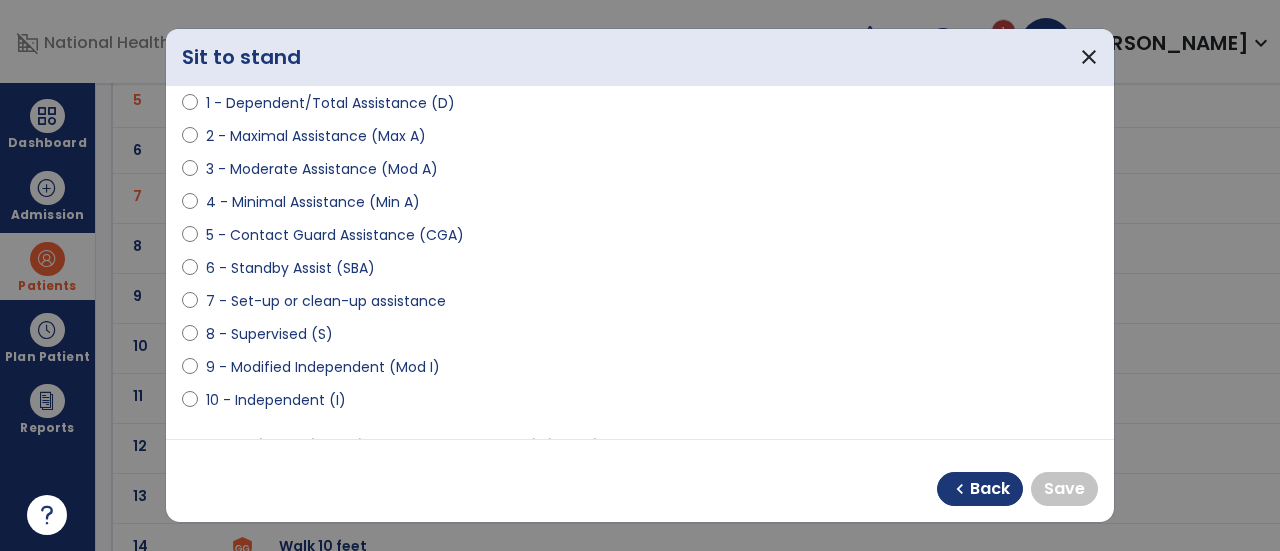 click on "10 - Independent (I)" at bounding box center [276, 400] 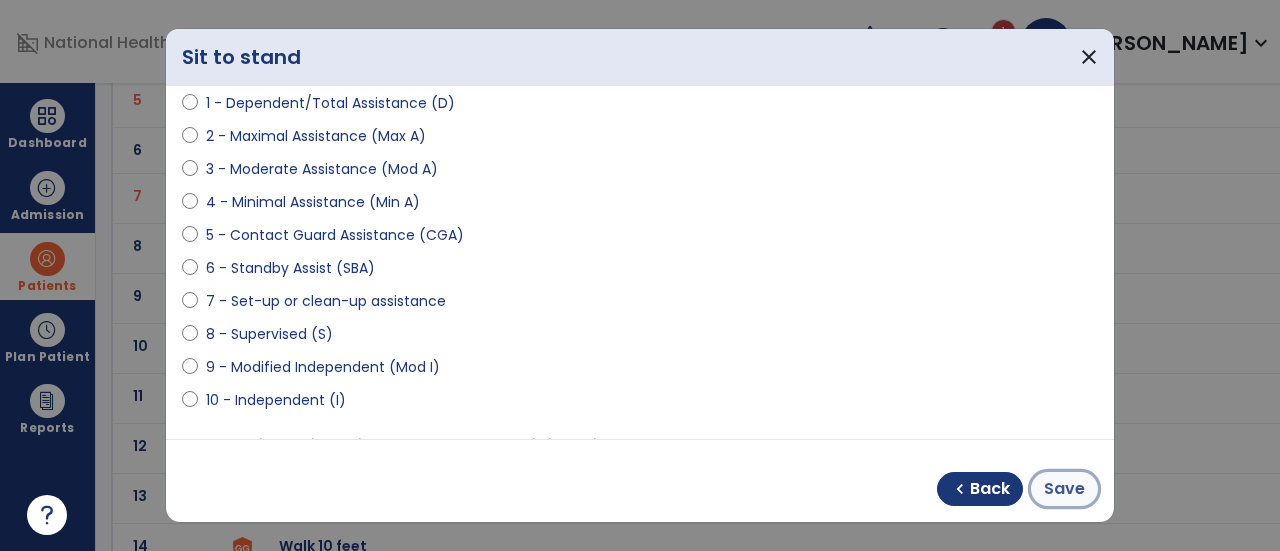 click on "Save" at bounding box center (1064, 489) 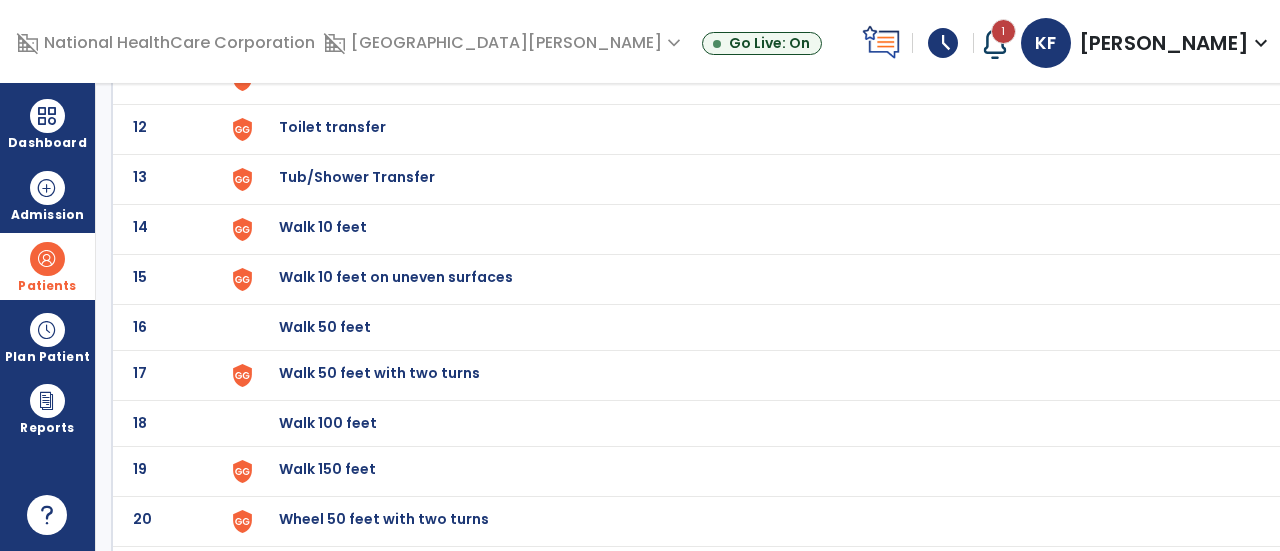 scroll, scrollTop: 690, scrollLeft: 0, axis: vertical 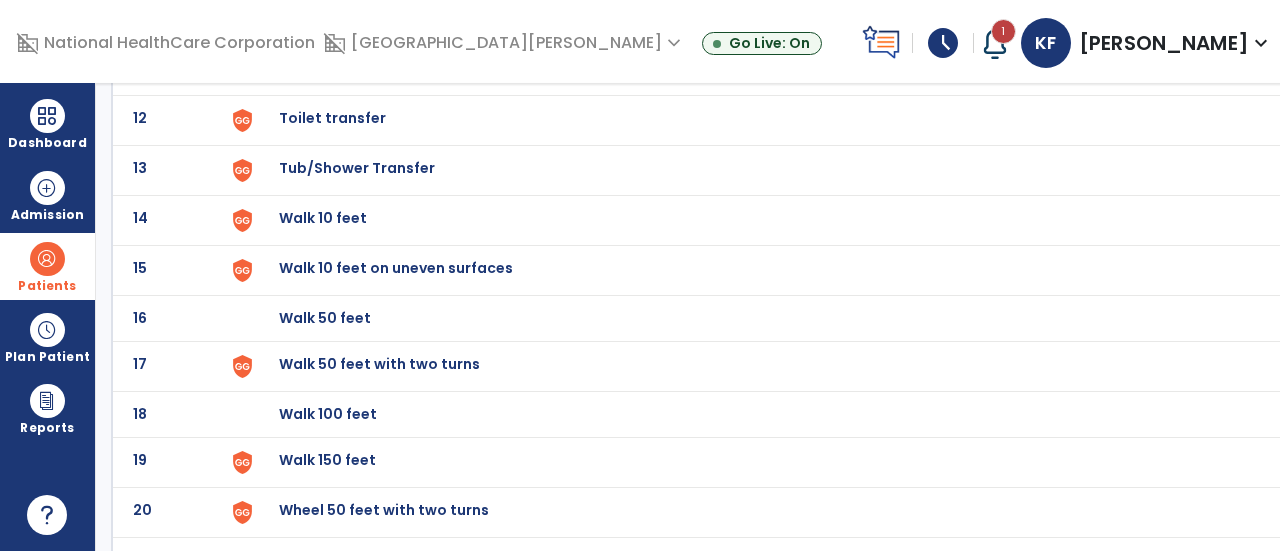 click on "Walk 150 feet" at bounding box center [325, -428] 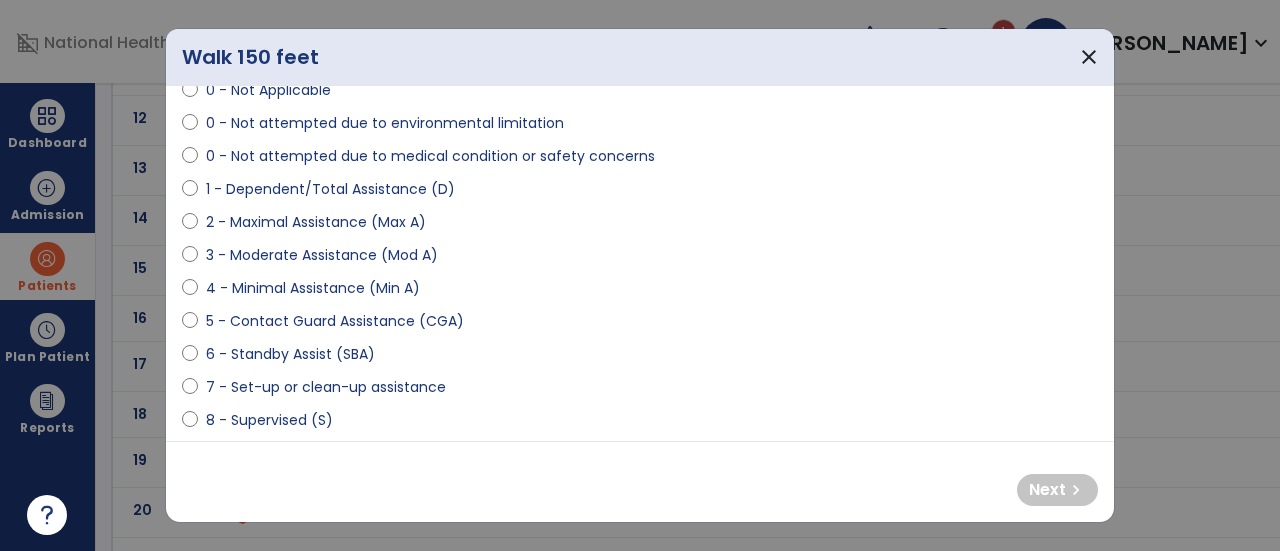 scroll, scrollTop: 168, scrollLeft: 0, axis: vertical 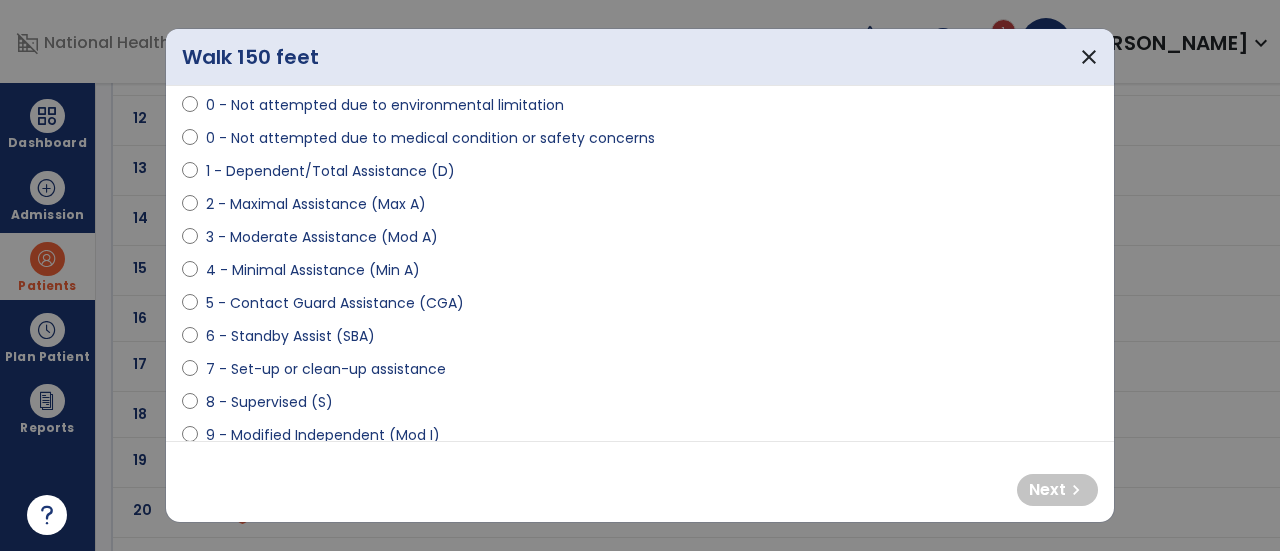 select on "**********" 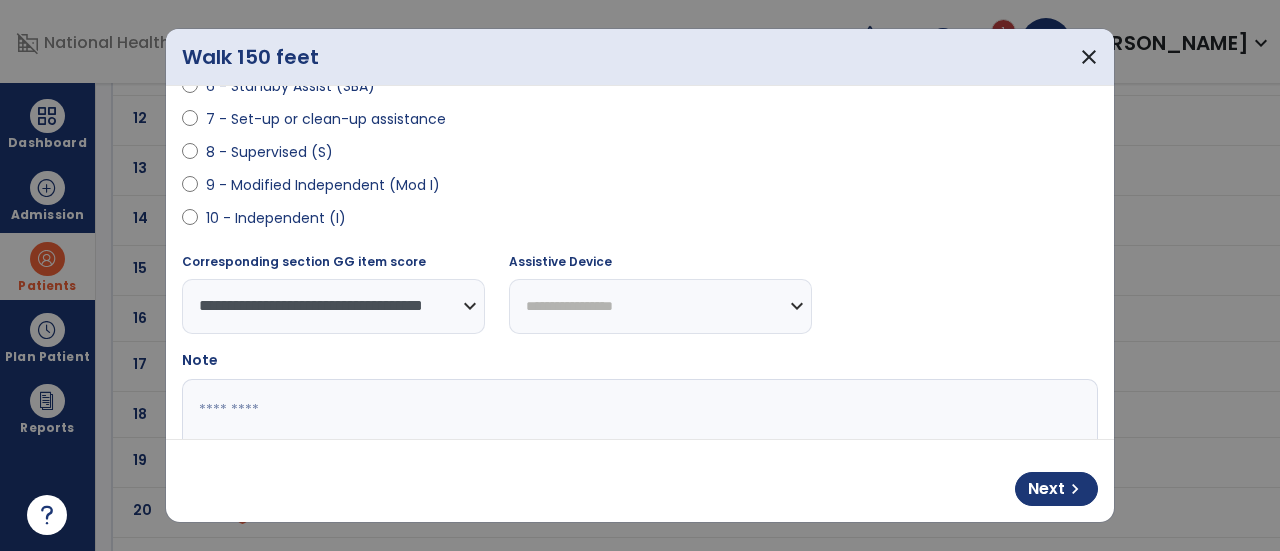 scroll, scrollTop: 428, scrollLeft: 0, axis: vertical 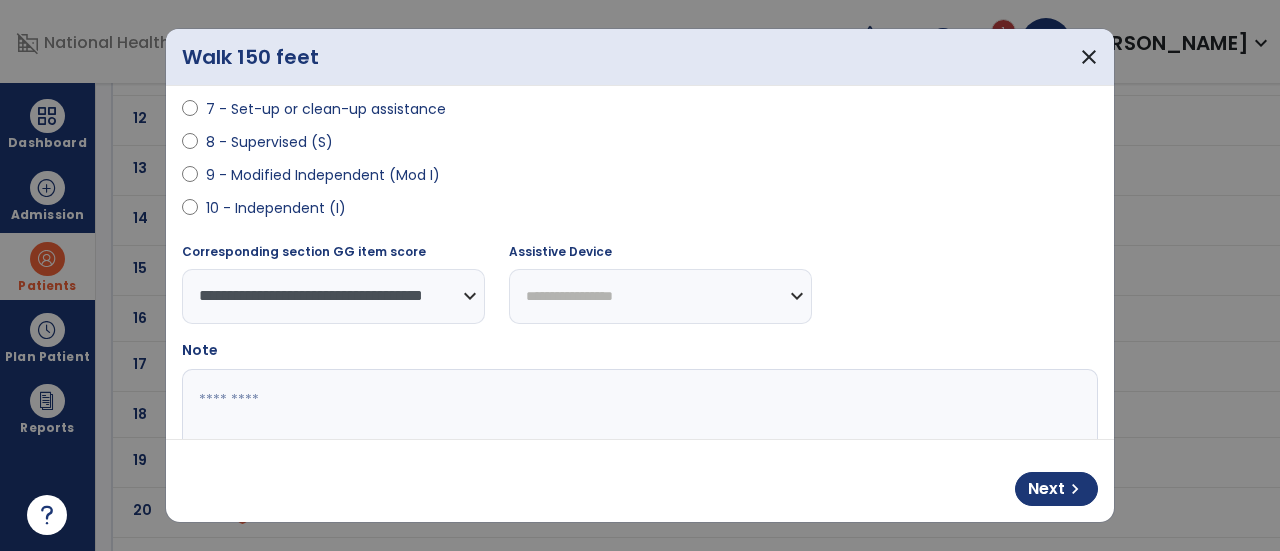 click on "**********" at bounding box center [660, 296] 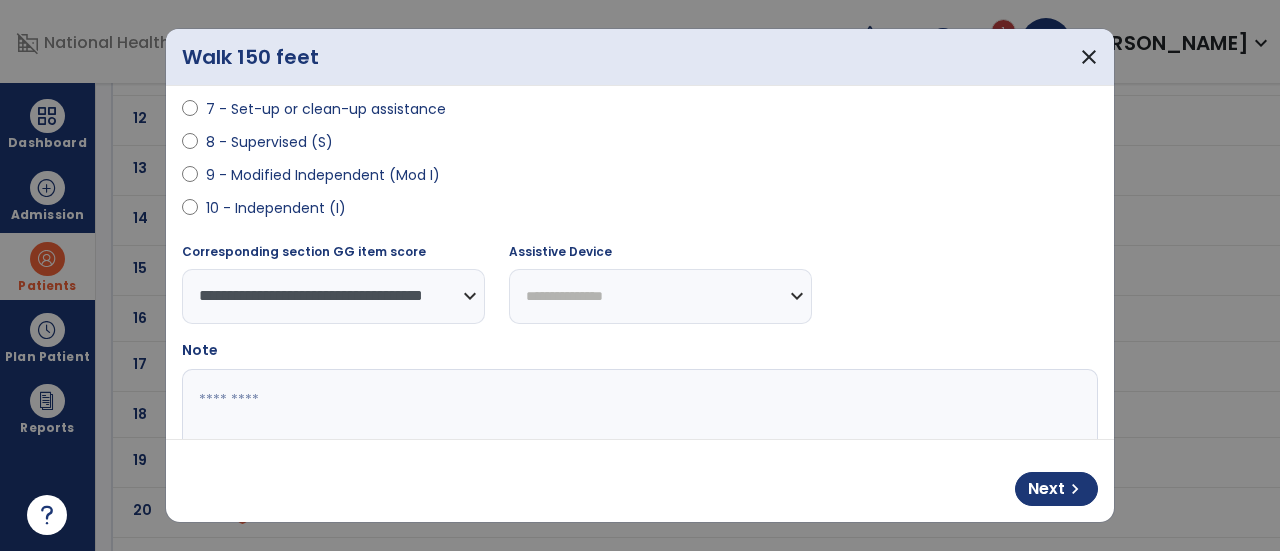 click on "**********" at bounding box center (660, 296) 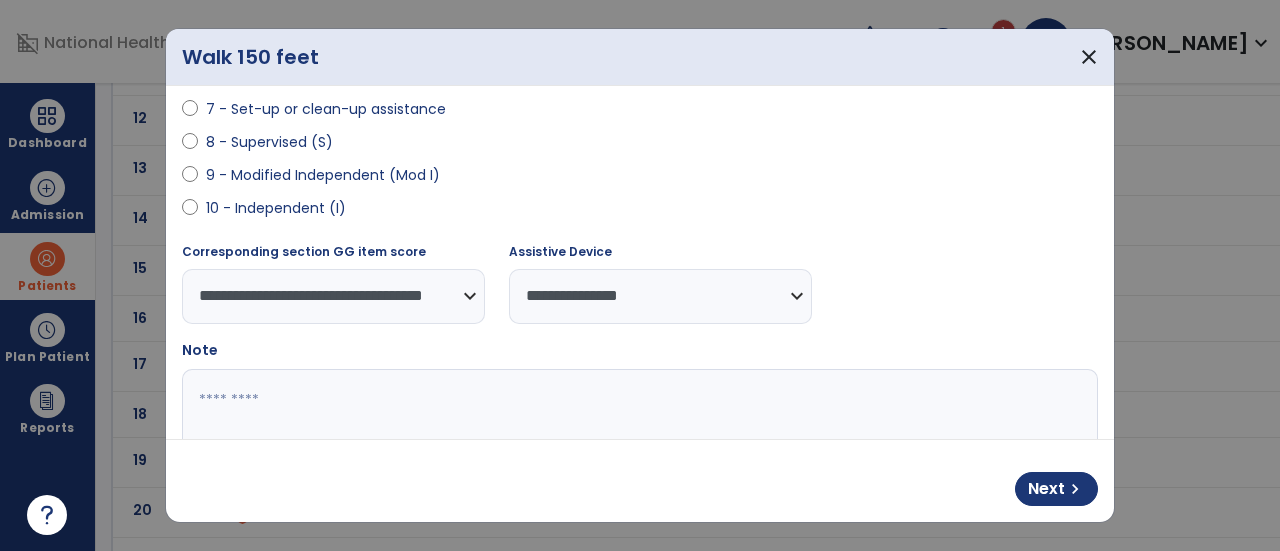click on "**********" at bounding box center [660, 296] 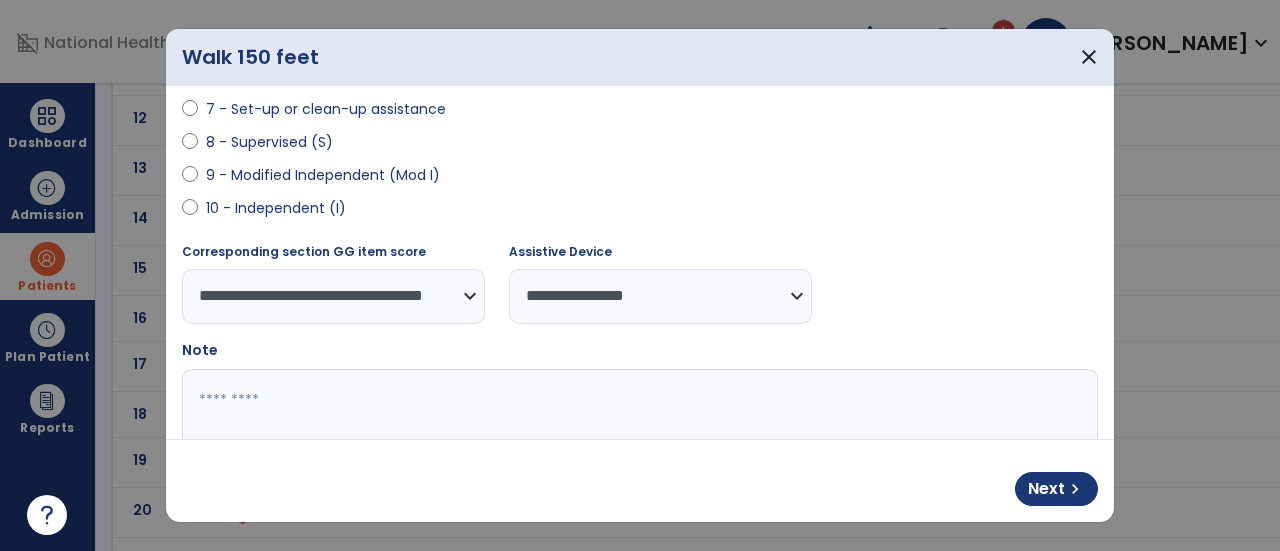 click on "**********" at bounding box center [660, 296] 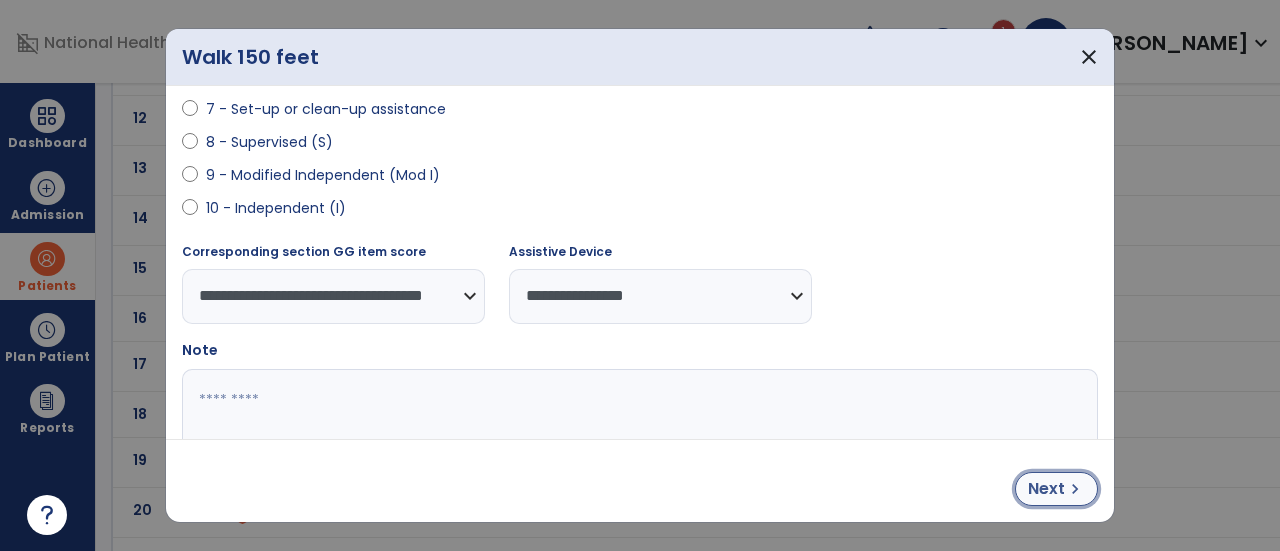 click on "Next" at bounding box center [1046, 489] 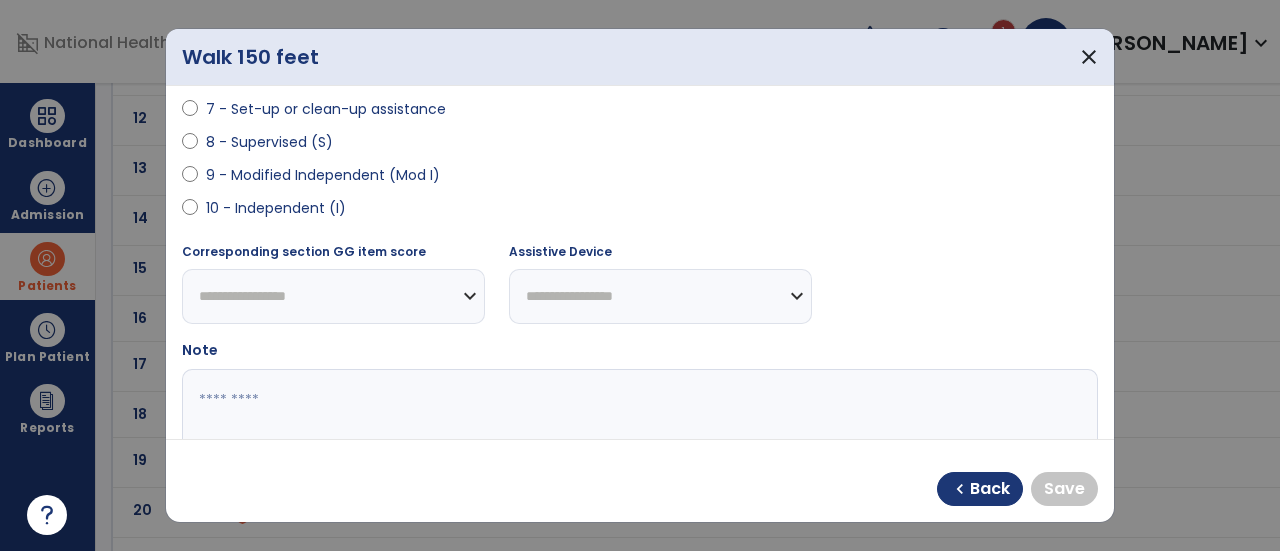 click on "**********" at bounding box center (660, 296) 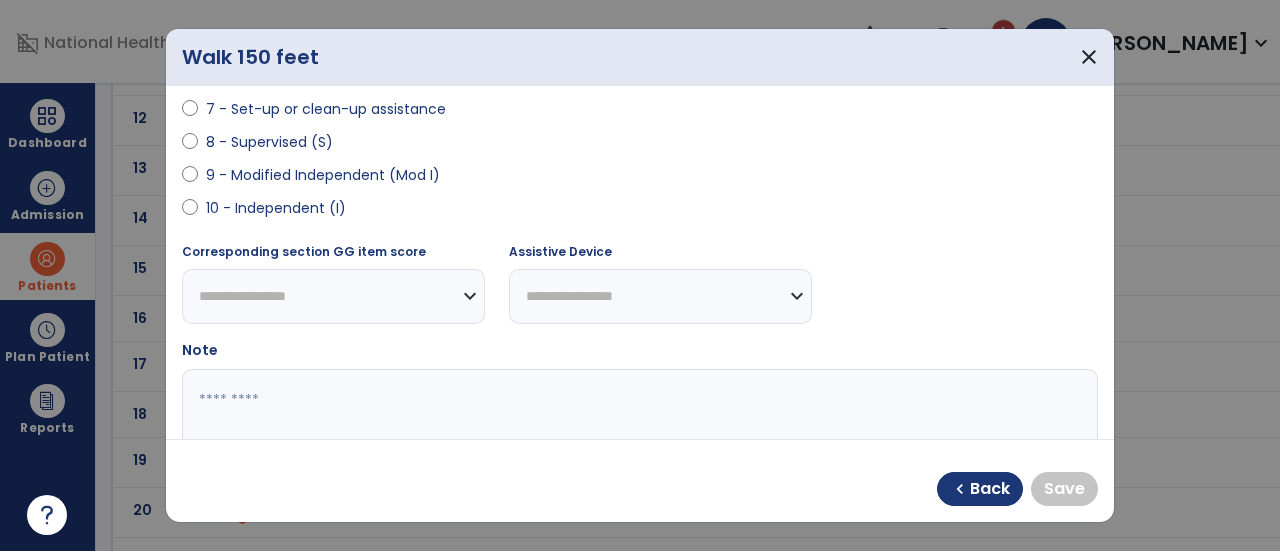 select on "**********" 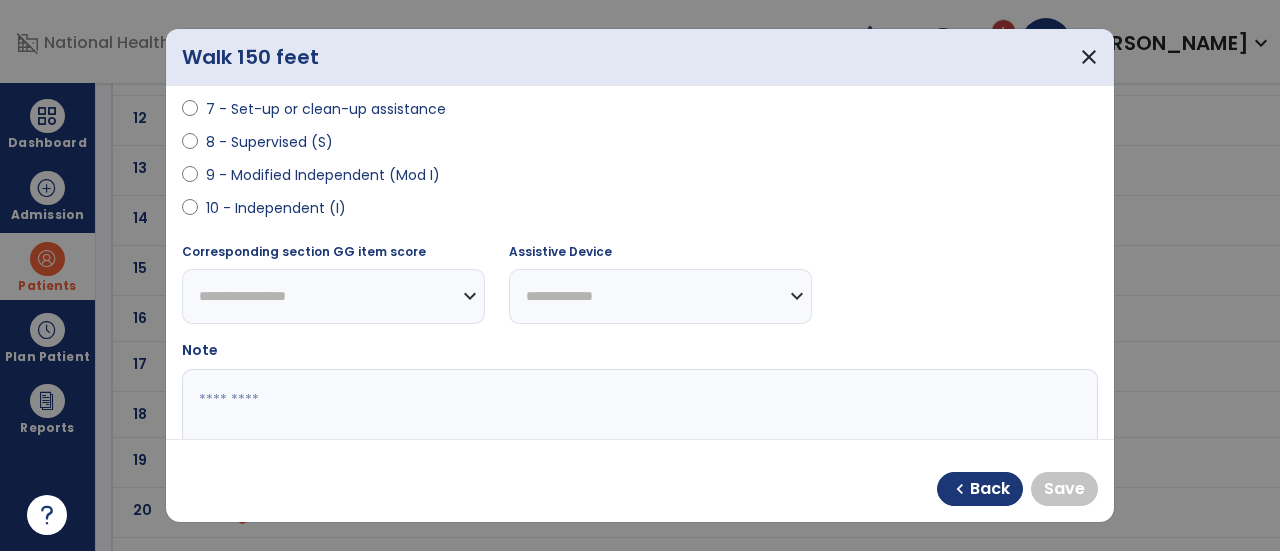 click on "**********" at bounding box center (660, 296) 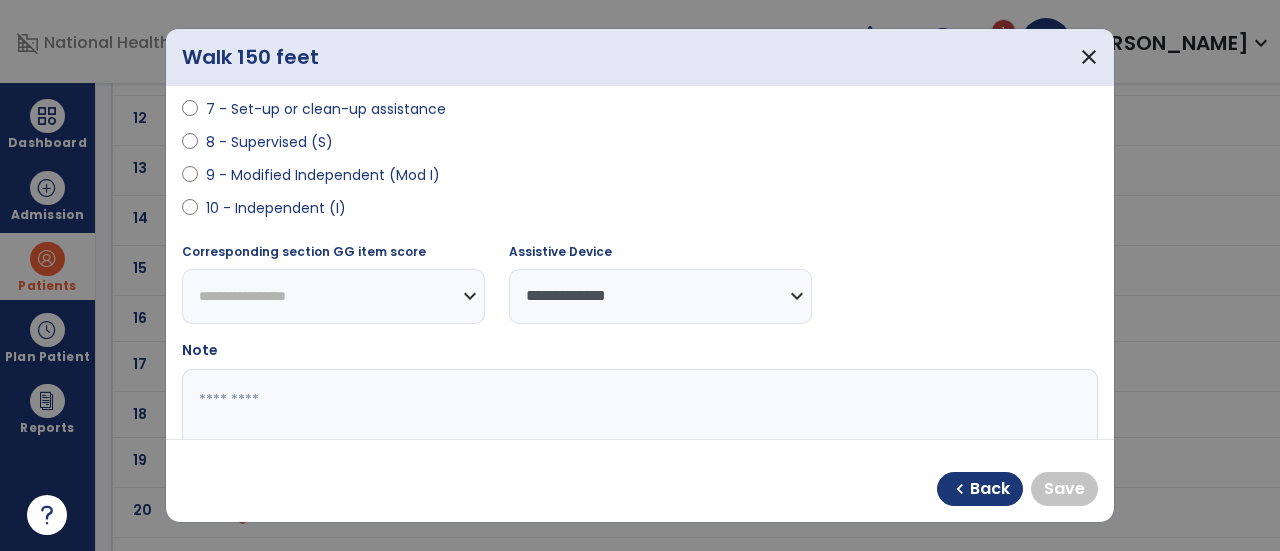 click on "**********" at bounding box center (333, 296) 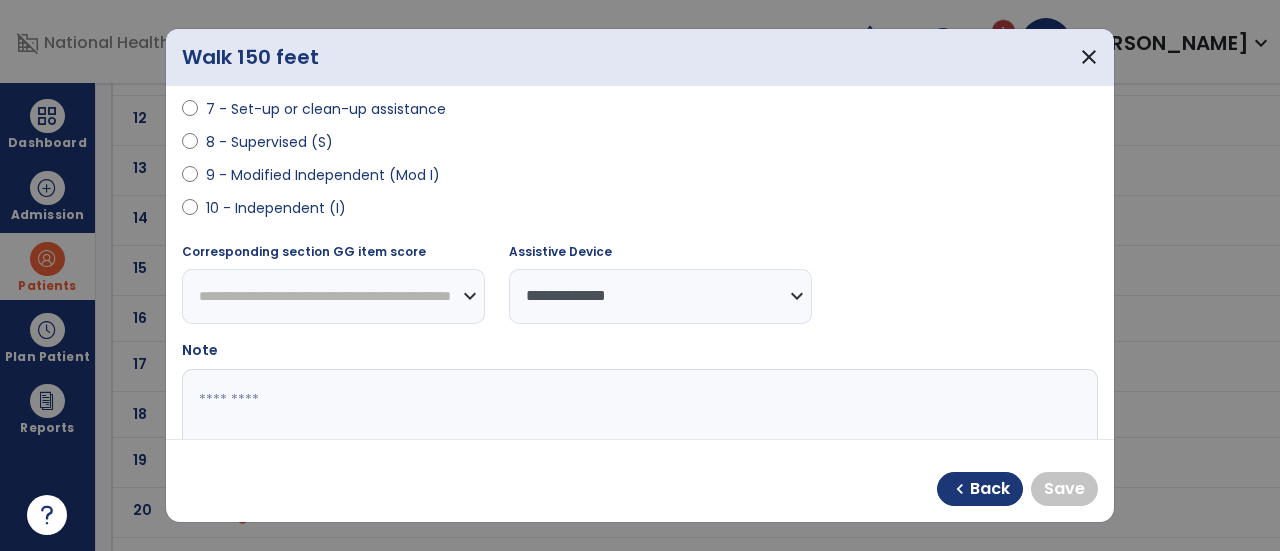 click on "**********" at bounding box center (333, 296) 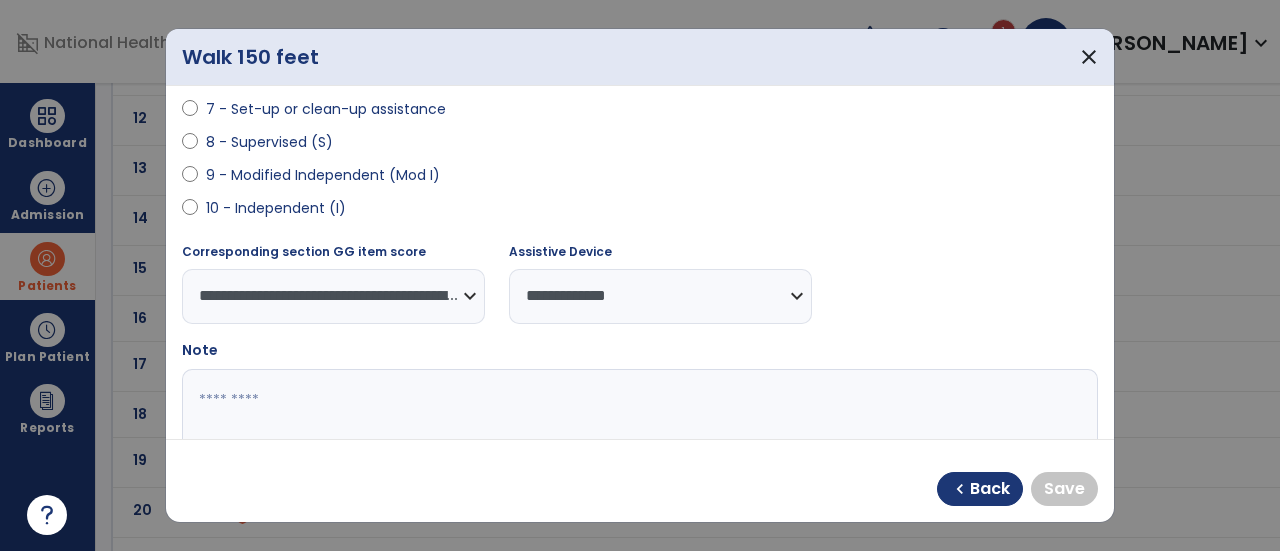 click on "**********" at bounding box center [333, 296] 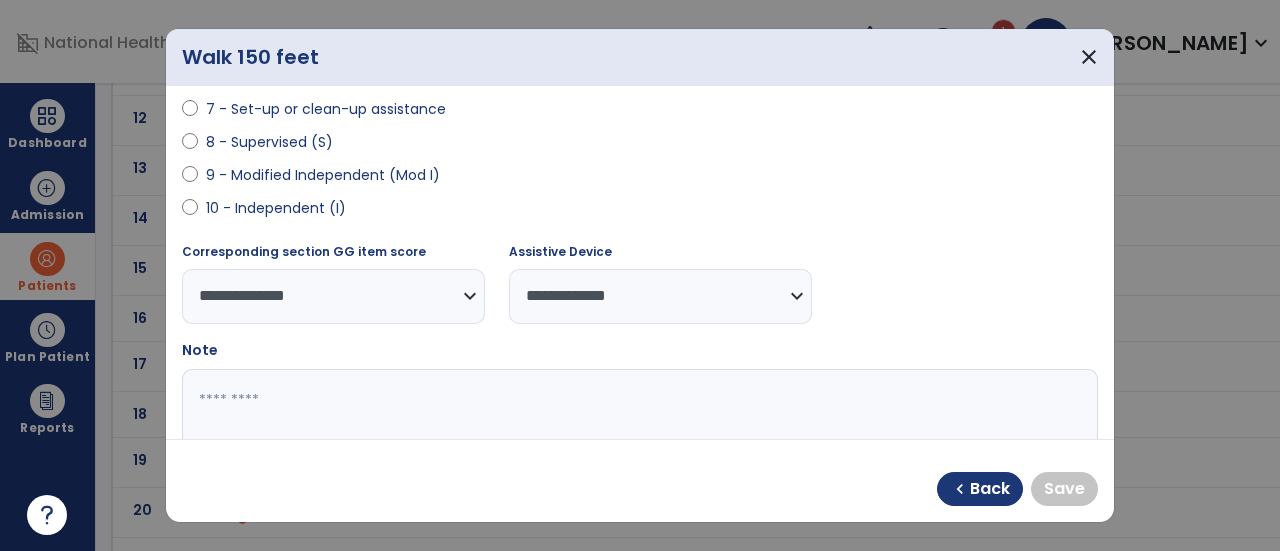 click on "**********" at bounding box center (333, 296) 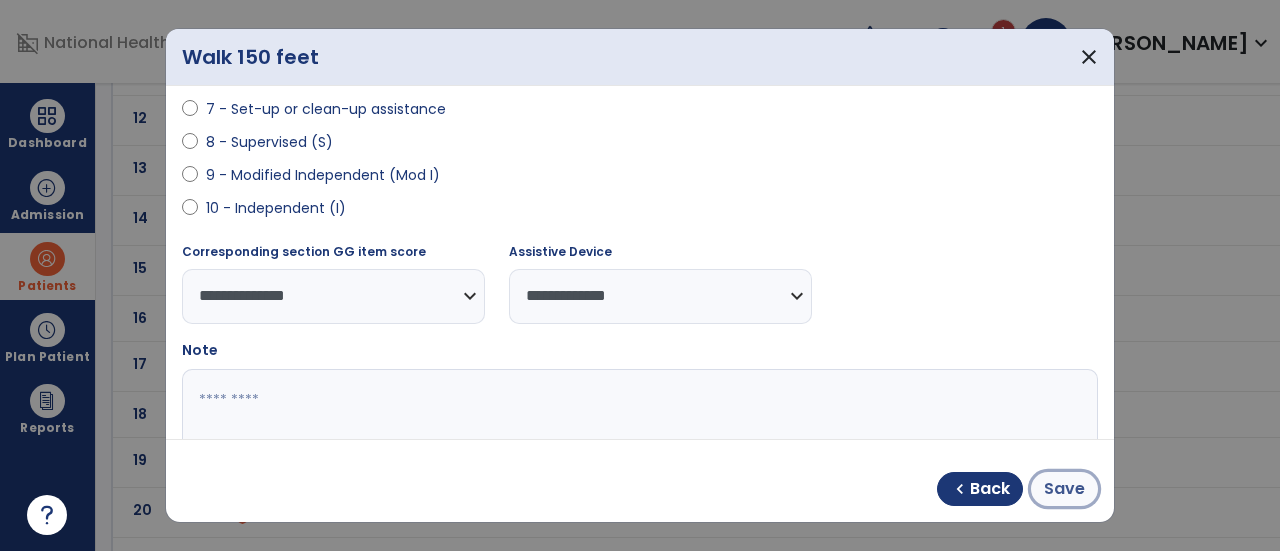 click on "Save" at bounding box center (1064, 489) 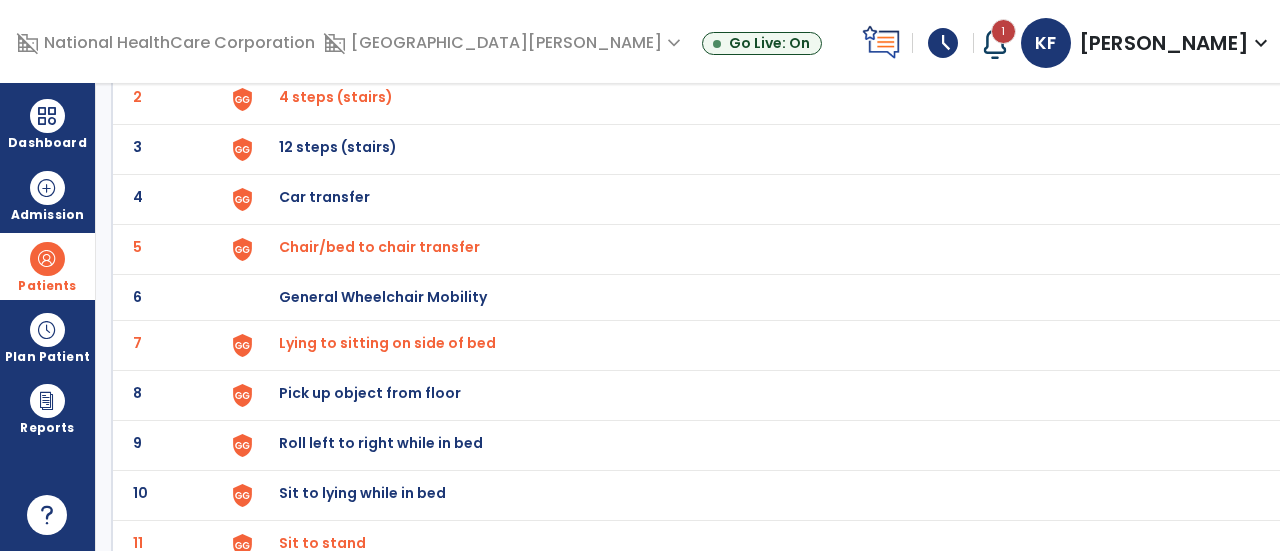 scroll, scrollTop: 0, scrollLeft: 0, axis: both 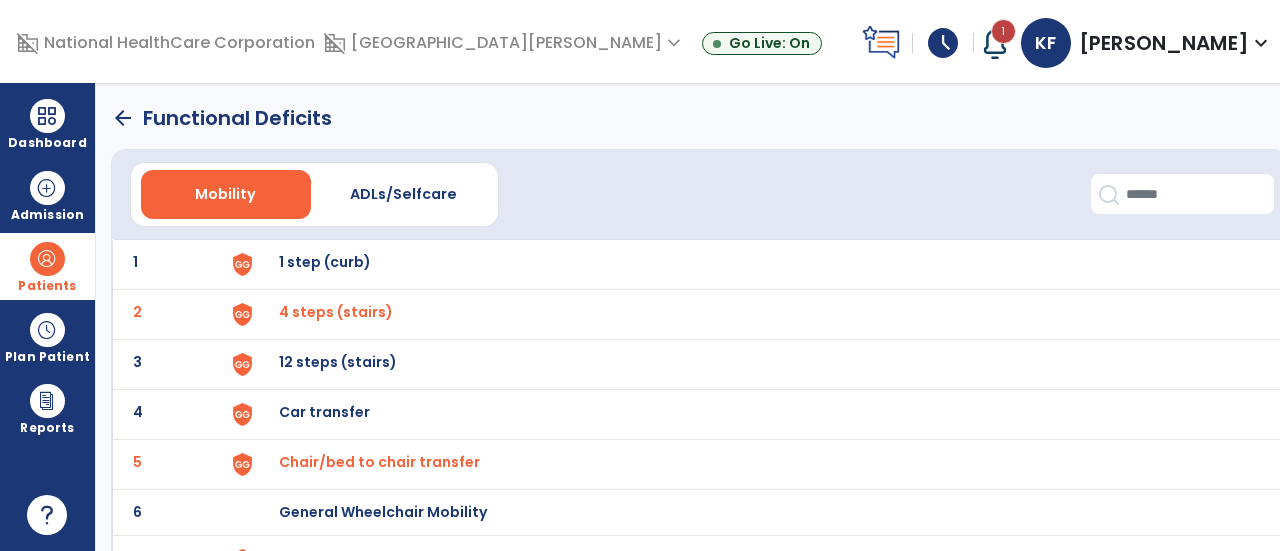 click on "arrow_back" 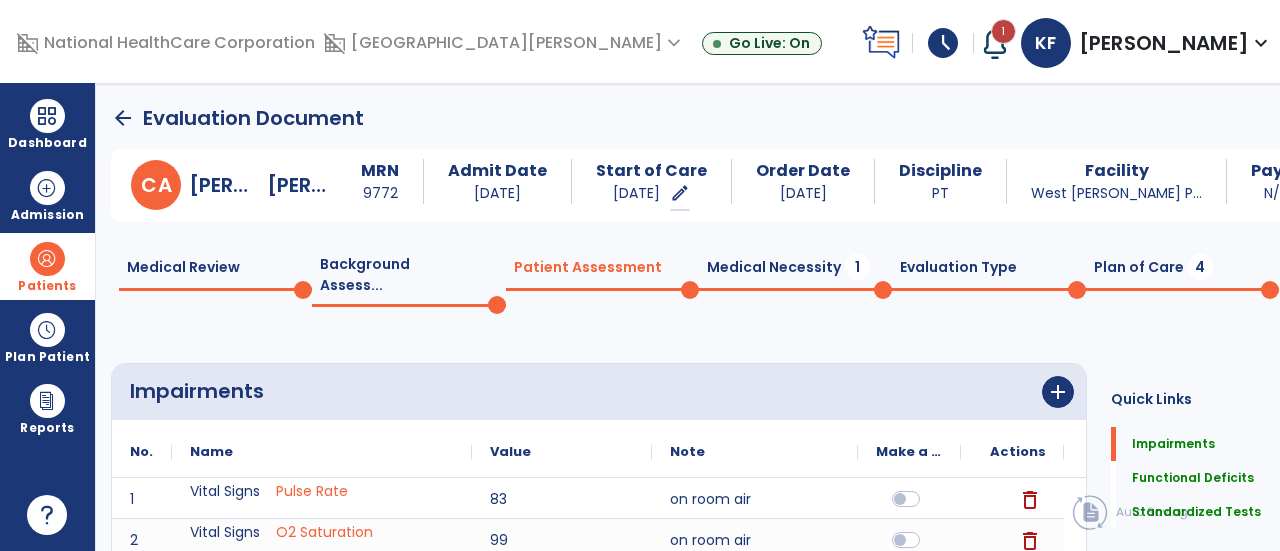scroll, scrollTop: 20, scrollLeft: 0, axis: vertical 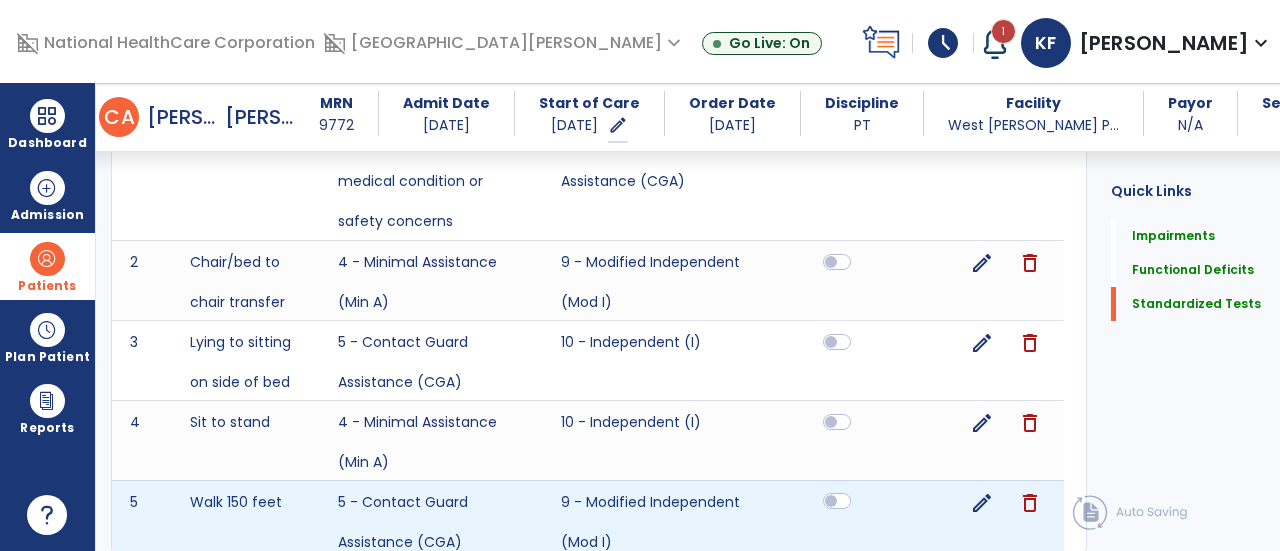click 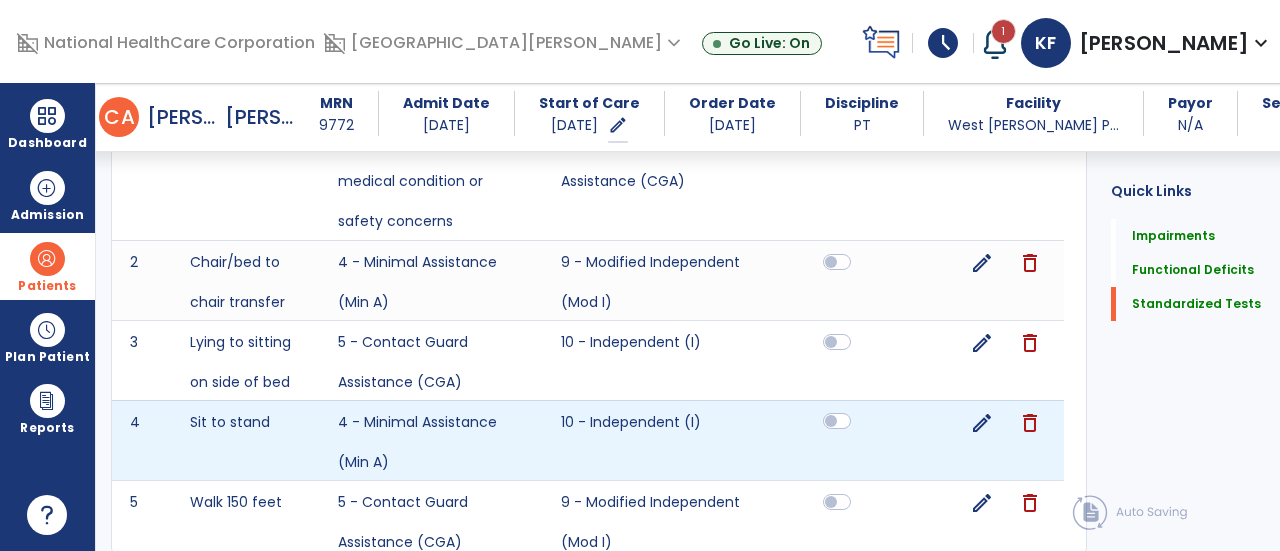 click 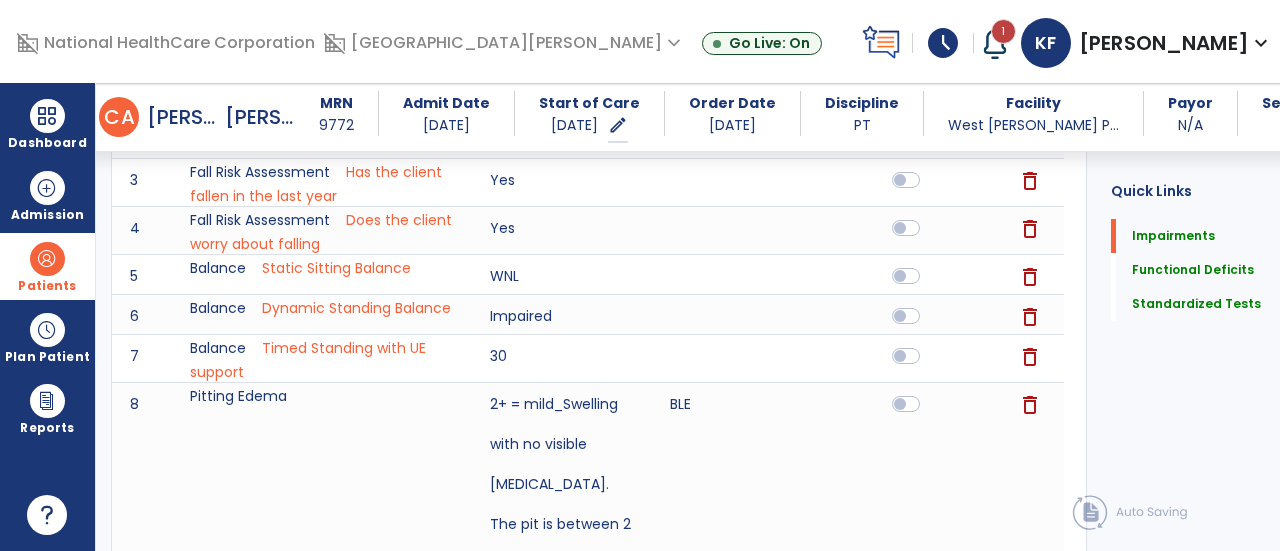 scroll, scrollTop: 390, scrollLeft: 0, axis: vertical 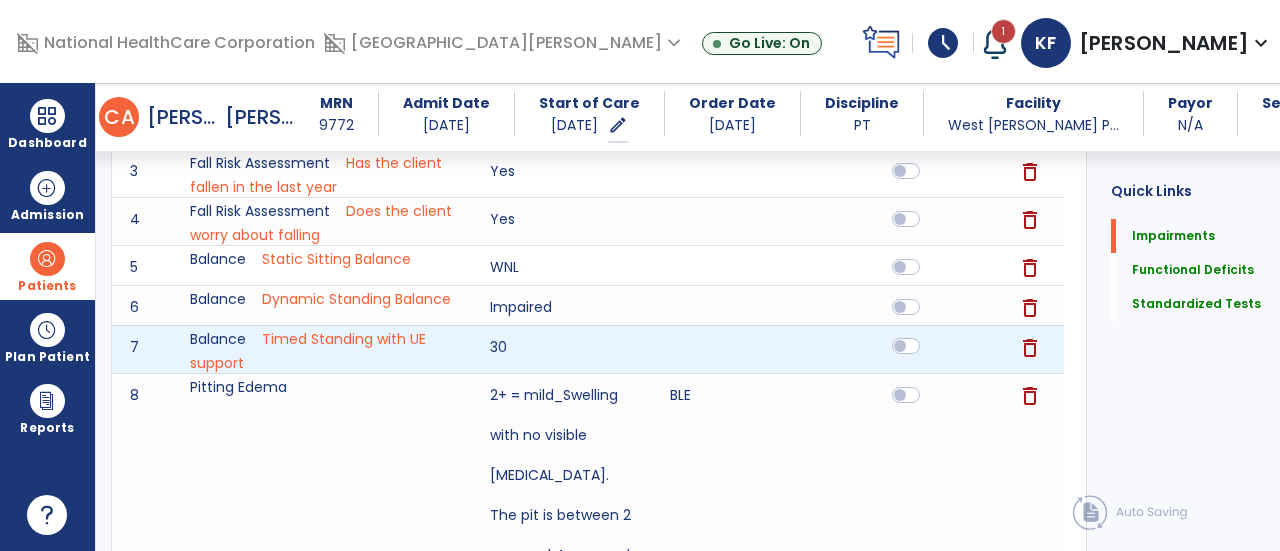 click 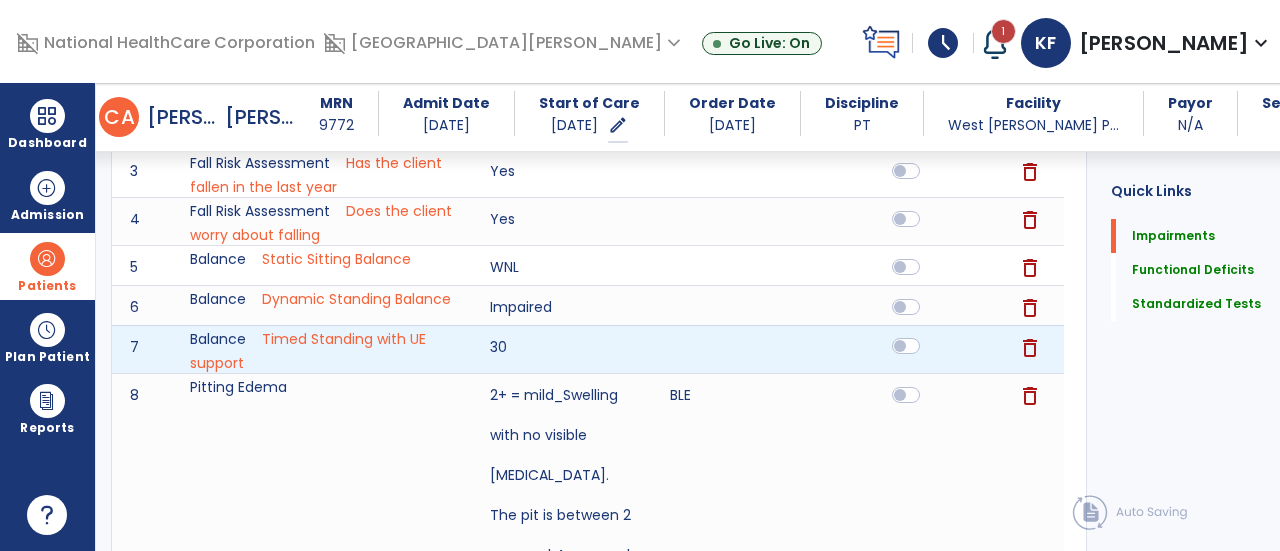 click 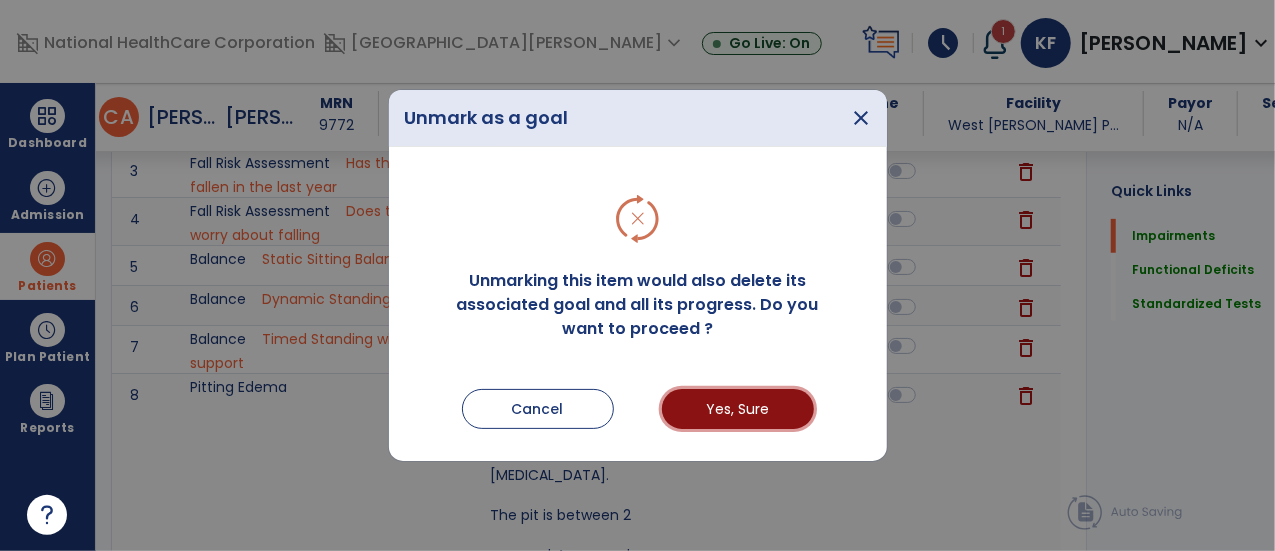 click on "Yes, Sure" at bounding box center (738, 409) 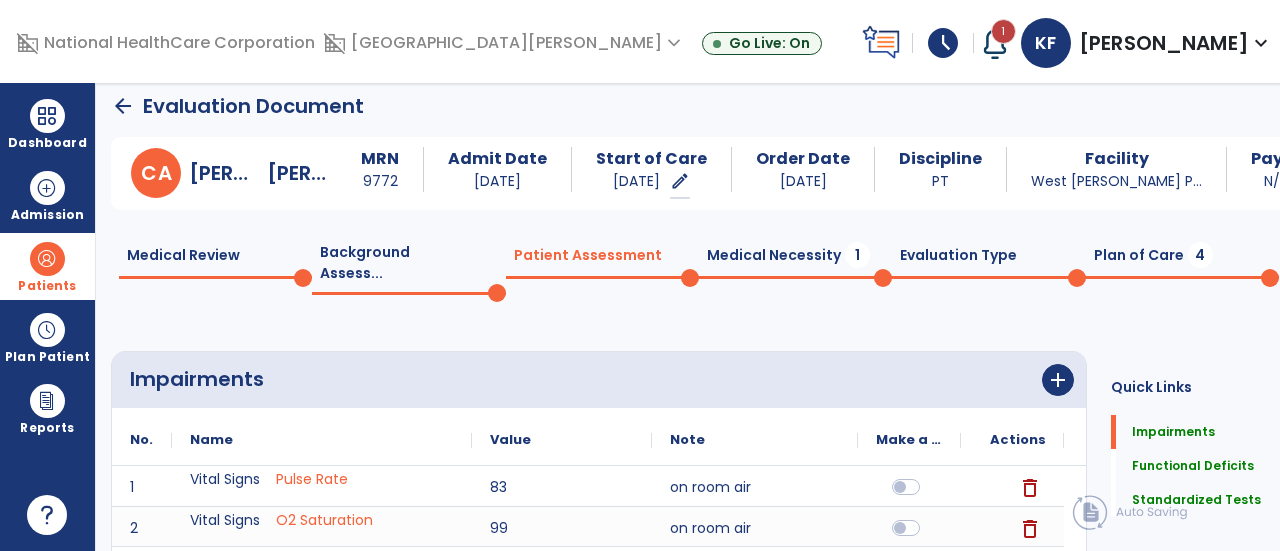scroll, scrollTop: 11, scrollLeft: 0, axis: vertical 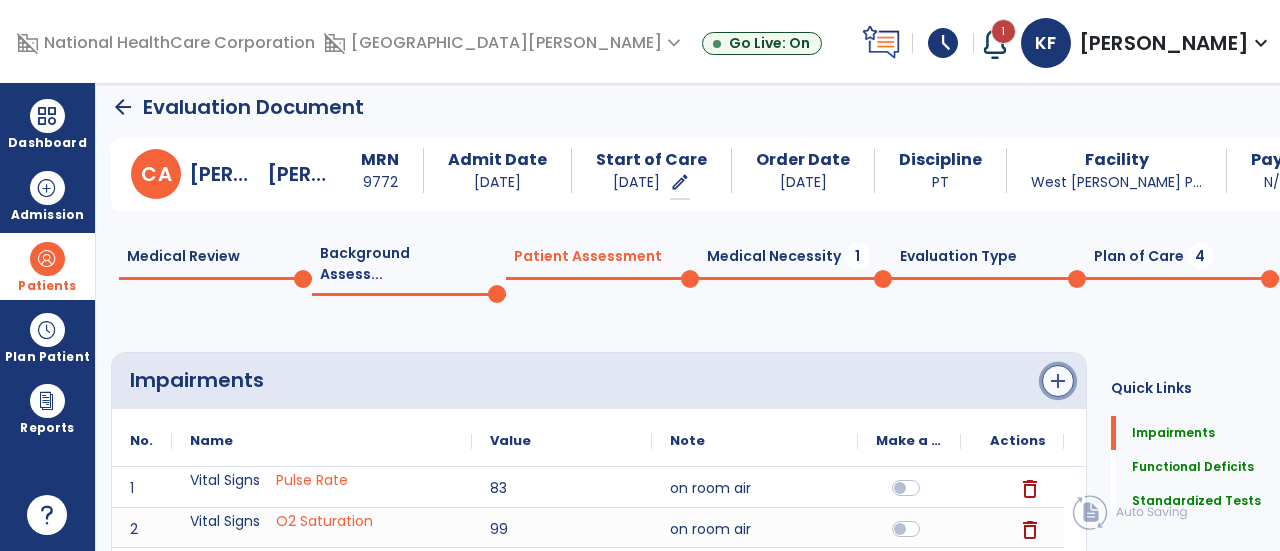 click on "add" 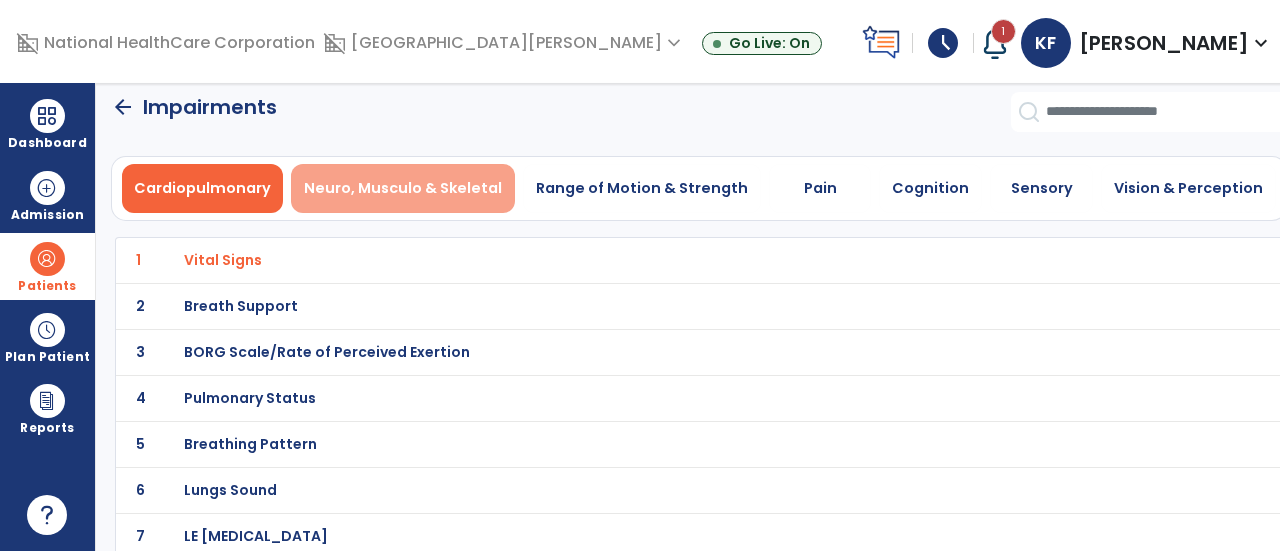 click on "Neuro, Musculo & Skeletal" at bounding box center [403, 188] 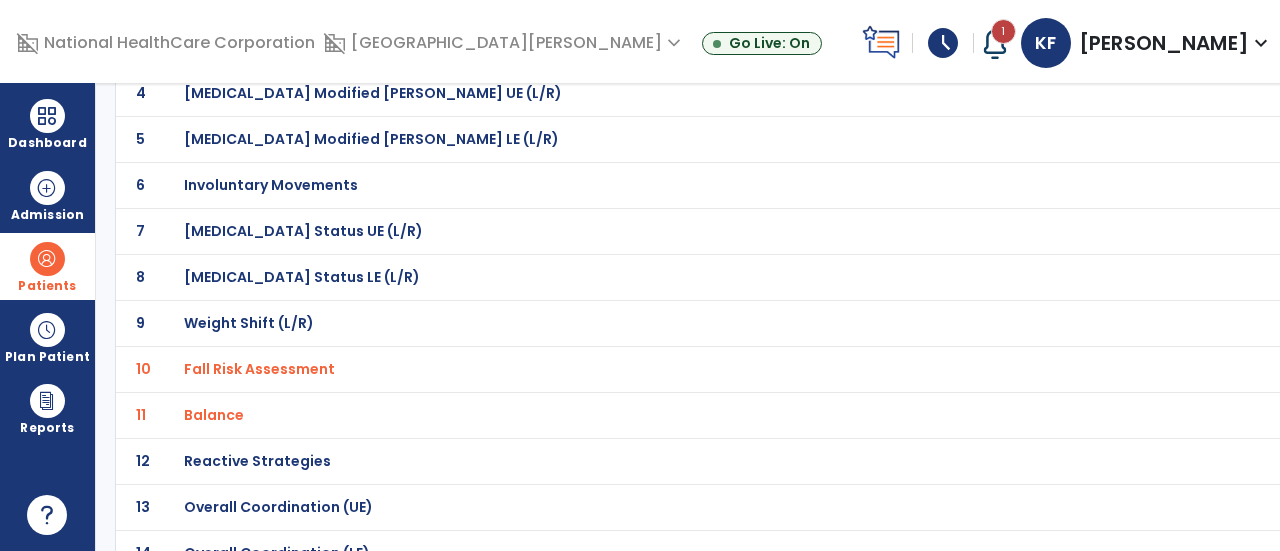 scroll, scrollTop: 324, scrollLeft: 0, axis: vertical 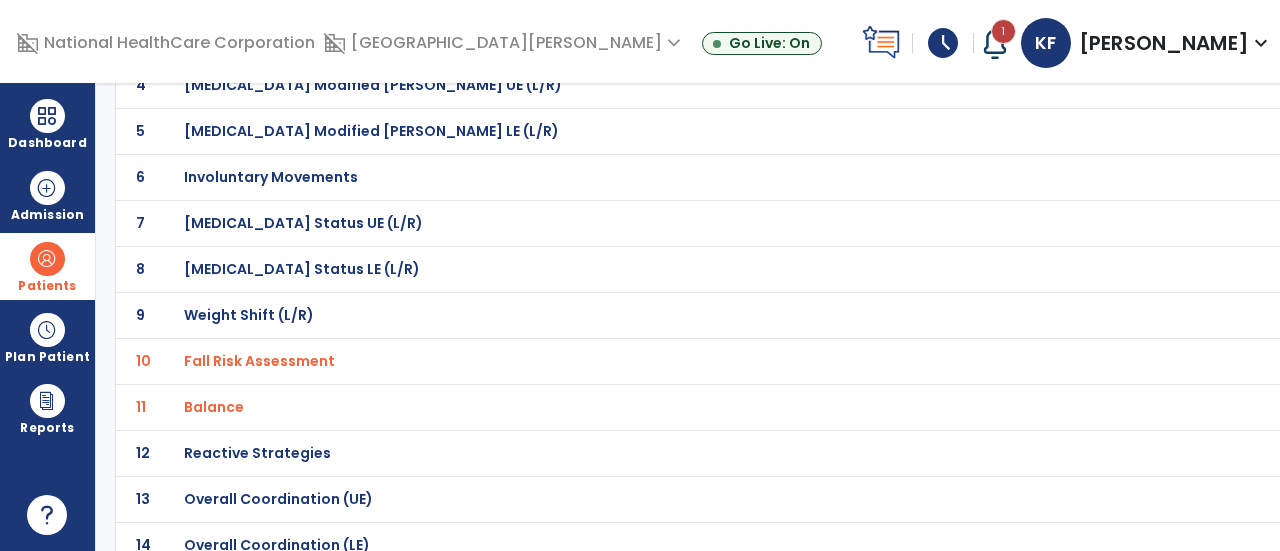 click on "Balance" at bounding box center (259, 361) 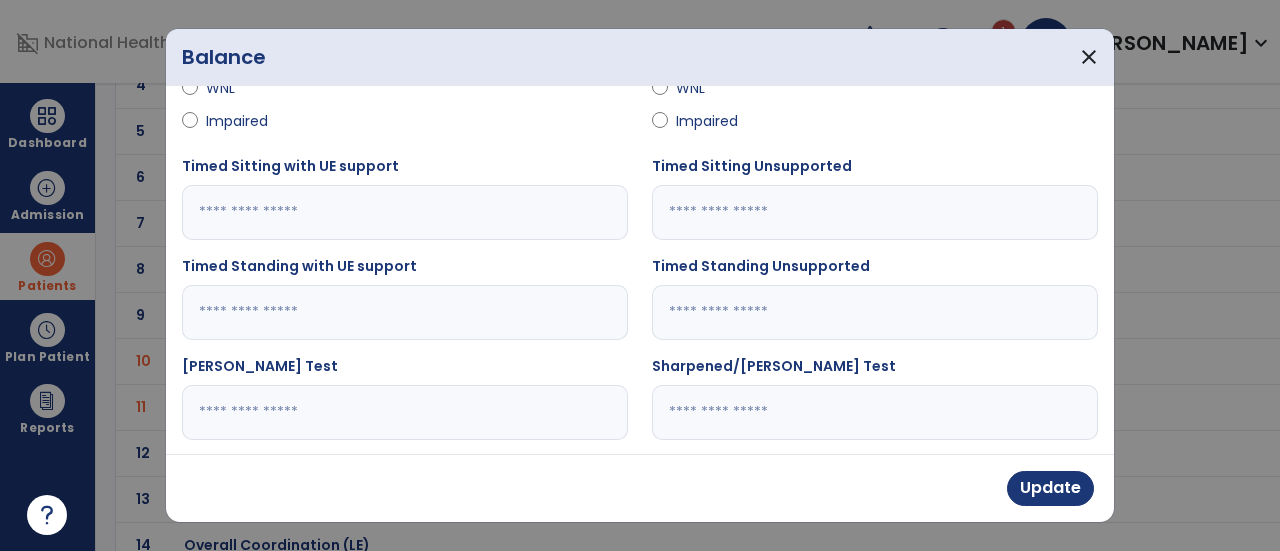 scroll, scrollTop: 231, scrollLeft: 0, axis: vertical 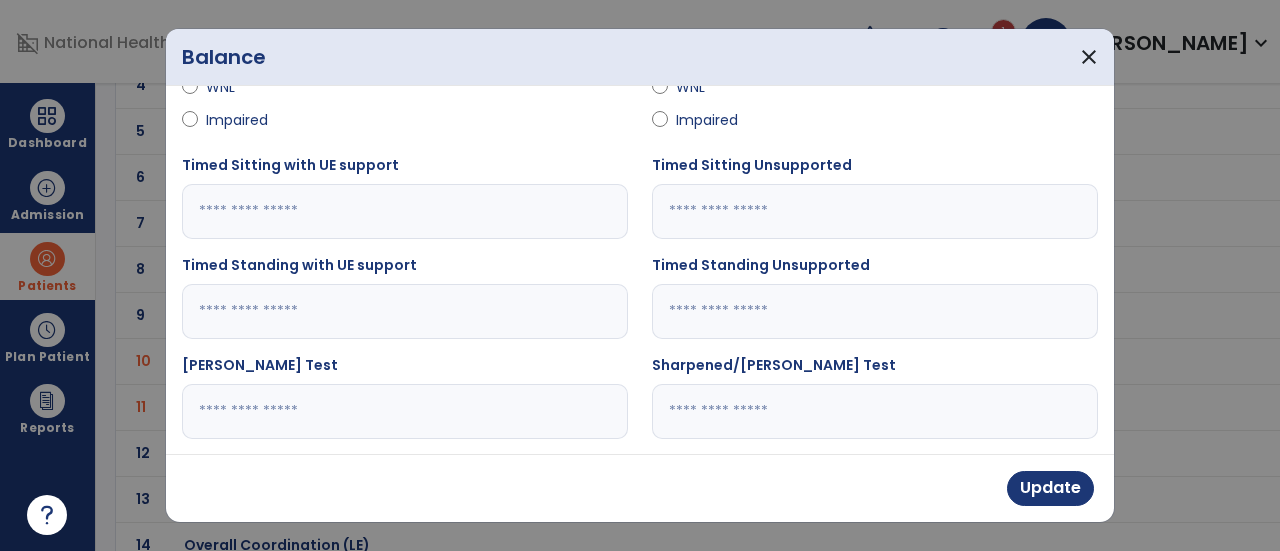 click at bounding box center (875, 311) 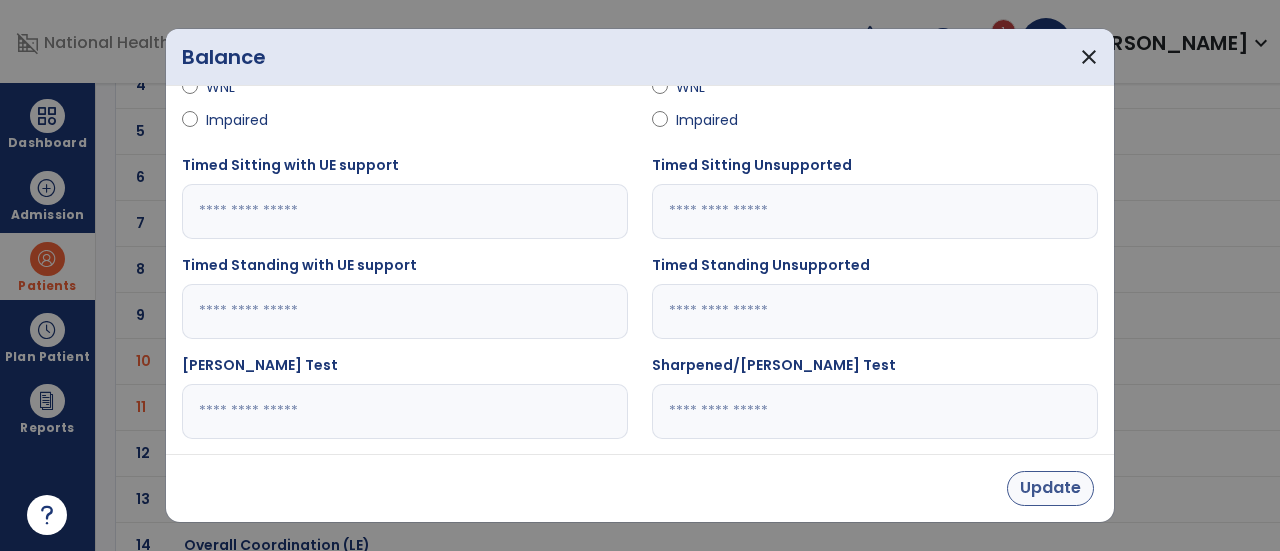 type on "*" 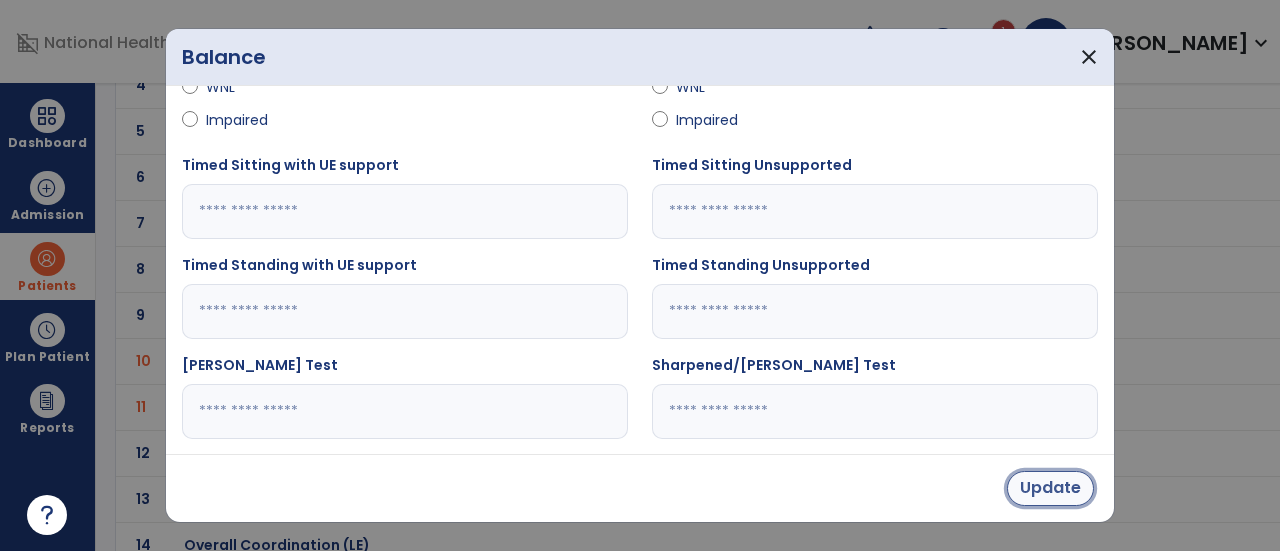 click on "Update" at bounding box center (1050, 488) 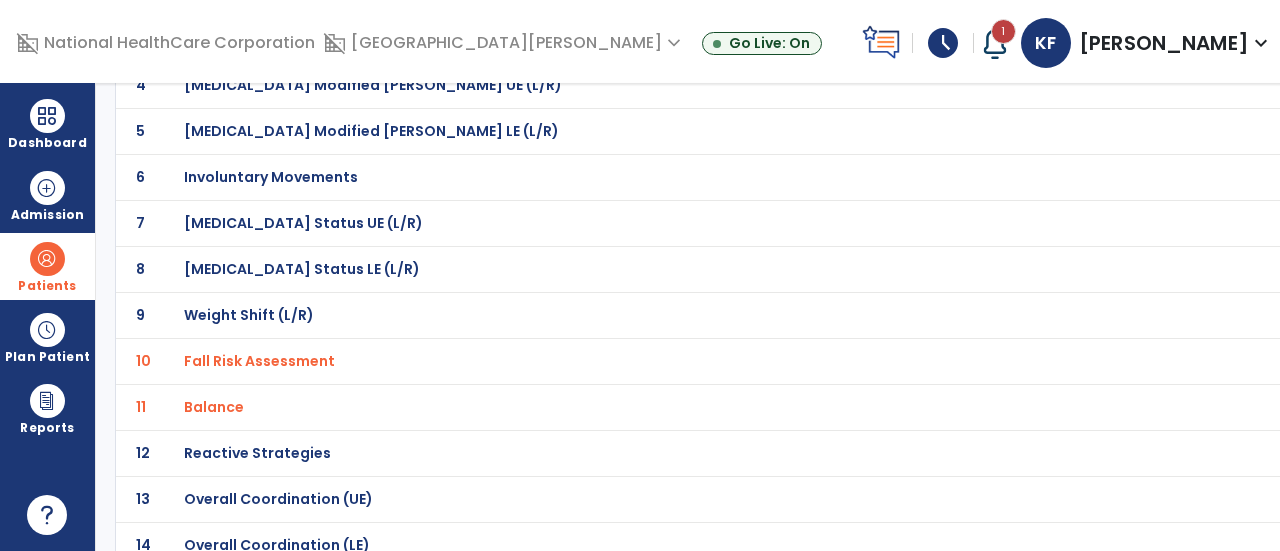 scroll, scrollTop: 0, scrollLeft: 0, axis: both 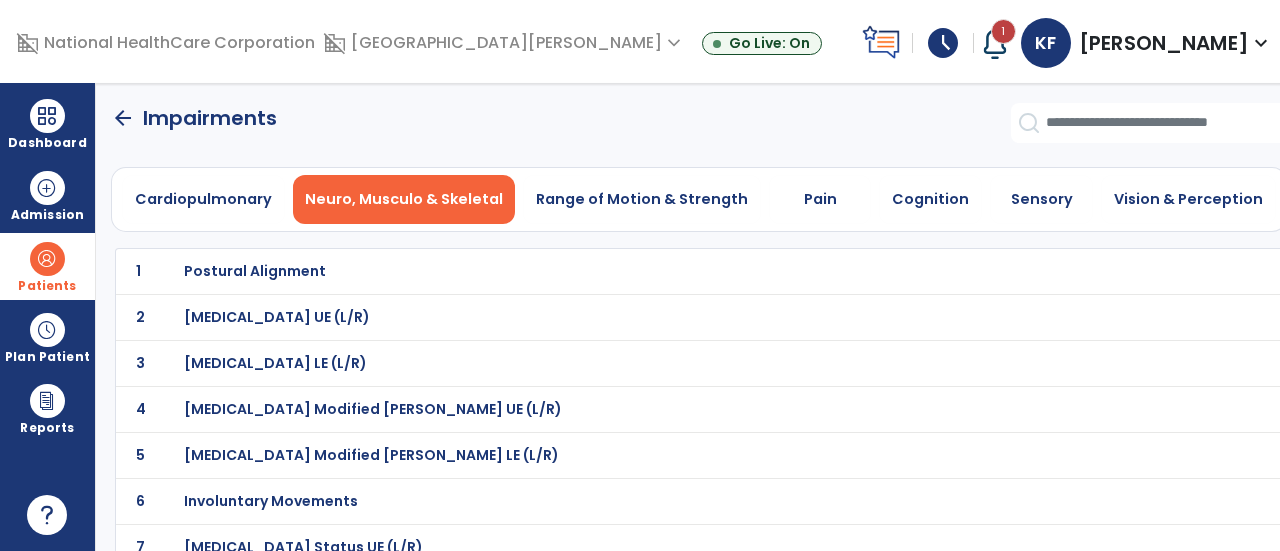 click on "arrow_back" 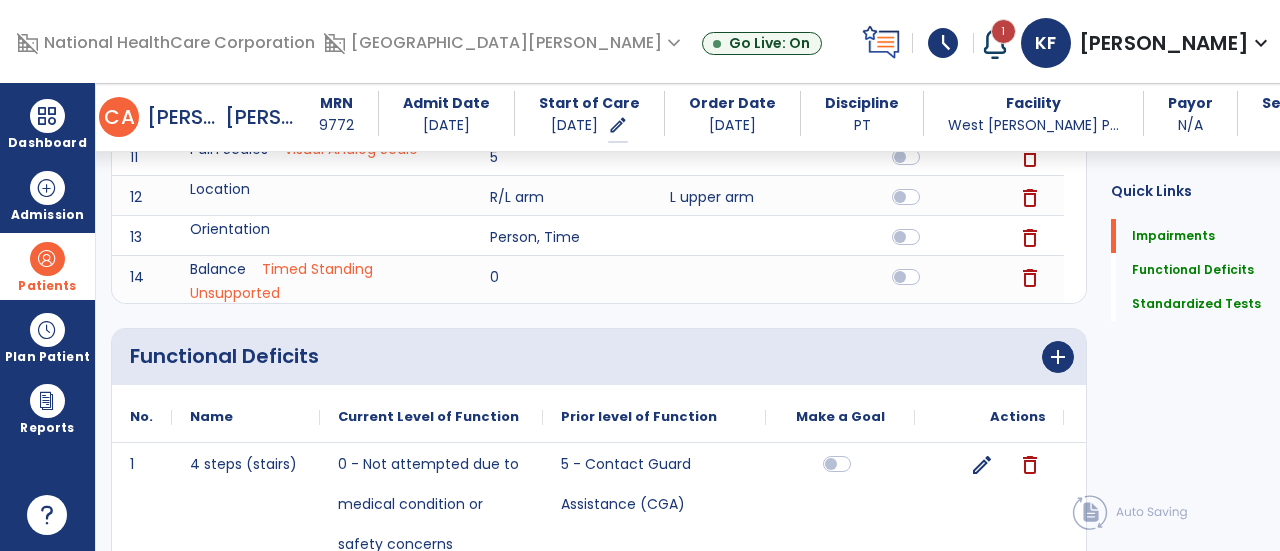 scroll, scrollTop: 930, scrollLeft: 0, axis: vertical 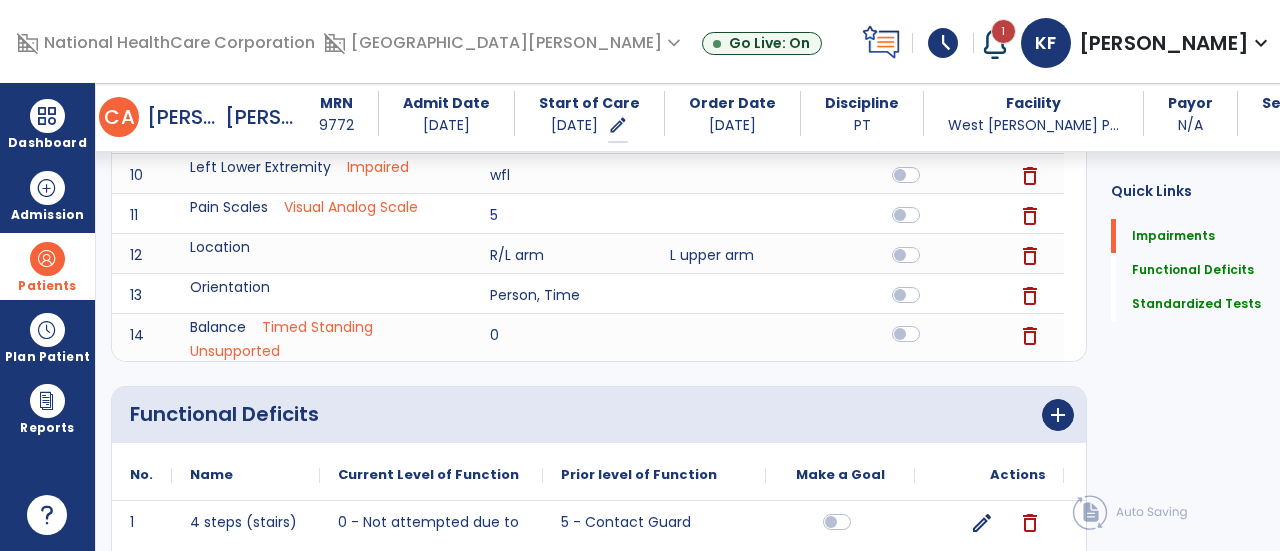 click 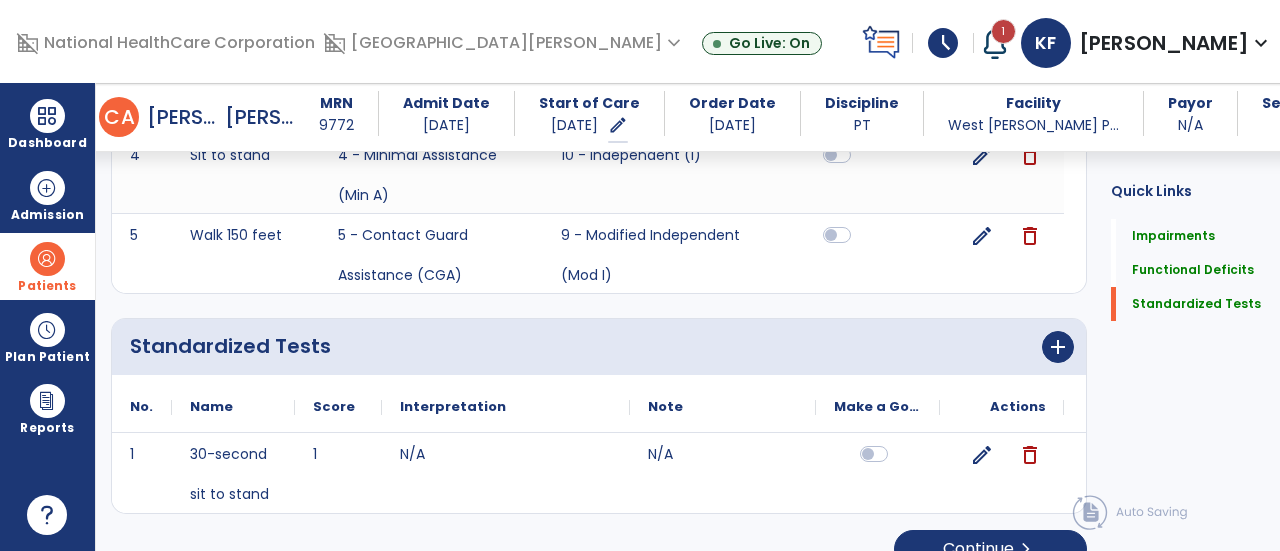 scroll, scrollTop: 1592, scrollLeft: 0, axis: vertical 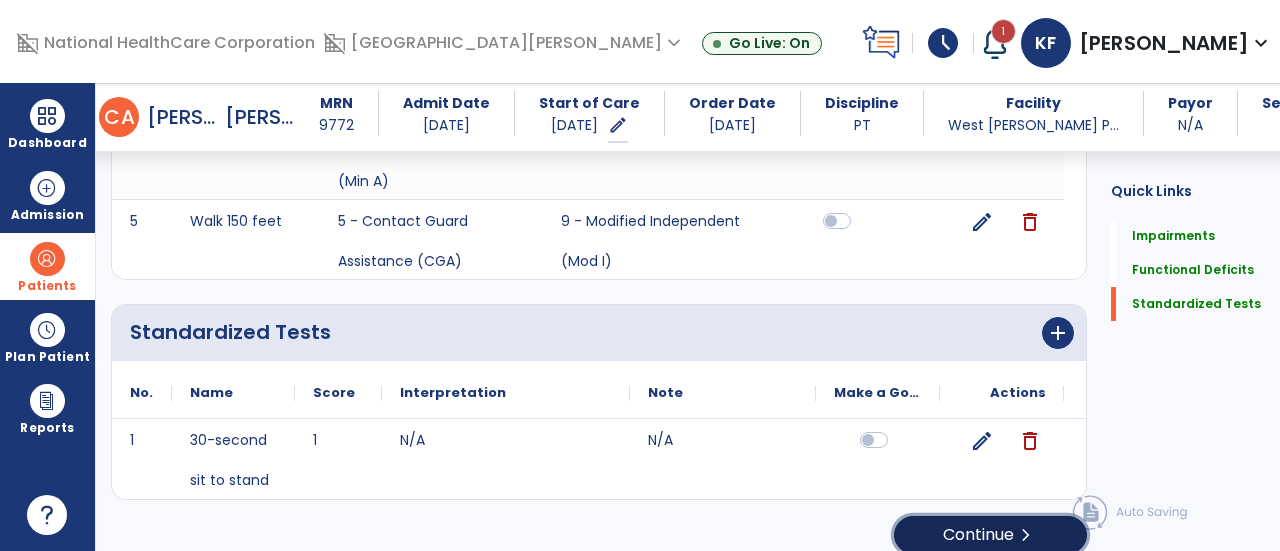 click on "chevron_right" 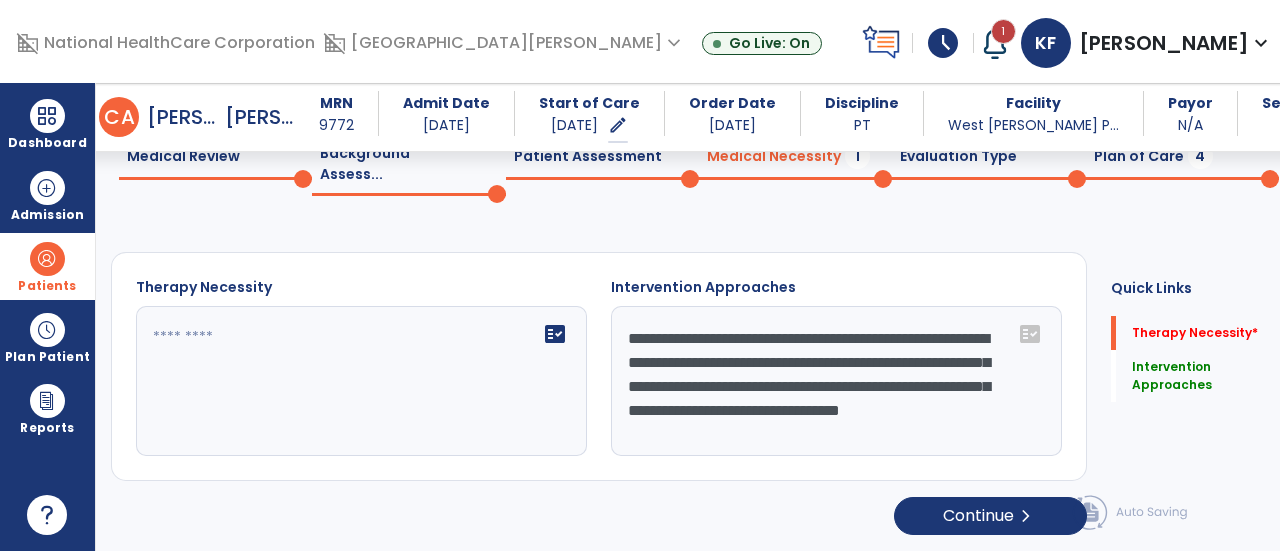 scroll, scrollTop: 74, scrollLeft: 0, axis: vertical 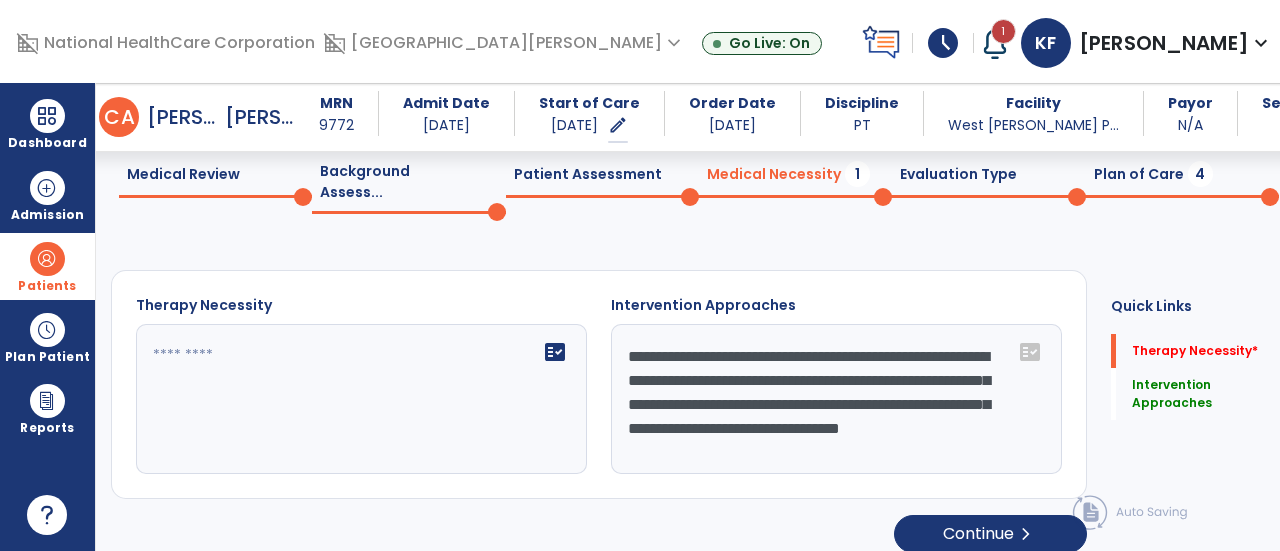 click 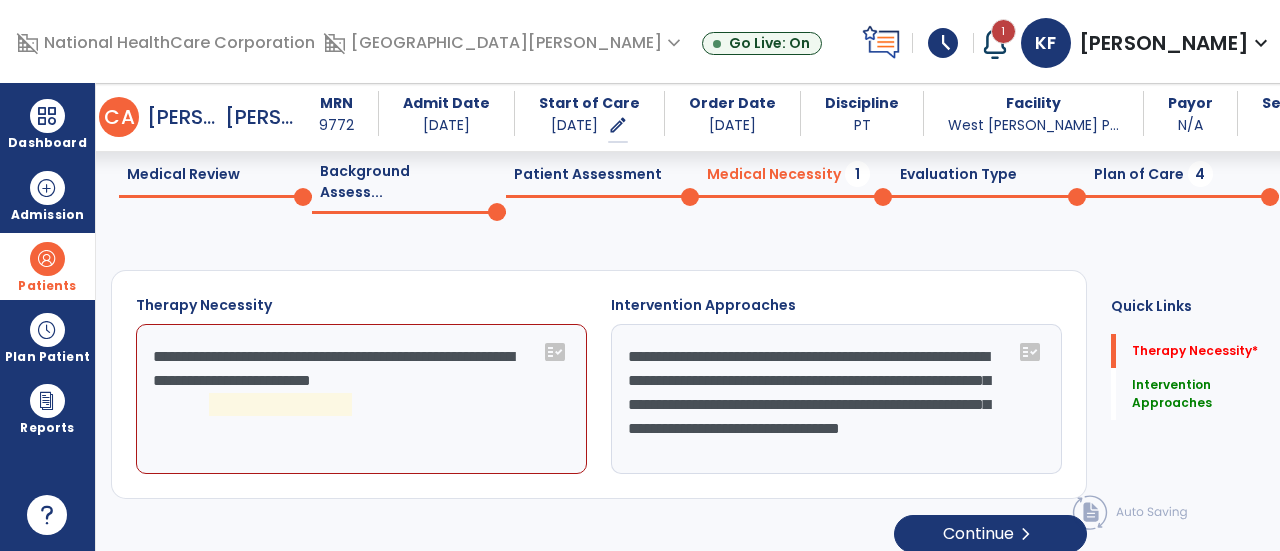 click on "**********" 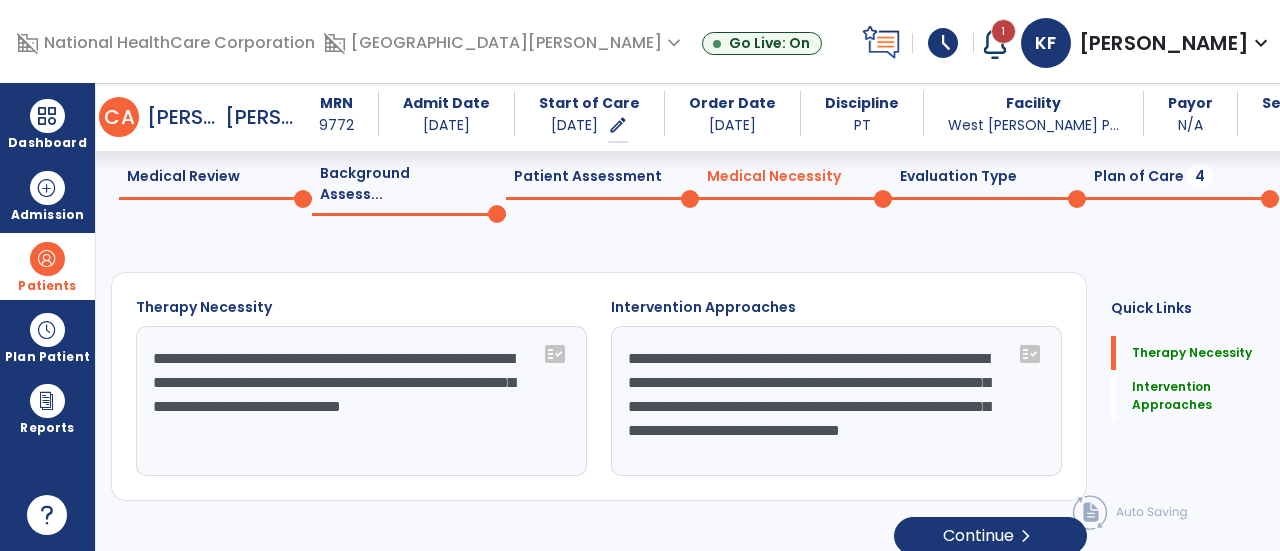 scroll, scrollTop: 74, scrollLeft: 0, axis: vertical 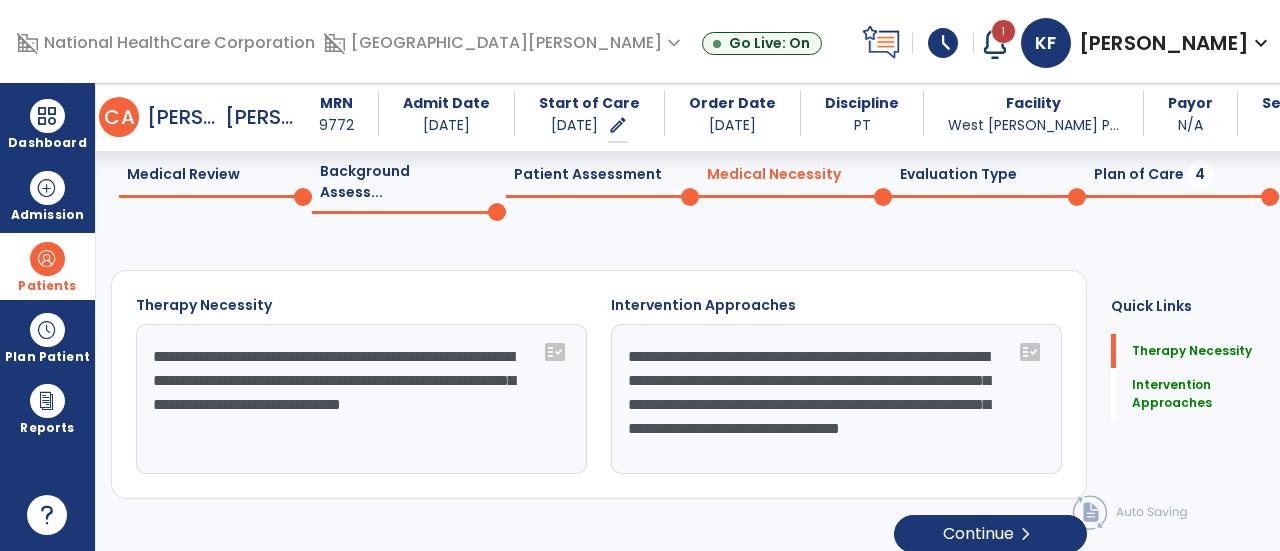 click on "**********" 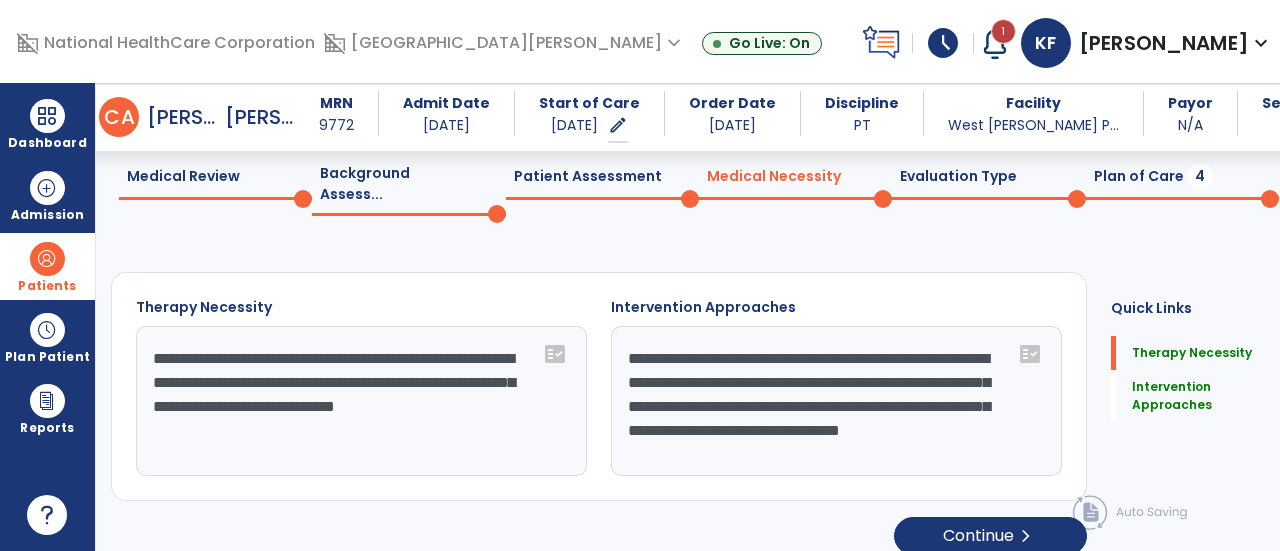 scroll, scrollTop: 74, scrollLeft: 0, axis: vertical 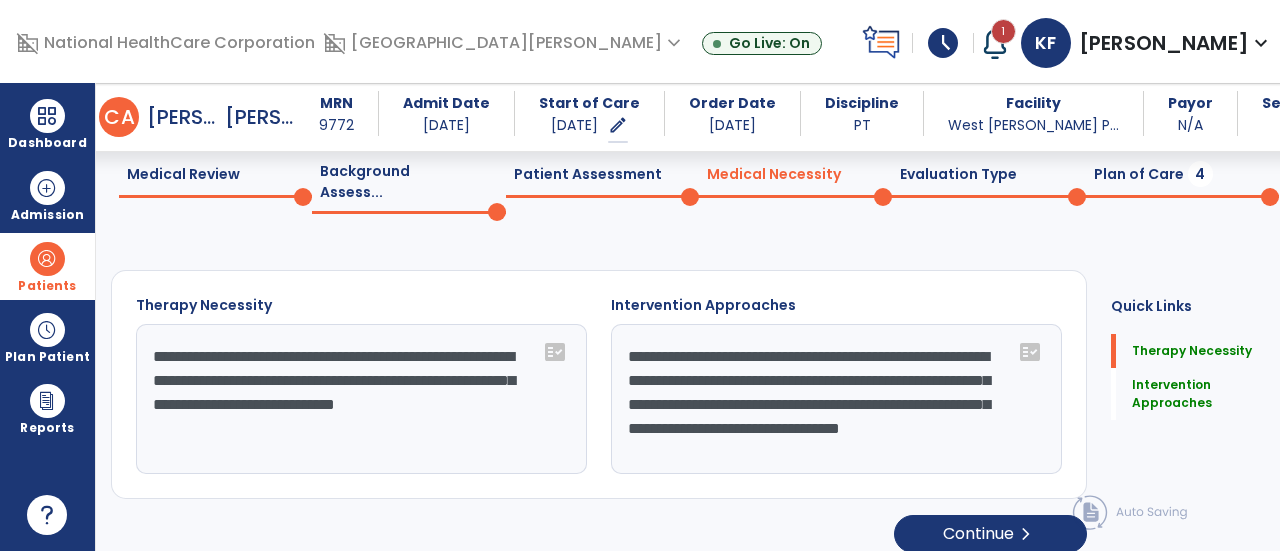 type on "**********" 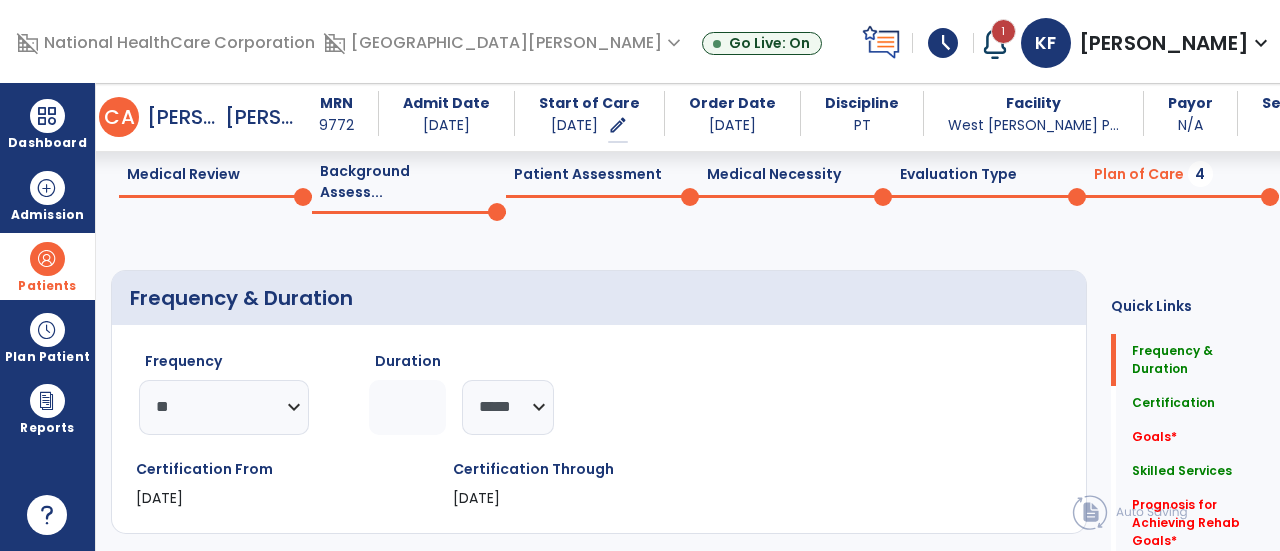 click on "Evaluation Type  0" 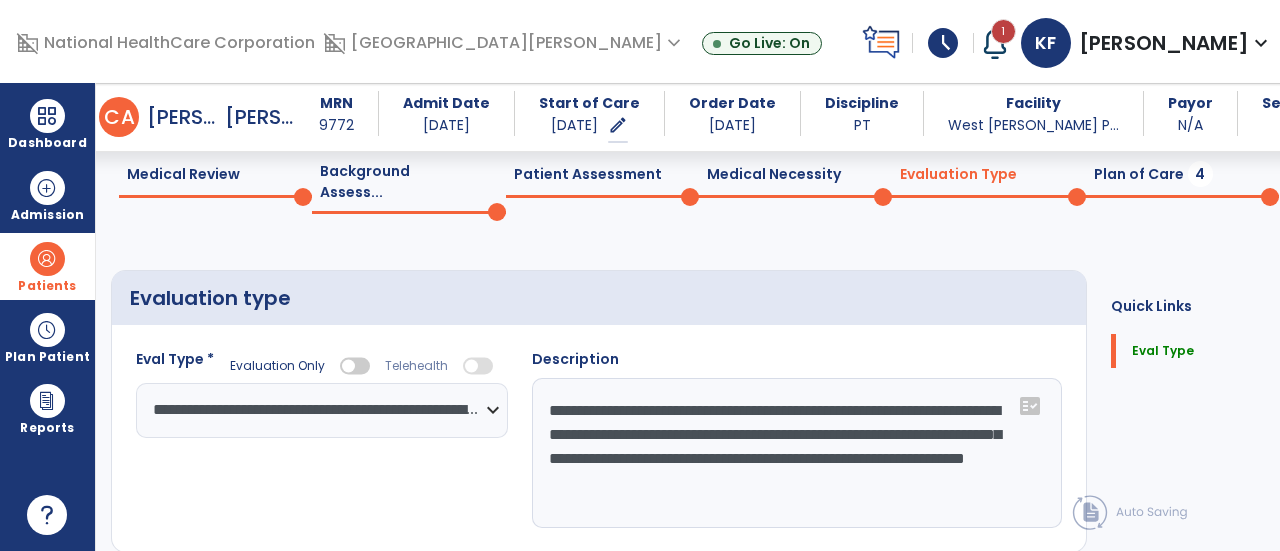 click on "Plan of Care  4" 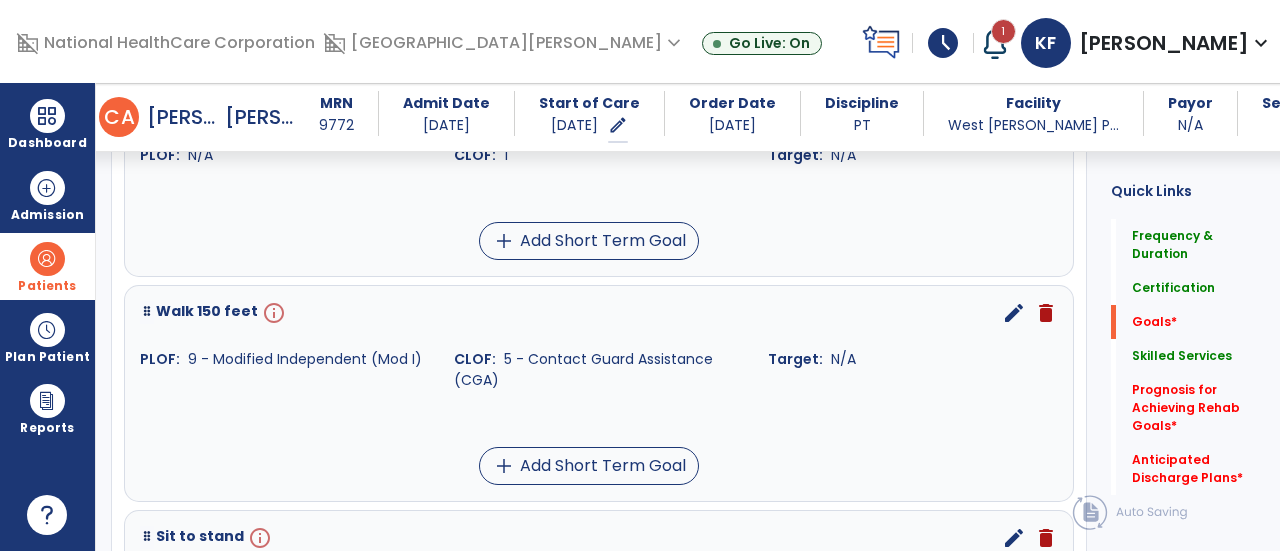 scroll, scrollTop: 628, scrollLeft: 0, axis: vertical 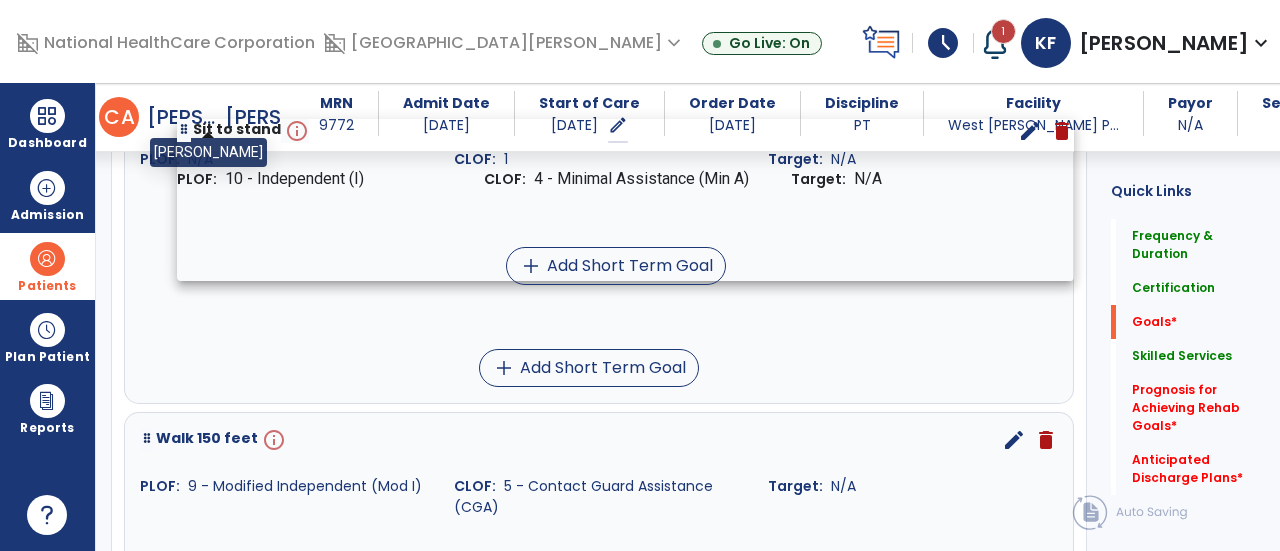 drag, startPoint x: 150, startPoint y: 520, endPoint x: 188, endPoint y: 128, distance: 393.83752 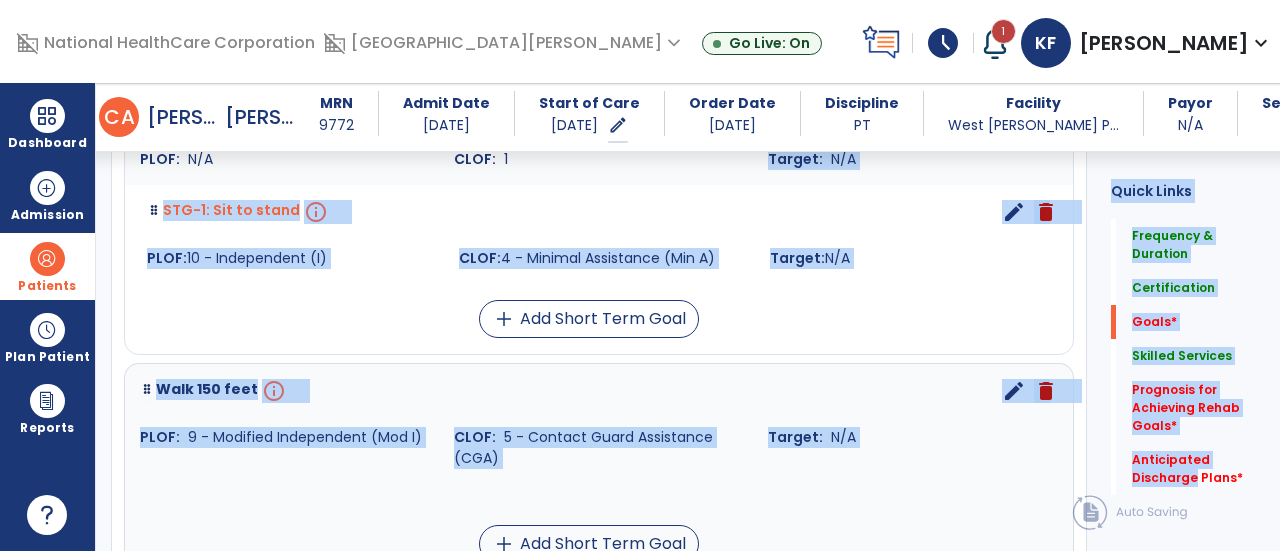 drag, startPoint x: 569, startPoint y: 154, endPoint x: 1166, endPoint y: 163, distance: 597.0678 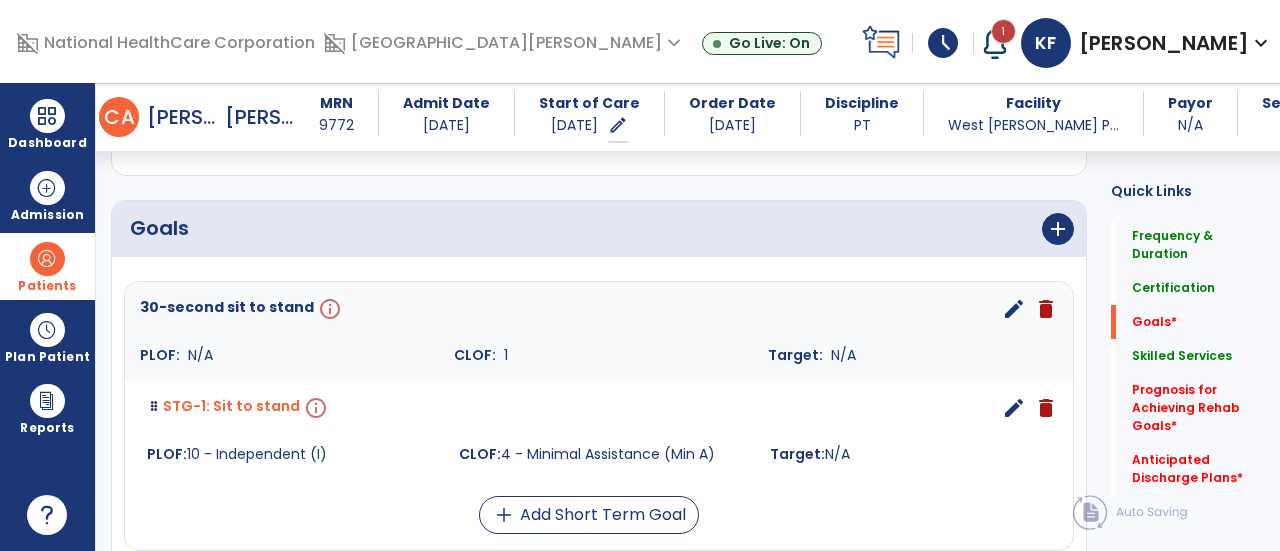 scroll, scrollTop: 415, scrollLeft: 0, axis: vertical 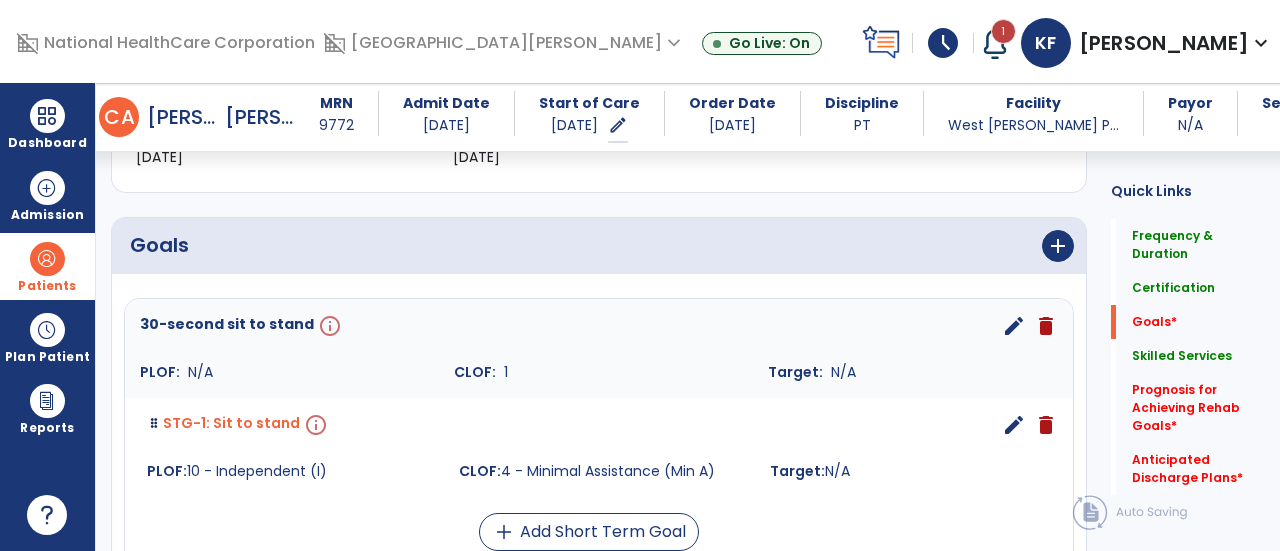 click on "edit" at bounding box center [1014, 326] 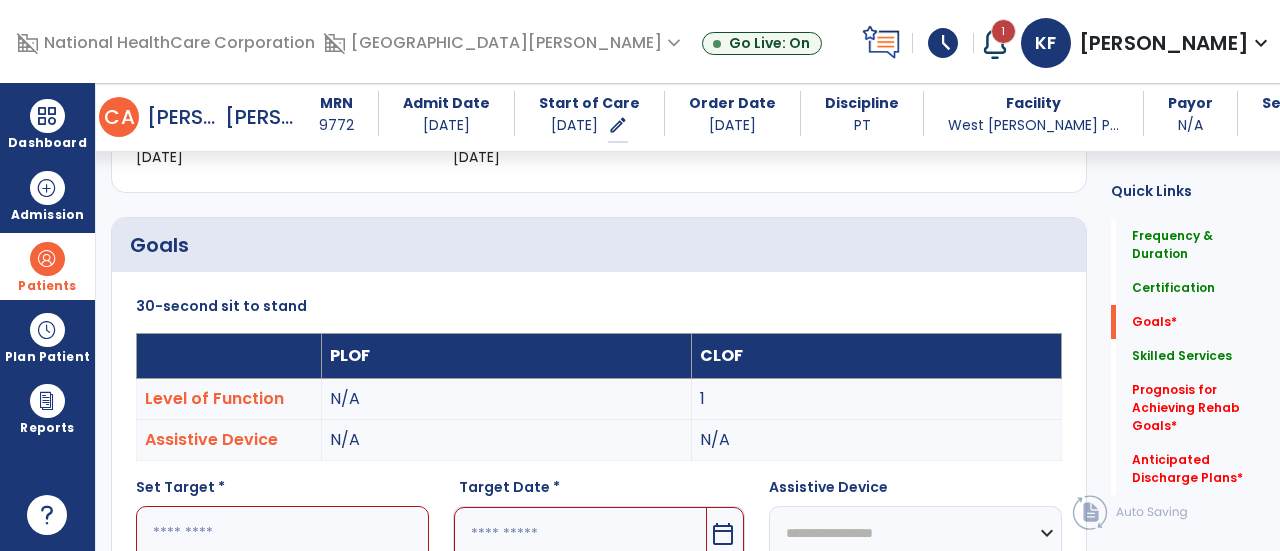 scroll, scrollTop: 69, scrollLeft: 0, axis: vertical 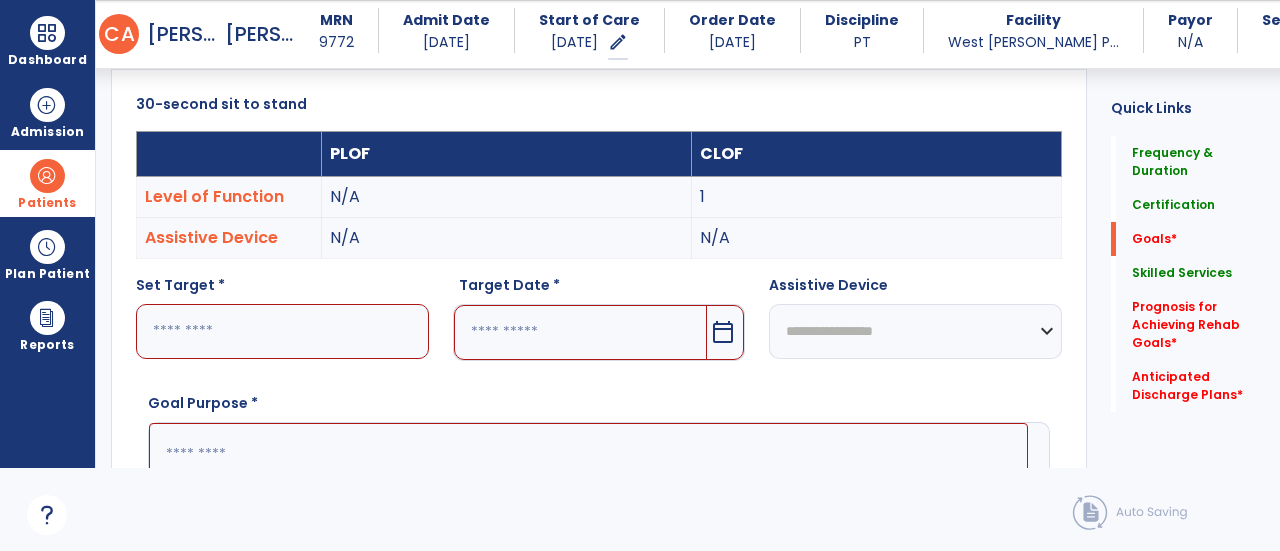 click at bounding box center (282, 331) 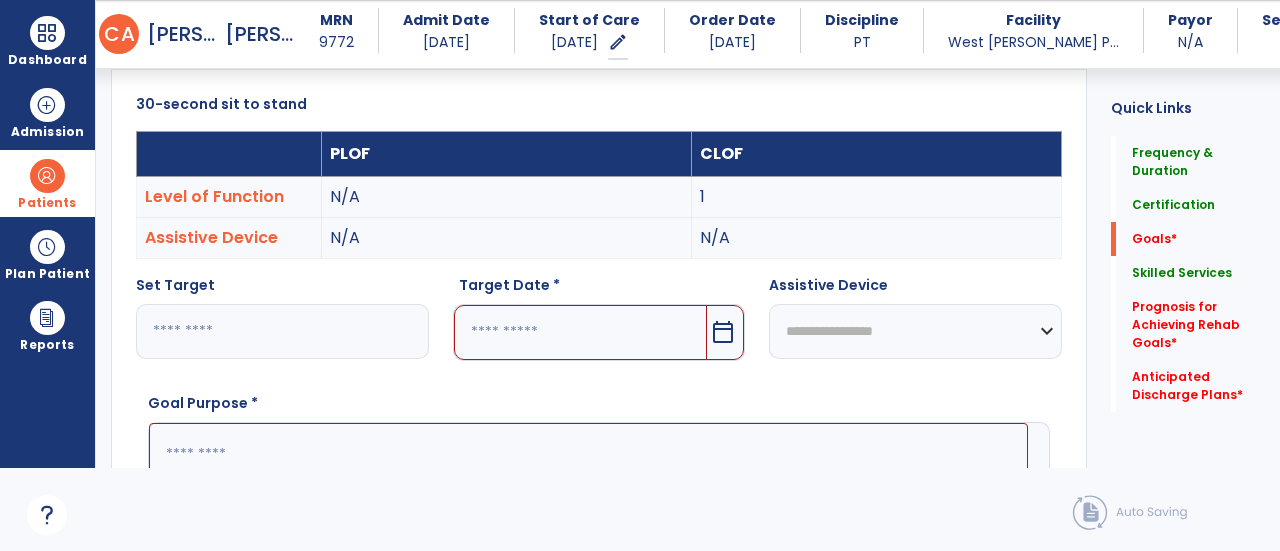 type on "*" 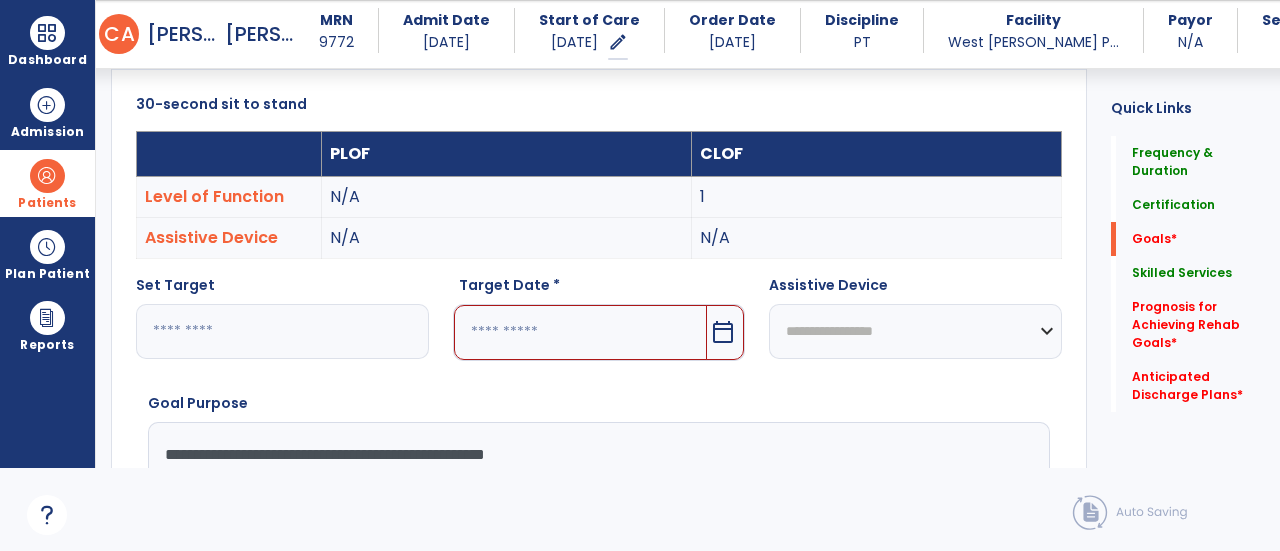 type on "**********" 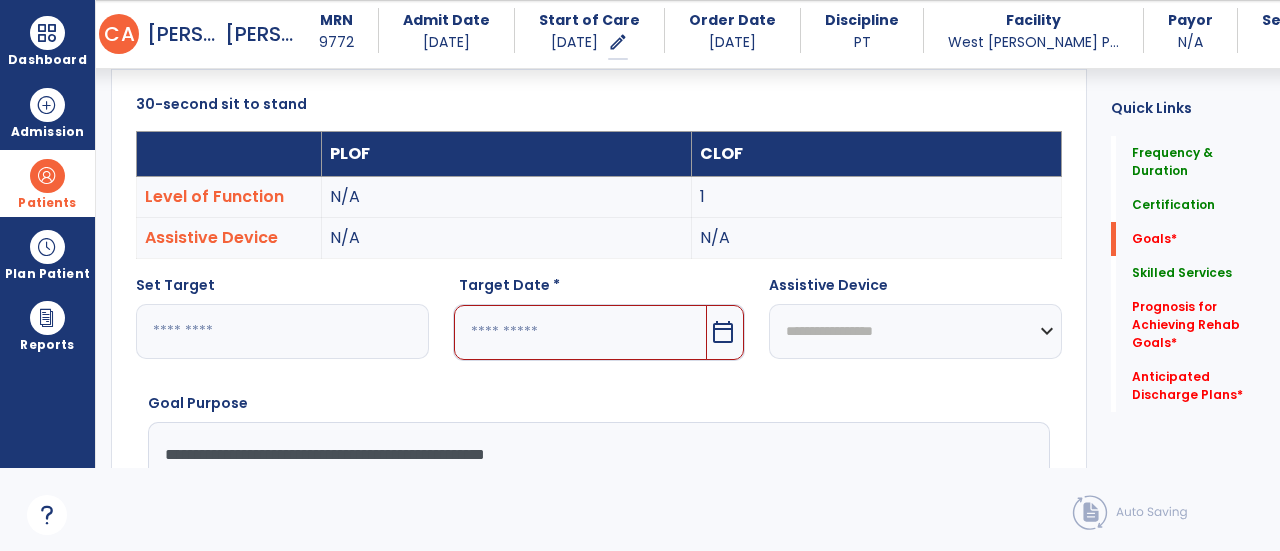 click at bounding box center [581, 332] 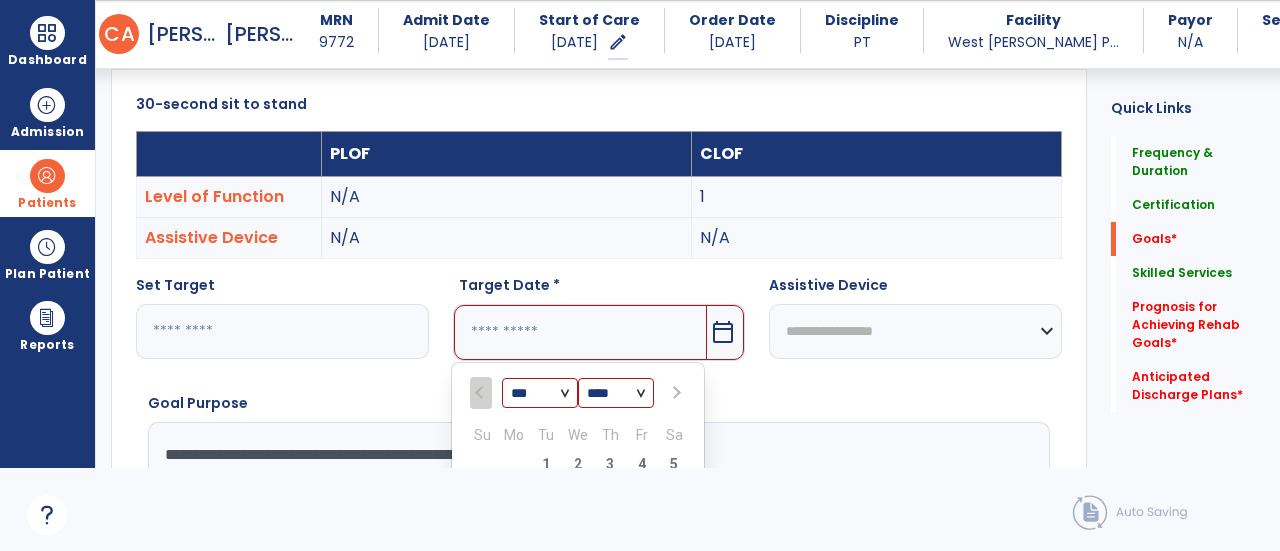 scroll, scrollTop: 563, scrollLeft: 0, axis: vertical 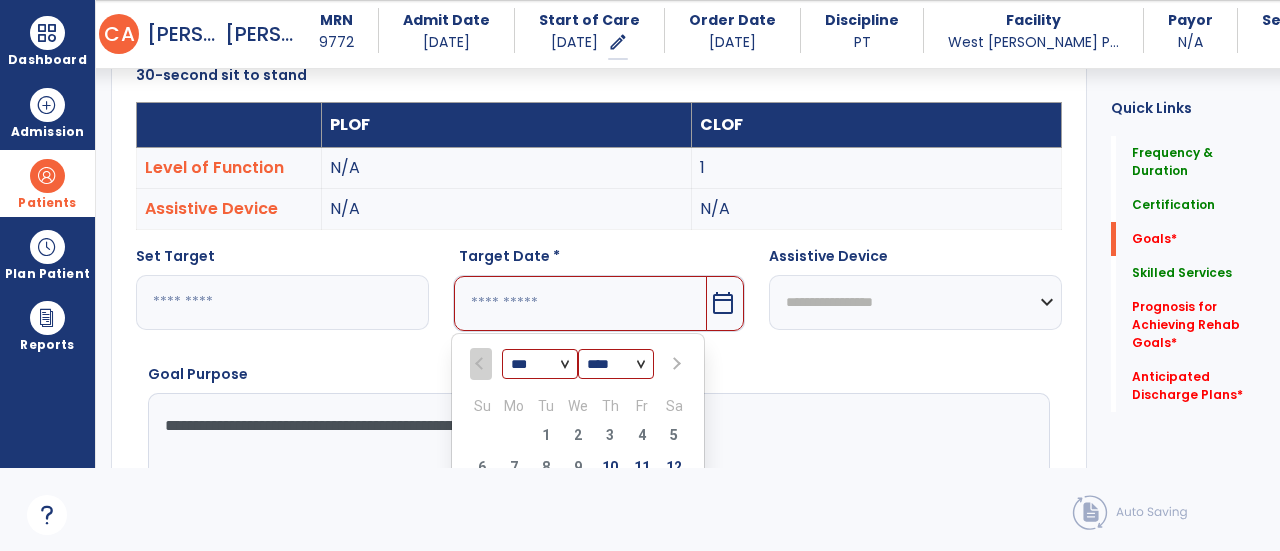 click at bounding box center (675, 364) 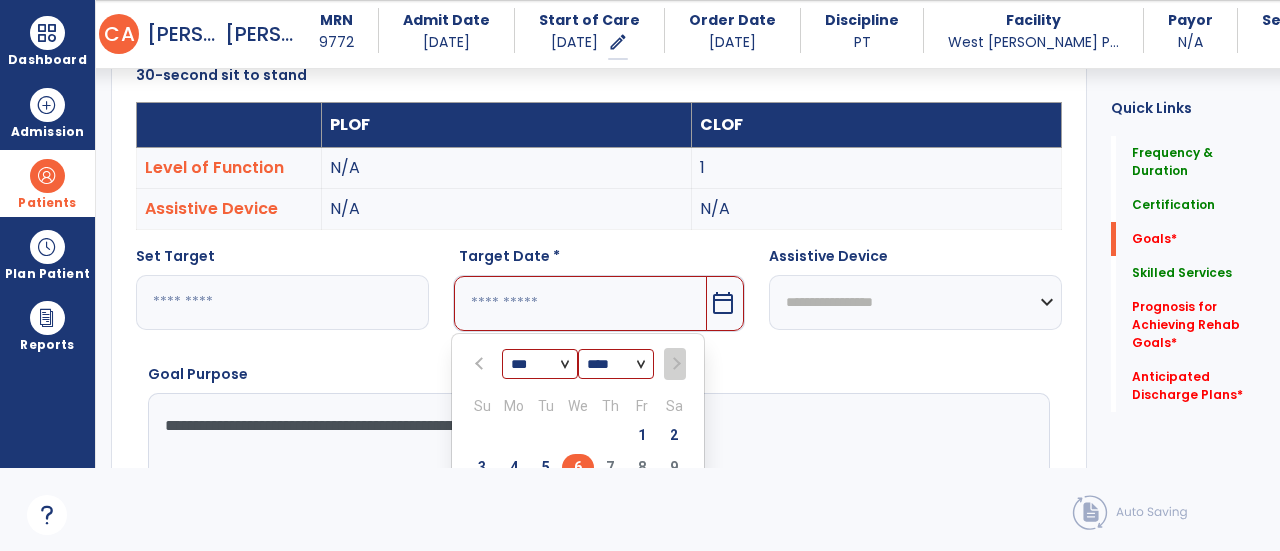 click on "6" at bounding box center (578, 467) 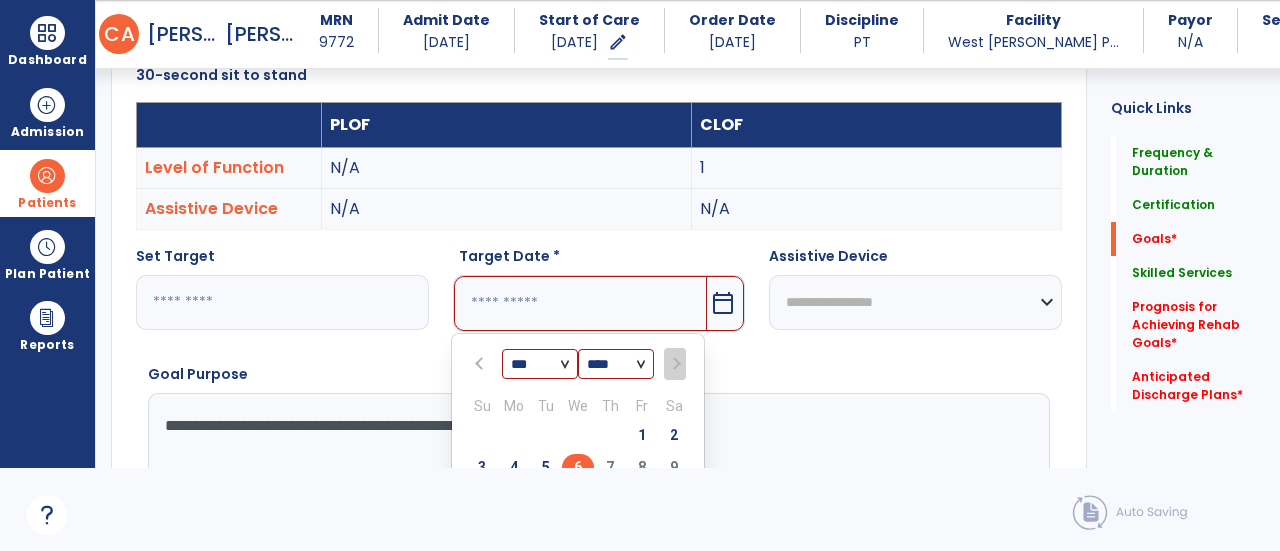 type on "********" 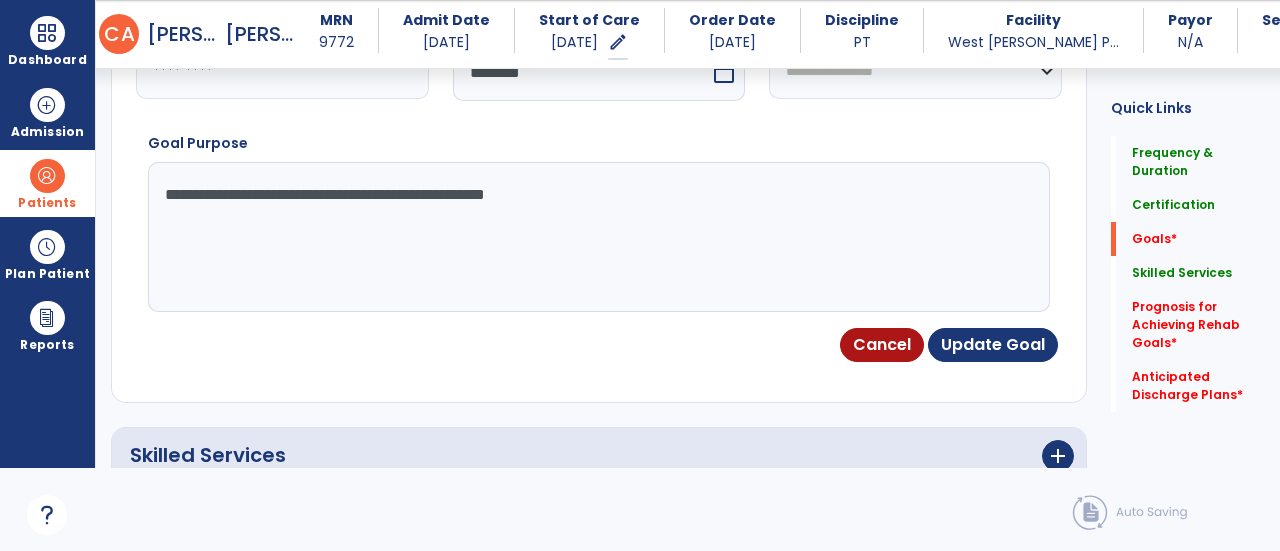scroll, scrollTop: 828, scrollLeft: 0, axis: vertical 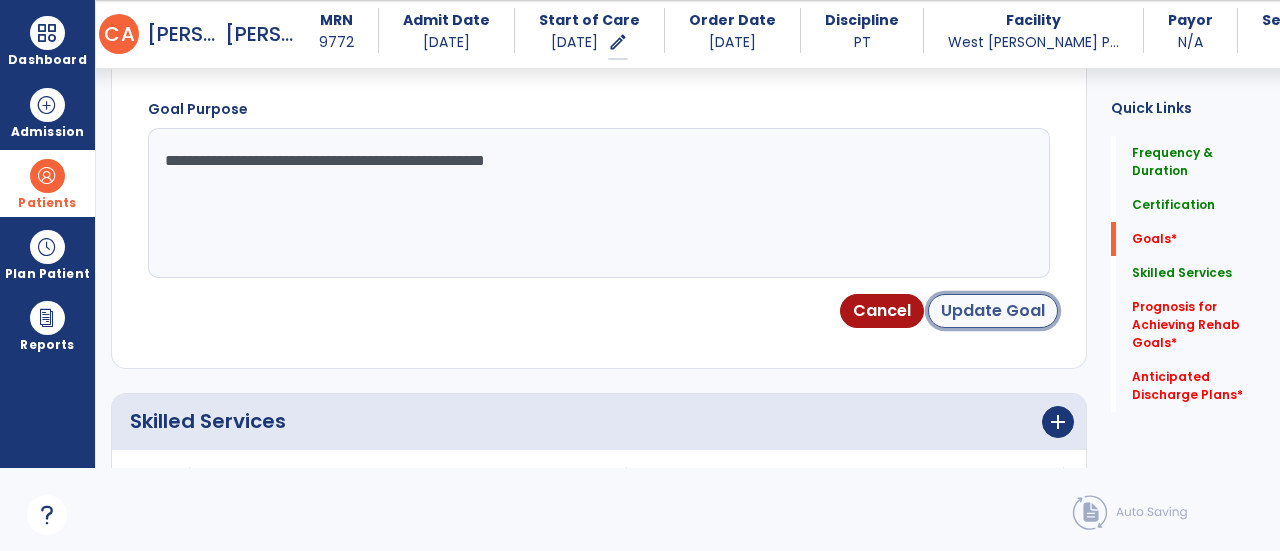 click on "Update Goal" at bounding box center (993, 311) 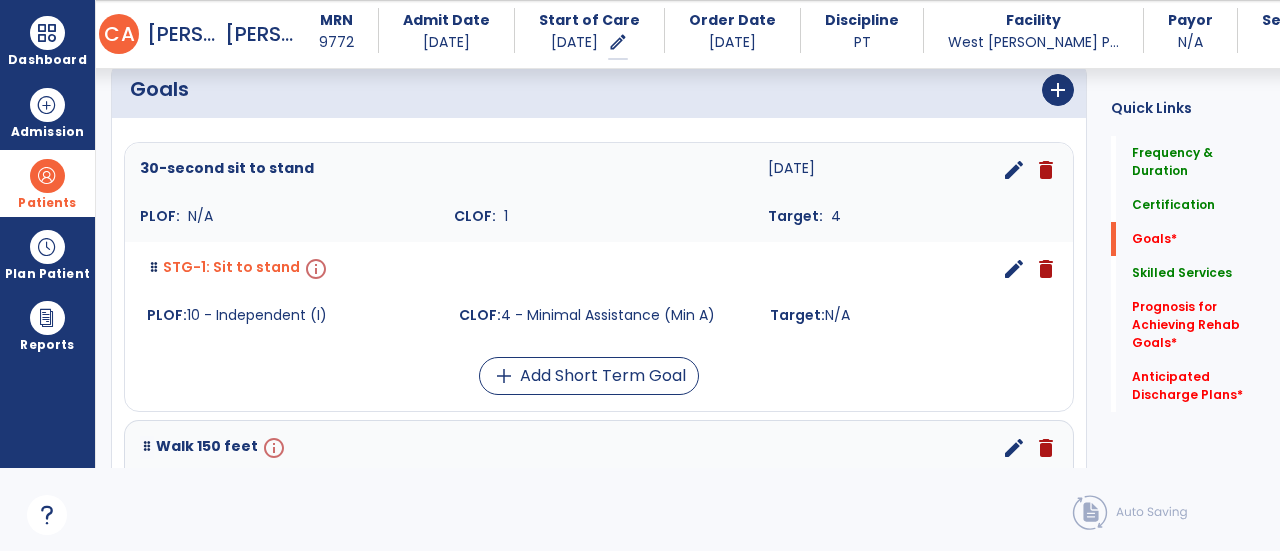scroll, scrollTop: 508, scrollLeft: 0, axis: vertical 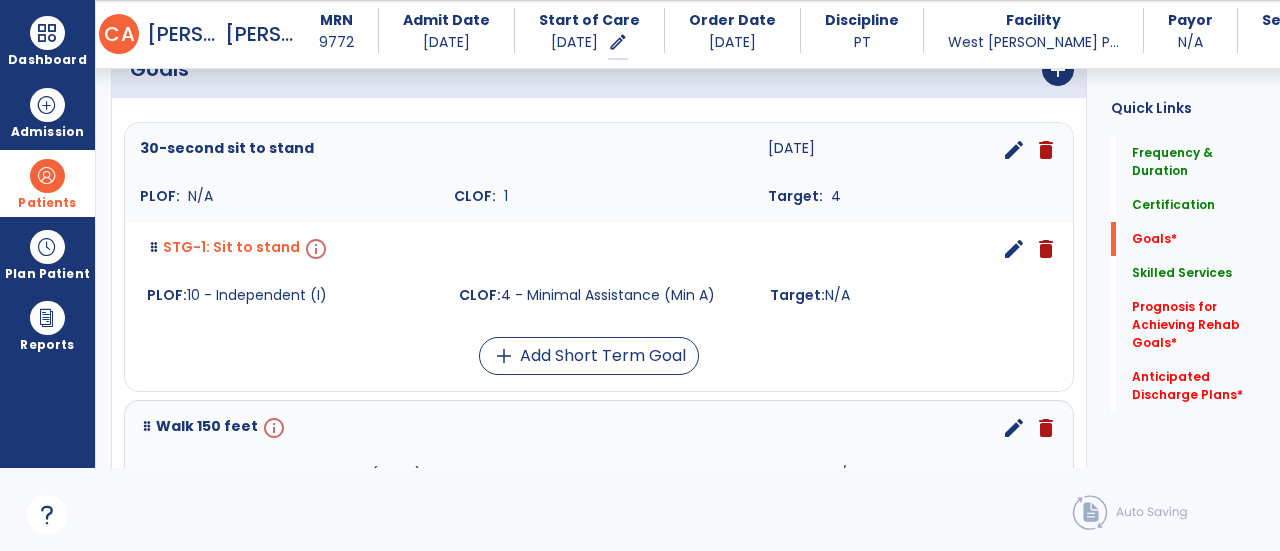 click on "edit" at bounding box center [1014, 249] 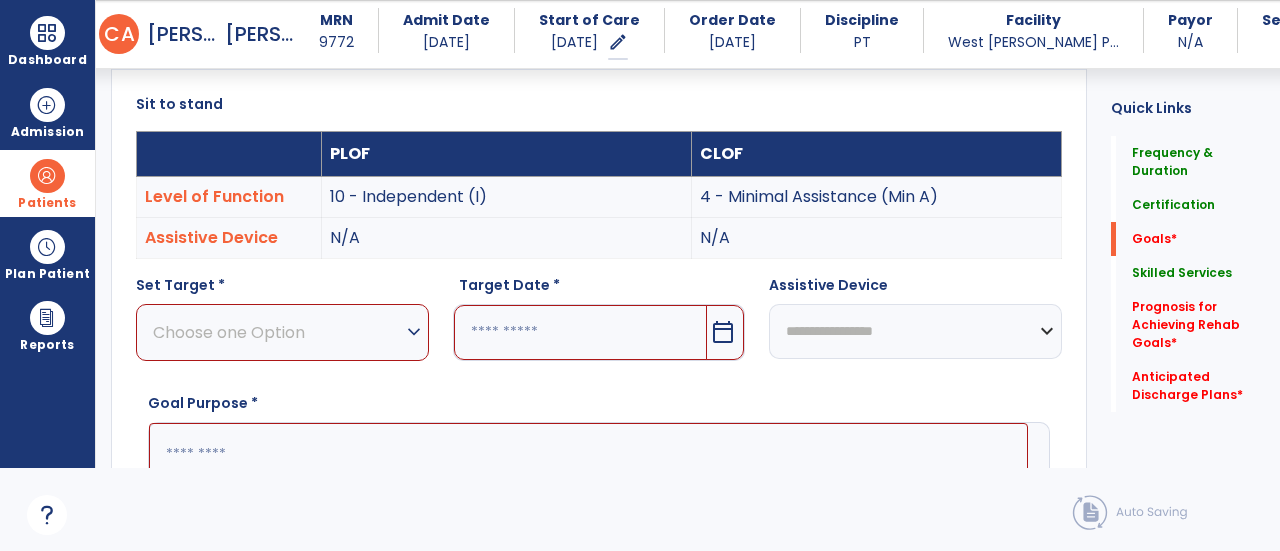 click at bounding box center (581, 332) 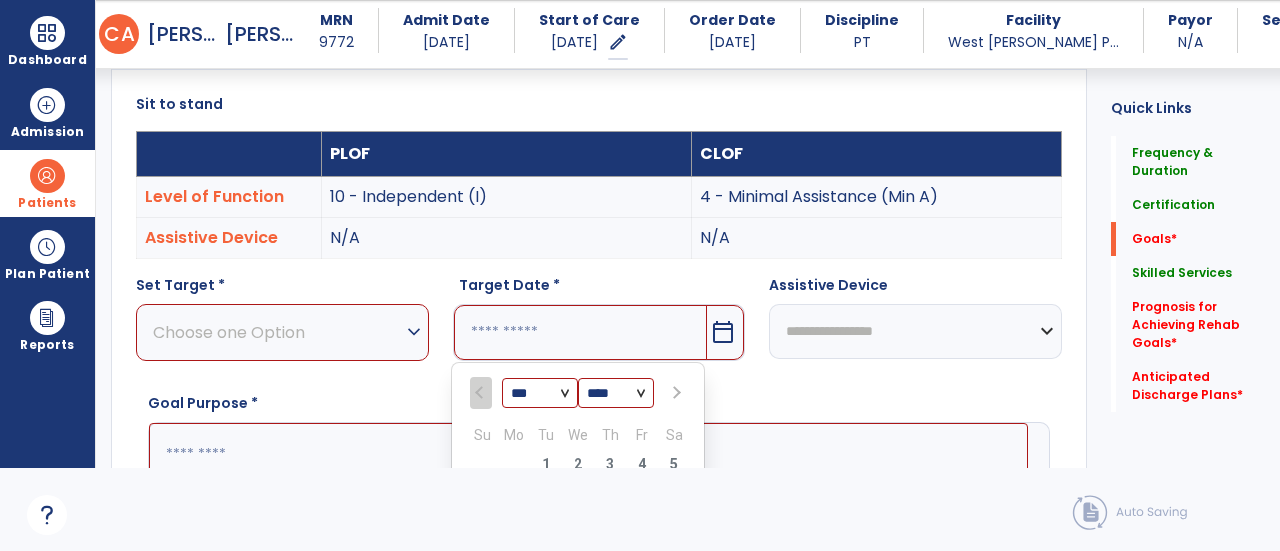 scroll, scrollTop: 563, scrollLeft: 0, axis: vertical 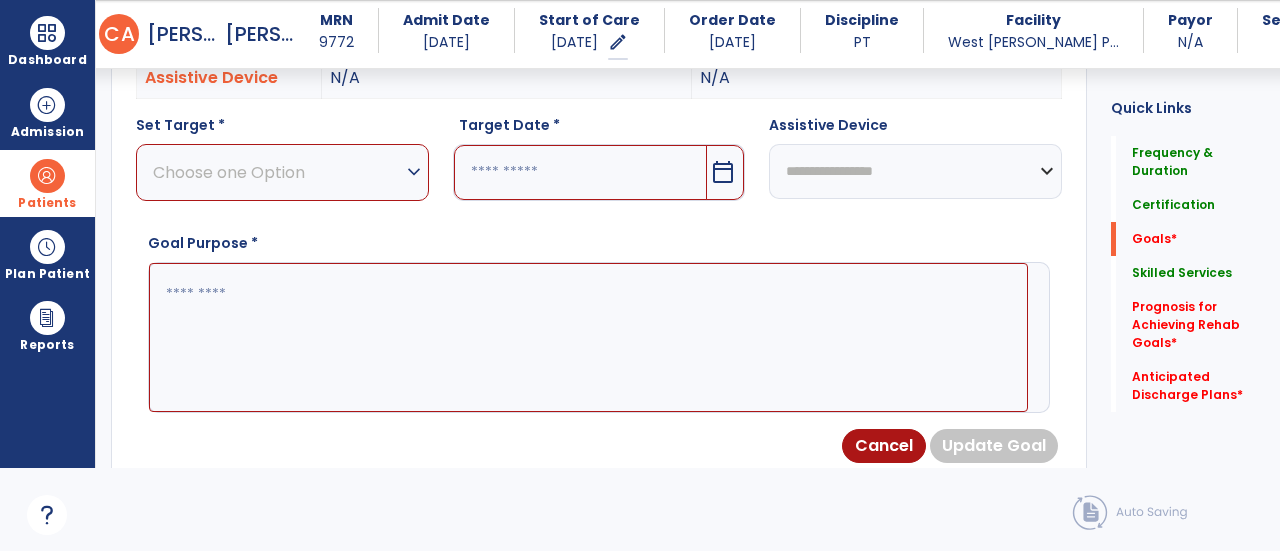 click at bounding box center (581, 172) 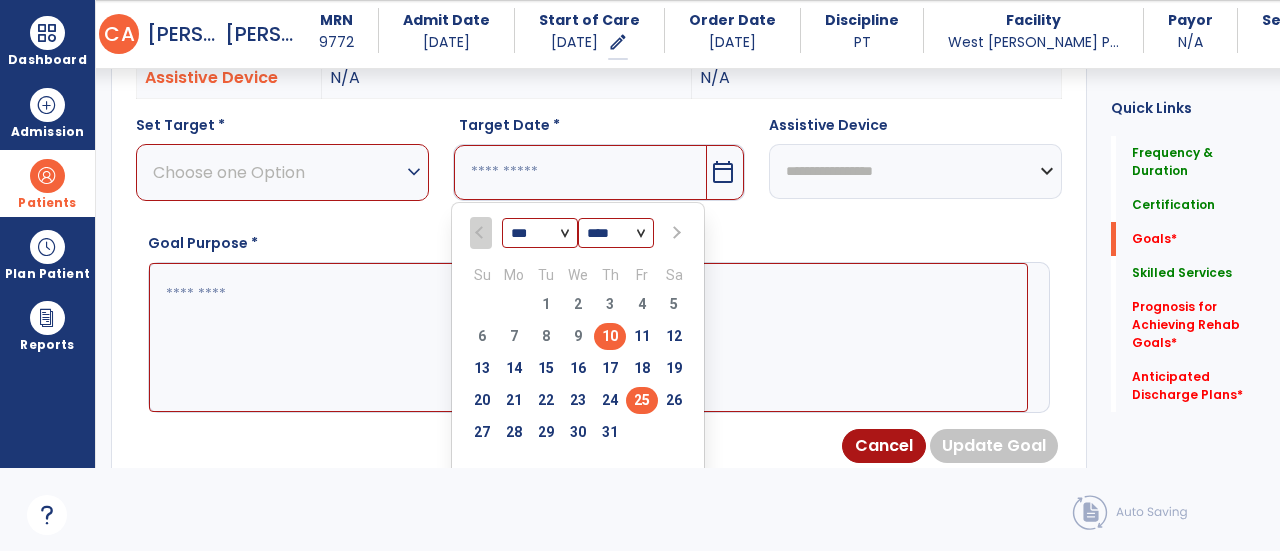 click on "25" at bounding box center [642, 400] 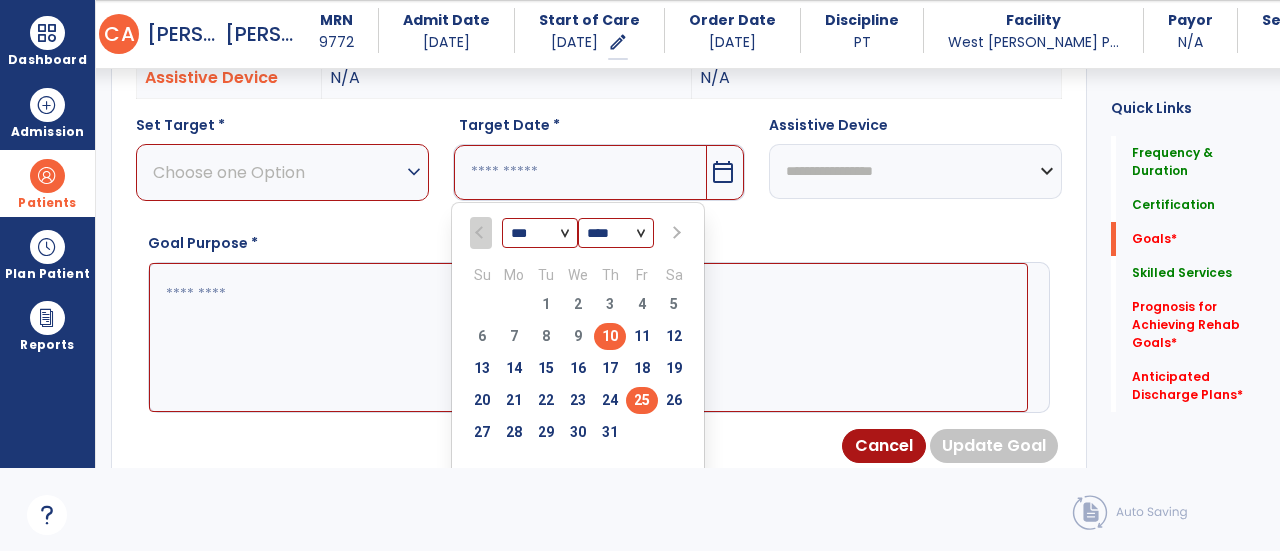 type on "*********" 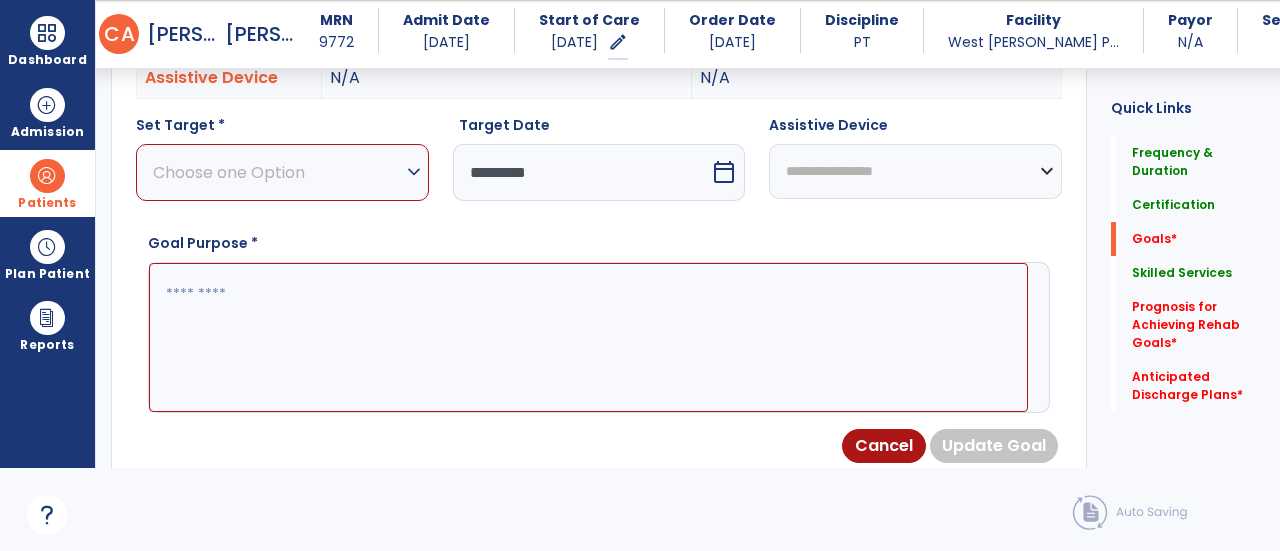 click at bounding box center [588, 337] 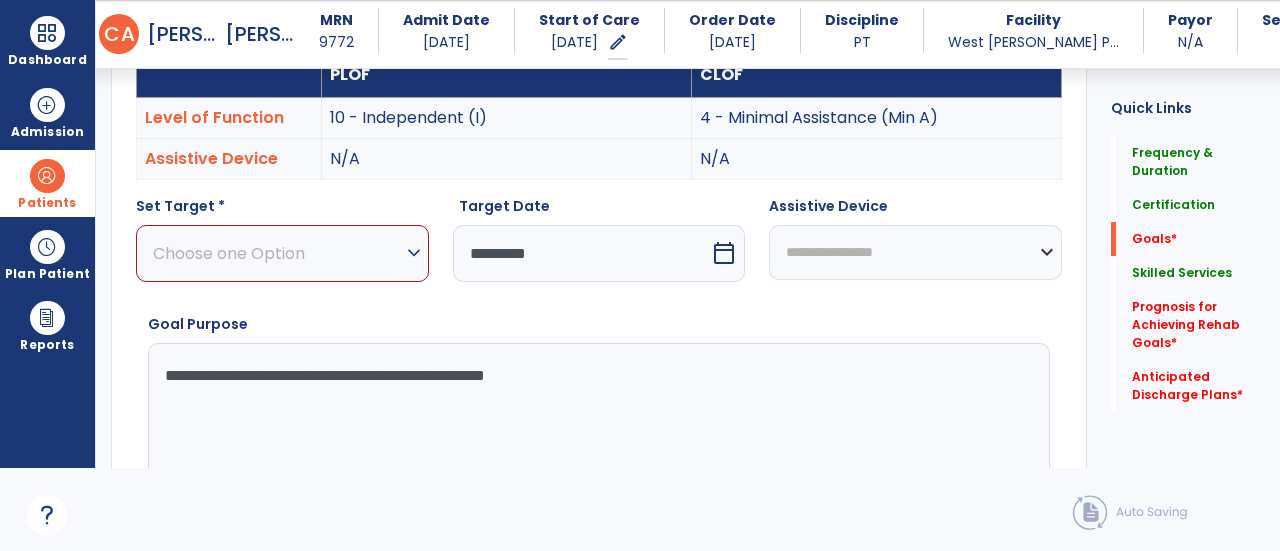 scroll, scrollTop: 582, scrollLeft: 0, axis: vertical 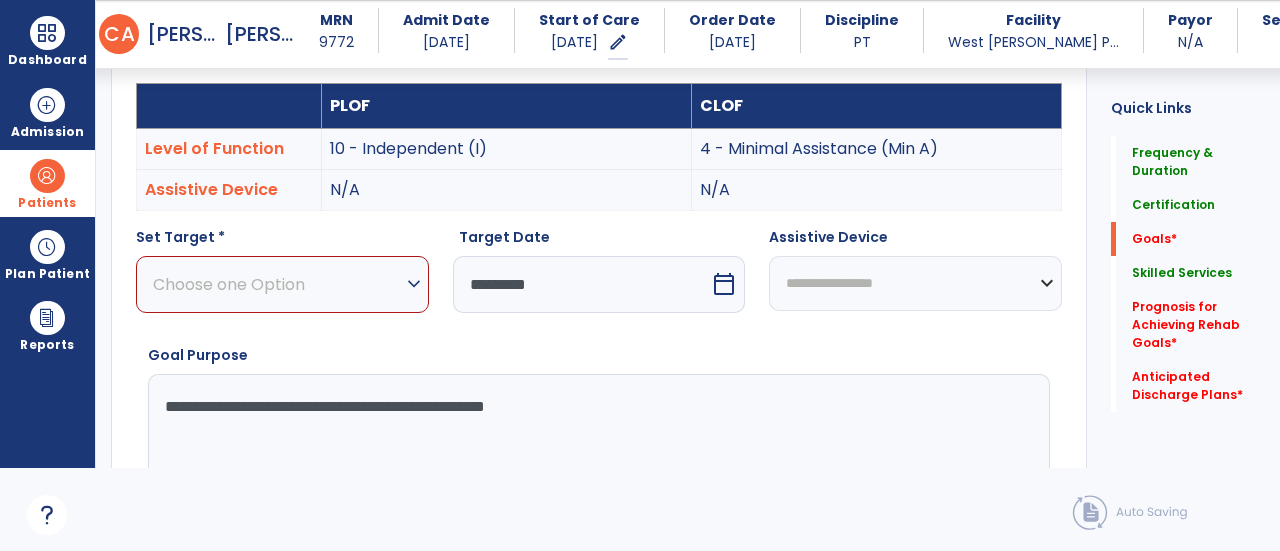 type on "**********" 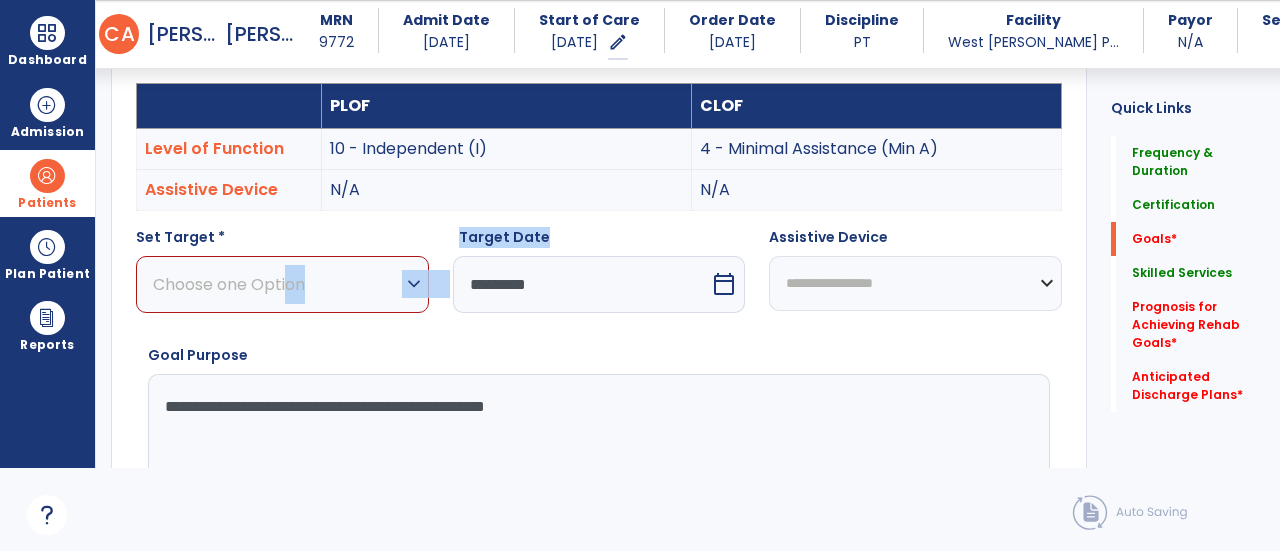 drag, startPoint x: 596, startPoint y: 236, endPoint x: 280, endPoint y: 272, distance: 318.04404 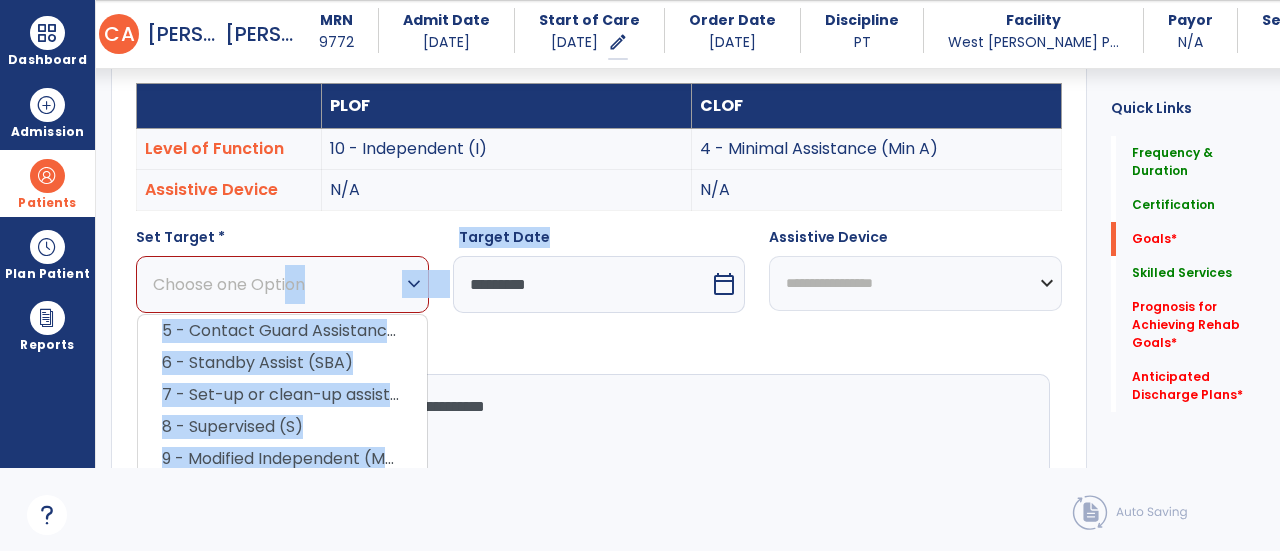 click on "Choose one Option" at bounding box center [277, 284] 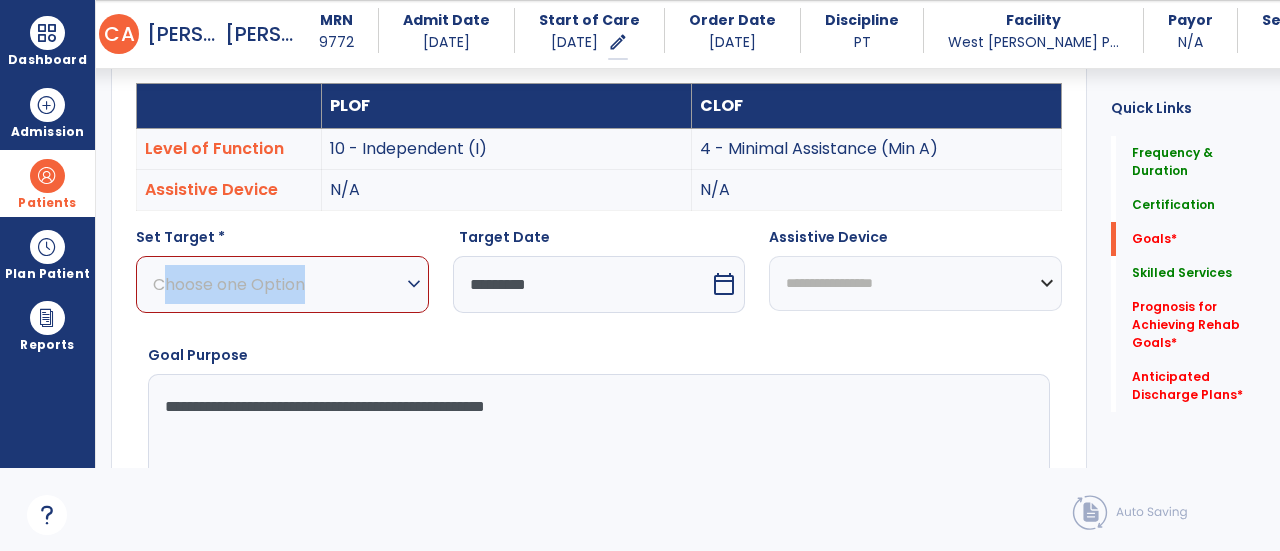 click on "Choose one Option" at bounding box center [277, 284] 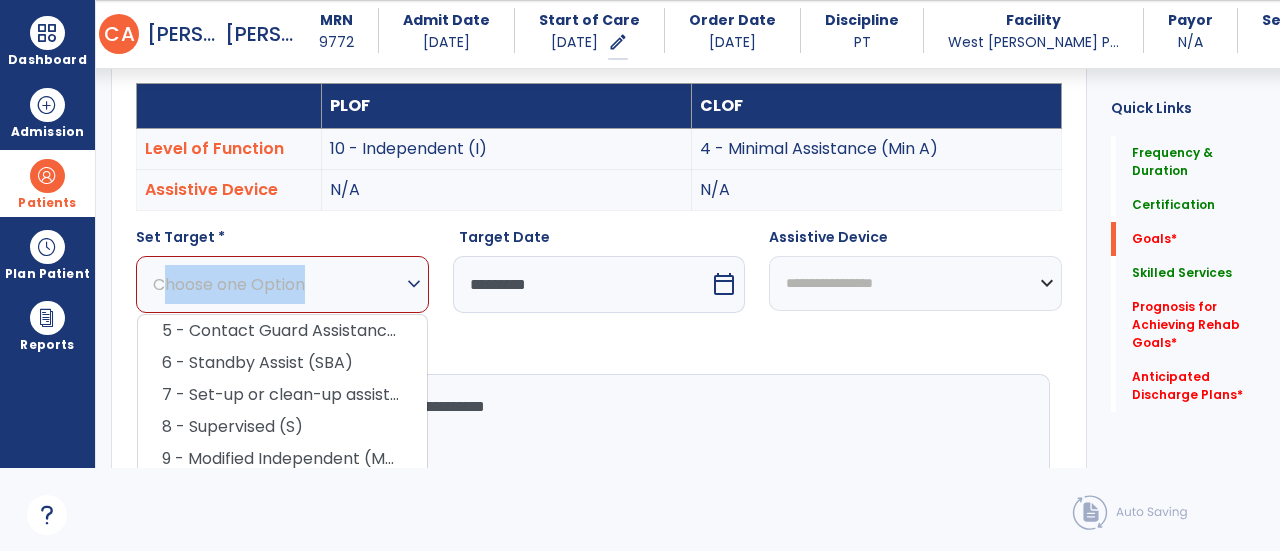 click on "Choose one Option" at bounding box center (277, 284) 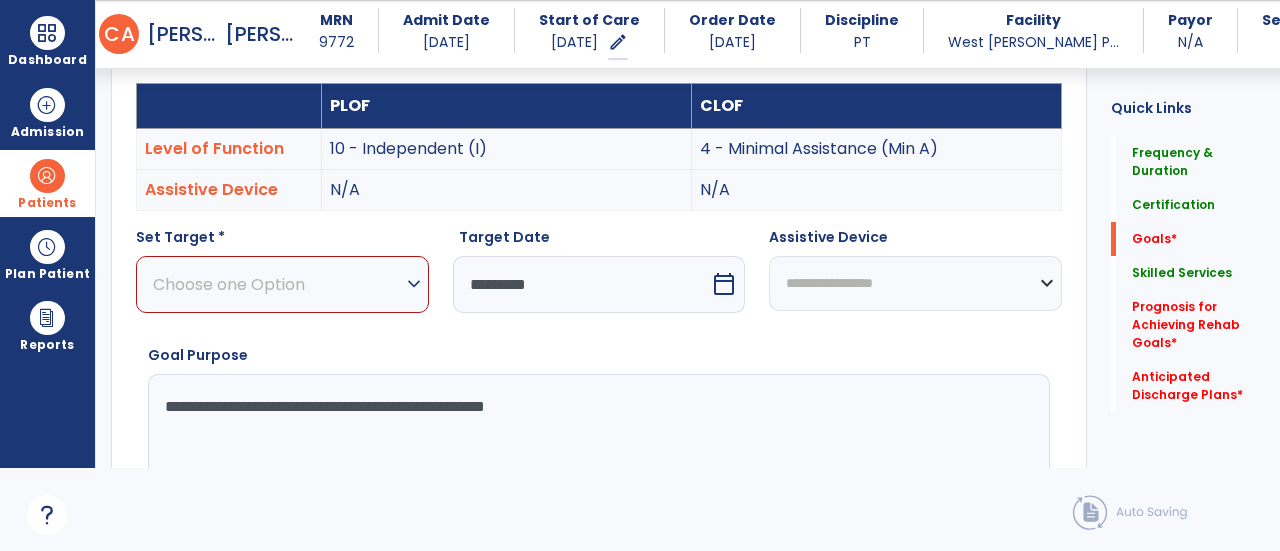 click on "Choose one Option" at bounding box center [277, 284] 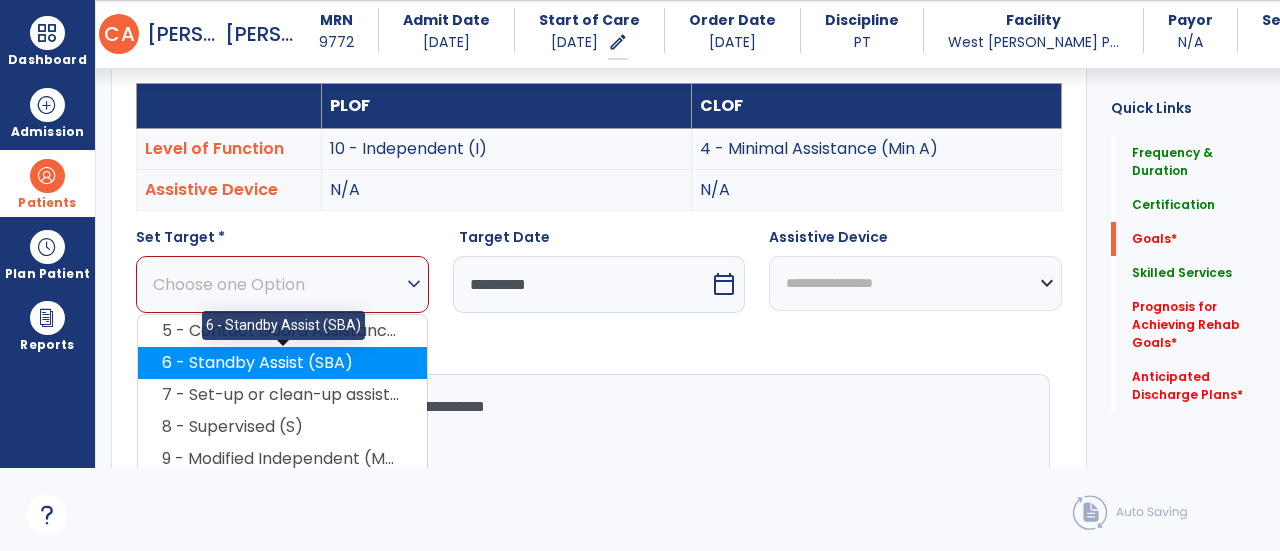 click on "6 - Standby Assist (SBA)" at bounding box center (282, 363) 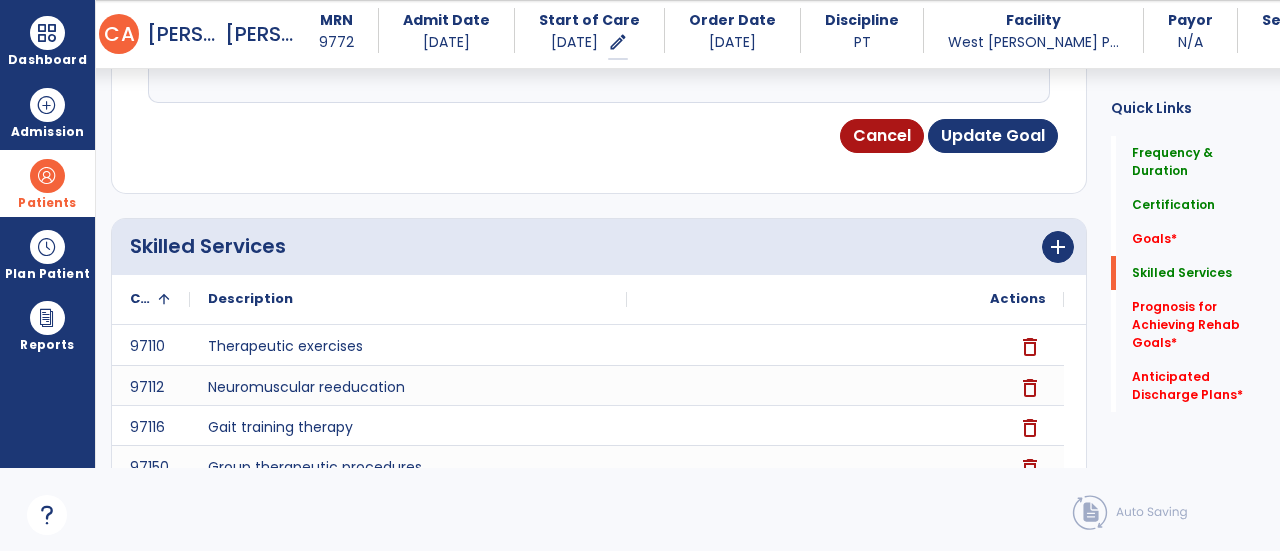 scroll, scrollTop: 994, scrollLeft: 0, axis: vertical 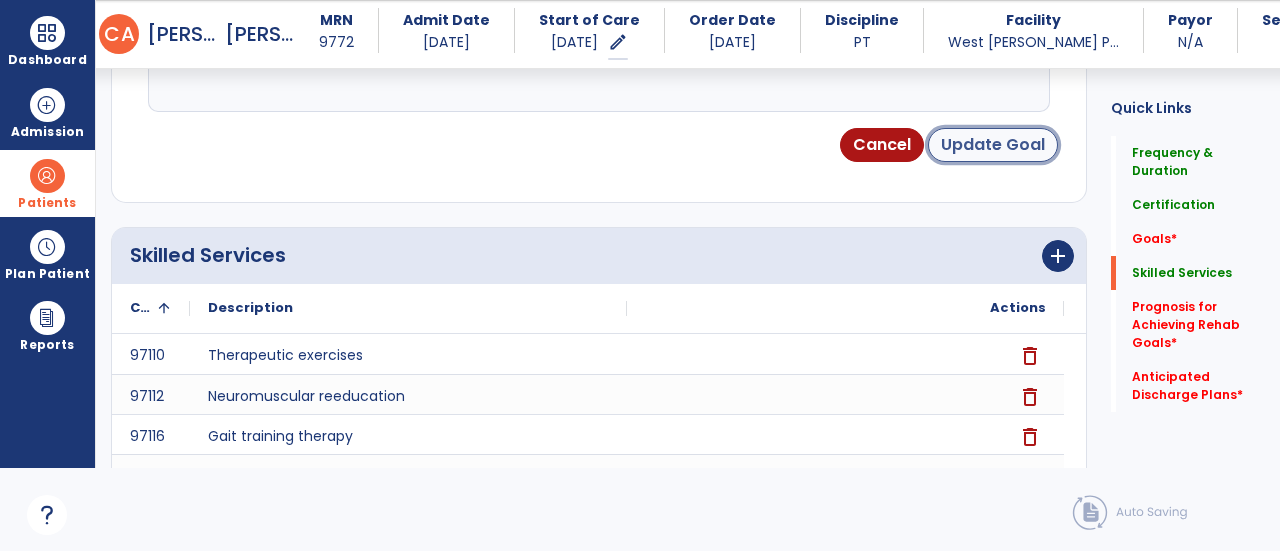 click on "Update Goal" at bounding box center [993, 145] 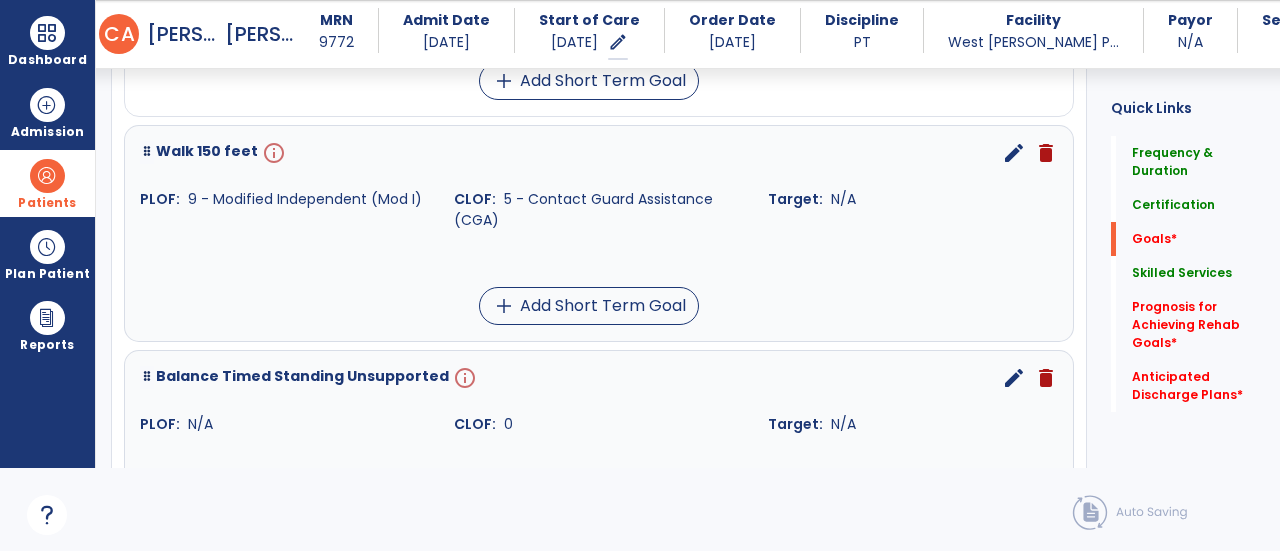 scroll, scrollTop: 793, scrollLeft: 0, axis: vertical 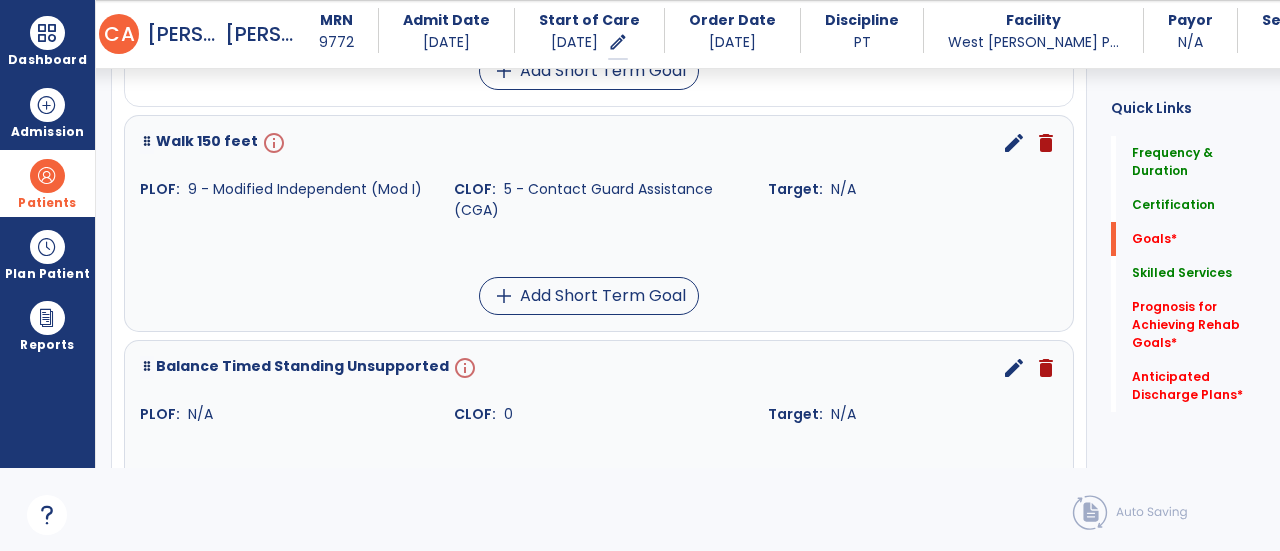 click on "edit" at bounding box center (1014, 143) 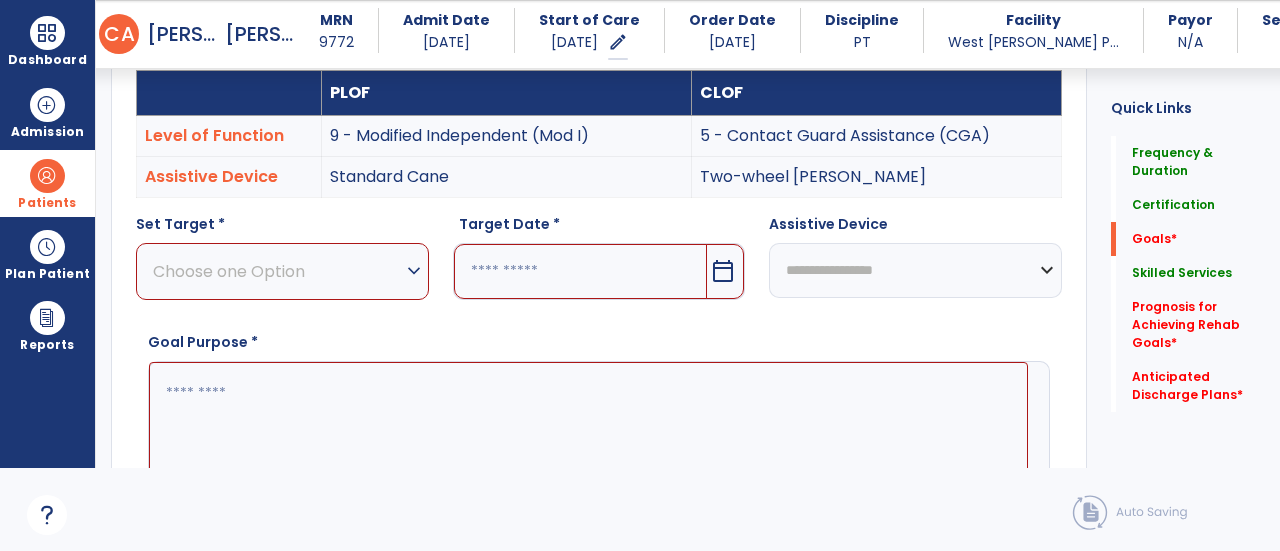 scroll, scrollTop: 534, scrollLeft: 0, axis: vertical 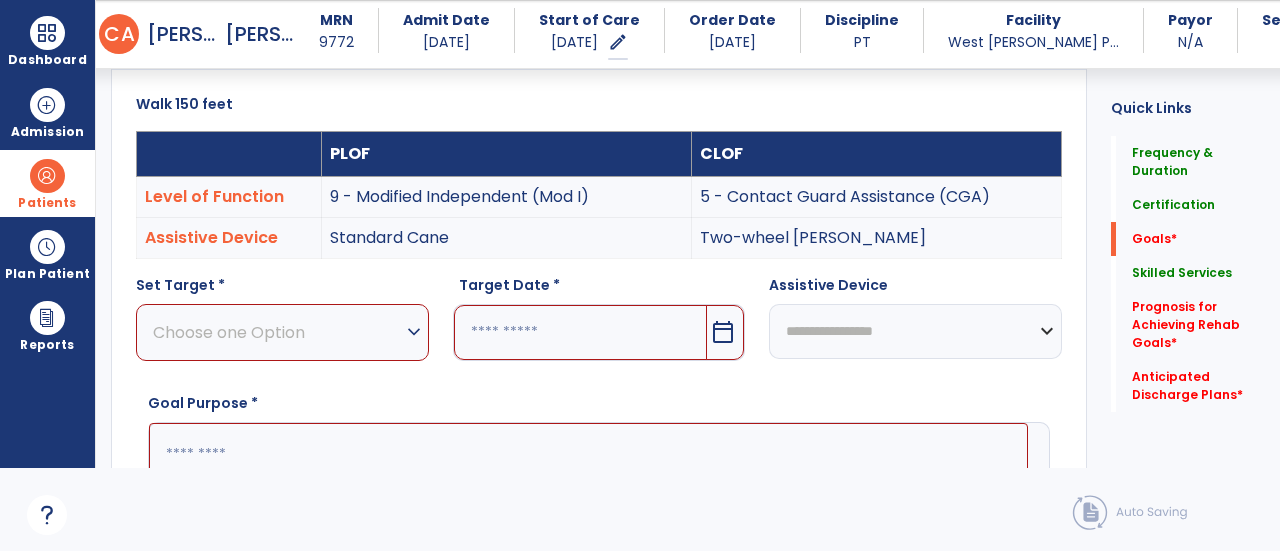 click on "Choose one Option" at bounding box center (277, 332) 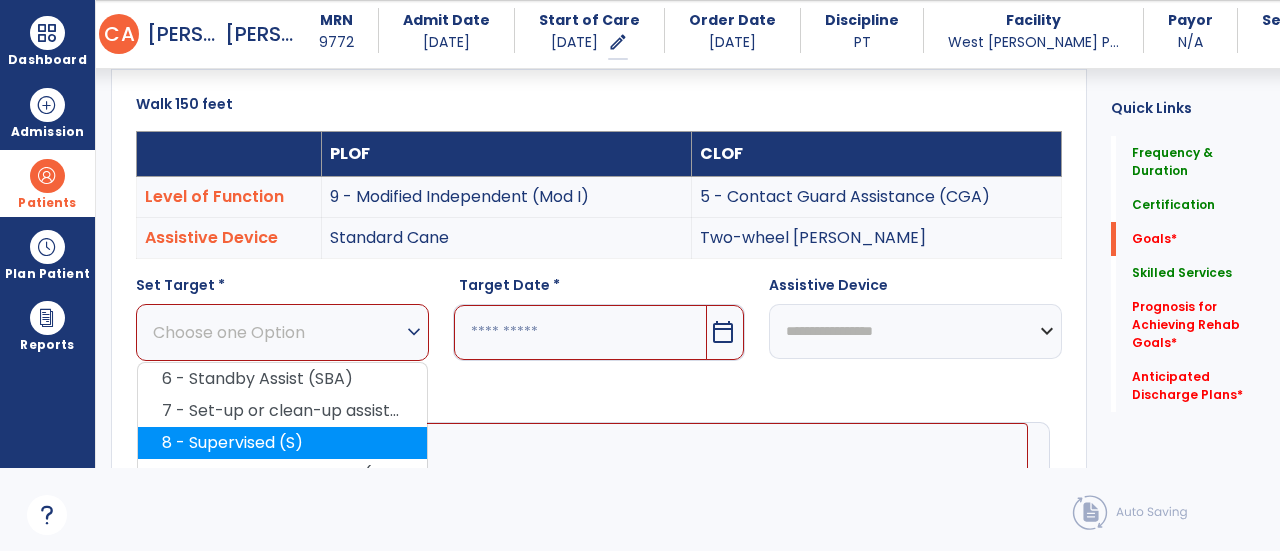 click on "8 - Supervised (S)" at bounding box center (282, 443) 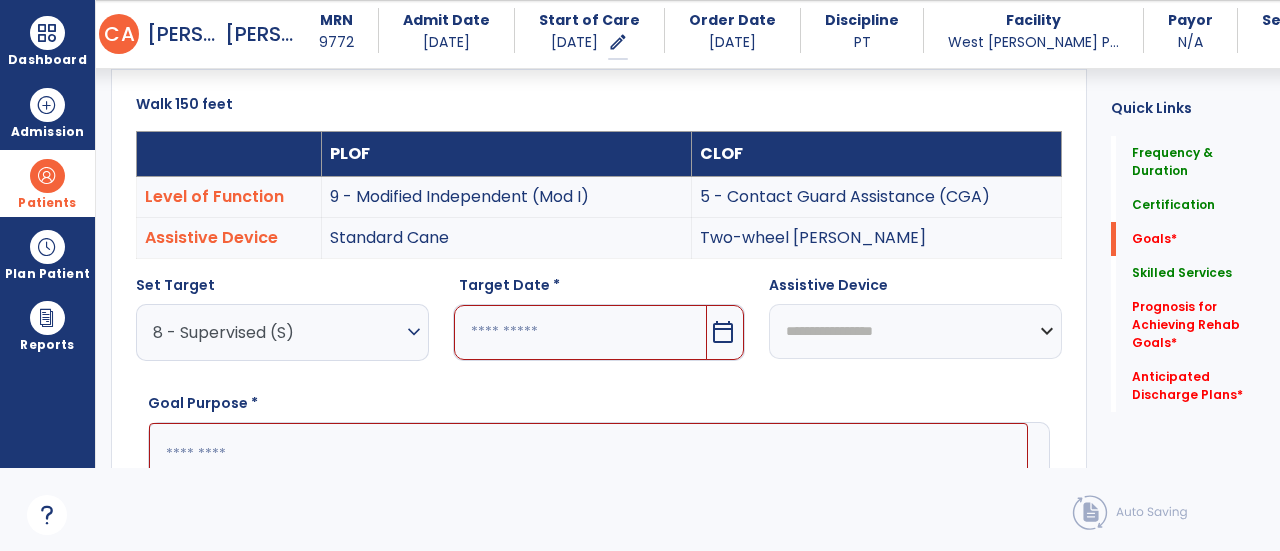 click at bounding box center (581, 332) 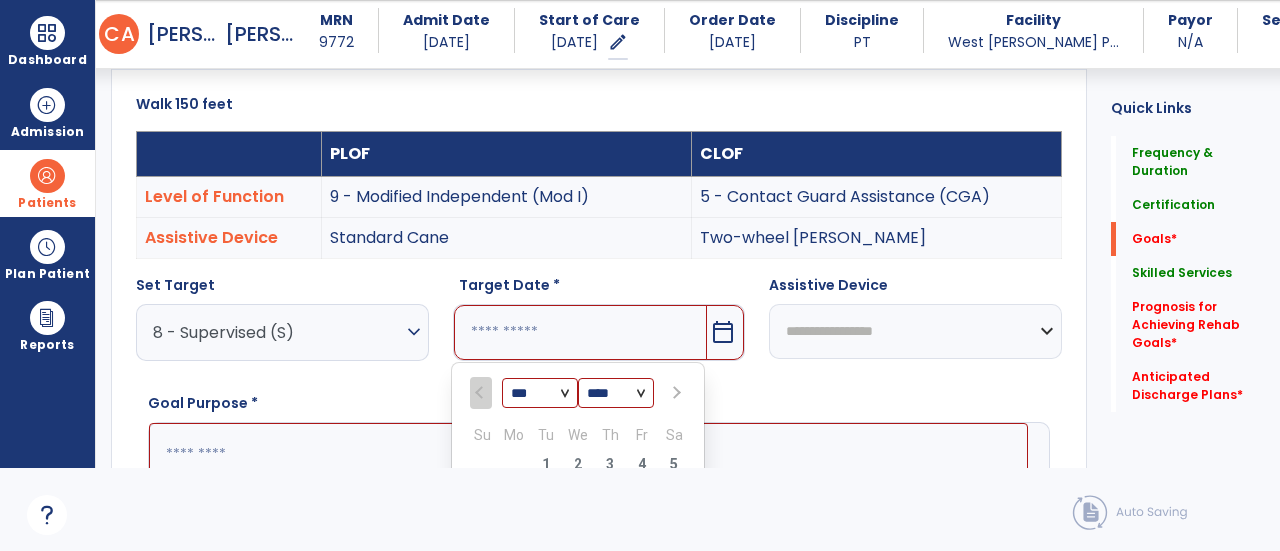 scroll, scrollTop: 563, scrollLeft: 0, axis: vertical 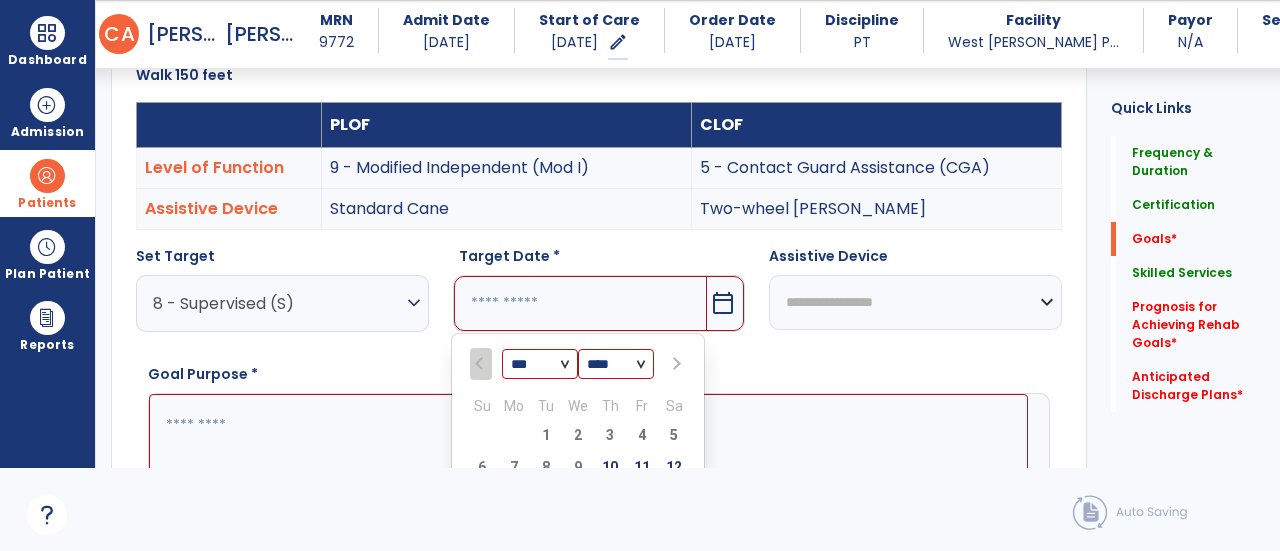 click at bounding box center [674, 363] 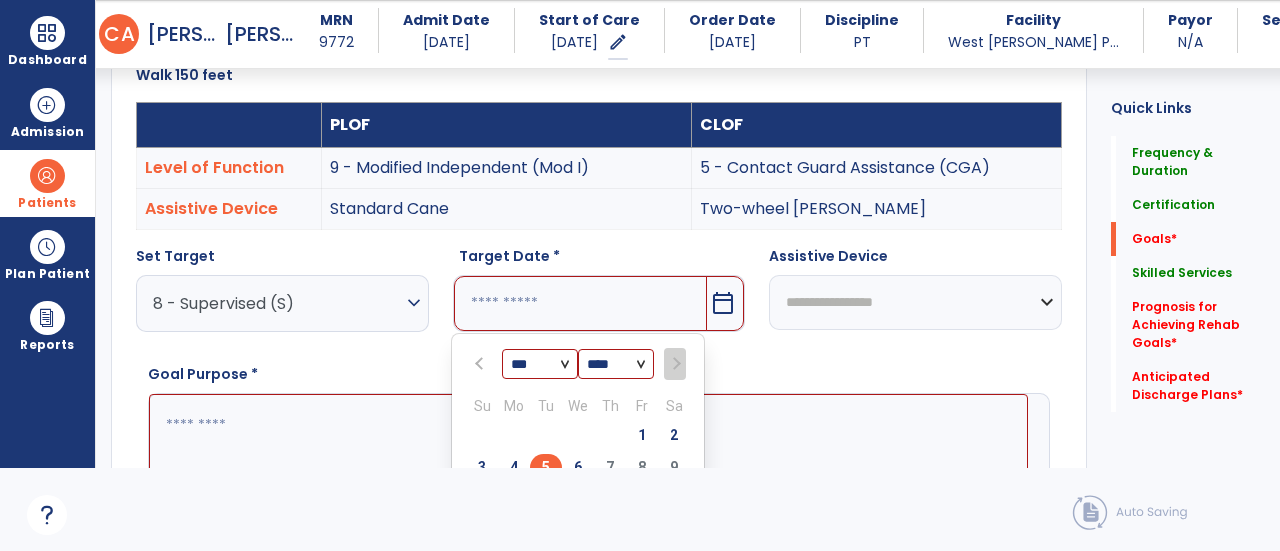 scroll, scrollTop: 545, scrollLeft: 0, axis: vertical 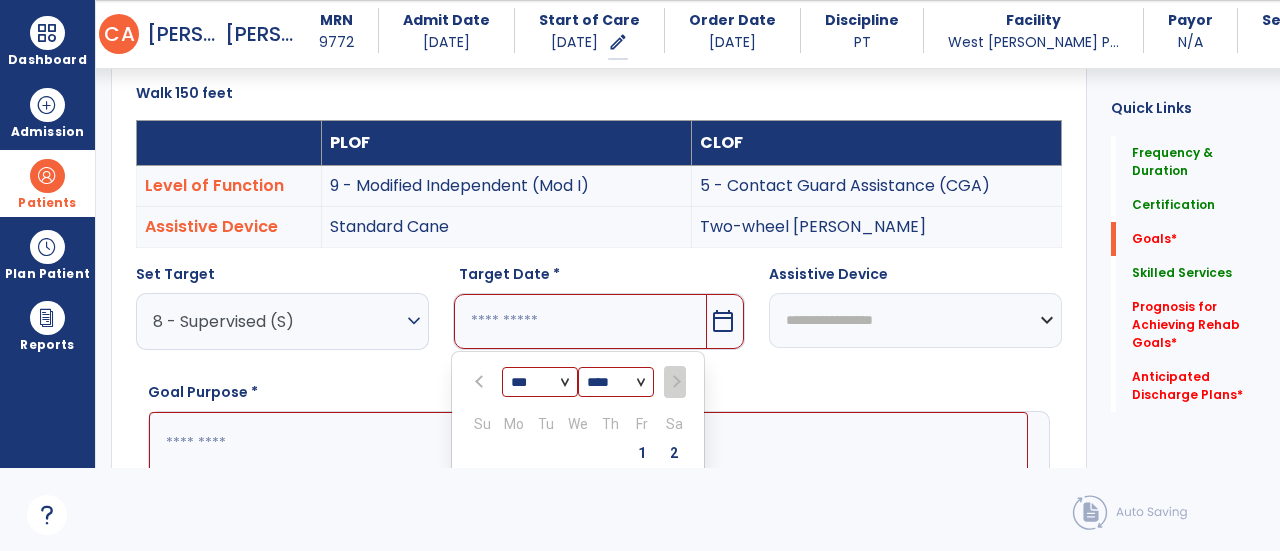 click on "domain_disabled   National HealthCare Corporation   domain_disabled   [GEOGRAPHIC_DATA][PERSON_NAME]   expand_more   [GEOGRAPHIC_DATA][PERSON_NAME]    [GEOGRAPHIC_DATA] HealthCare [GEOGRAPHIC_DATA][PERSON_NAME]  Go Live: On schedule My Time:   [DATE]    ***** stop  Stop   Open your timecard  arrow_right 1 Notifications Mark as read Request to add (PT) discharge Note - [PERSON_NAME] [DATE] 2:25 PM | [GEOGRAPHIC_DATA][PERSON_NAME]  Request to add (PT) discharge Note - [PERSON_NAME][DATE] 1:15 PM | [GEOGRAPHIC_DATA][PERSON_NAME]  Co-Treatment Conflict: [GEOGRAPHIC_DATA][PERSON_NAME][DATE] 3:39 PM | [GEOGRAPHIC_DATA][PERSON_NAME]  Co-Treatment Conflict: [GEOGRAPHIC_DATA][PERSON_NAME][DATE] 3:48 PM | [GEOGRAPHIC_DATA][PERSON_NAME]  Co-Treatment Conflict: [PERSON_NAME][DATE] 7:03 AM | [GEOGRAPHIC_DATA][PERSON_NAME]  See all Notifications  KF   [PERSON_NAME]   expand_more   home   Home   person   Profile   help   Help   logout   Log out  Dashboard  dashboard  Therapist Dashboard Admission Patients  format_list_bulleted  Patient List  space_dashboard  Planner" at bounding box center [640, 192] 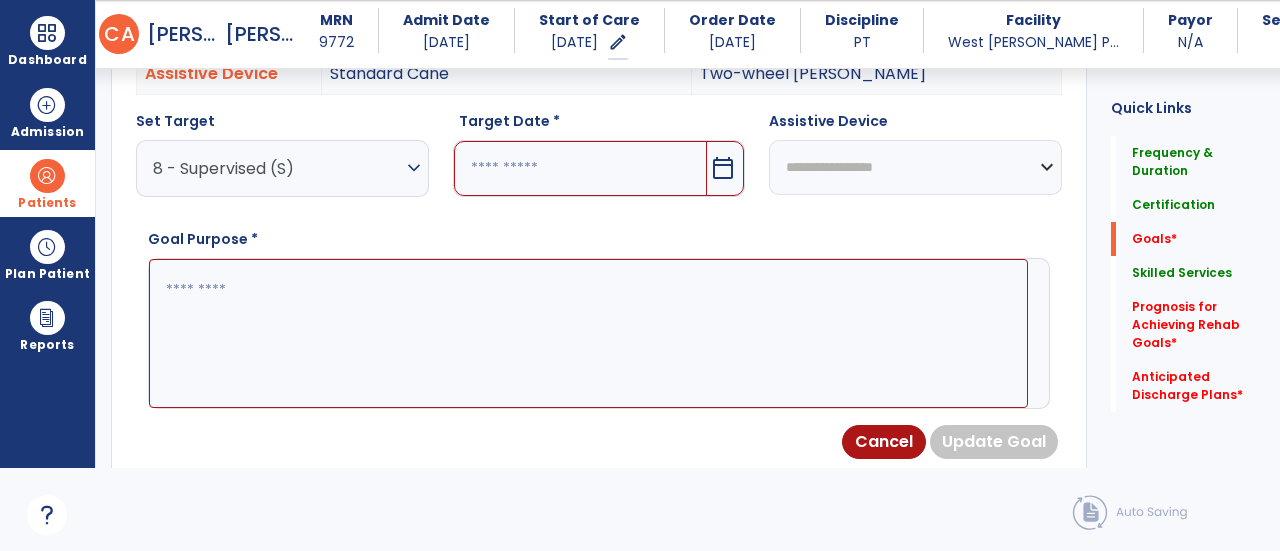 scroll, scrollTop: 701, scrollLeft: 0, axis: vertical 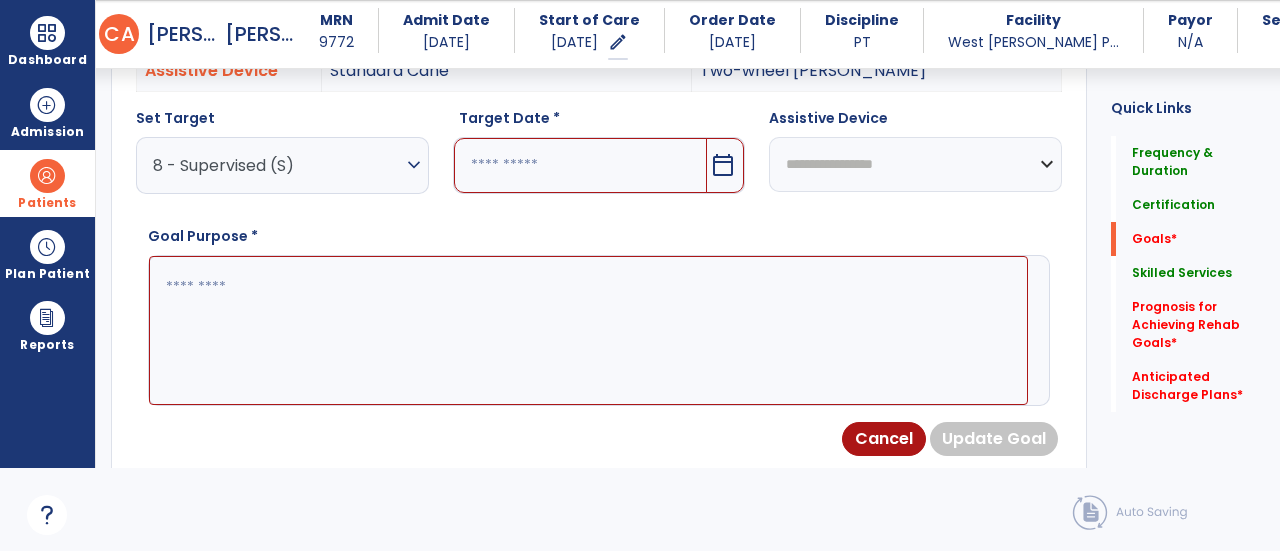 click at bounding box center (581, 165) 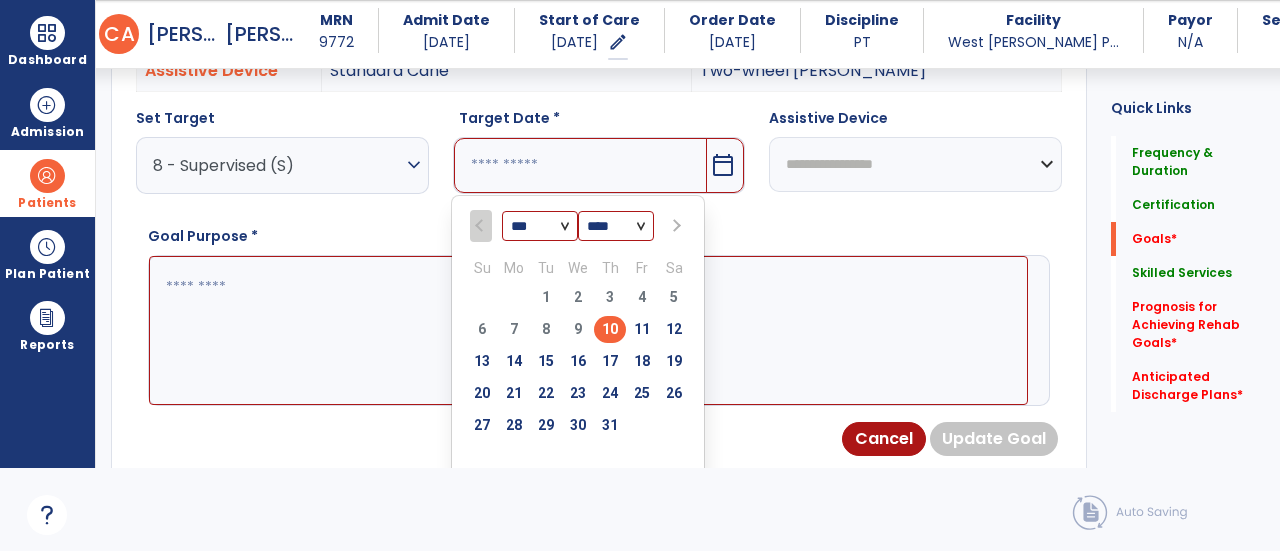 click at bounding box center [675, 226] 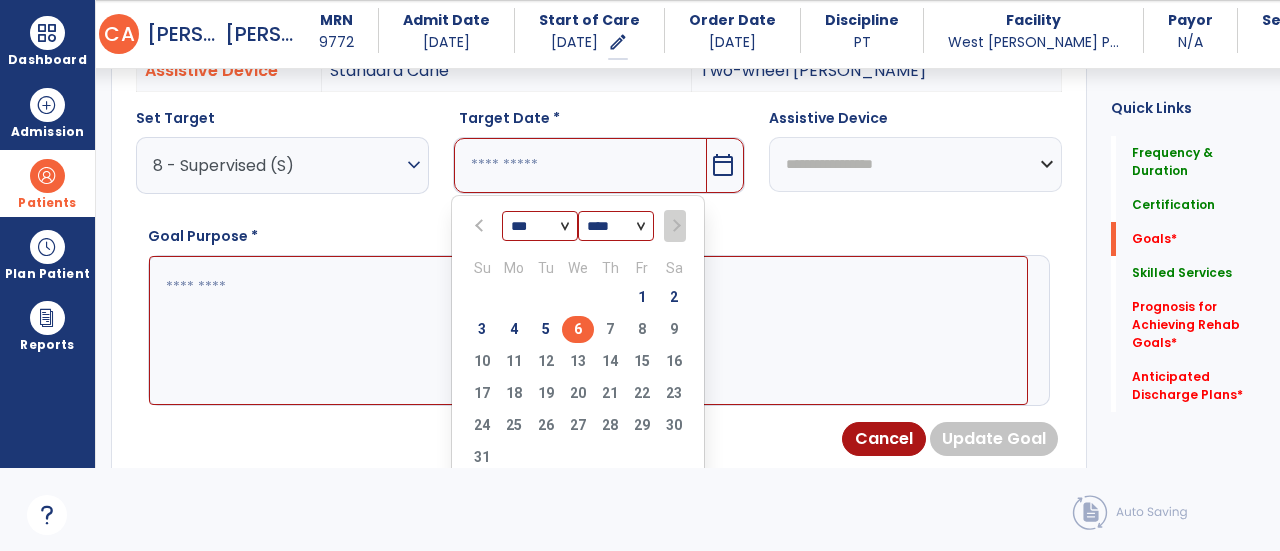 click on "6" at bounding box center [578, 329] 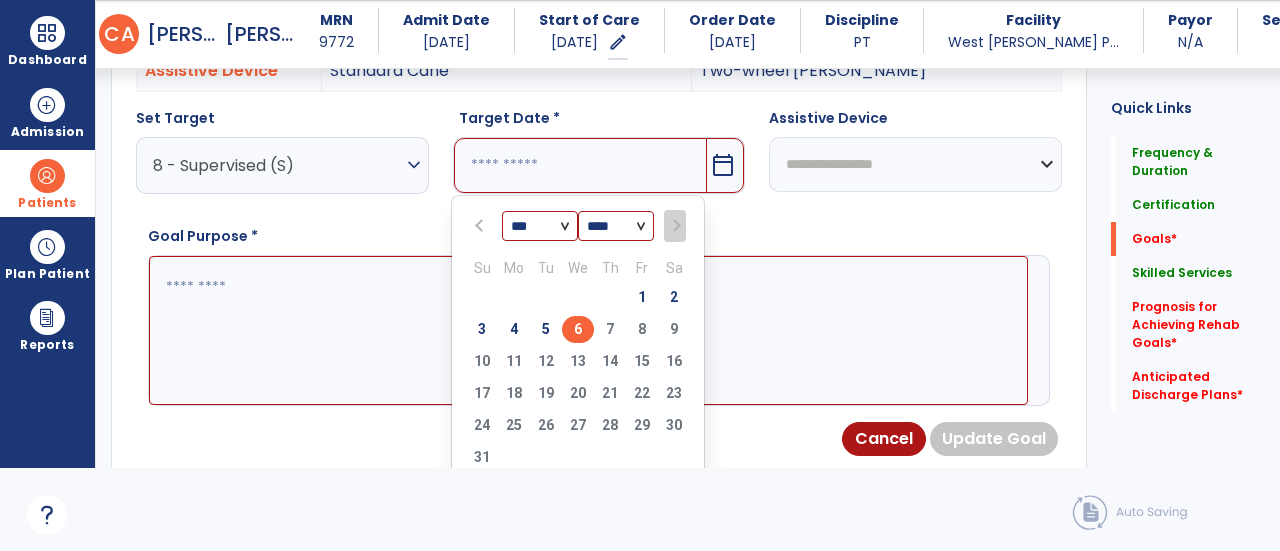 type on "********" 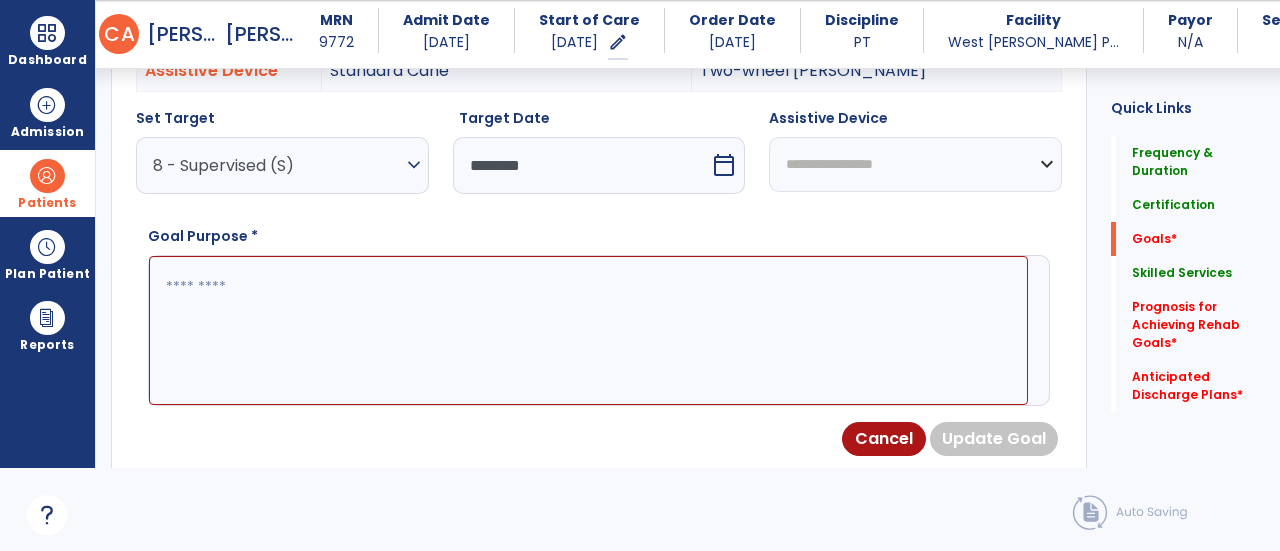 click at bounding box center [588, 330] 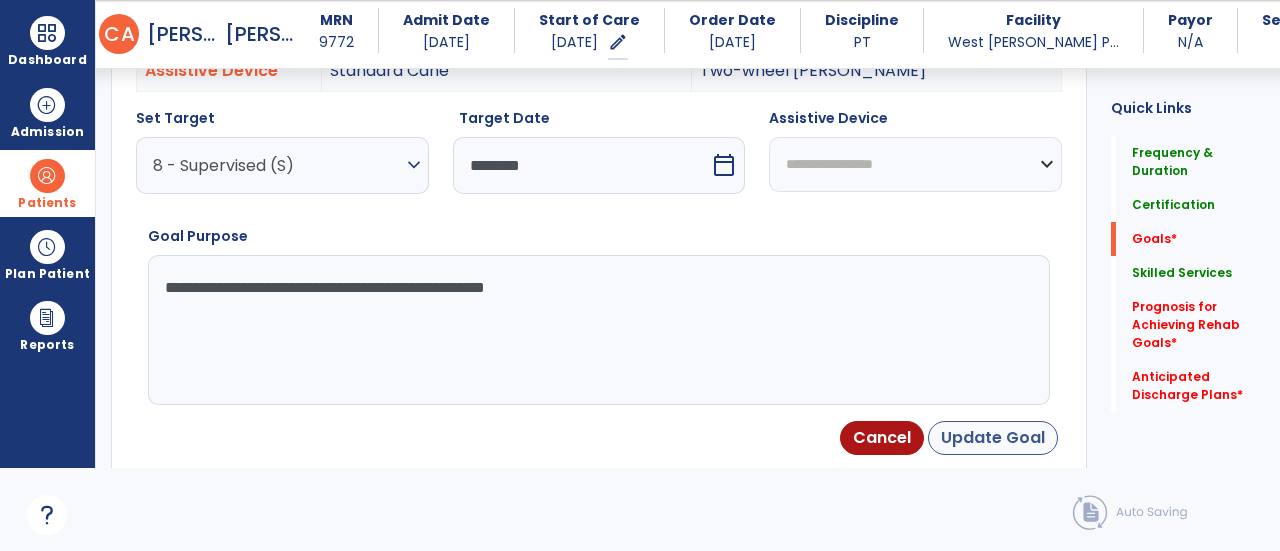 type on "**********" 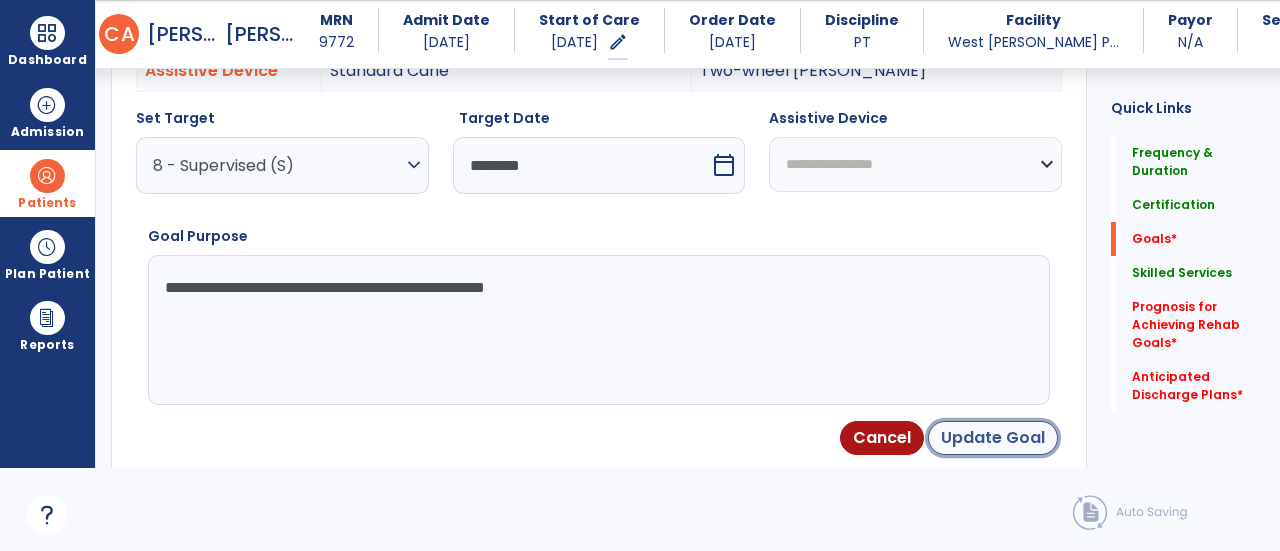 click on "Update Goal" at bounding box center [993, 438] 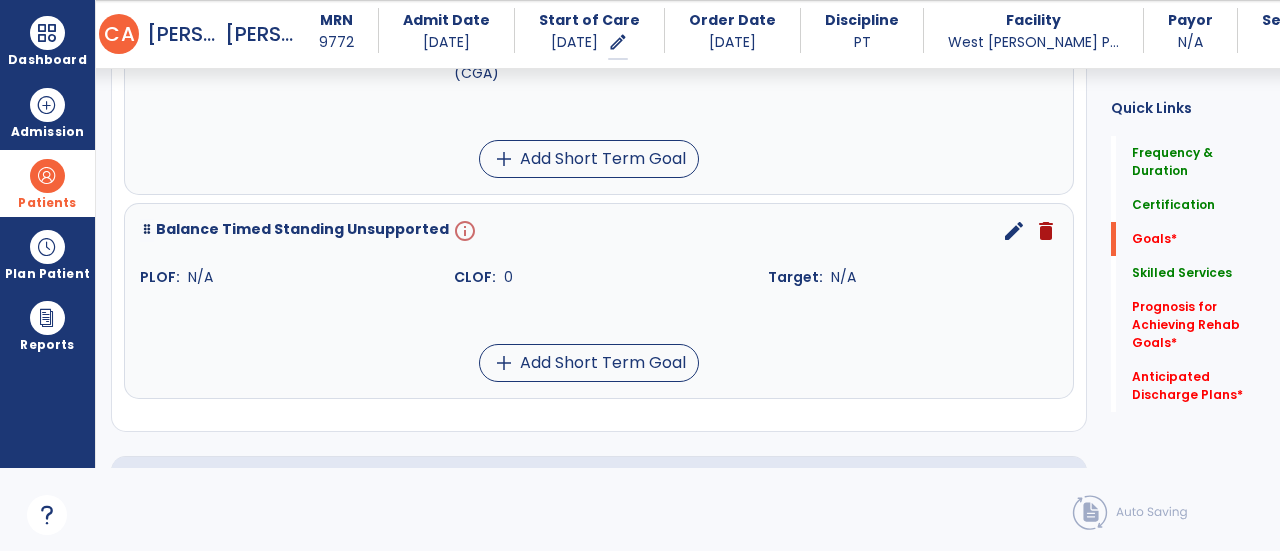 scroll, scrollTop: 940, scrollLeft: 0, axis: vertical 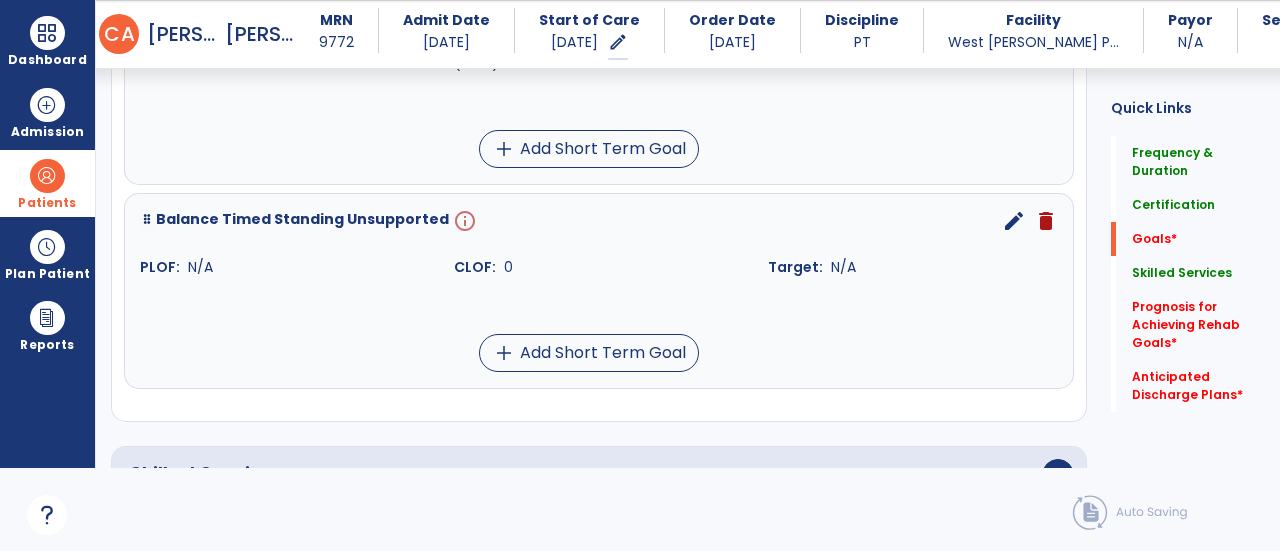 click on "edit" at bounding box center [1014, 221] 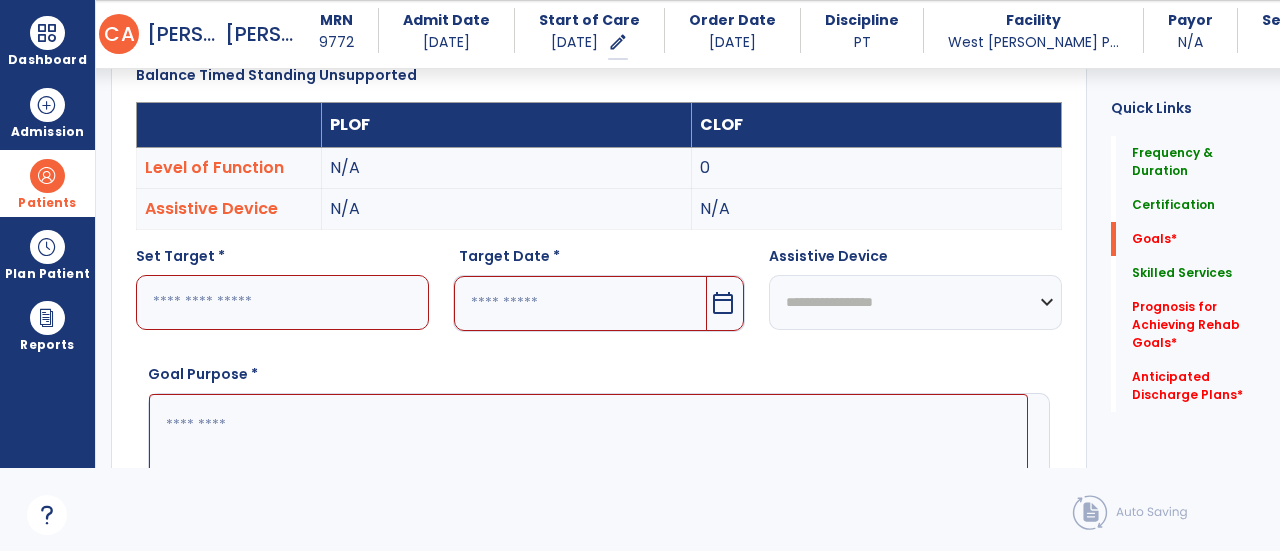 scroll, scrollTop: 534, scrollLeft: 0, axis: vertical 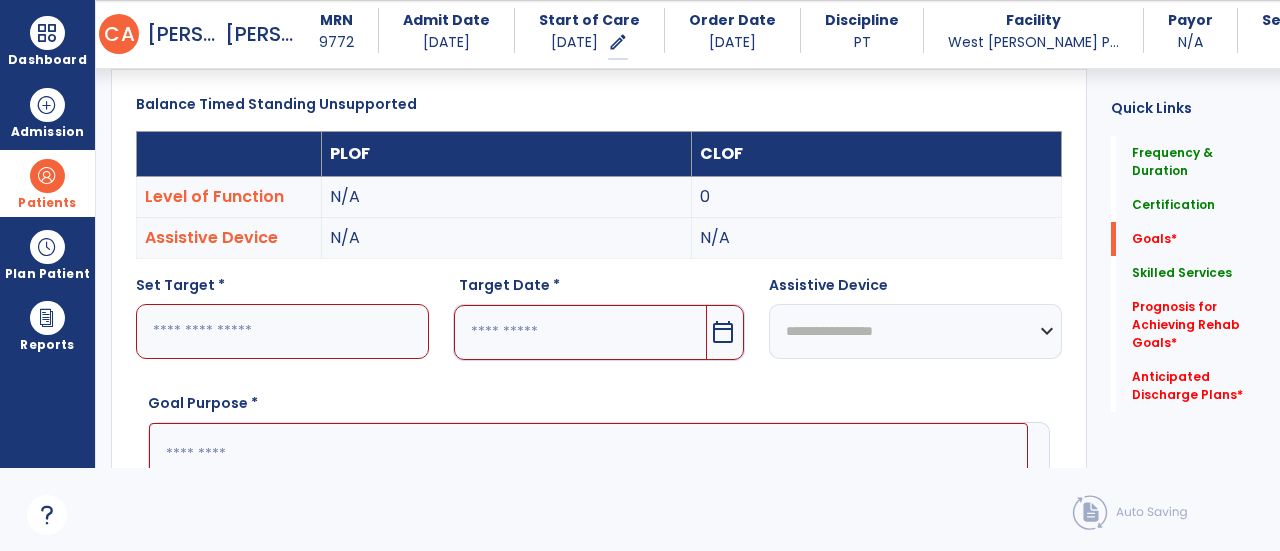 click at bounding box center [588, 497] 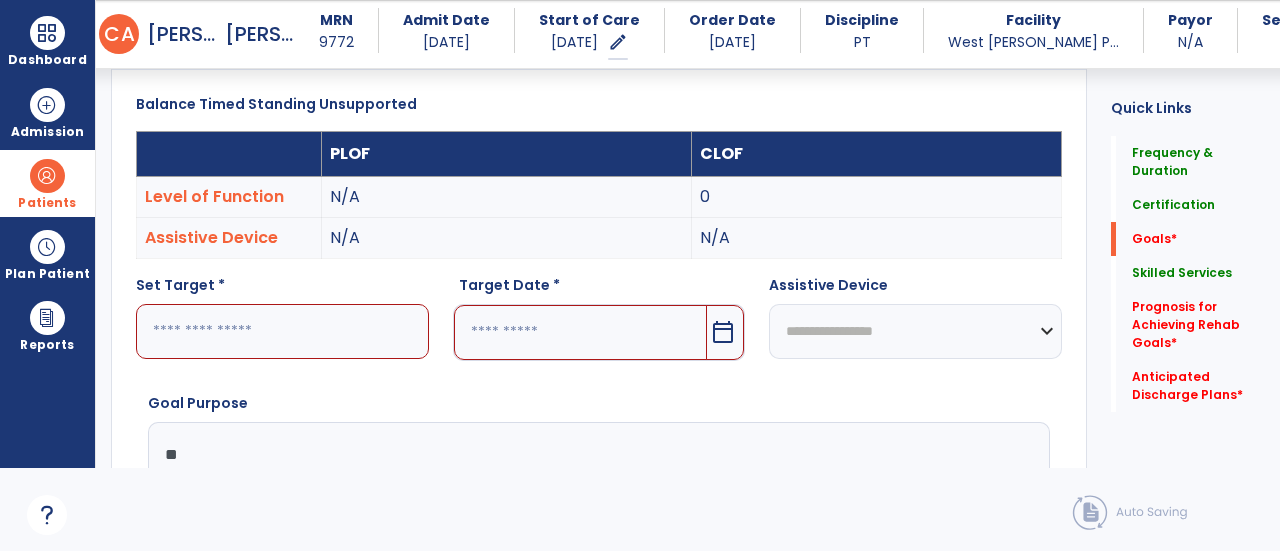 type on "*" 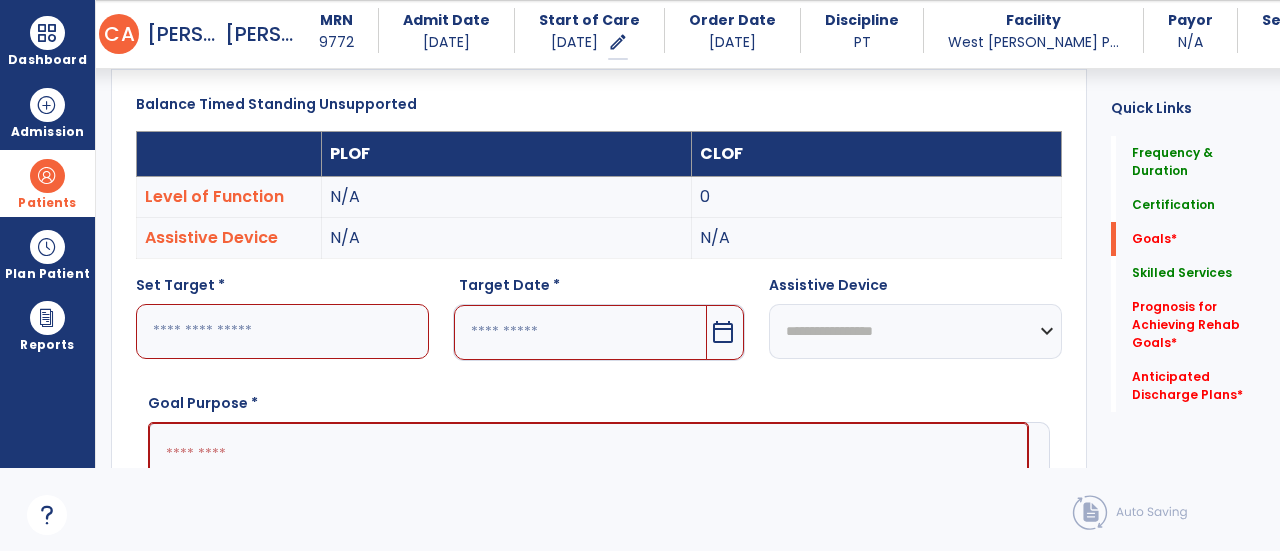paste on "**********" 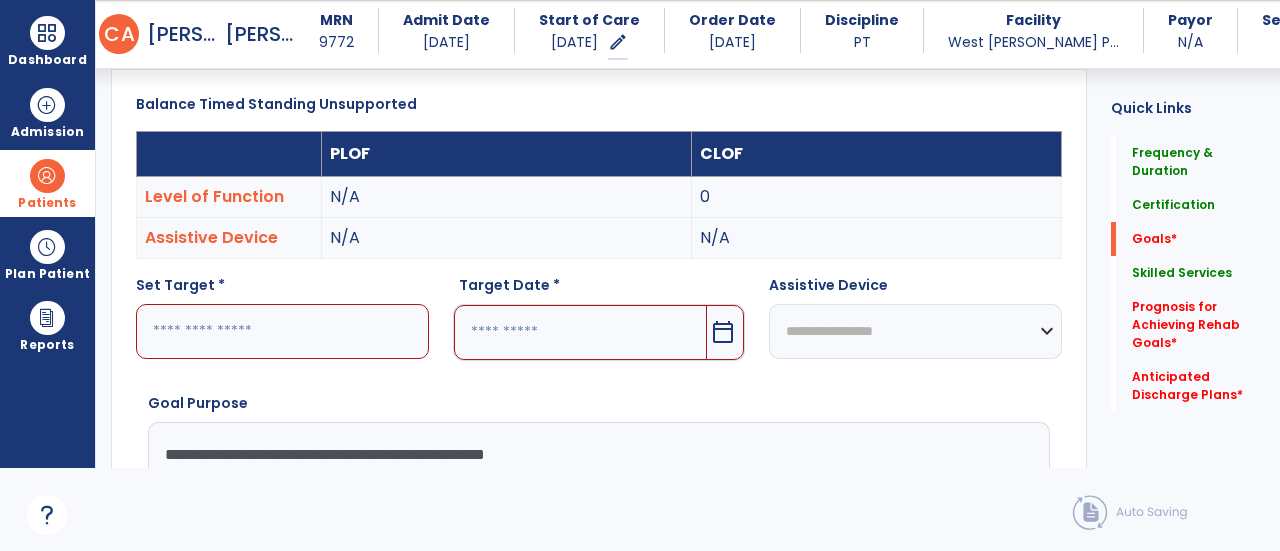 type on "**********" 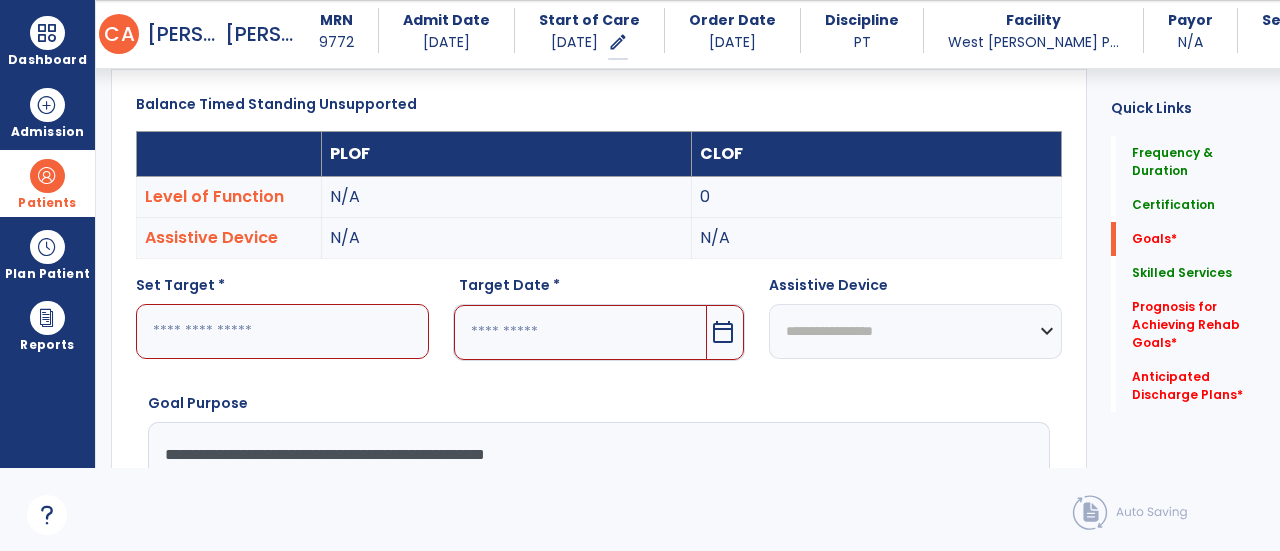 click at bounding box center [282, 331] 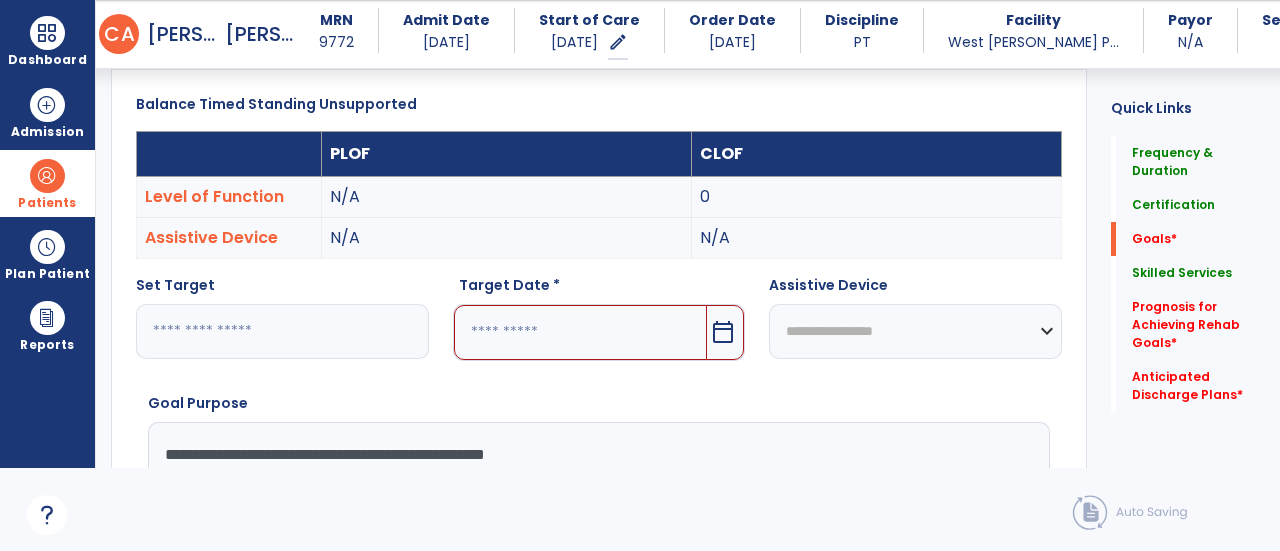 type on "**" 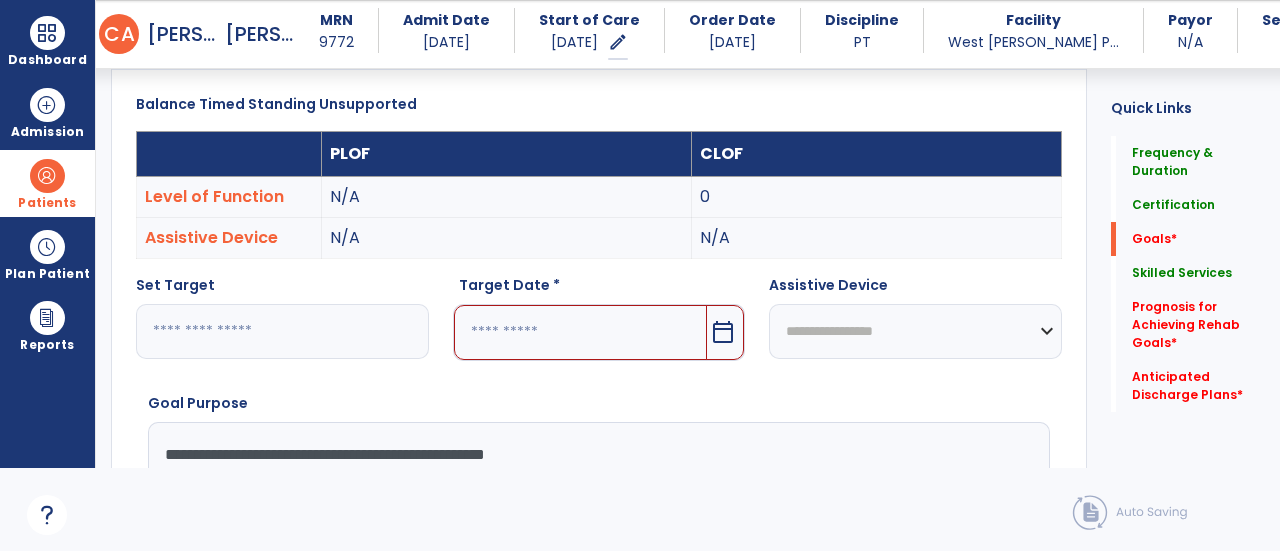 click at bounding box center (581, 332) 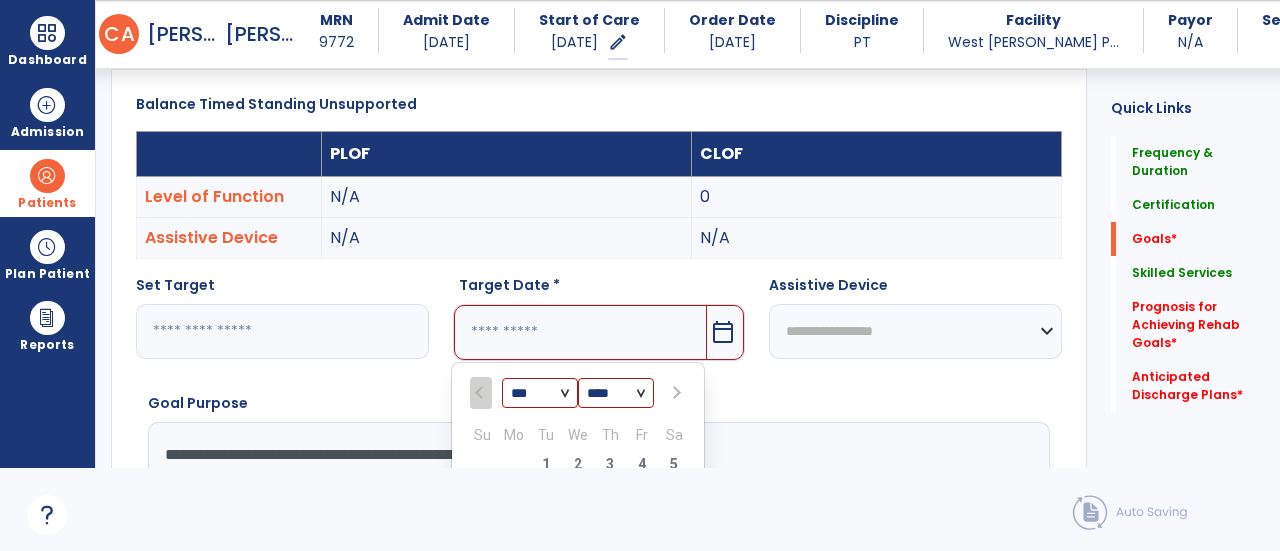 scroll, scrollTop: 563, scrollLeft: 0, axis: vertical 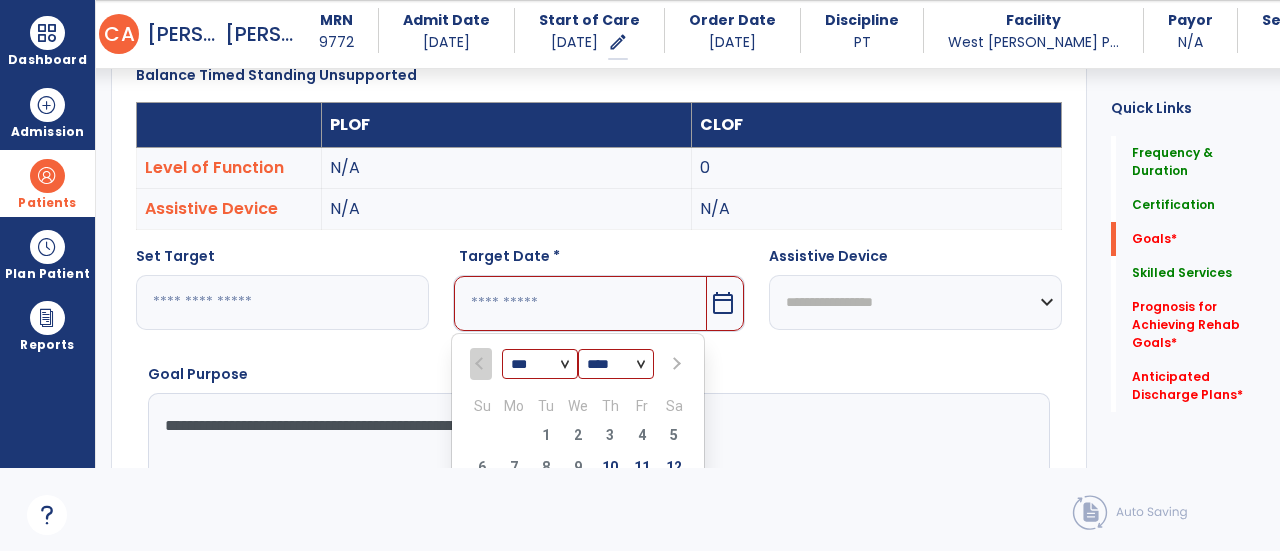 click at bounding box center [675, 364] 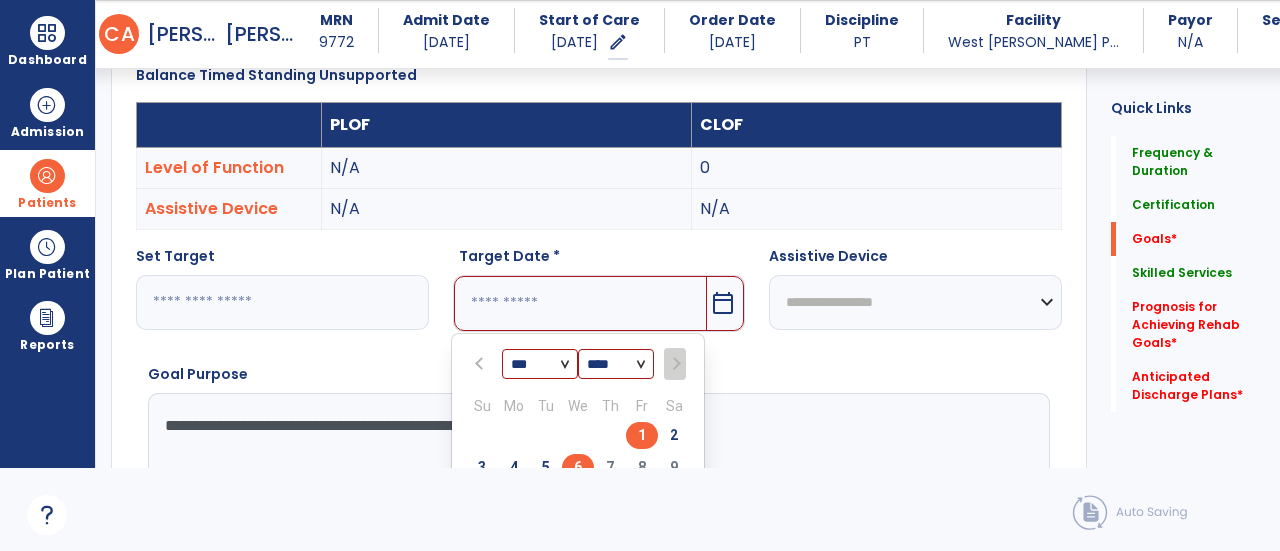 click on "6" at bounding box center [578, 467] 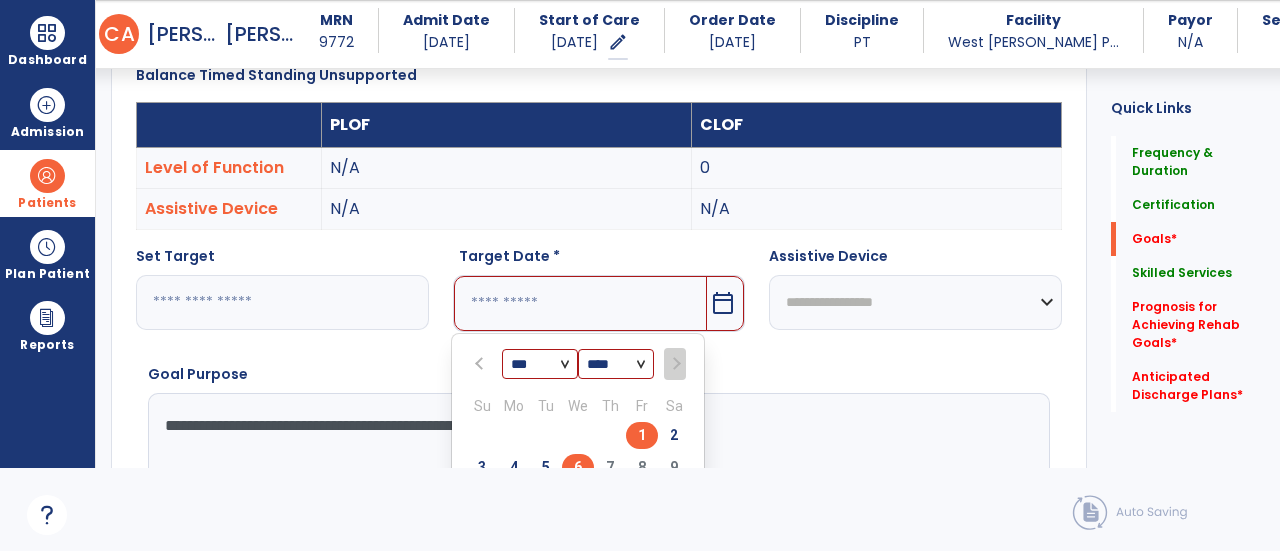 type on "********" 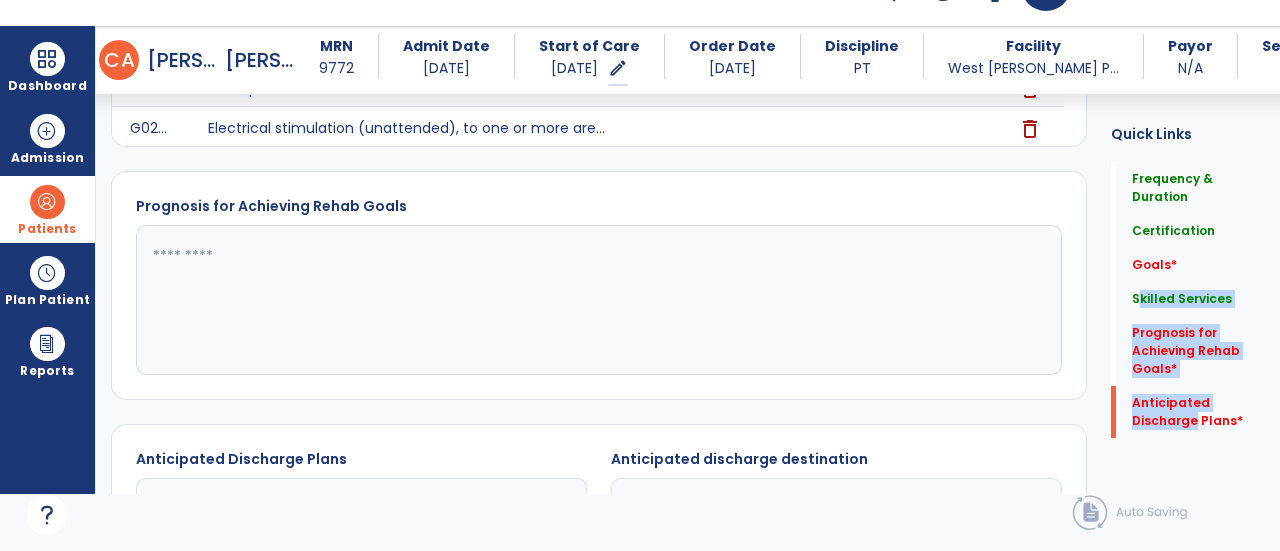 scroll, scrollTop: 1642, scrollLeft: 0, axis: vertical 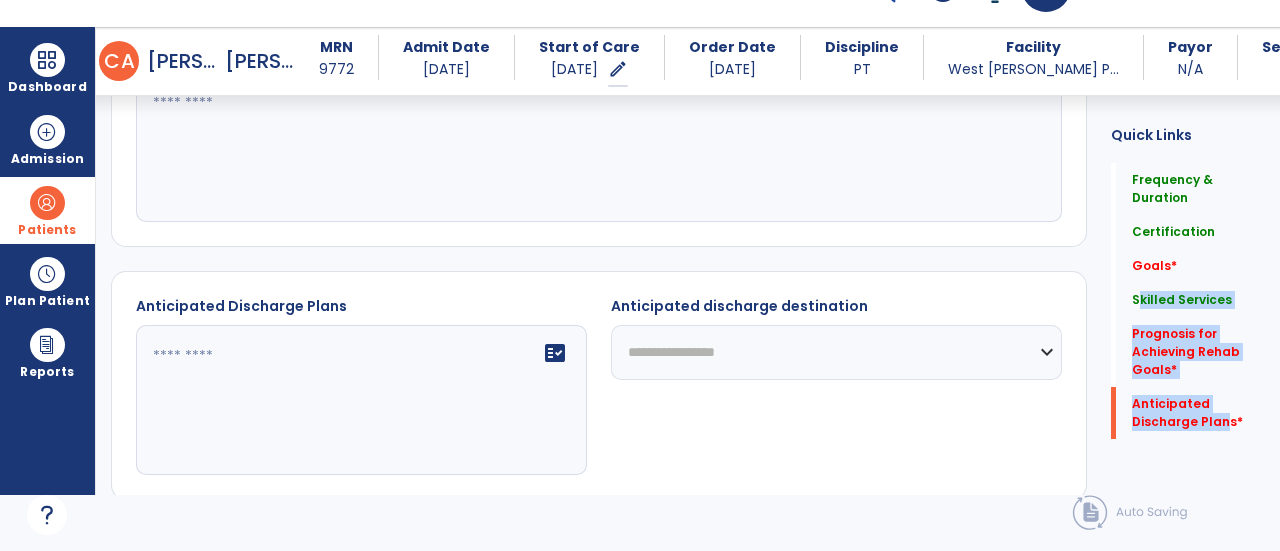 drag, startPoint x: 1107, startPoint y: 264, endPoint x: 1193, endPoint y: 435, distance: 191.40794 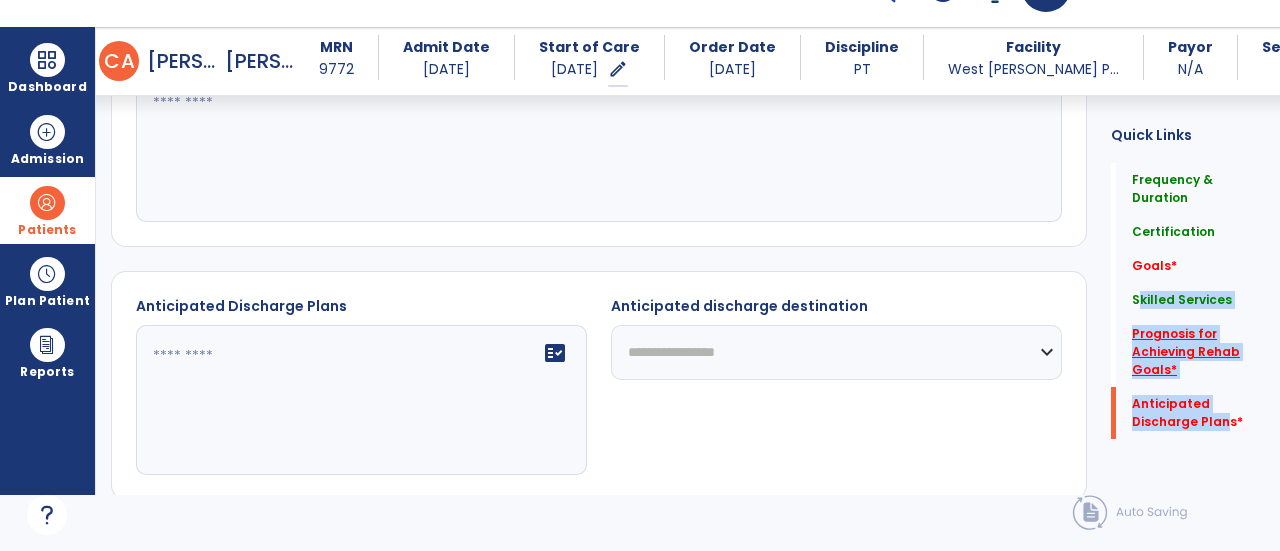 click on "Prognosis for Achieving Rehab Goals   *" 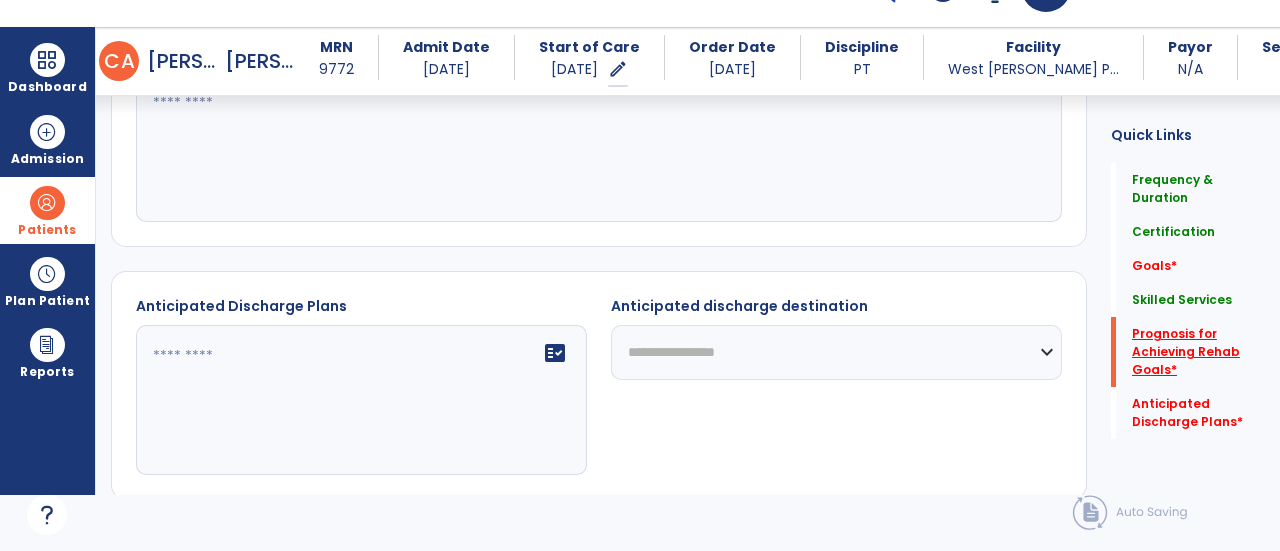 scroll, scrollTop: 1412, scrollLeft: 0, axis: vertical 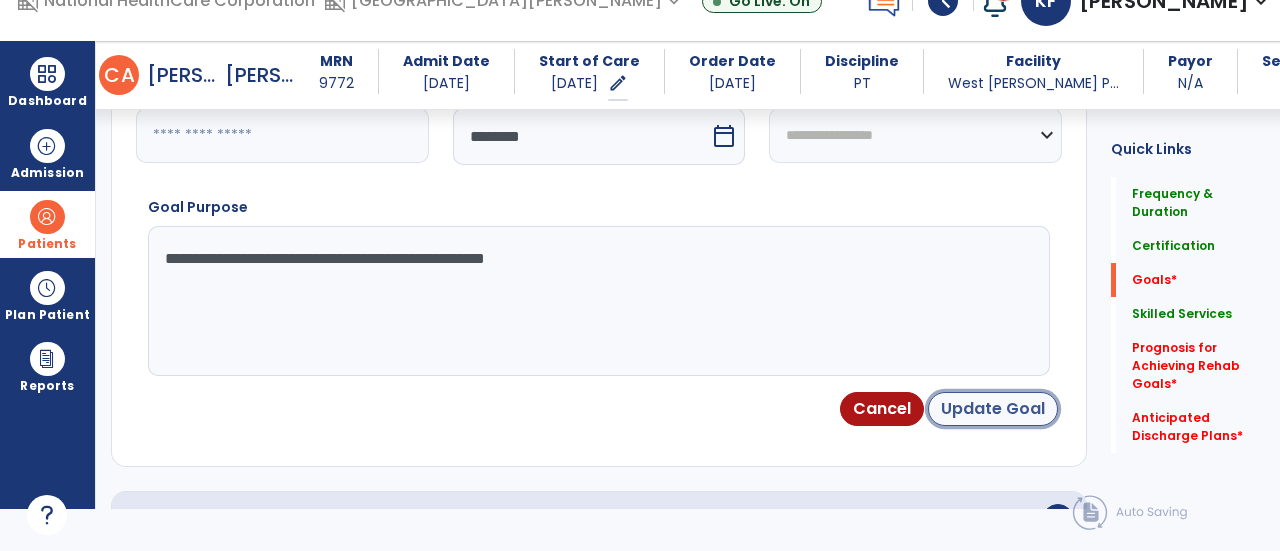 click on "Update Goal" at bounding box center (993, 409) 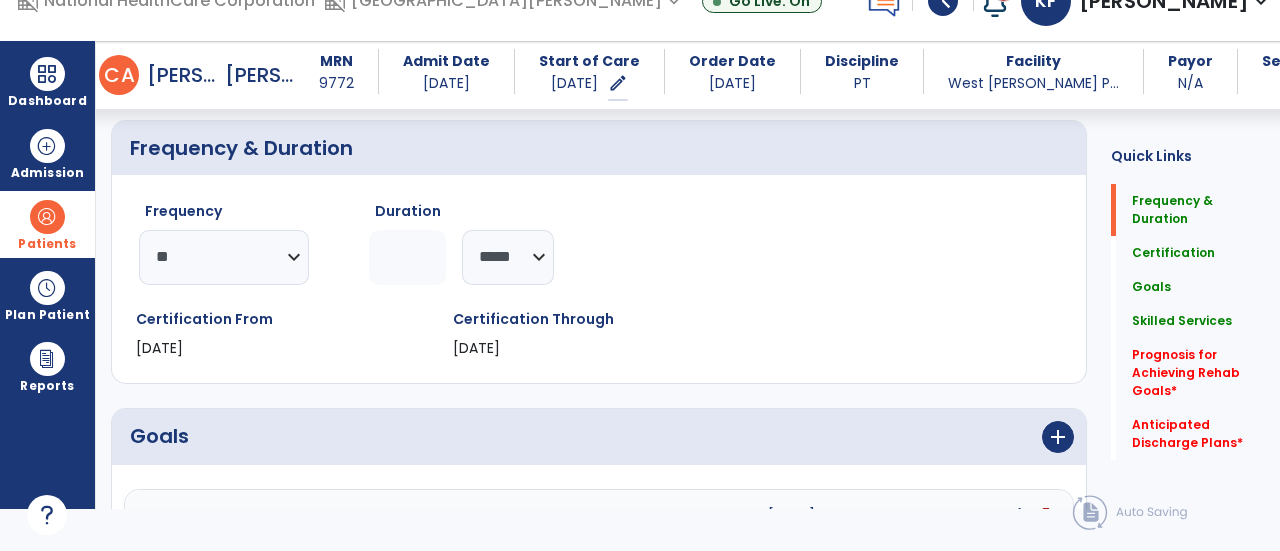 scroll, scrollTop: 184, scrollLeft: 0, axis: vertical 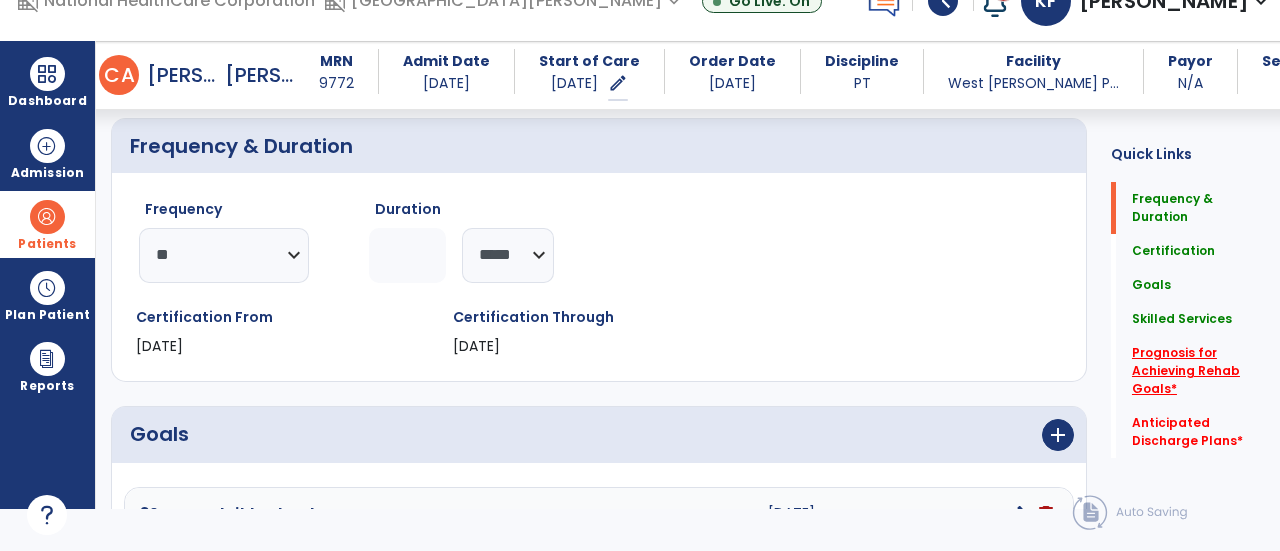 click on "Prognosis for Achieving Rehab Goals   *" 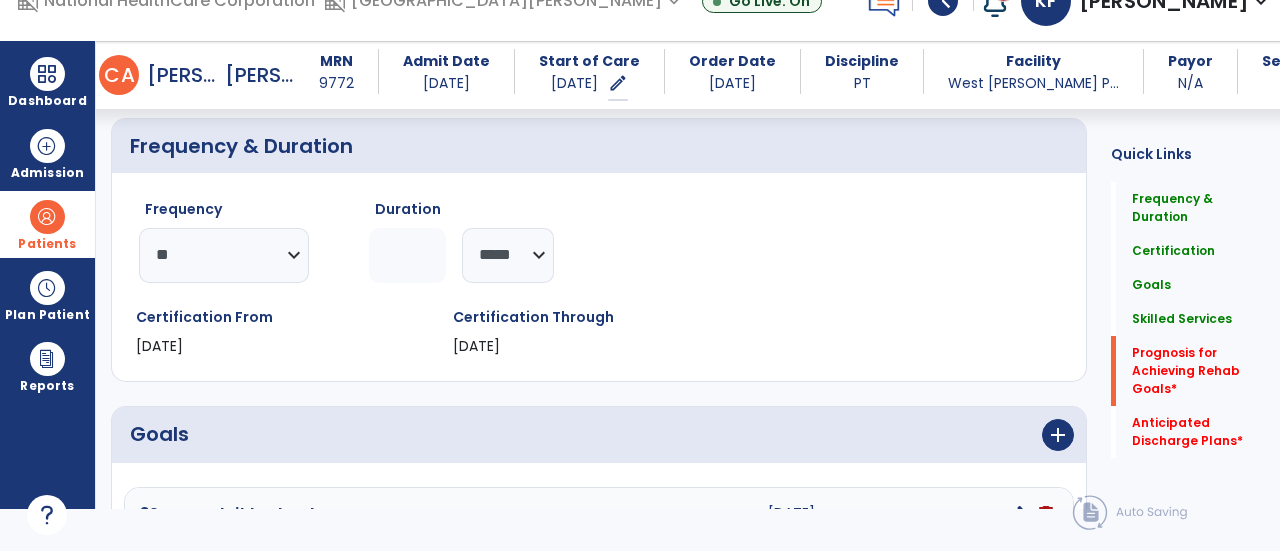 scroll, scrollTop: 260, scrollLeft: 0, axis: vertical 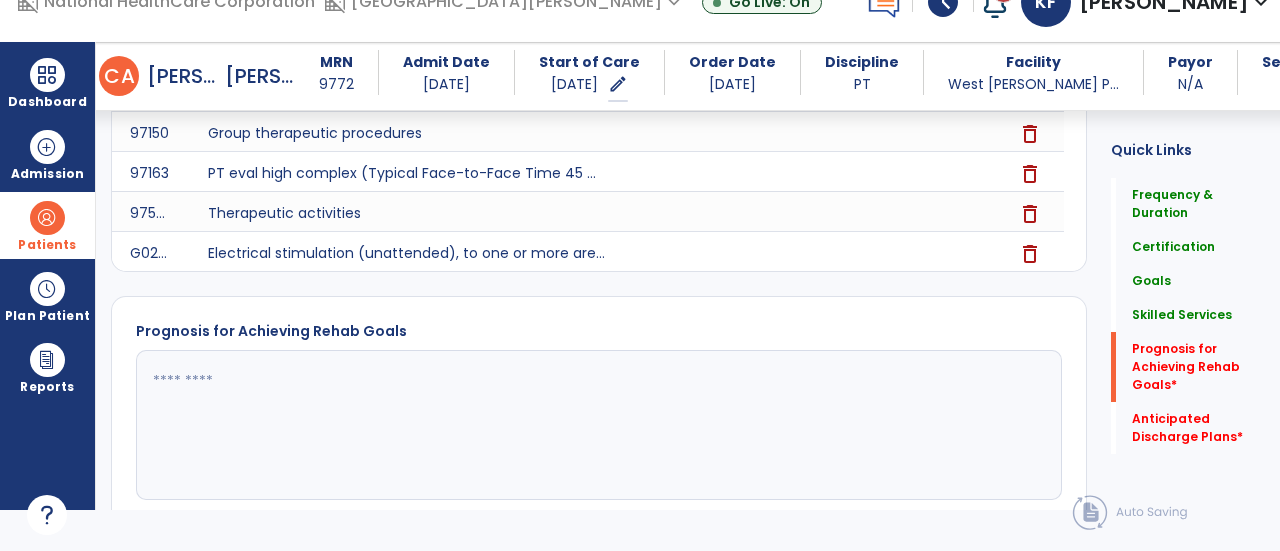click 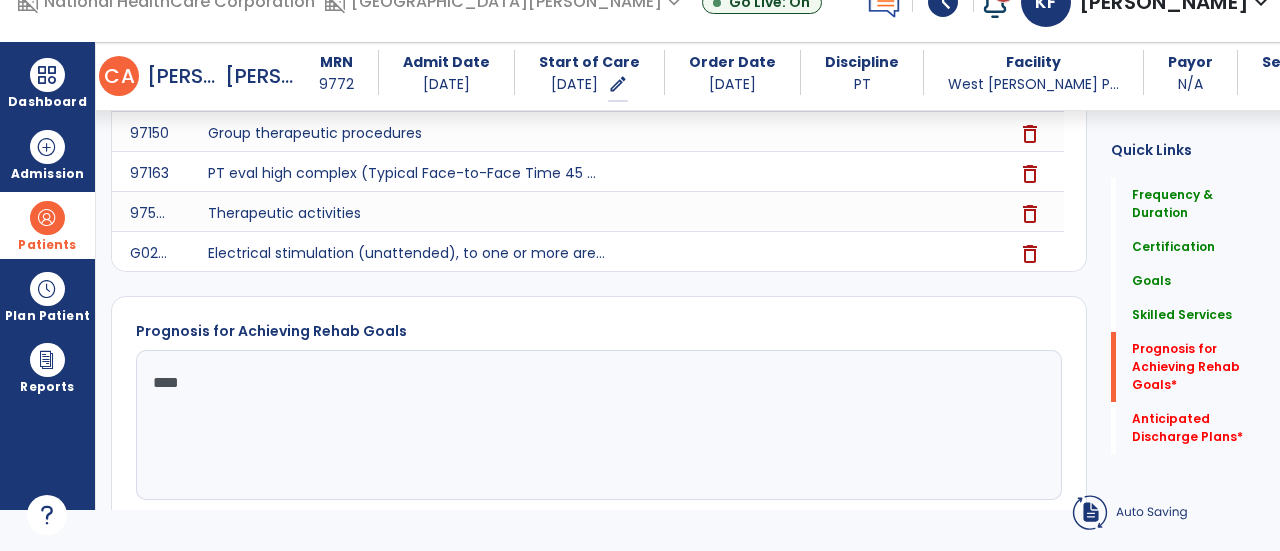 scroll, scrollTop: 1727, scrollLeft: 0, axis: vertical 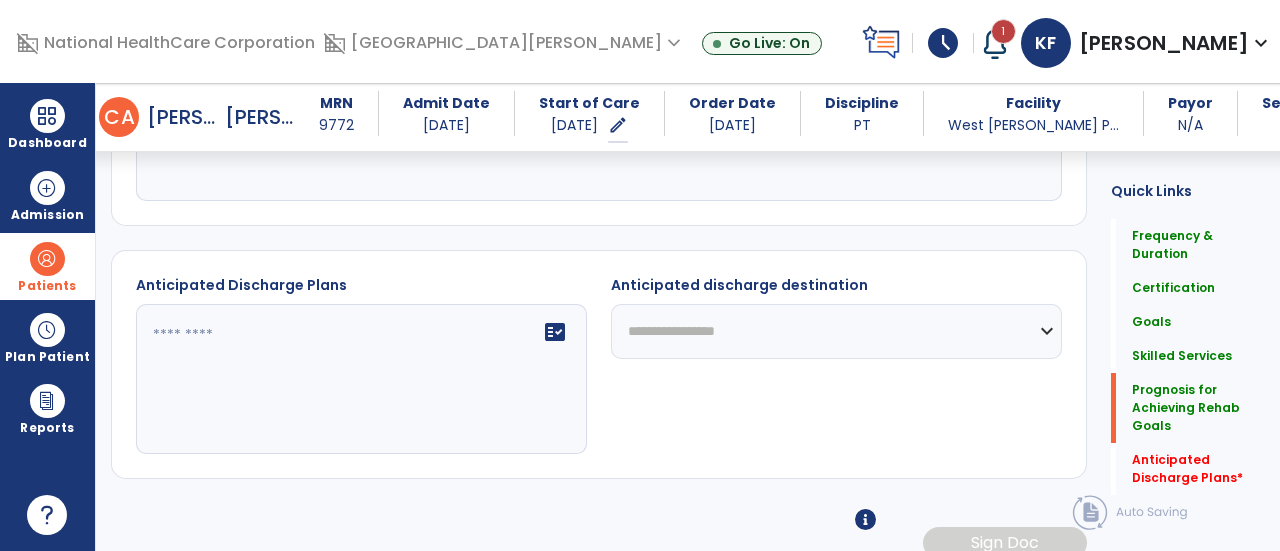 type on "****" 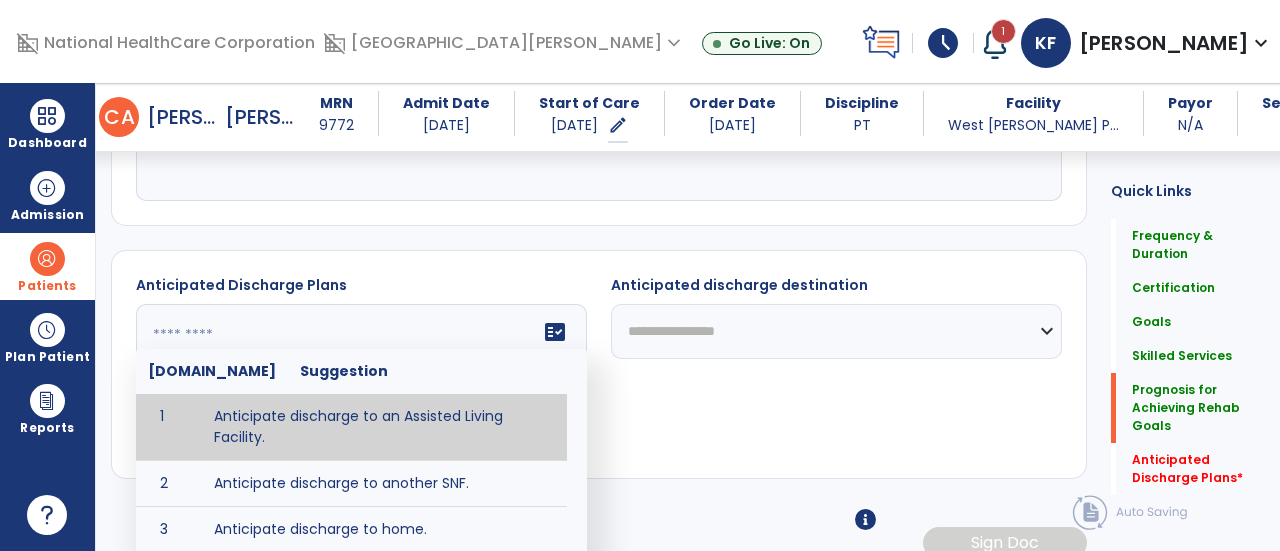 click 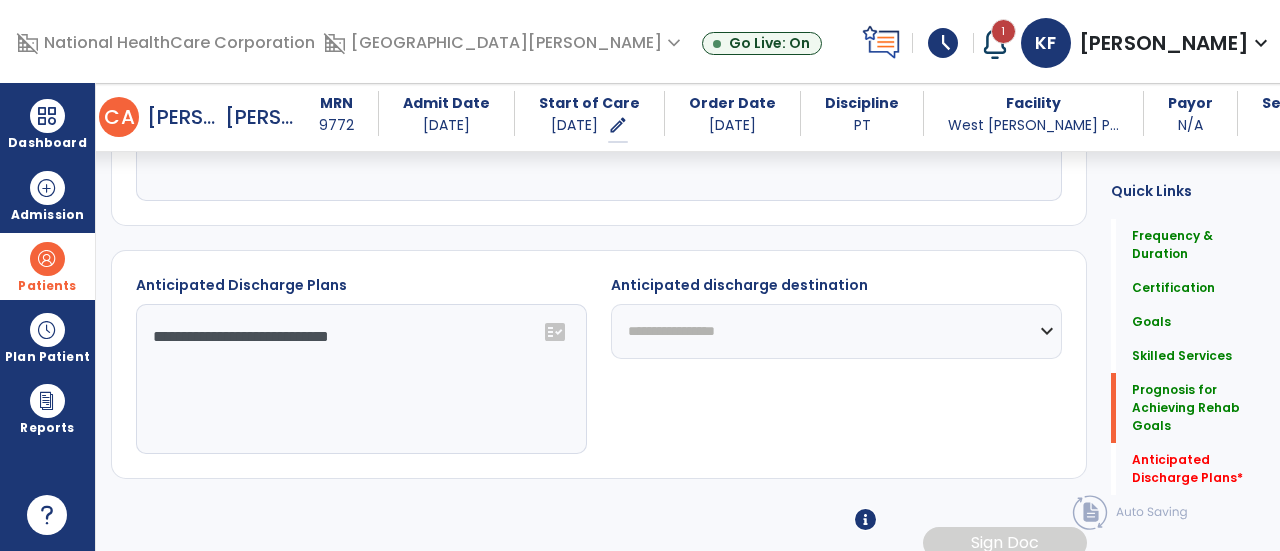 click on "**********" 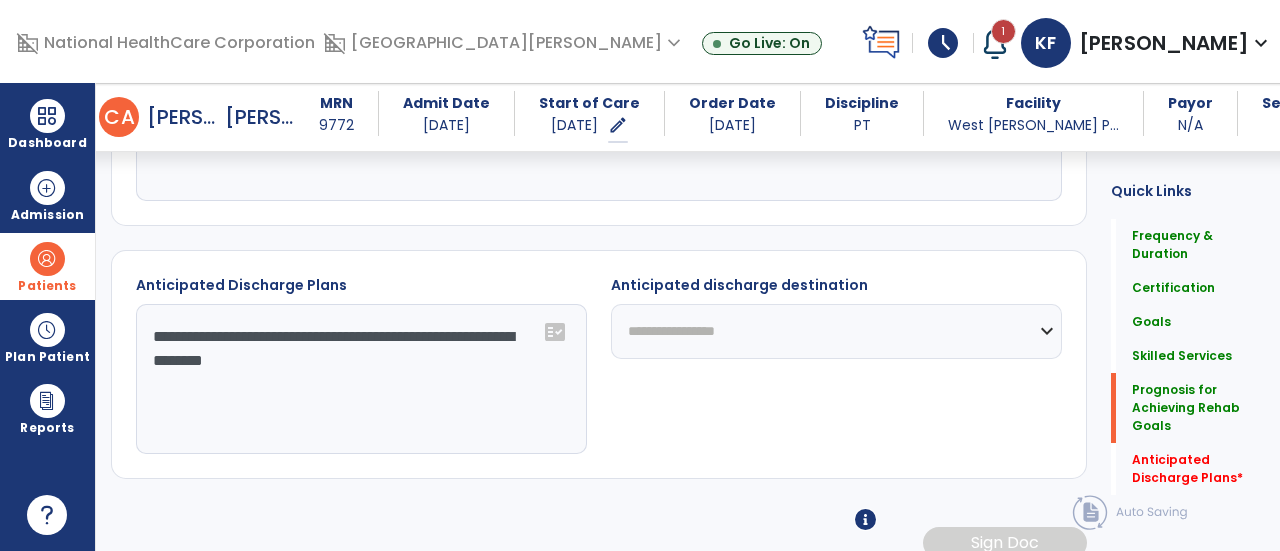 click on "**********" 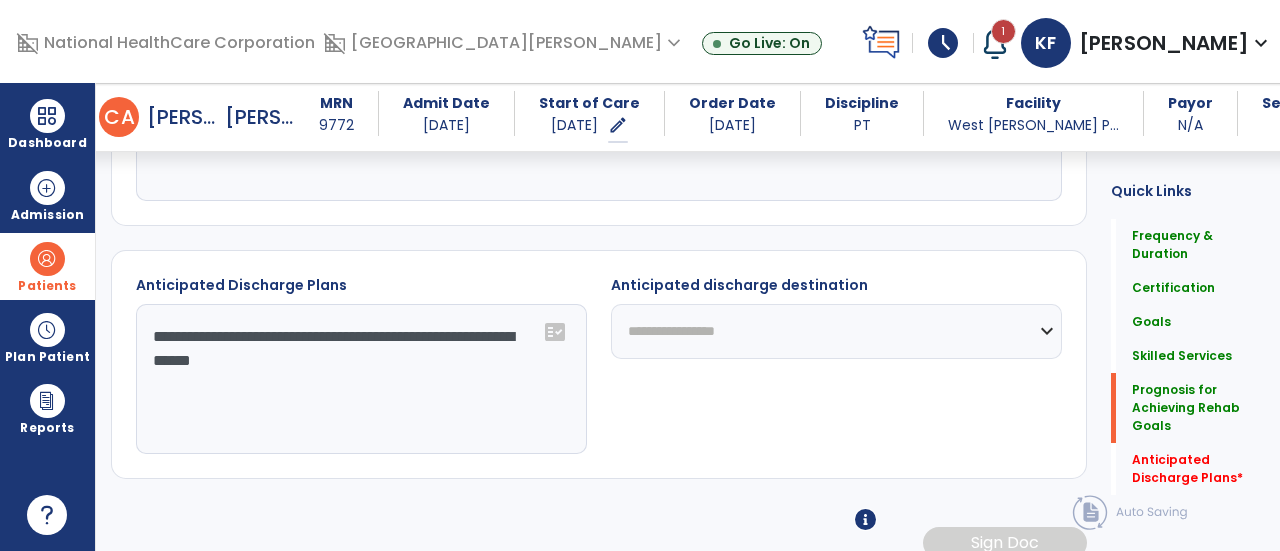 type on "**********" 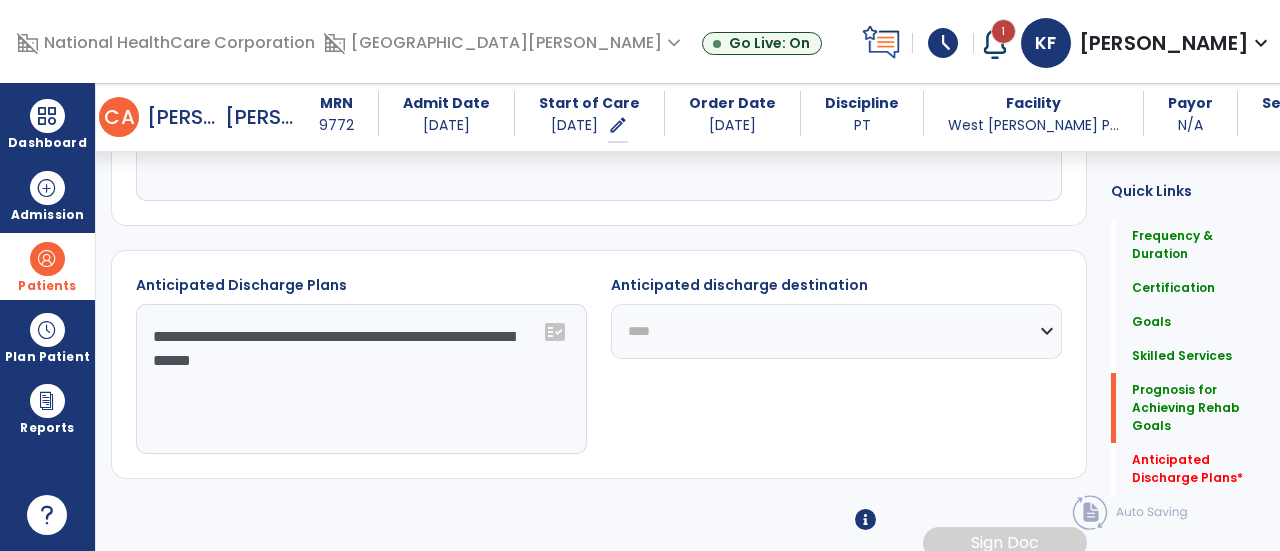 click on "**********" 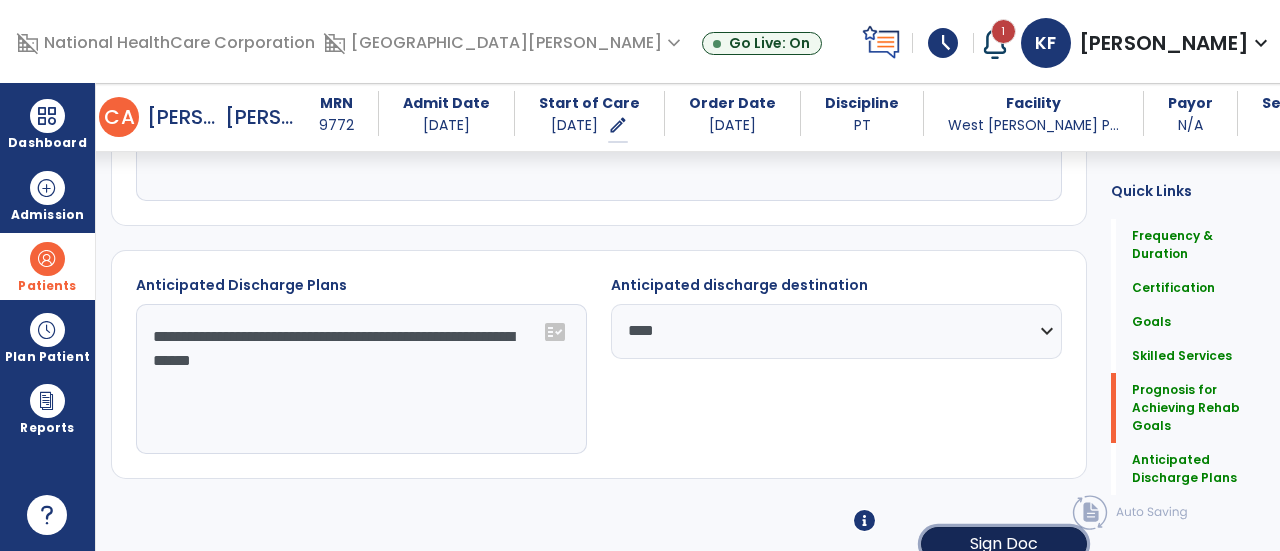 click on "Sign Doc" 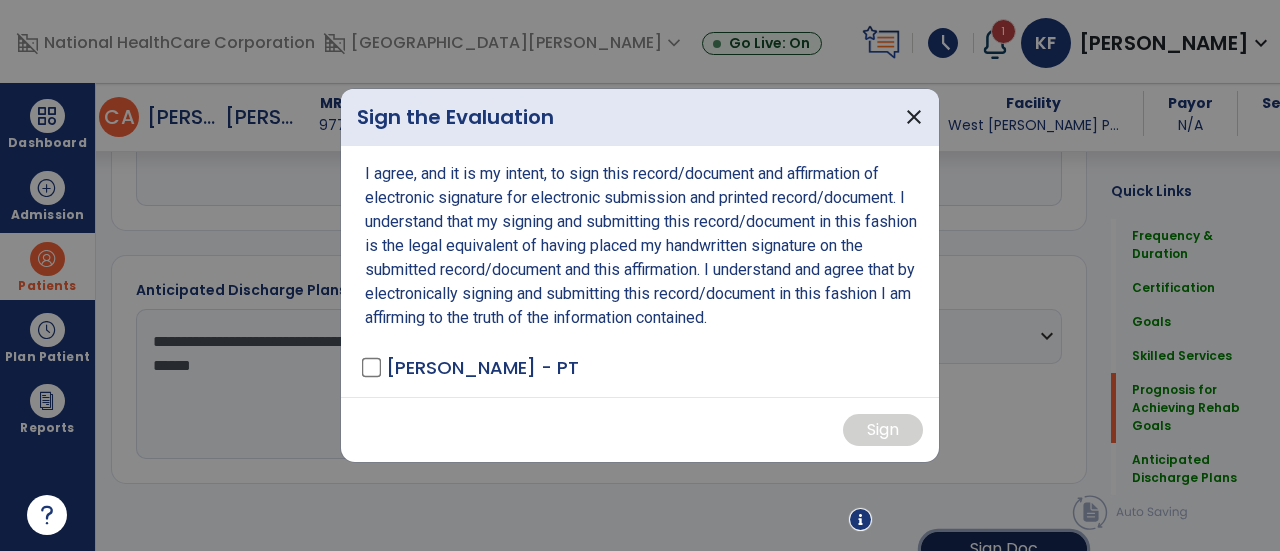 scroll, scrollTop: 1884, scrollLeft: 0, axis: vertical 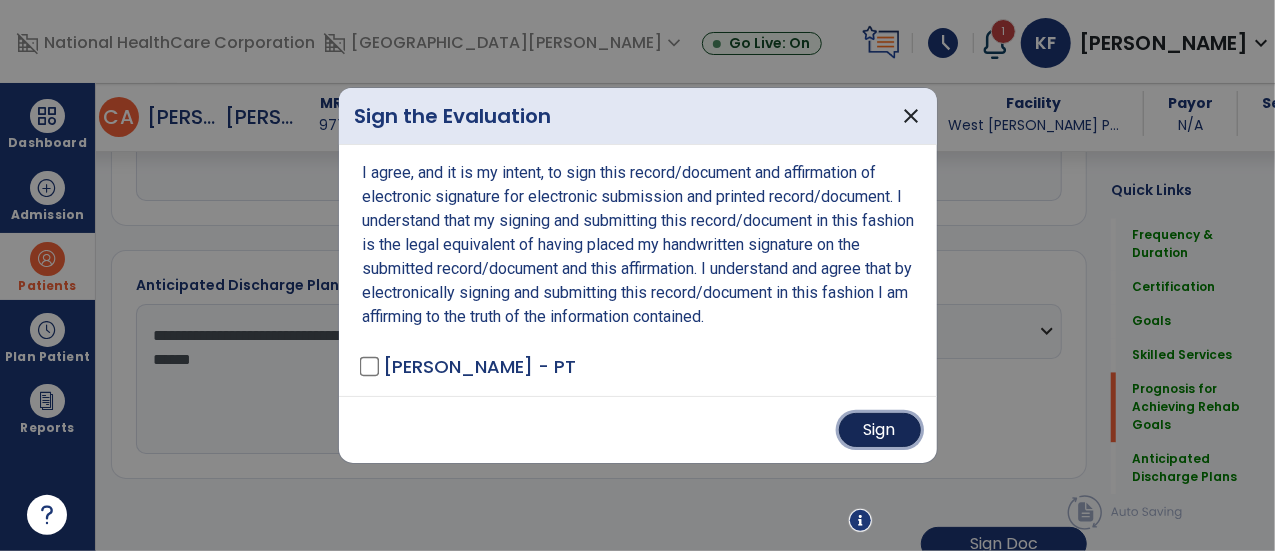 click on "Sign" at bounding box center [880, 430] 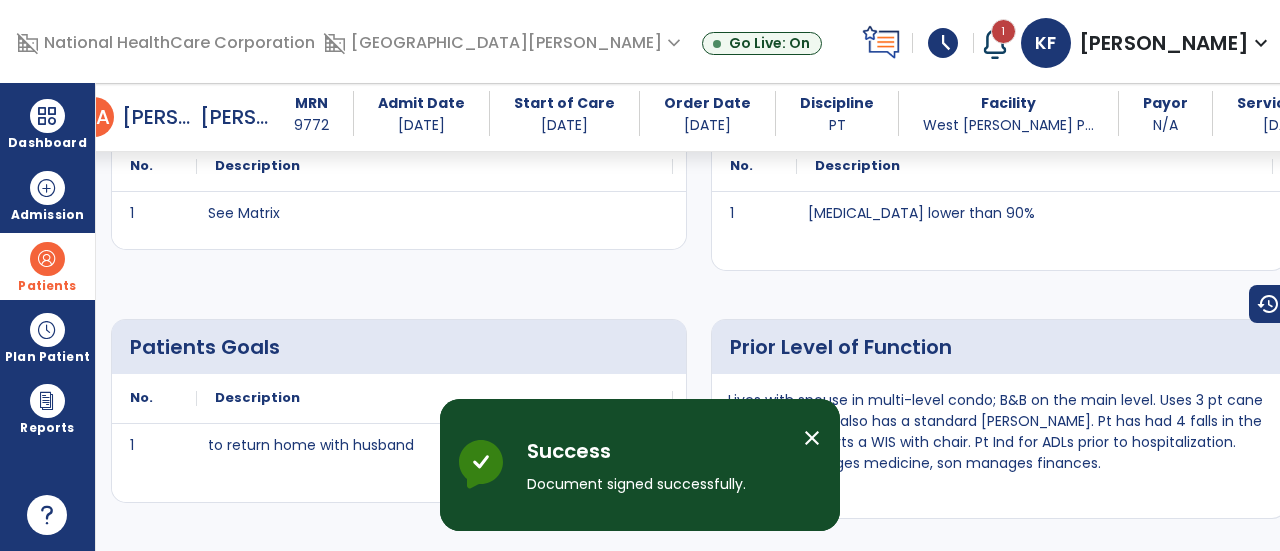scroll, scrollTop: 1475, scrollLeft: 0, axis: vertical 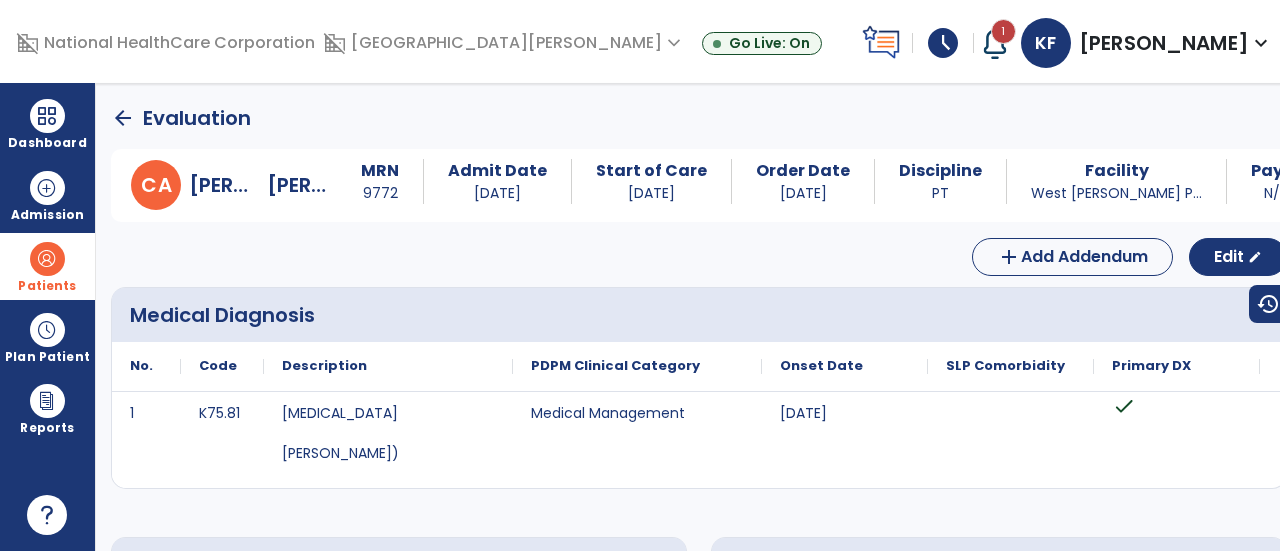 click on "arrow_back" 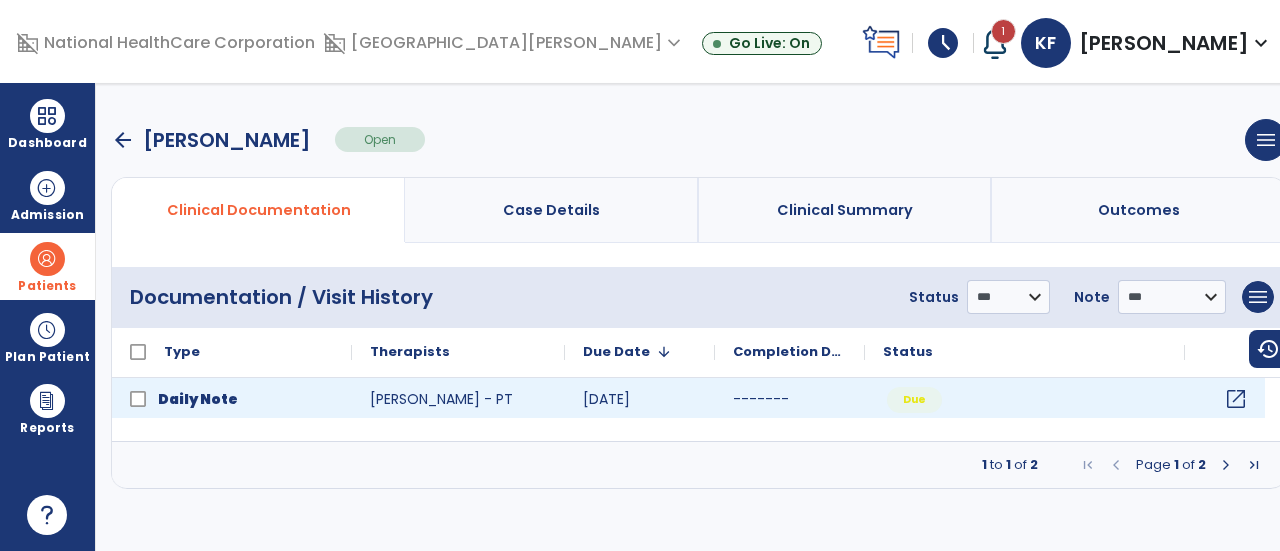 click on "open_in_new" 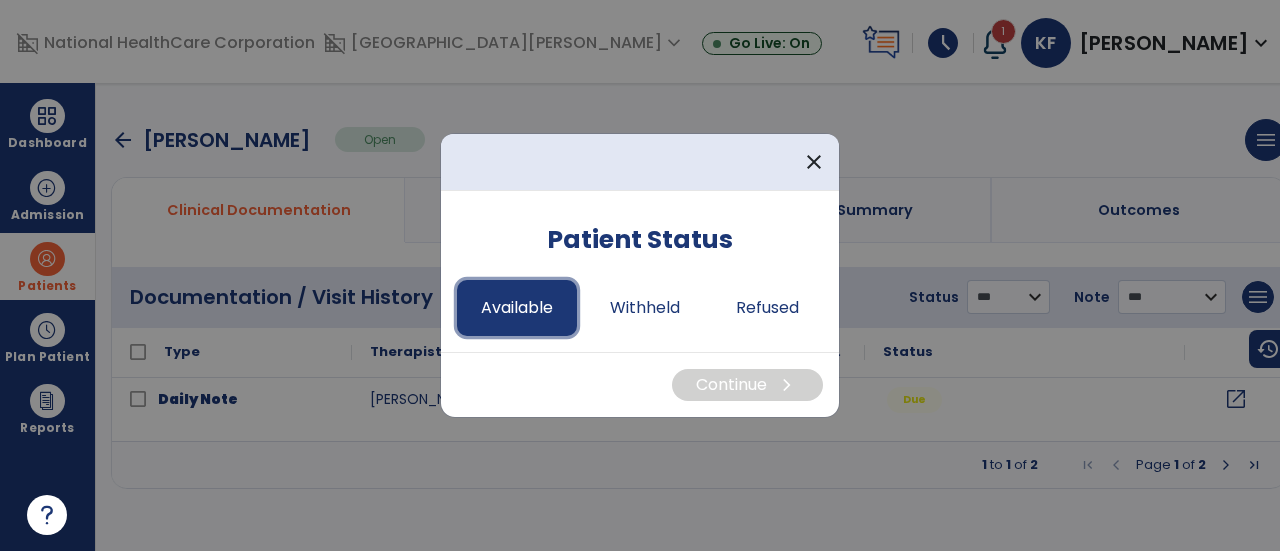 click on "Available" at bounding box center [517, 308] 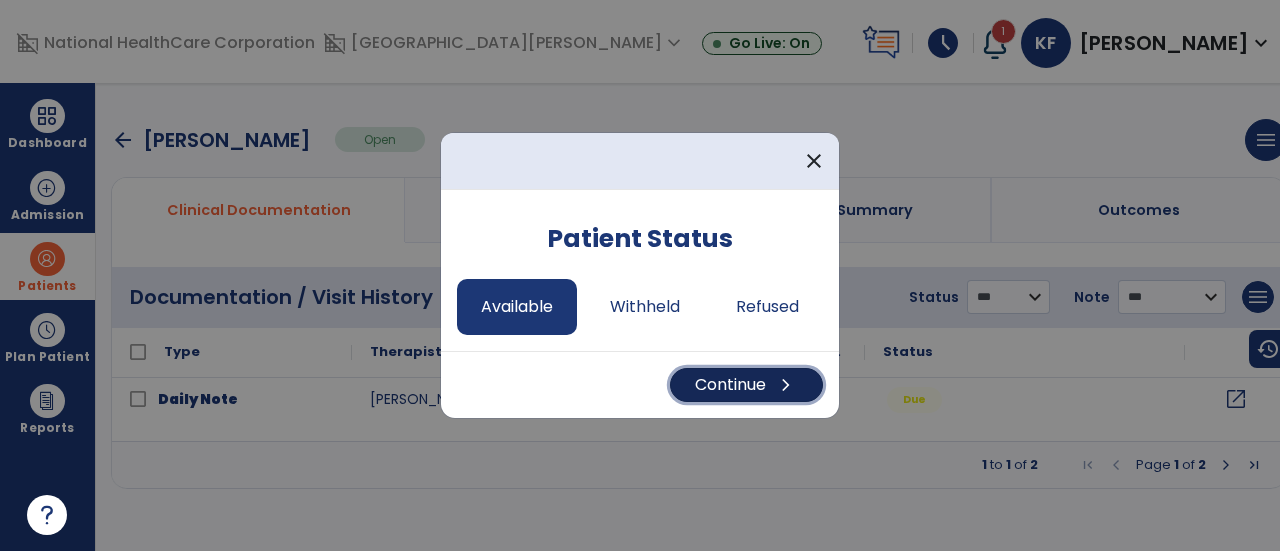 click on "Continue   chevron_right" at bounding box center (746, 385) 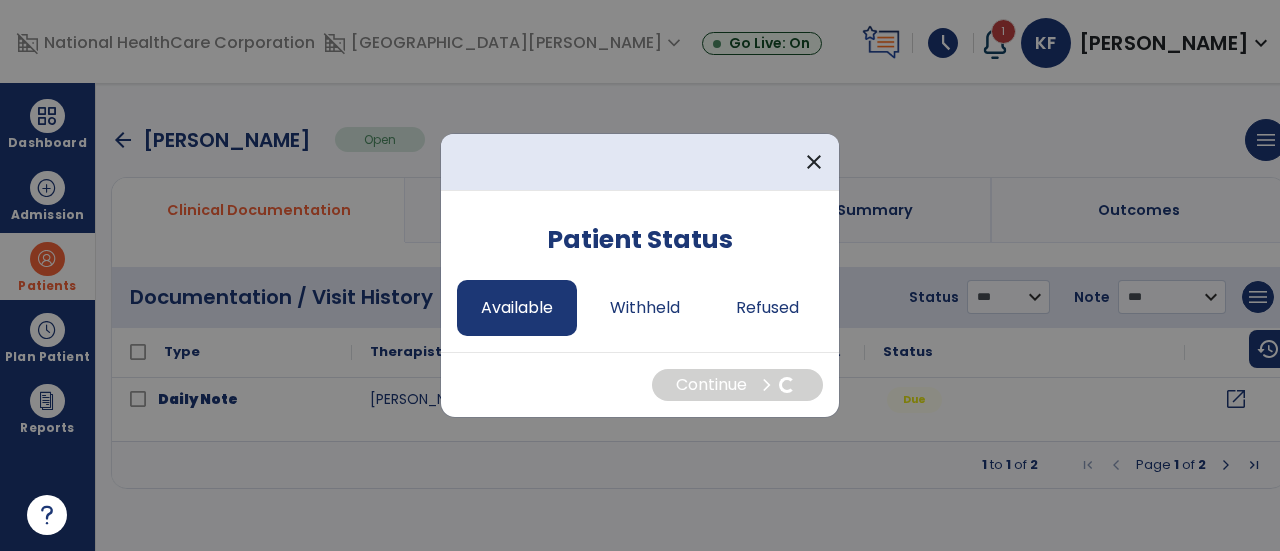 select on "*" 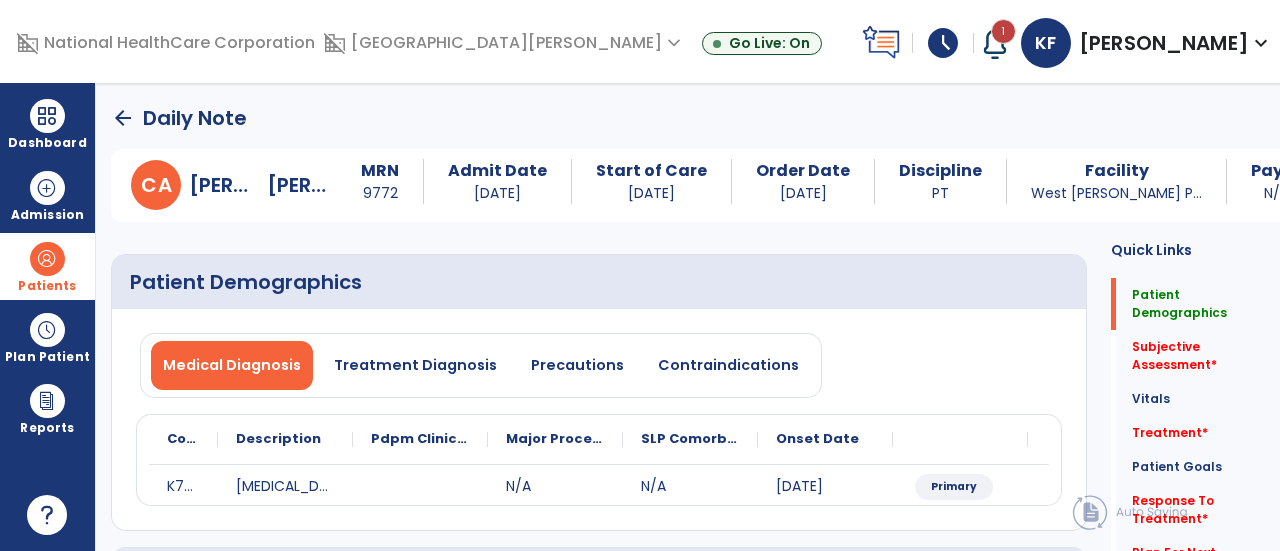 click on "Patient Demographics" 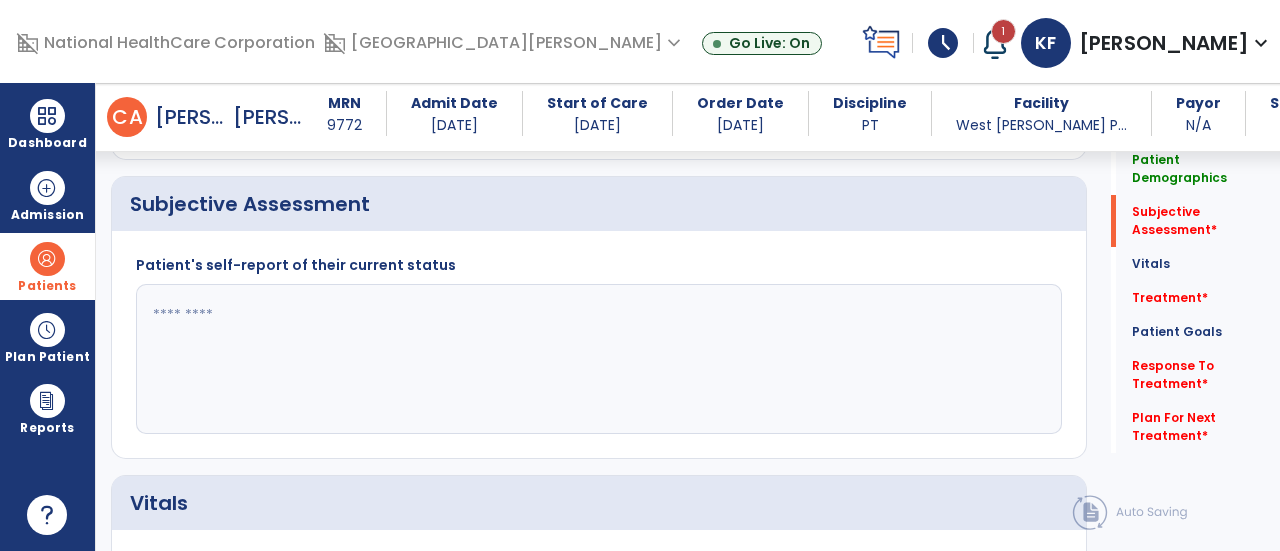 scroll, scrollTop: 360, scrollLeft: 0, axis: vertical 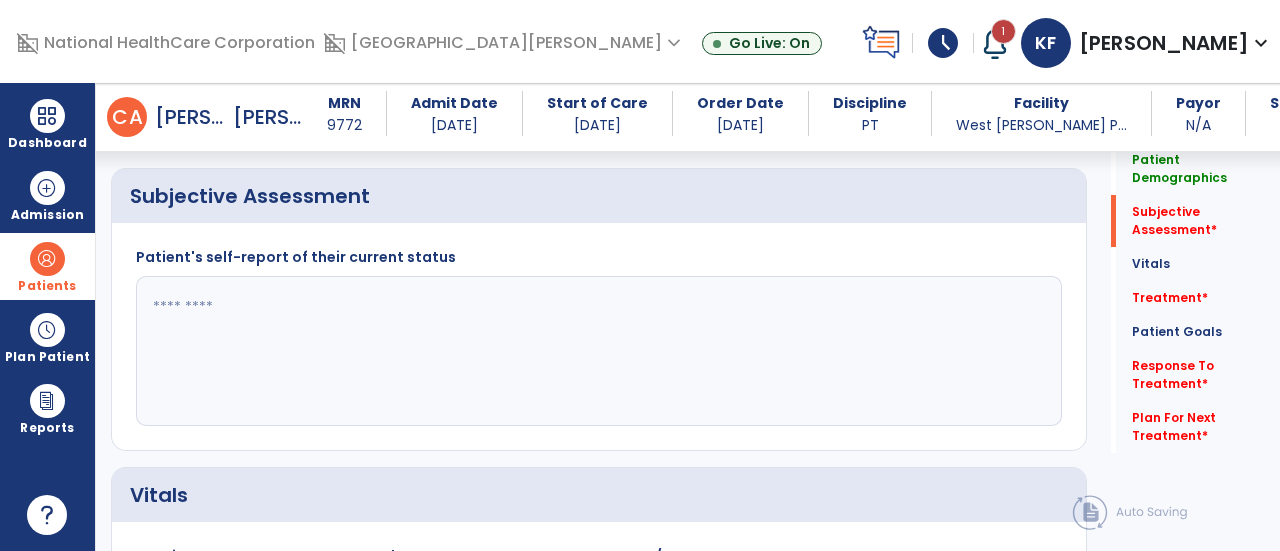 click 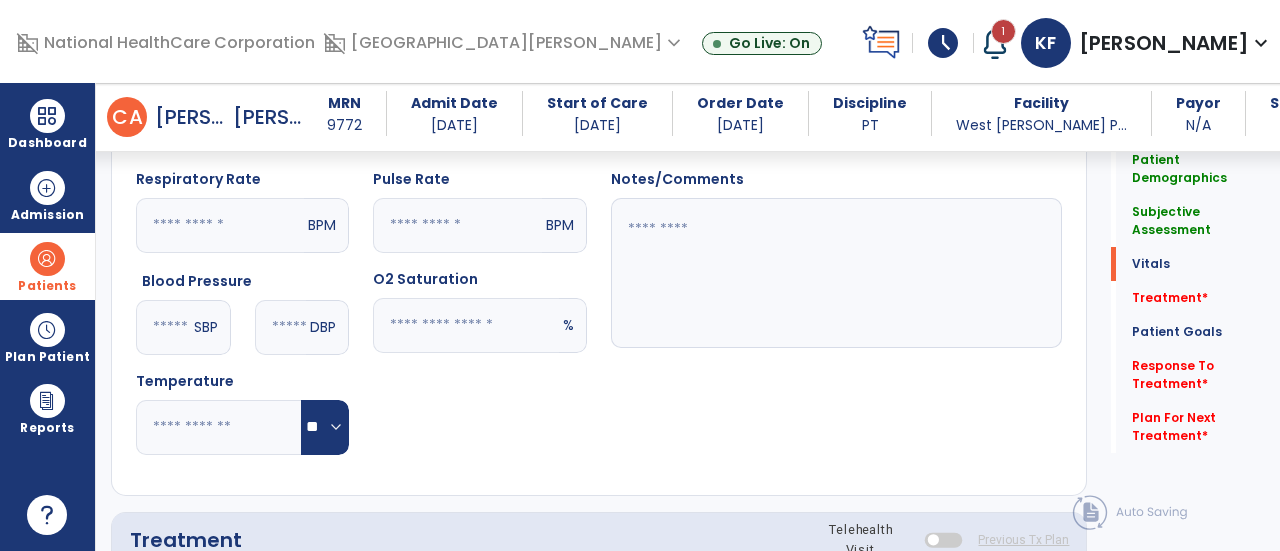 scroll, scrollTop: 720, scrollLeft: 0, axis: vertical 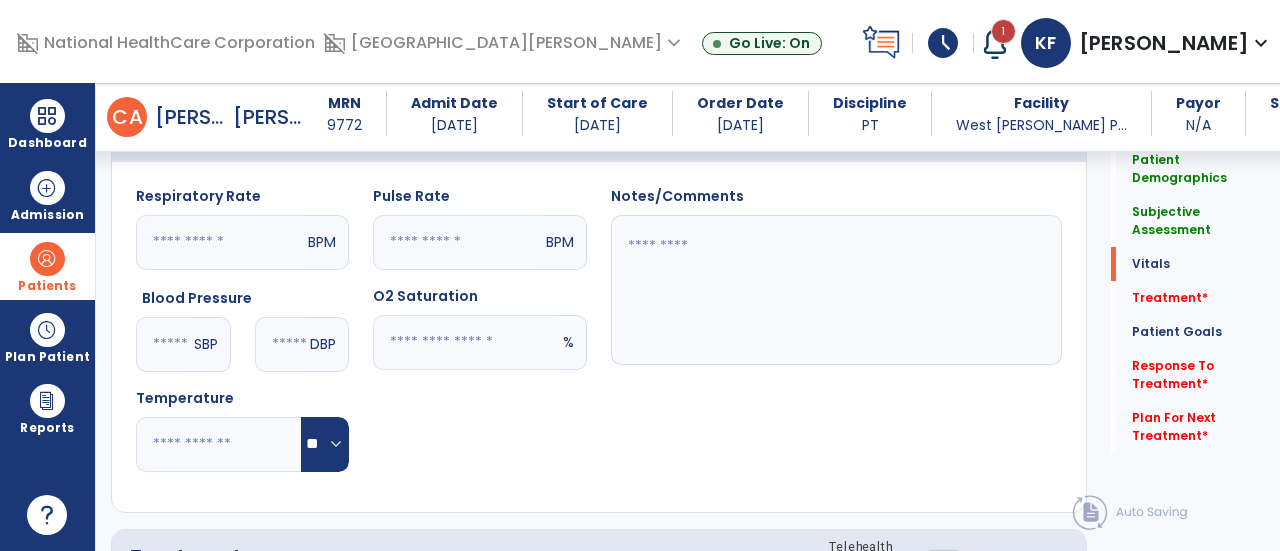 type on "**********" 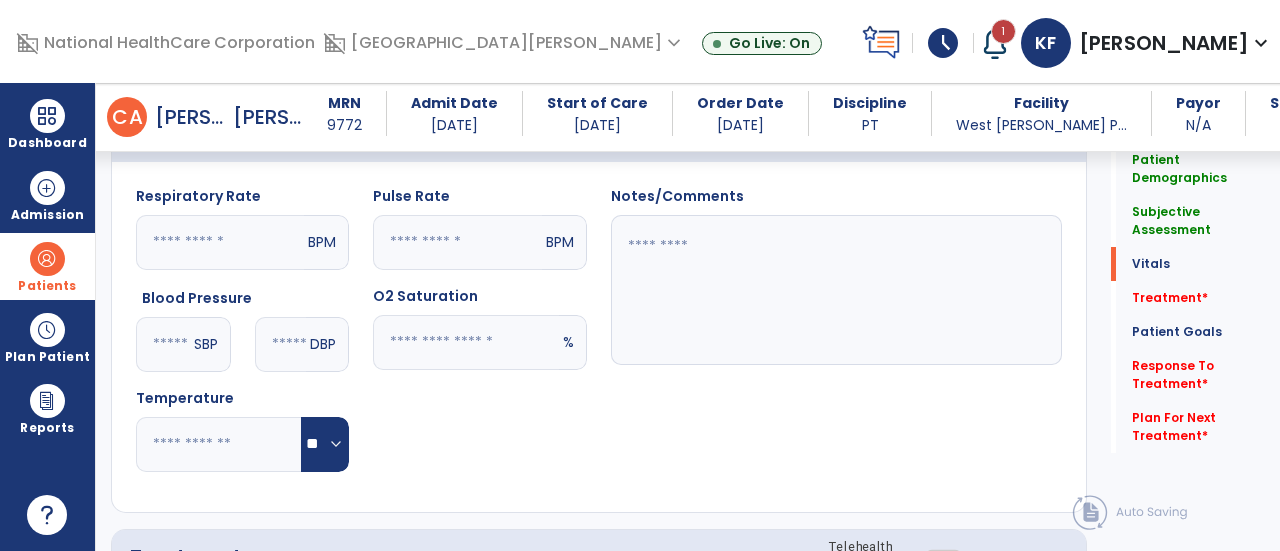 click 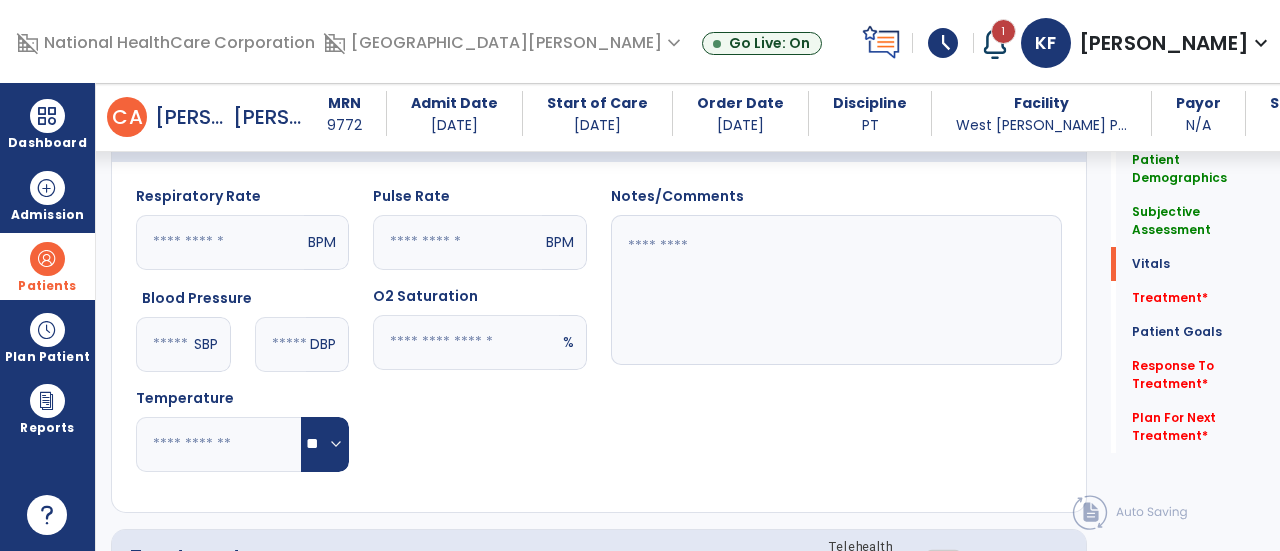 click 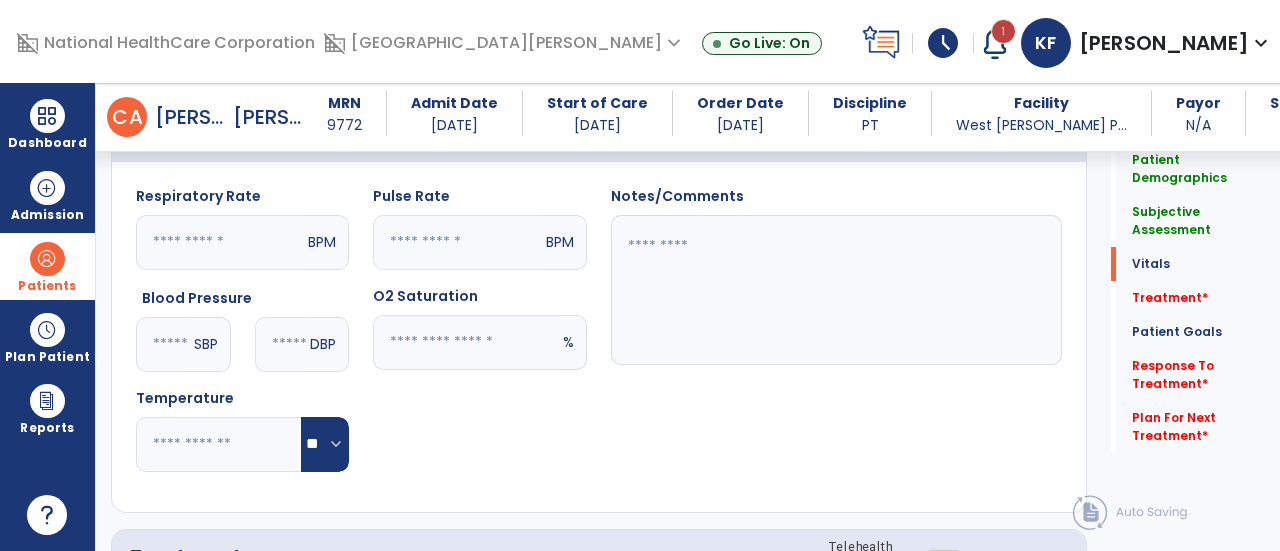type on "*" 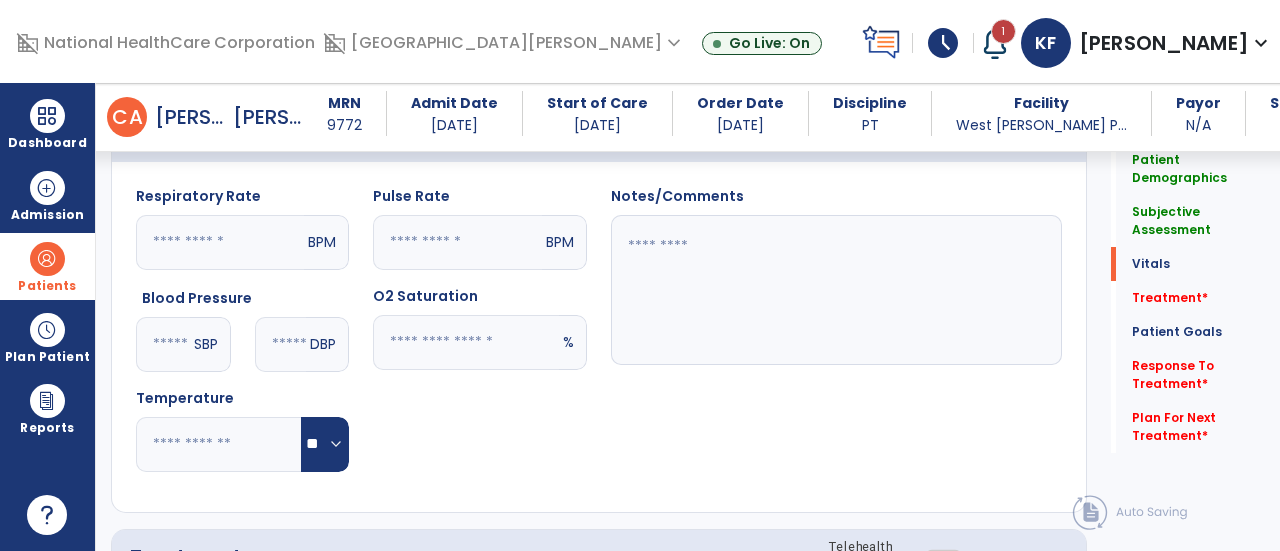 type on "**" 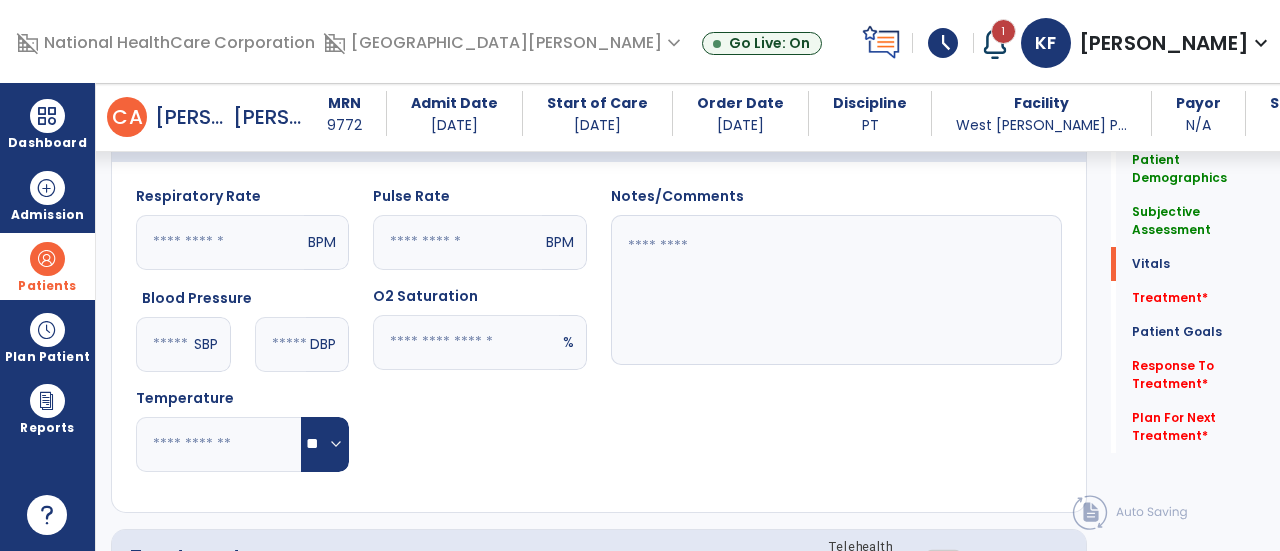 click 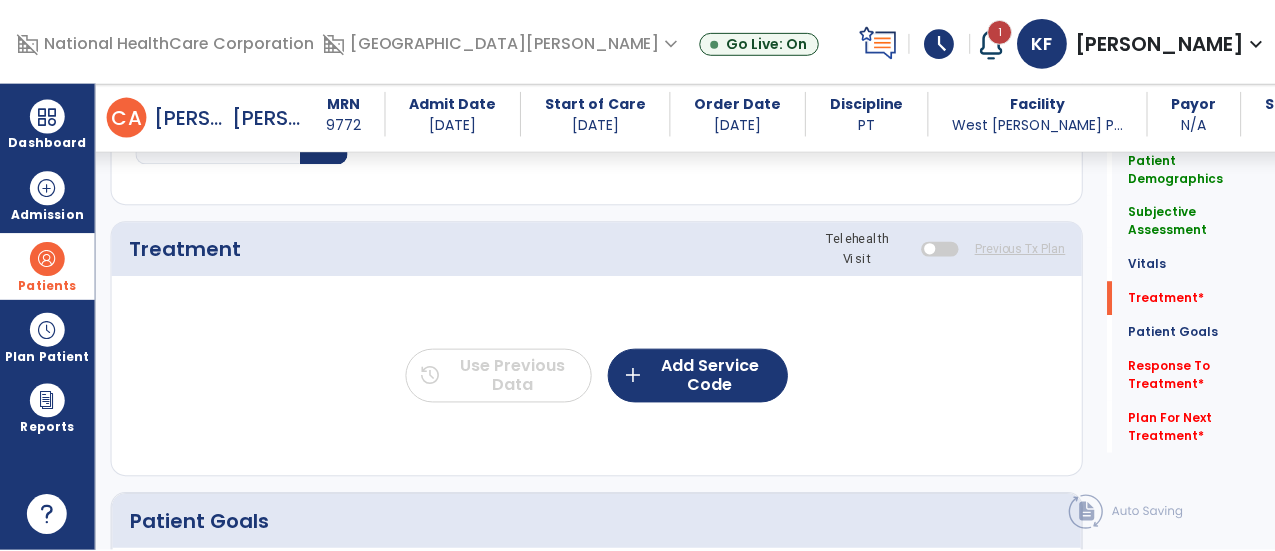 scroll, scrollTop: 1077, scrollLeft: 0, axis: vertical 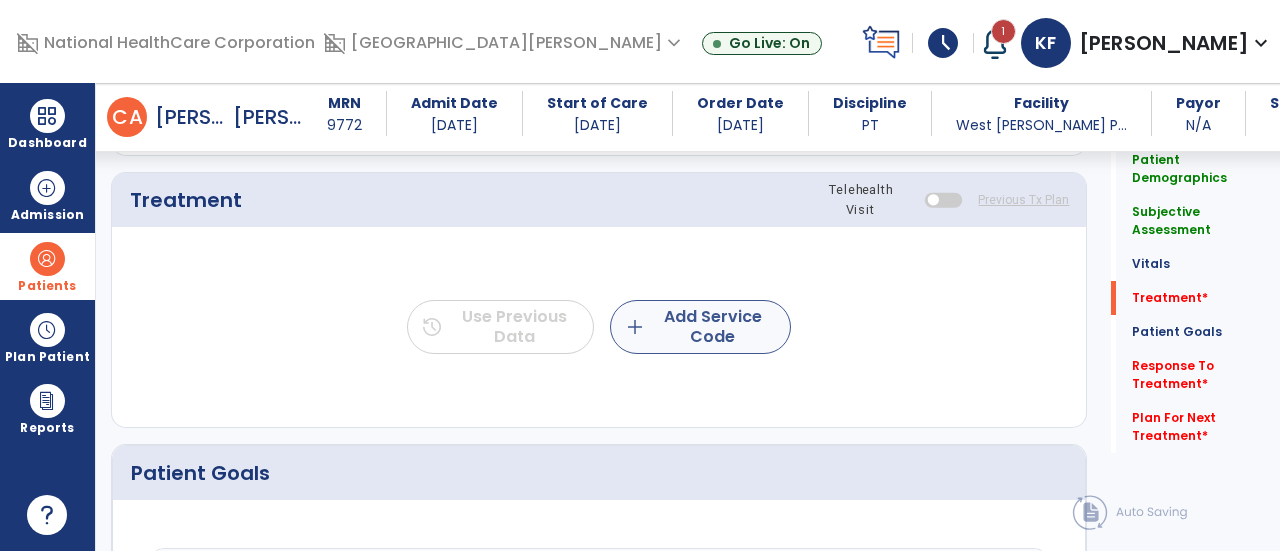 type on "**********" 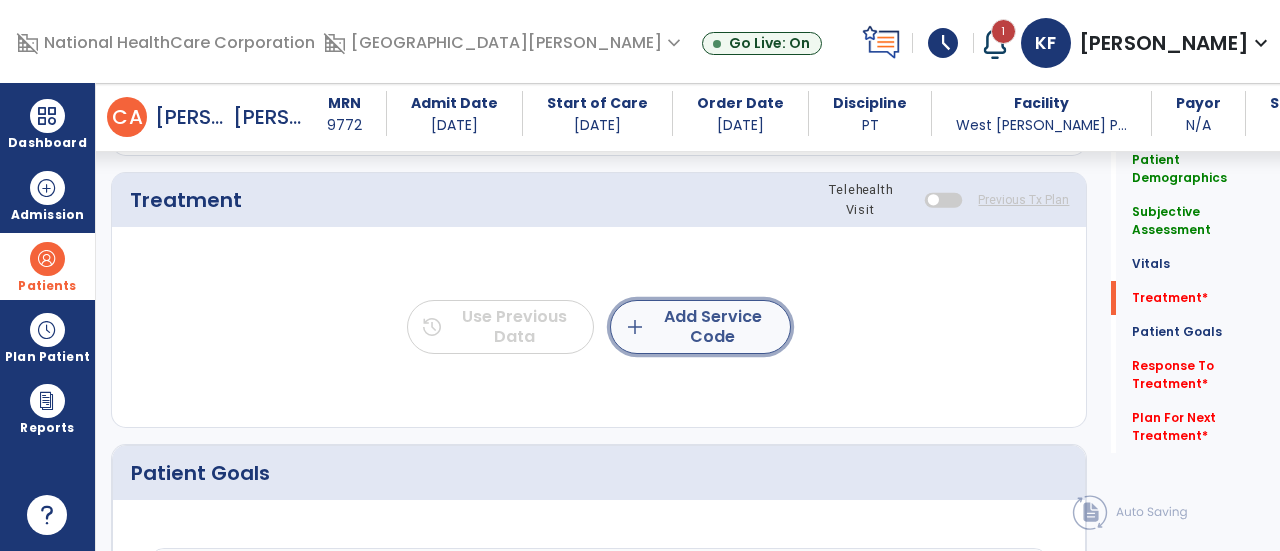 click on "add  Add Service Code" 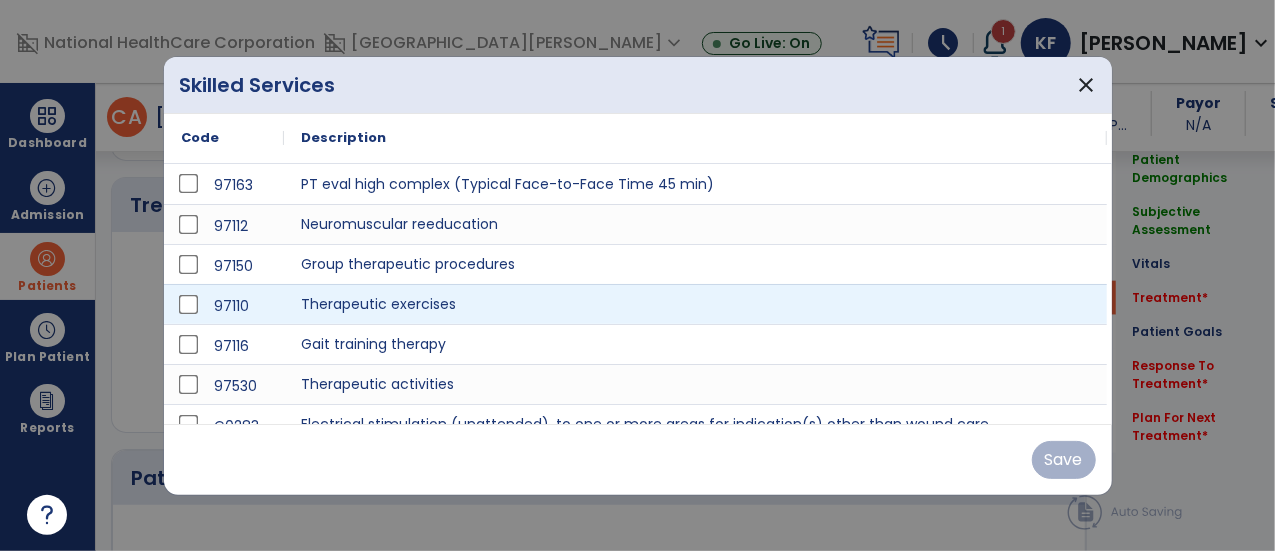 scroll, scrollTop: 1077, scrollLeft: 0, axis: vertical 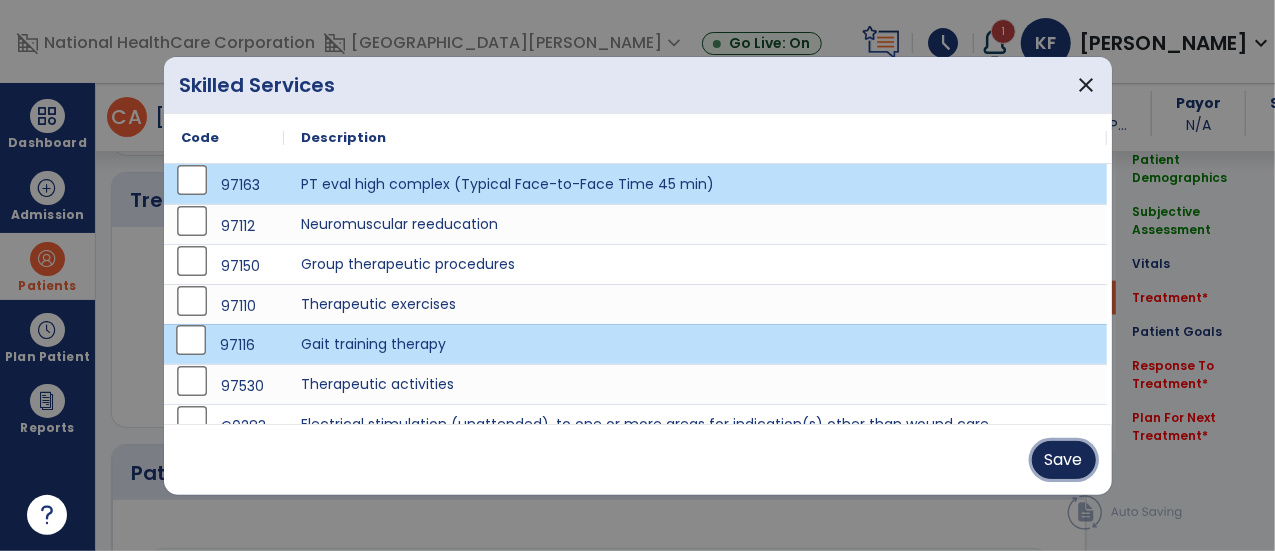 click on "Save" at bounding box center [1064, 460] 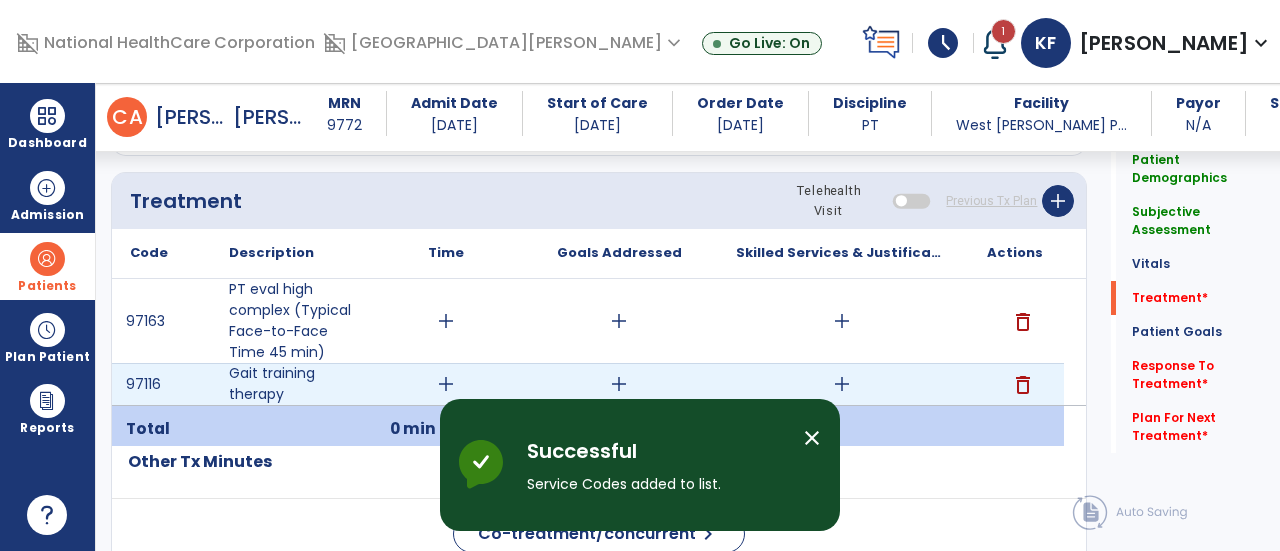 click on "add" at bounding box center [446, 384] 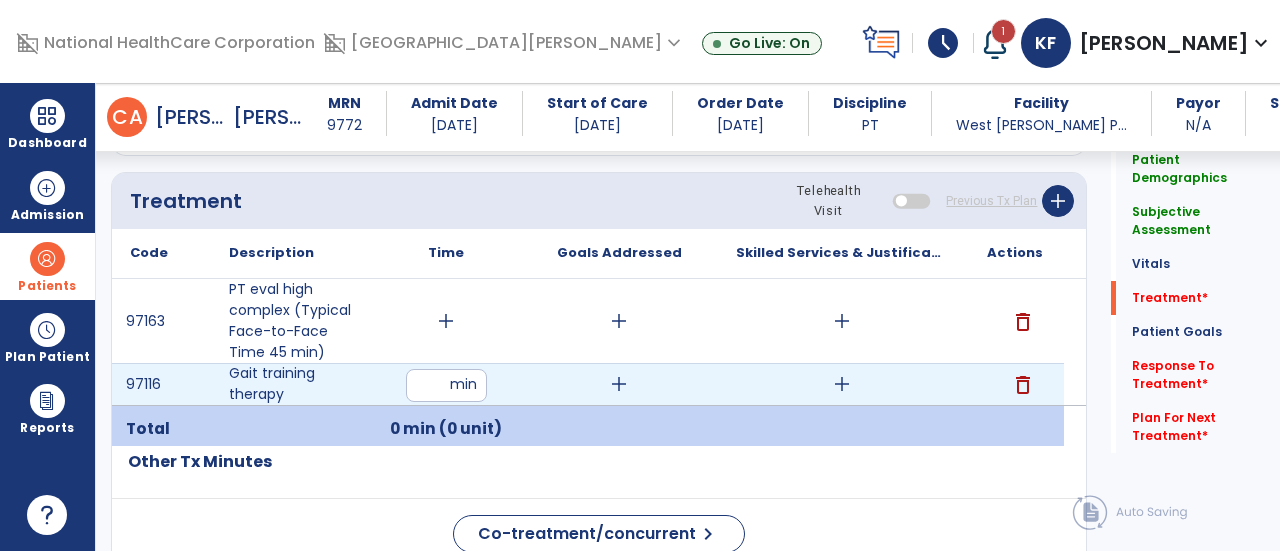 type on "**" 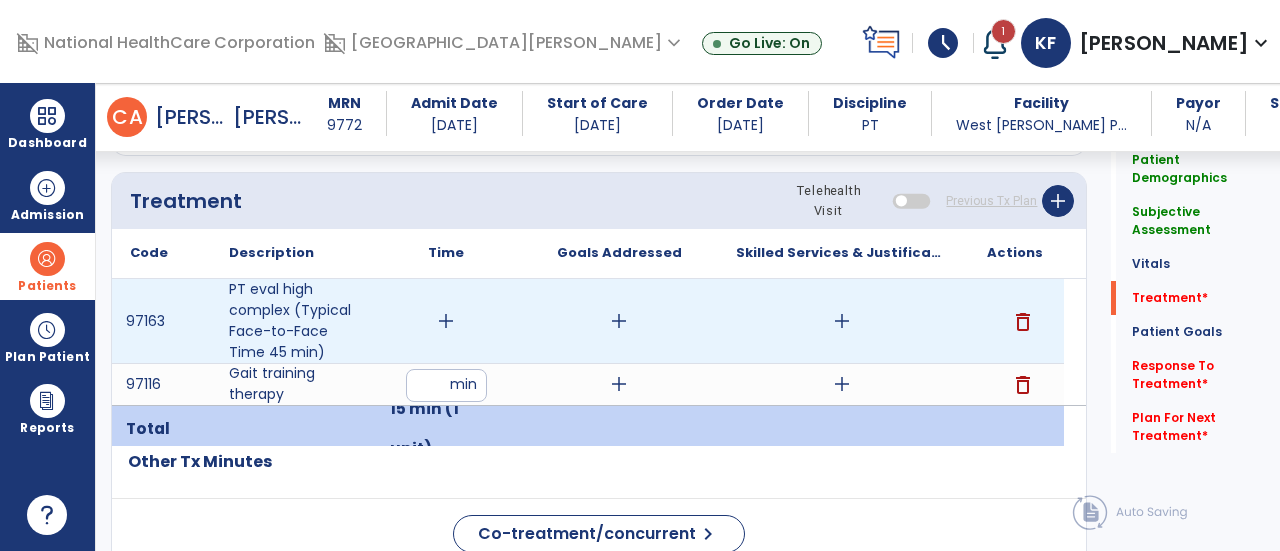 click on "add" at bounding box center (446, 321) 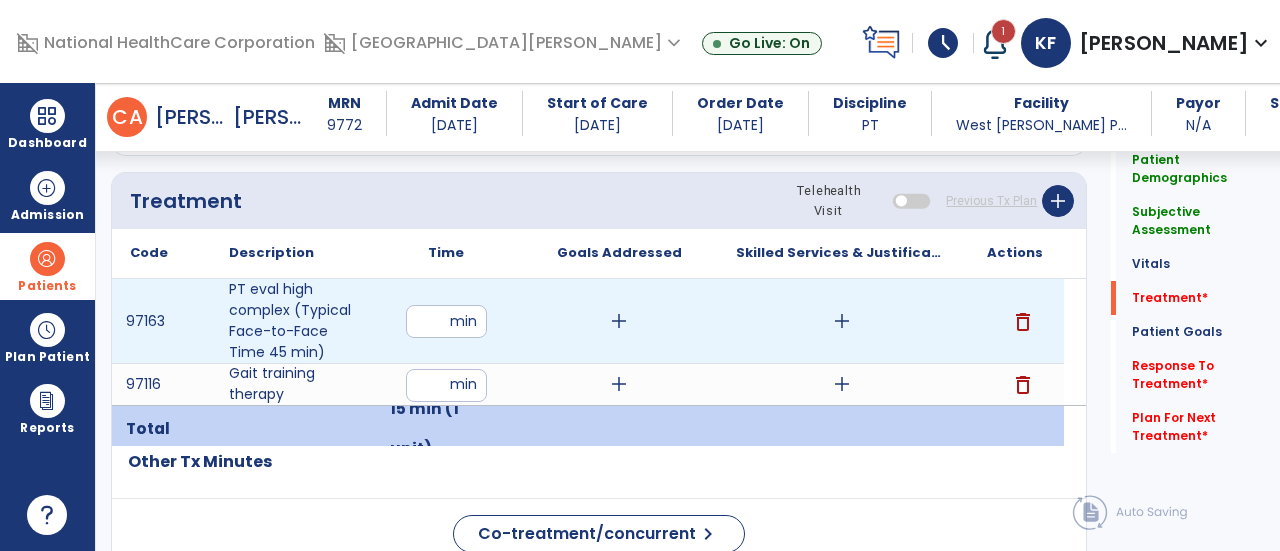type on "**" 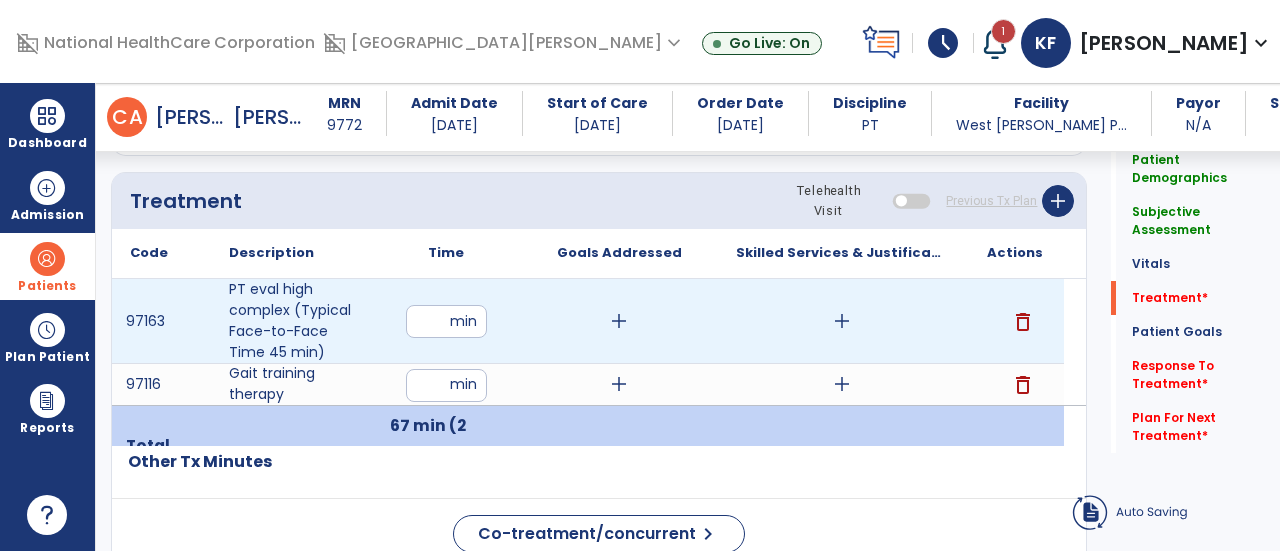 click on "add" at bounding box center (842, 321) 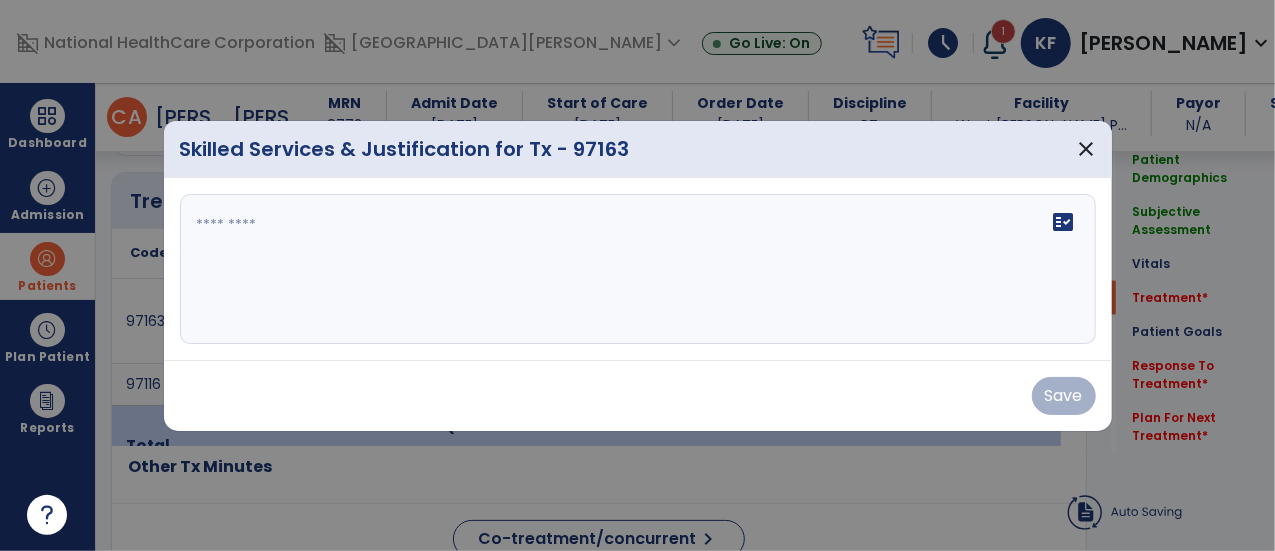 scroll, scrollTop: 1077, scrollLeft: 0, axis: vertical 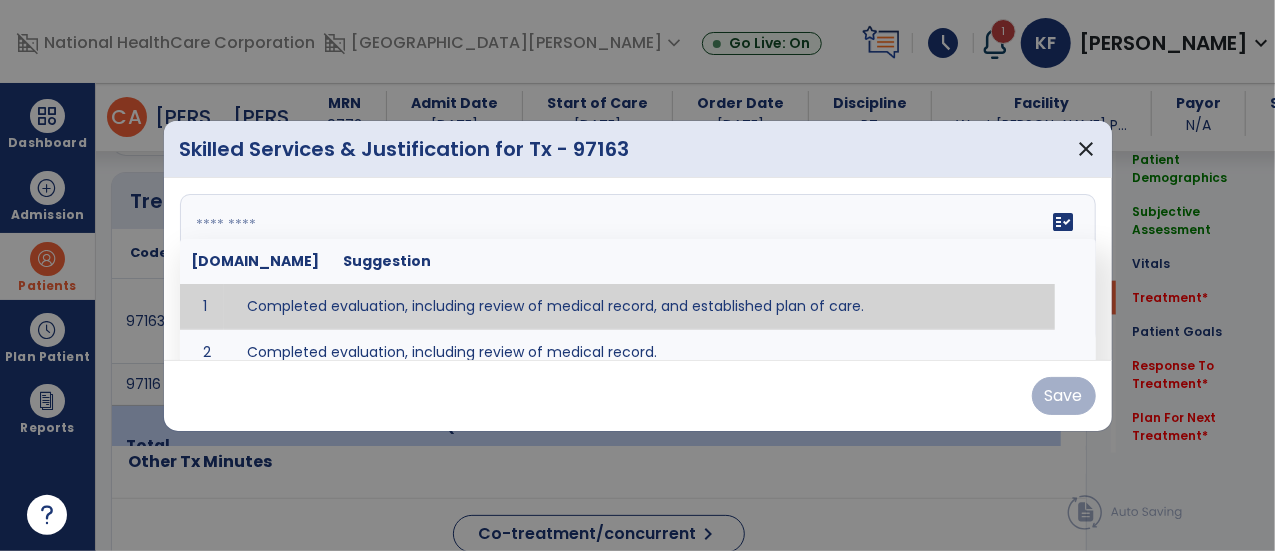 click on "fact_check  [DOMAIN_NAME] Suggestion 1 Completed evaluation, including review of medical record, and established plan of care. 2 Completed evaluation, including review of medical record." at bounding box center (638, 269) 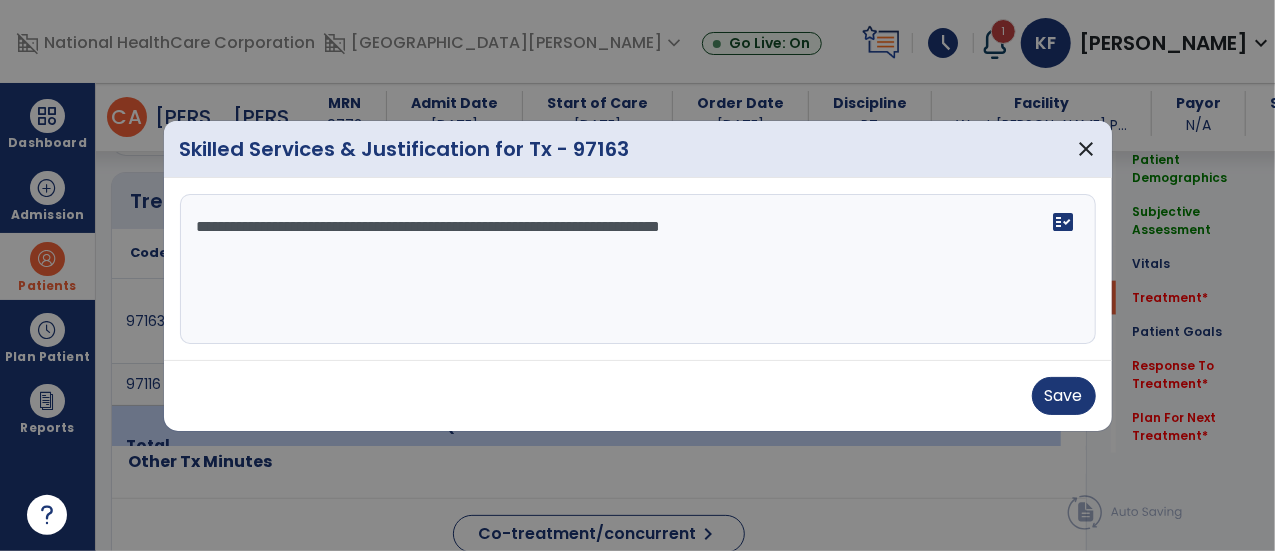 click on "**********" at bounding box center [638, 269] 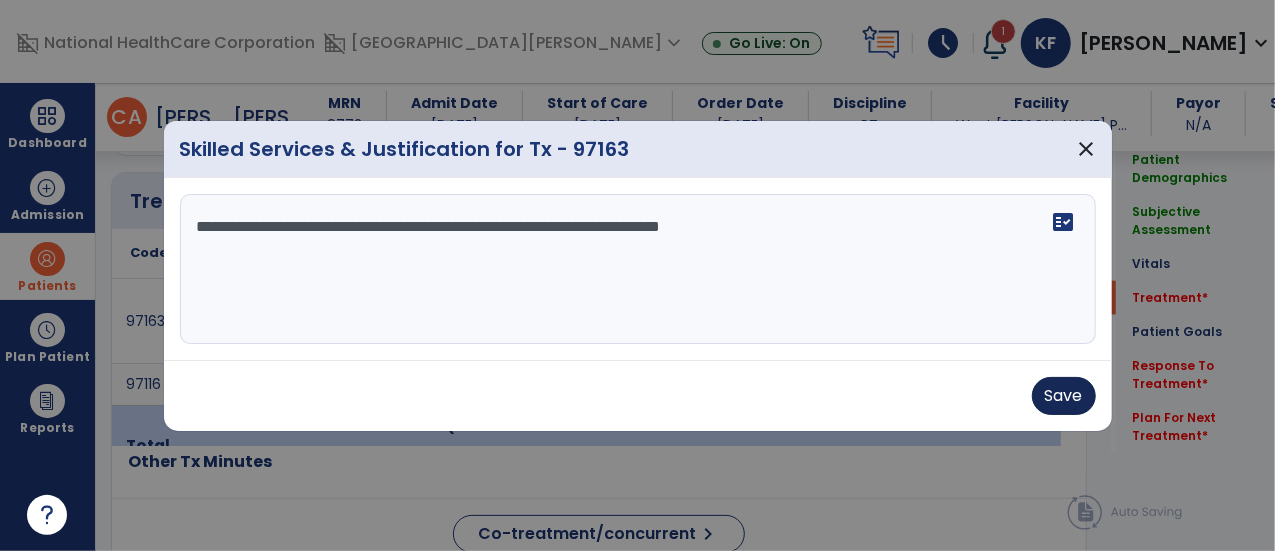 type on "**********" 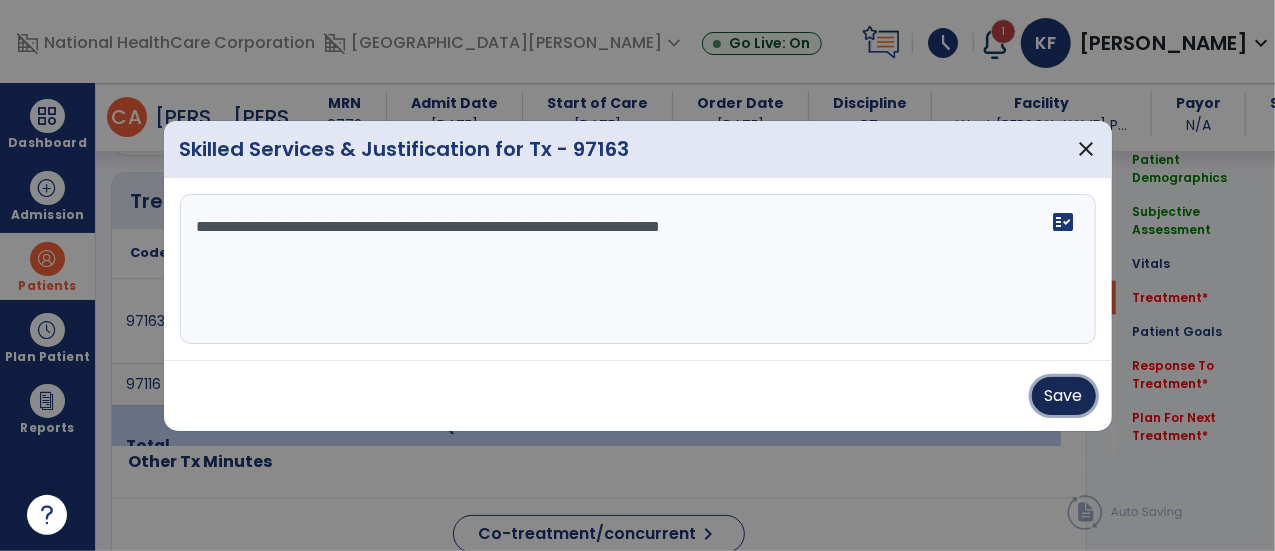 click on "Save" at bounding box center (1064, 396) 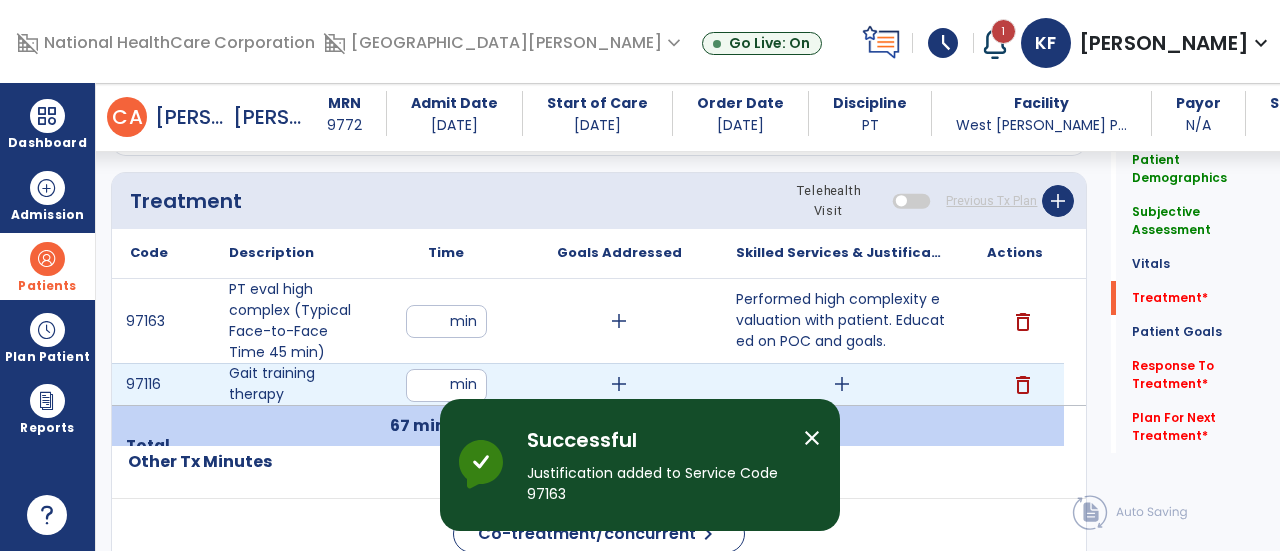 click on "add" at bounding box center (842, 384) 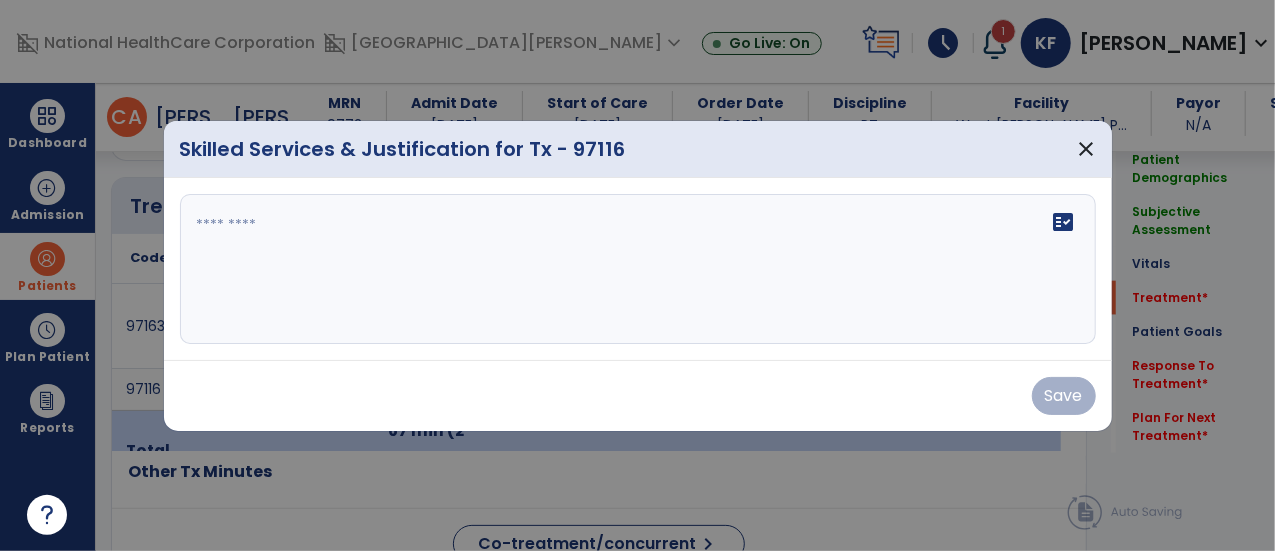 scroll, scrollTop: 1077, scrollLeft: 0, axis: vertical 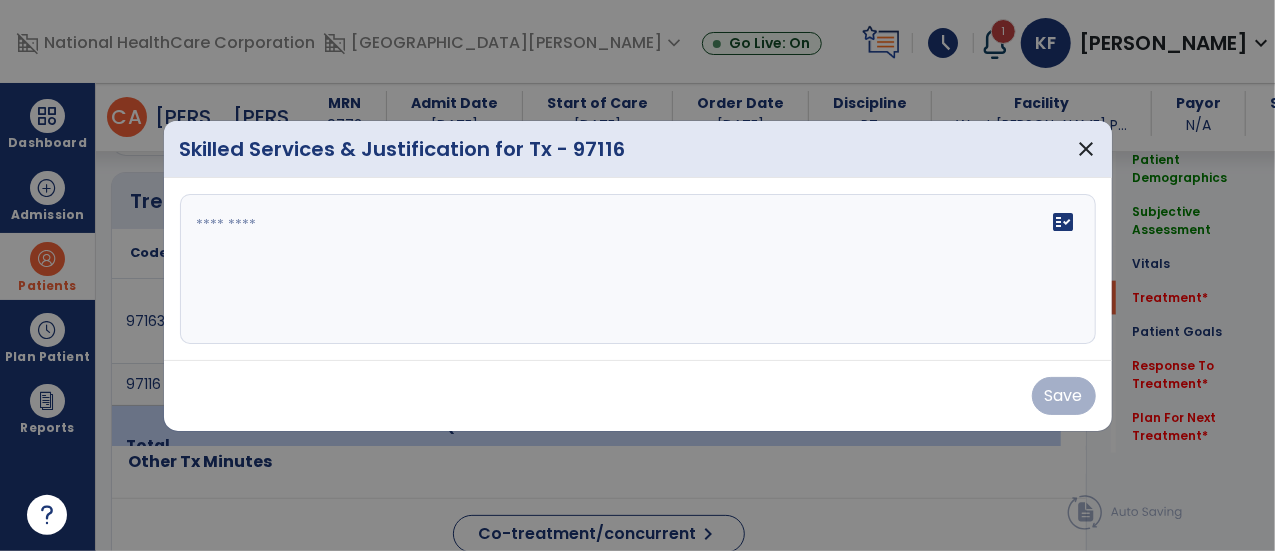 click on "fact_check" at bounding box center [638, 269] 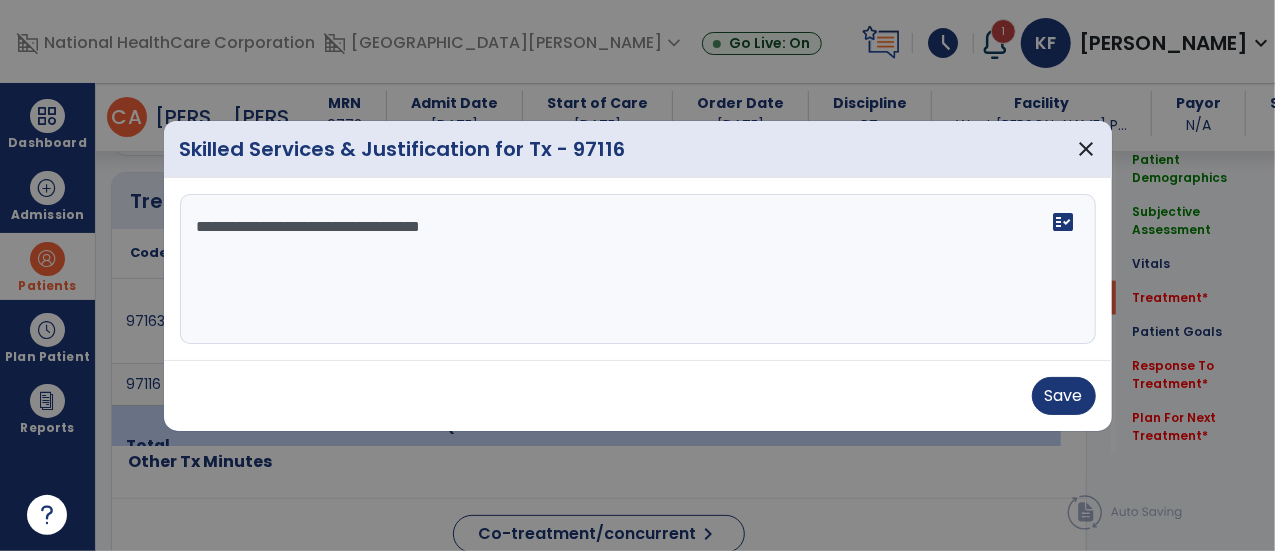 click on "**********" at bounding box center [638, 269] 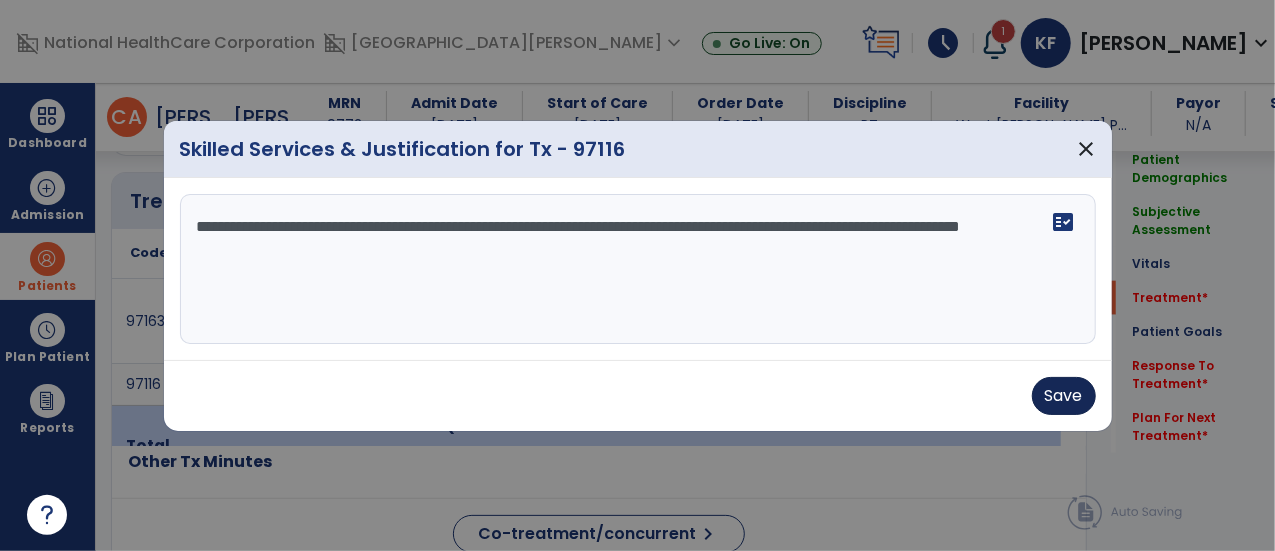 type on "**********" 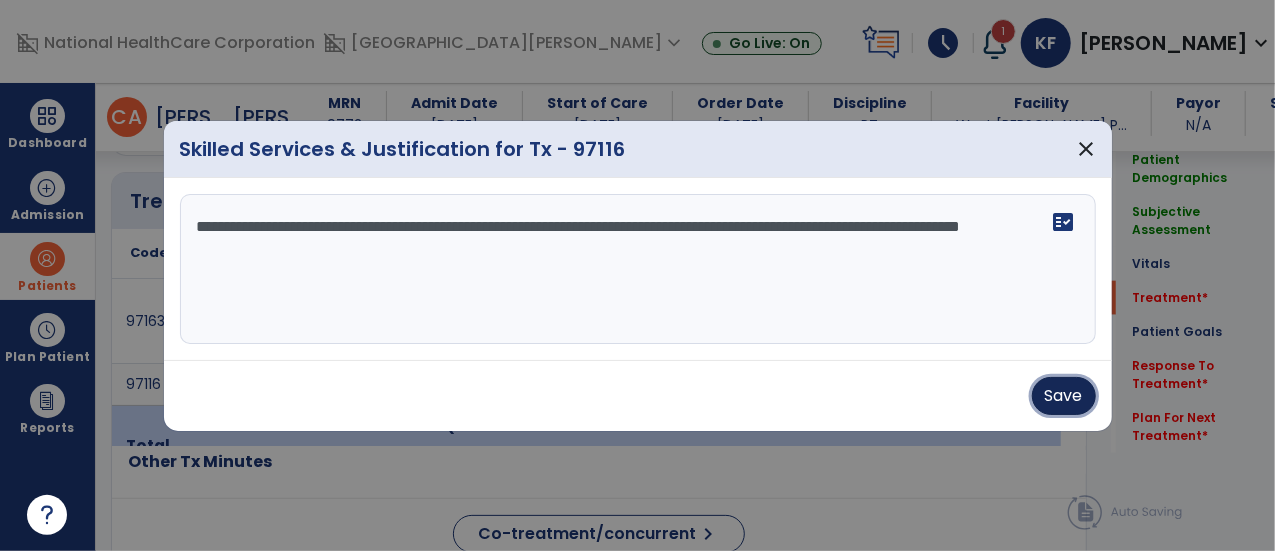 click on "Save" at bounding box center [1064, 396] 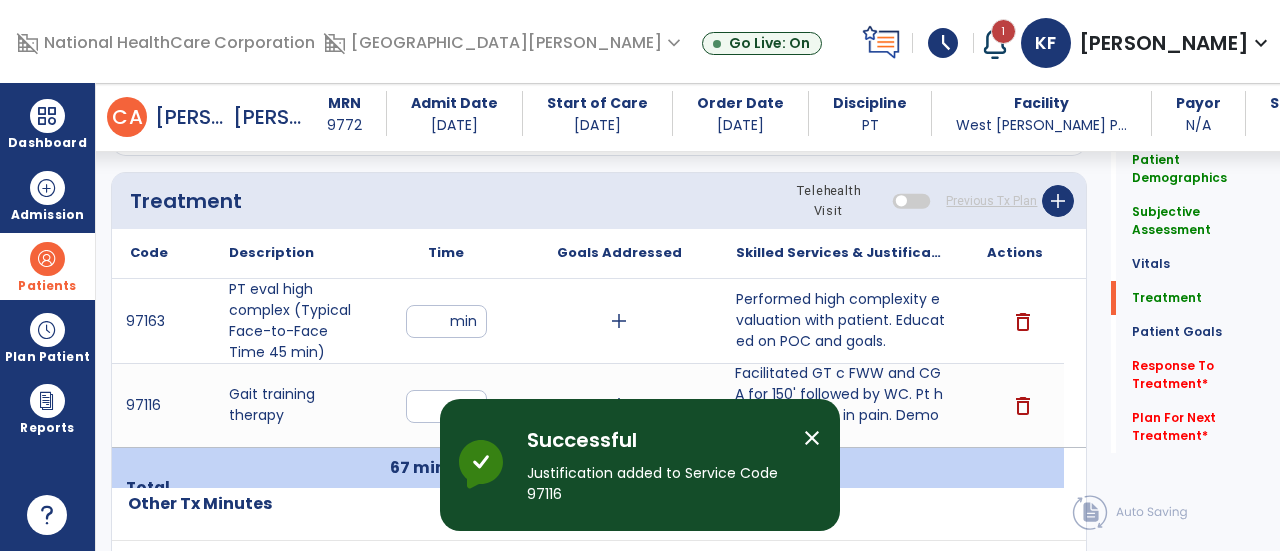 click on "schedule" at bounding box center [943, 43] 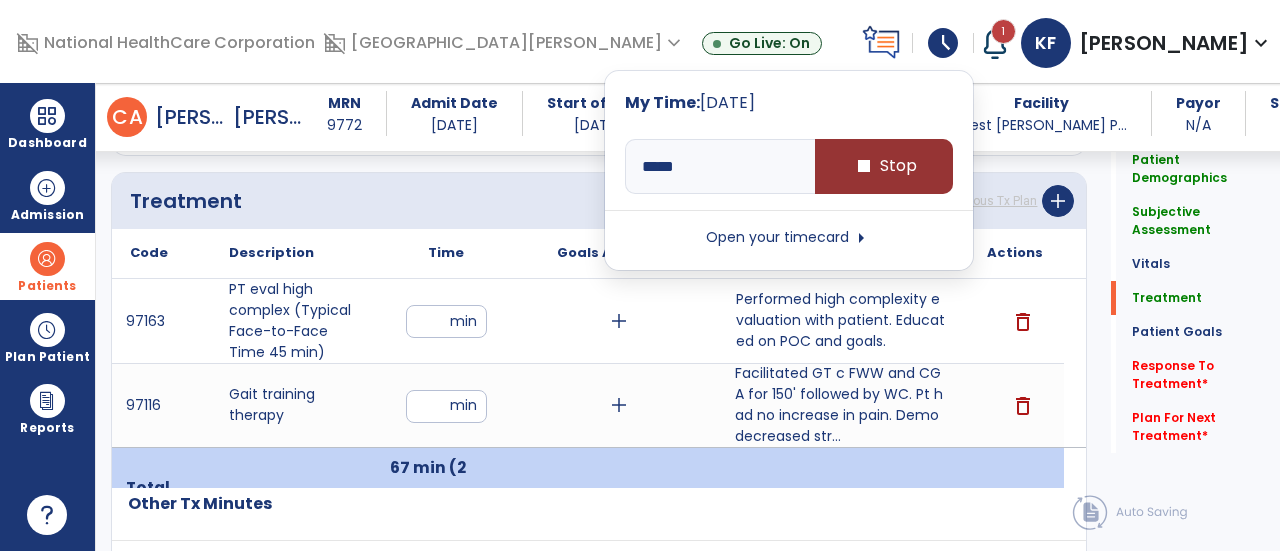 click on "stop  Stop" at bounding box center (884, 166) 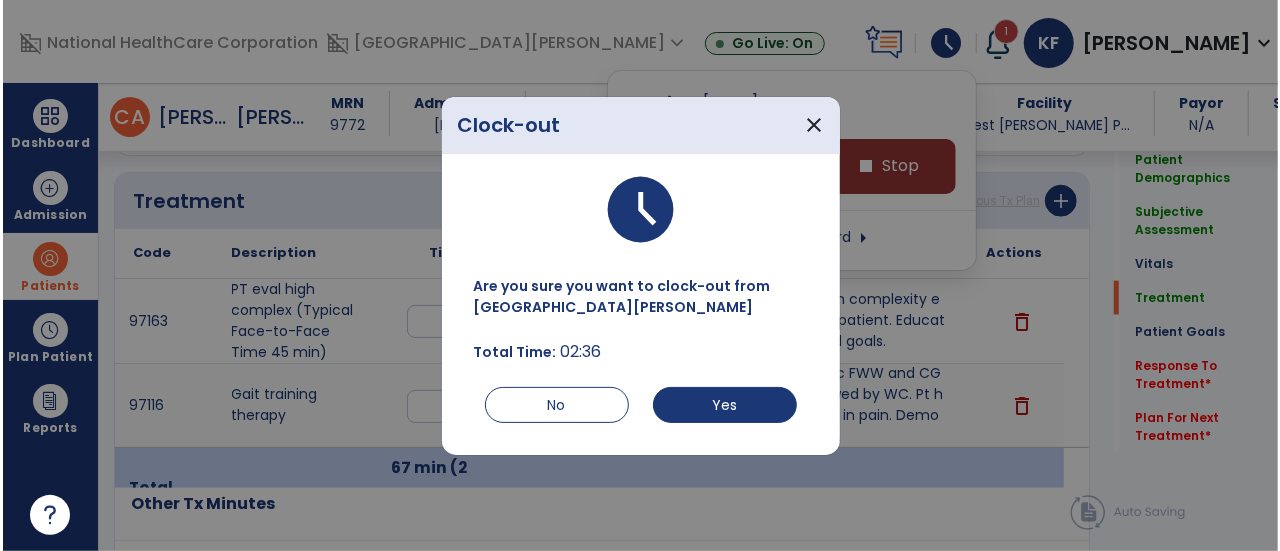 scroll, scrollTop: 1077, scrollLeft: 0, axis: vertical 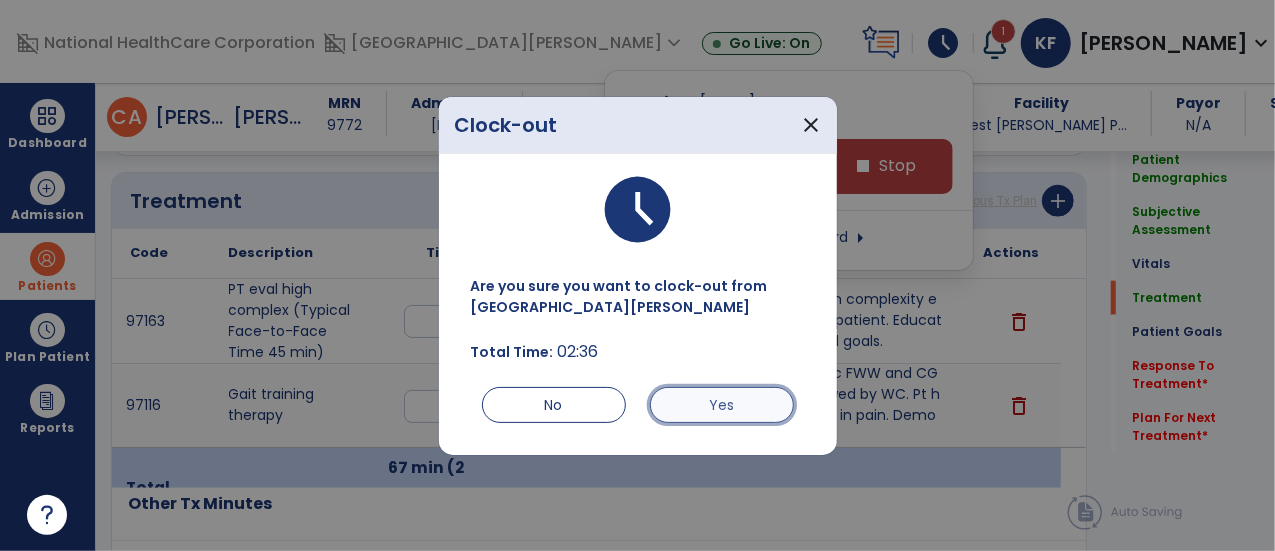 click on "Yes" at bounding box center (722, 405) 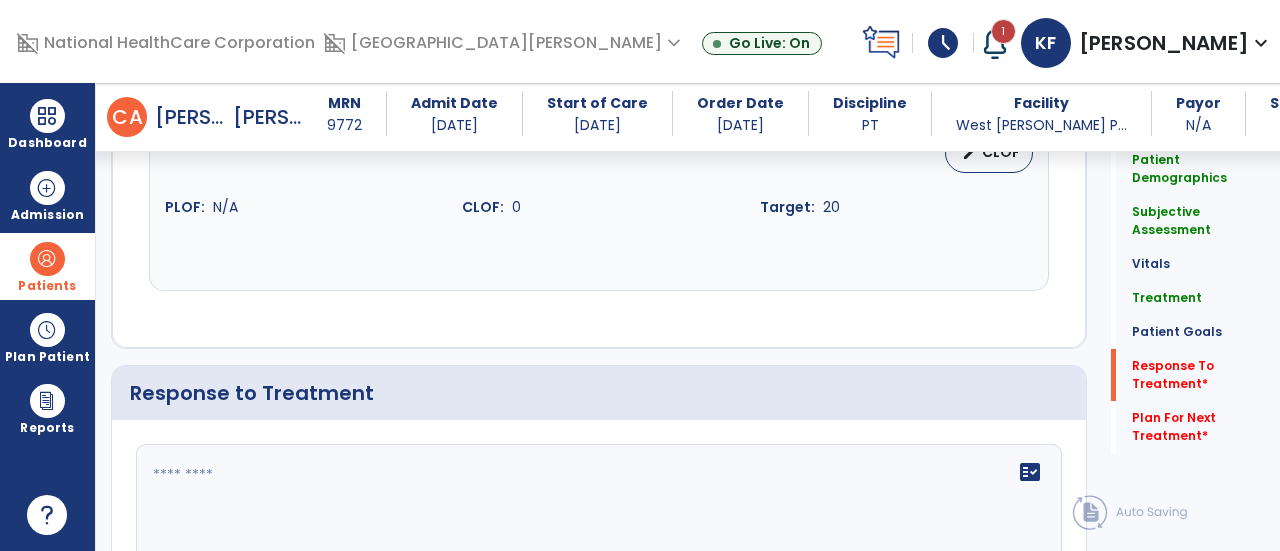 scroll, scrollTop: 2560, scrollLeft: 0, axis: vertical 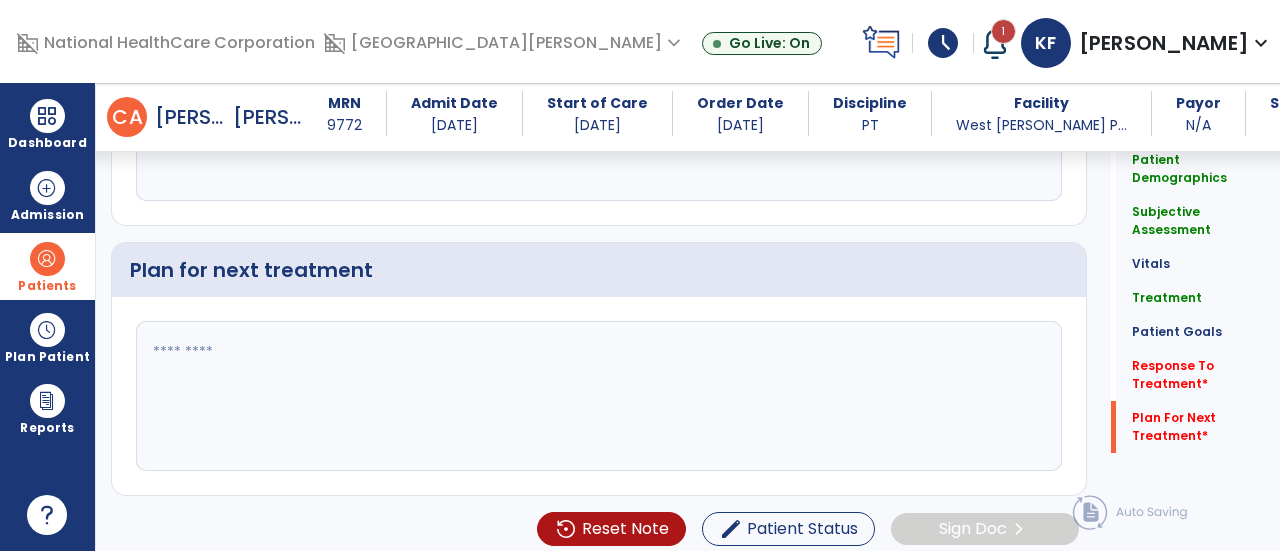 click 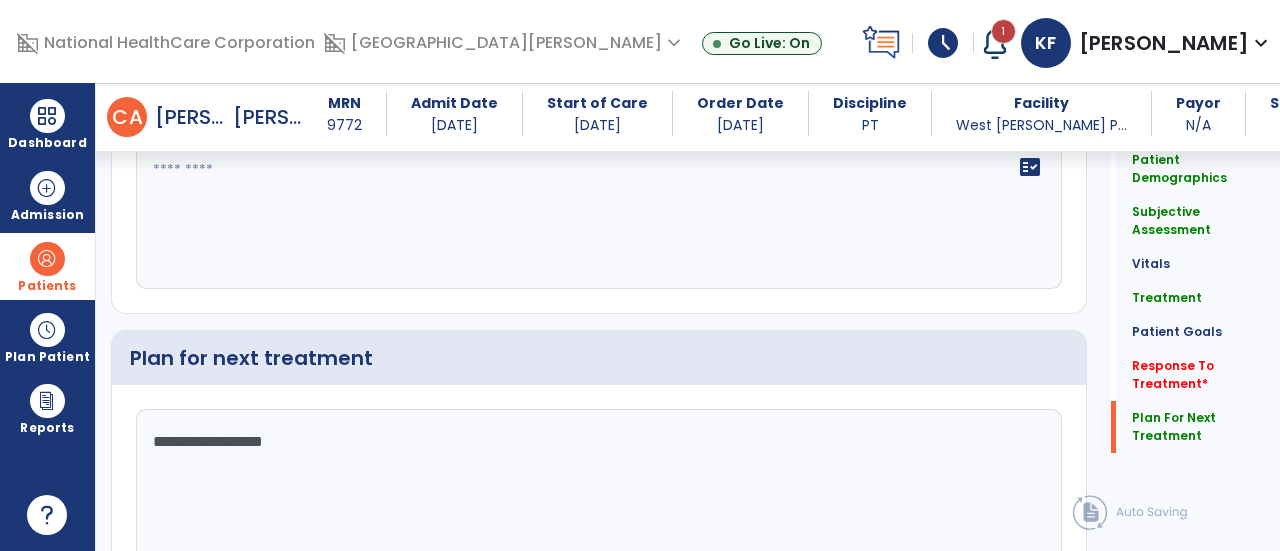 scroll, scrollTop: 2560, scrollLeft: 0, axis: vertical 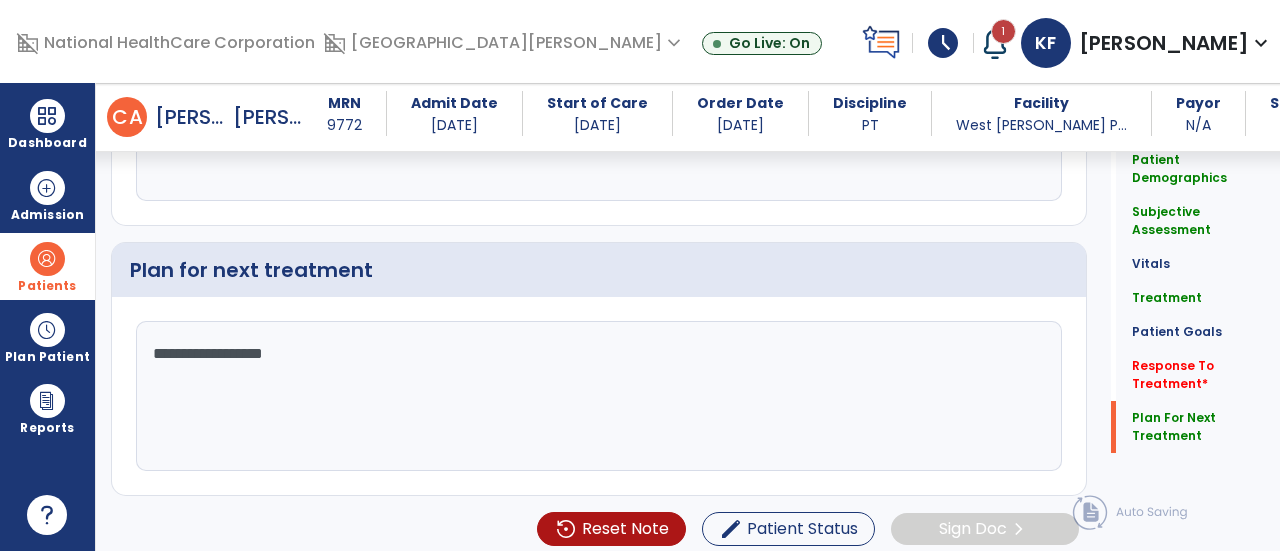 type on "**********" 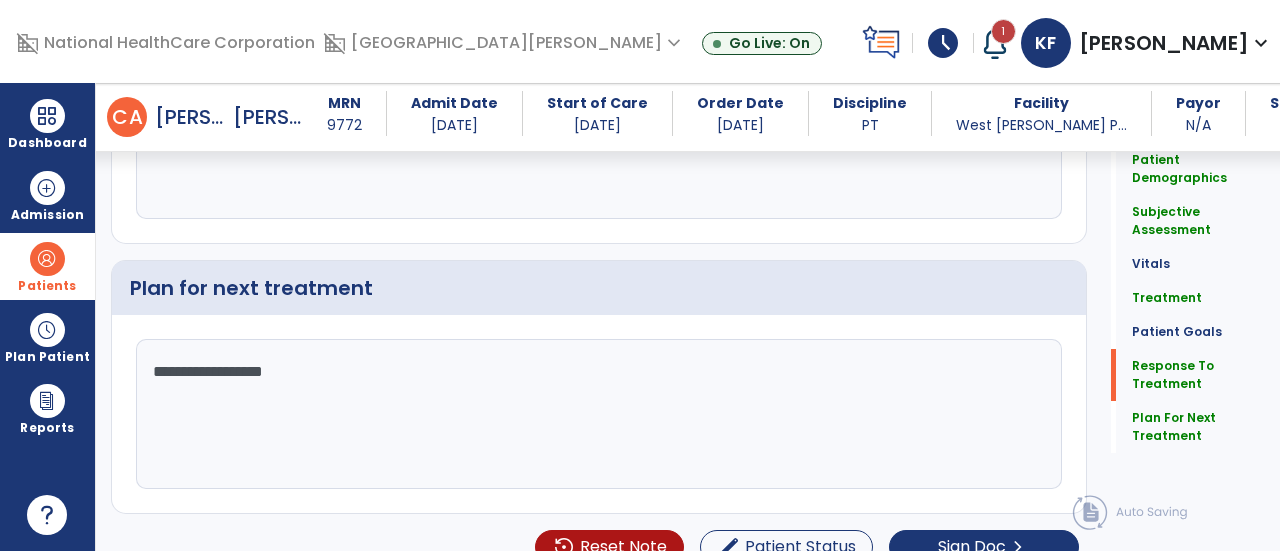 scroll, scrollTop: 2401, scrollLeft: 0, axis: vertical 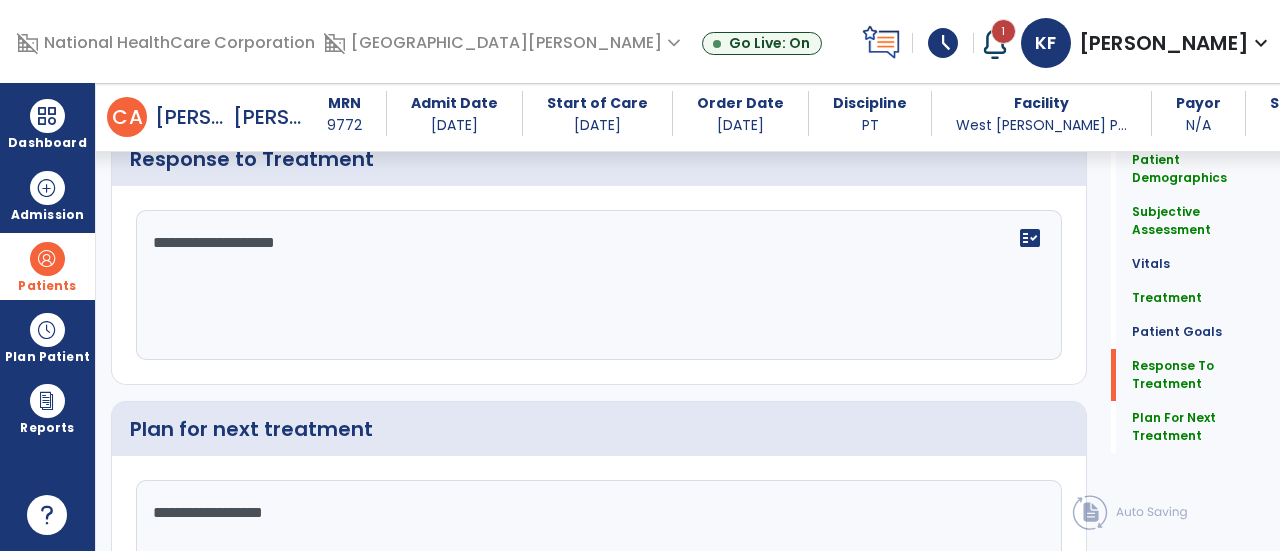 click on "**********" 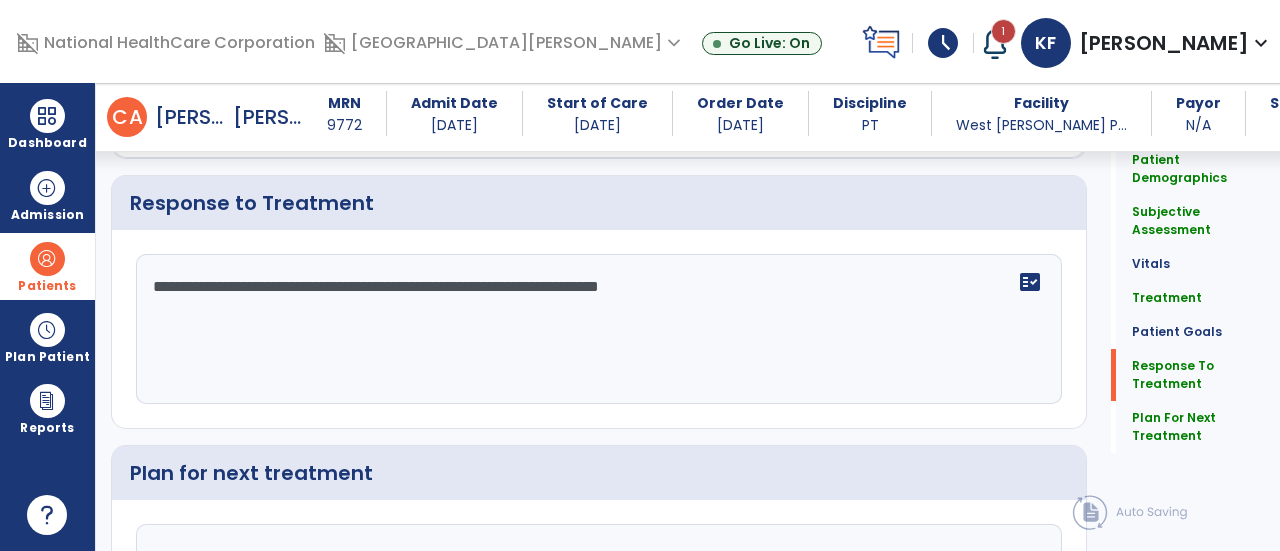 scroll, scrollTop: 2401, scrollLeft: 0, axis: vertical 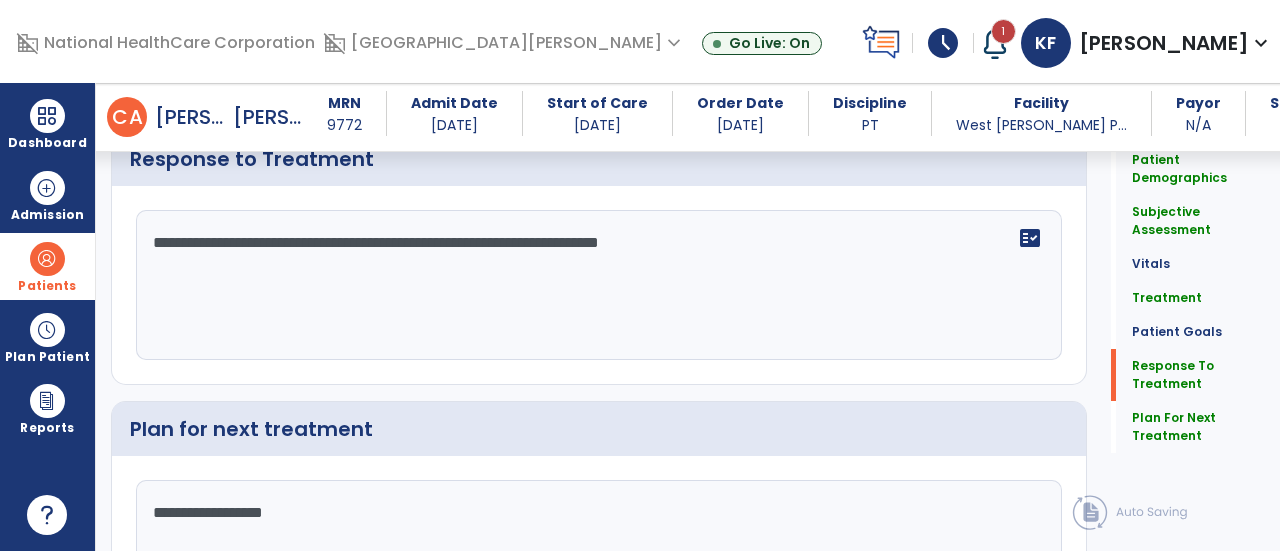 type on "**********" 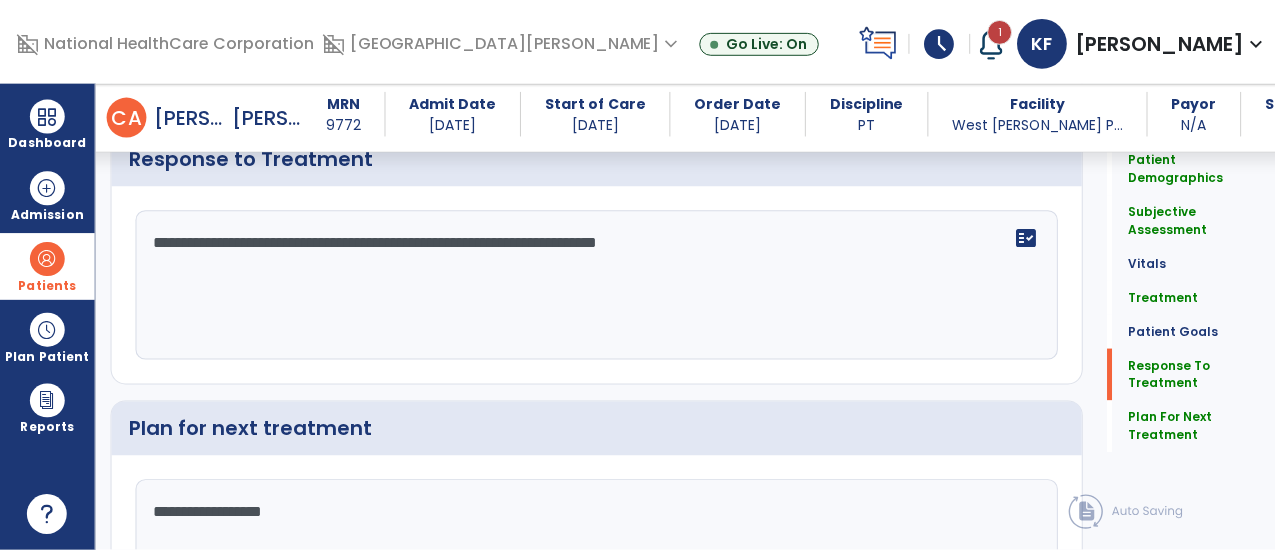 scroll, scrollTop: 2560, scrollLeft: 0, axis: vertical 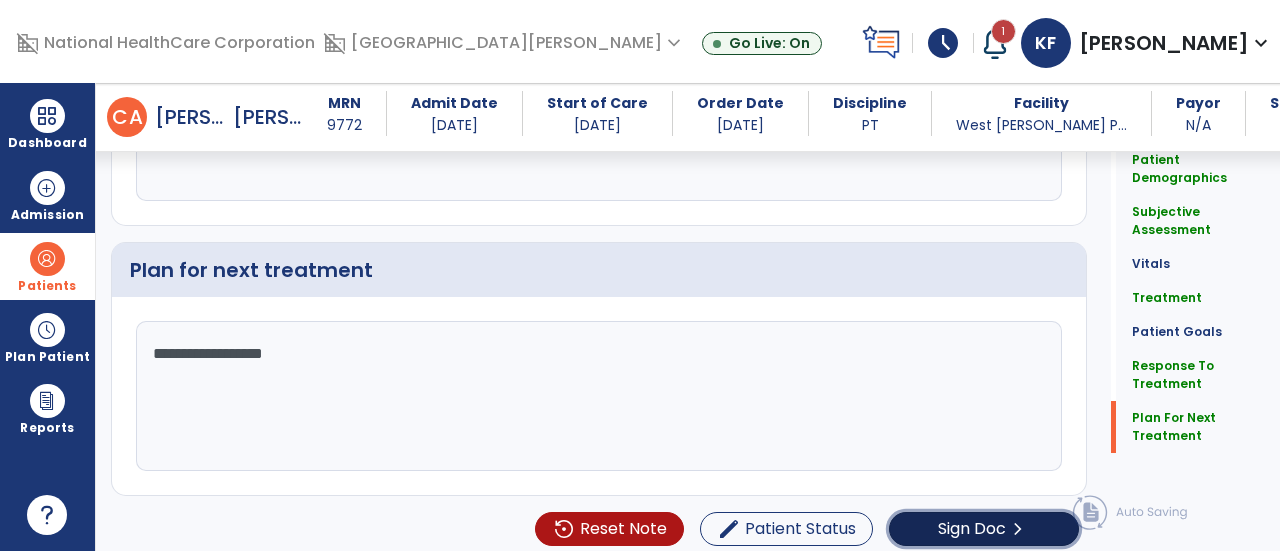 click on "Sign Doc  chevron_right" 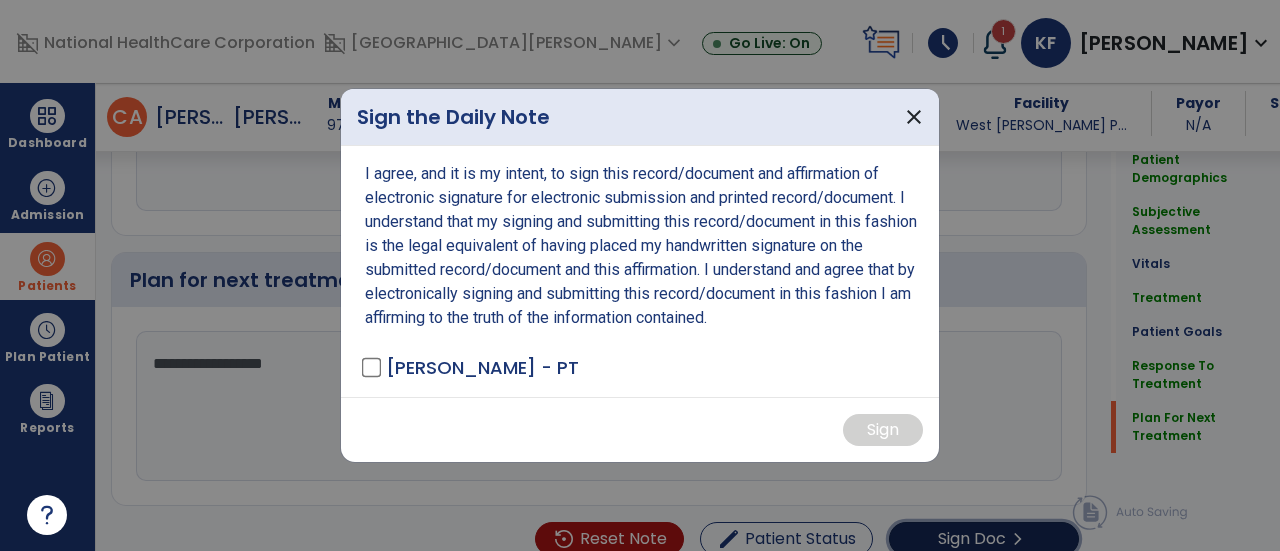 scroll, scrollTop: 2560, scrollLeft: 0, axis: vertical 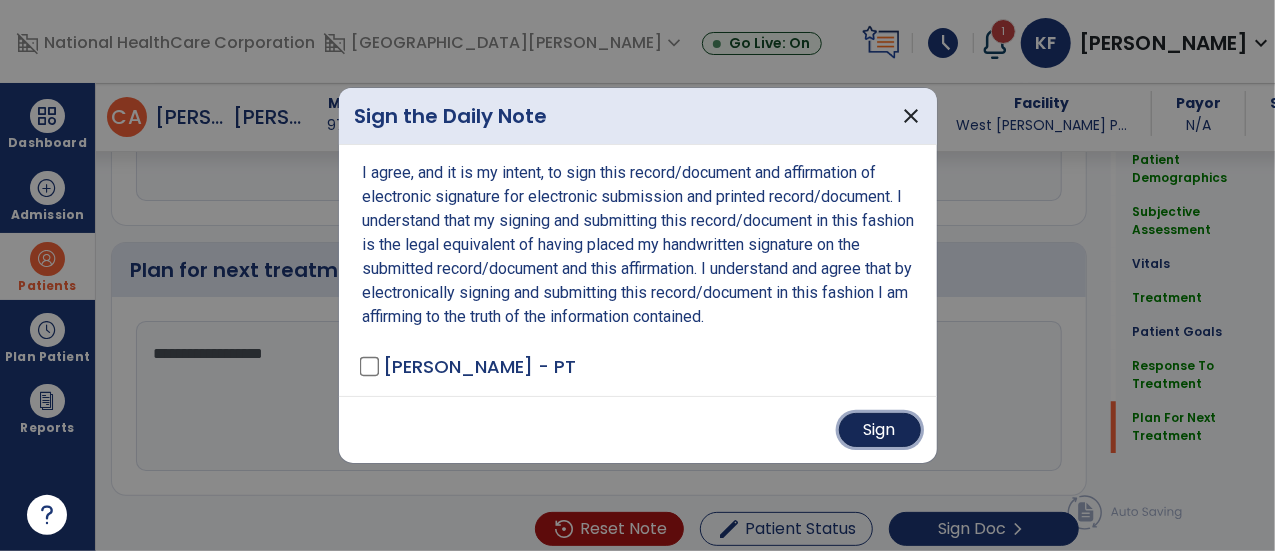 click on "Sign" at bounding box center (880, 430) 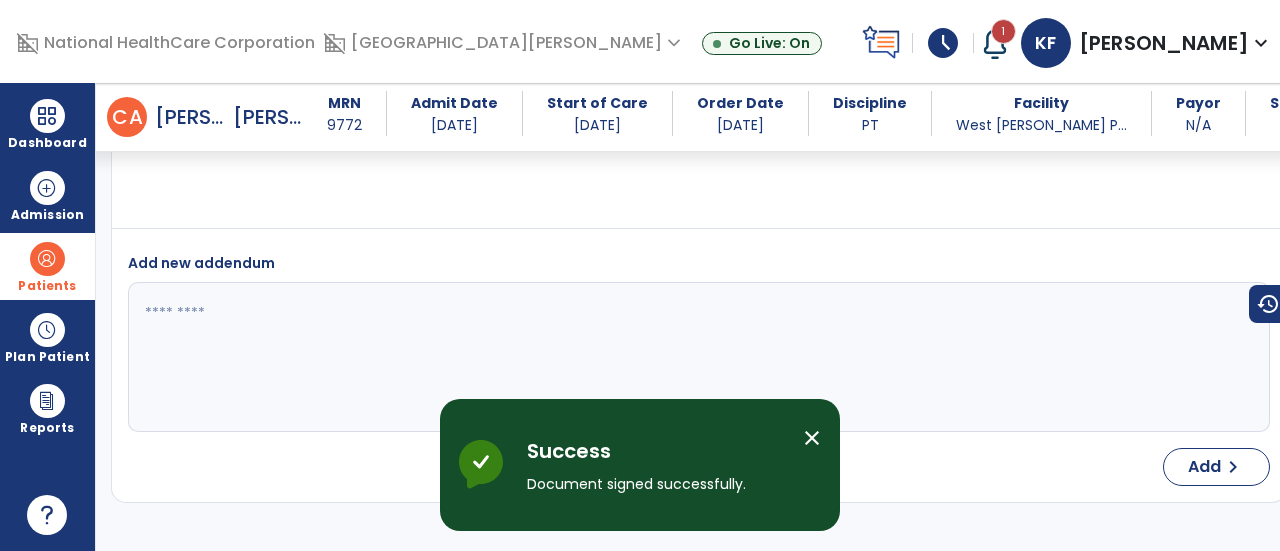 scroll, scrollTop: 3289, scrollLeft: 0, axis: vertical 